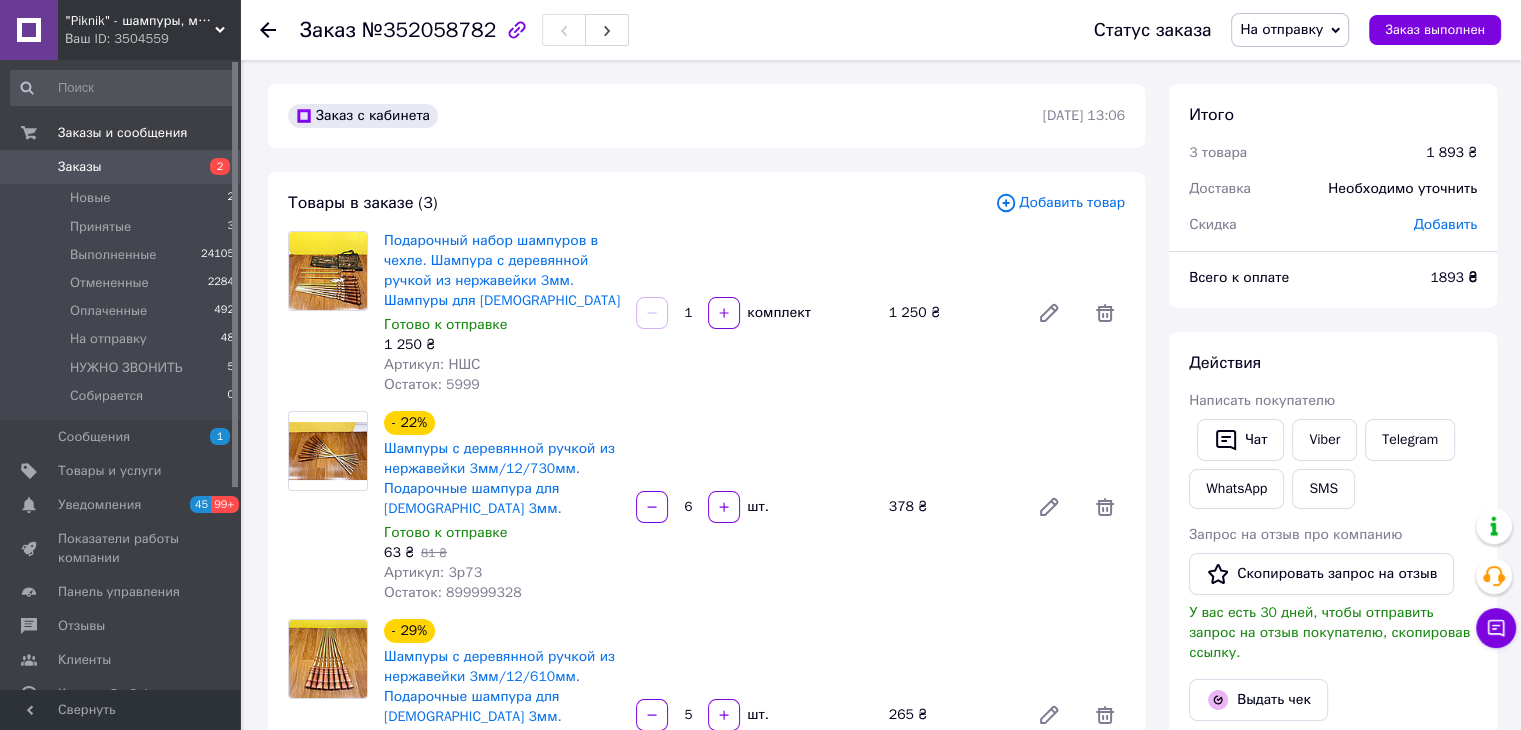 scroll, scrollTop: 724, scrollLeft: 0, axis: vertical 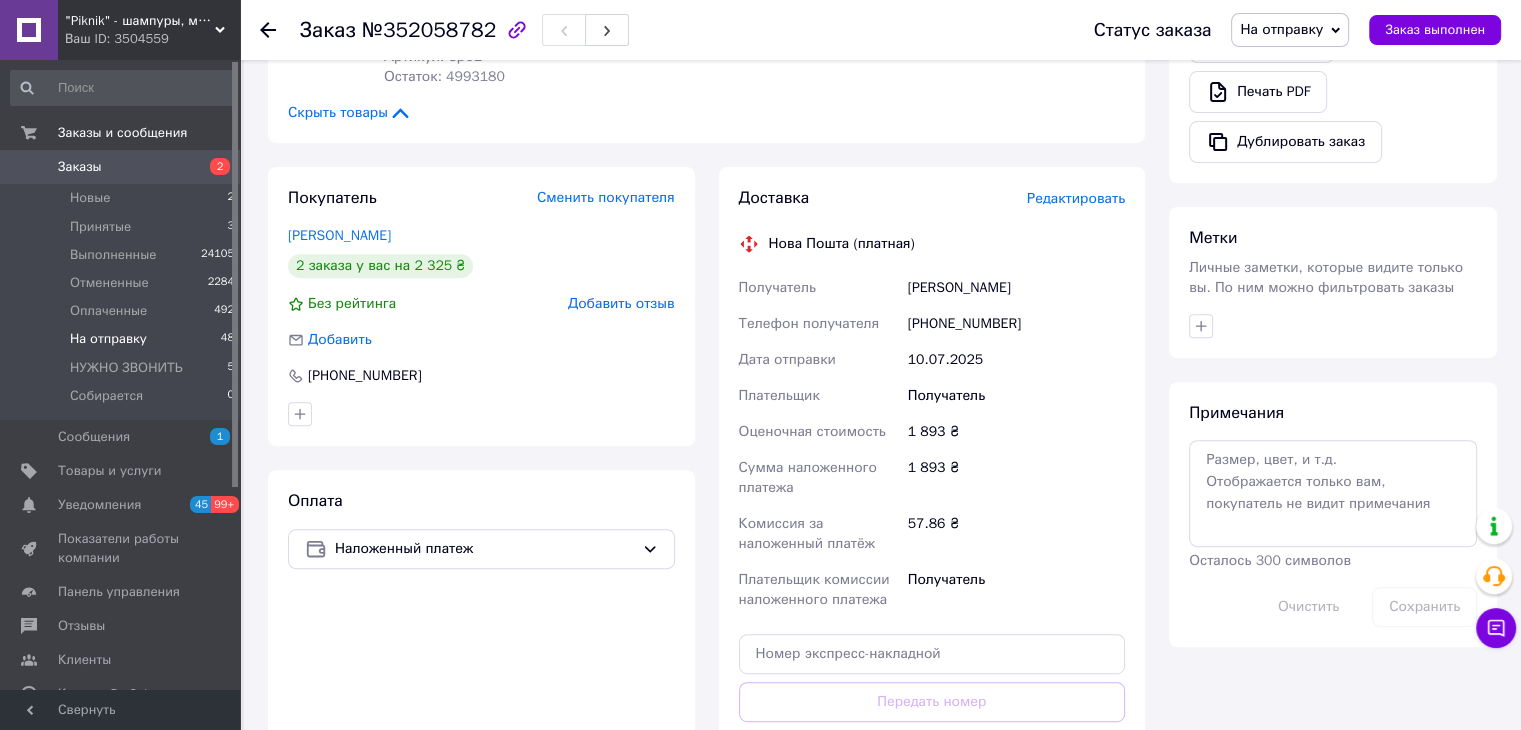 click on "На отправку" at bounding box center [108, 339] 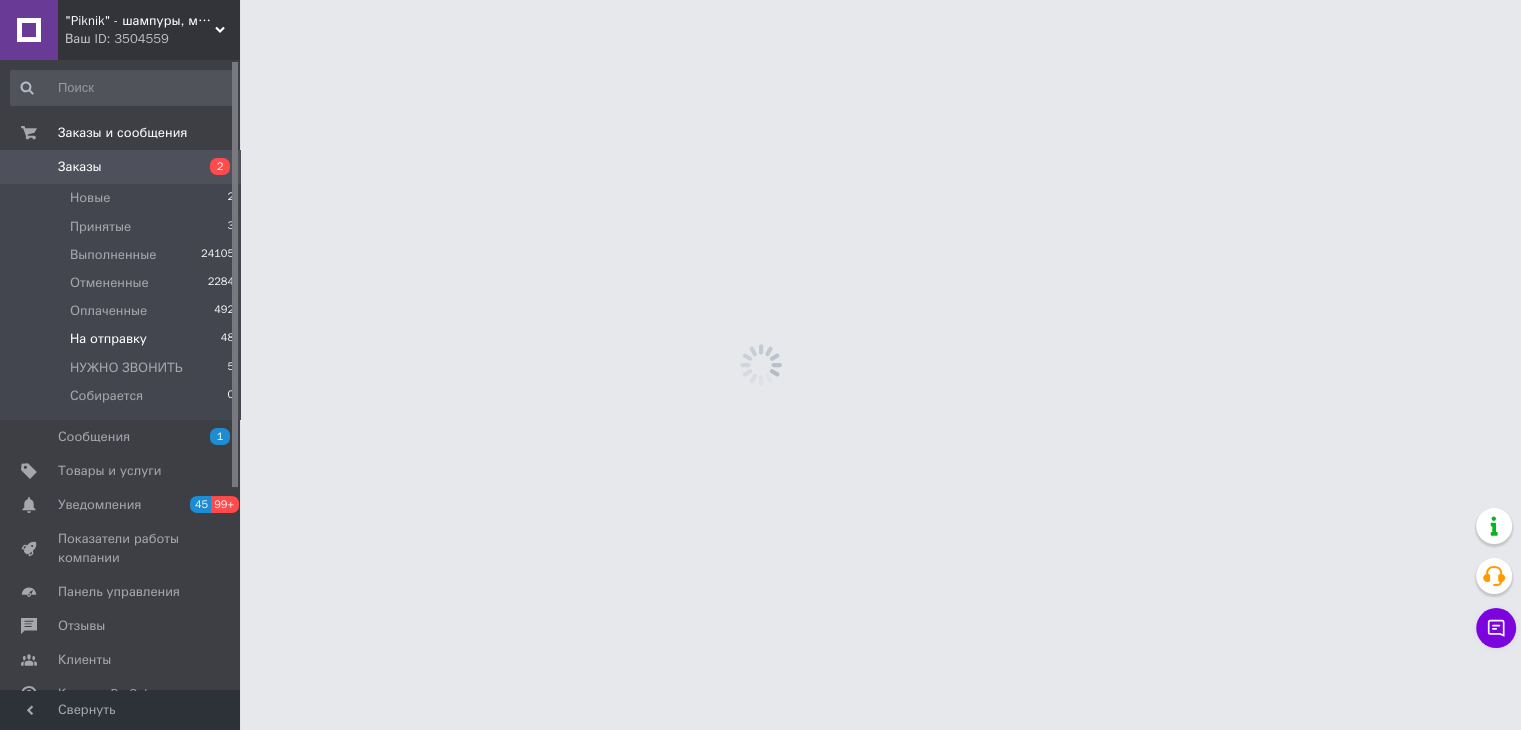 scroll, scrollTop: 0, scrollLeft: 0, axis: both 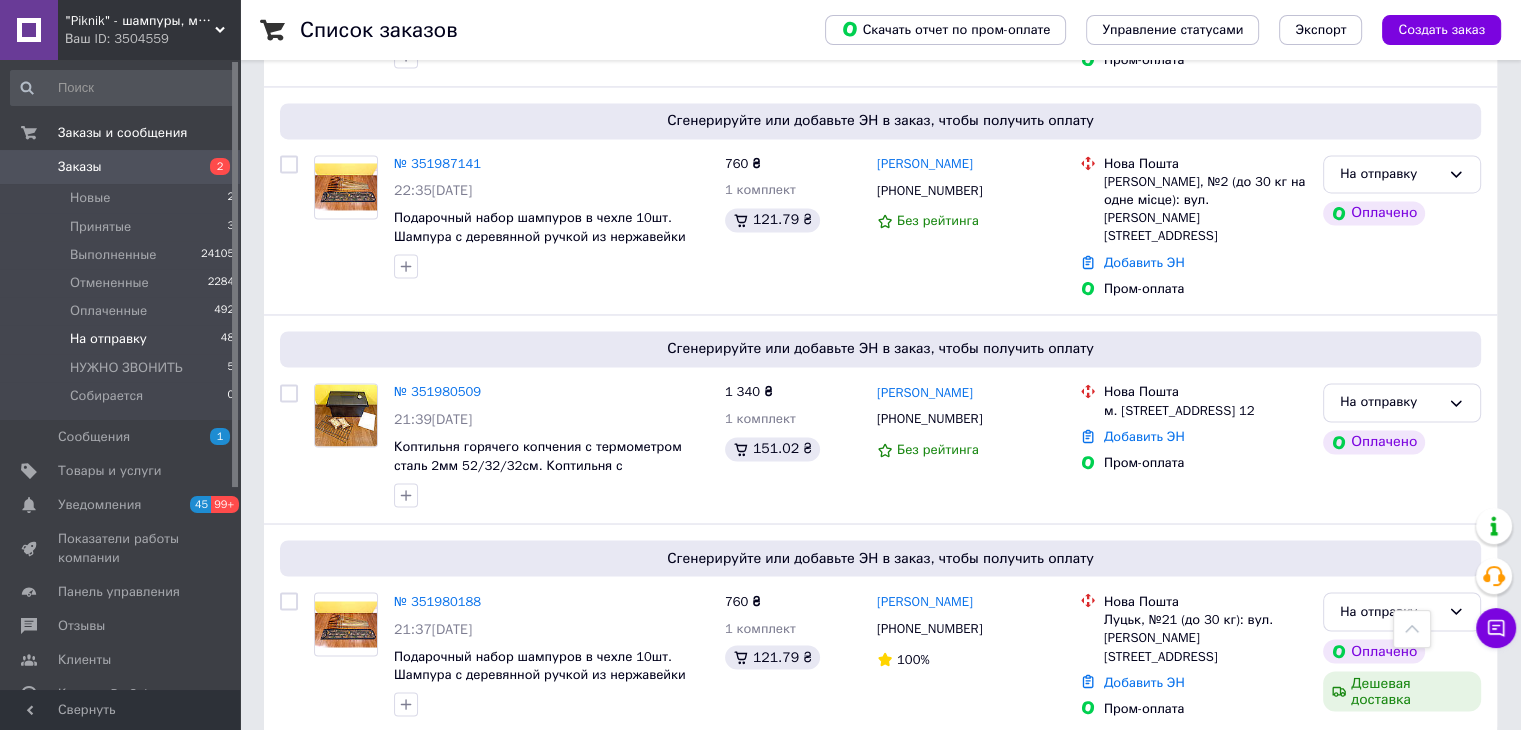 click on "3" at bounding box center (371, 779) 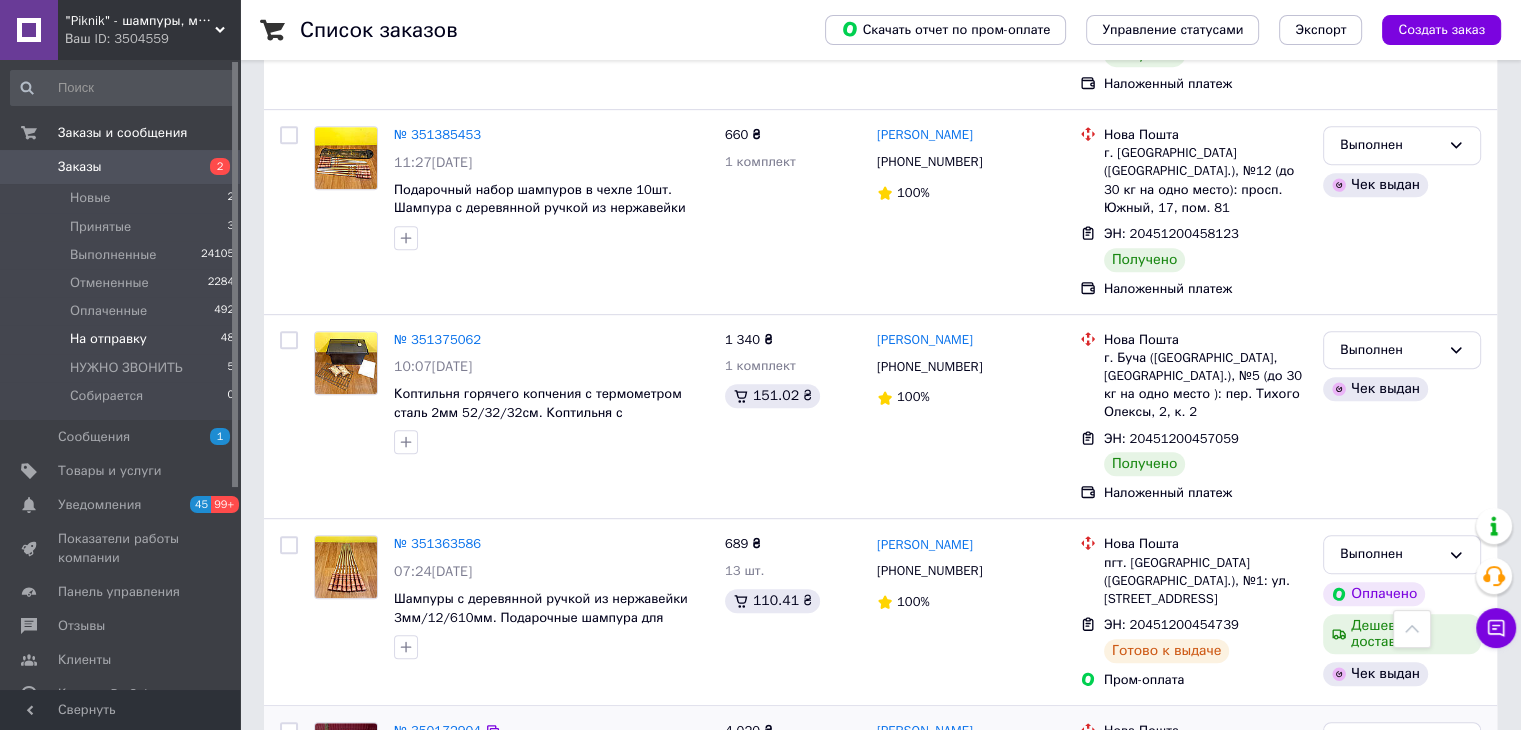 scroll, scrollTop: 1108, scrollLeft: 0, axis: vertical 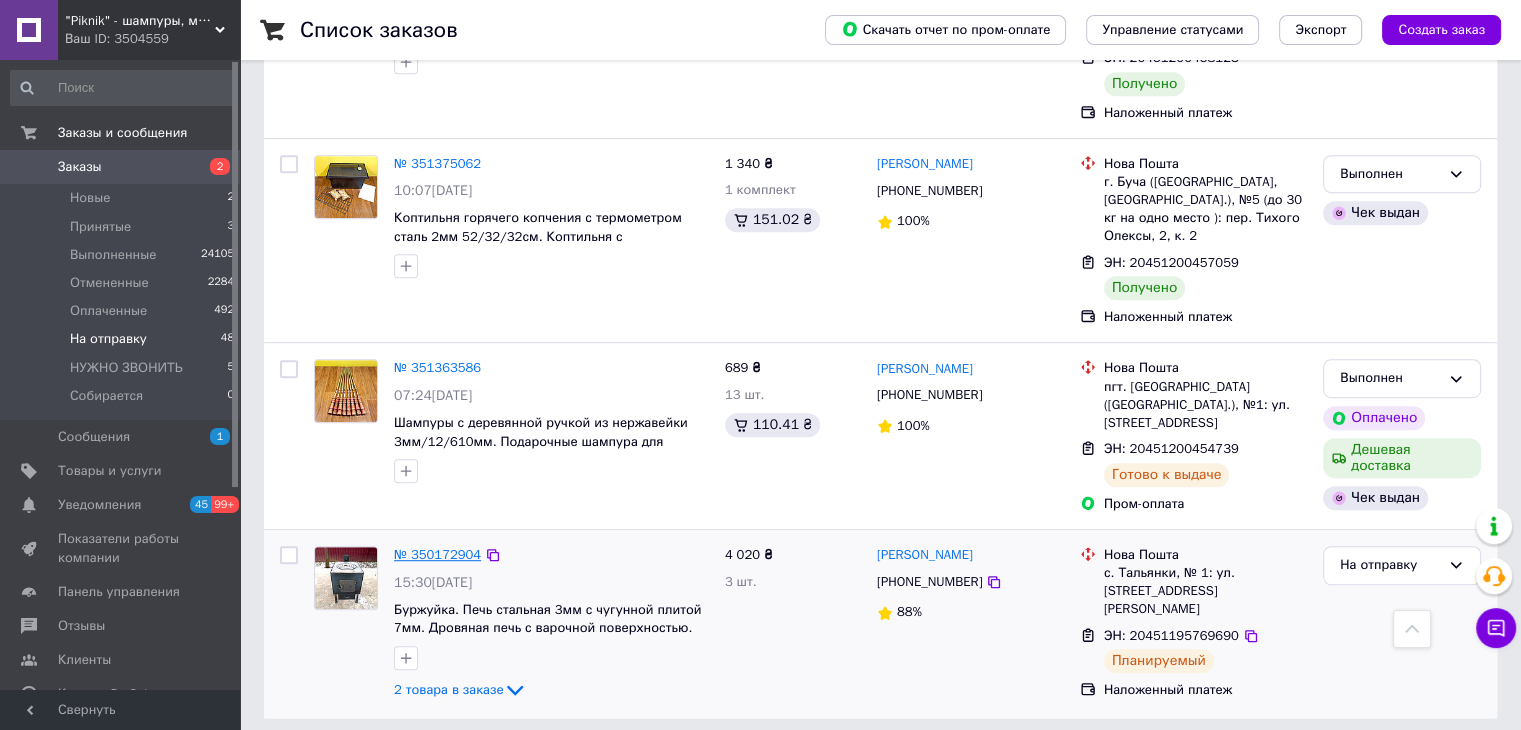 click on "№ 350172904" at bounding box center (437, 554) 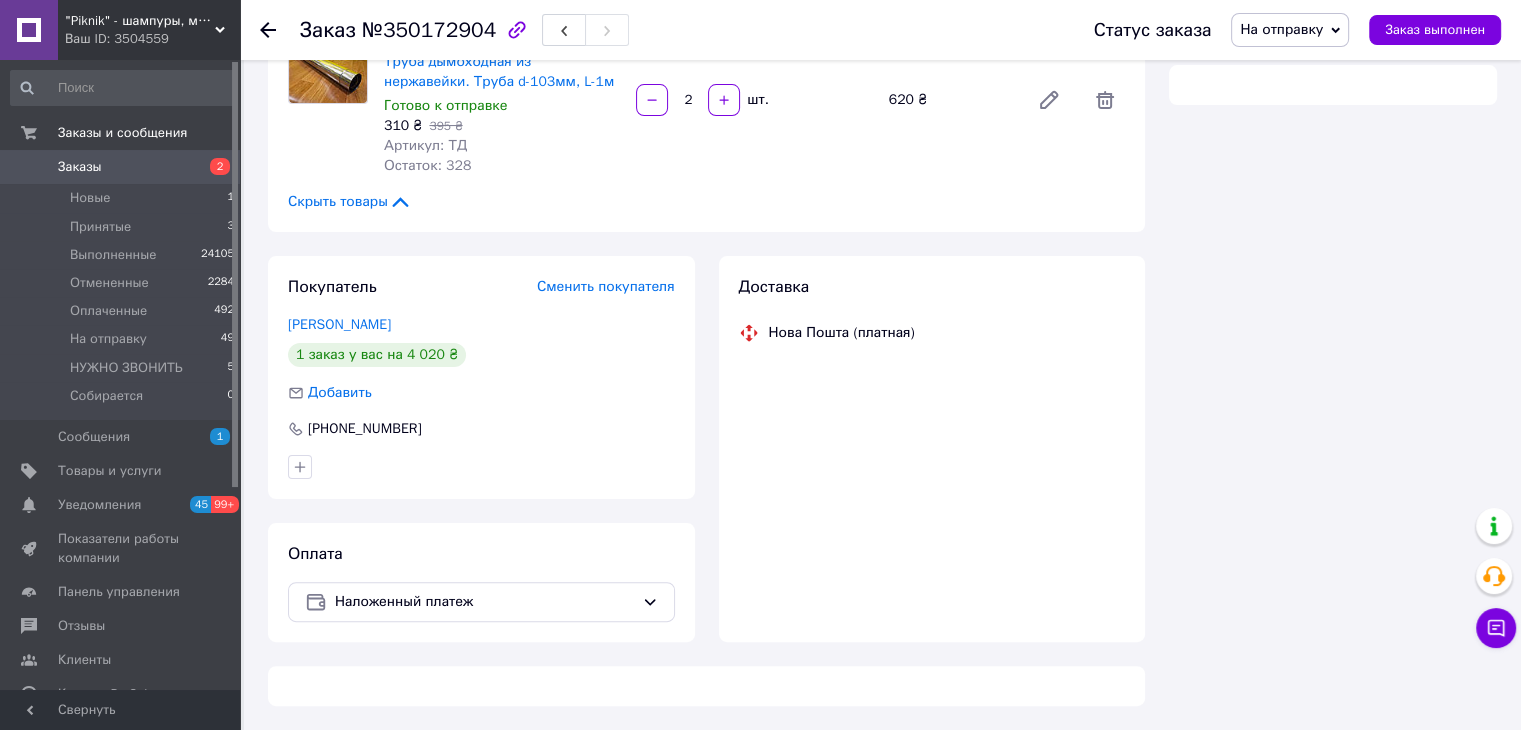 scroll, scrollTop: 1108, scrollLeft: 0, axis: vertical 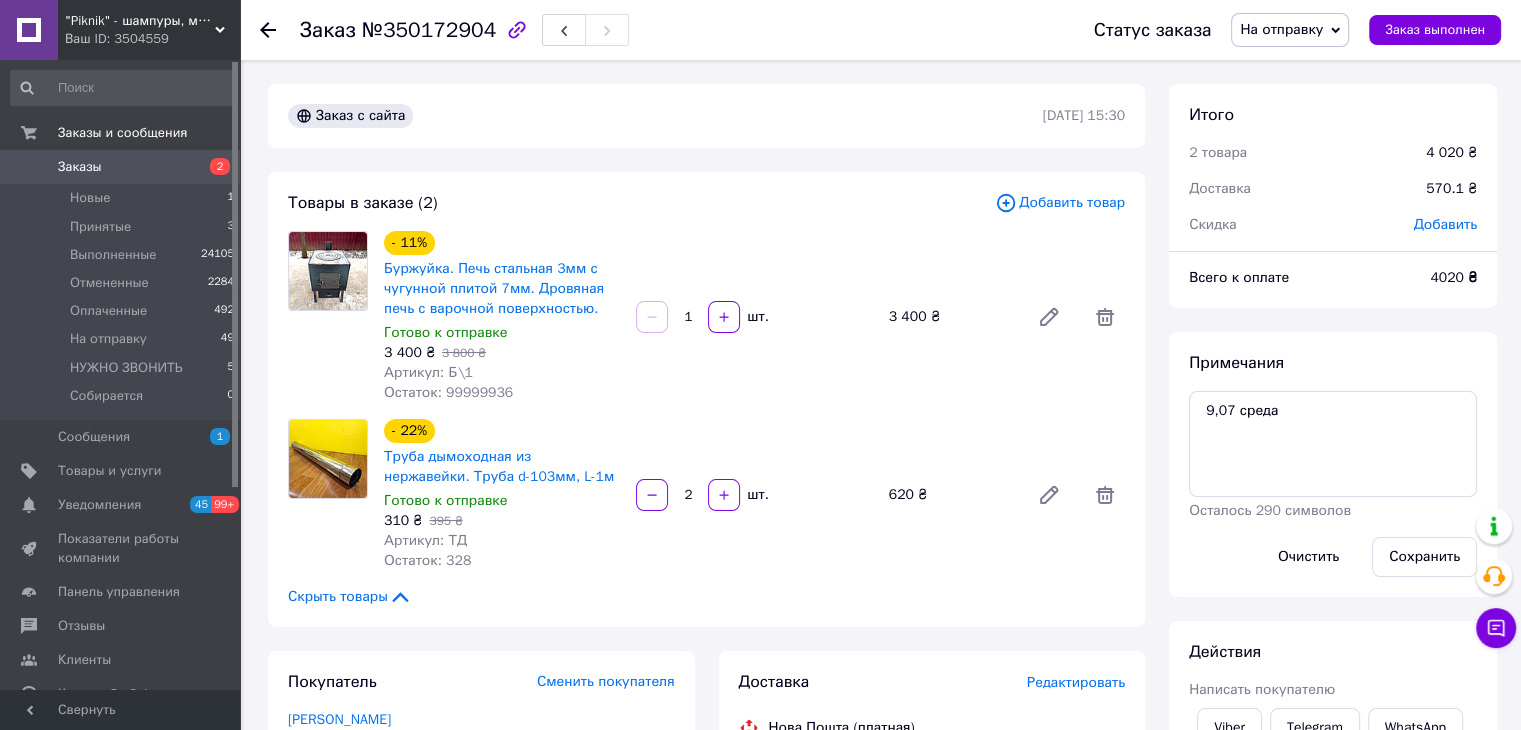 click 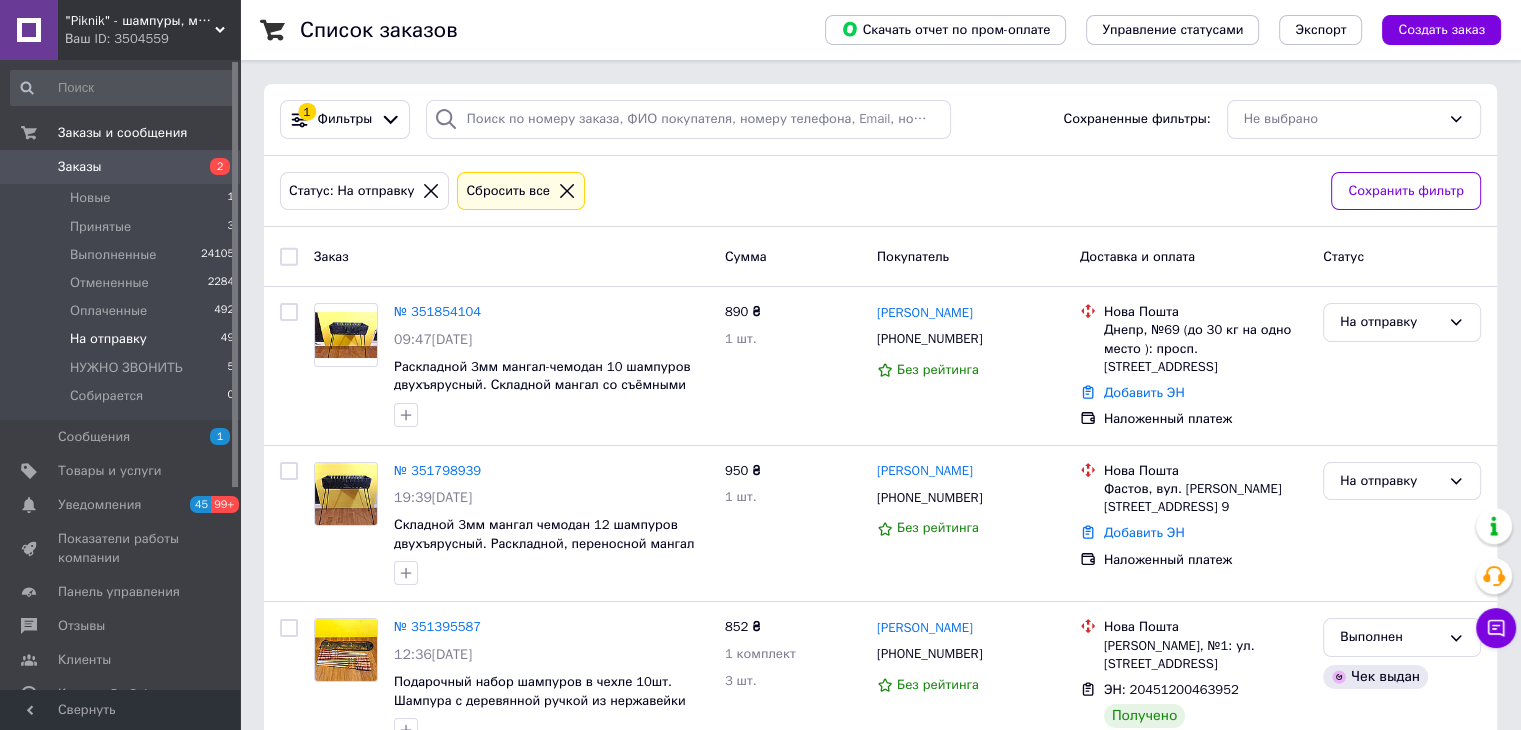 click at bounding box center (289, 257) 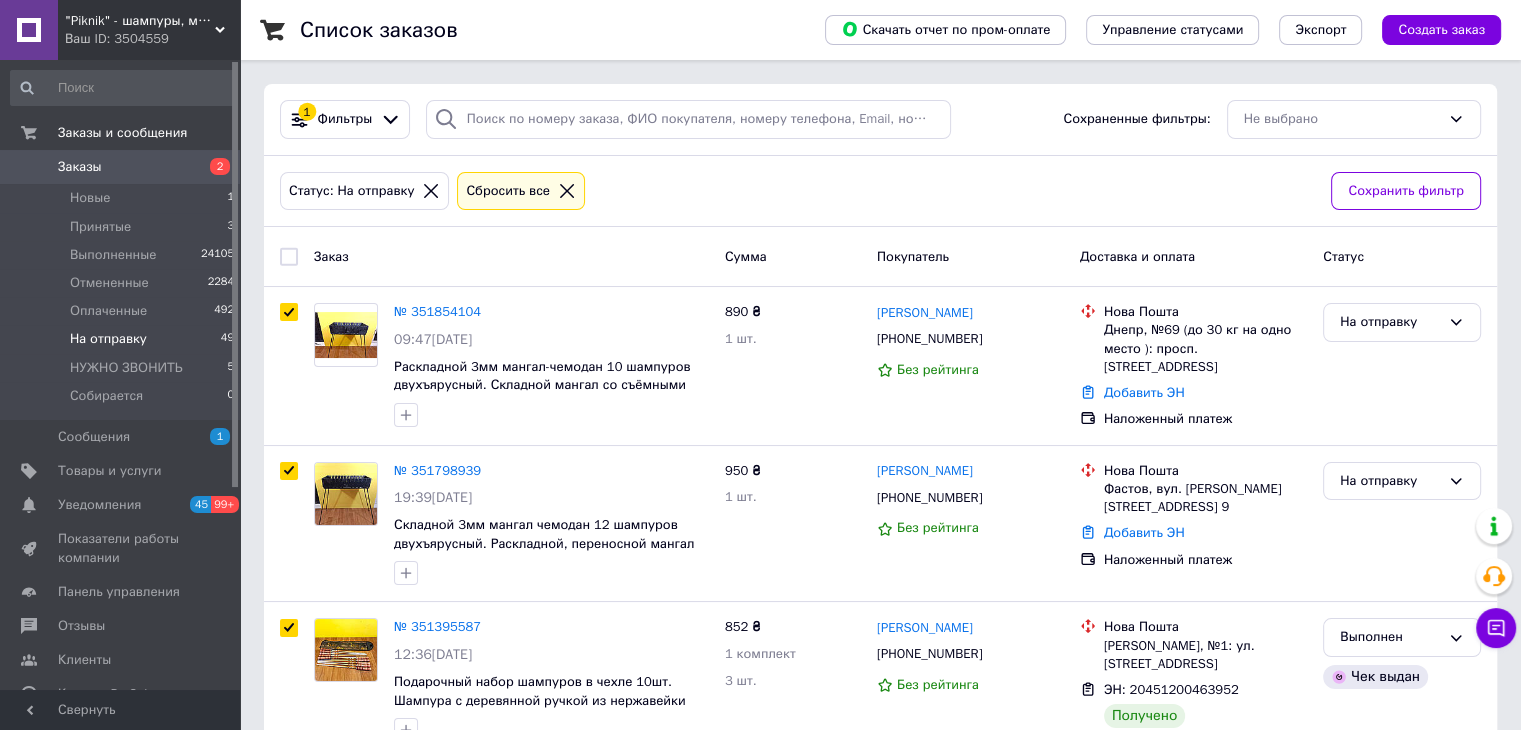checkbox on "true" 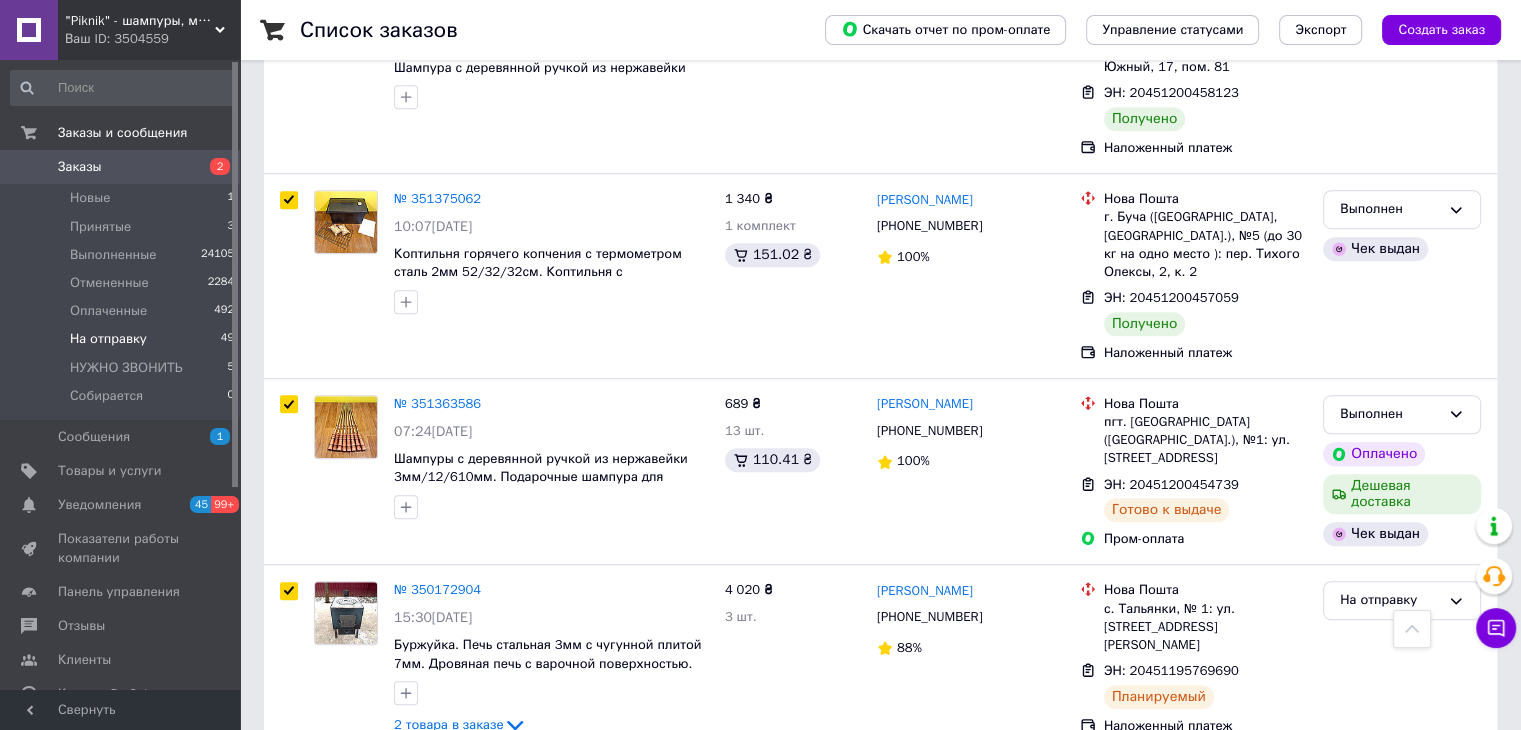 scroll, scrollTop: 1264, scrollLeft: 0, axis: vertical 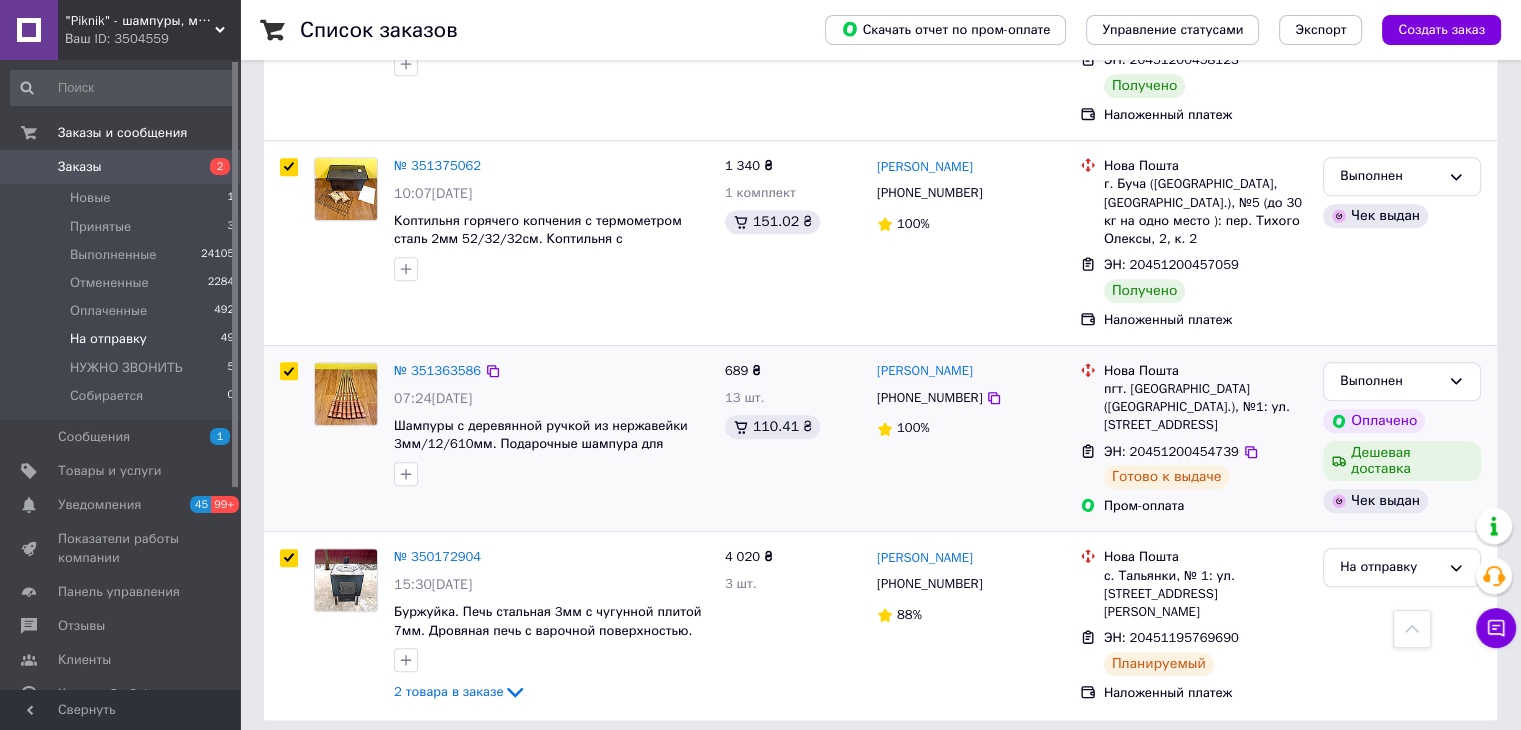 click at bounding box center [289, 371] 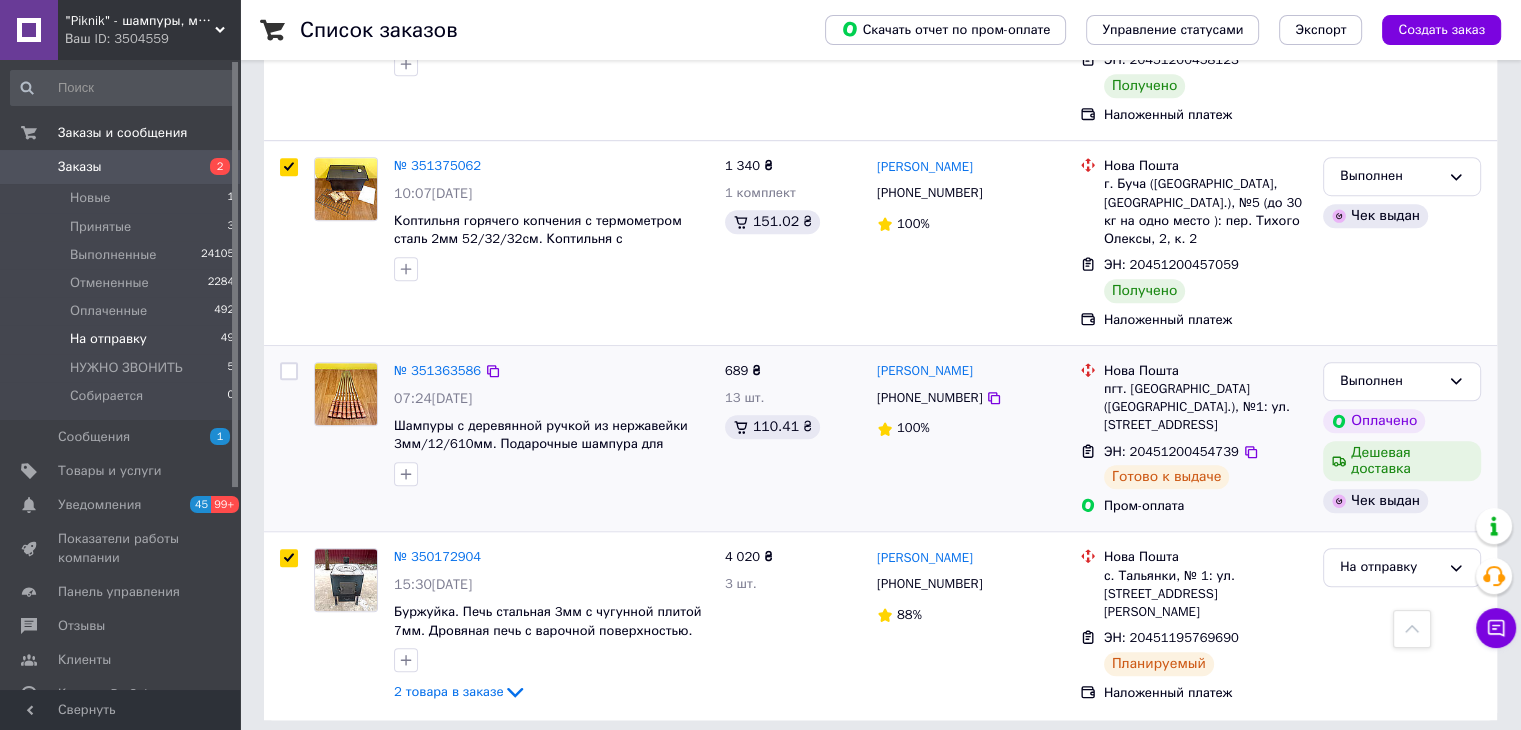 checkbox on "false" 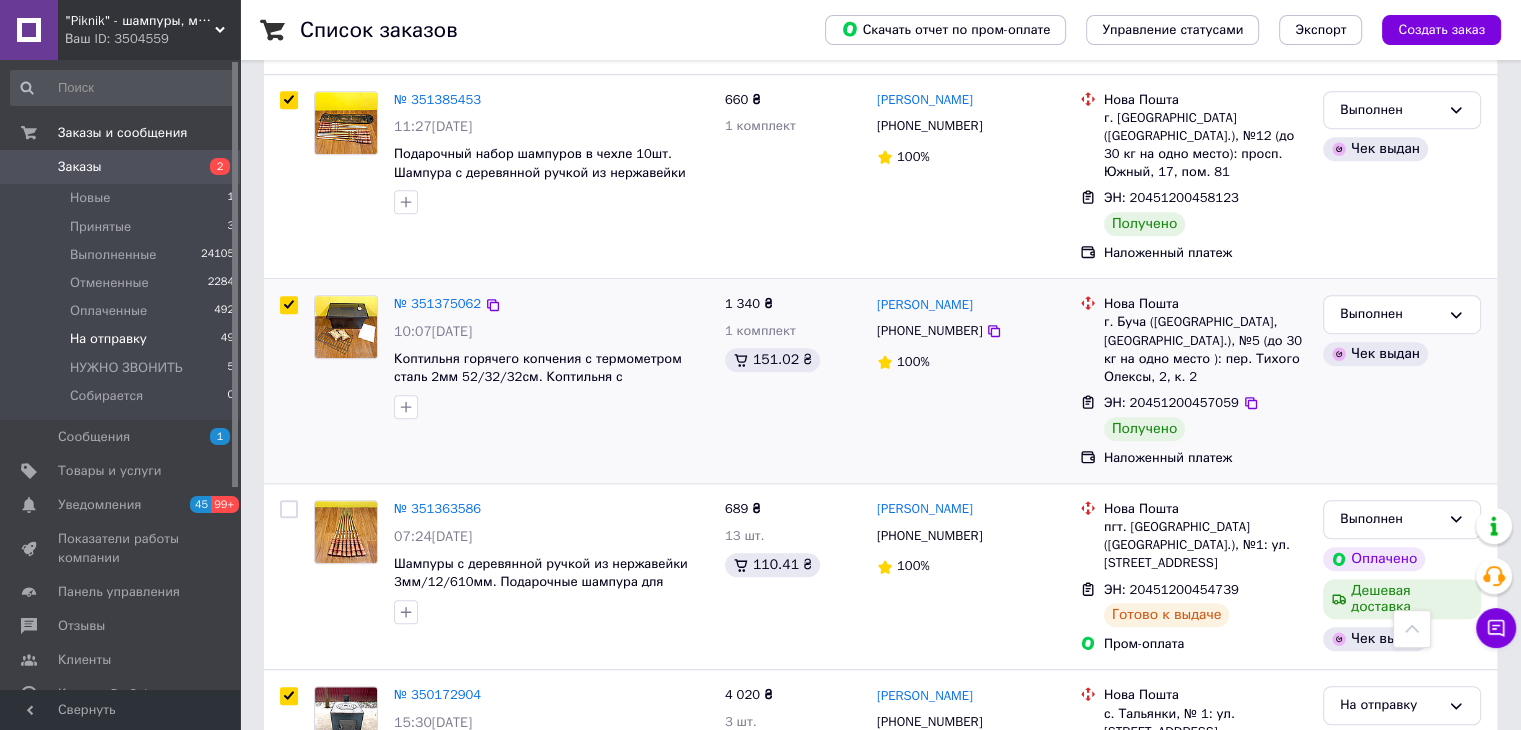 scroll, scrollTop: 1064, scrollLeft: 0, axis: vertical 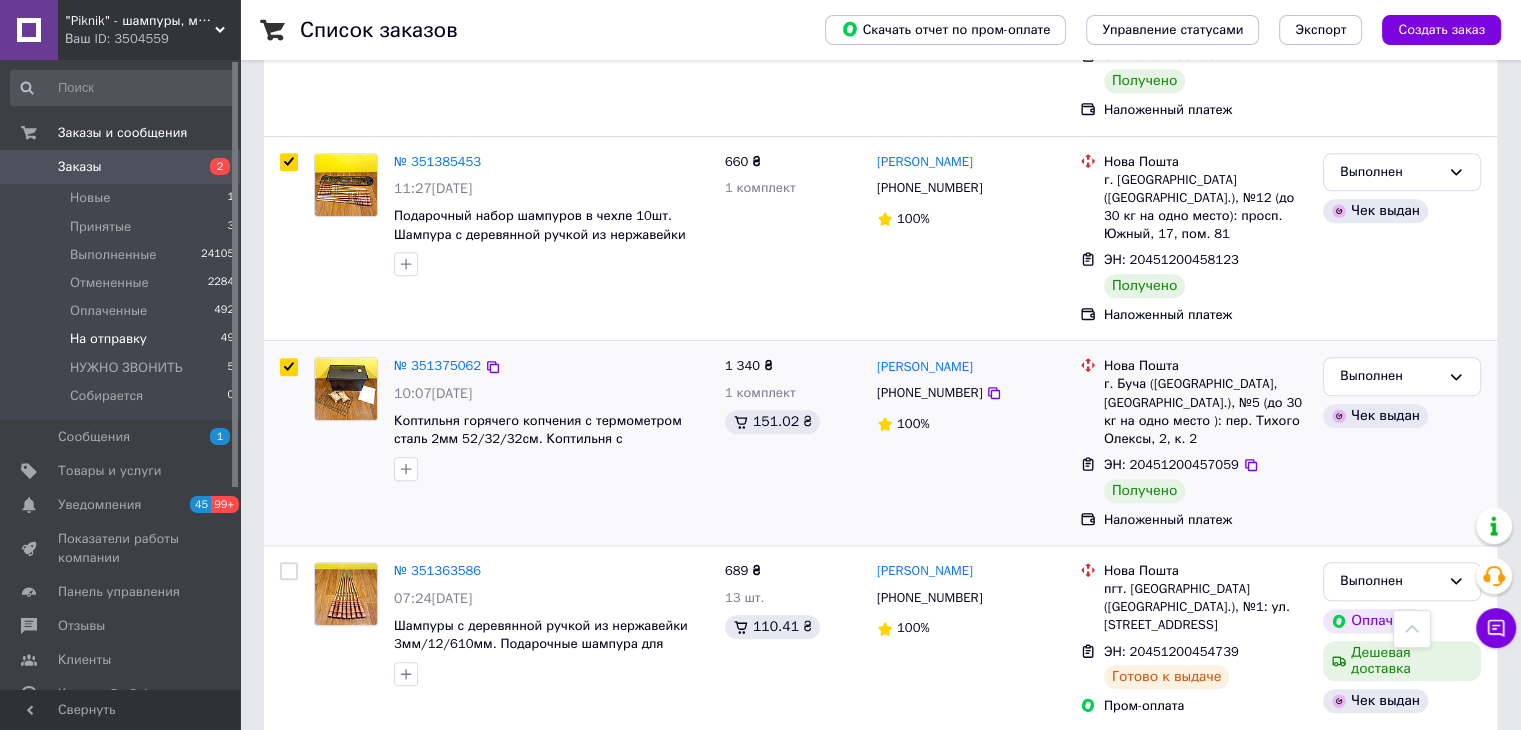 click at bounding box center (289, 367) 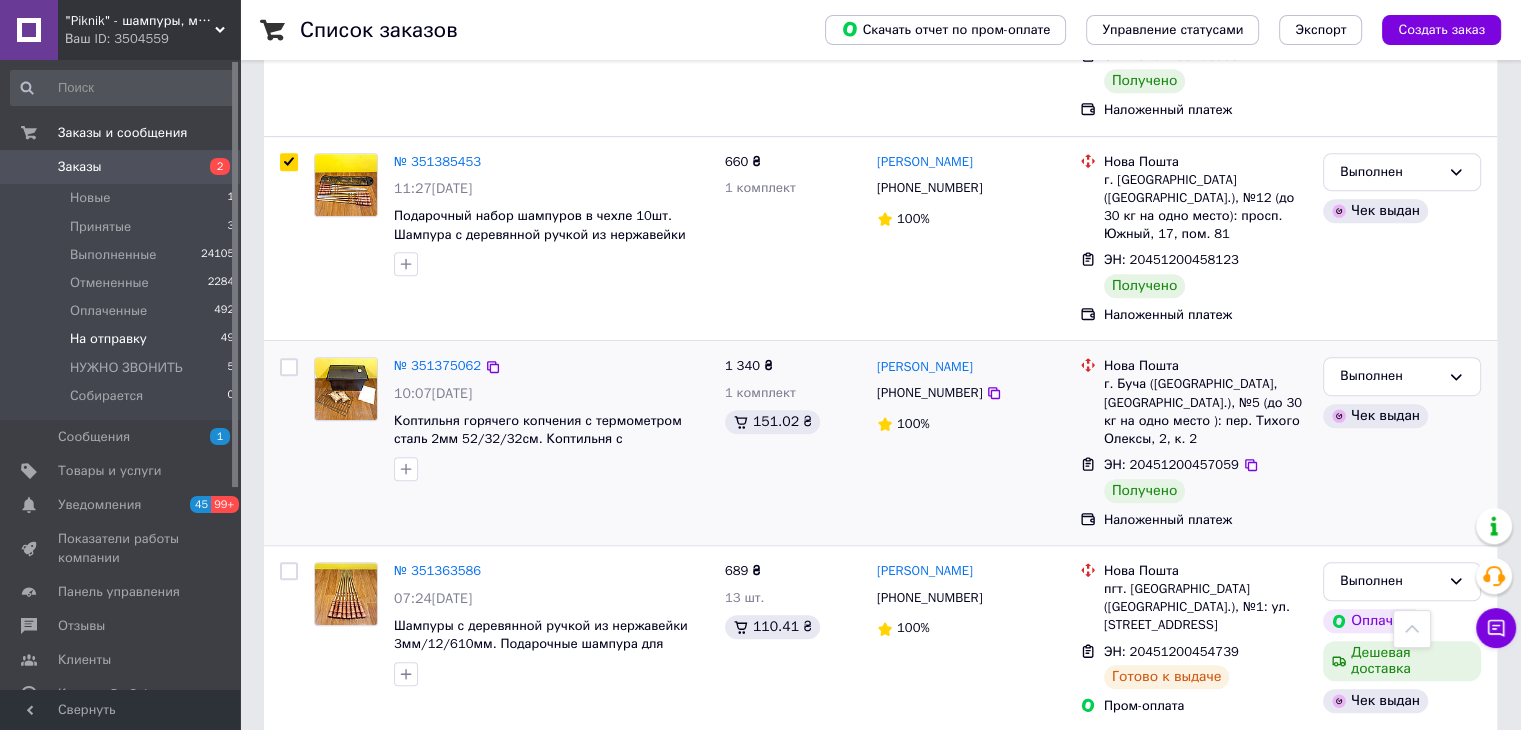 checkbox on "false" 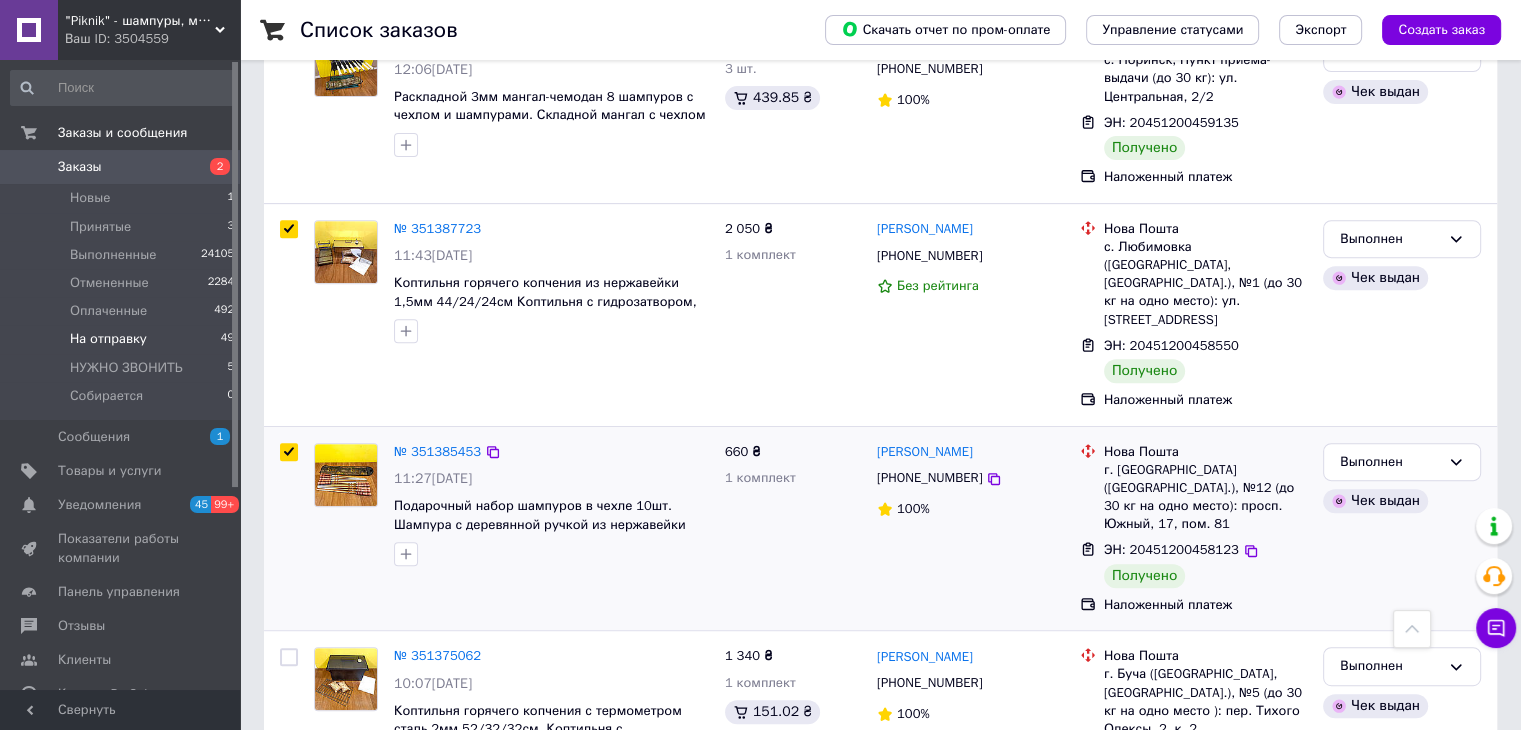 scroll, scrollTop: 664, scrollLeft: 0, axis: vertical 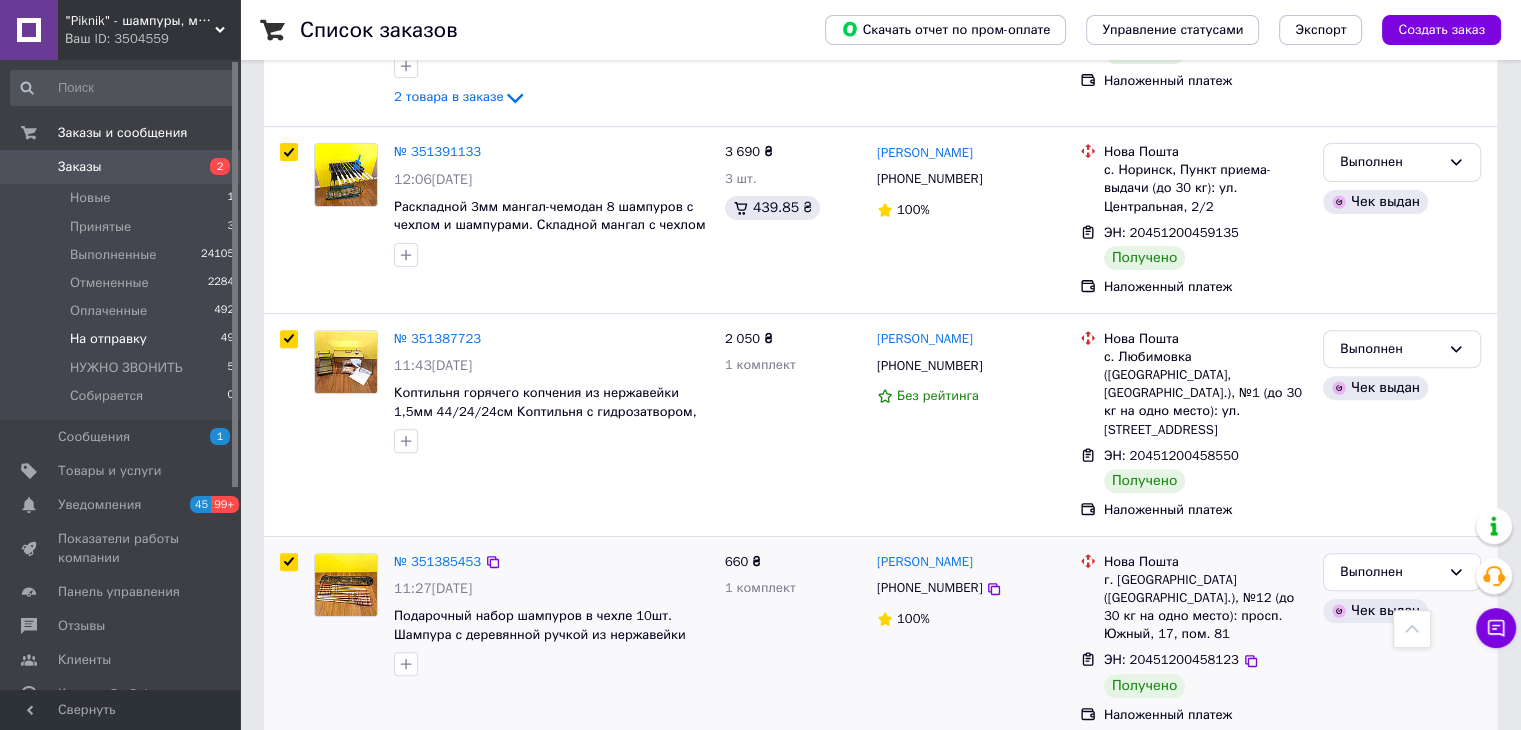 click at bounding box center [289, 562] 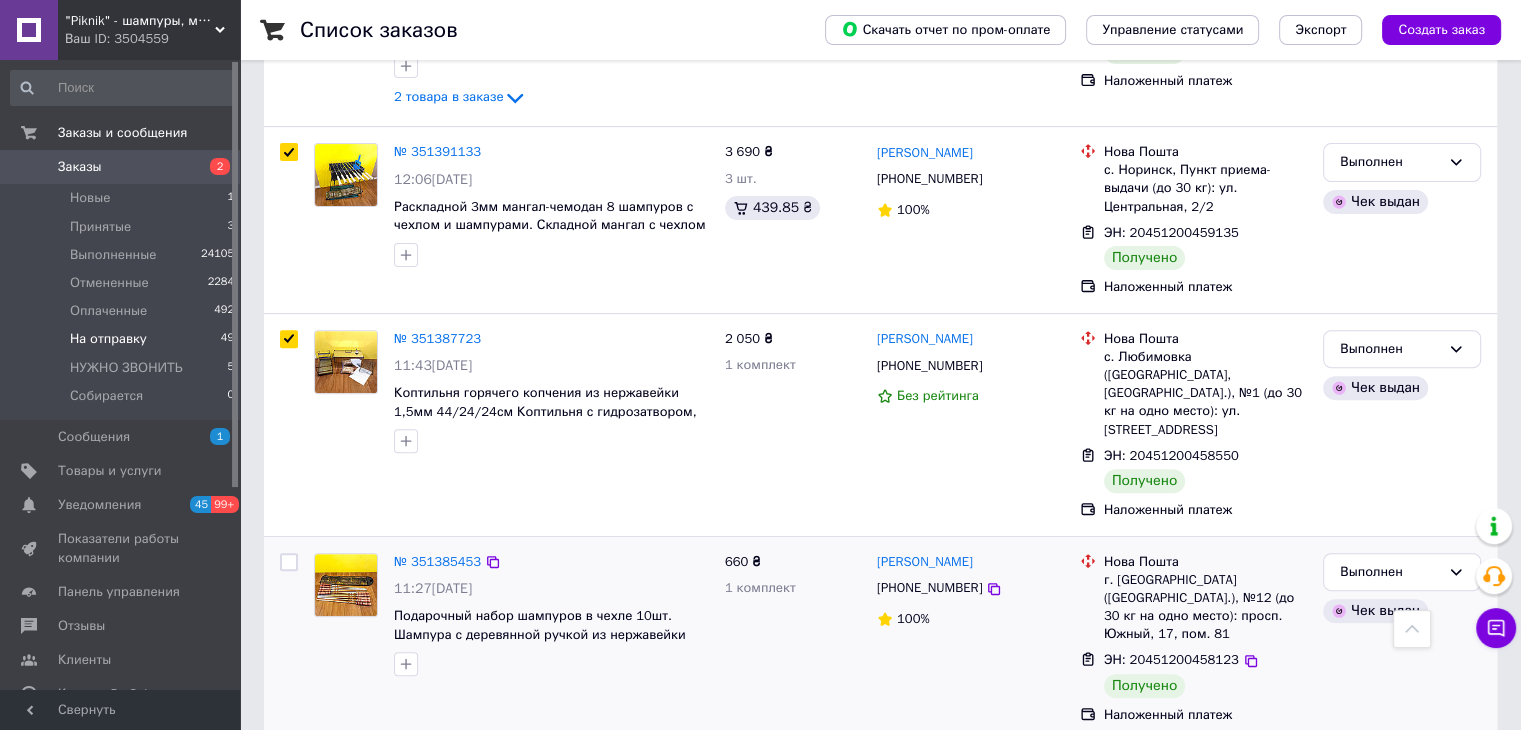 checkbox on "false" 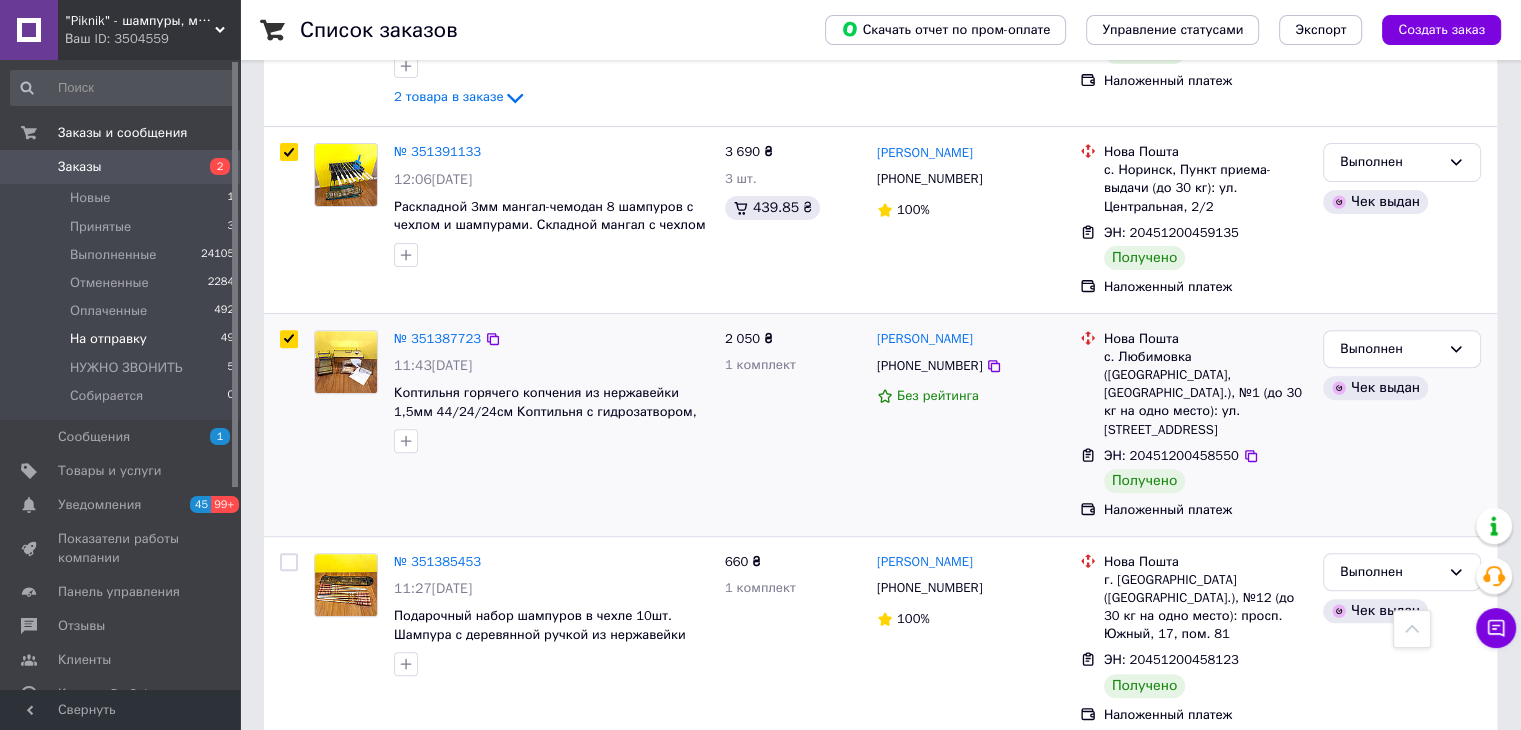 click at bounding box center [289, 339] 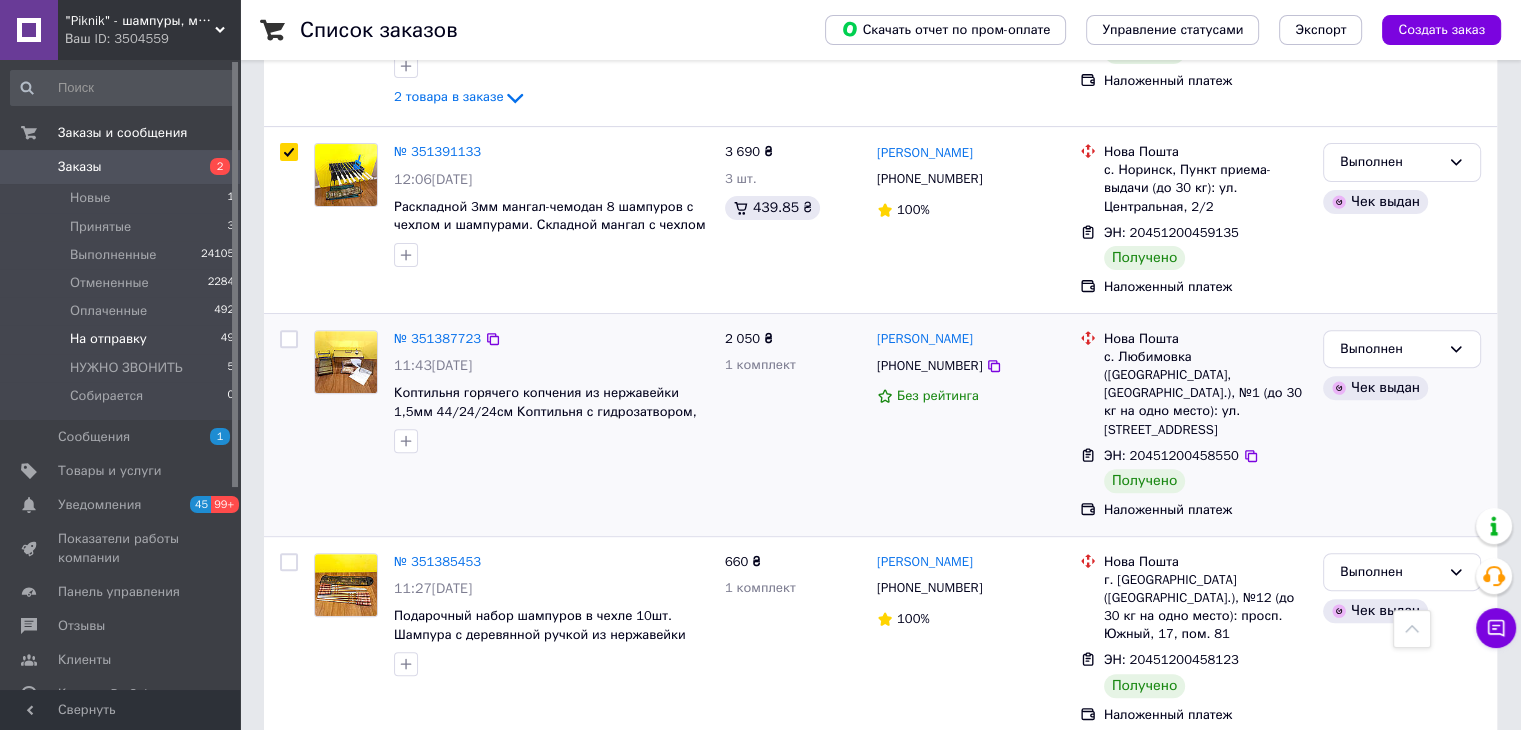 checkbox on "false" 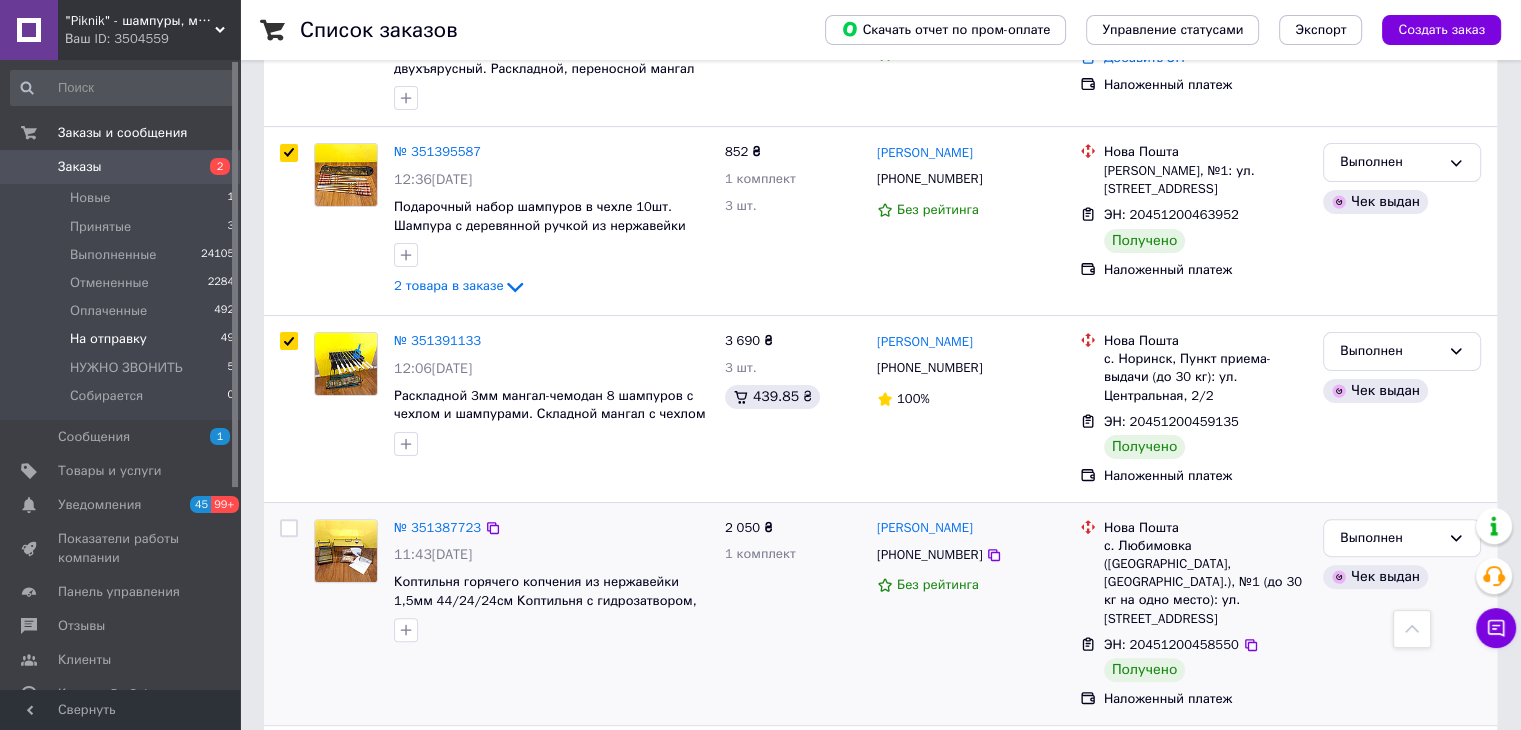 scroll, scrollTop: 464, scrollLeft: 0, axis: vertical 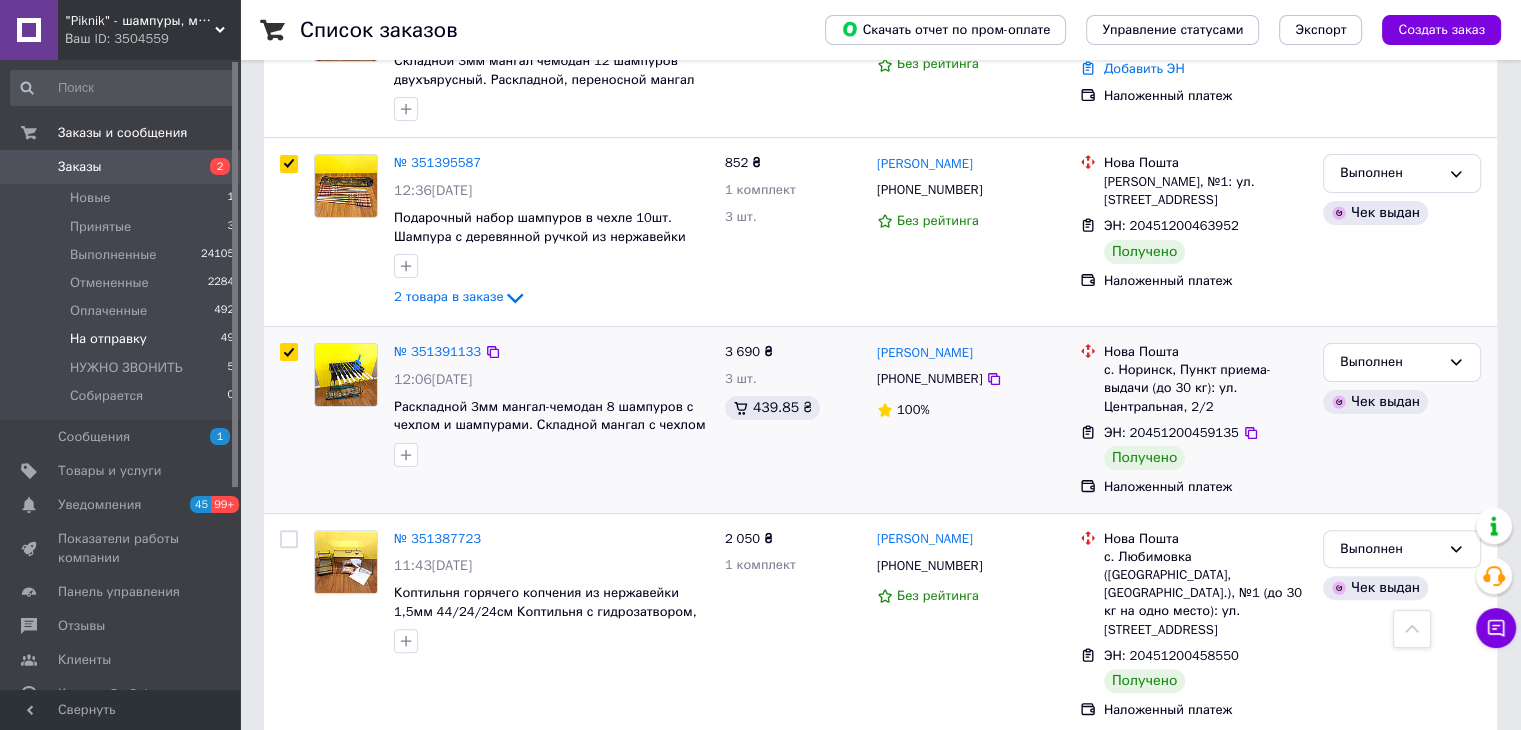 click at bounding box center [289, 352] 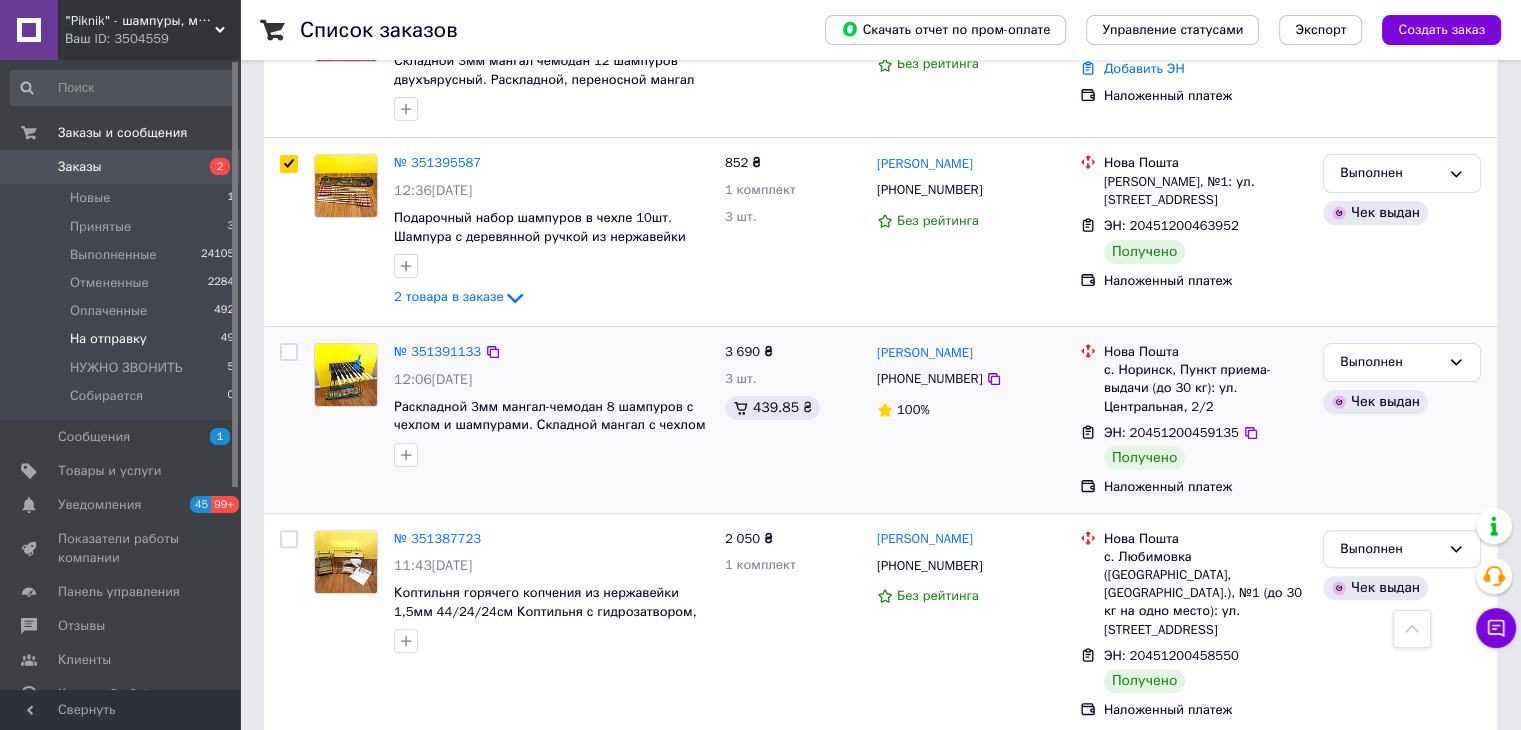 checkbox on "false" 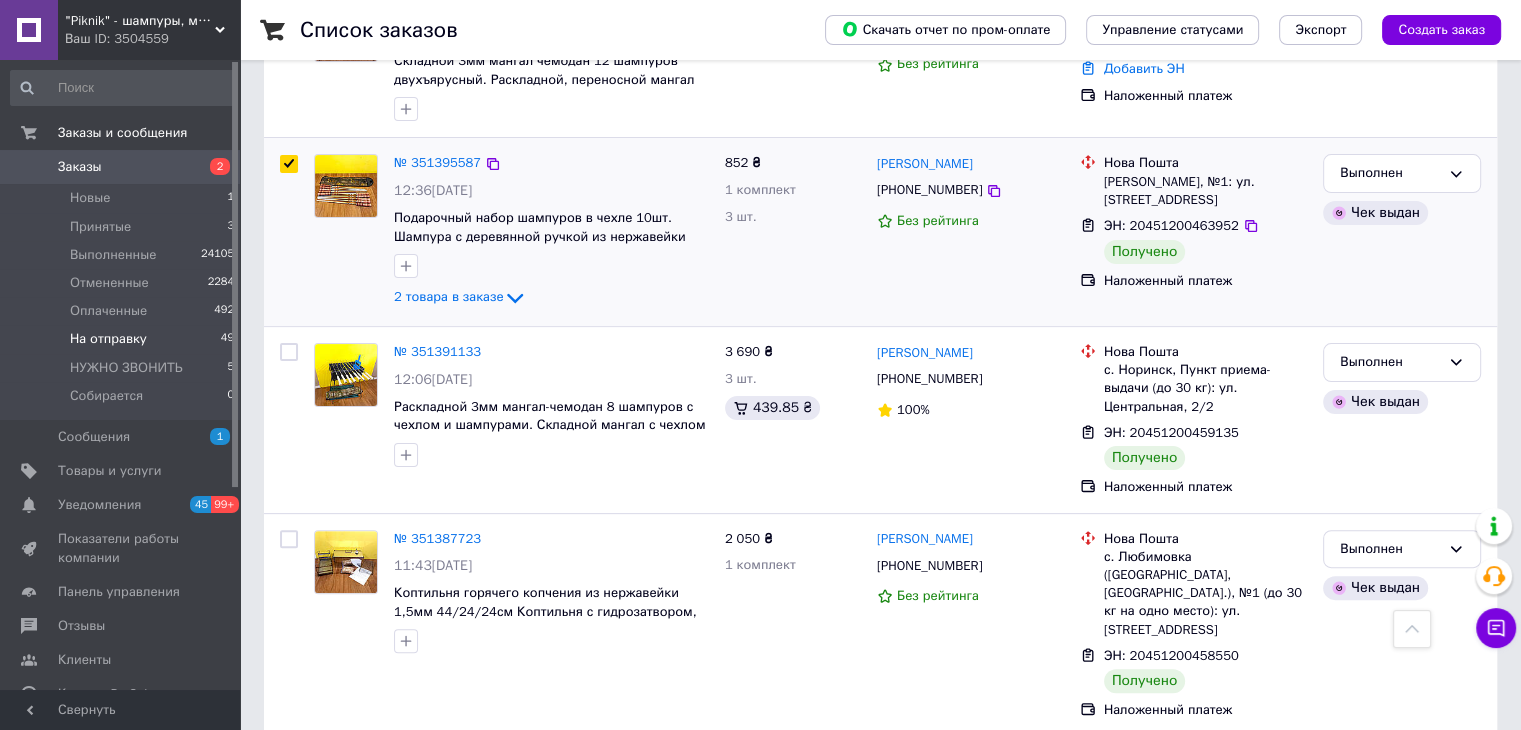 click at bounding box center (289, 164) 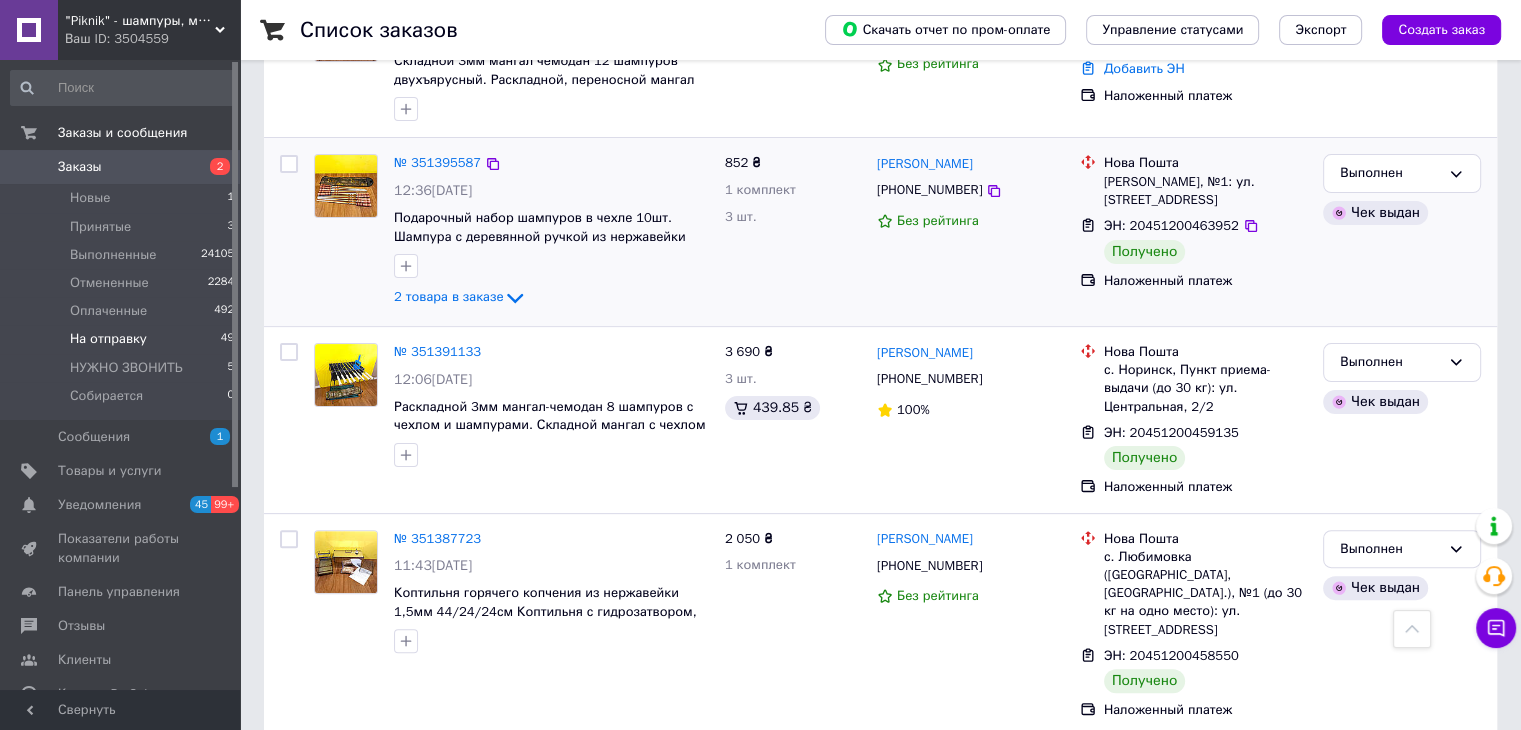 checkbox on "false" 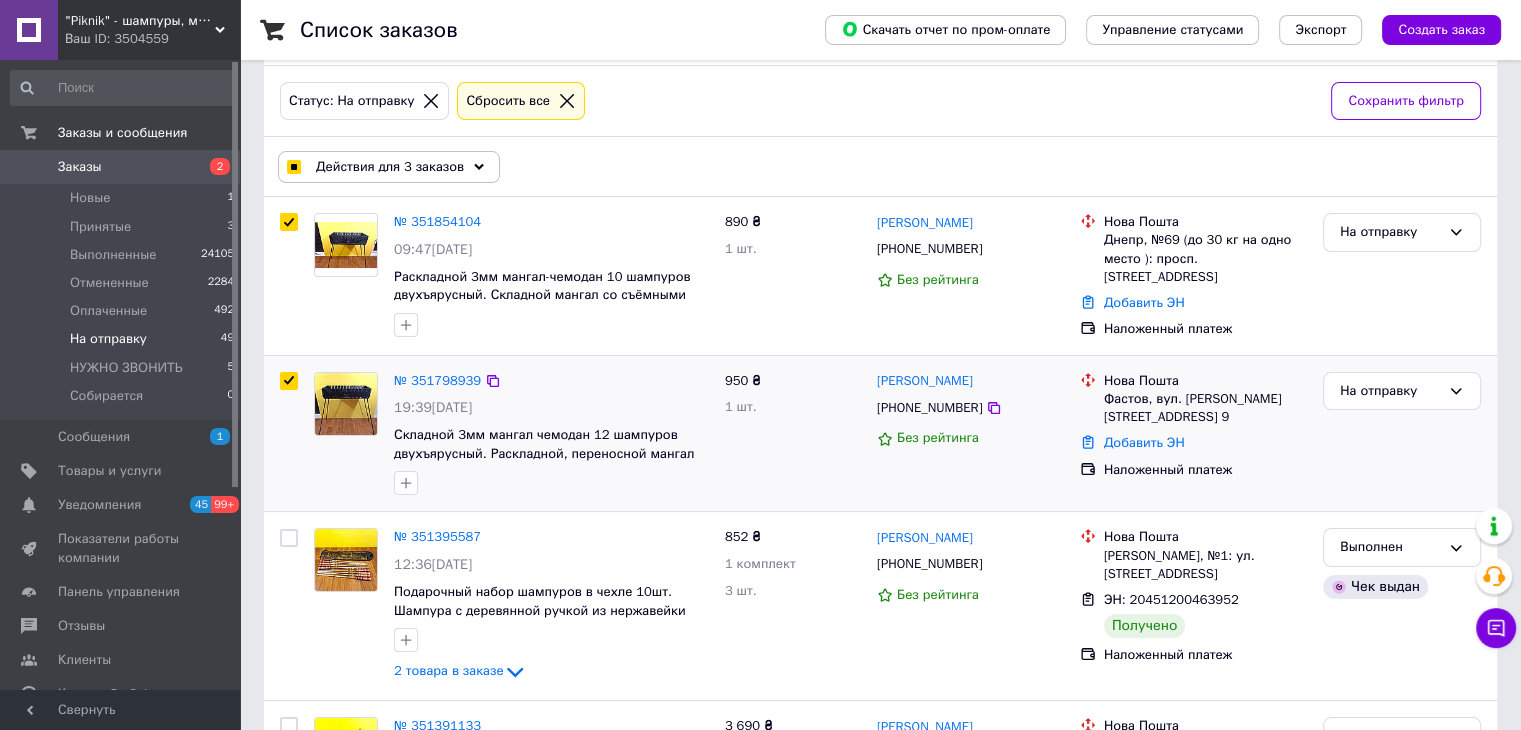 scroll, scrollTop: 0, scrollLeft: 0, axis: both 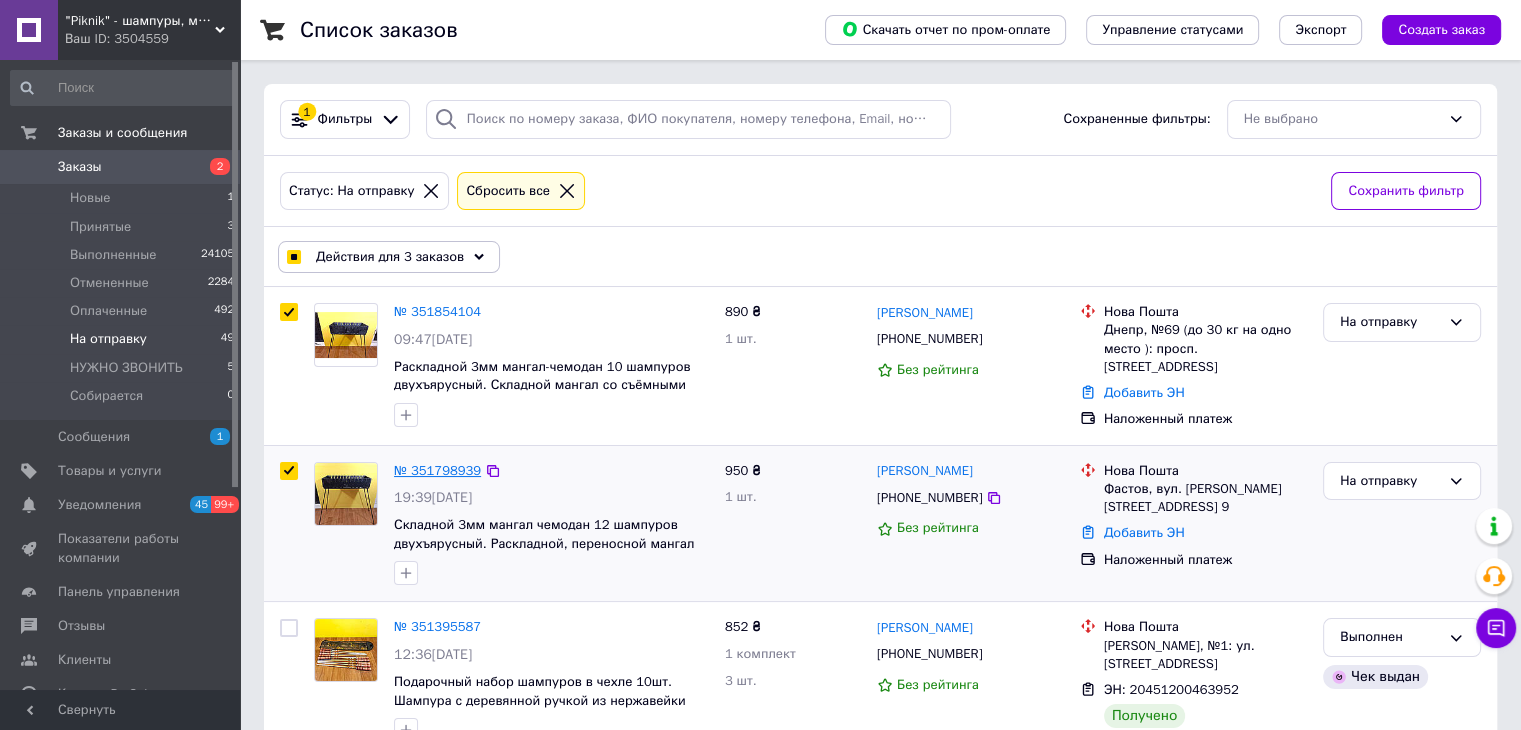 click on "№ 351798939" at bounding box center [437, 470] 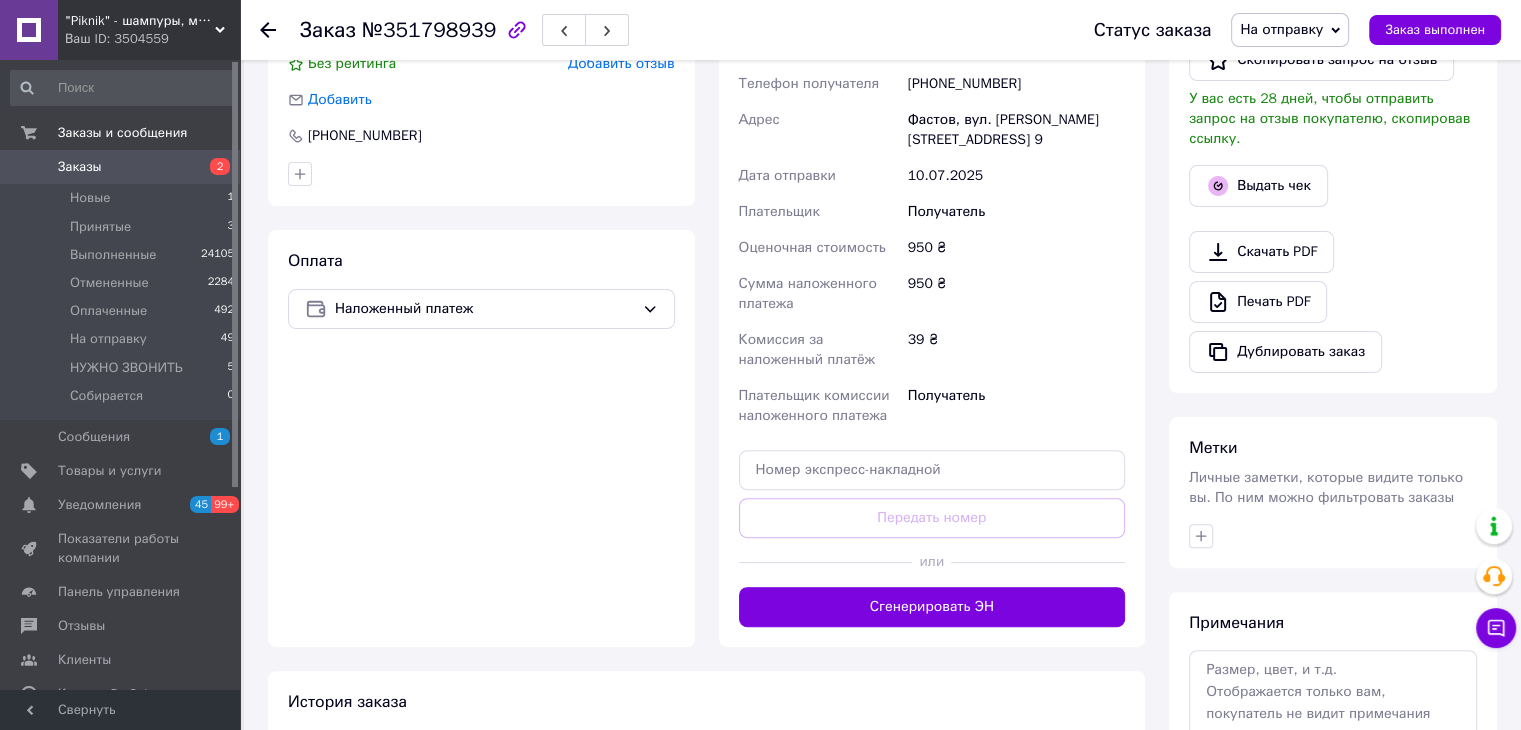scroll, scrollTop: 600, scrollLeft: 0, axis: vertical 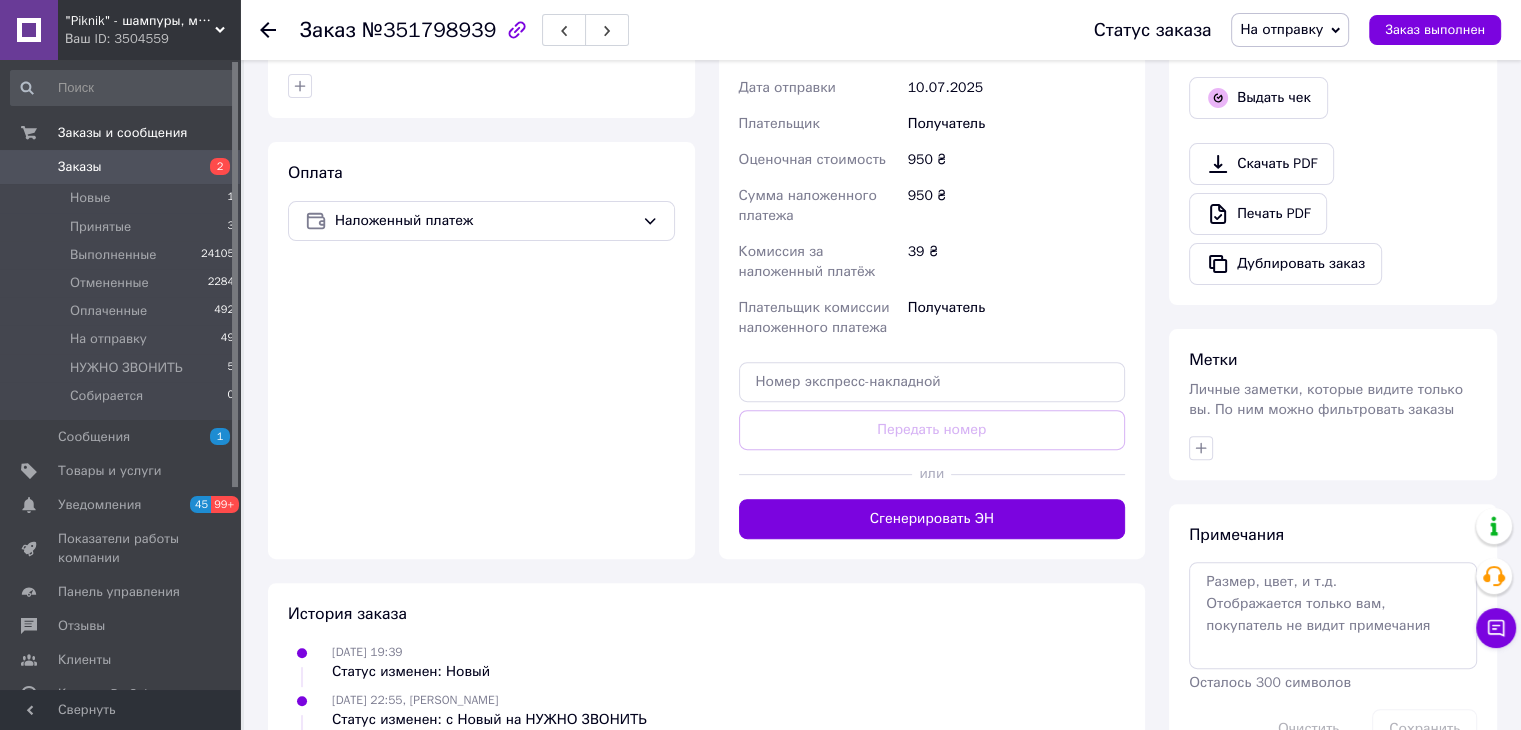 click on "Сгенерировать ЭН" at bounding box center (932, 519) 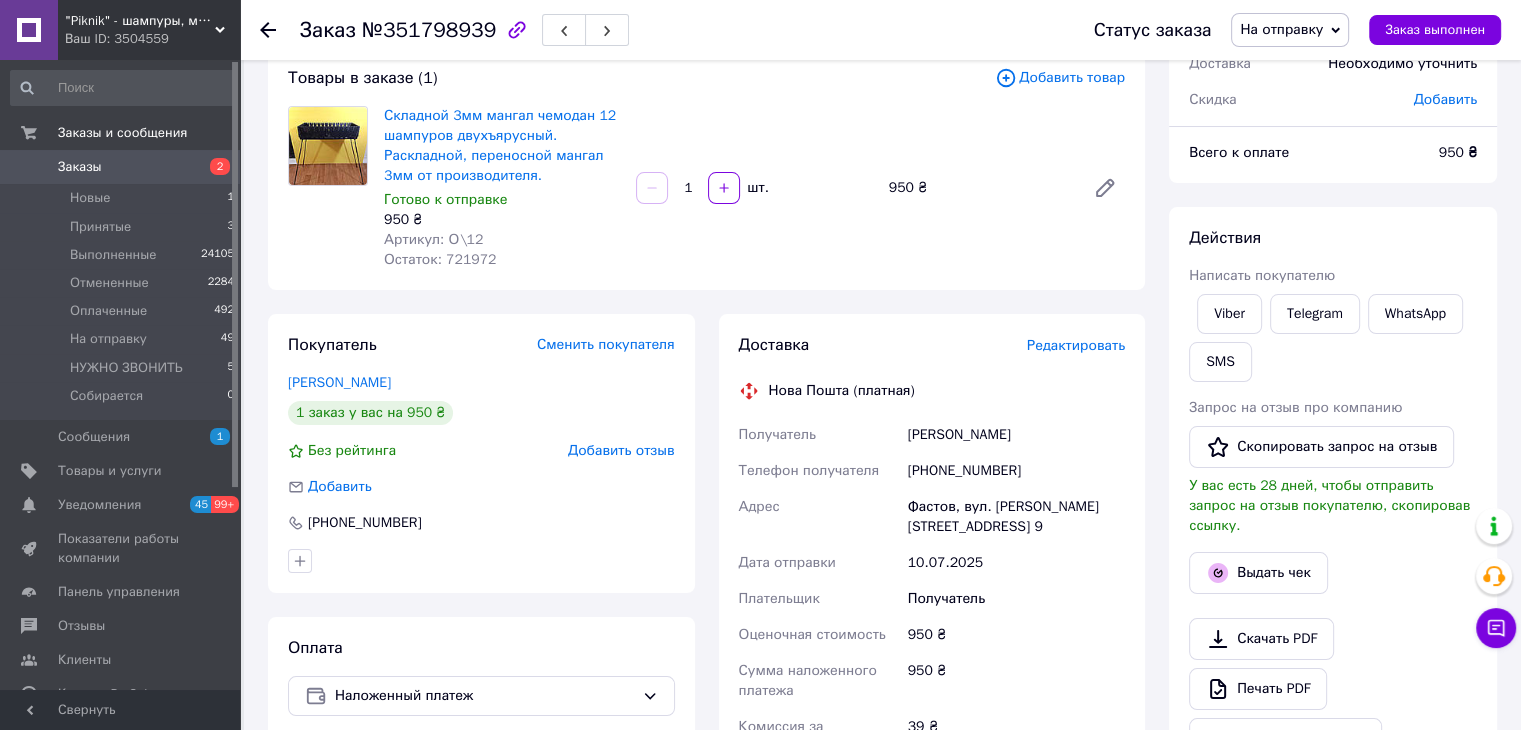 scroll, scrollTop: 100, scrollLeft: 0, axis: vertical 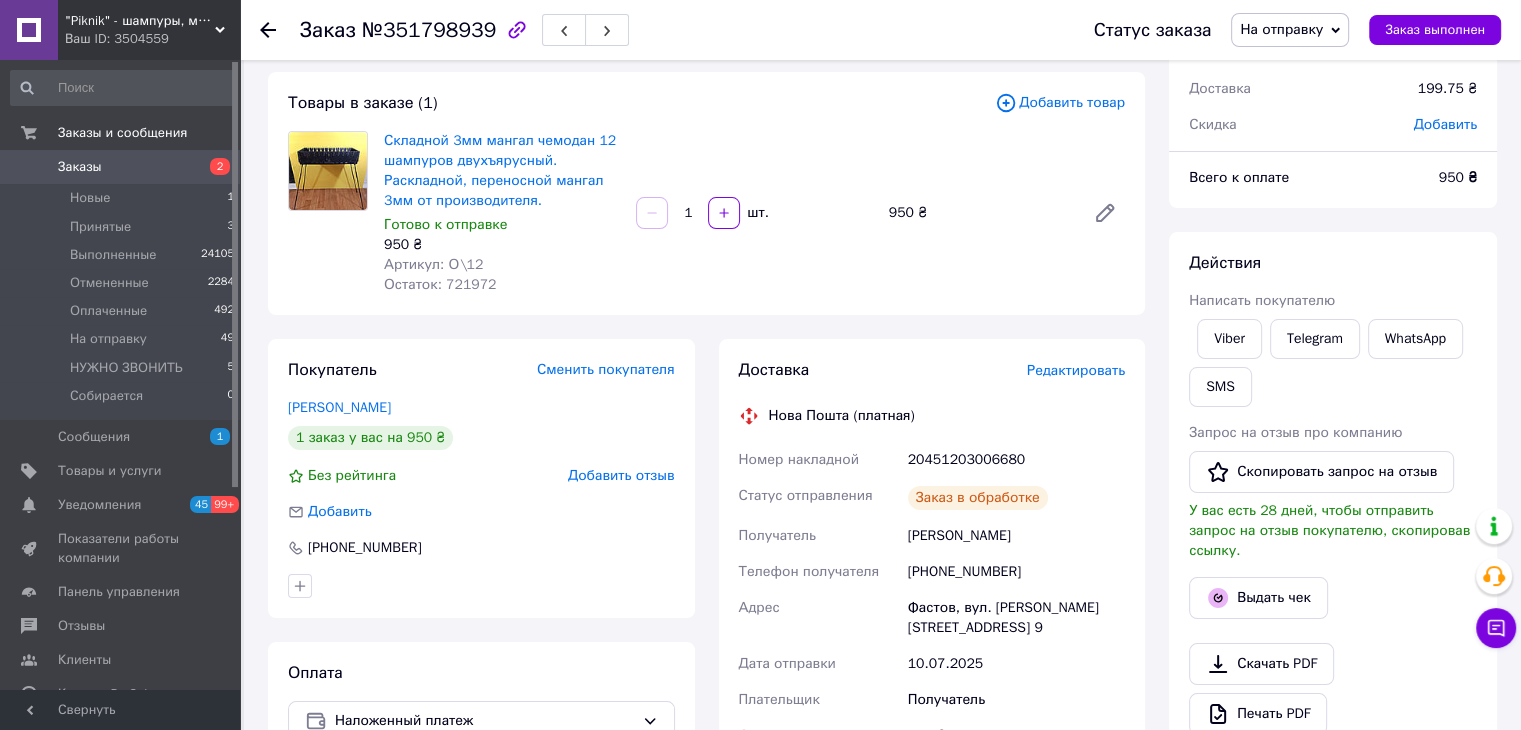 click 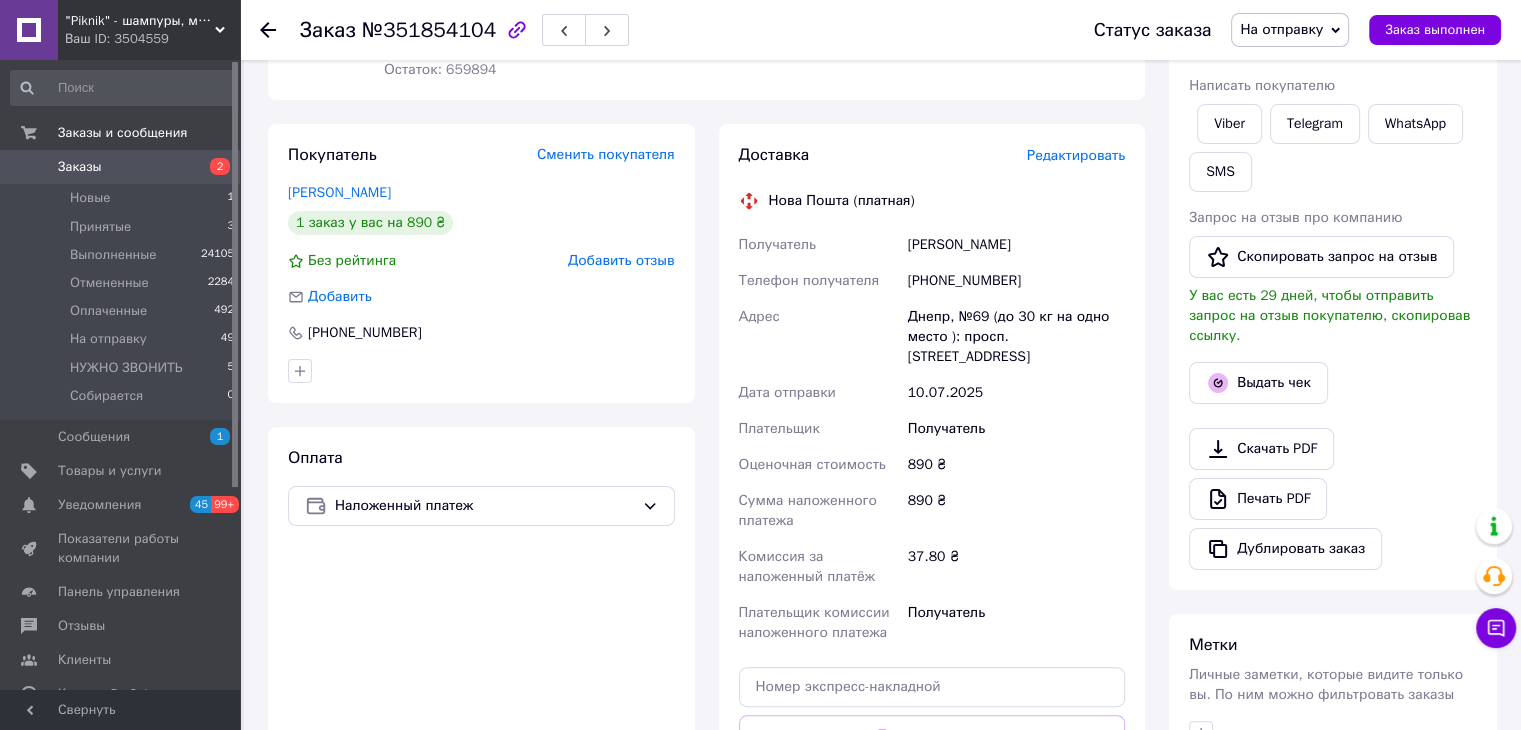 scroll, scrollTop: 500, scrollLeft: 0, axis: vertical 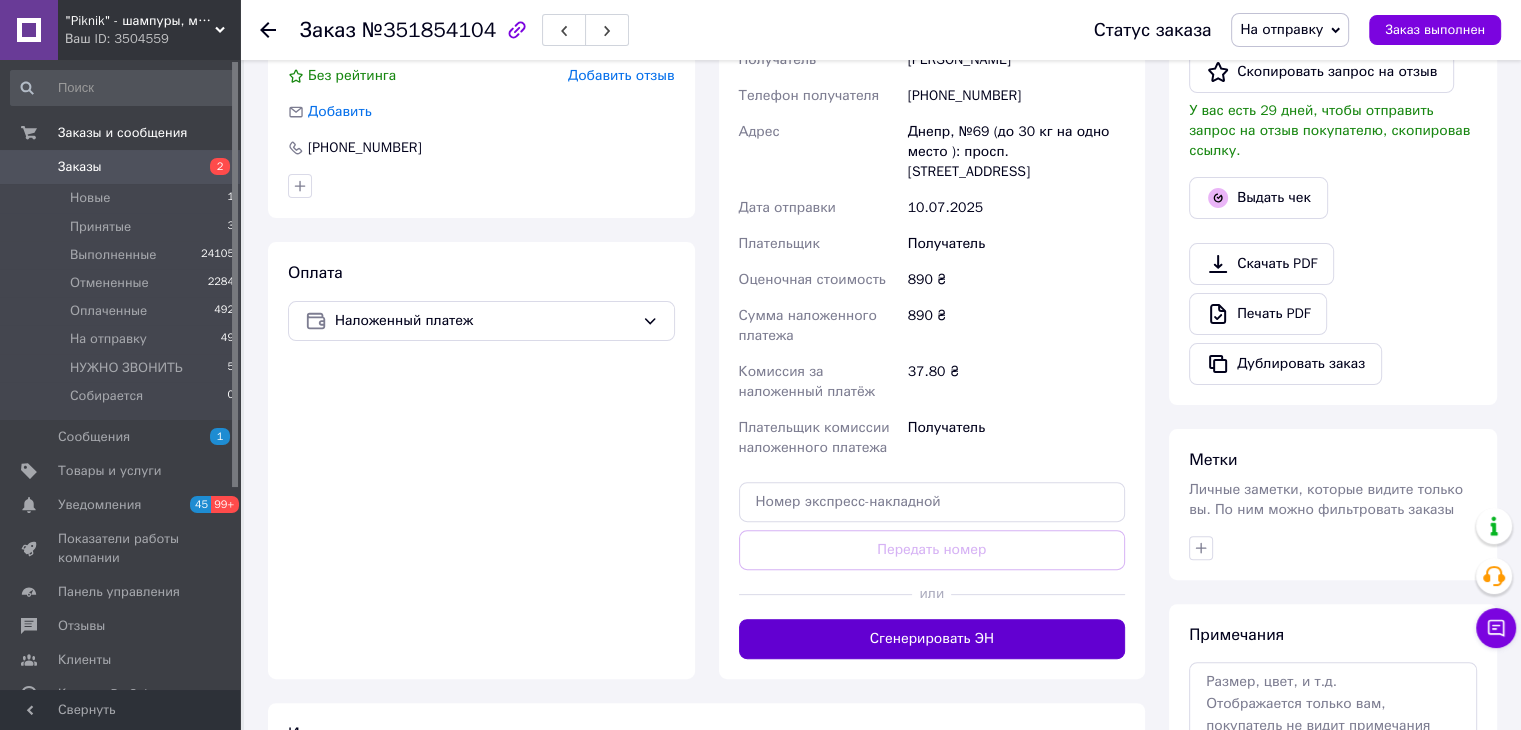 click on "Сгенерировать ЭН" at bounding box center [932, 639] 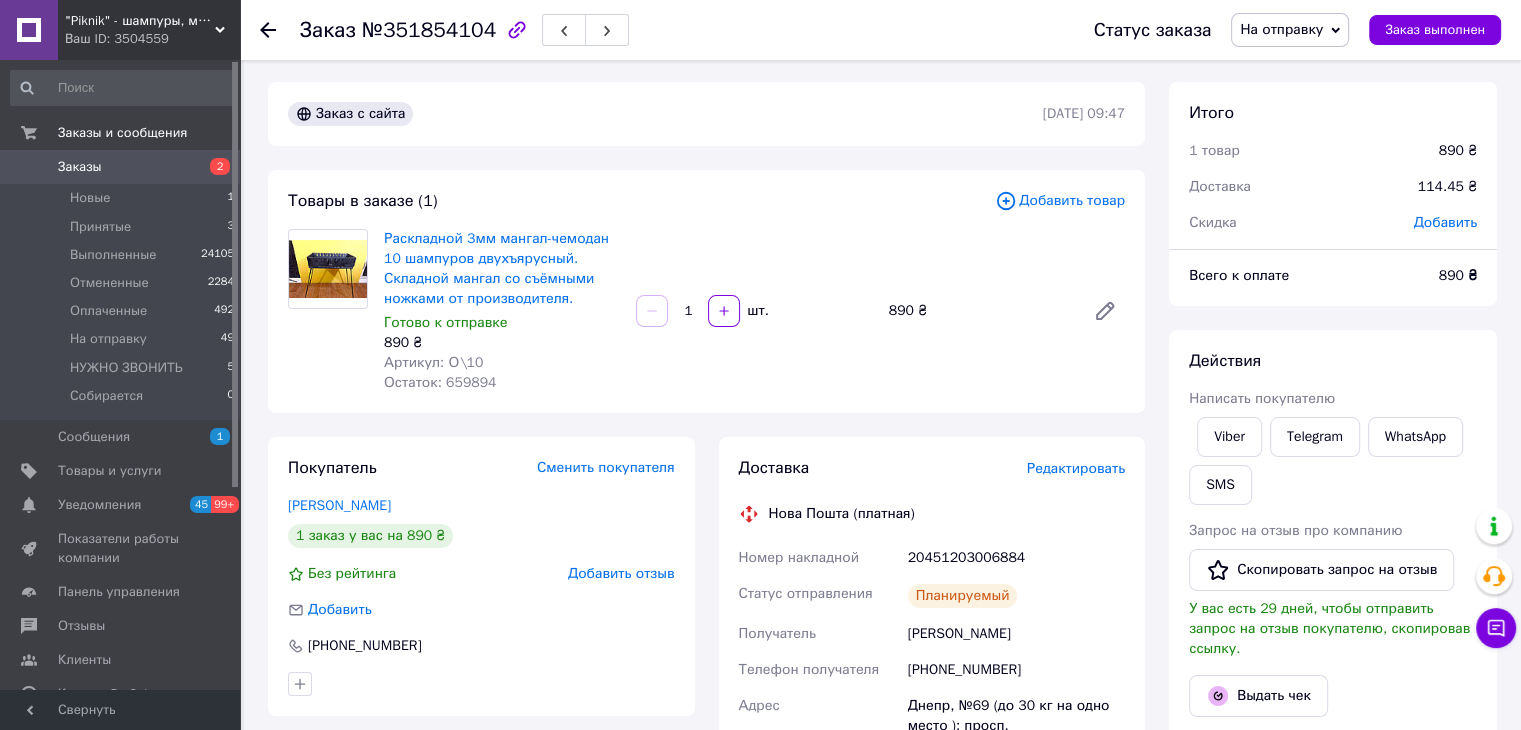 scroll, scrollTop: 0, scrollLeft: 0, axis: both 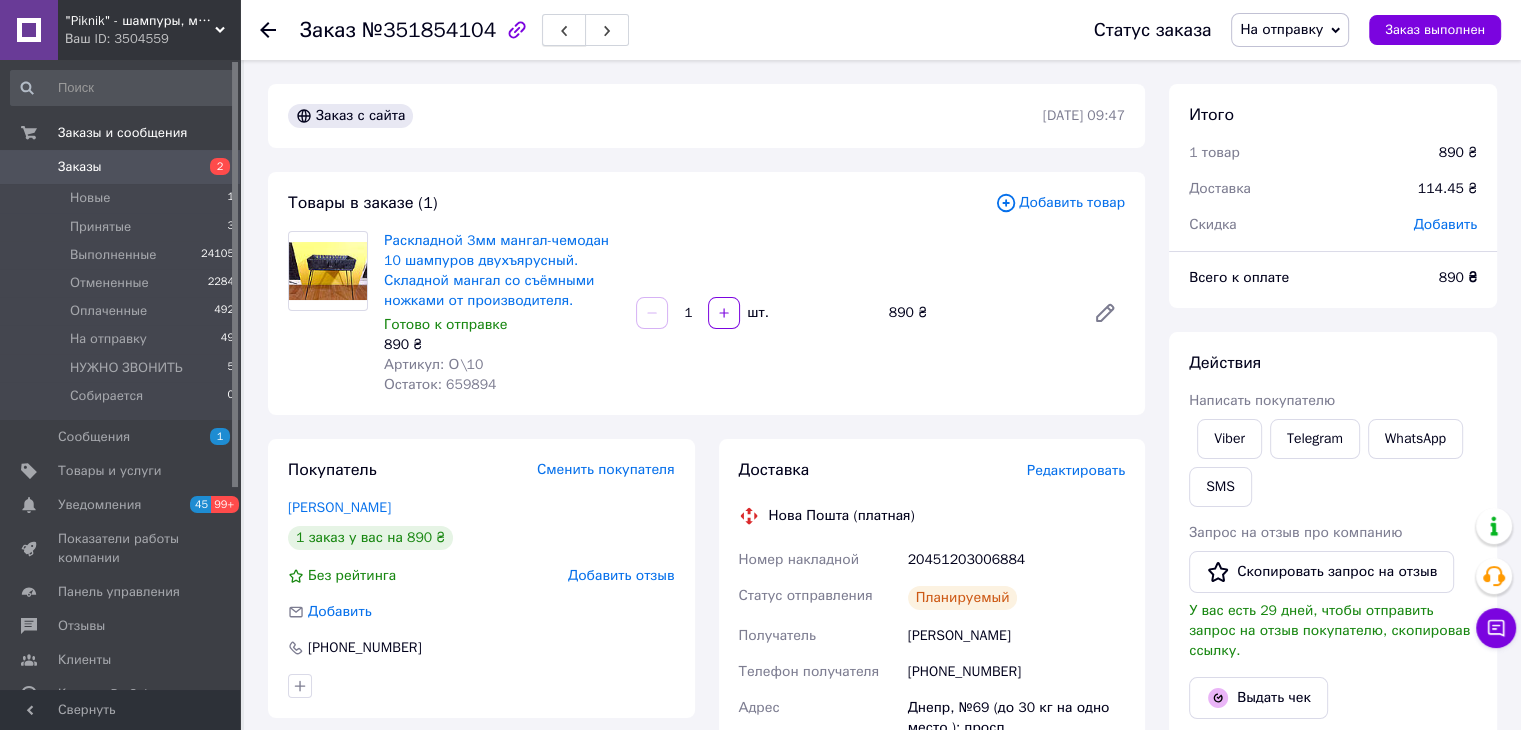 click at bounding box center [564, 30] 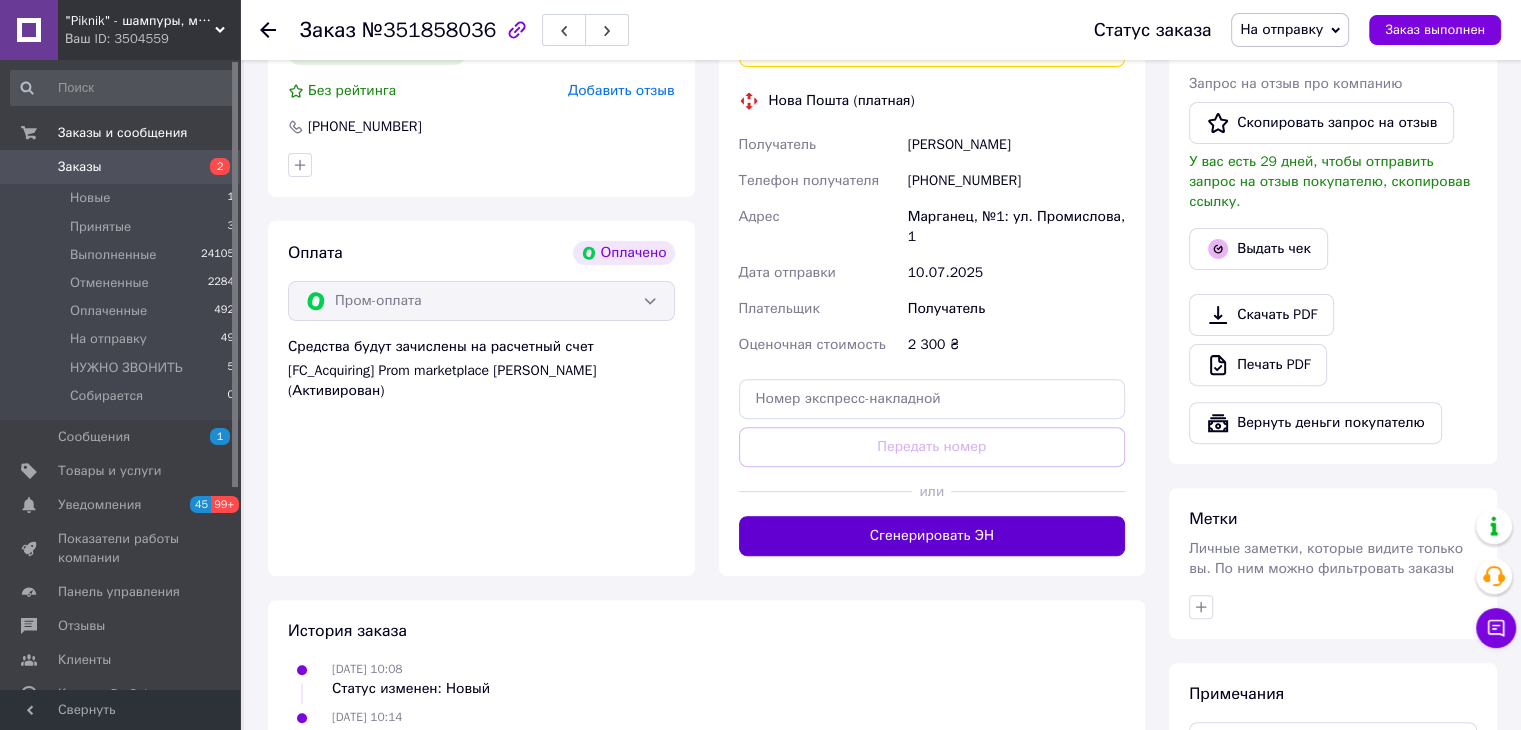 scroll, scrollTop: 600, scrollLeft: 0, axis: vertical 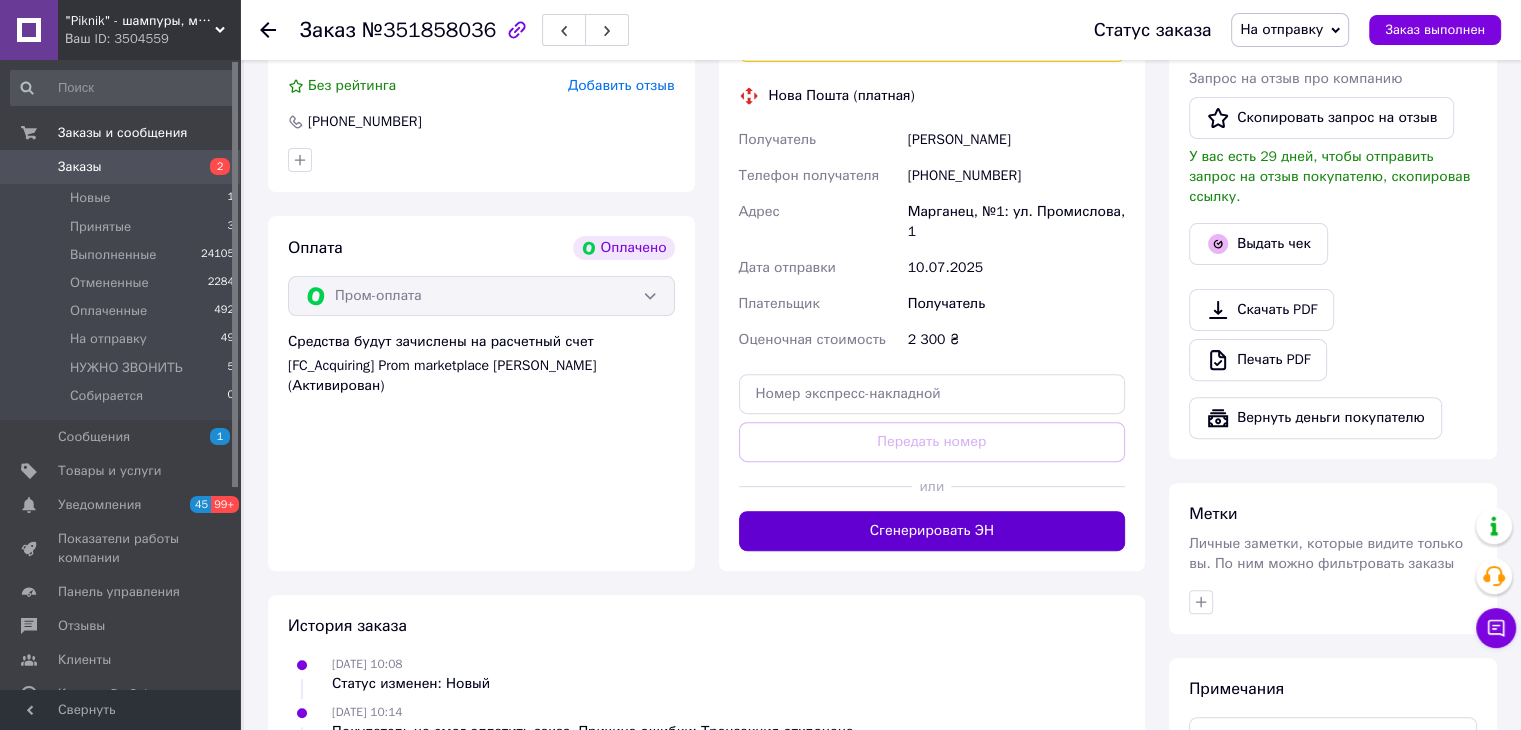 click on "Сгенерировать ЭН" at bounding box center (932, 531) 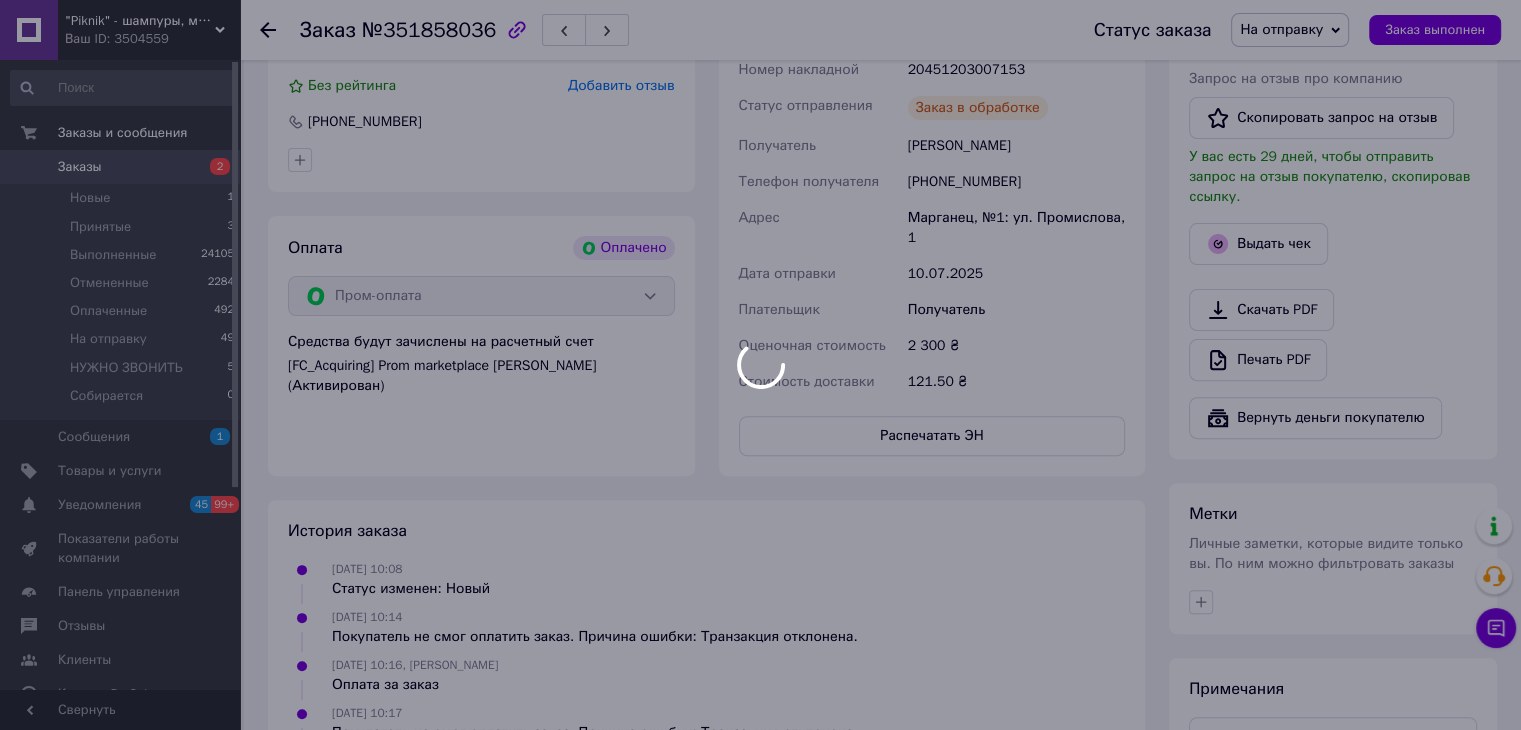 scroll, scrollTop: 20, scrollLeft: 0, axis: vertical 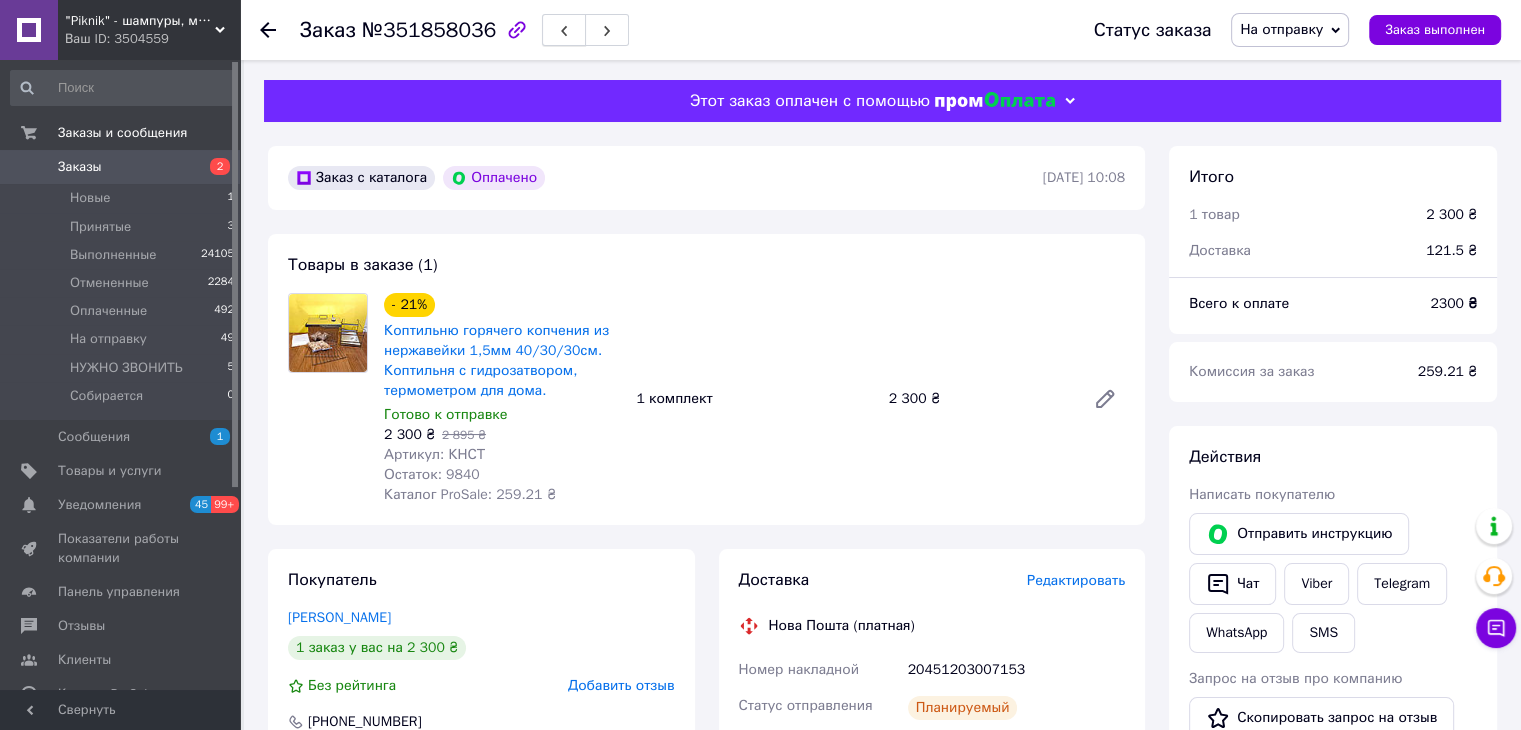 click 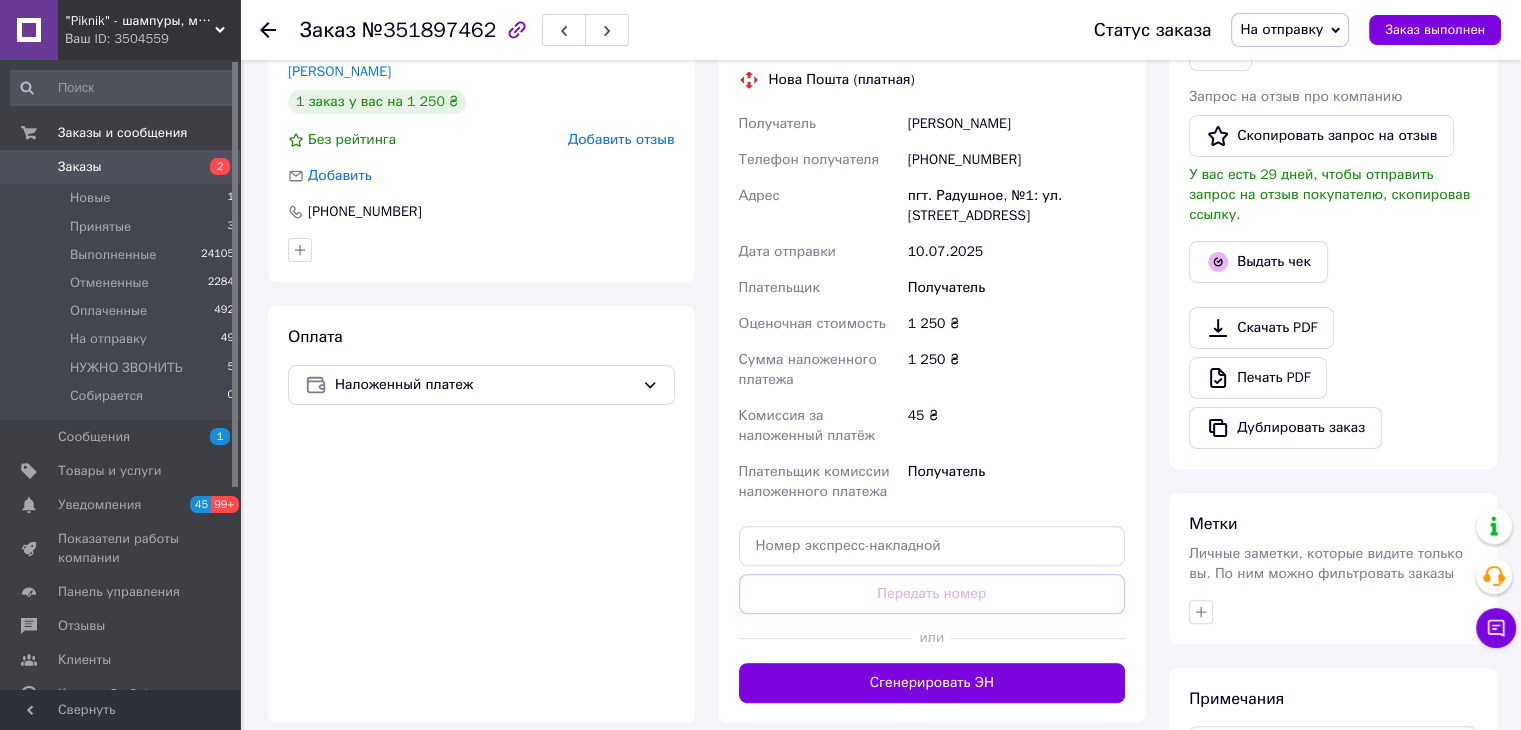 scroll, scrollTop: 500, scrollLeft: 0, axis: vertical 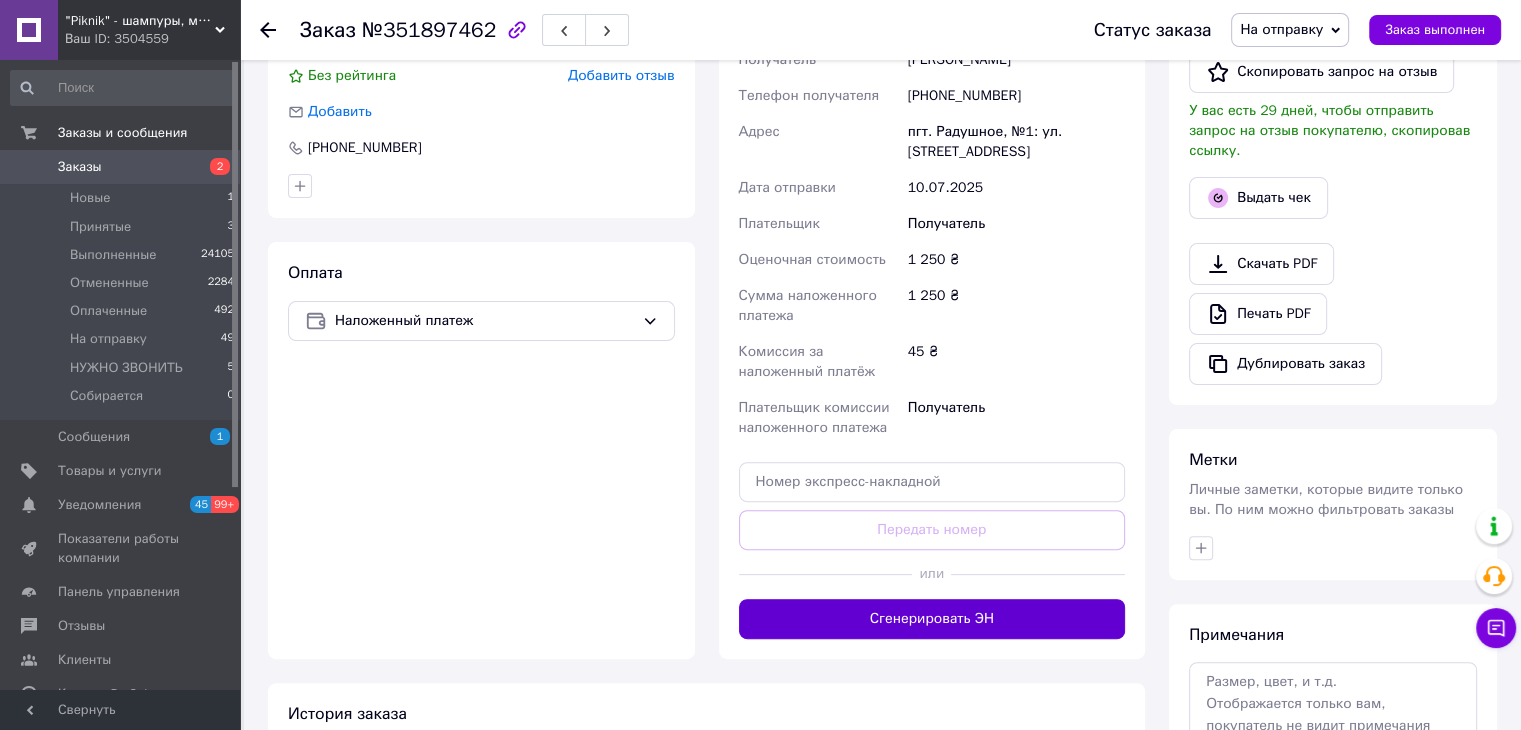 click on "Сгенерировать ЭН" at bounding box center (932, 619) 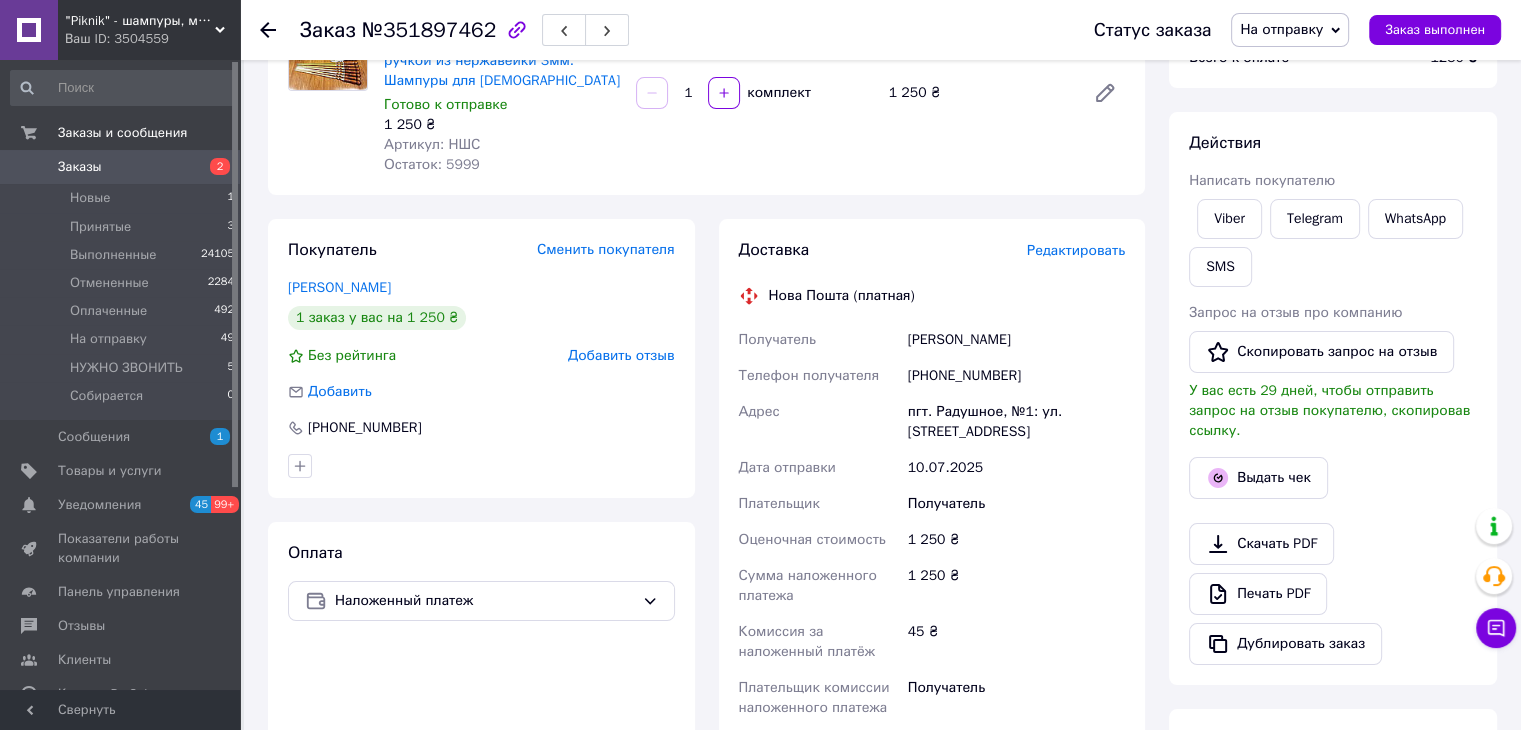 scroll, scrollTop: 200, scrollLeft: 0, axis: vertical 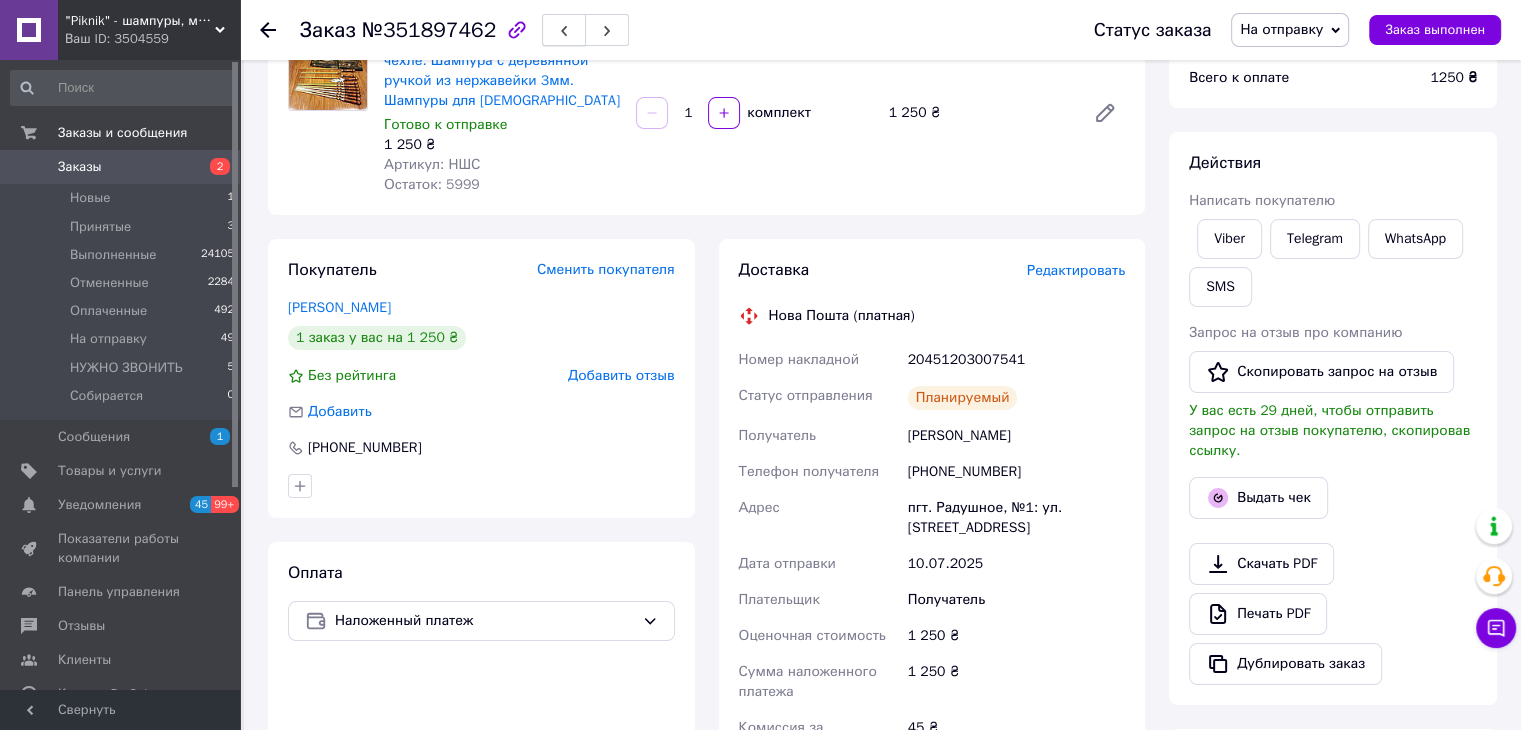 click 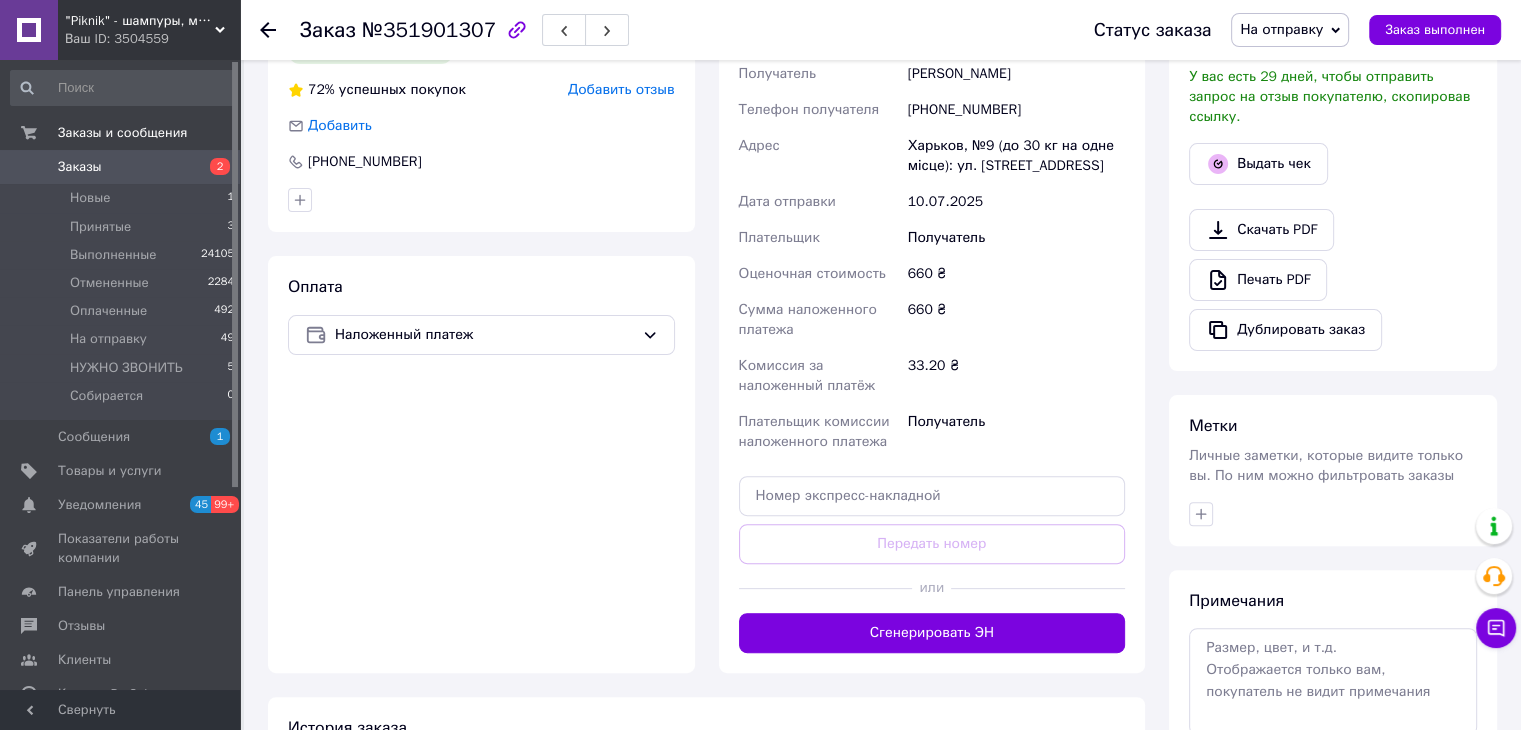 scroll, scrollTop: 600, scrollLeft: 0, axis: vertical 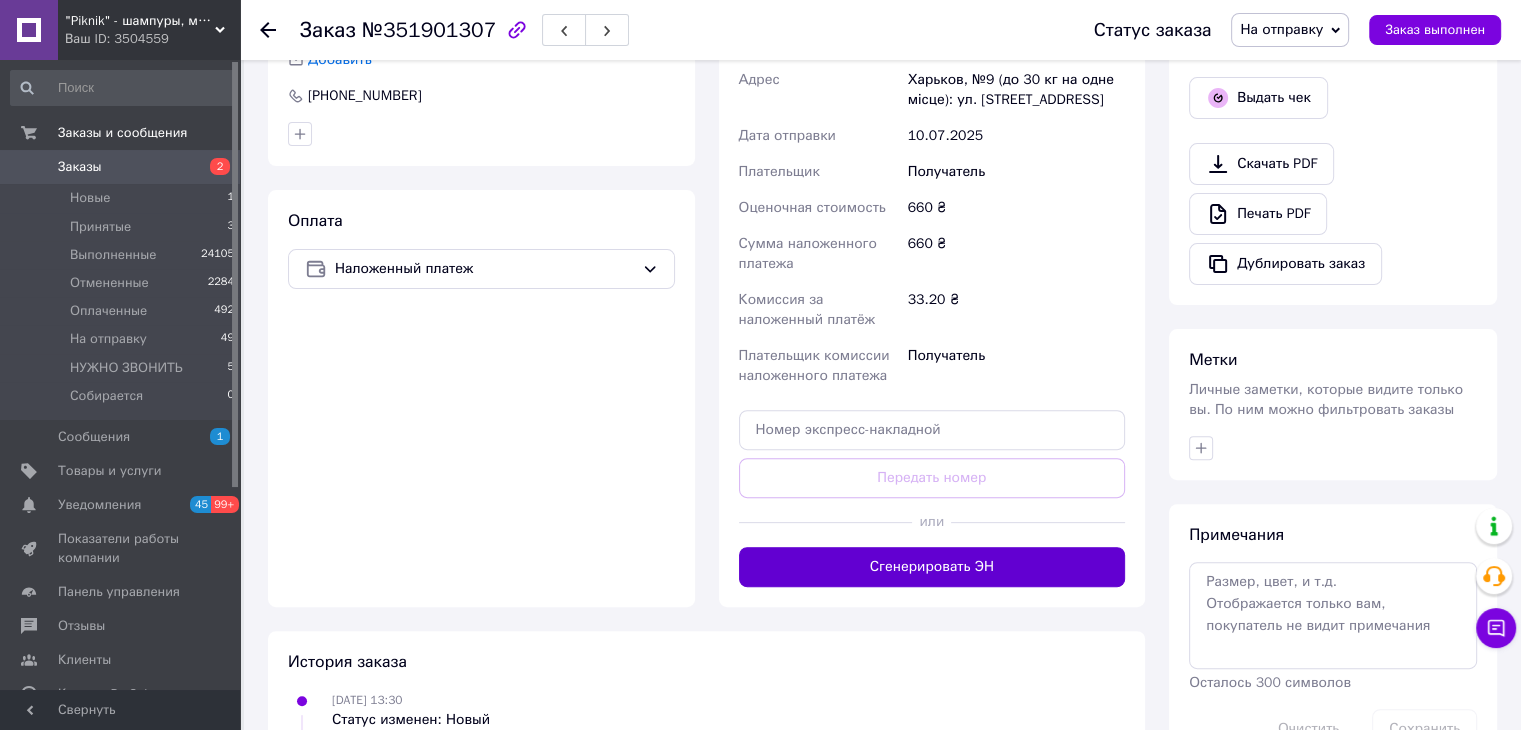 click on "Сгенерировать ЭН" at bounding box center (932, 567) 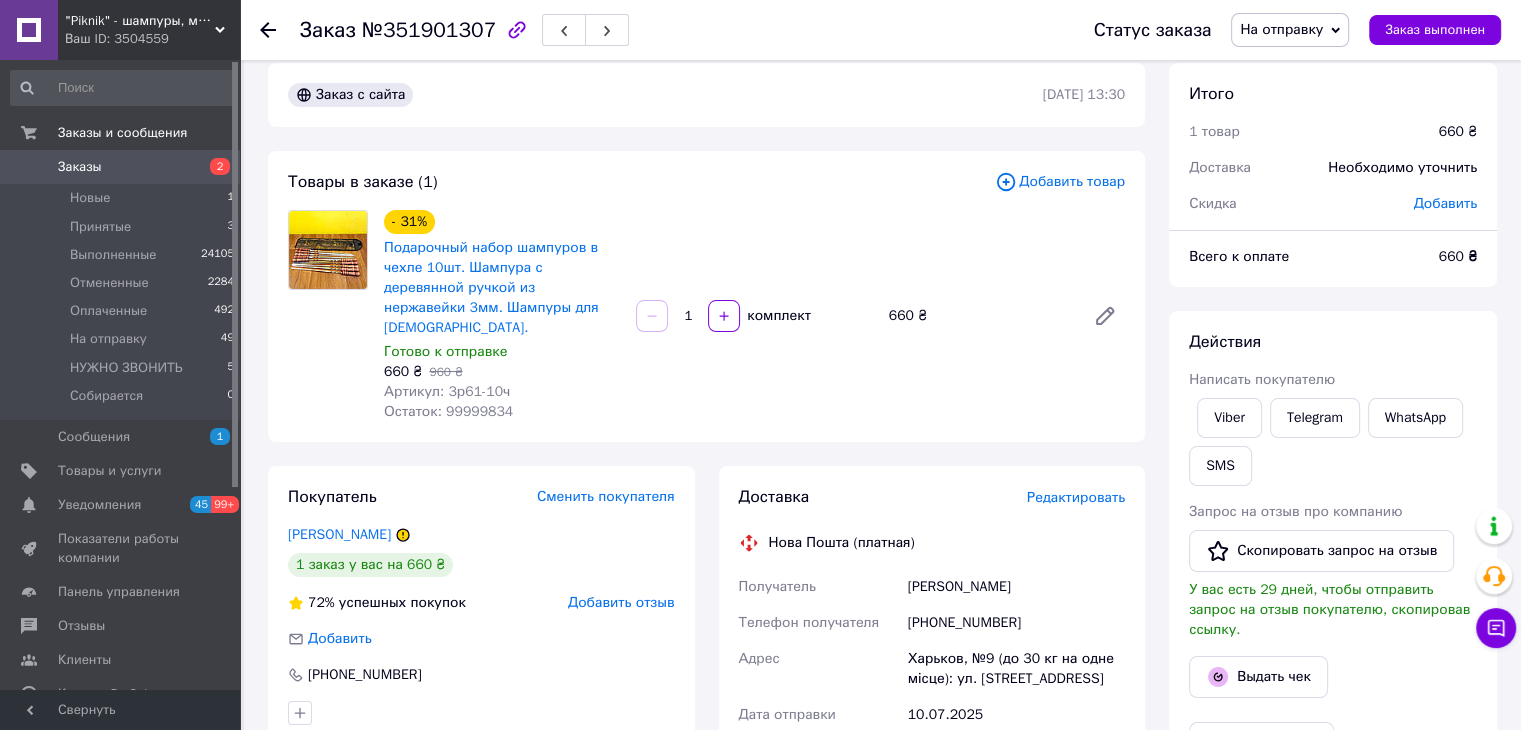 scroll, scrollTop: 0, scrollLeft: 0, axis: both 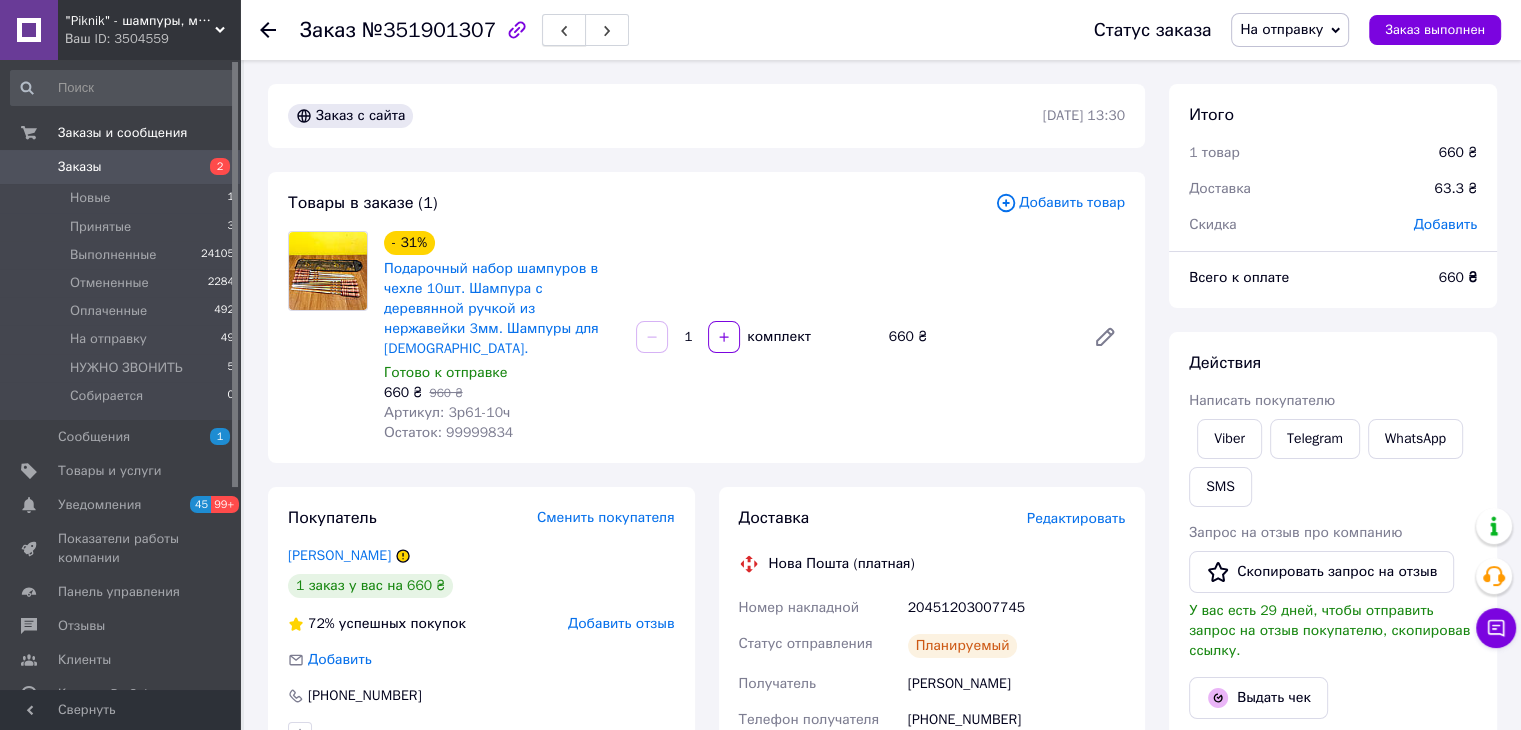 click 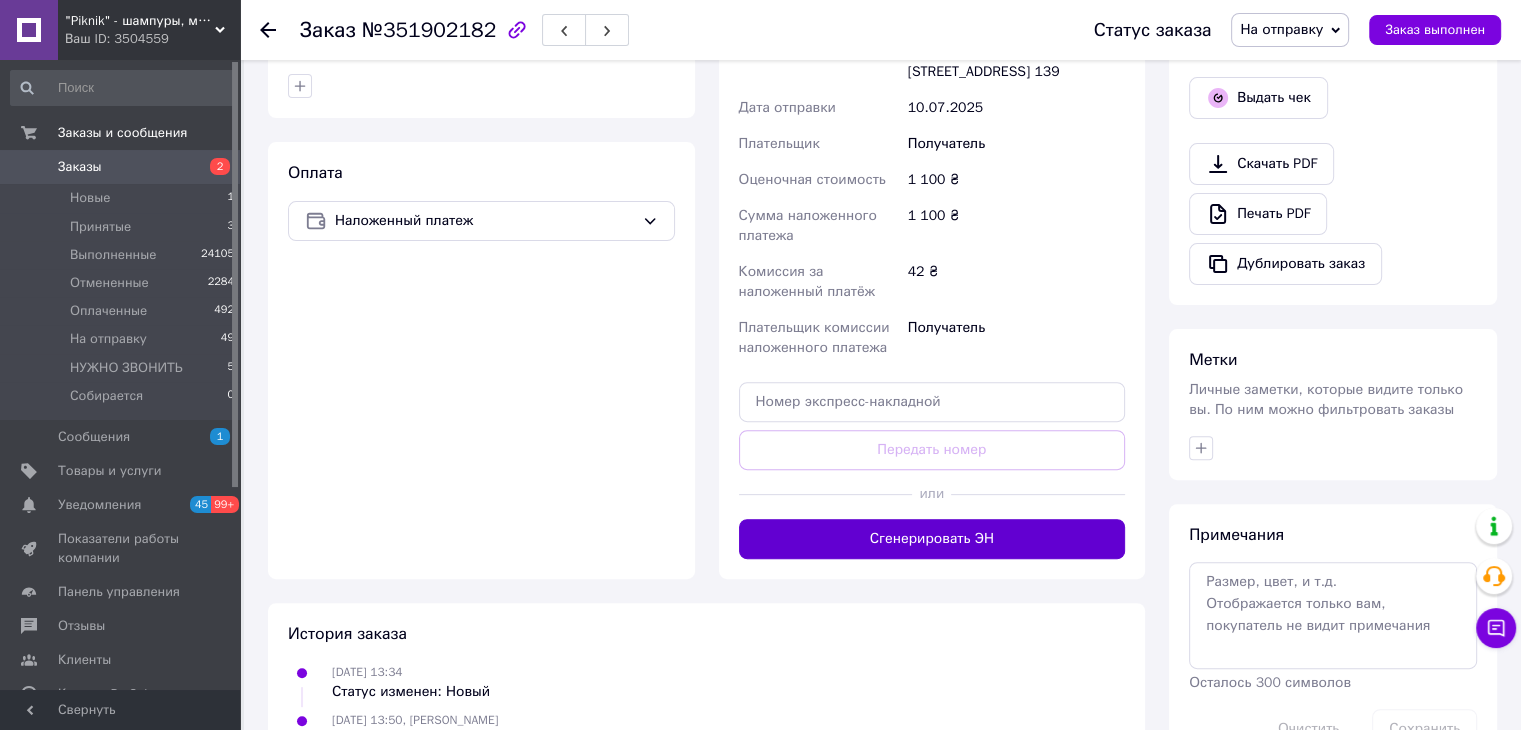 click on "Сгенерировать ЭН" at bounding box center [932, 539] 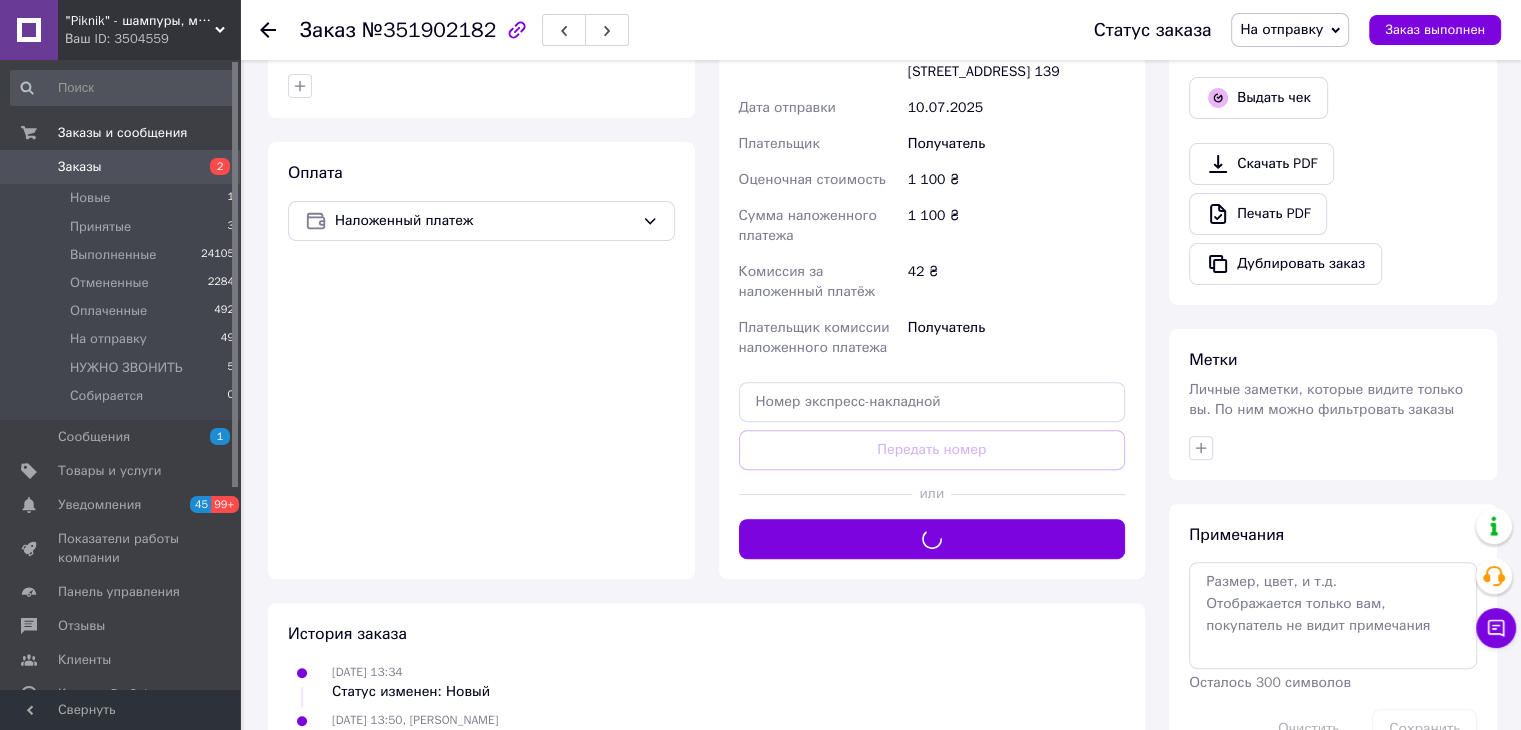 scroll, scrollTop: 200, scrollLeft: 0, axis: vertical 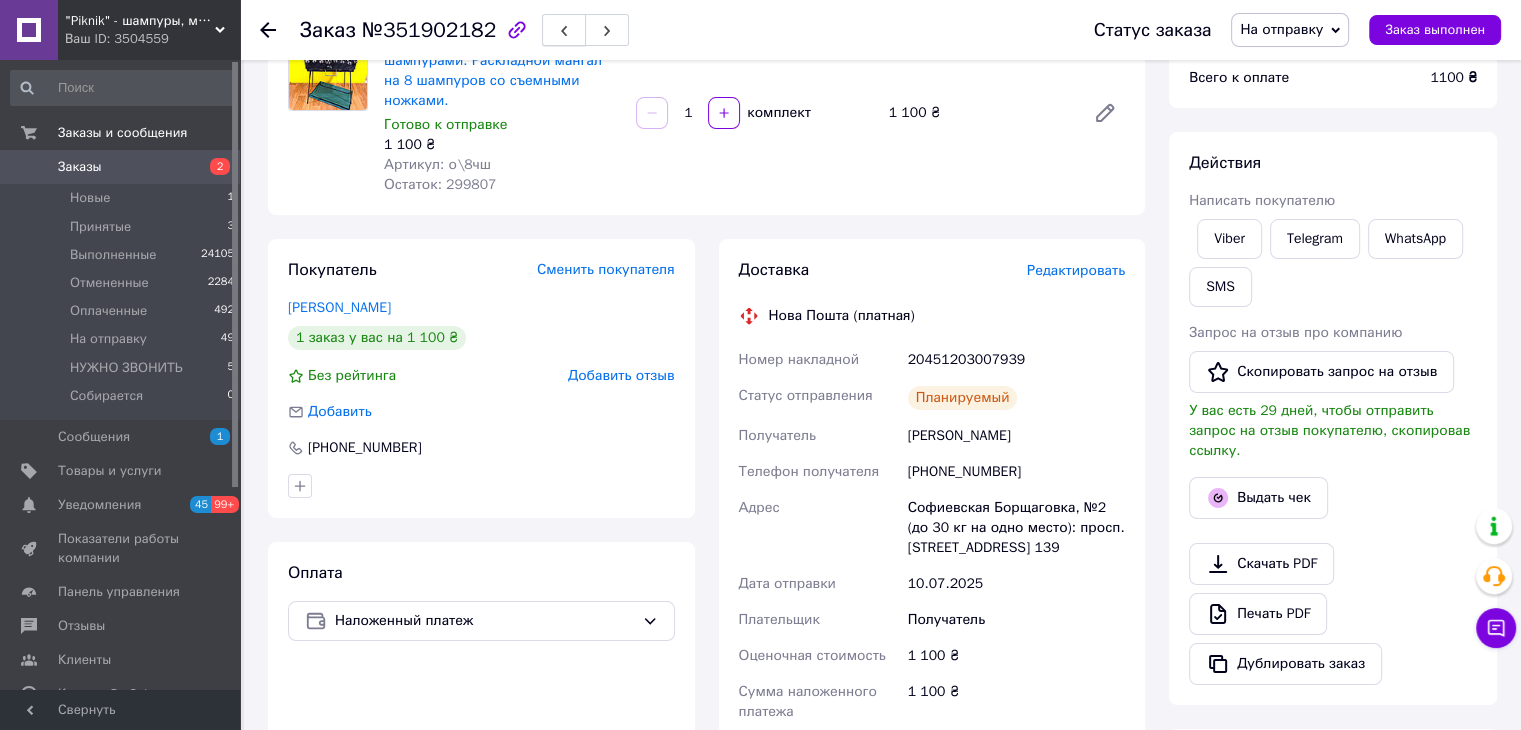 click 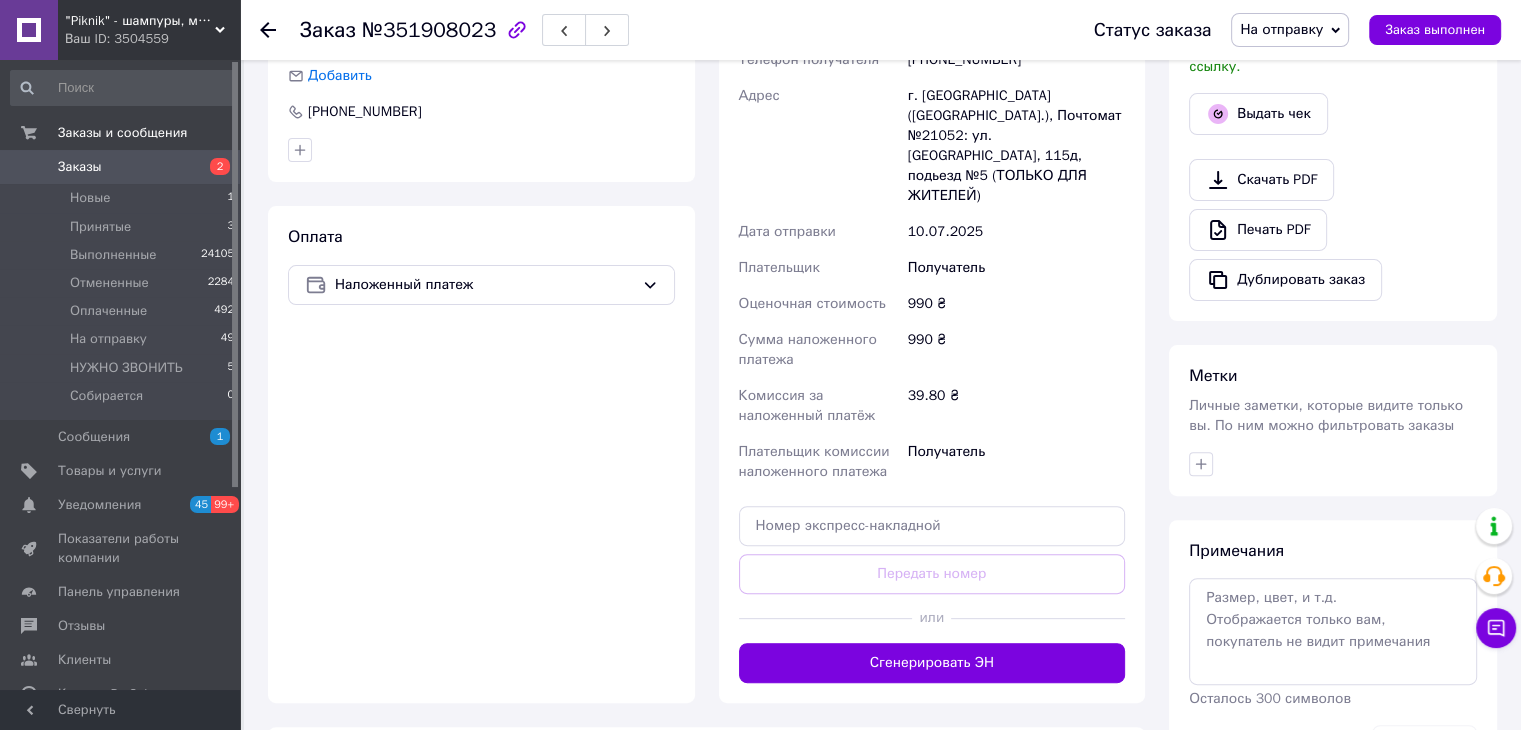scroll, scrollTop: 700, scrollLeft: 0, axis: vertical 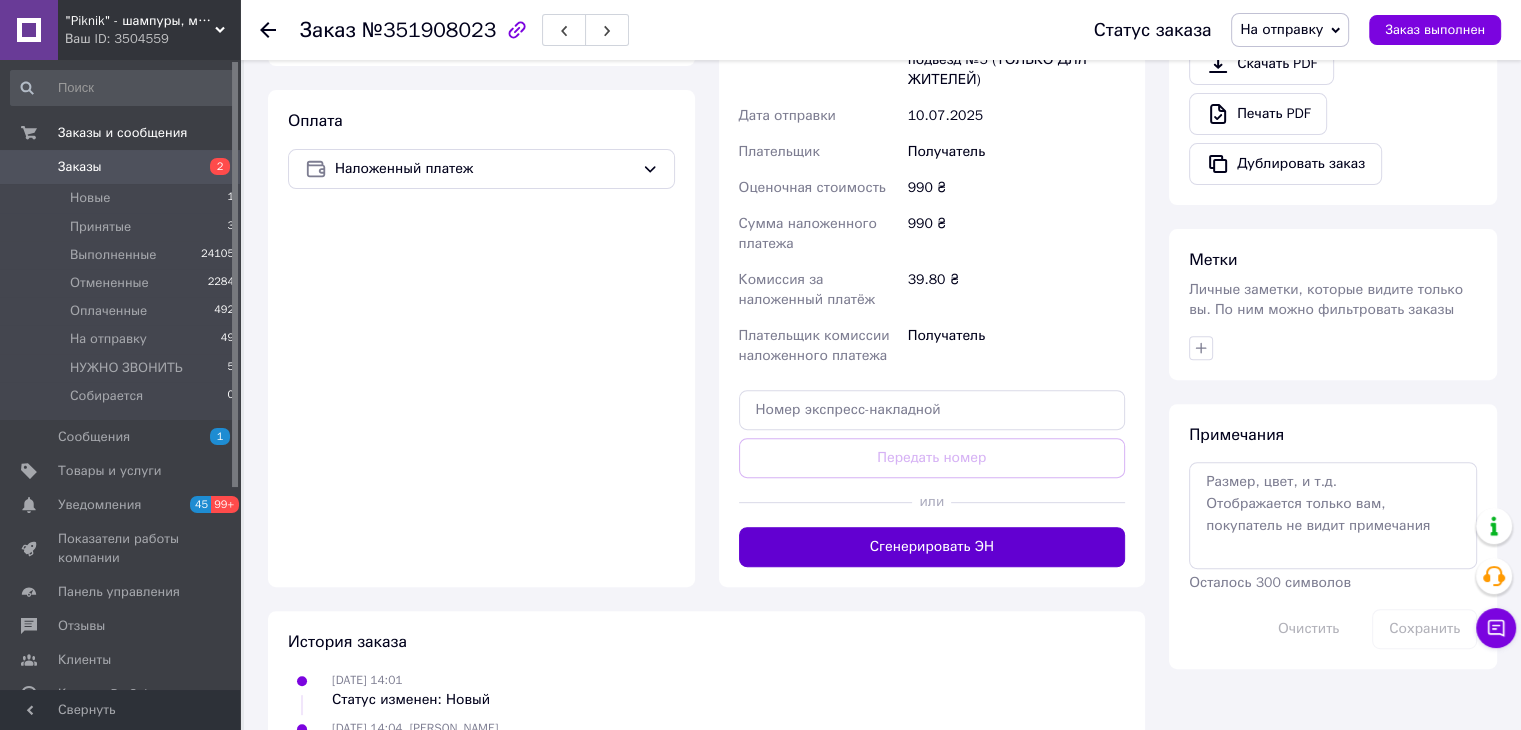 click on "Сгенерировать ЭН" at bounding box center (932, 547) 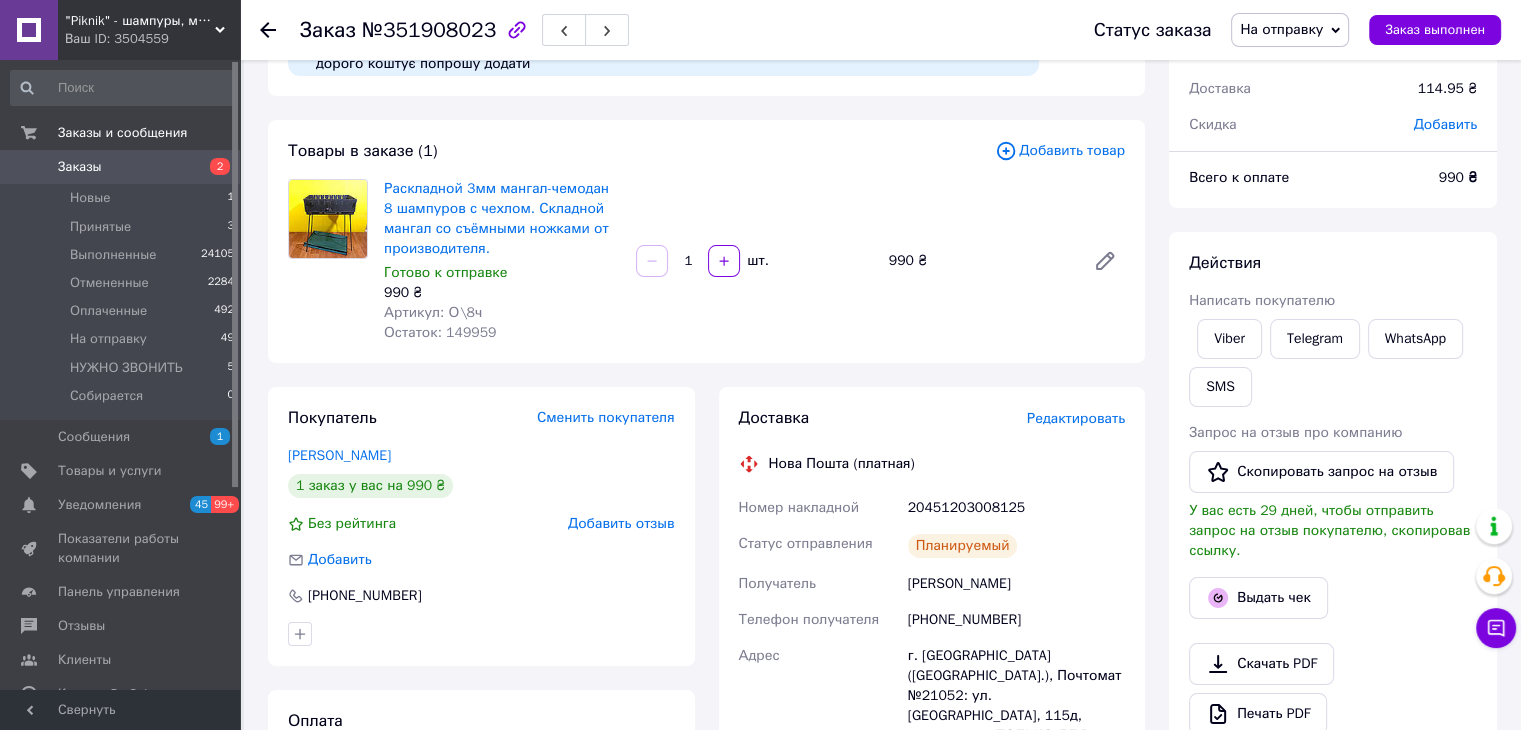 scroll, scrollTop: 0, scrollLeft: 0, axis: both 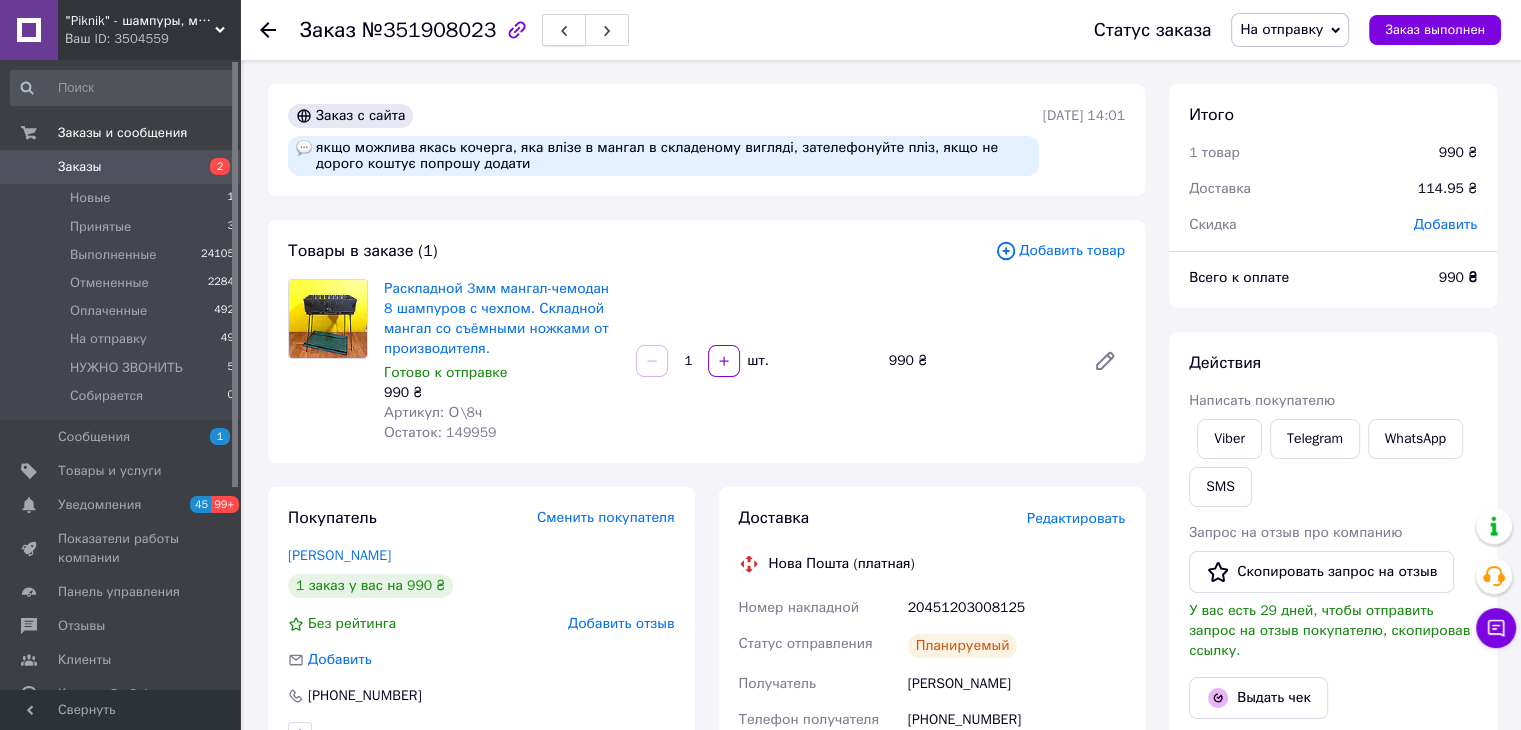 click at bounding box center (564, 30) 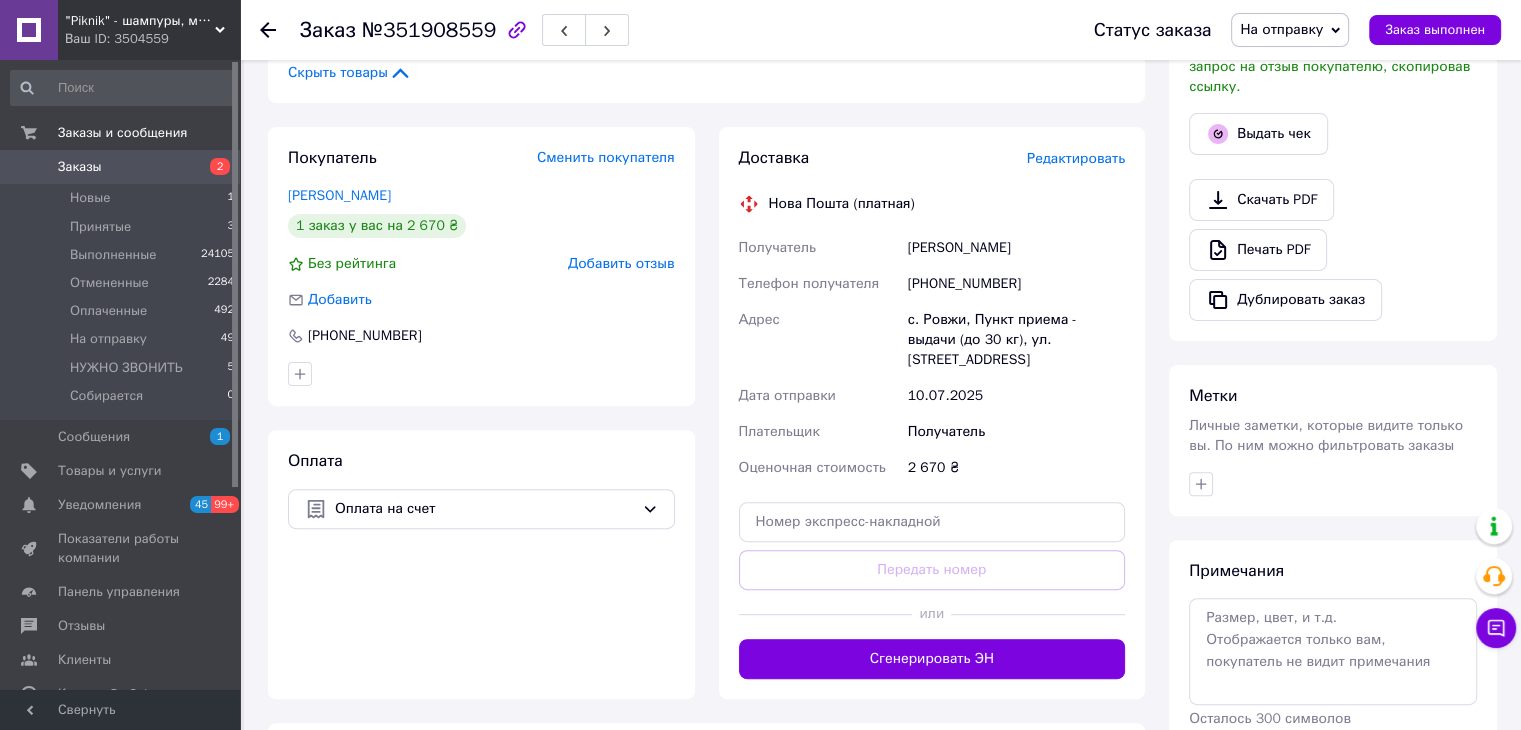 scroll, scrollTop: 600, scrollLeft: 0, axis: vertical 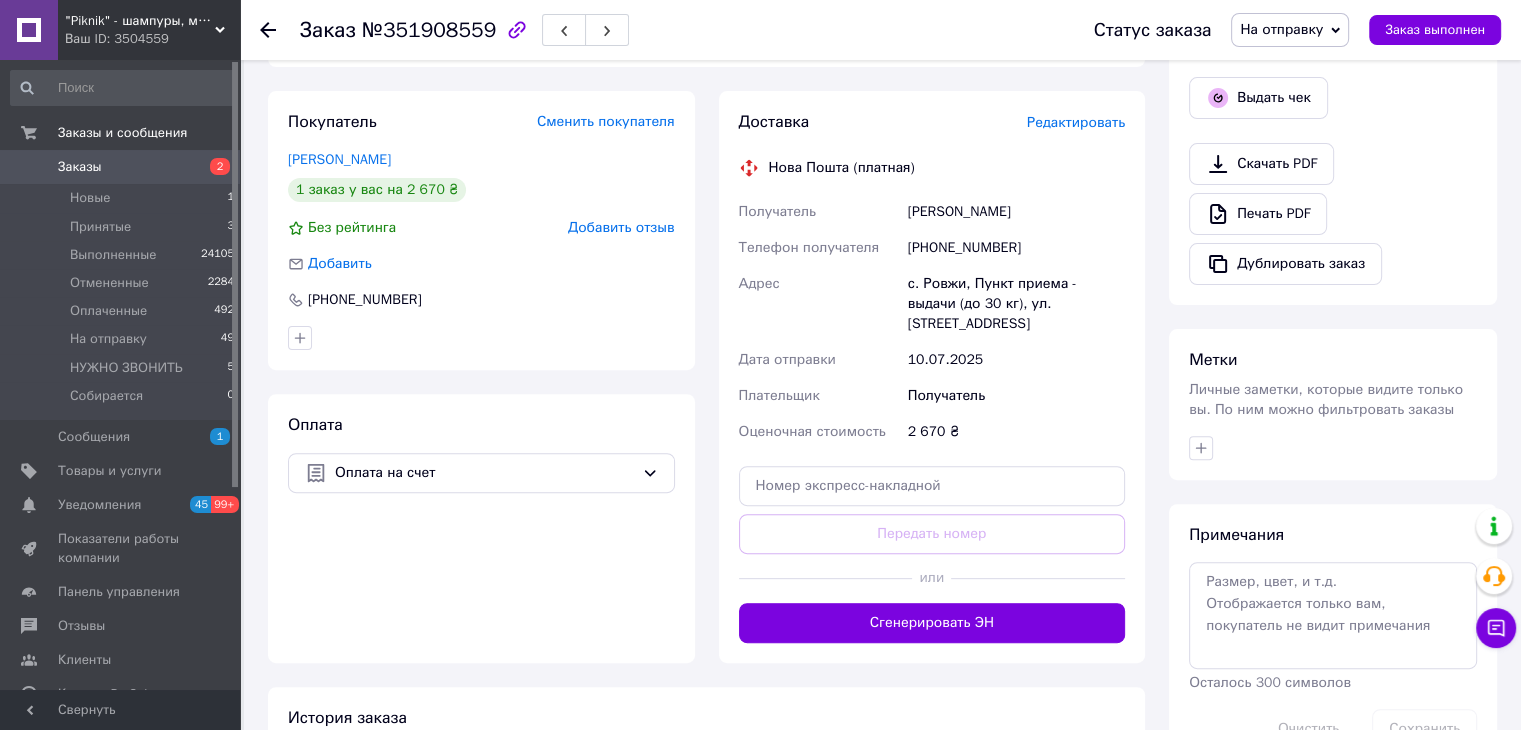 click on "Доставка Редактировать Нова Пошта (платная) Получатель [PERSON_NAME] Телефон получателя [PHONE_NUMBER] Адрес с. Ровжи, Пункт приема - выдачи (до 30 кг), ул. [STREET_ADDRESS] Дата отправки [DATE] Плательщик Получатель Оценочная стоимость 2 670 ₴ Передать номер или Сгенерировать ЭН" at bounding box center (932, 377) 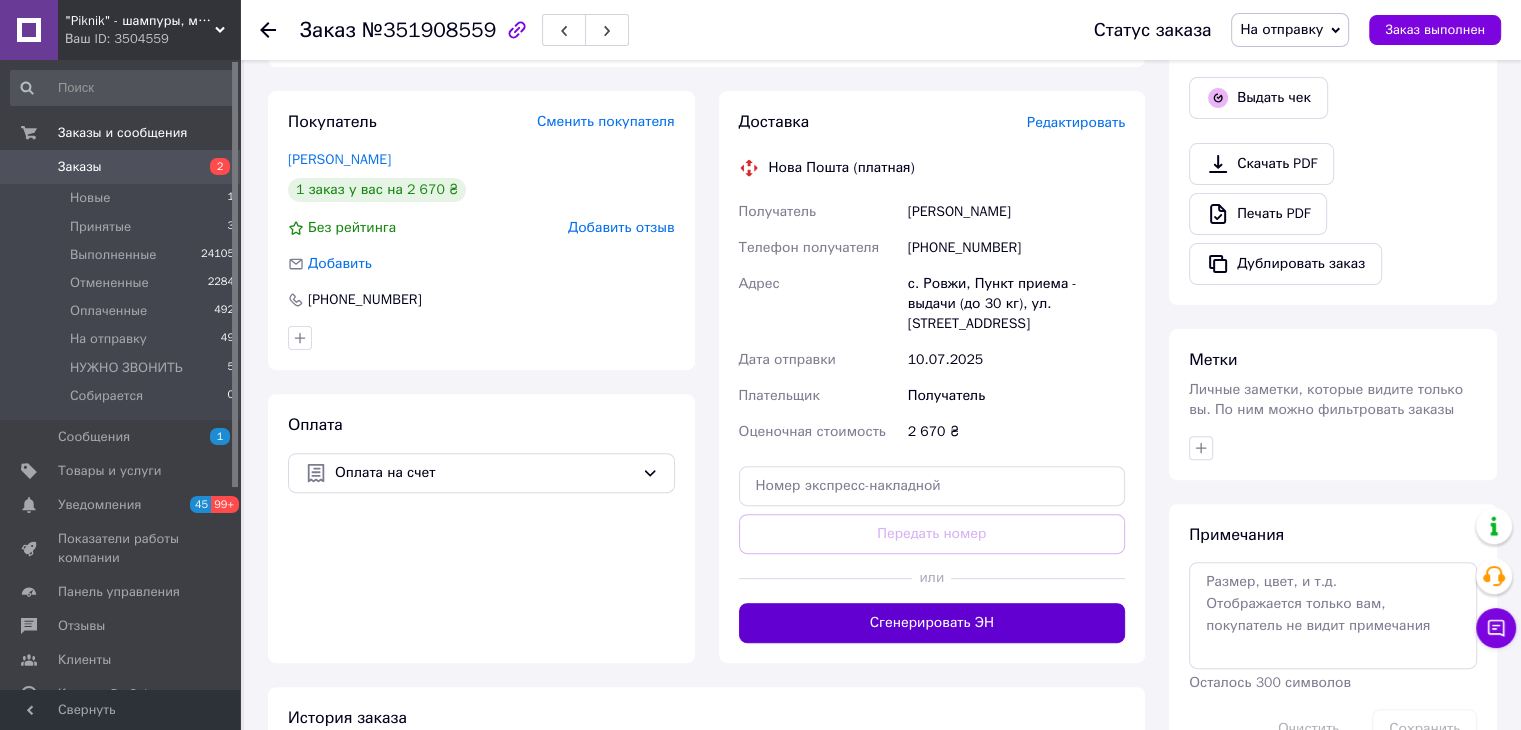 click on "Сгенерировать ЭН" at bounding box center (932, 623) 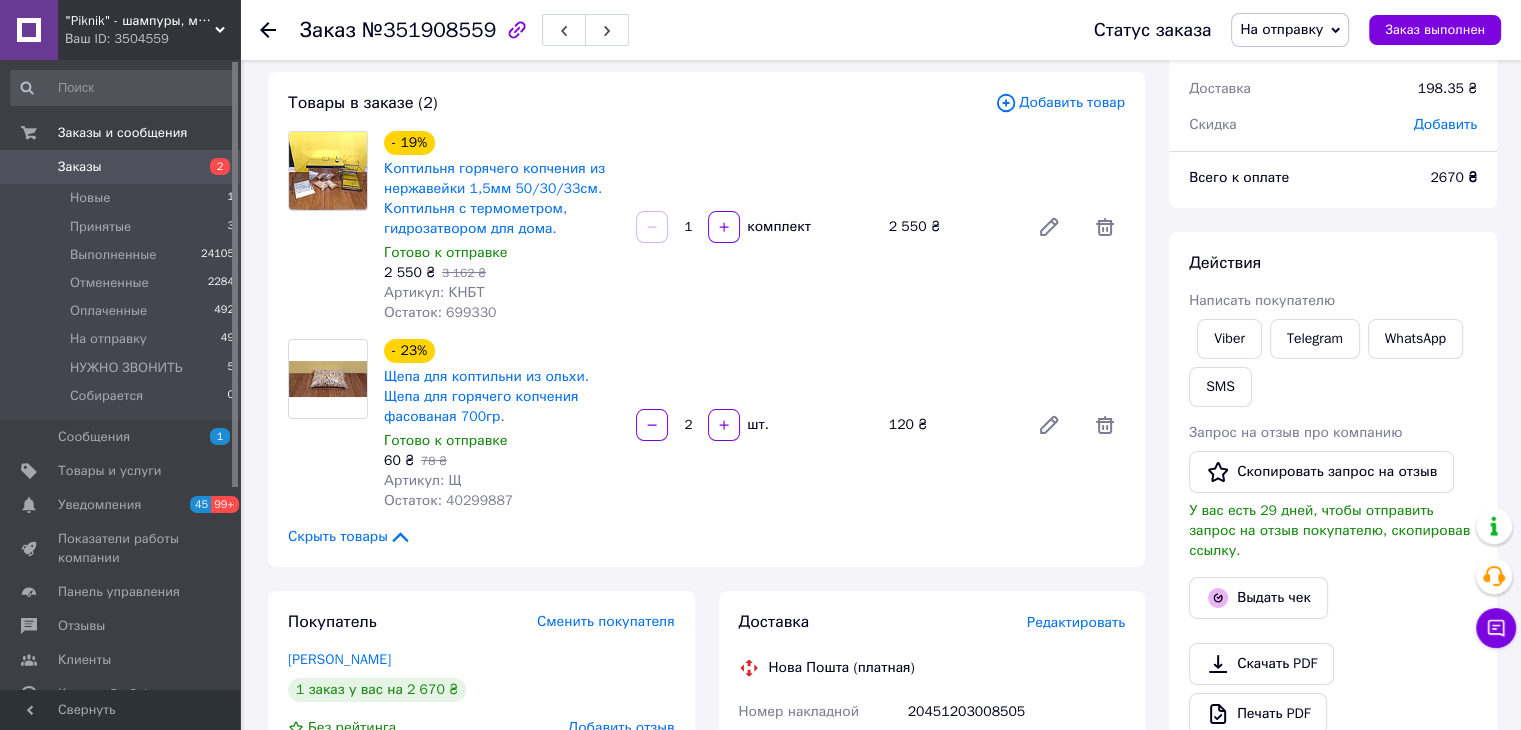 scroll, scrollTop: 200, scrollLeft: 0, axis: vertical 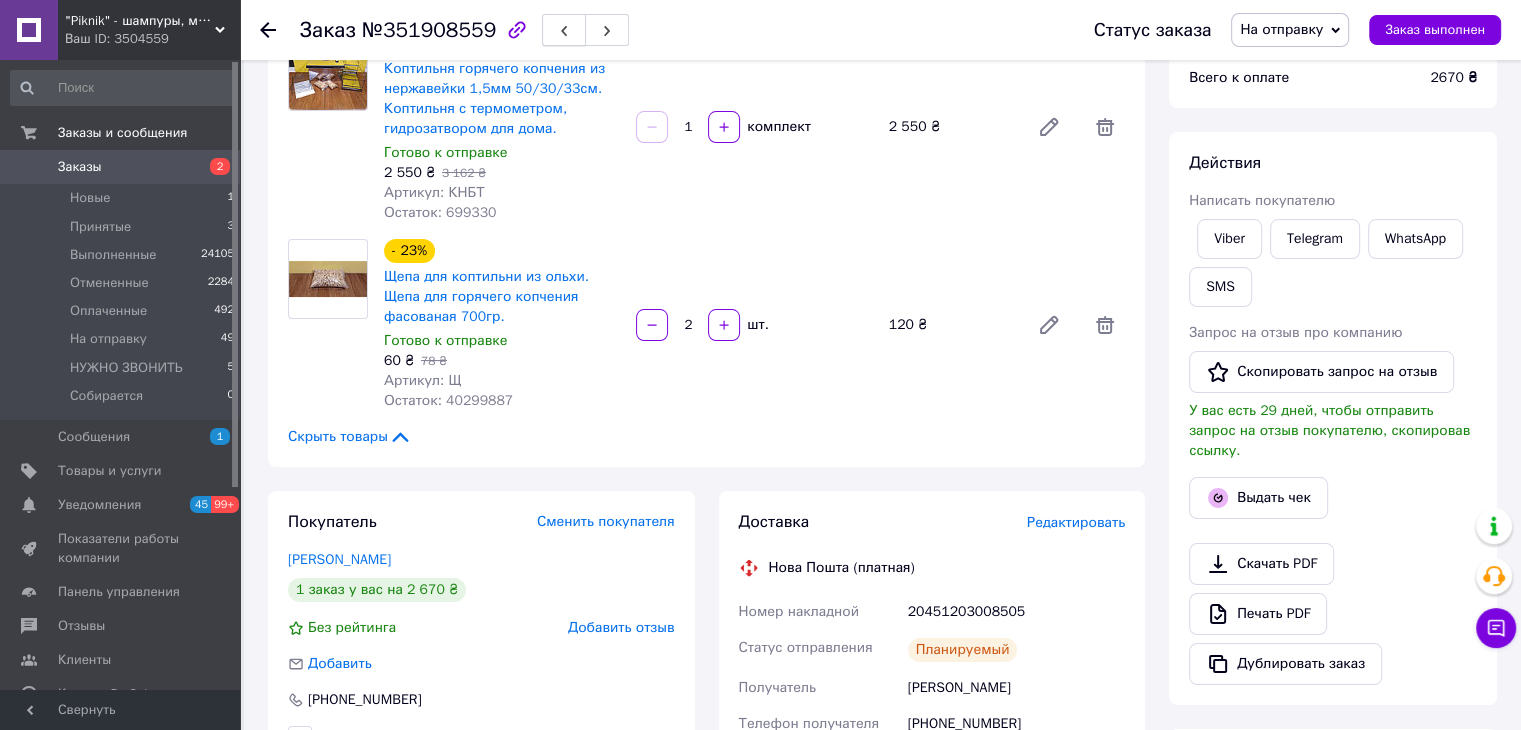 click at bounding box center [564, 30] 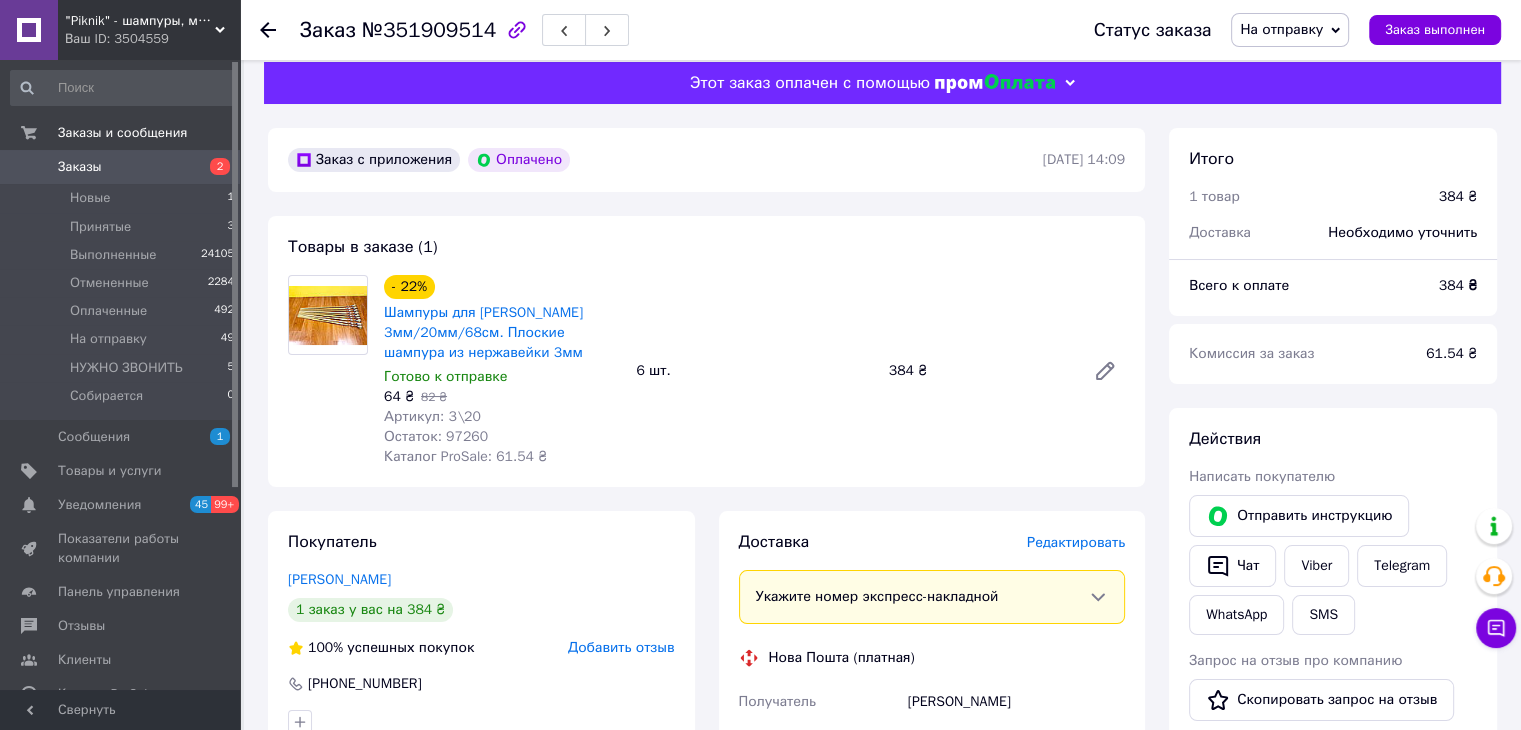 scroll, scrollTop: 0, scrollLeft: 0, axis: both 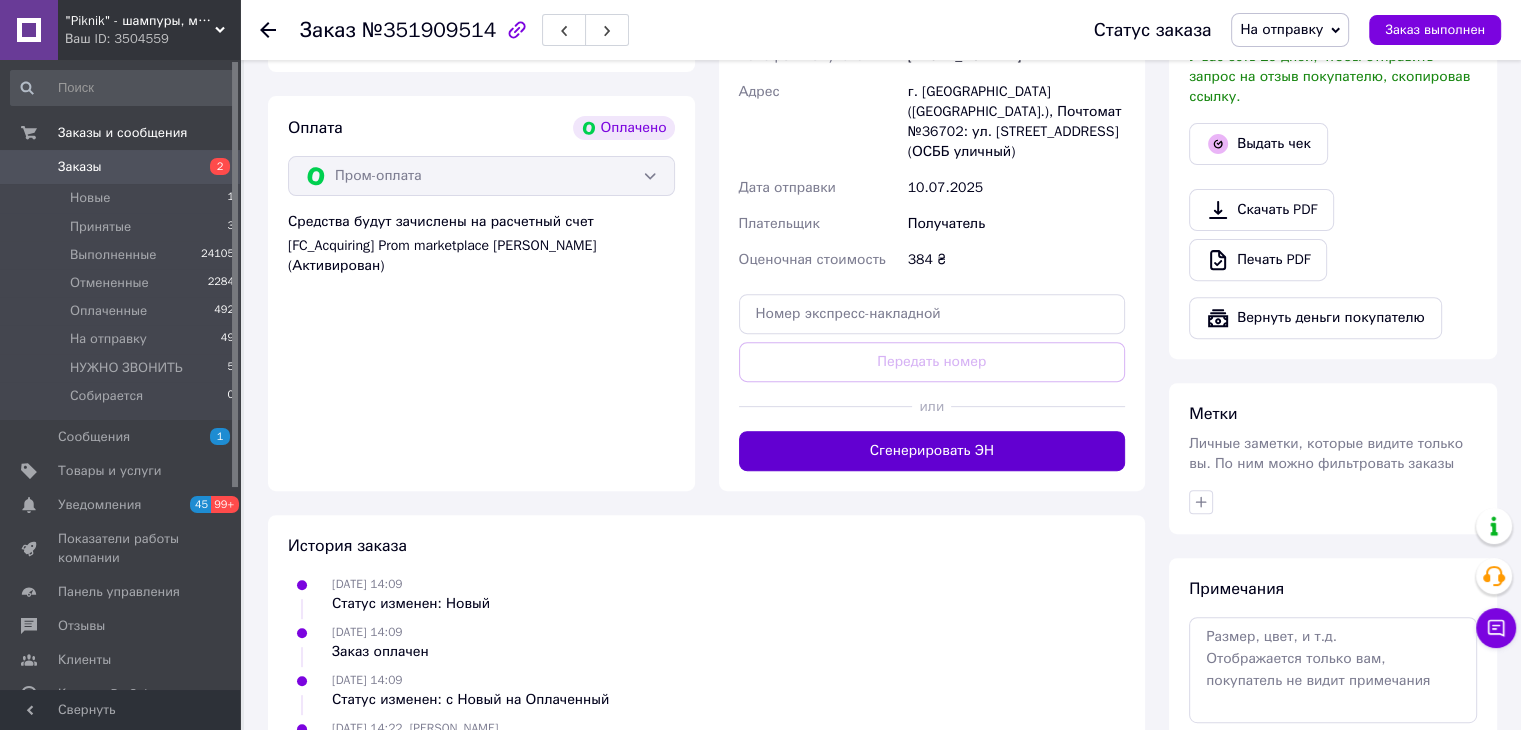 click on "Сгенерировать ЭН" at bounding box center [932, 451] 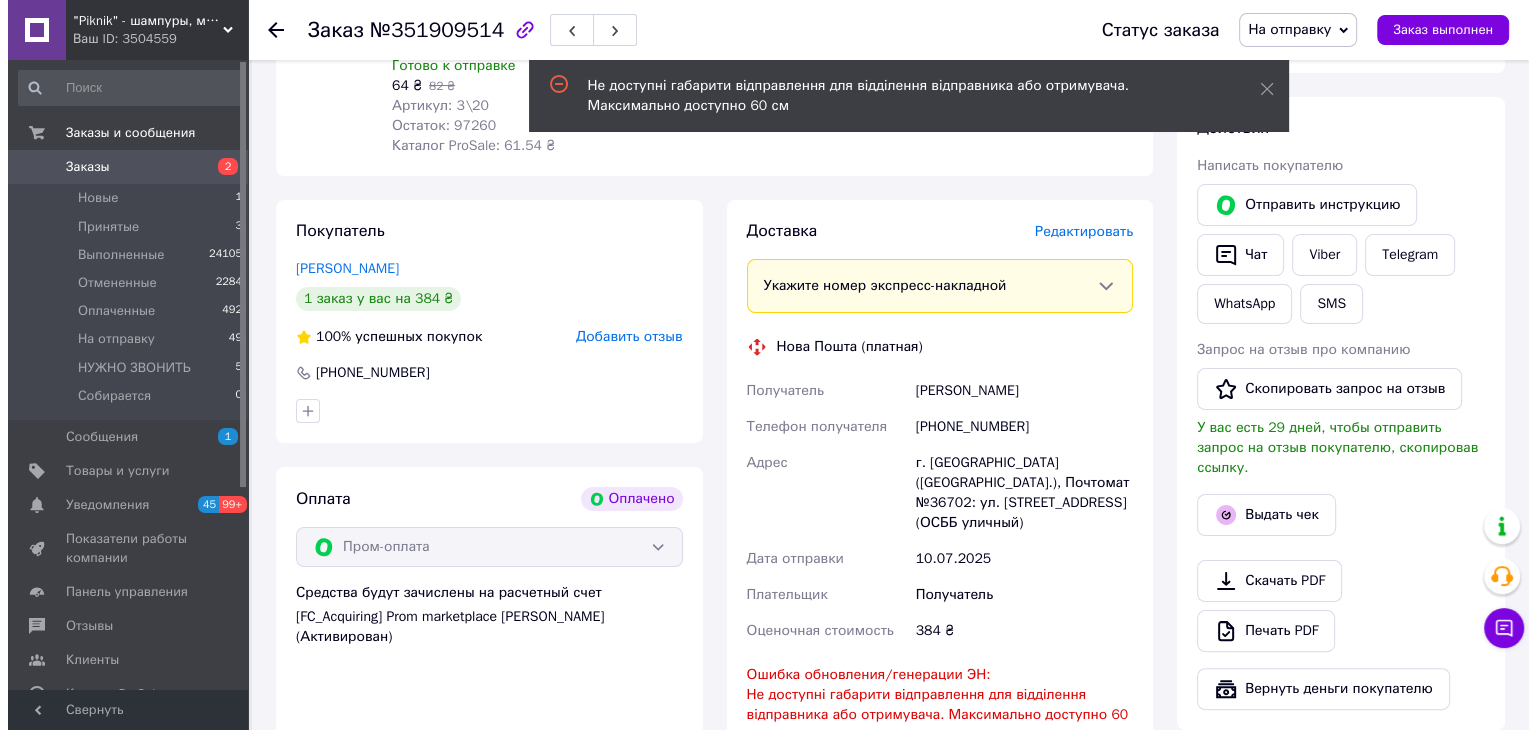 scroll, scrollTop: 300, scrollLeft: 0, axis: vertical 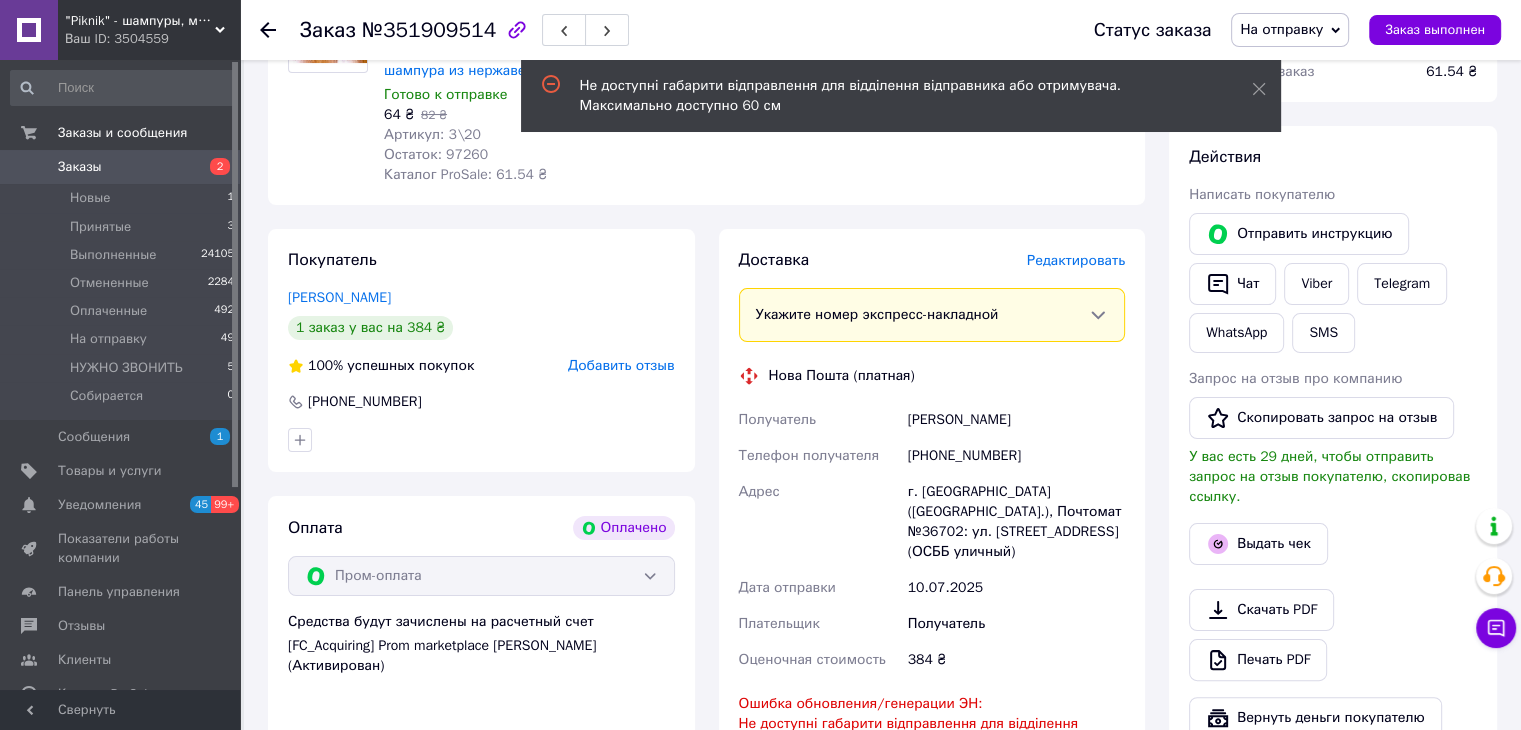 click on "Редактировать" at bounding box center (1076, 260) 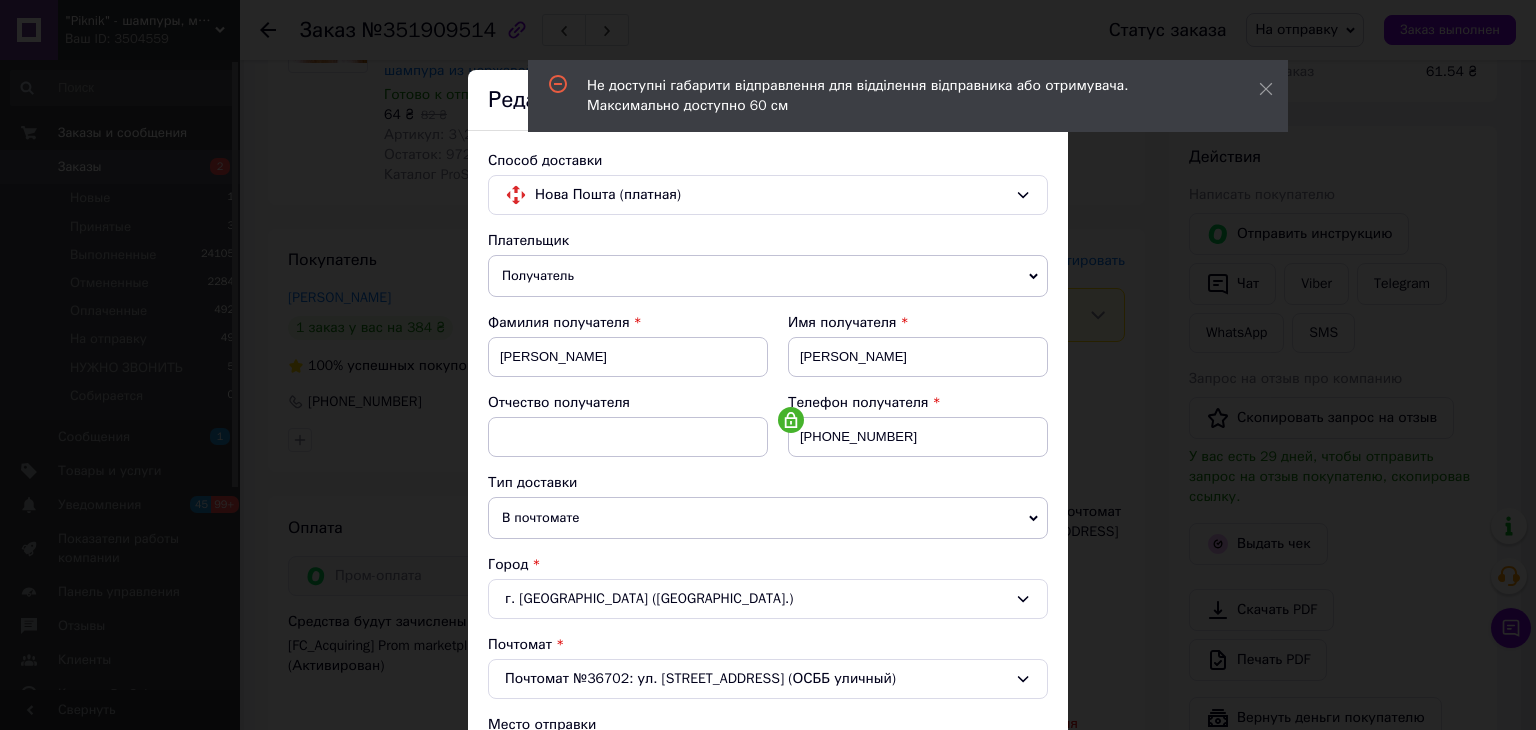 click on "В почтомате" at bounding box center [768, 518] 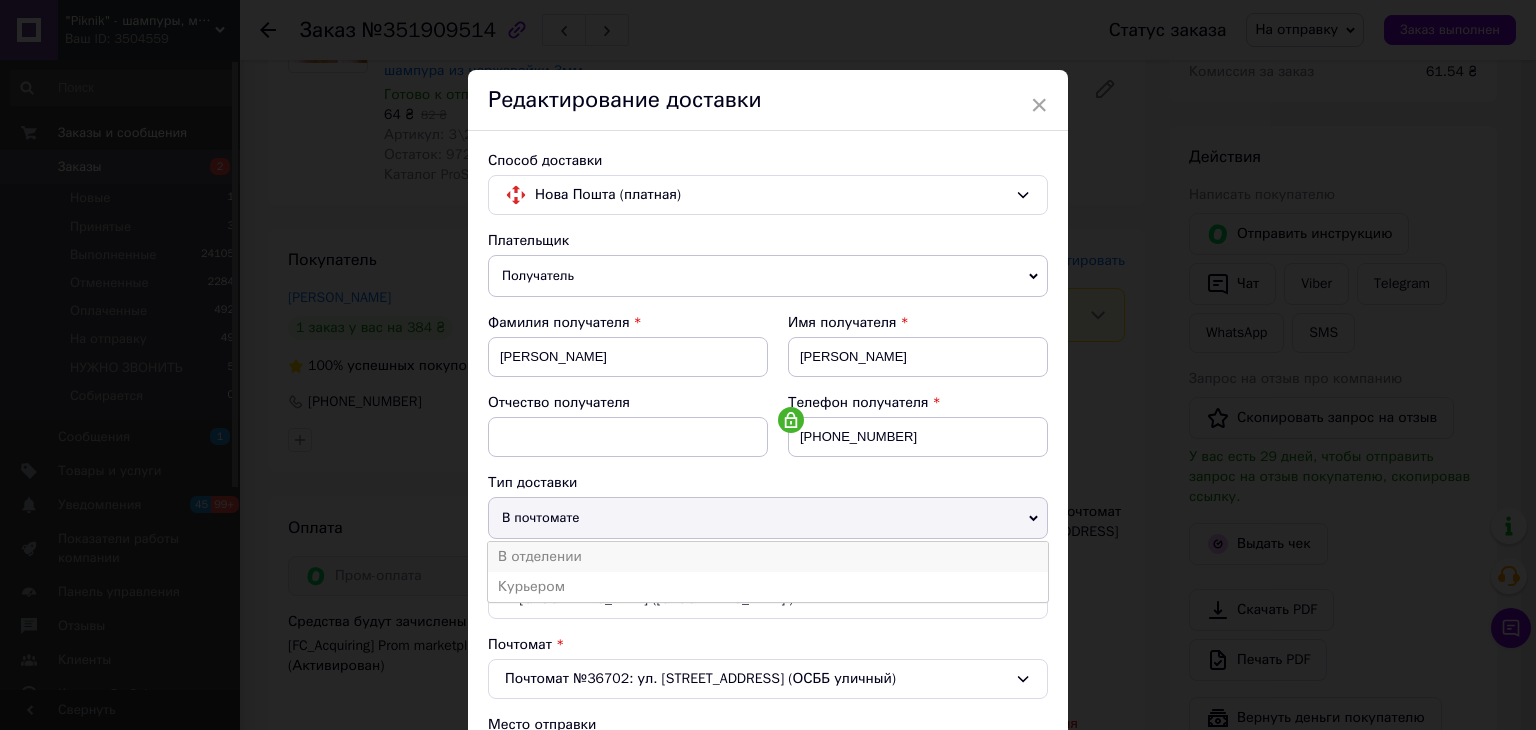 click on "В отделении" at bounding box center [768, 557] 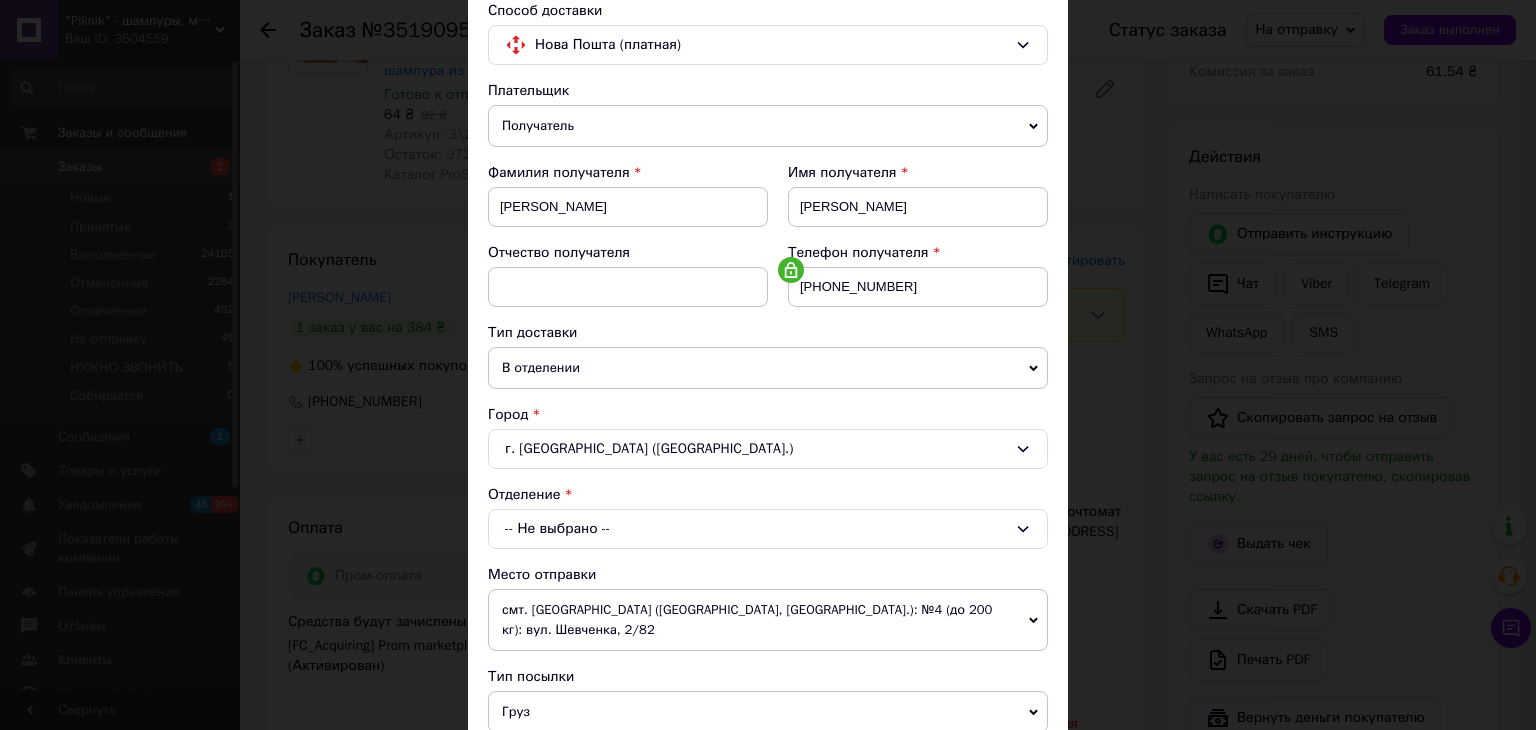 scroll, scrollTop: 200, scrollLeft: 0, axis: vertical 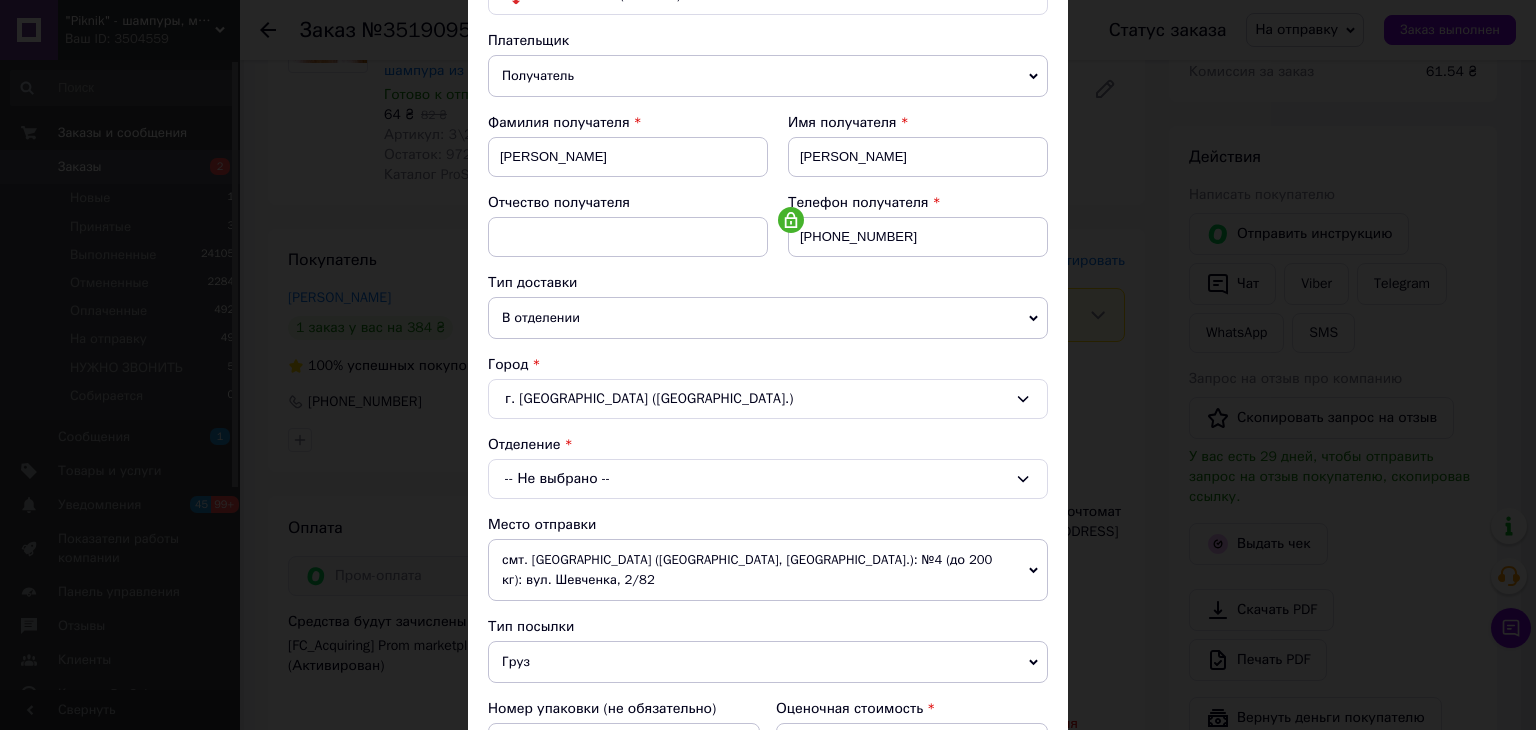 click on "-- Не выбрано --" at bounding box center (768, 479) 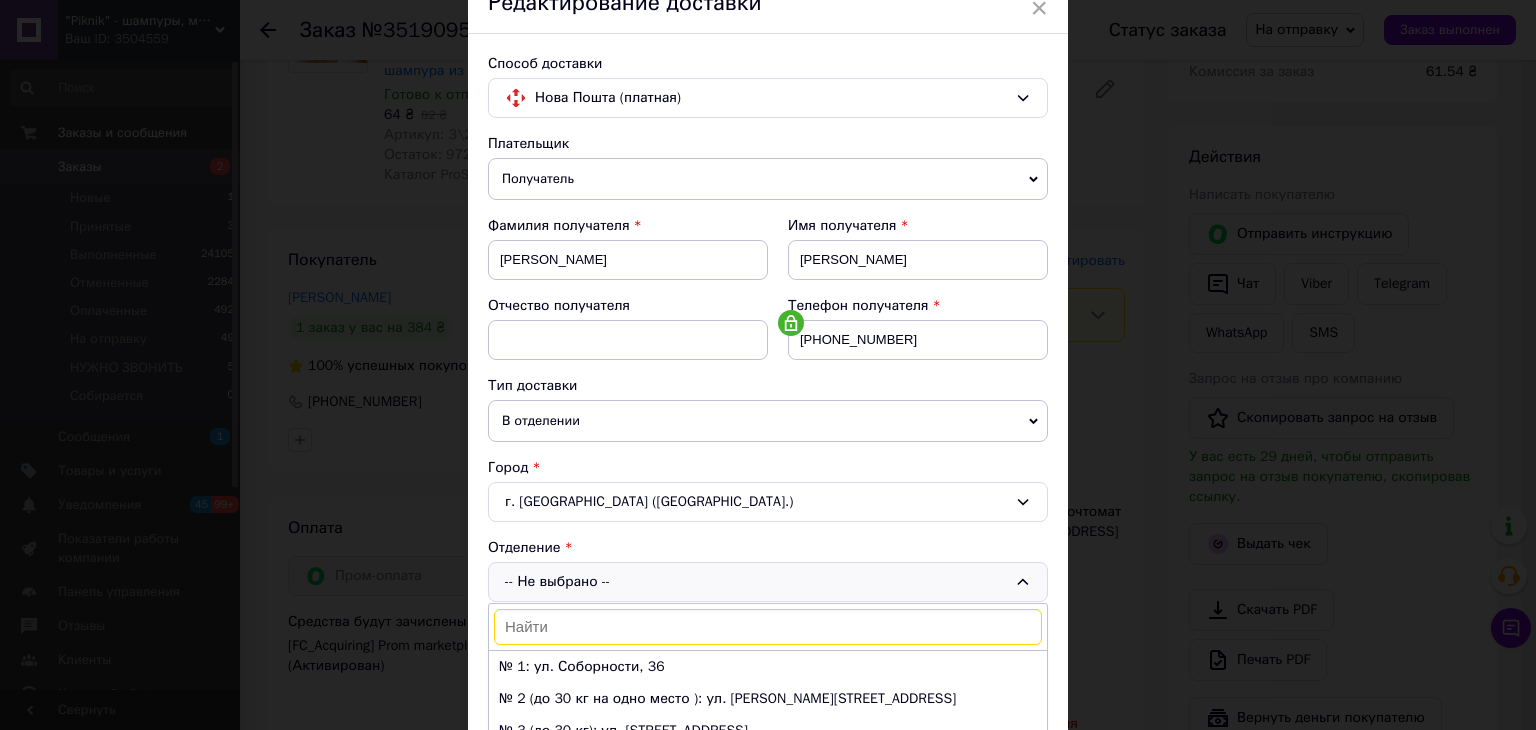 scroll, scrollTop: 0, scrollLeft: 0, axis: both 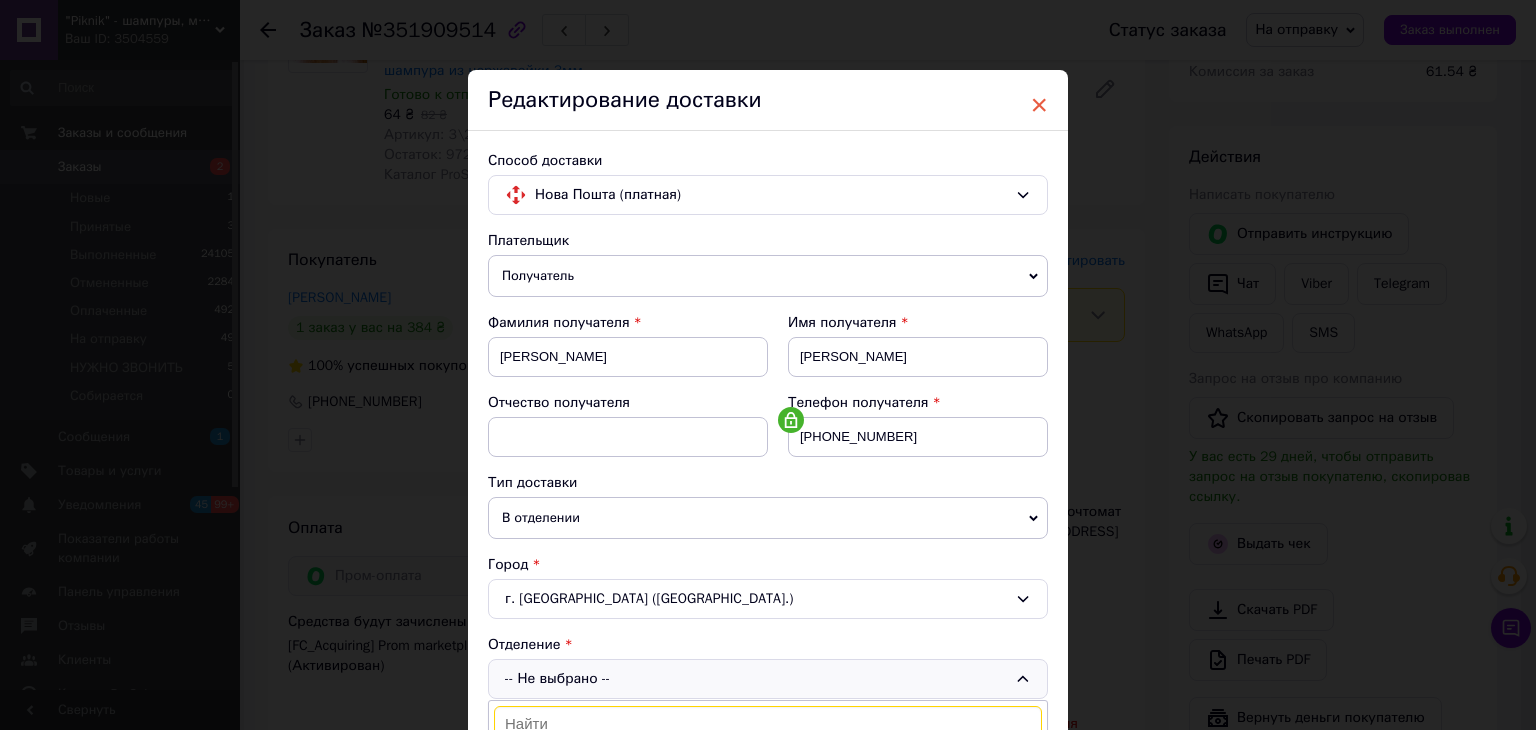 click on "×" at bounding box center [1039, 105] 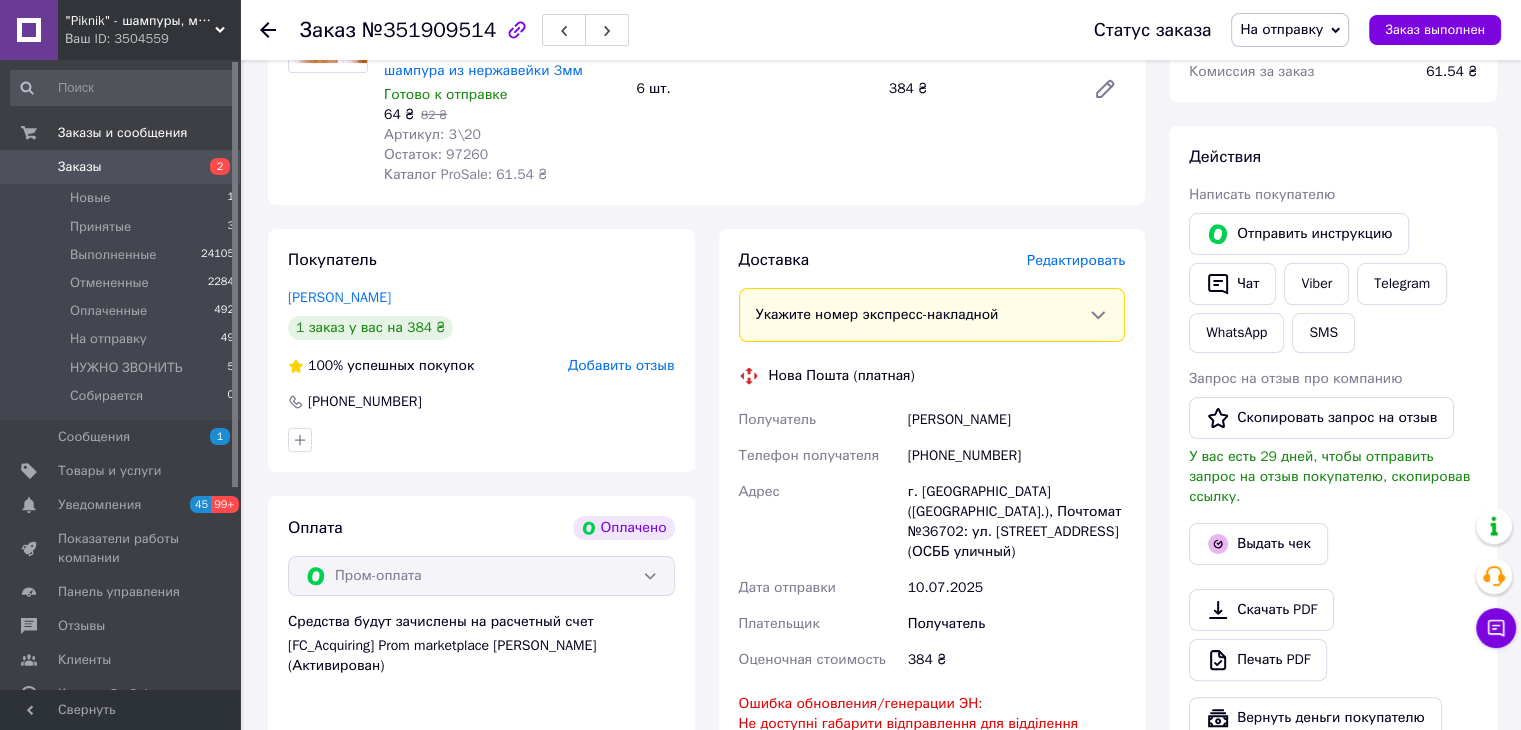 click on "Доставка Редактировать" at bounding box center [932, 260] 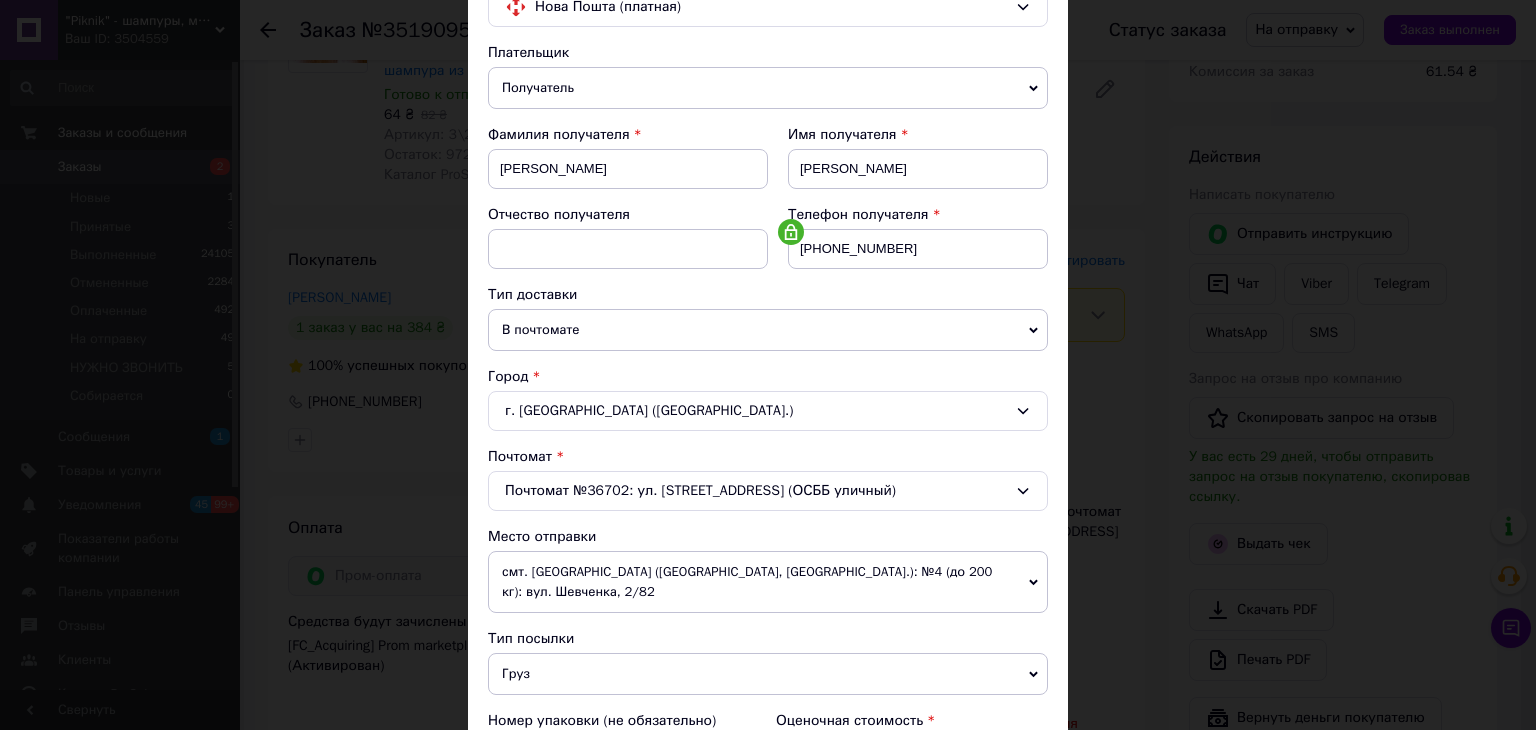 scroll, scrollTop: 200, scrollLeft: 0, axis: vertical 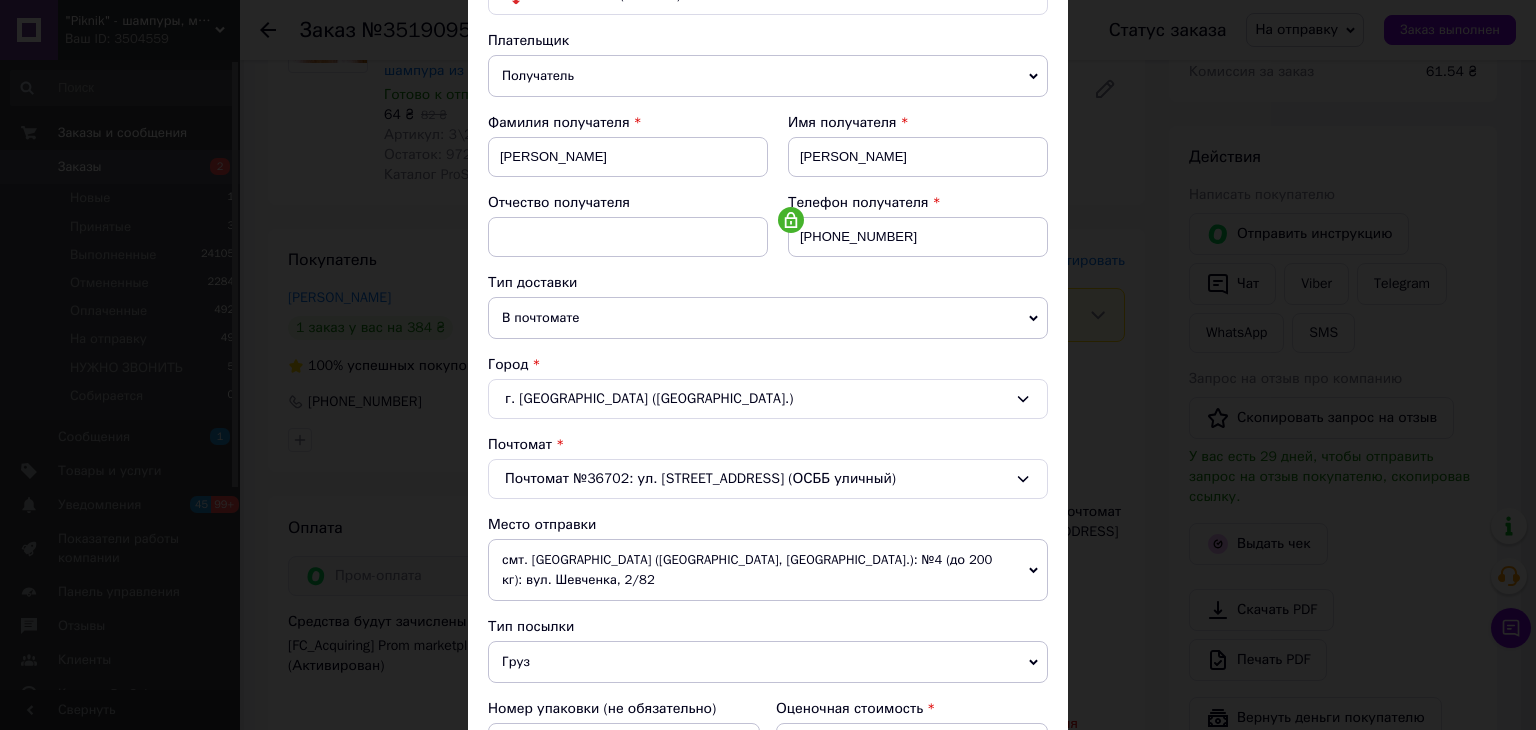 click on "В почтомате" at bounding box center [768, 318] 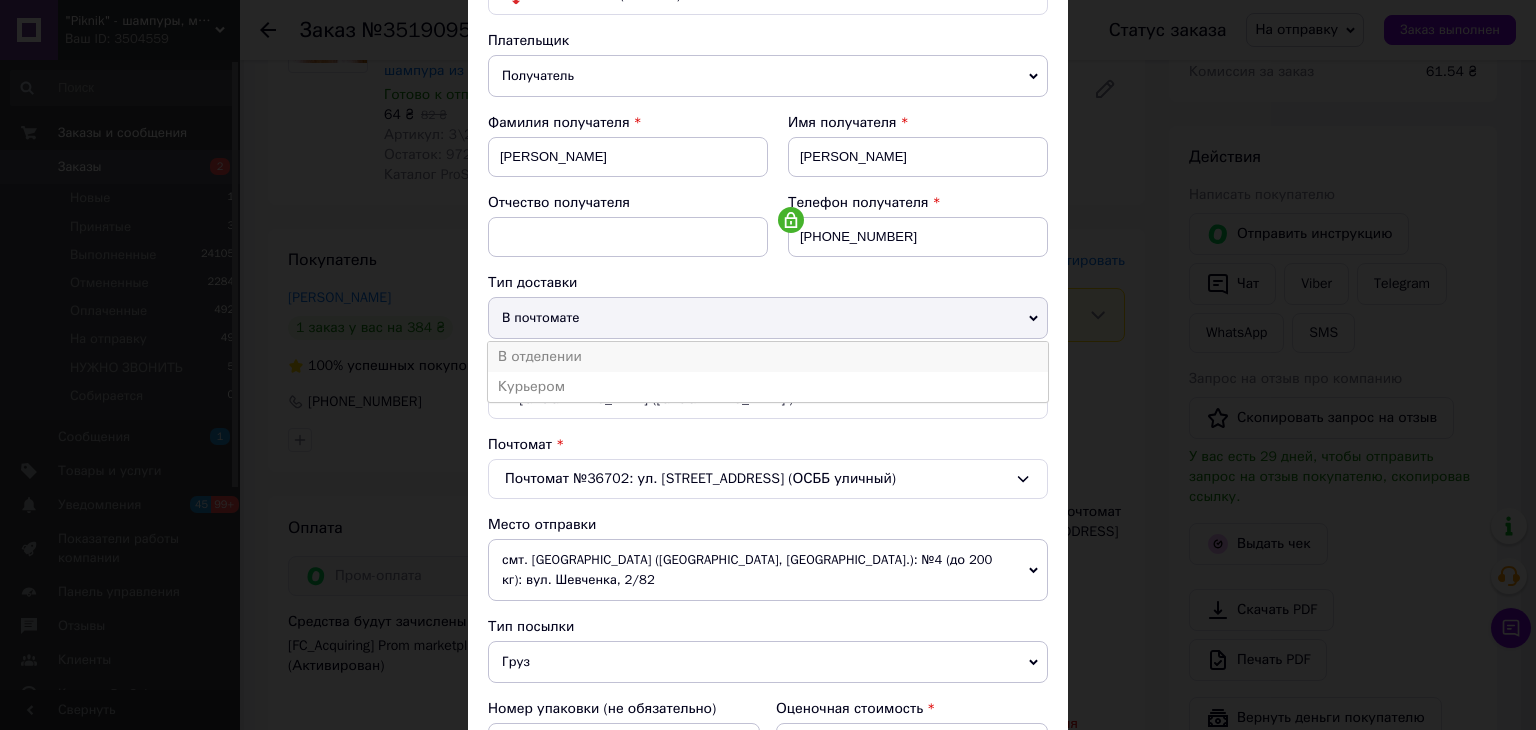 click on "В отделении" at bounding box center [768, 357] 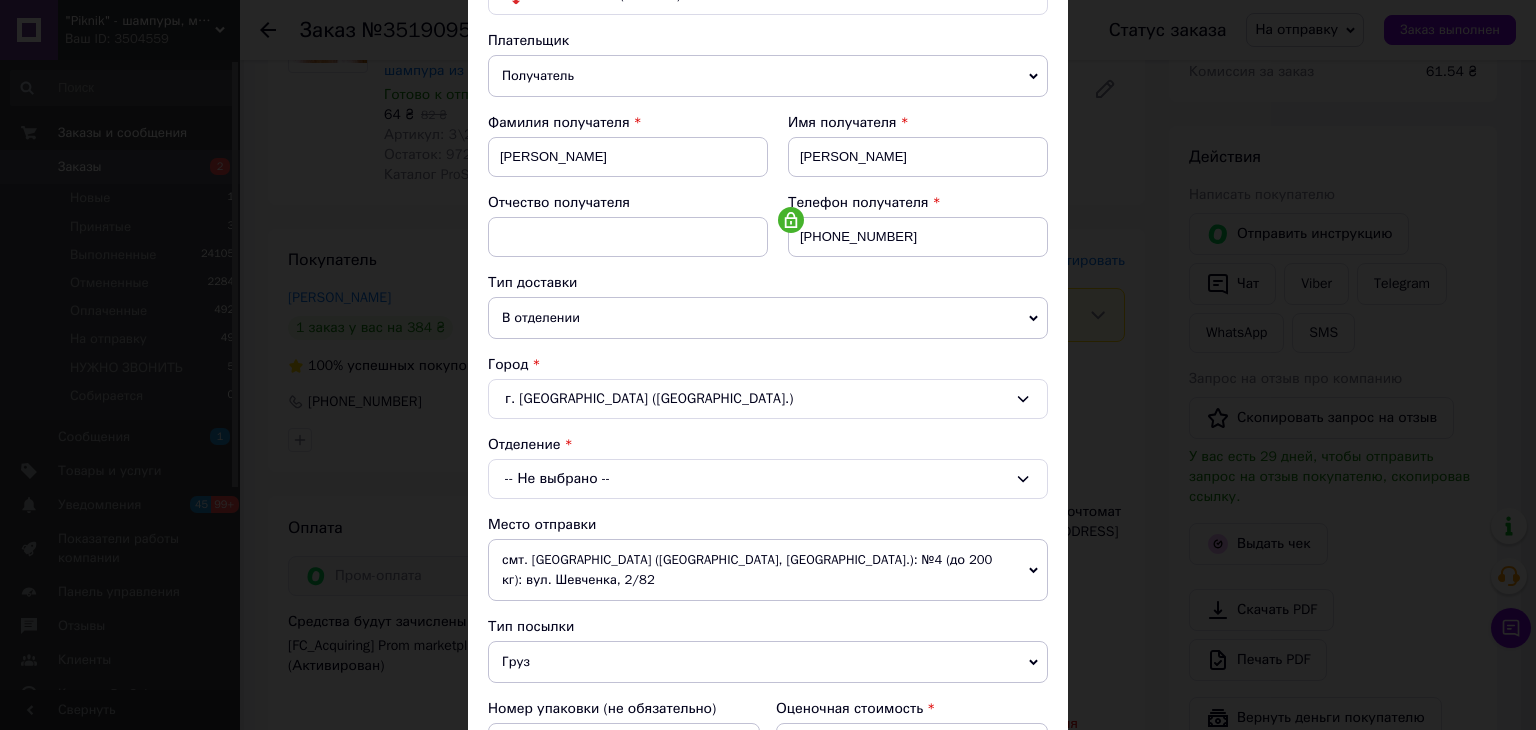 click on "-- Не выбрано --" at bounding box center [768, 479] 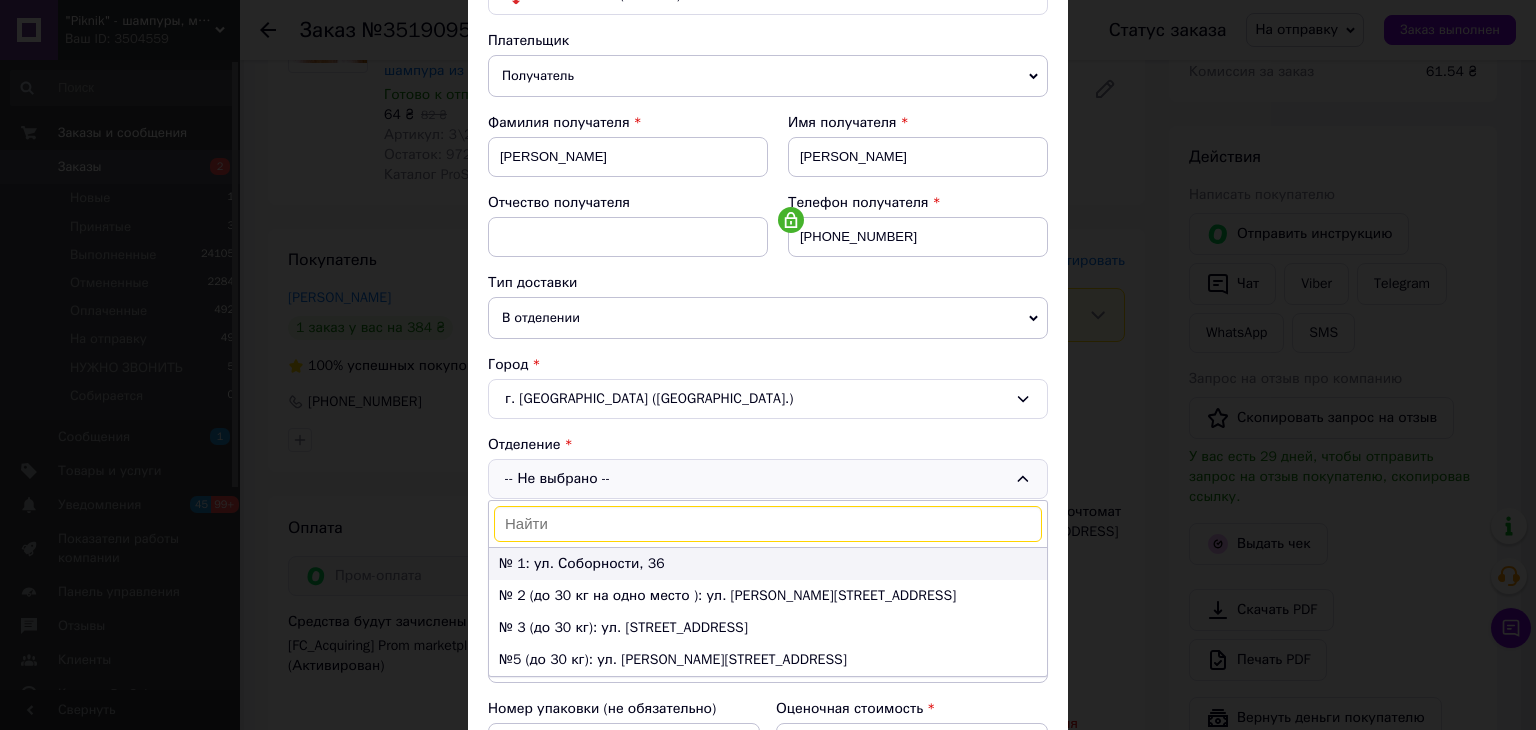 click on "№ 1: ул. Соборности, 36" at bounding box center [768, 564] 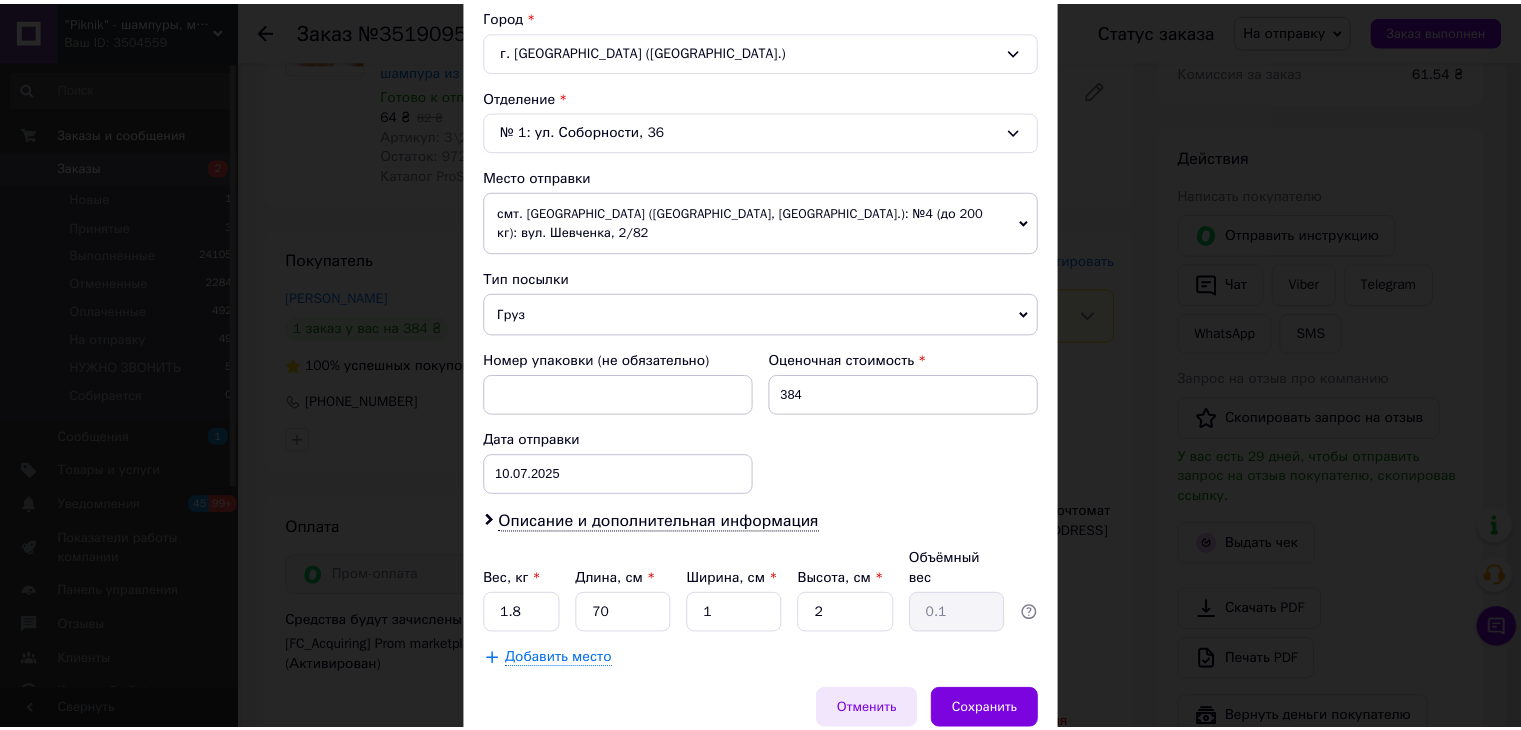 scroll, scrollTop: 592, scrollLeft: 0, axis: vertical 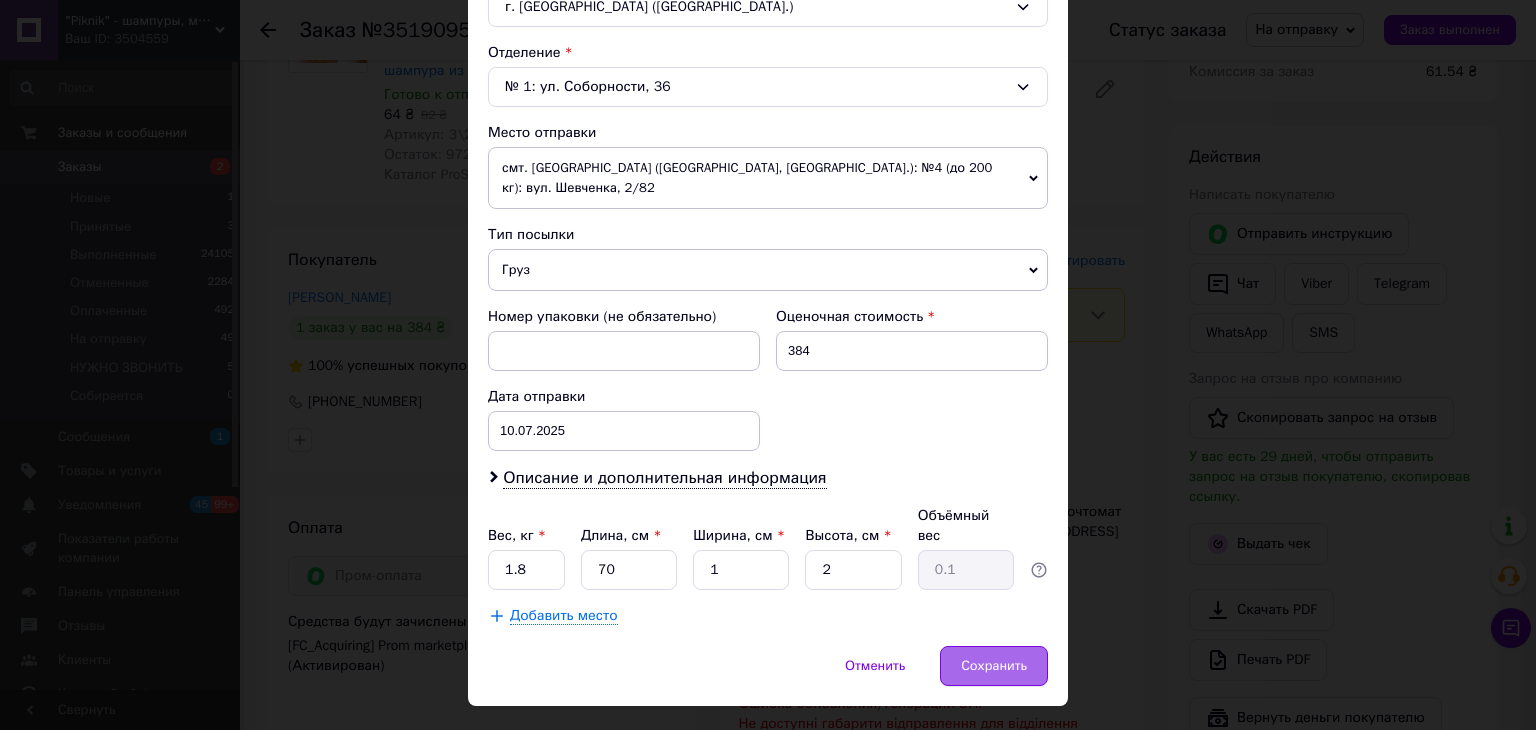 click on "Сохранить" at bounding box center (994, 666) 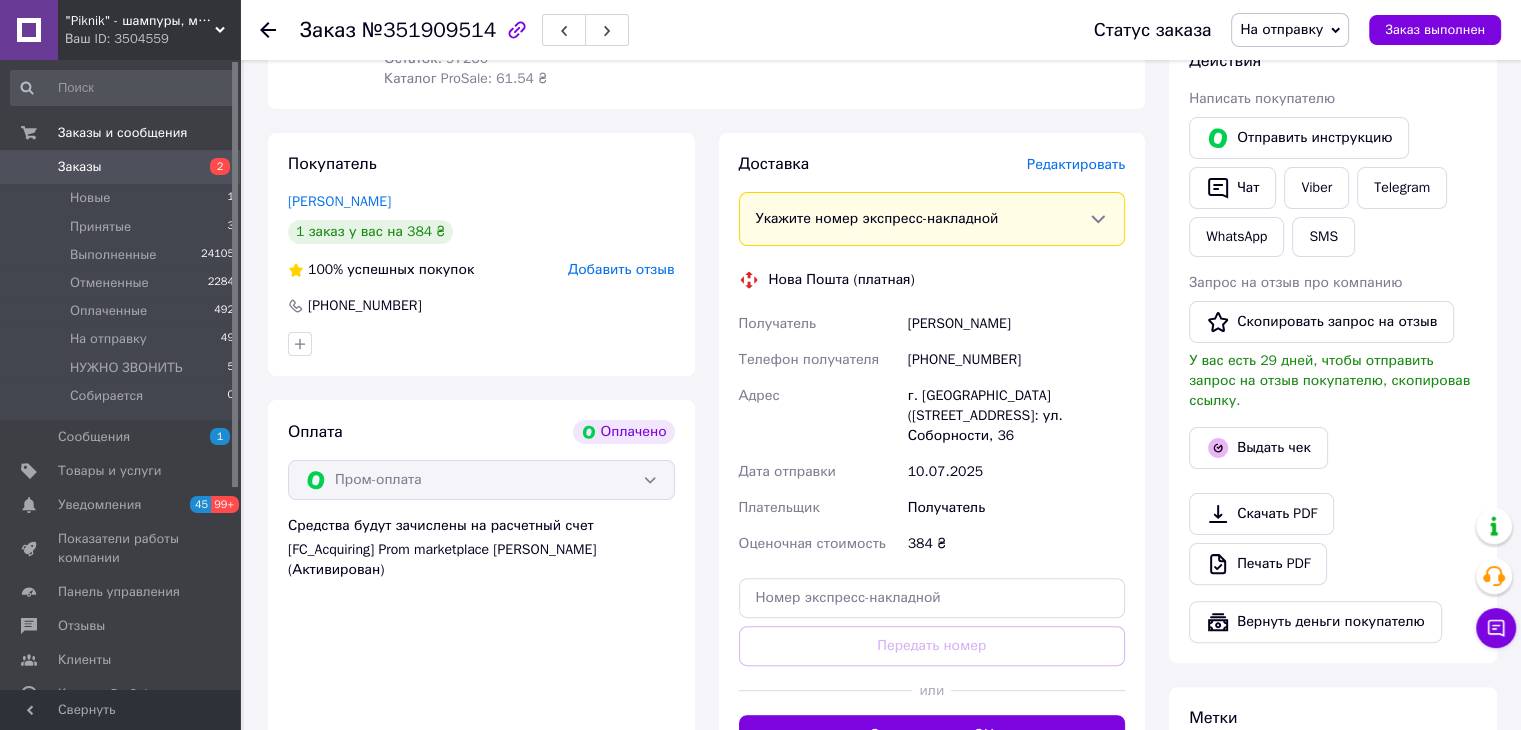 scroll, scrollTop: 600, scrollLeft: 0, axis: vertical 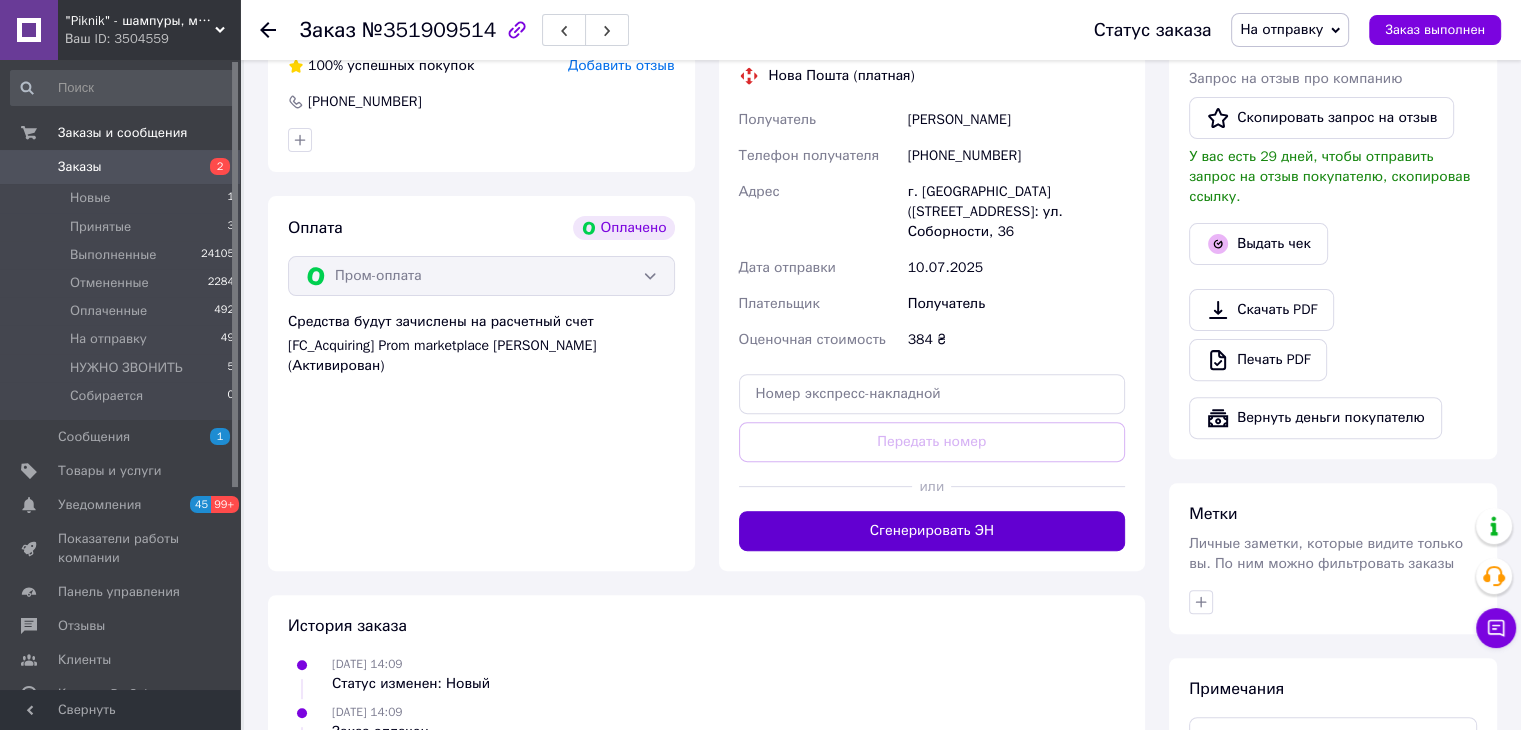 click on "Сгенерировать ЭН" at bounding box center [932, 531] 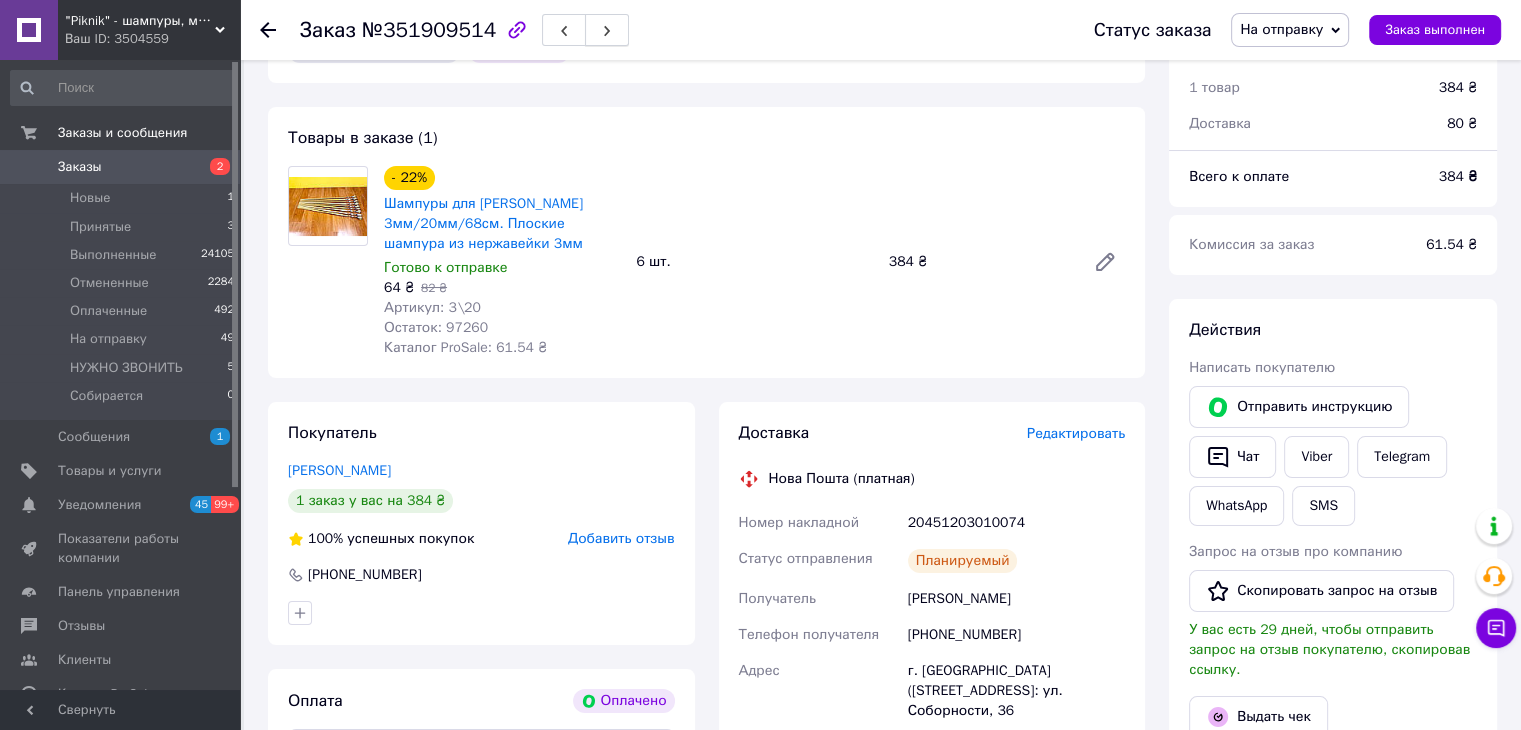 scroll, scrollTop: 100, scrollLeft: 0, axis: vertical 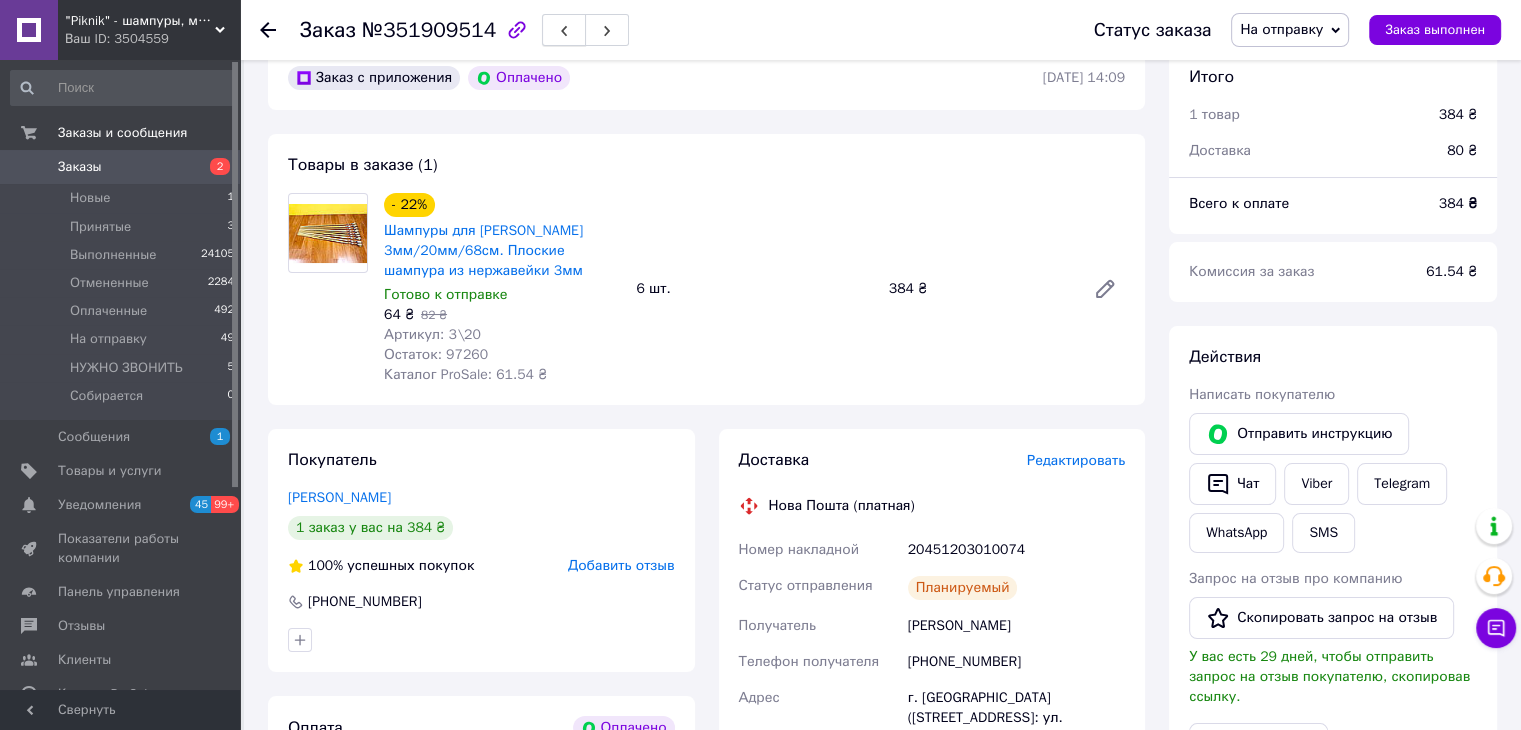 click 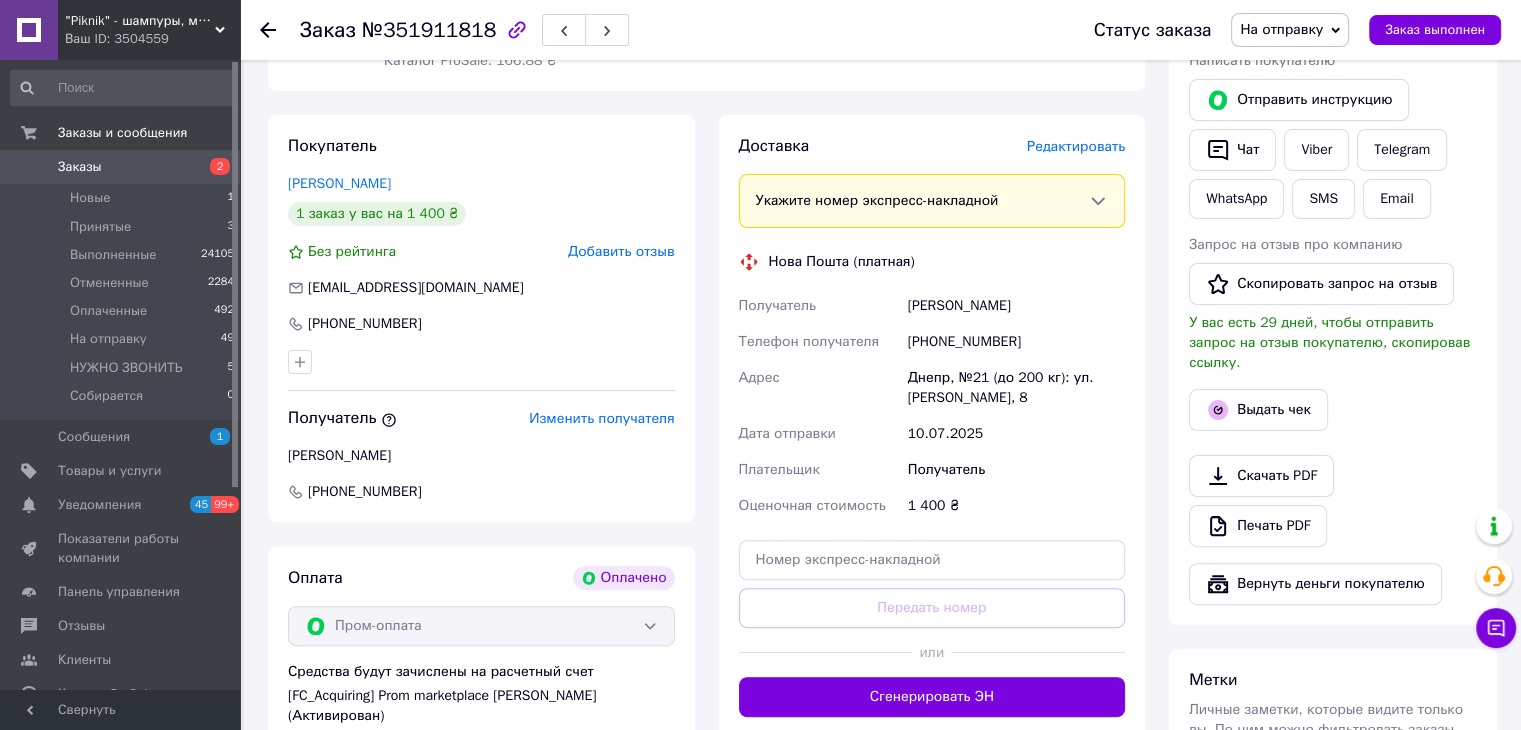 scroll, scrollTop: 600, scrollLeft: 0, axis: vertical 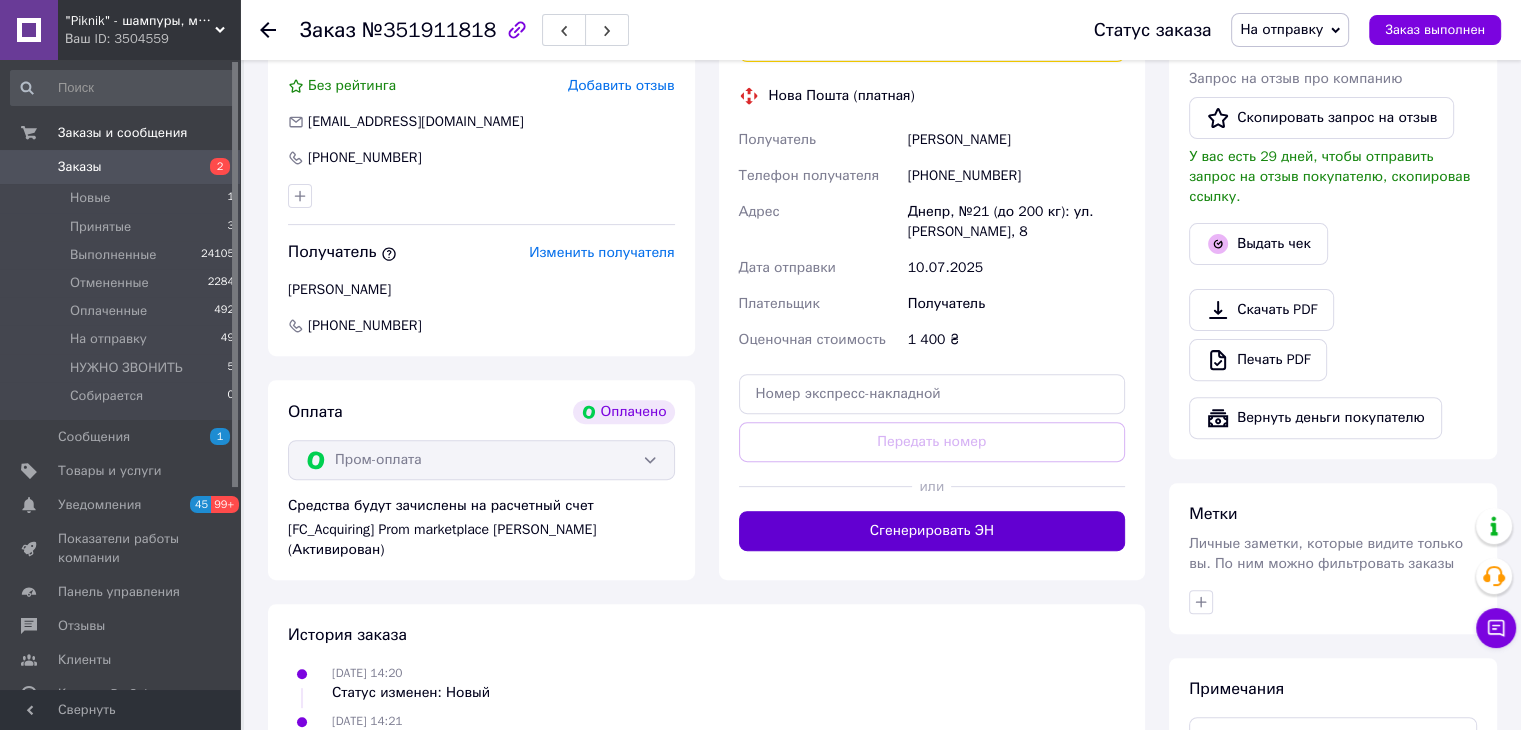 click on "Сгенерировать ЭН" at bounding box center [932, 531] 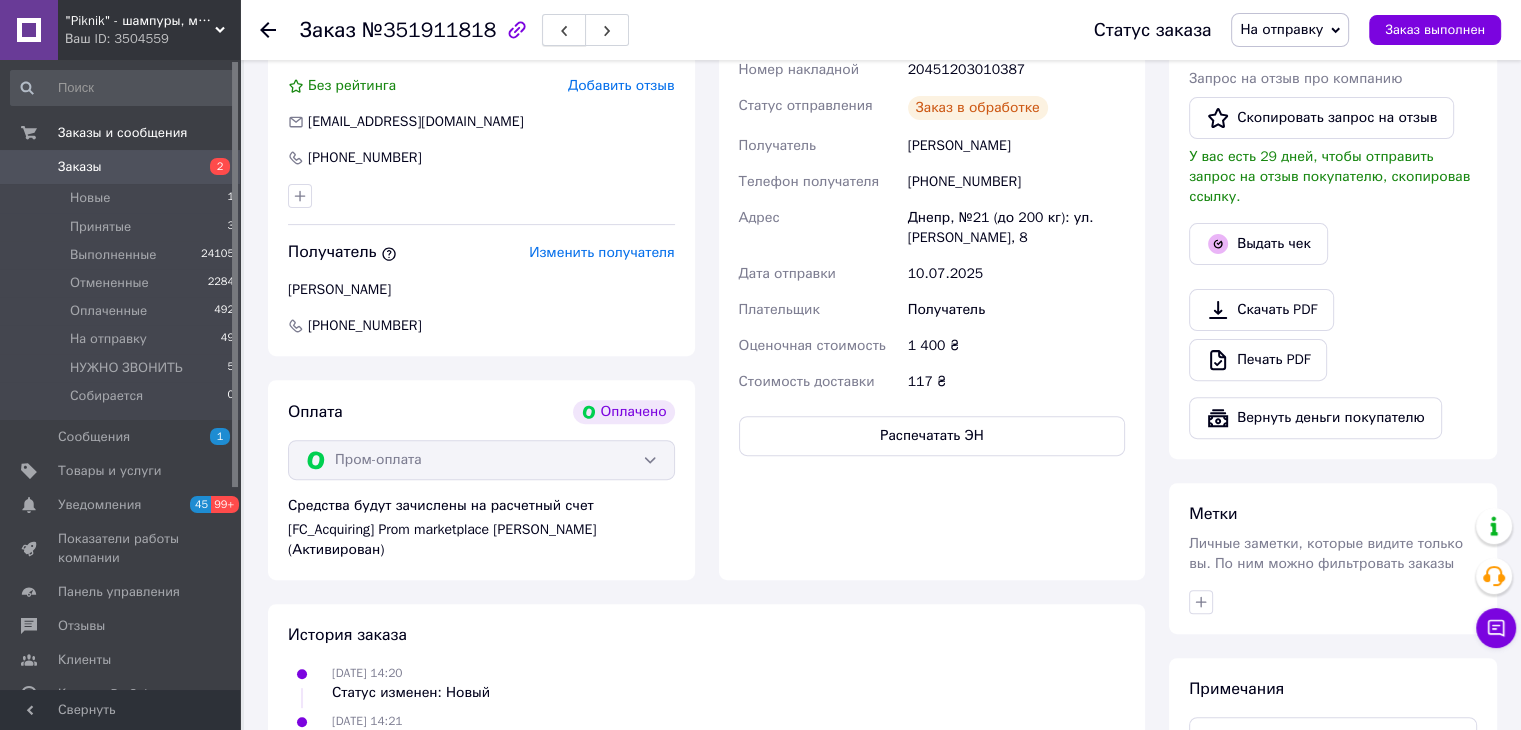 click 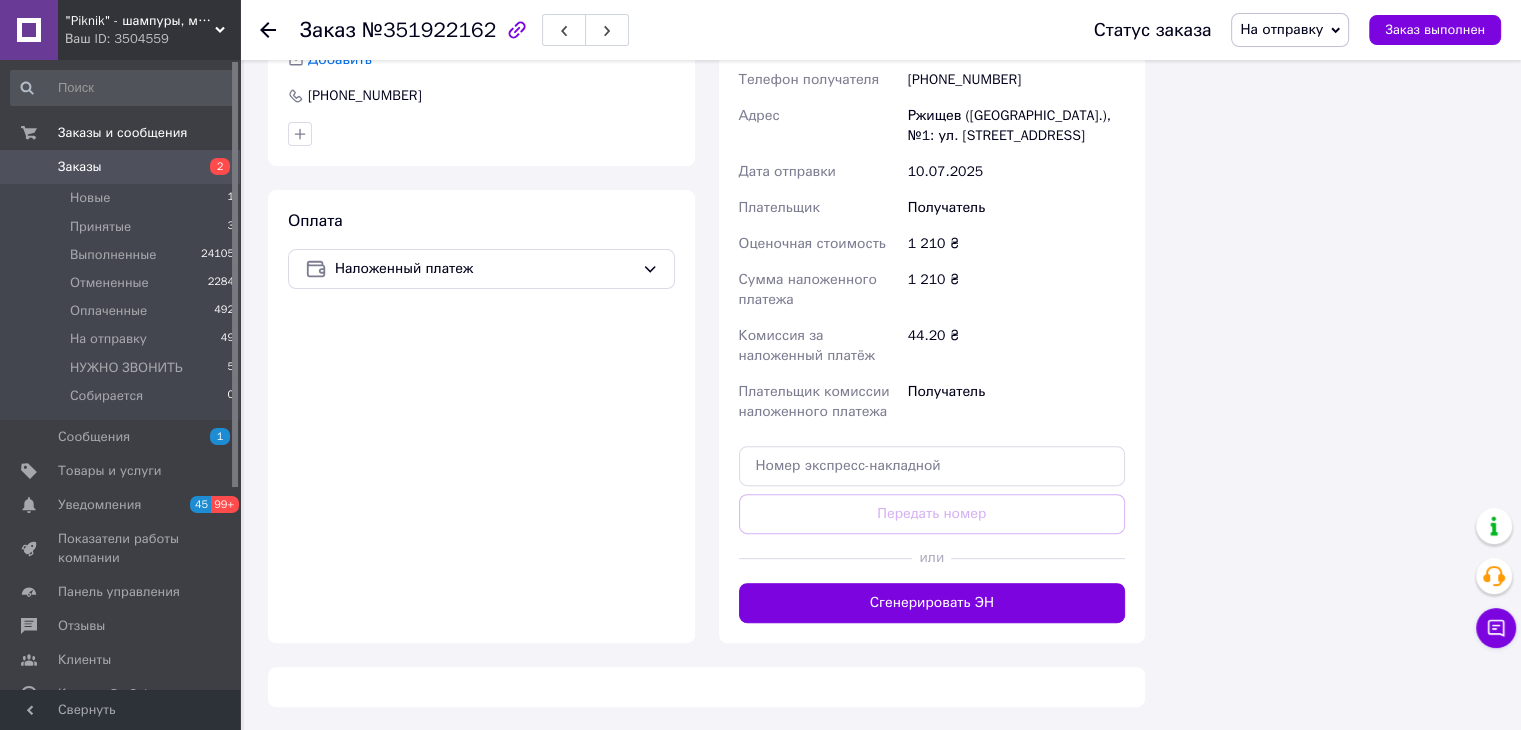 scroll, scrollTop: 600, scrollLeft: 0, axis: vertical 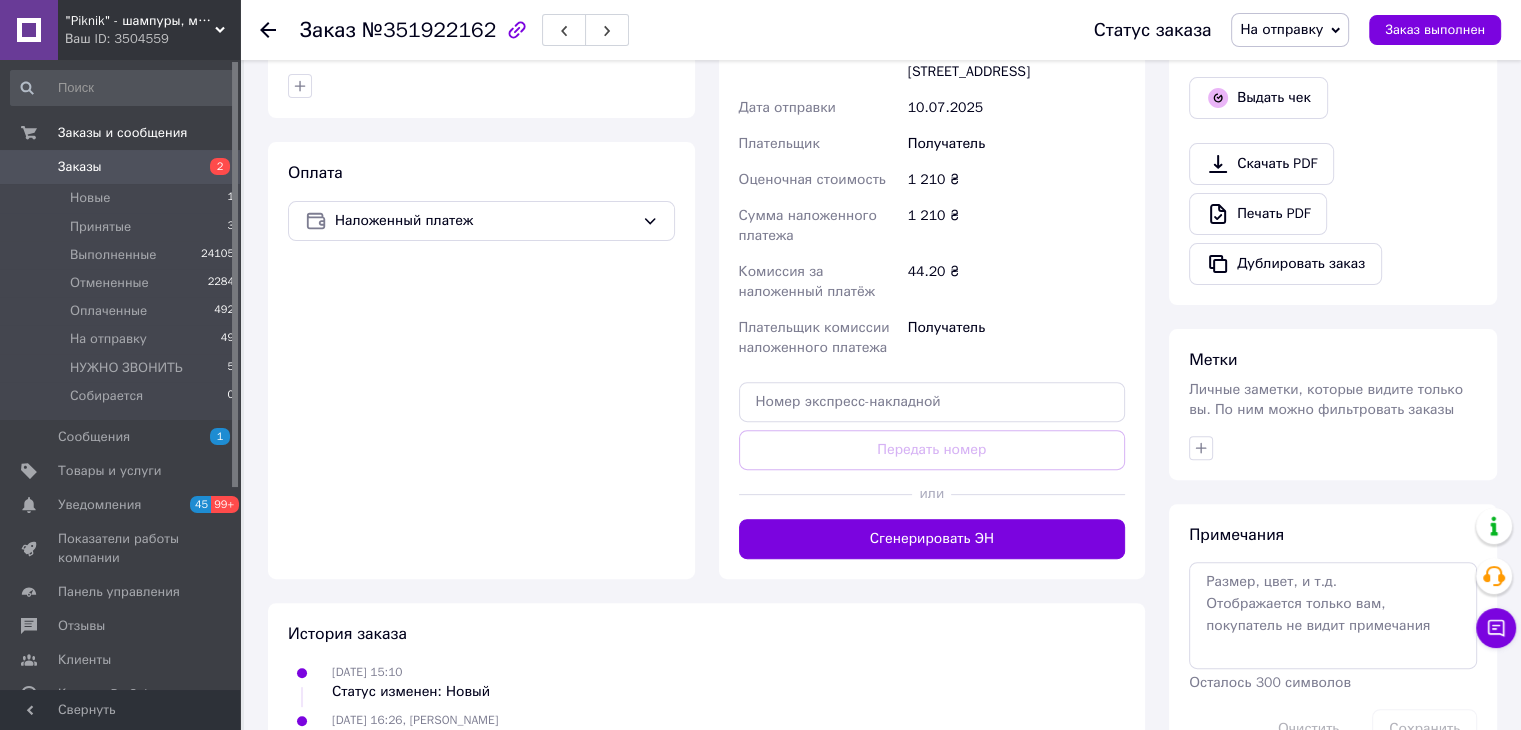 click on "Сгенерировать ЭН" at bounding box center (932, 539) 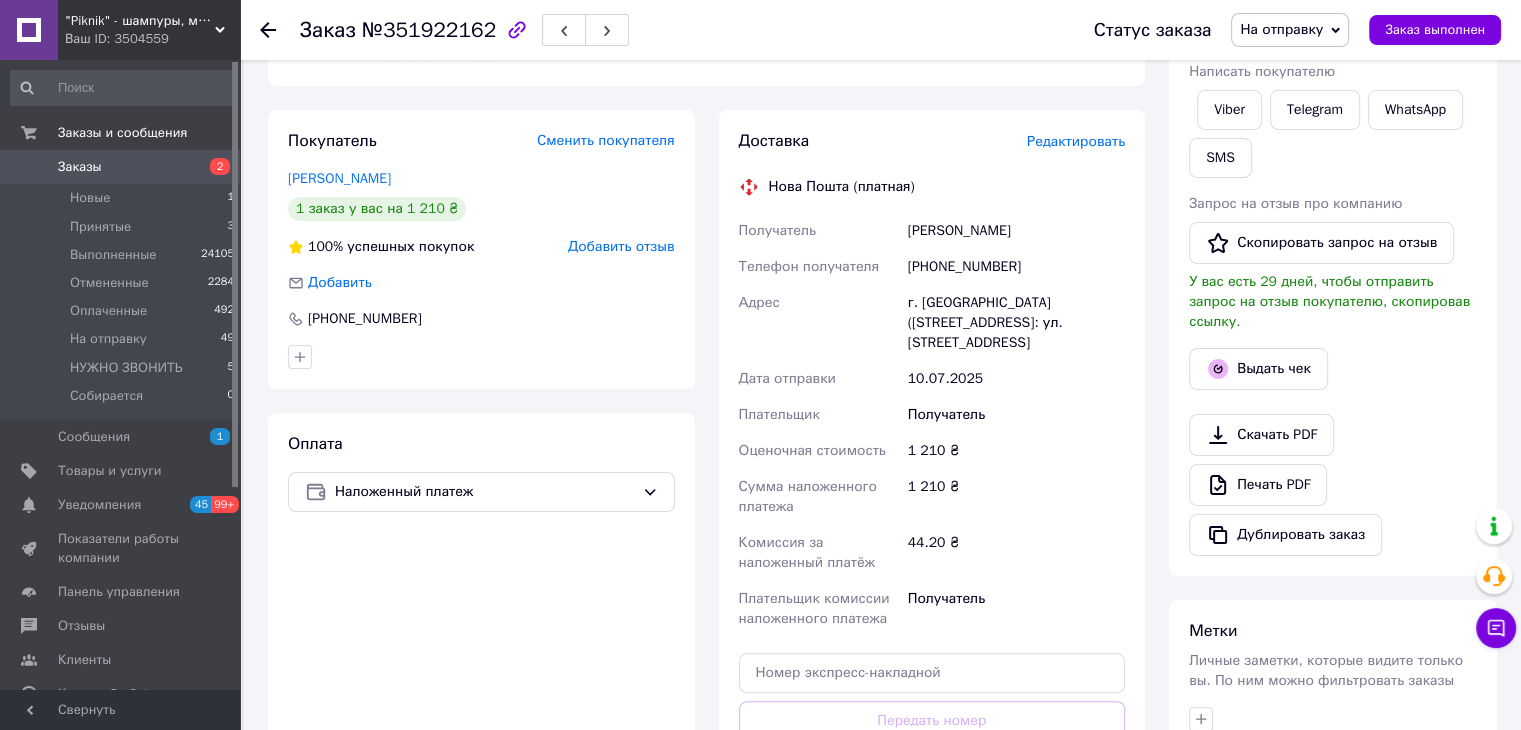 scroll, scrollTop: 100, scrollLeft: 0, axis: vertical 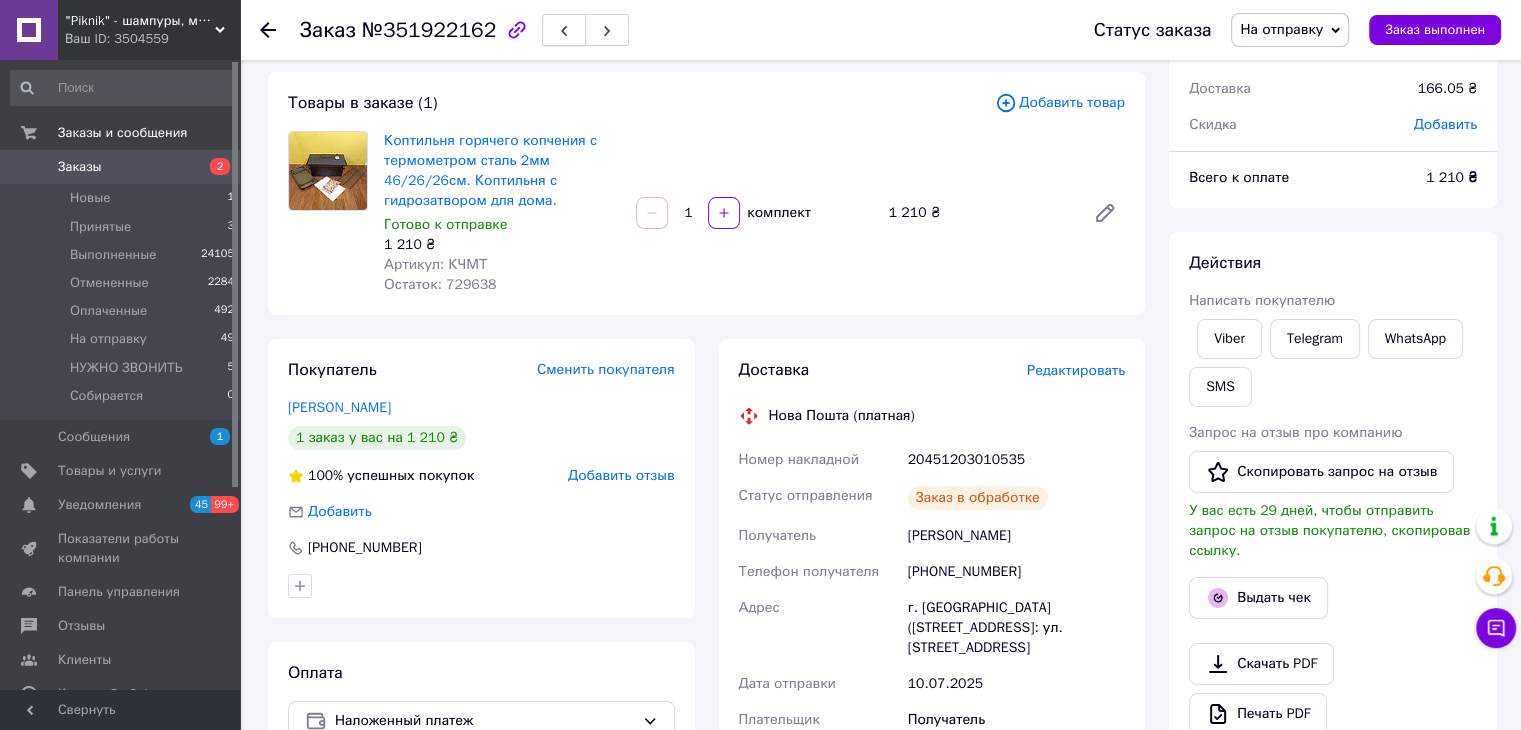 click at bounding box center (564, 30) 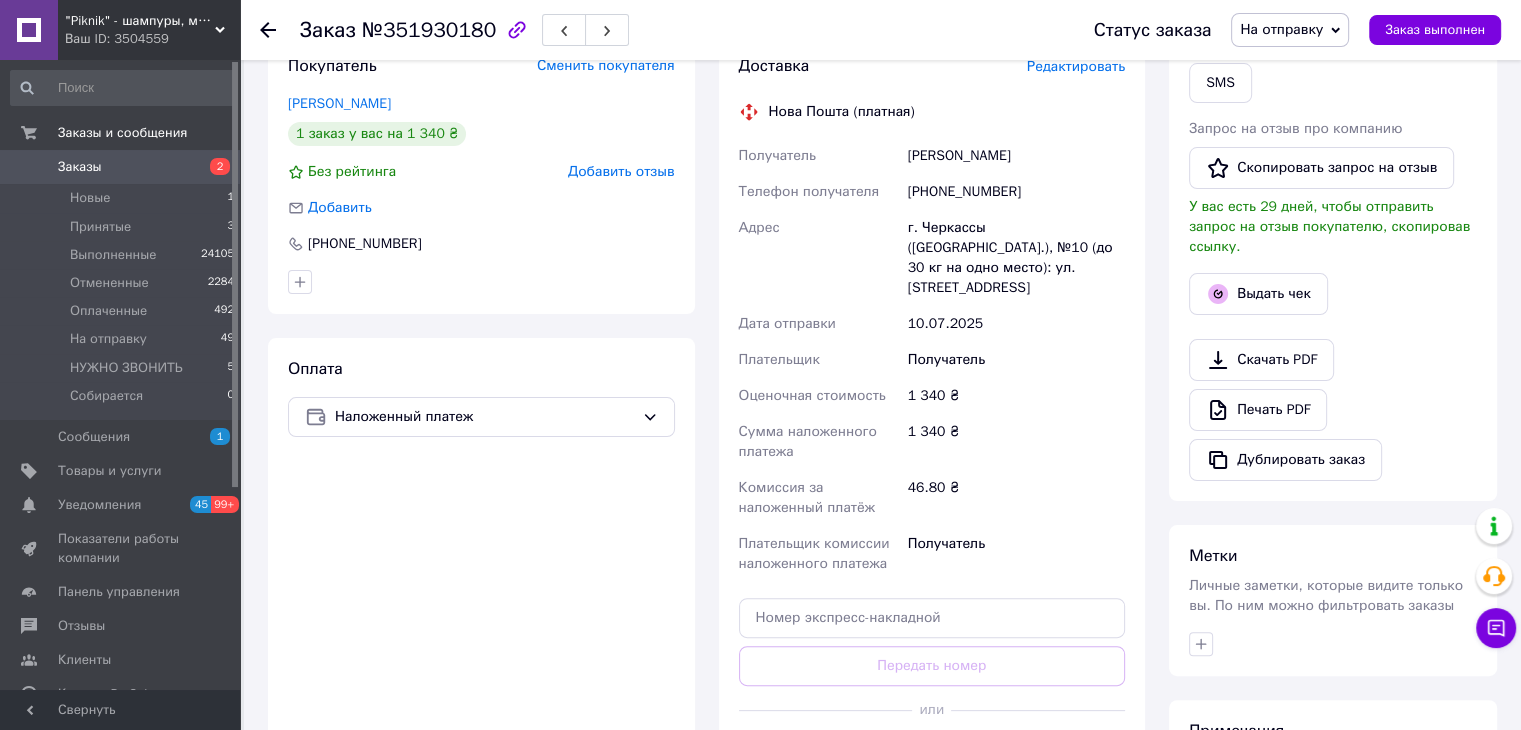 scroll, scrollTop: 500, scrollLeft: 0, axis: vertical 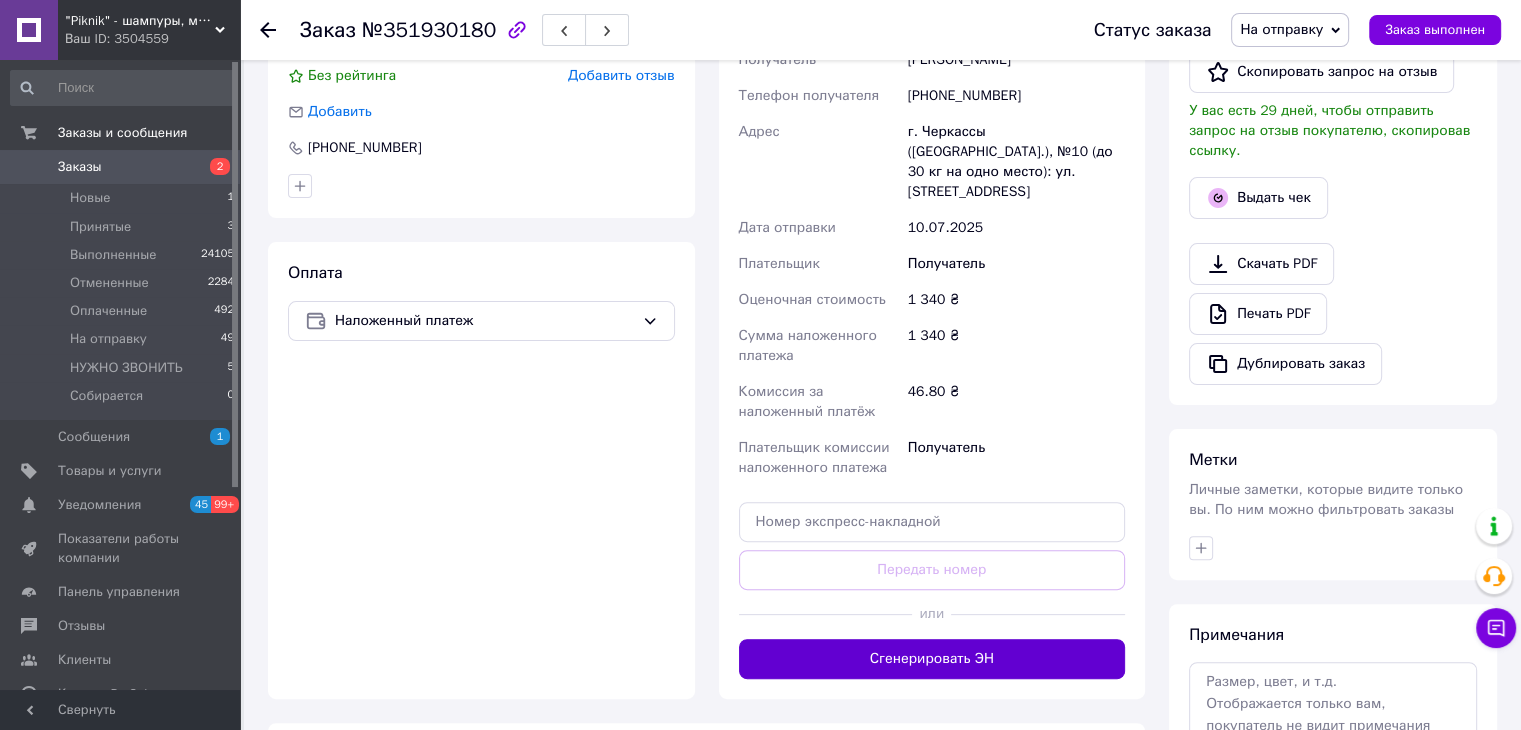click on "Сгенерировать ЭН" at bounding box center [932, 659] 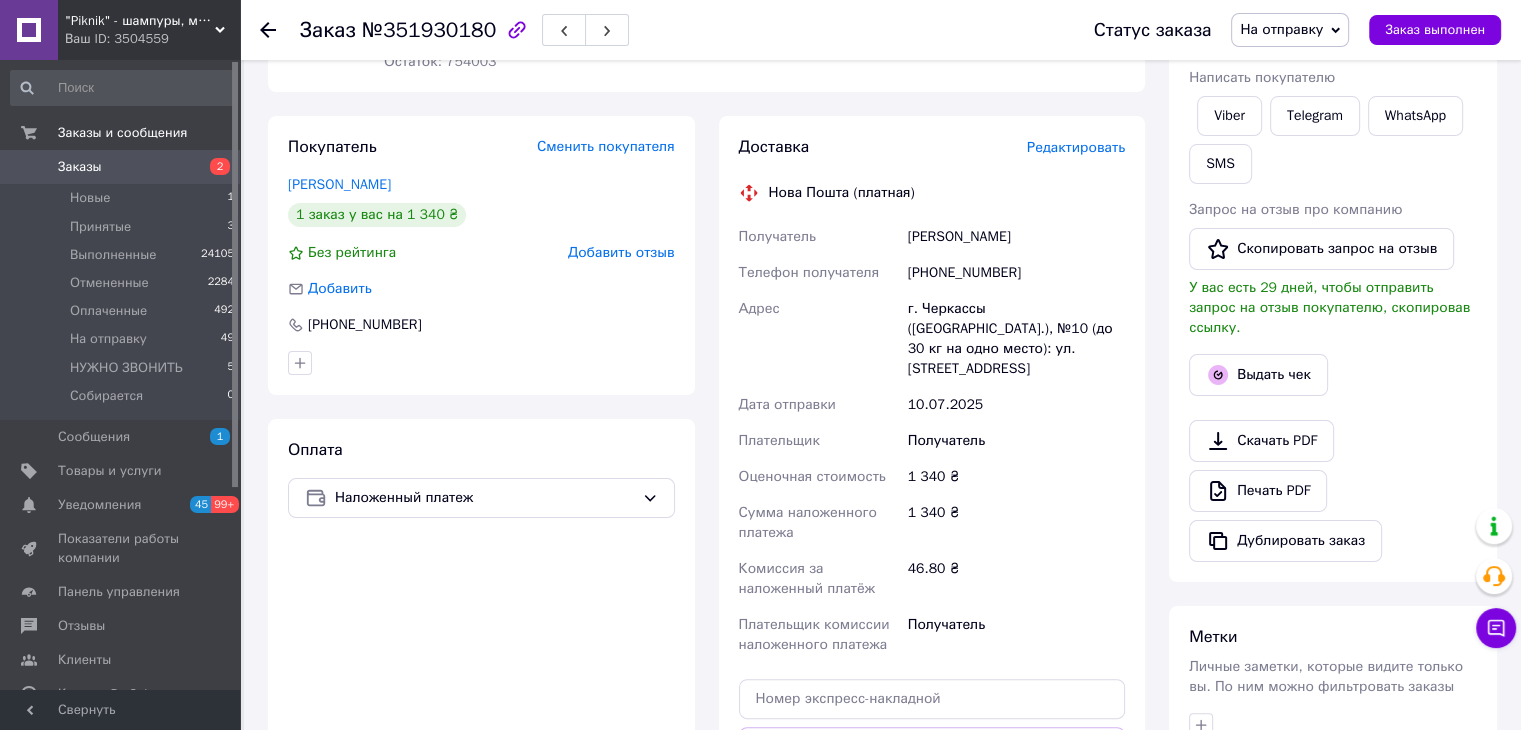 scroll, scrollTop: 100, scrollLeft: 0, axis: vertical 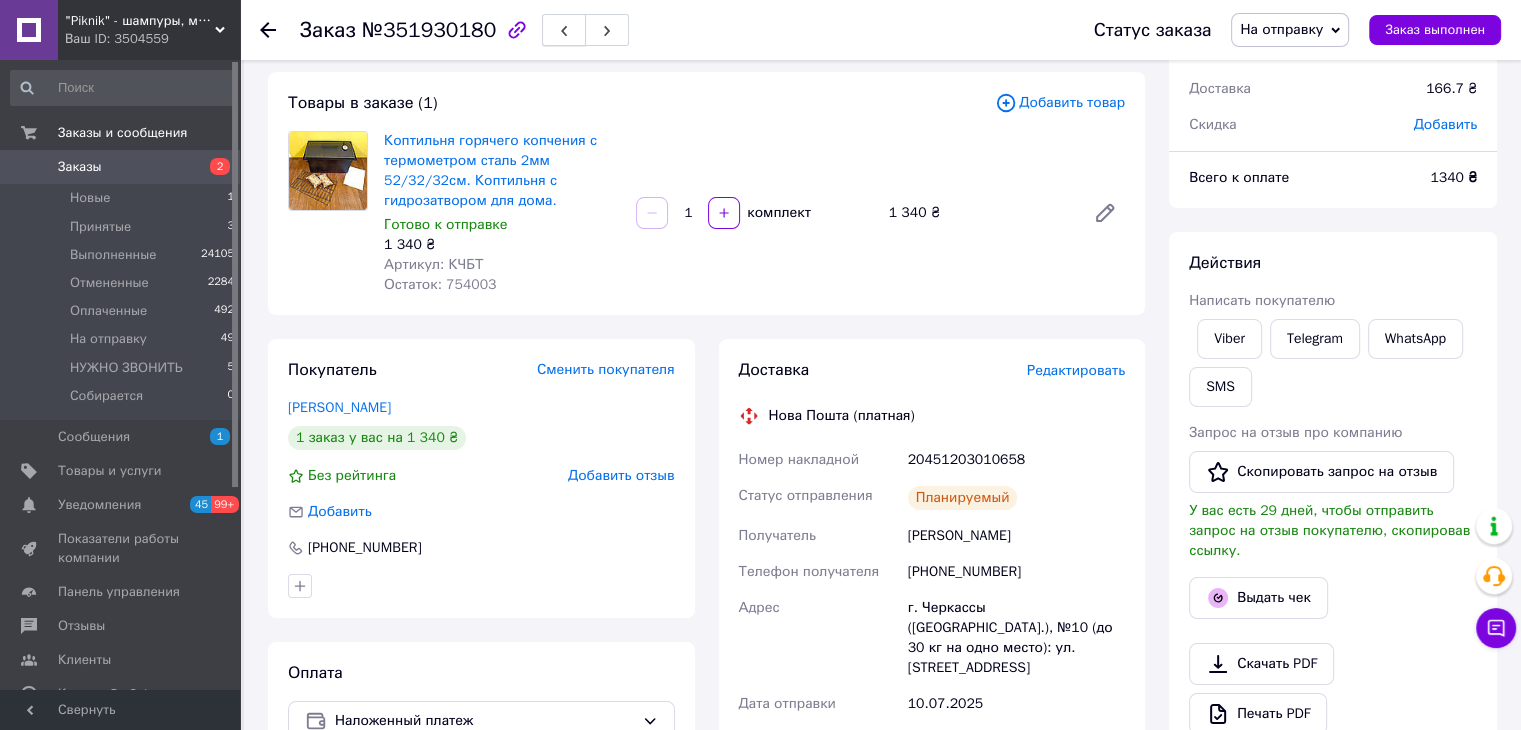click at bounding box center (564, 30) 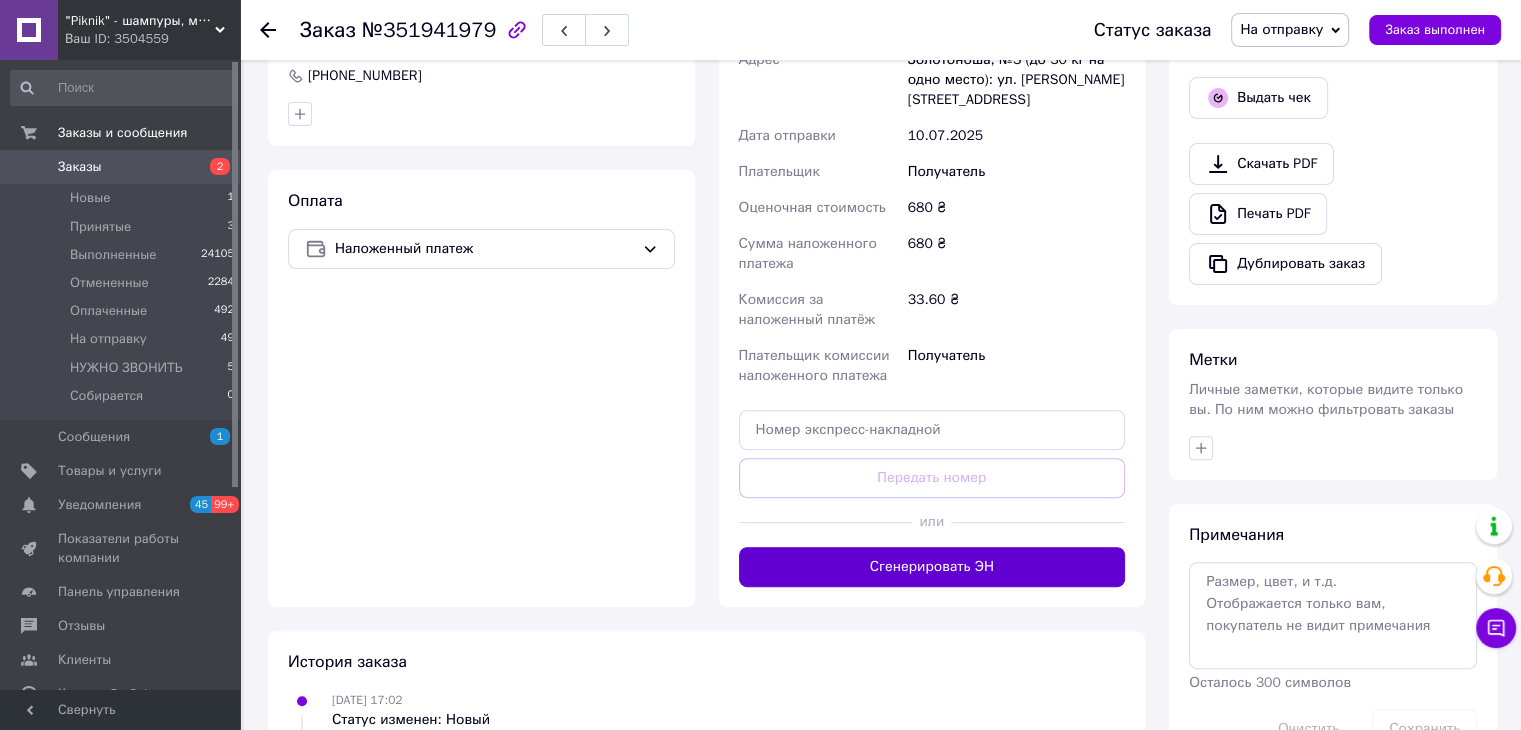 click on "Сгенерировать ЭН" at bounding box center [932, 567] 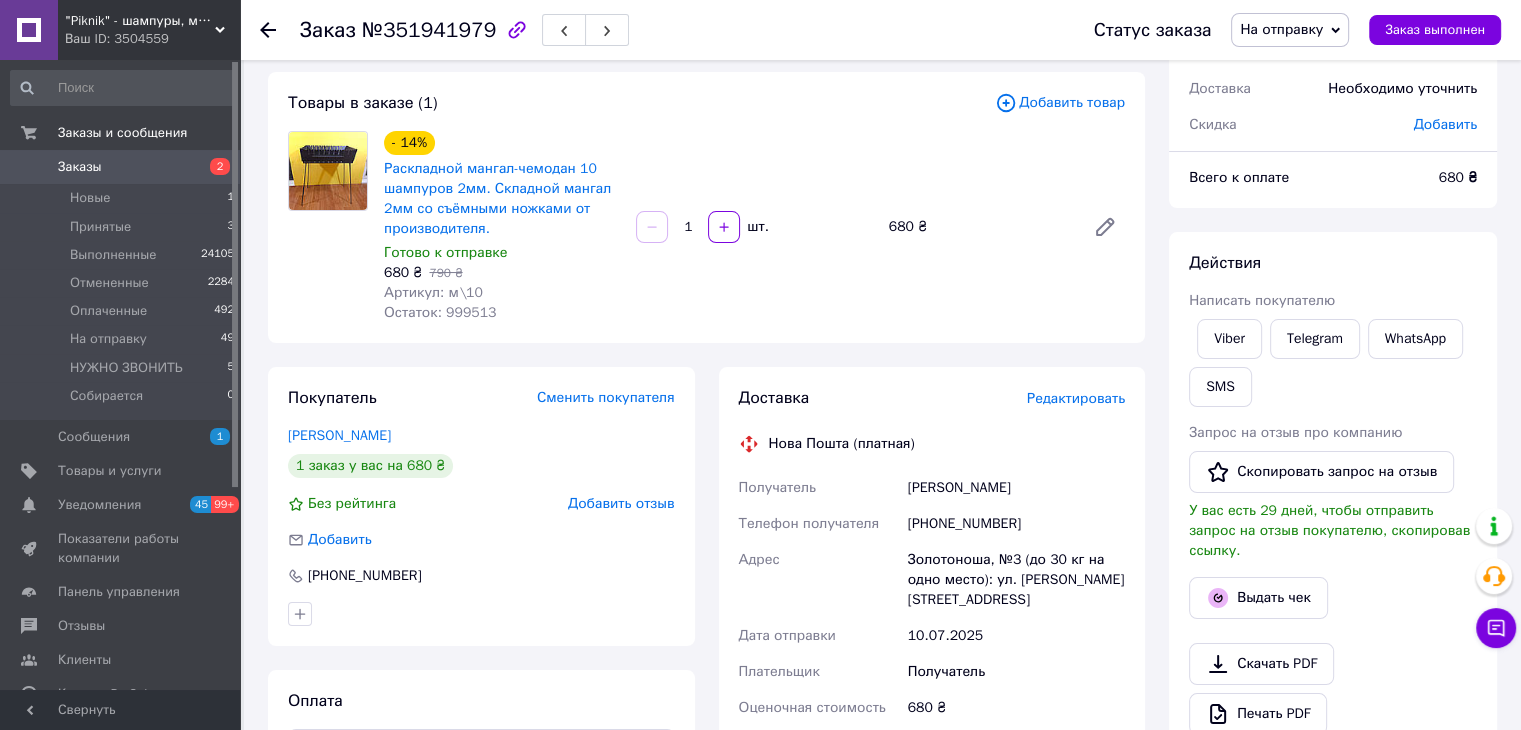 scroll, scrollTop: 0, scrollLeft: 0, axis: both 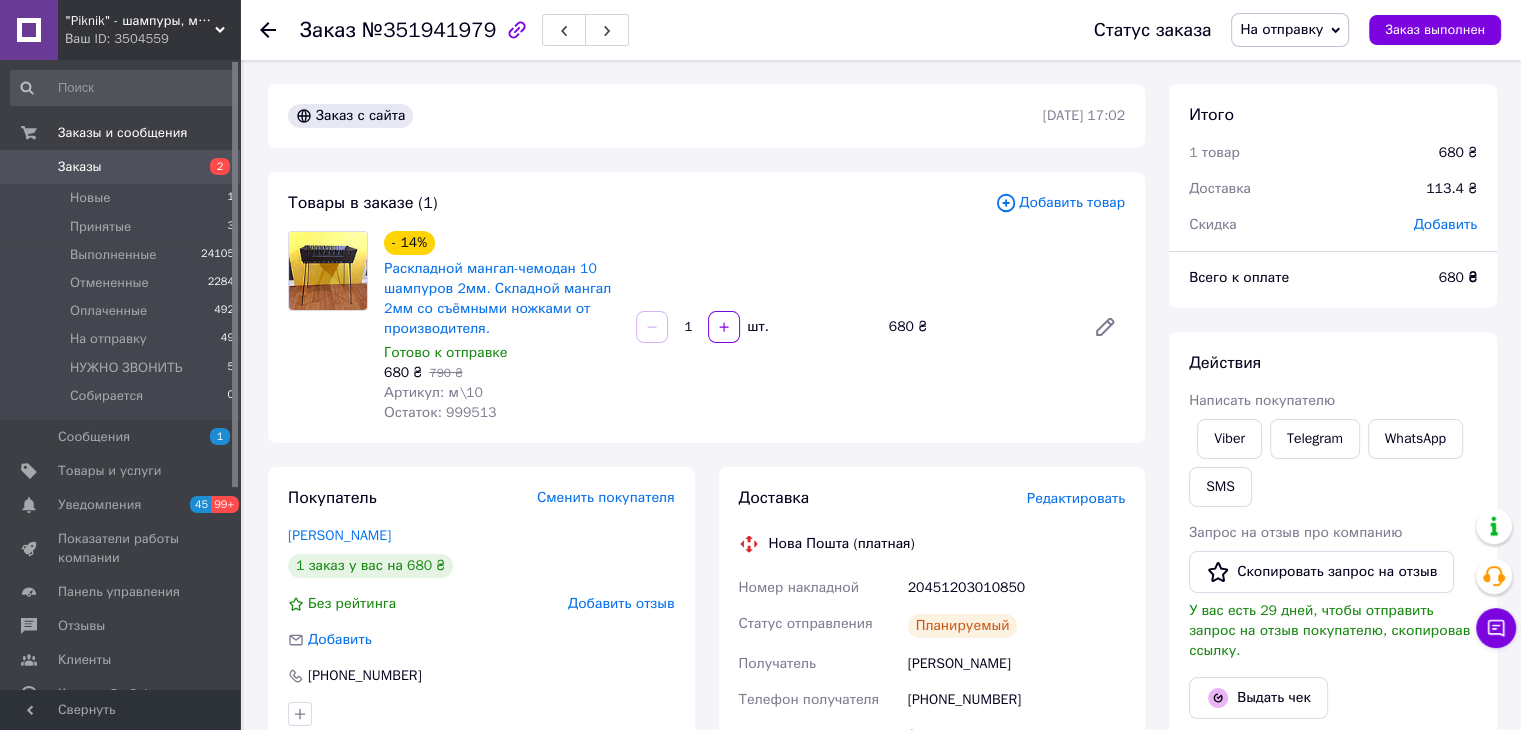 click 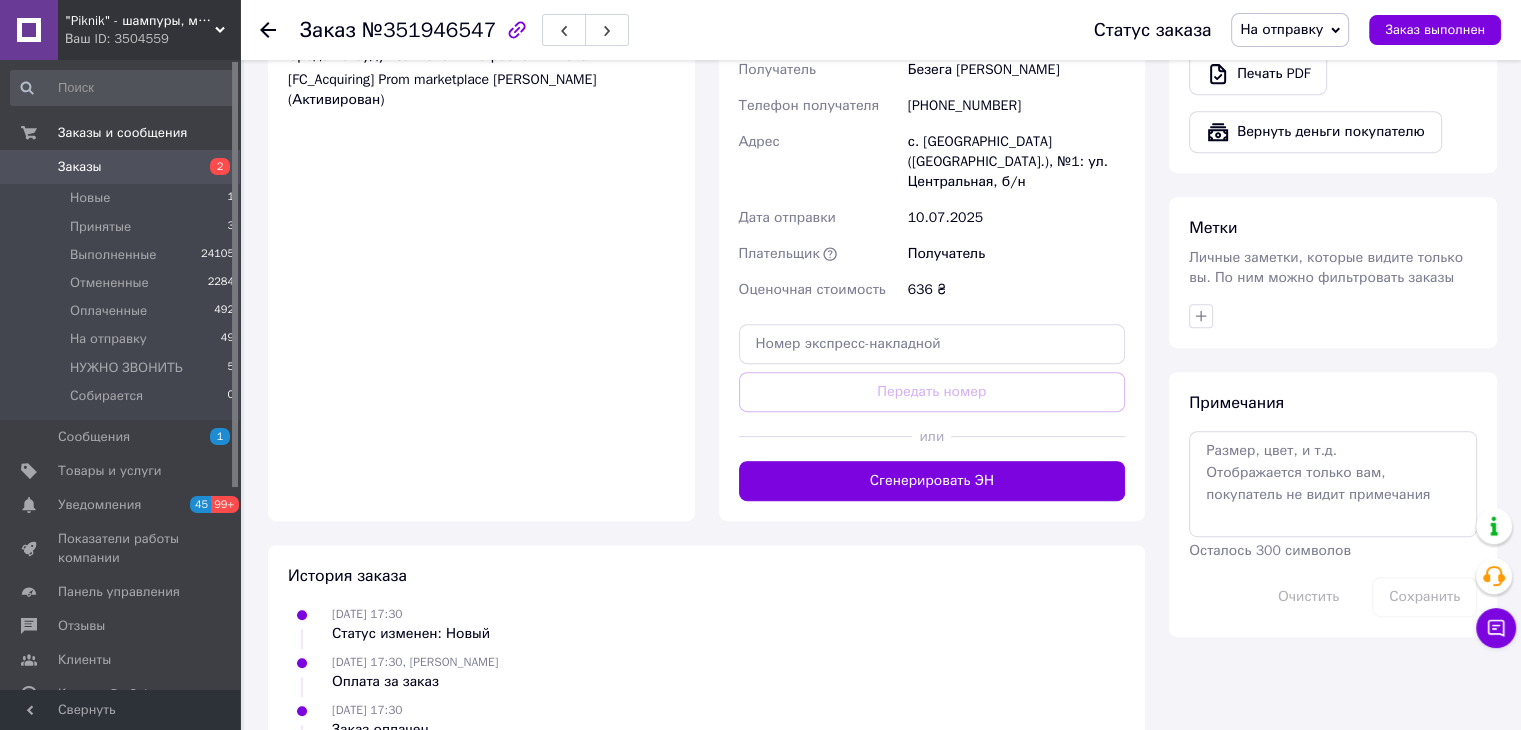 scroll, scrollTop: 900, scrollLeft: 0, axis: vertical 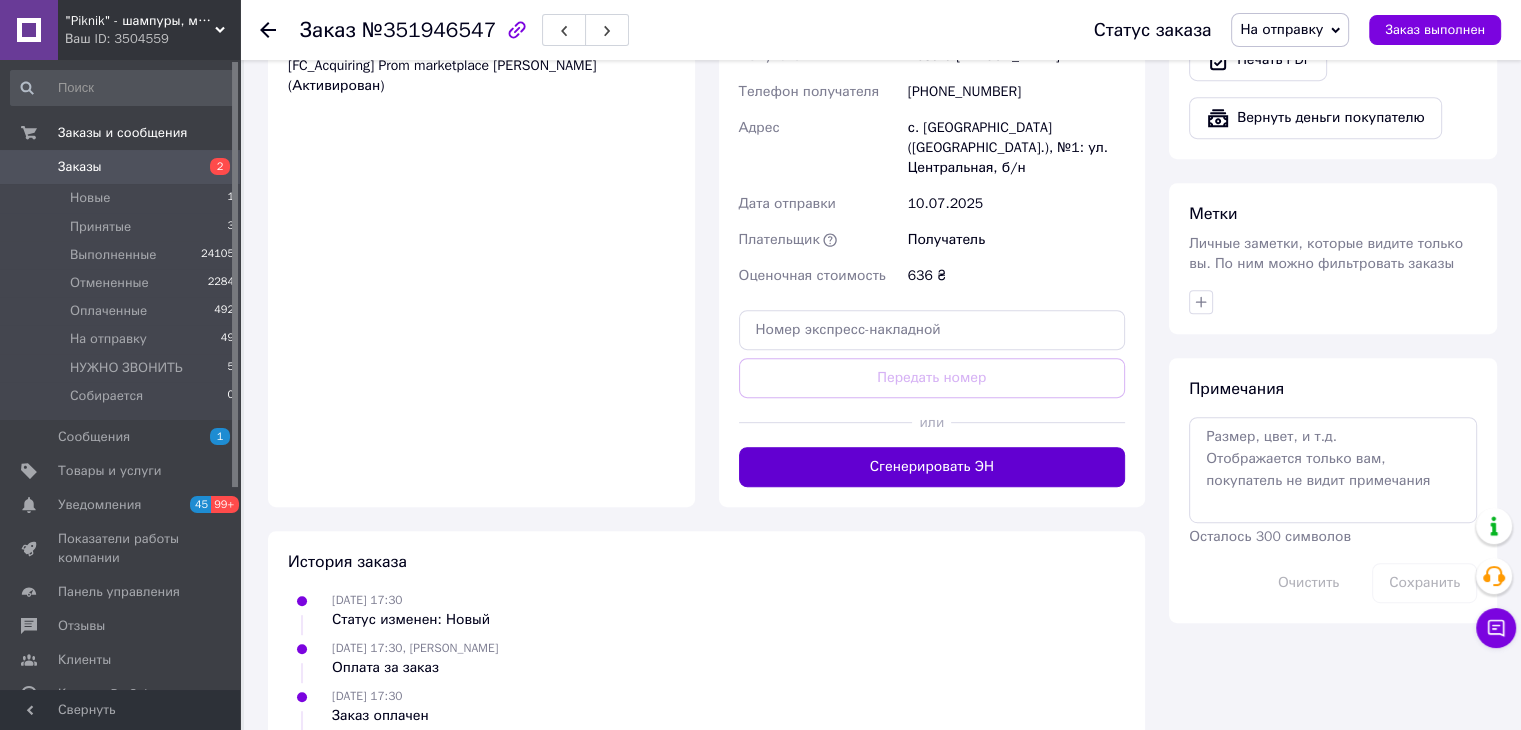 click on "Сгенерировать ЭН" at bounding box center (932, 467) 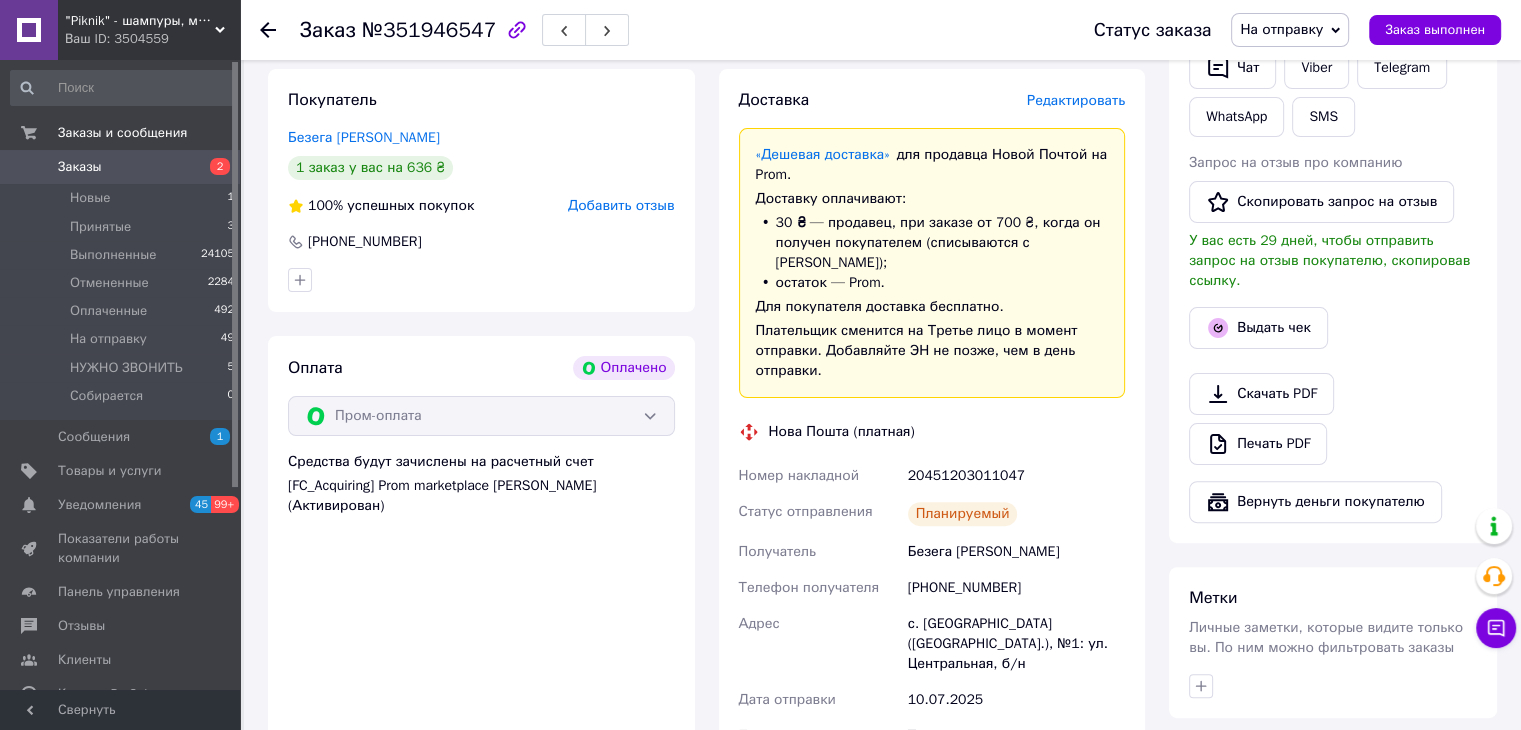 scroll, scrollTop: 300, scrollLeft: 0, axis: vertical 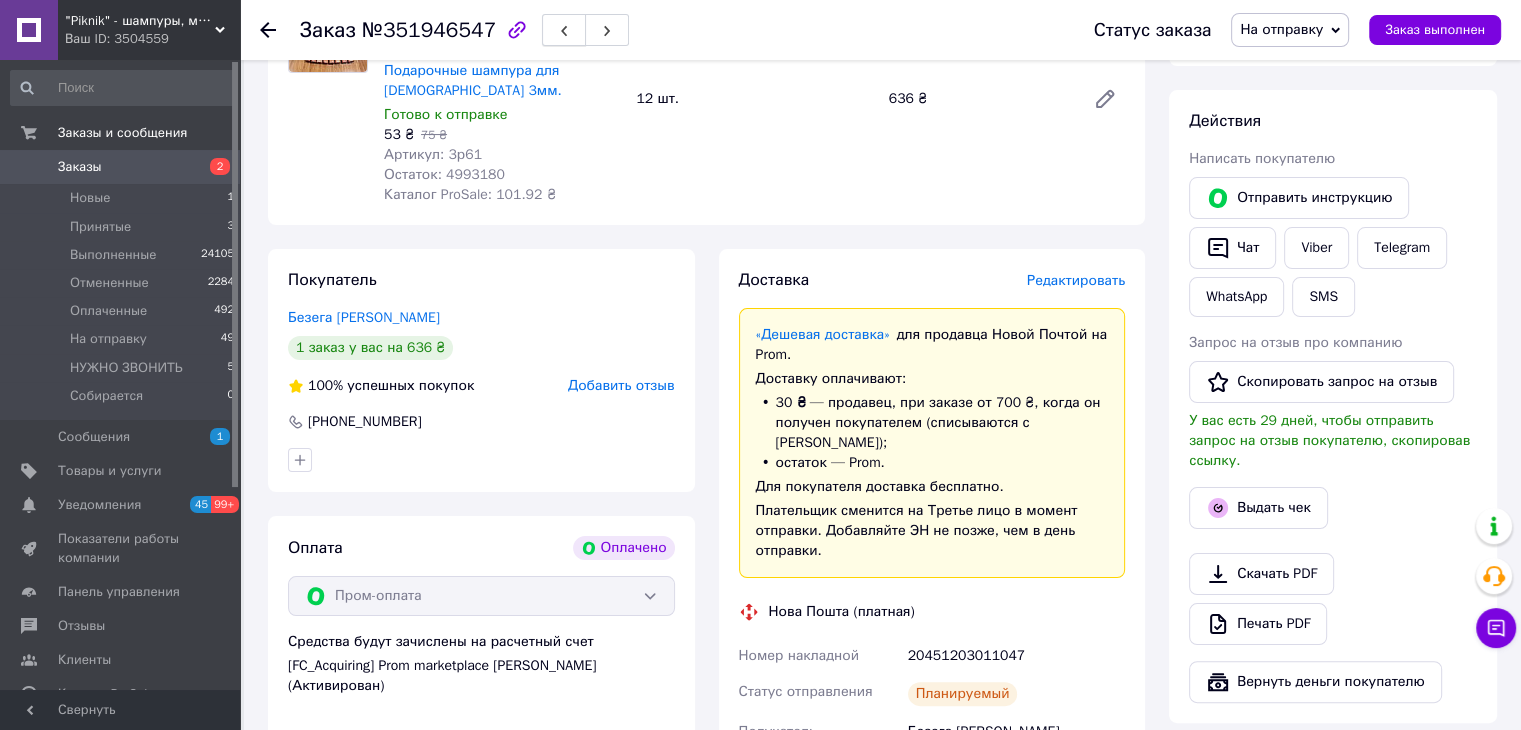 click 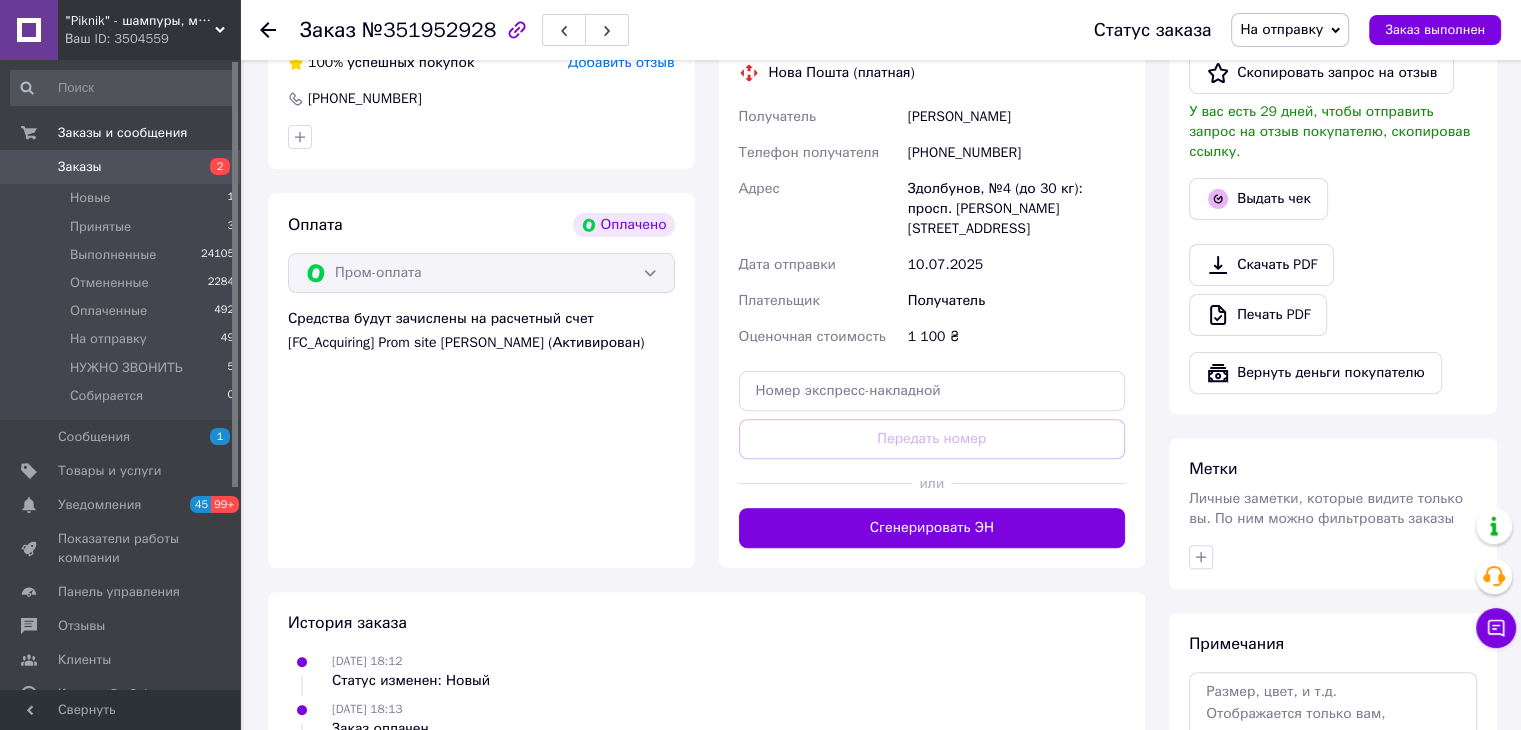 scroll, scrollTop: 600, scrollLeft: 0, axis: vertical 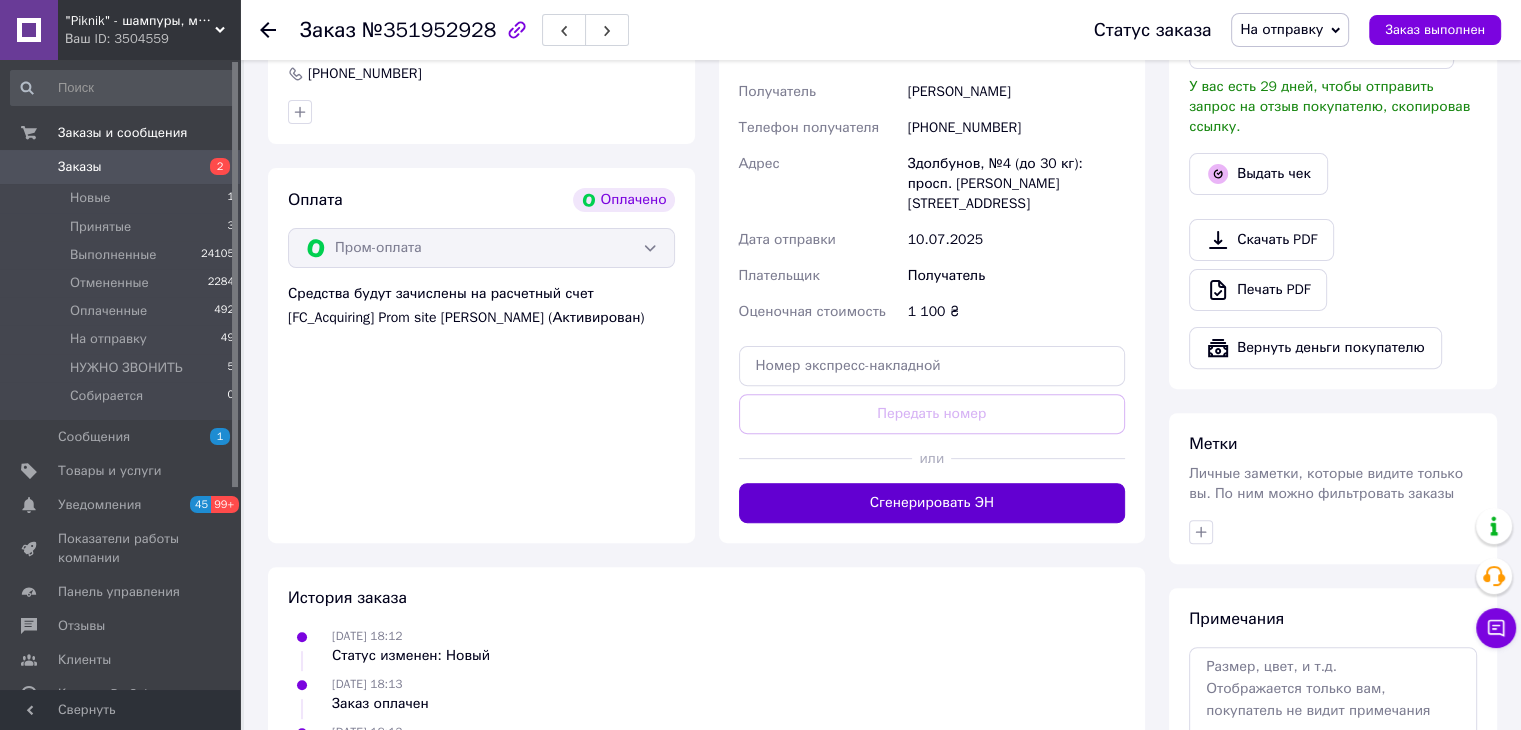 click on "Сгенерировать ЭН" at bounding box center (932, 503) 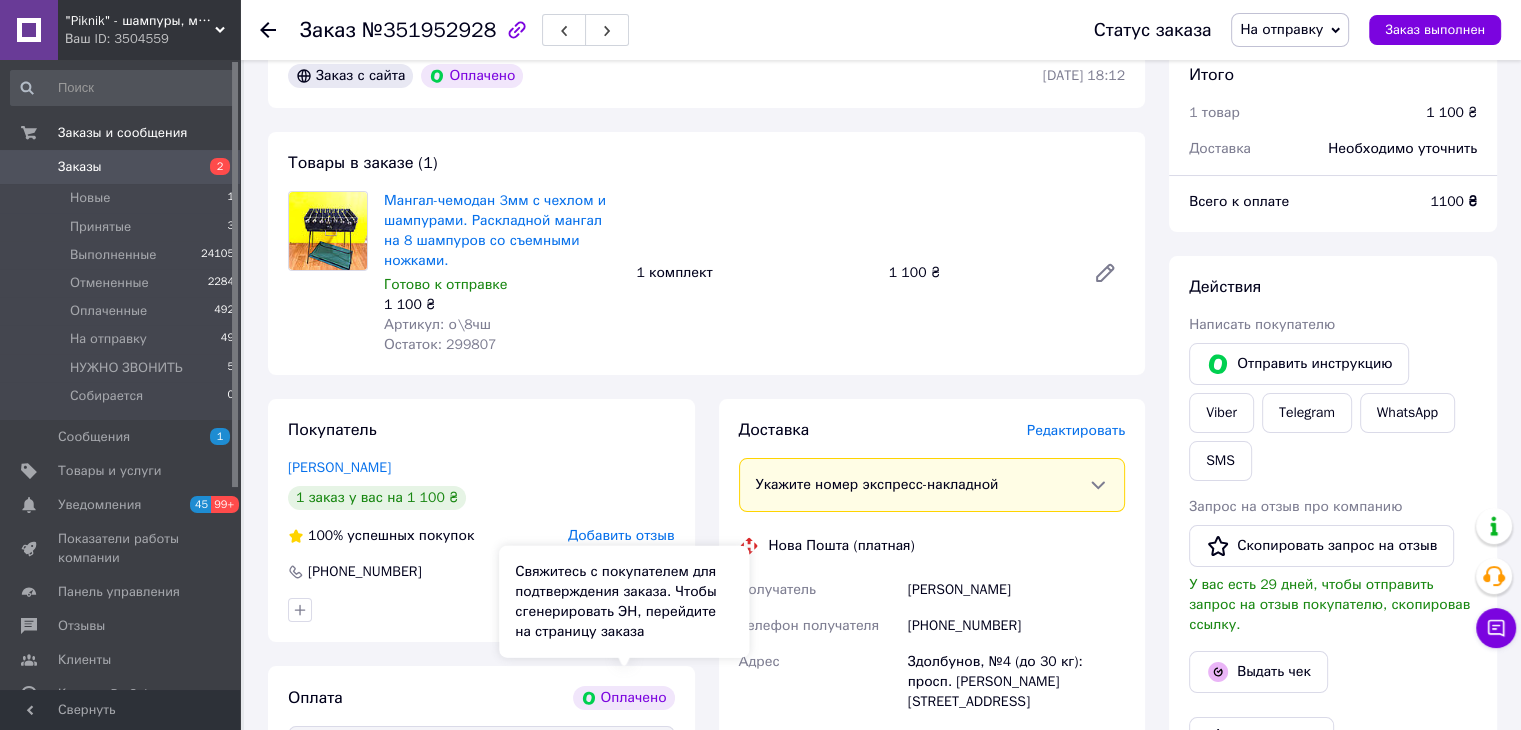 scroll, scrollTop: 100, scrollLeft: 0, axis: vertical 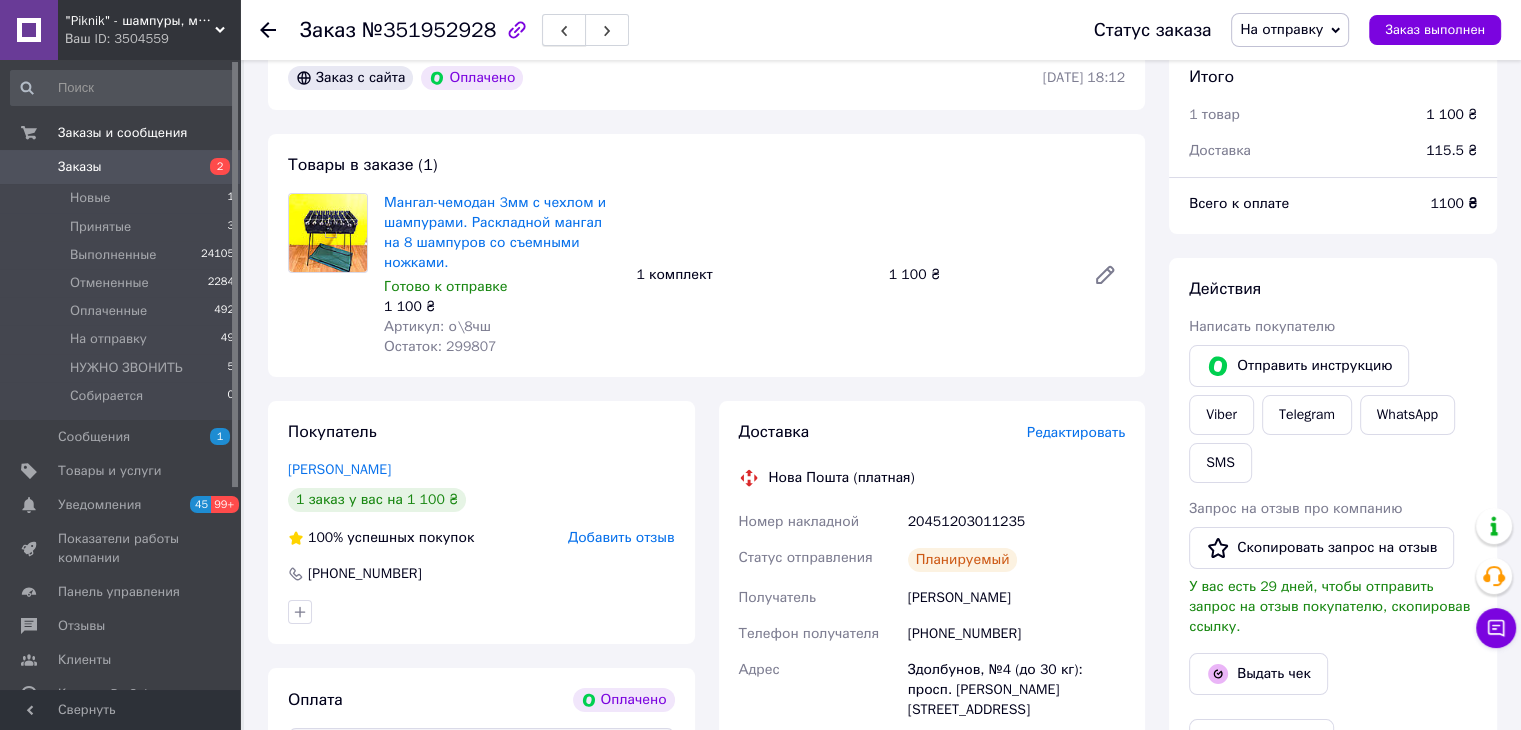click 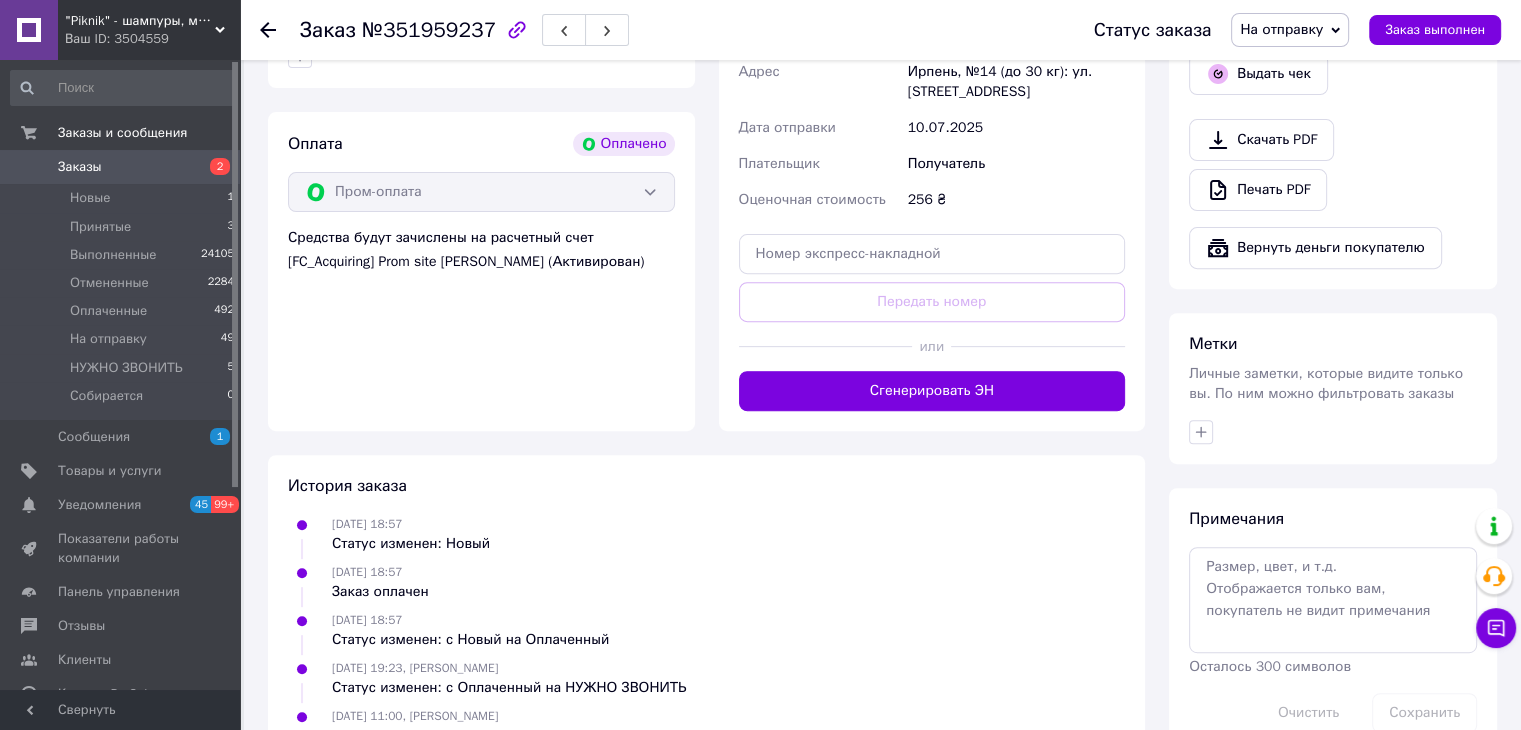 click on "Сгенерировать ЭН" at bounding box center [932, 391] 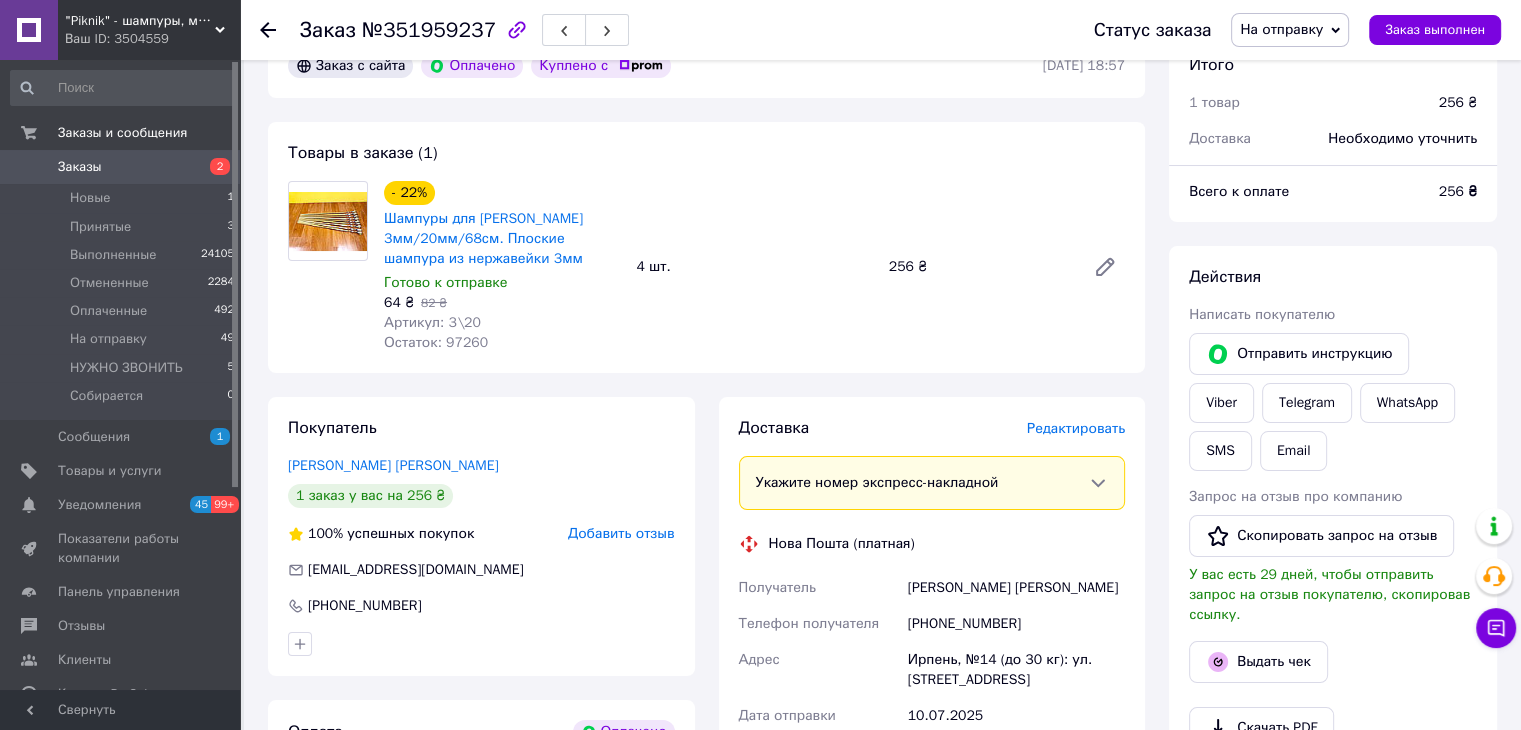 scroll, scrollTop: 100, scrollLeft: 0, axis: vertical 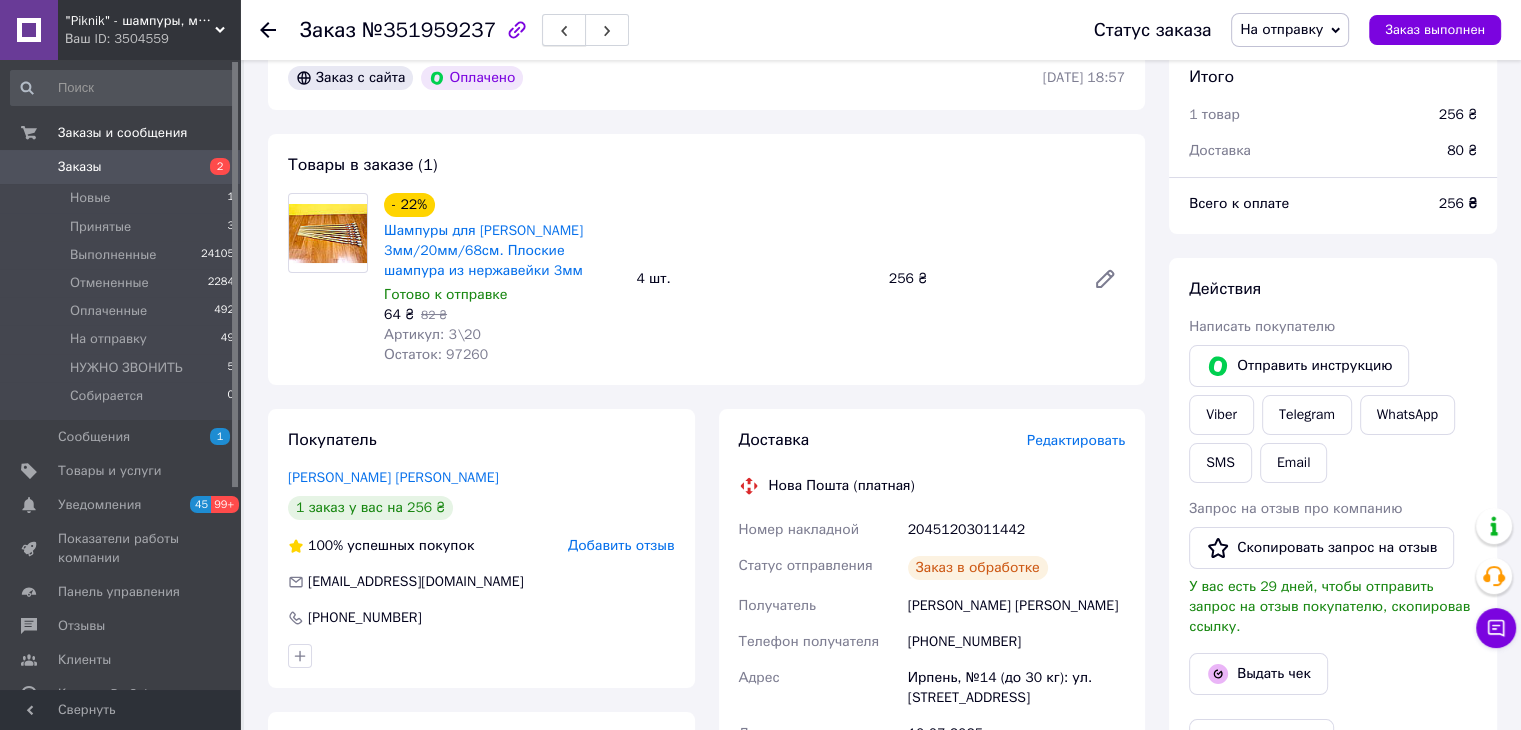 click at bounding box center (564, 30) 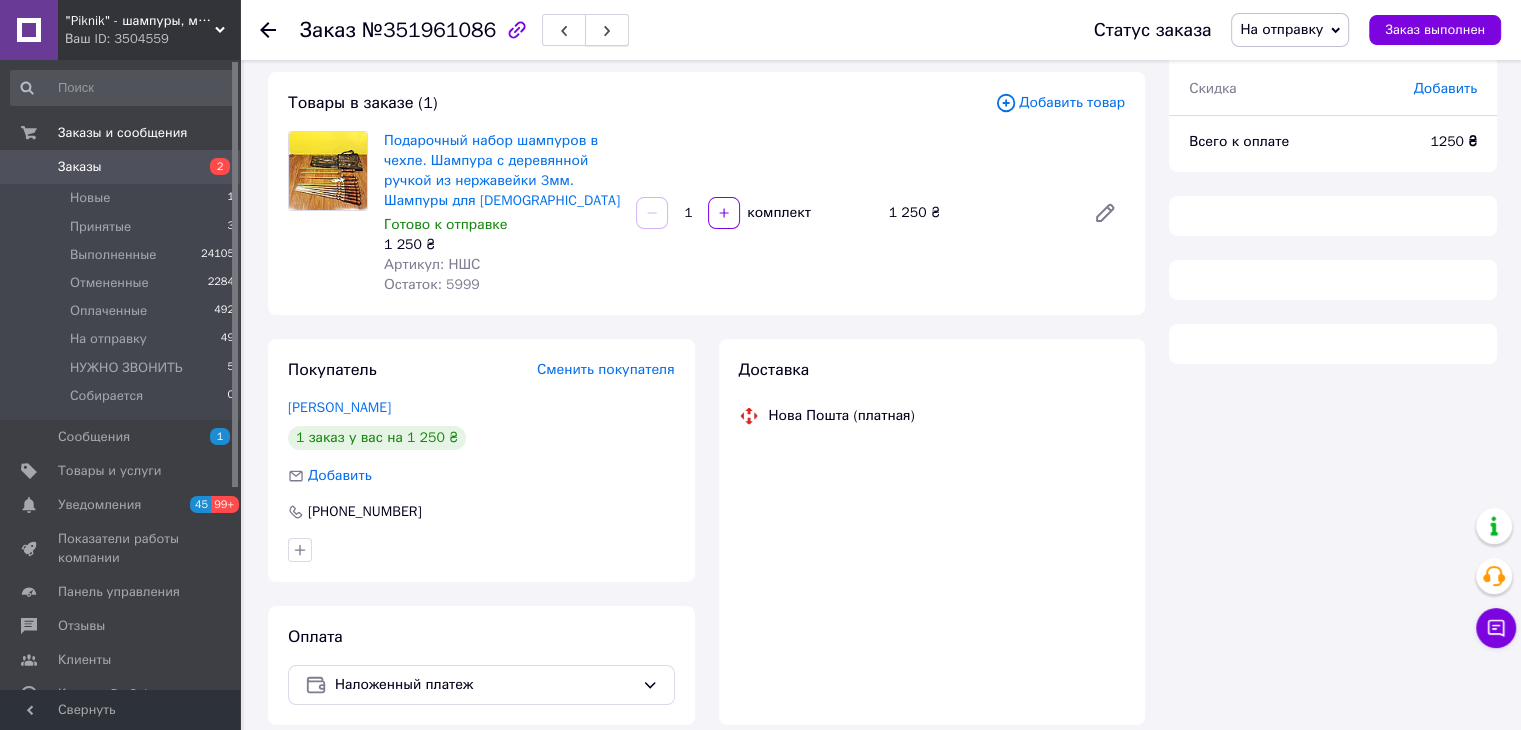 click at bounding box center (607, 30) 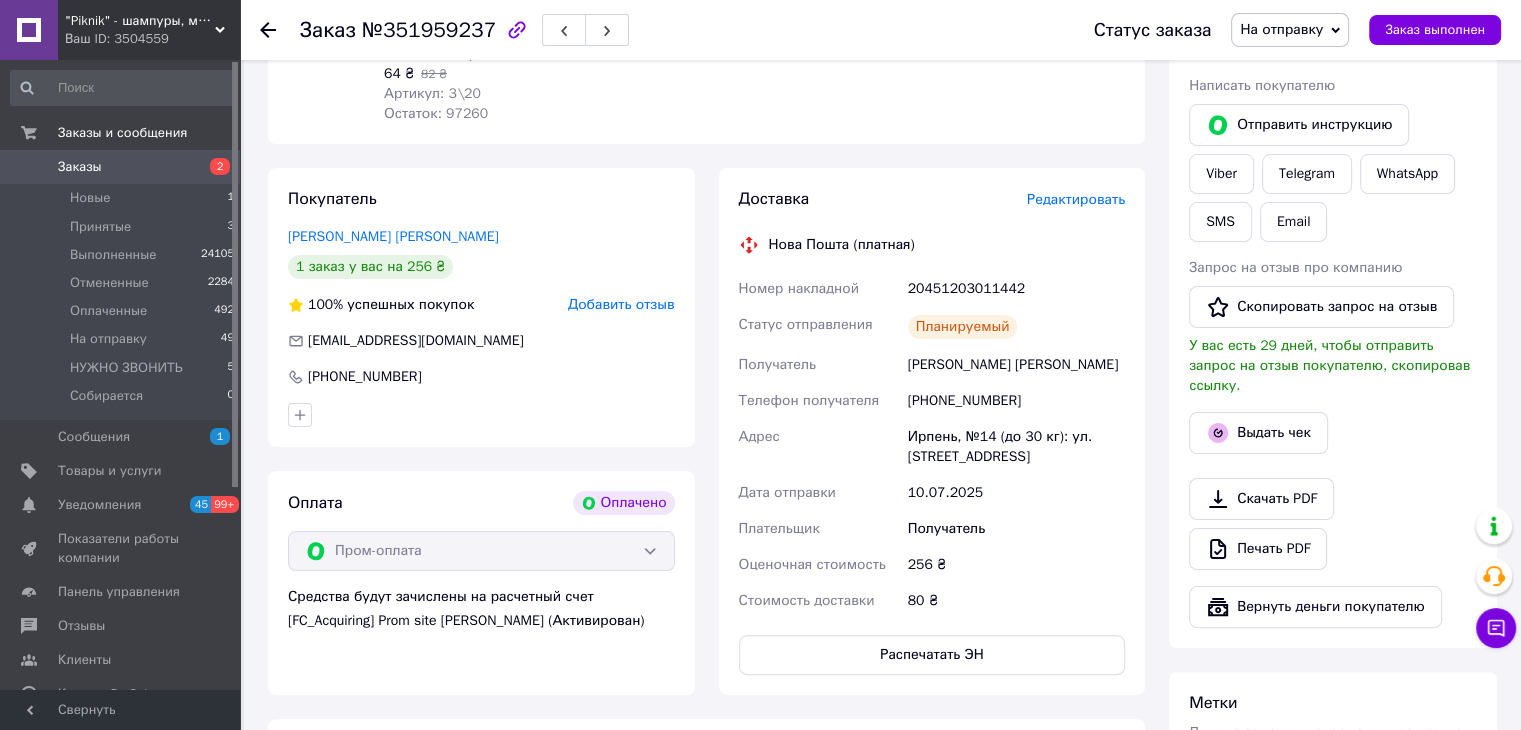 scroll, scrollTop: 0, scrollLeft: 0, axis: both 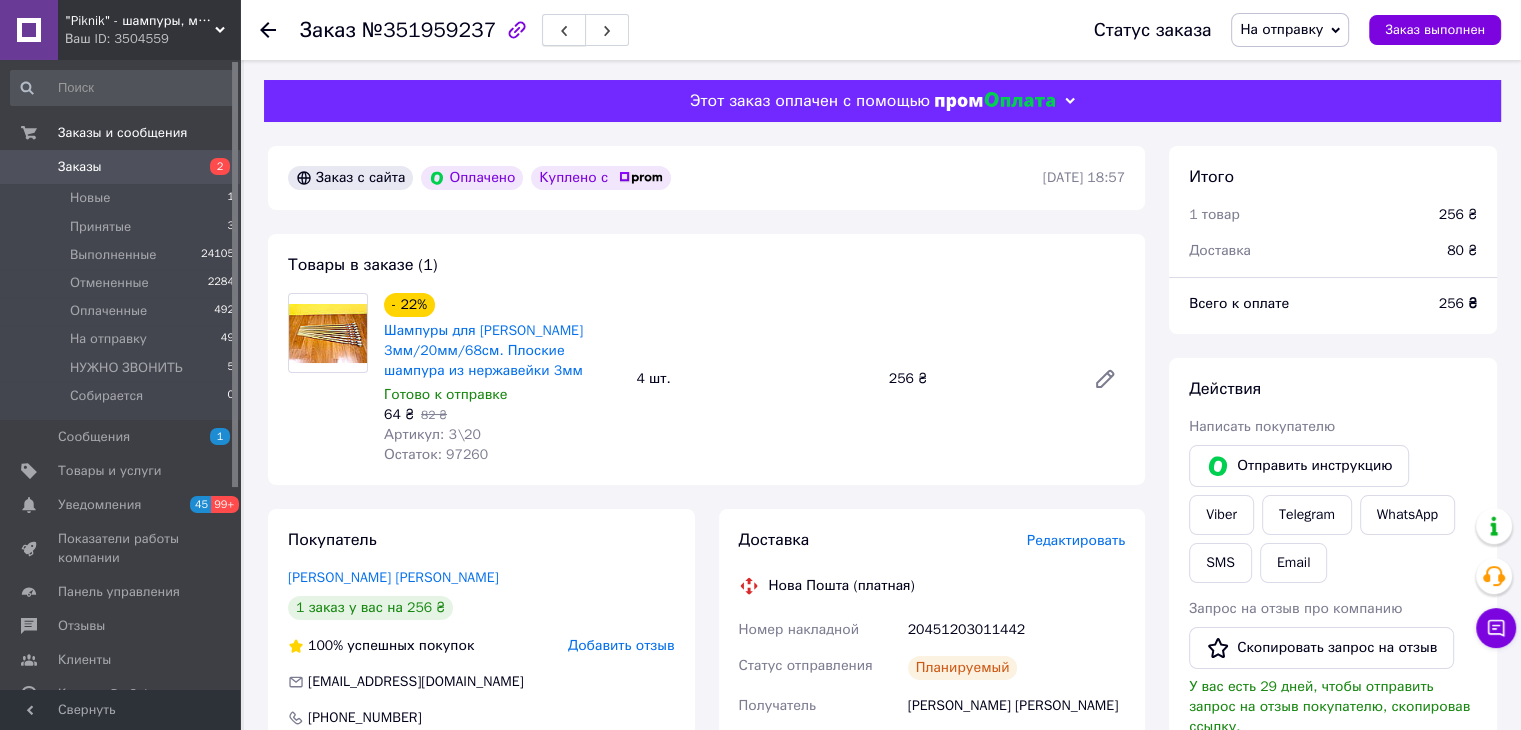 click 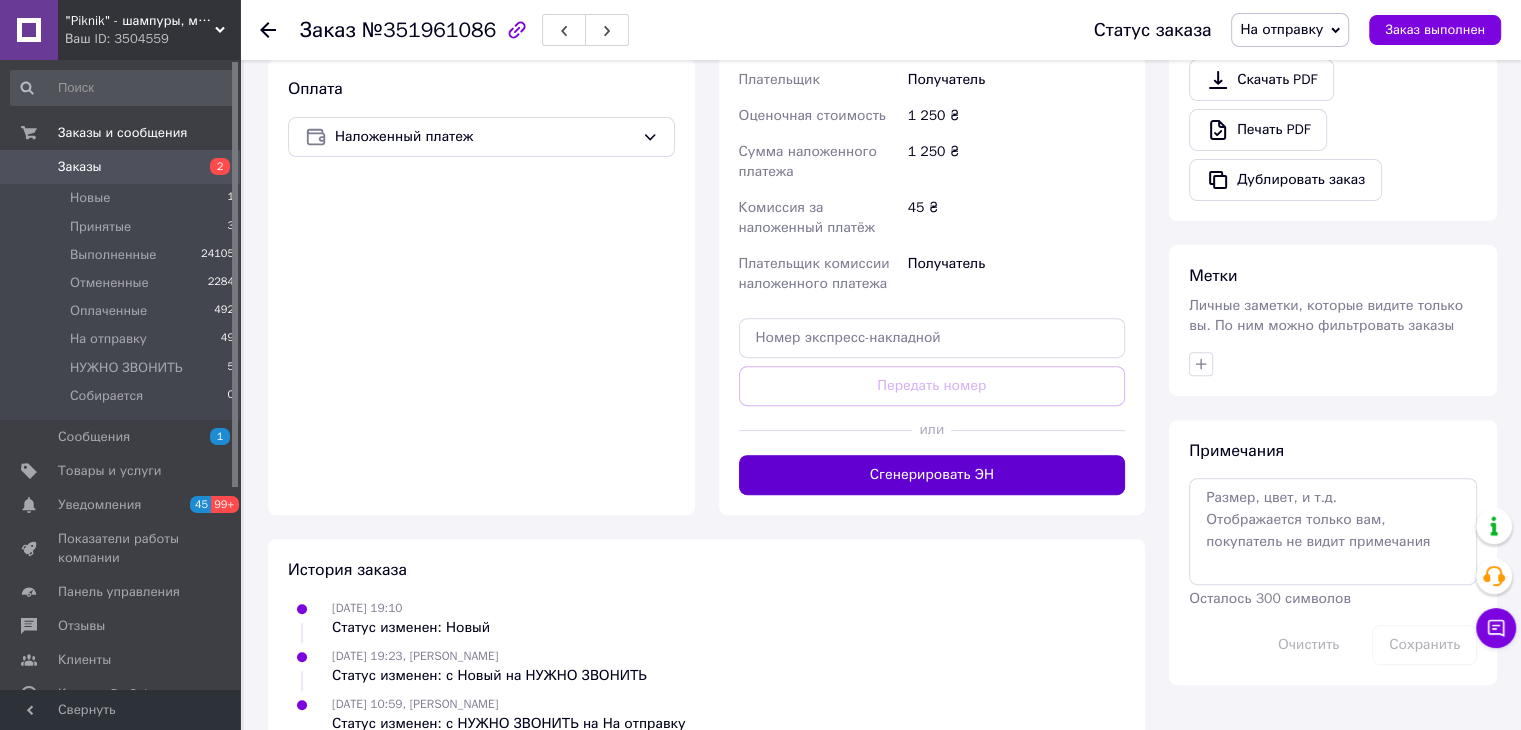 click on "Сгенерировать ЭН" at bounding box center [932, 475] 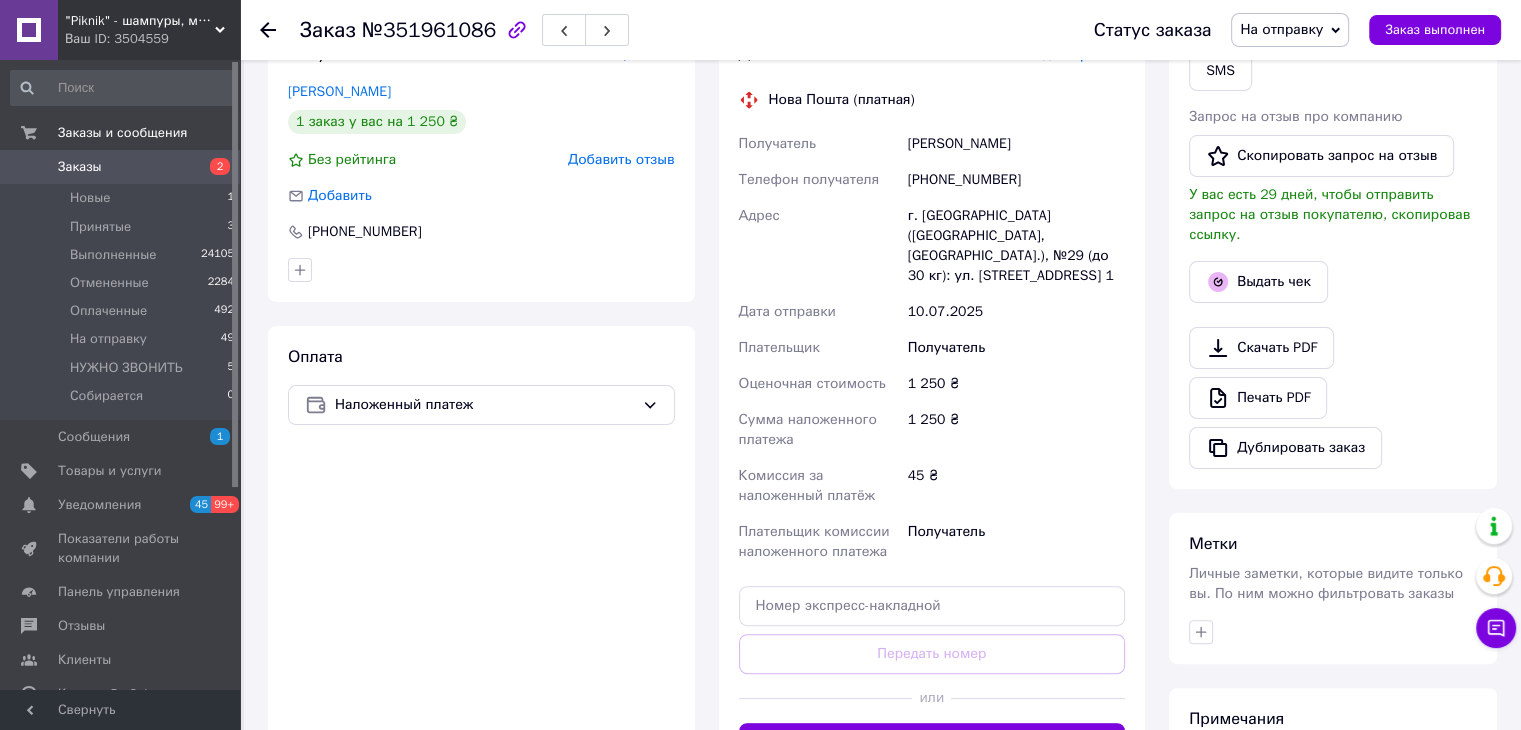 scroll, scrollTop: 0, scrollLeft: 0, axis: both 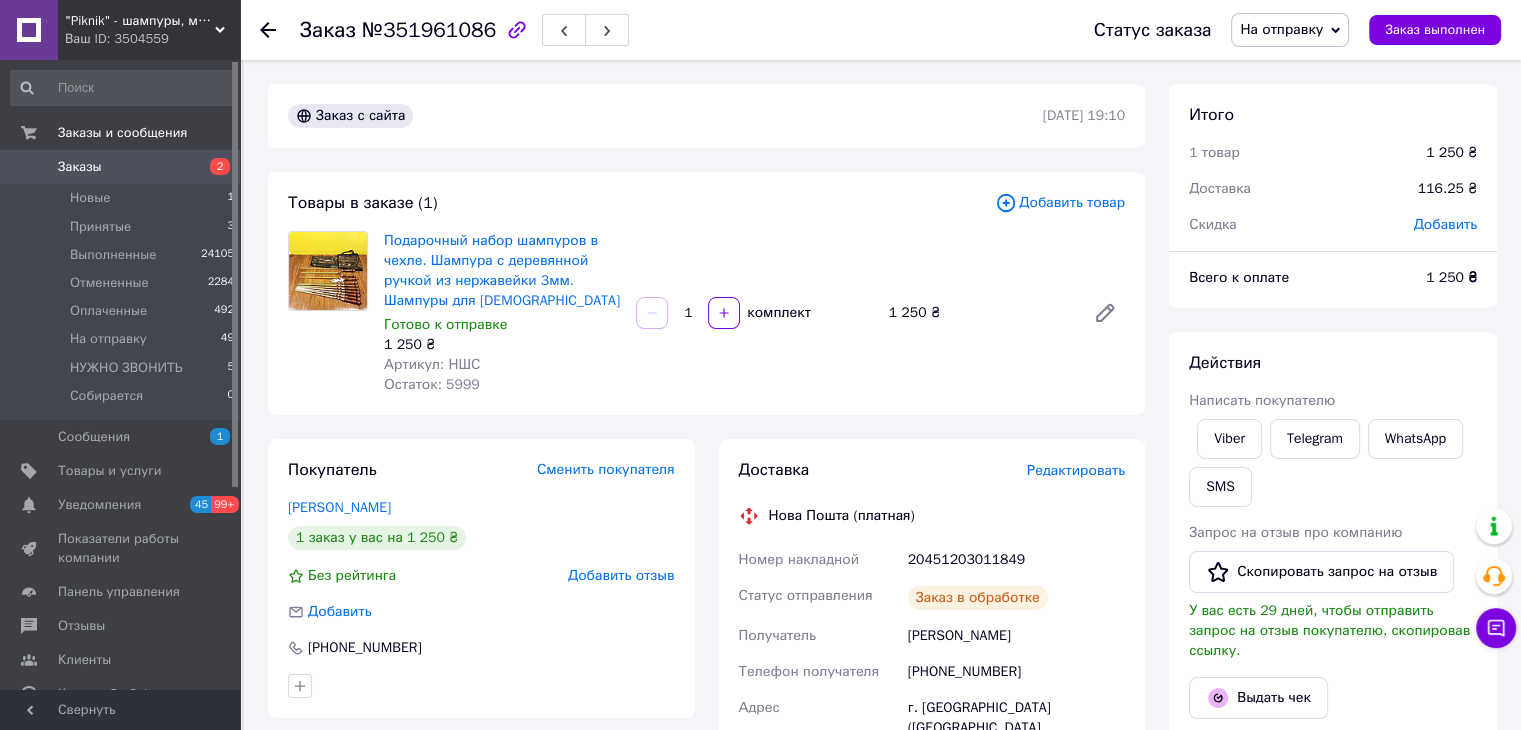 click 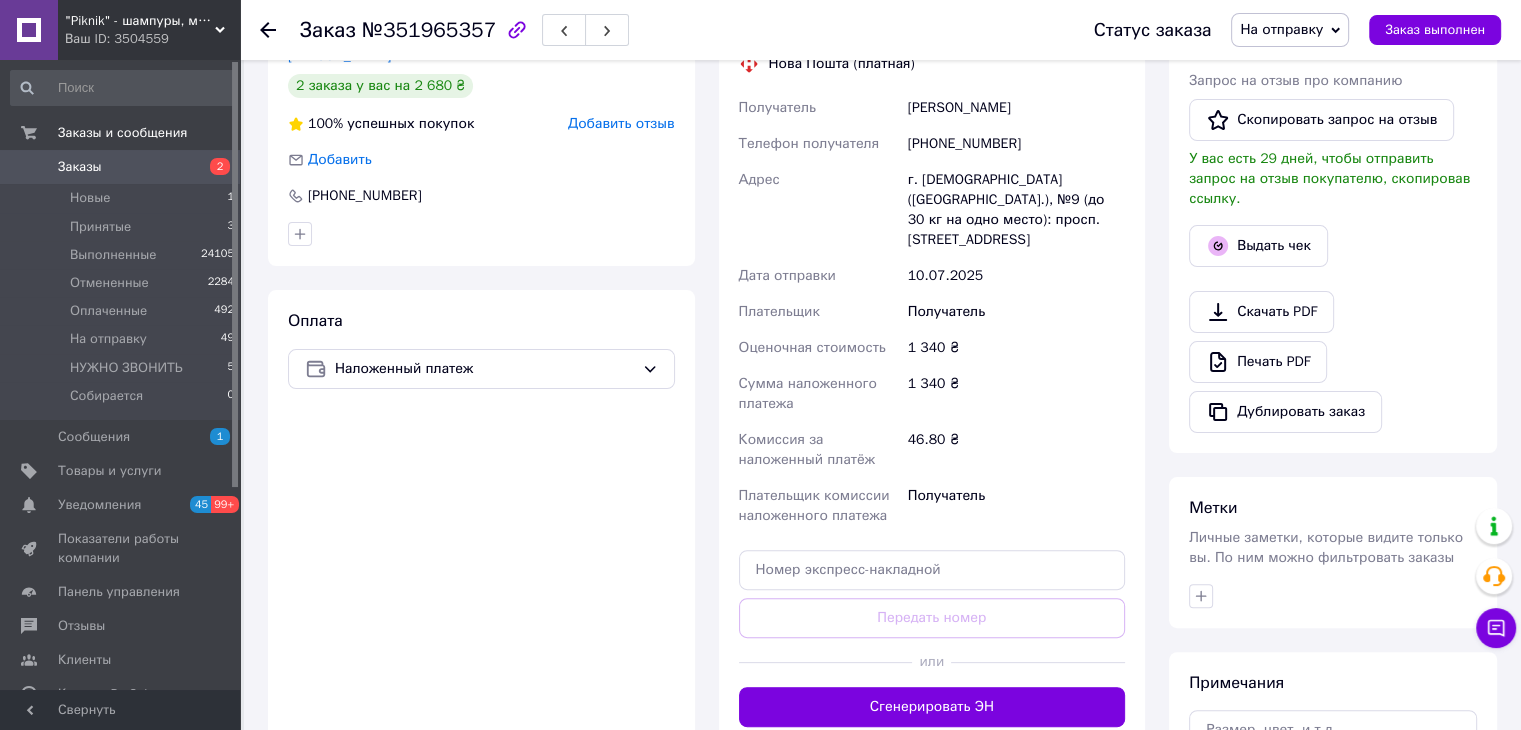 scroll, scrollTop: 500, scrollLeft: 0, axis: vertical 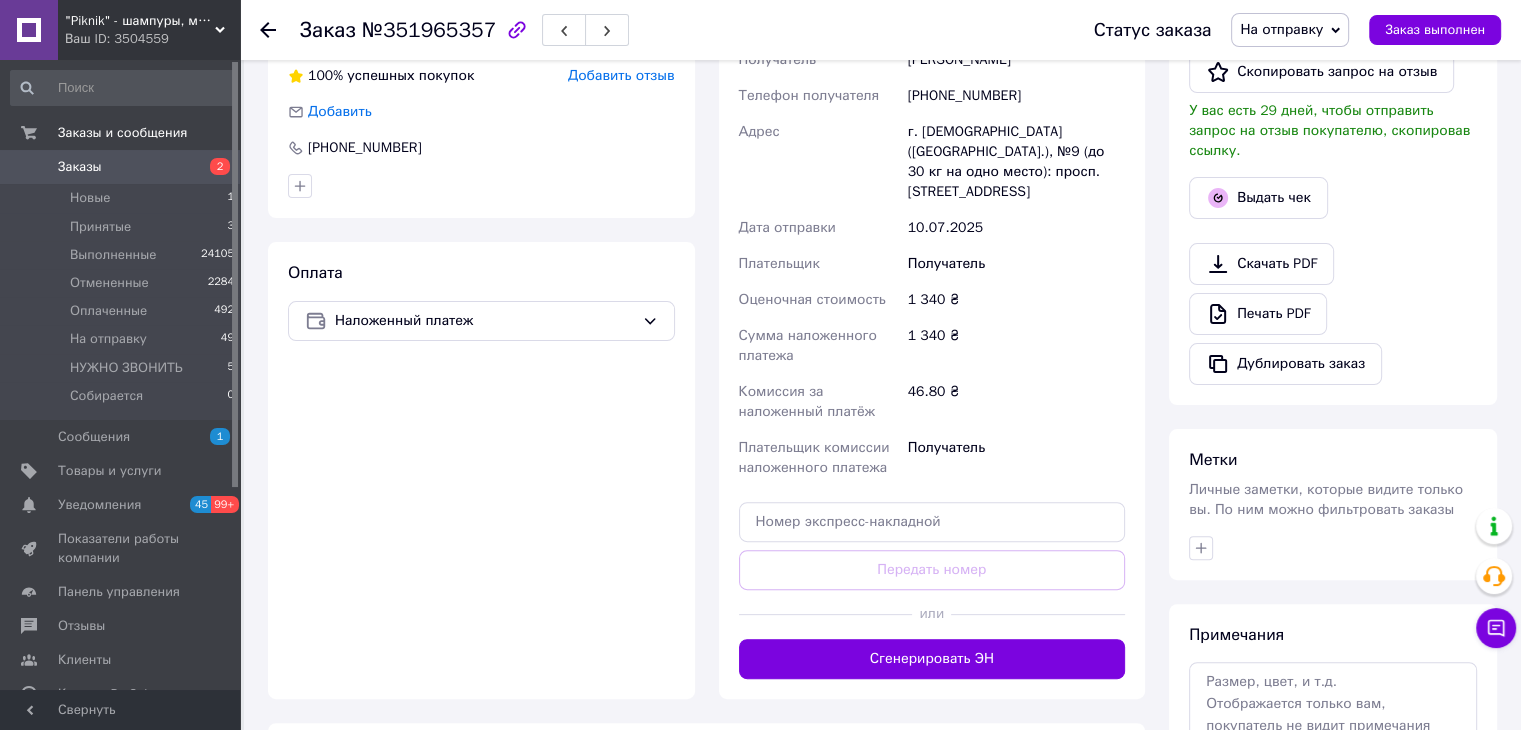 click on "Сгенерировать ЭН" at bounding box center (932, 659) 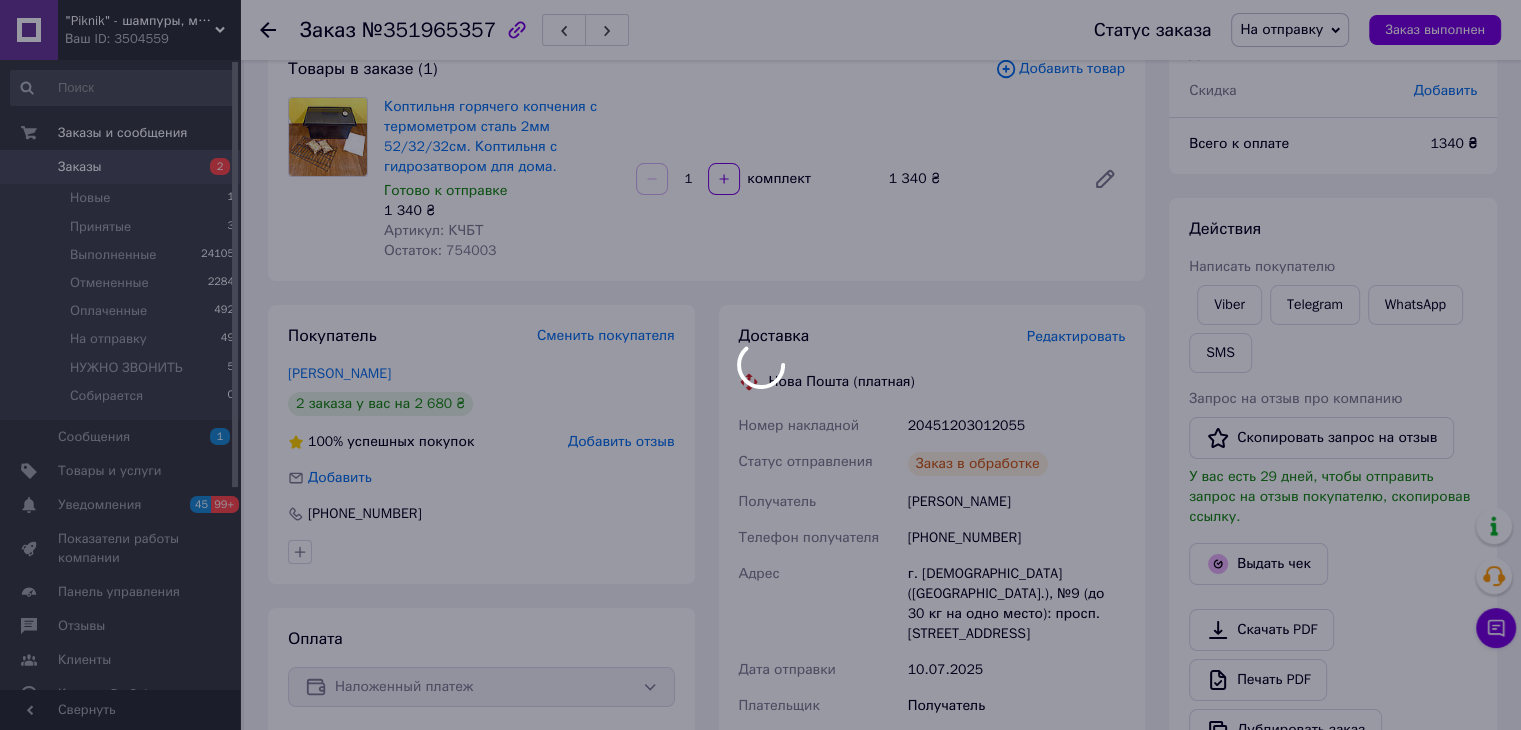 scroll, scrollTop: 100, scrollLeft: 0, axis: vertical 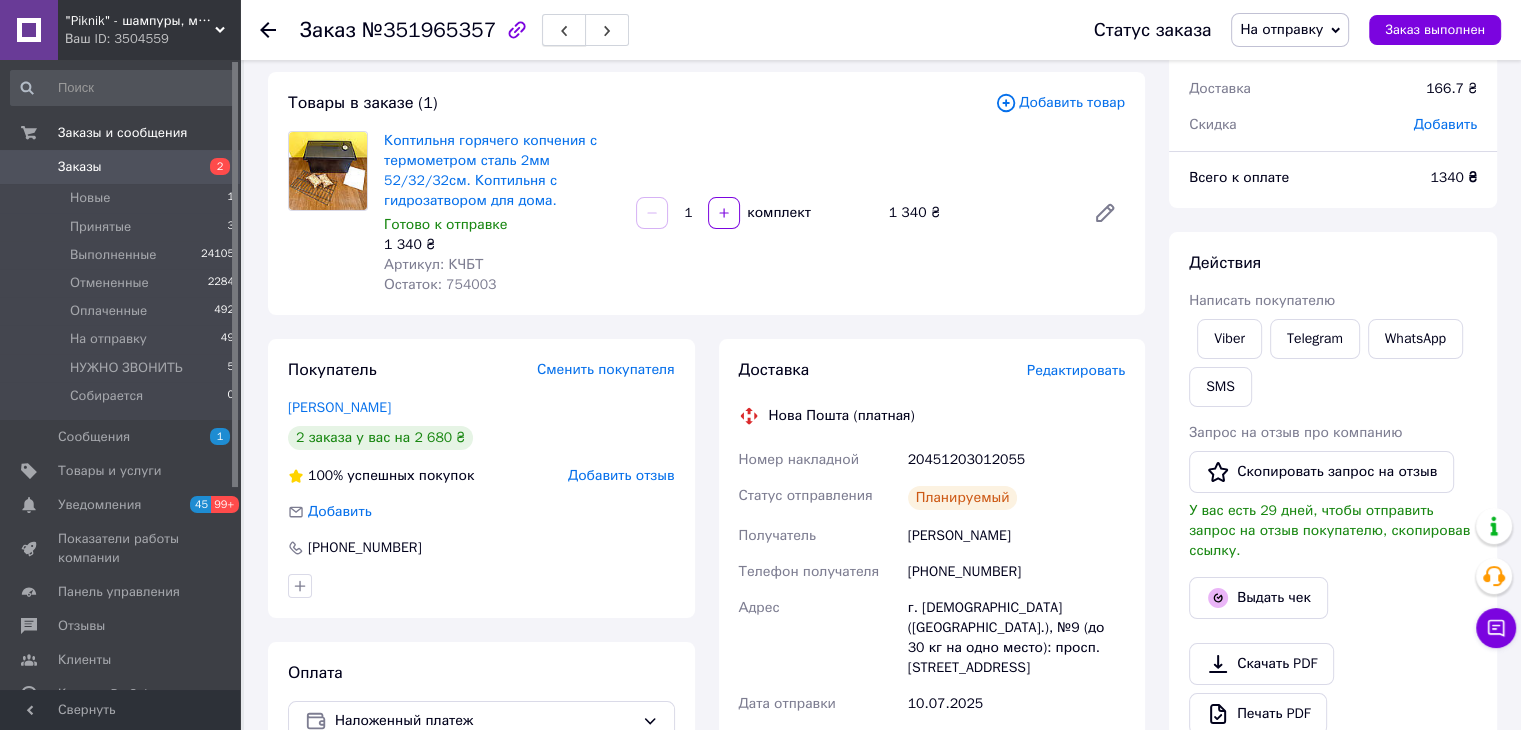 click 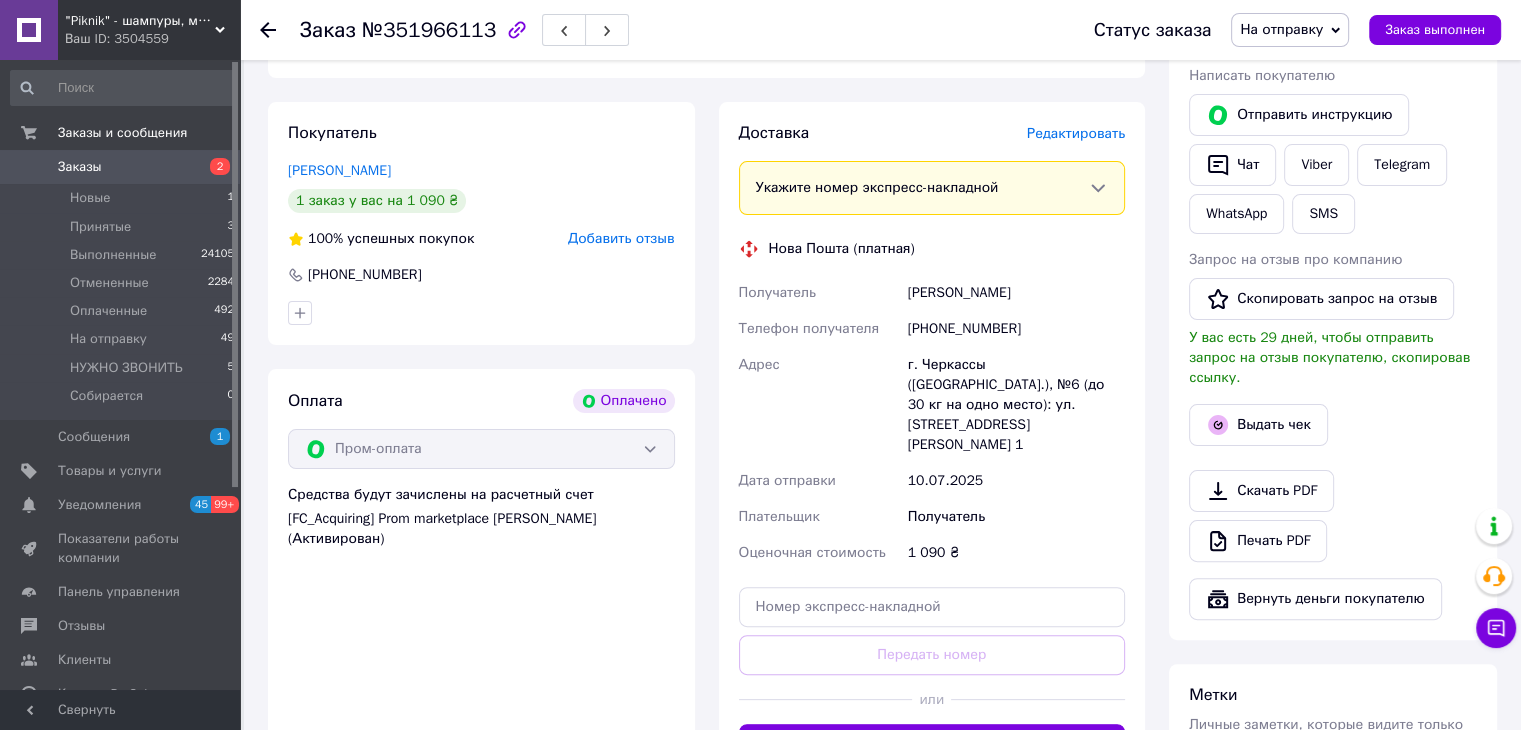 scroll, scrollTop: 500, scrollLeft: 0, axis: vertical 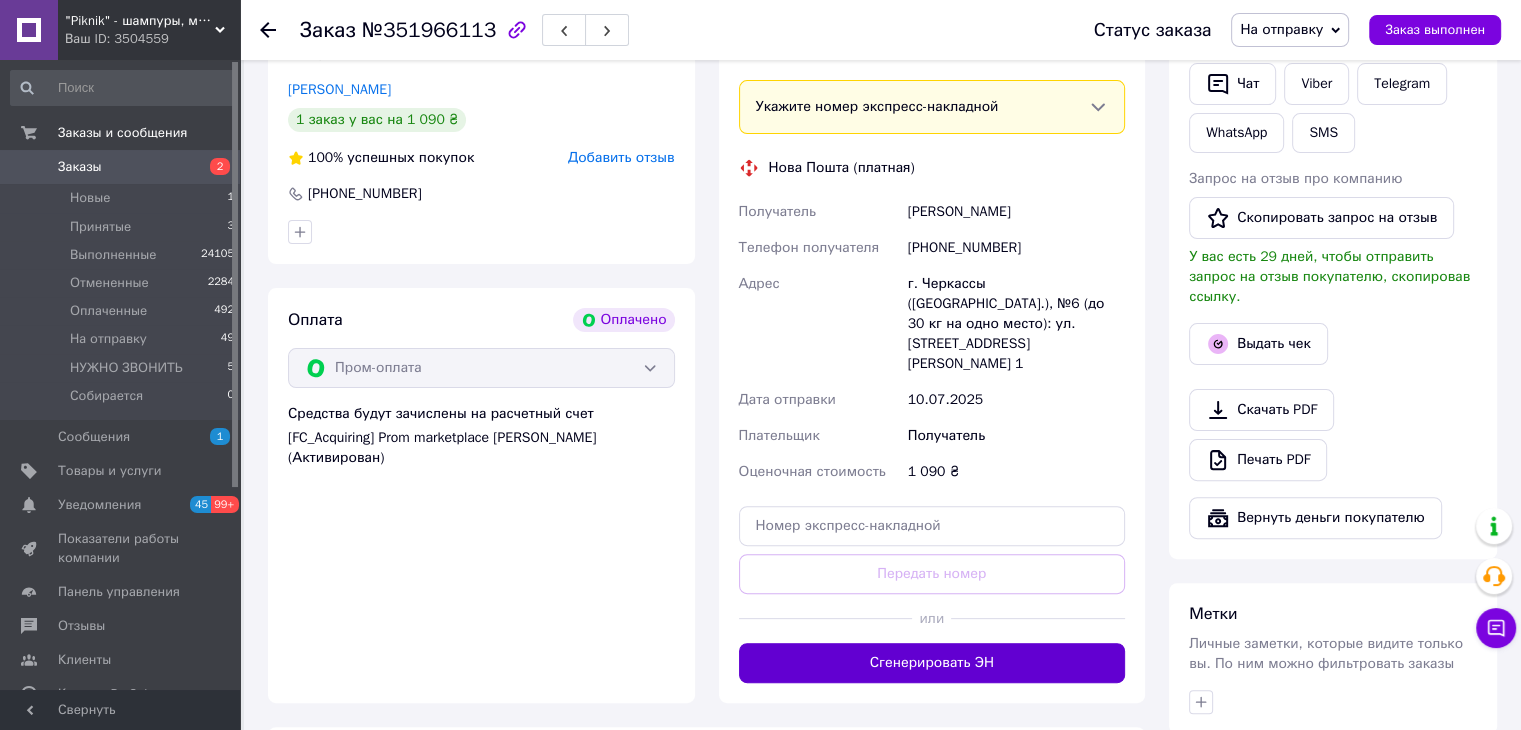 click on "Сгенерировать ЭН" at bounding box center (932, 663) 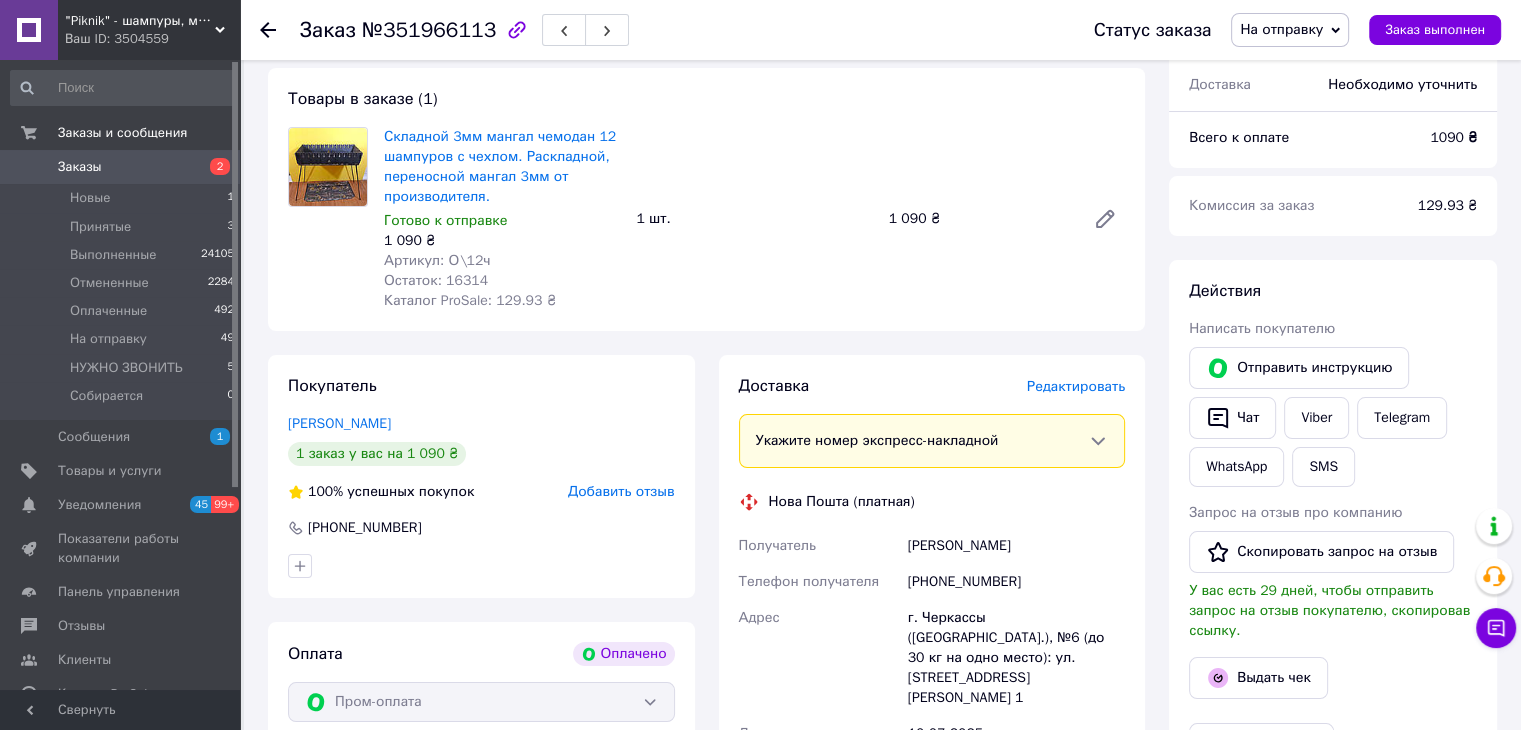 scroll, scrollTop: 100, scrollLeft: 0, axis: vertical 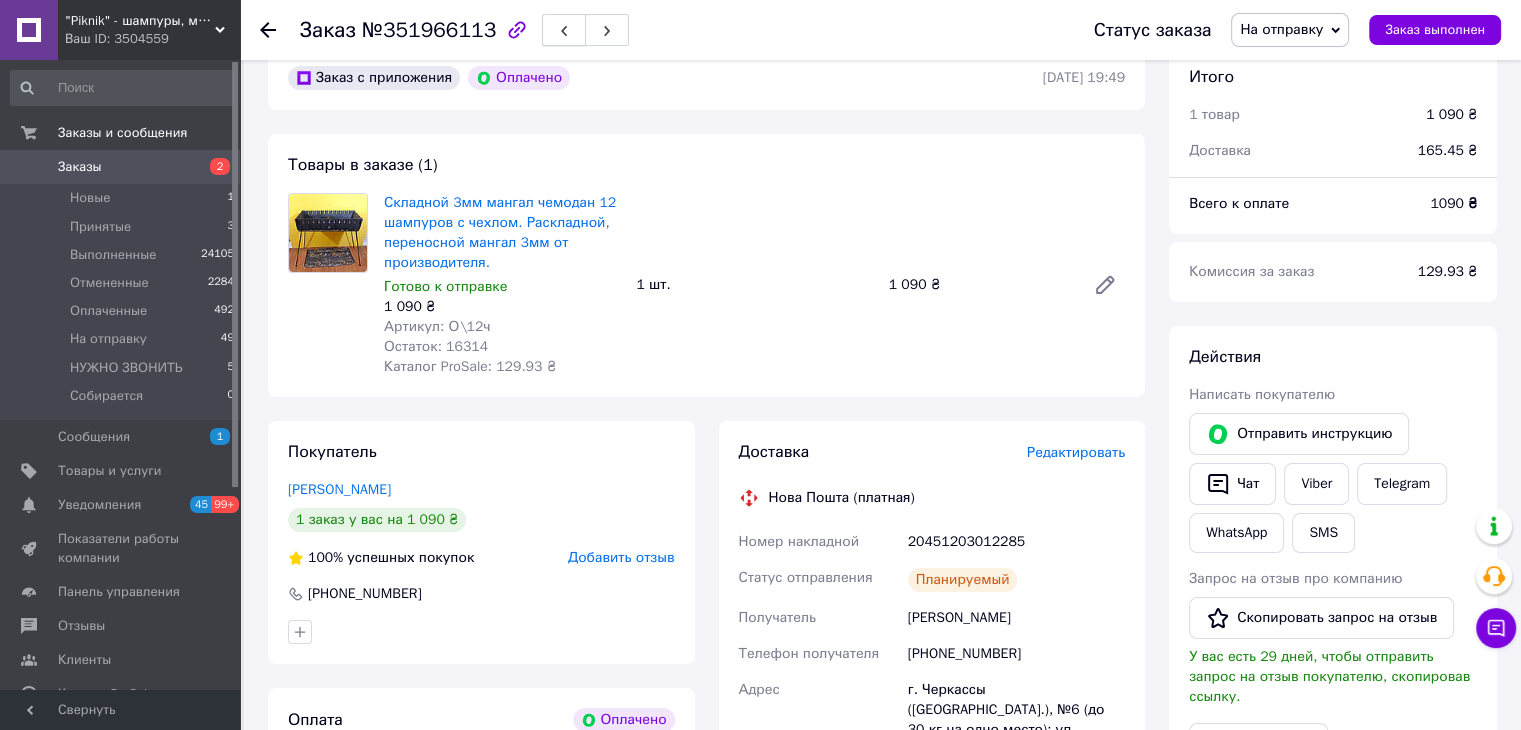 click at bounding box center (564, 30) 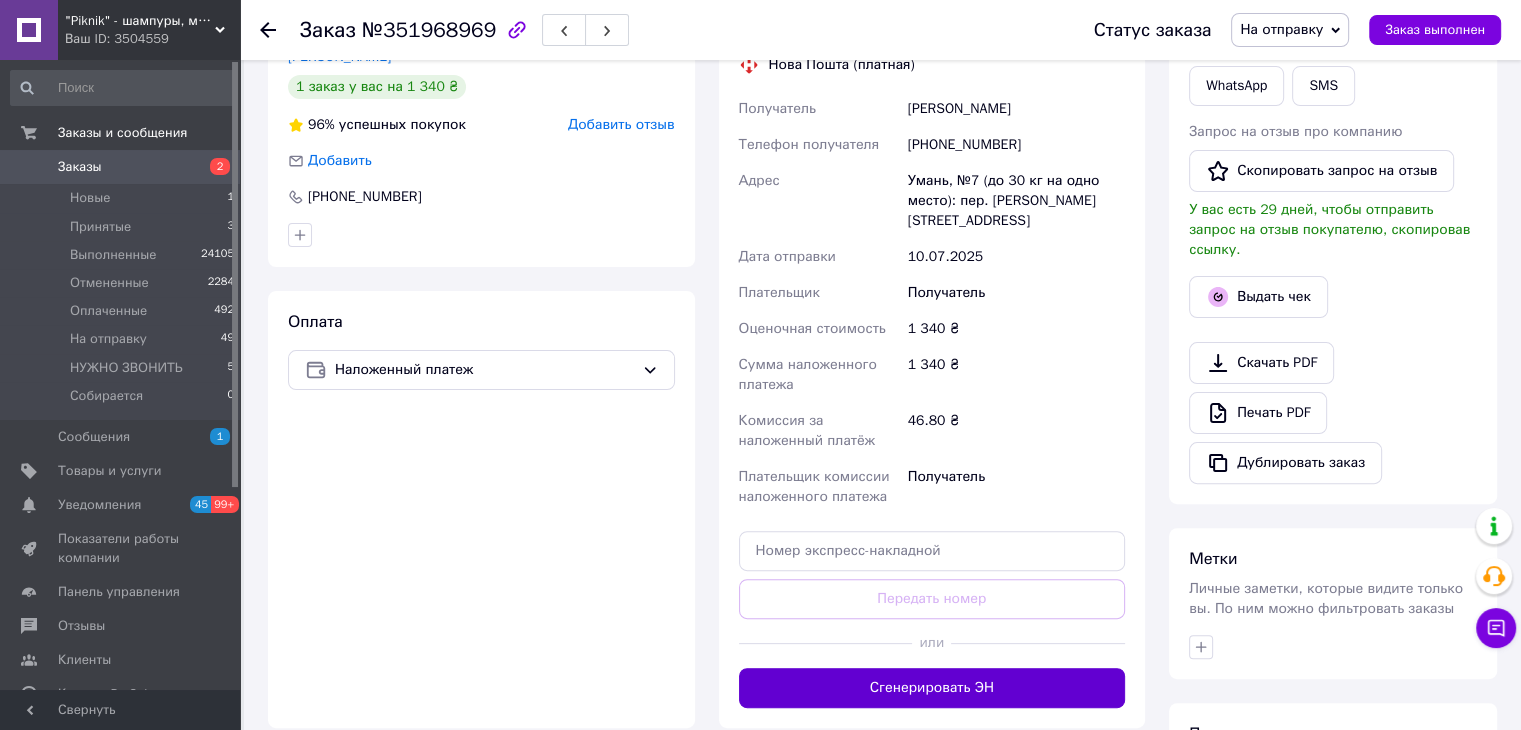 scroll, scrollTop: 500, scrollLeft: 0, axis: vertical 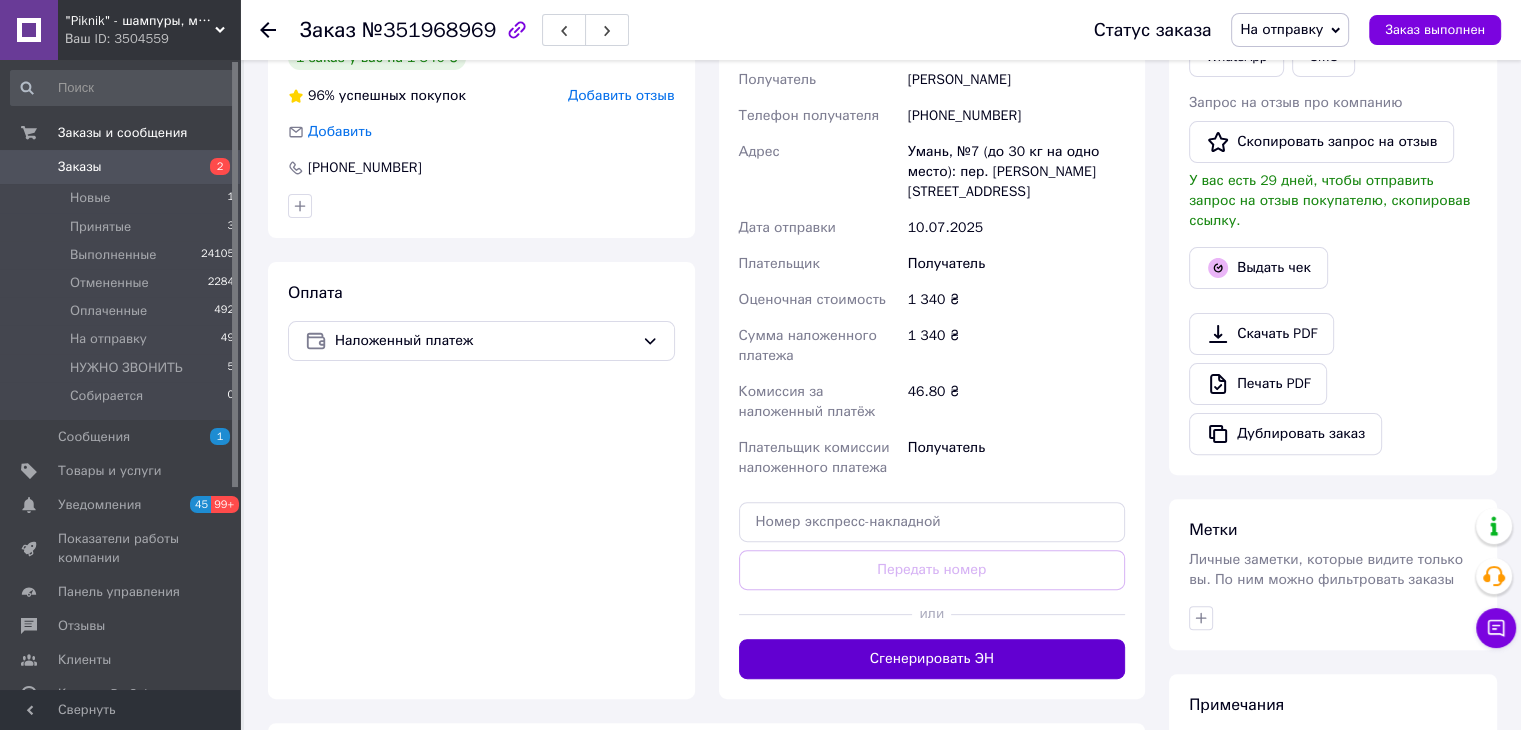 click on "Сгенерировать ЭН" at bounding box center (932, 659) 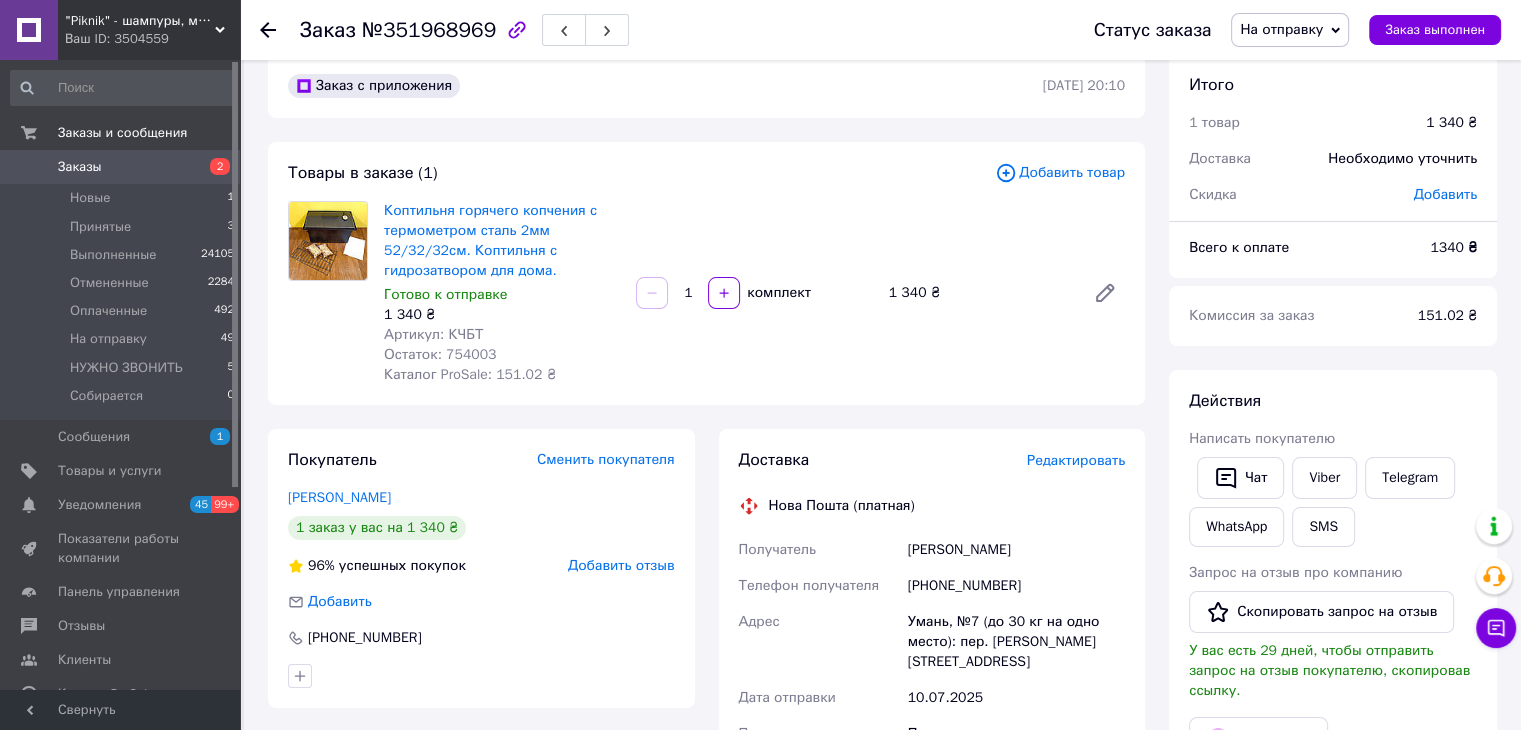 scroll, scrollTop: 0, scrollLeft: 0, axis: both 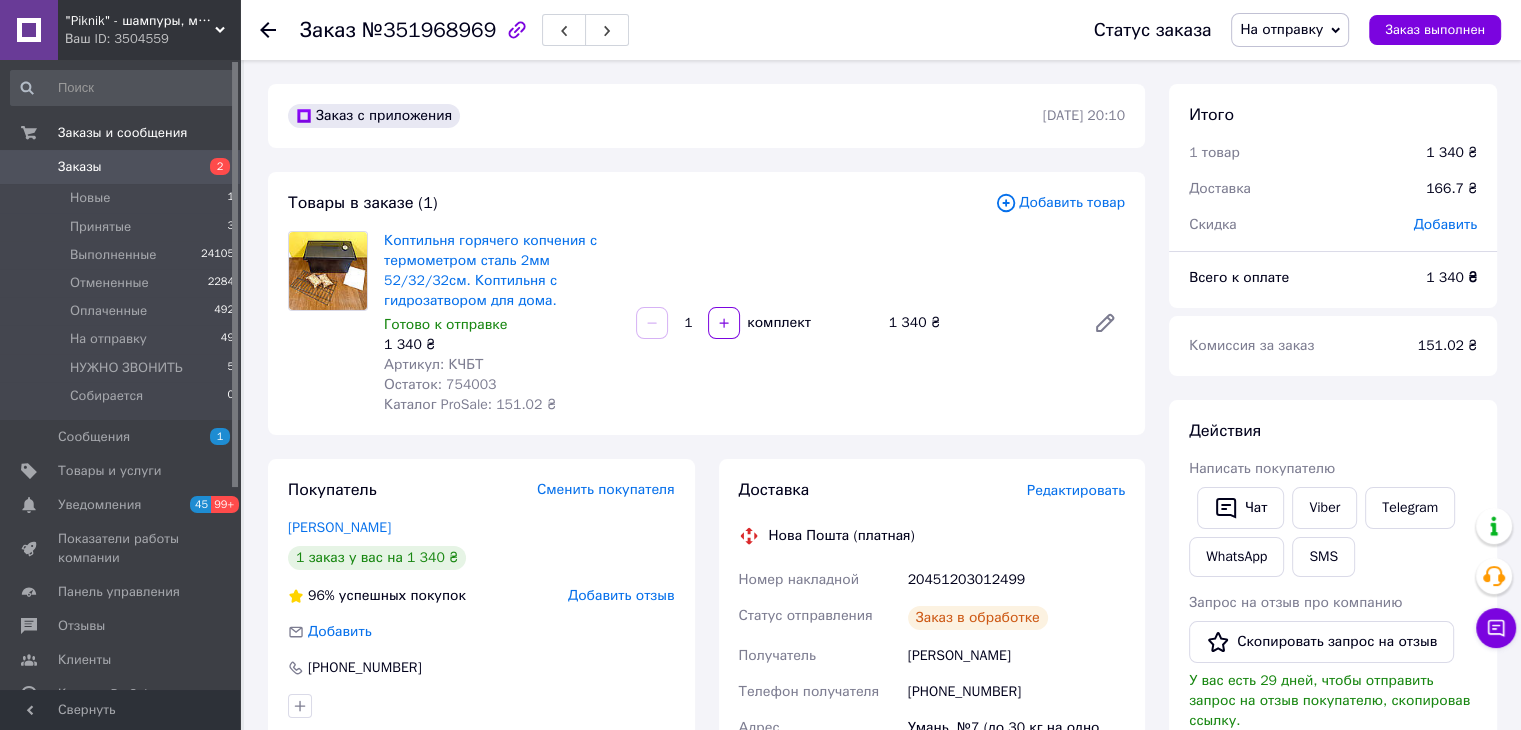 click 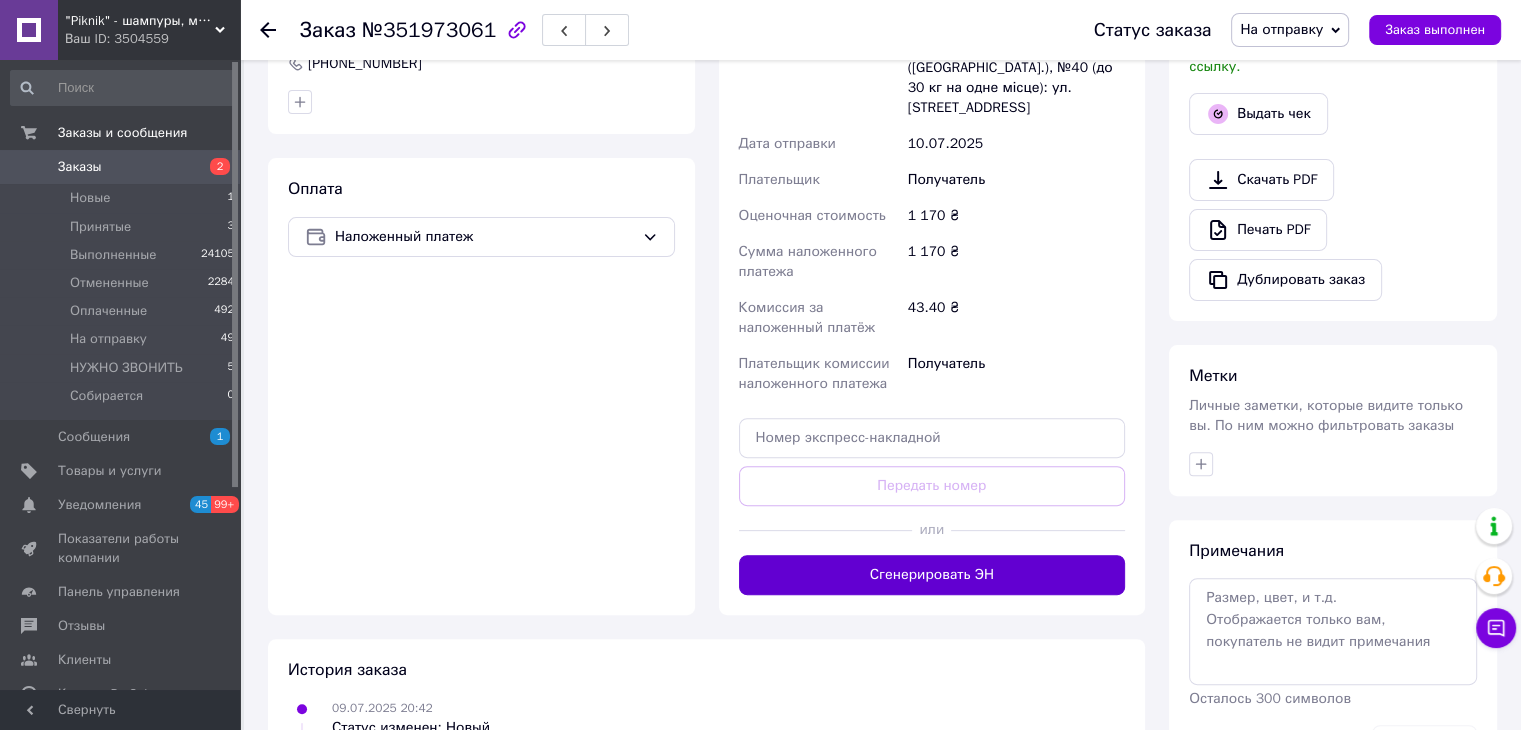 click on "Сгенерировать ЭН" at bounding box center (932, 575) 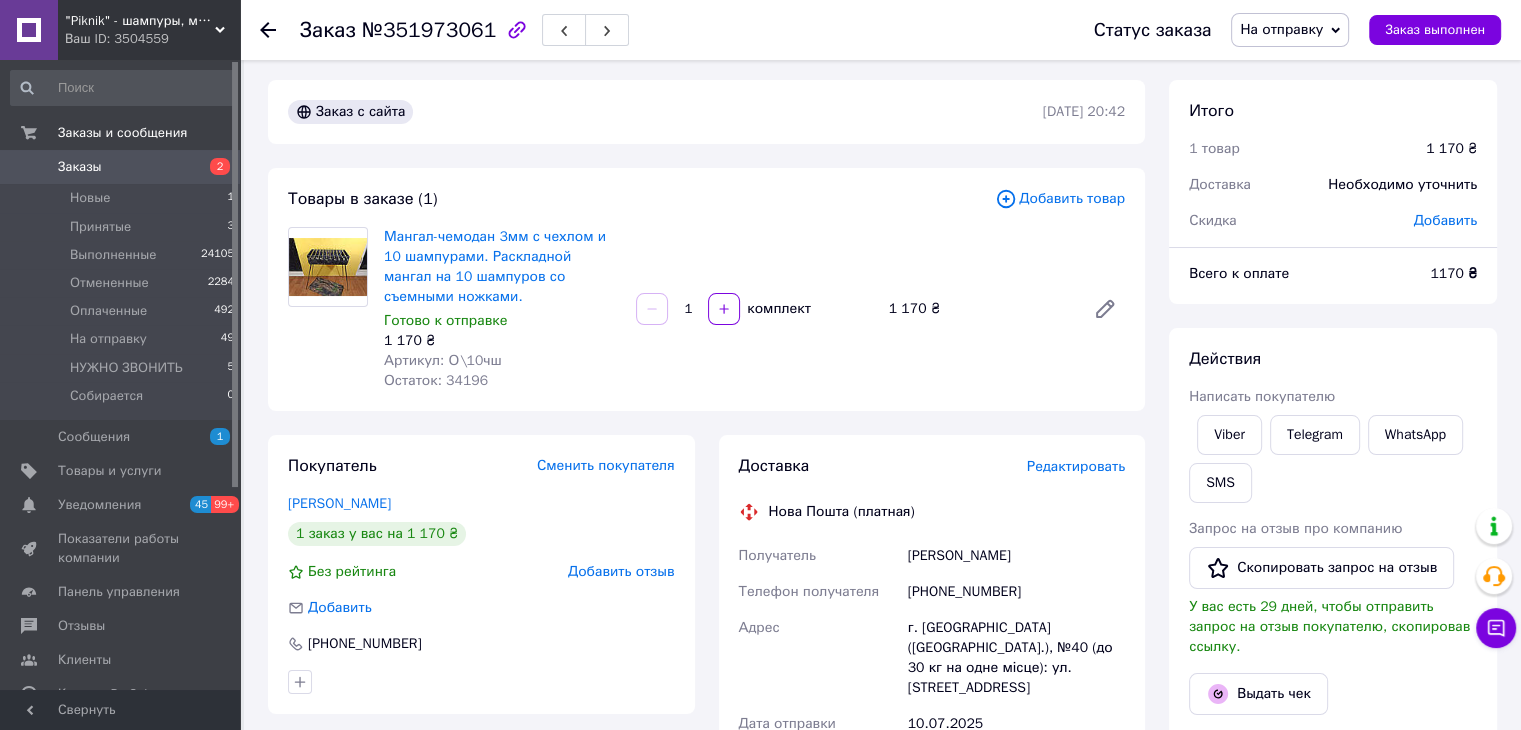 scroll, scrollTop: 0, scrollLeft: 0, axis: both 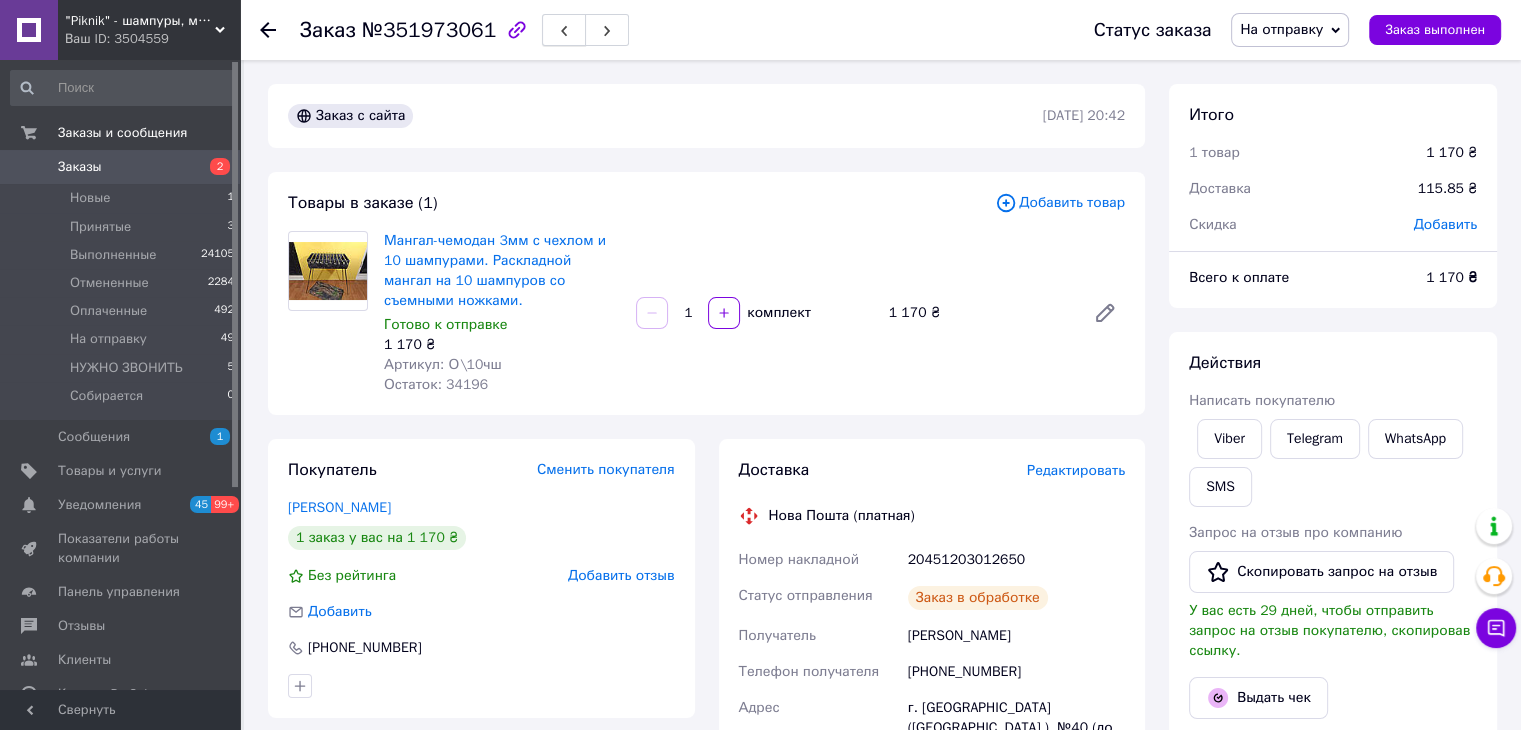 click 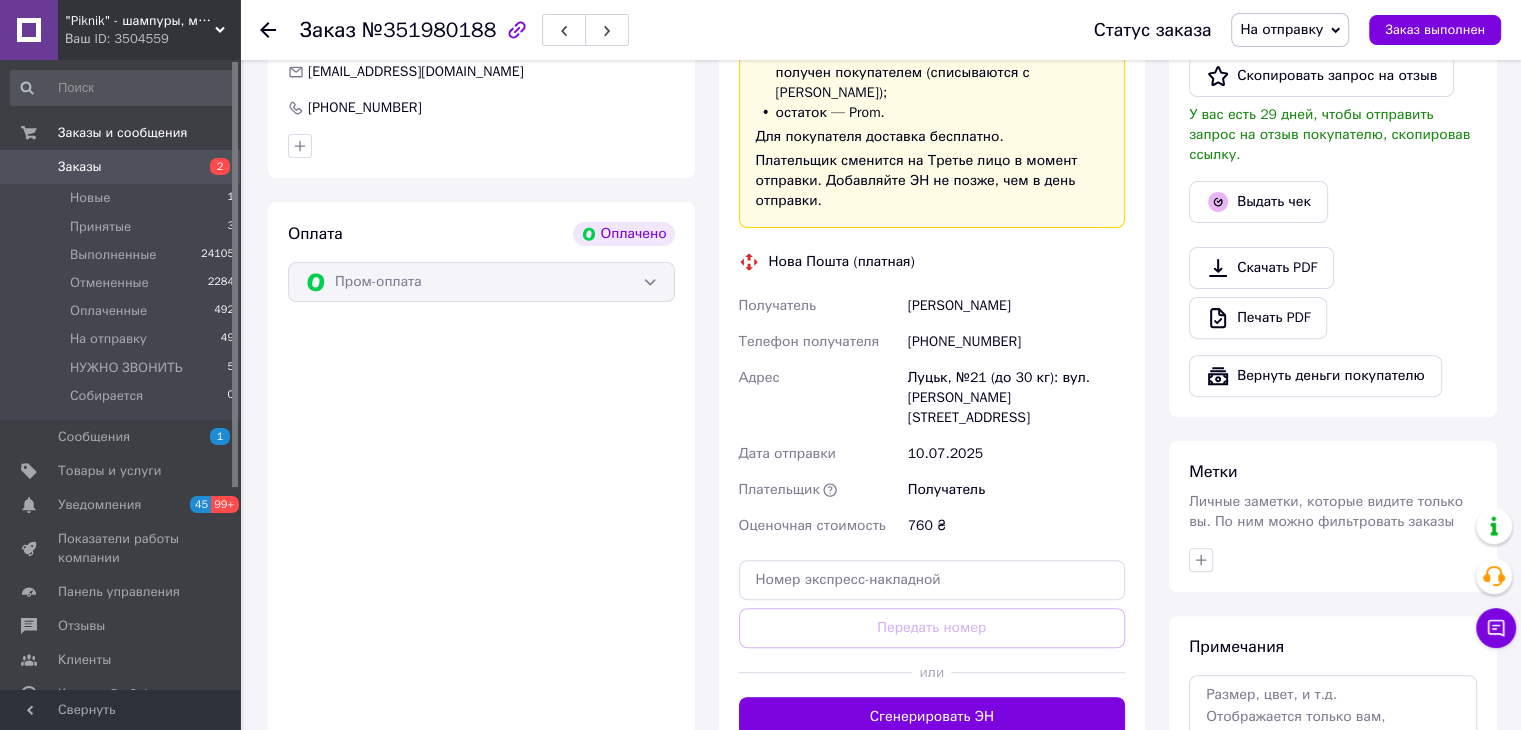 scroll, scrollTop: 700, scrollLeft: 0, axis: vertical 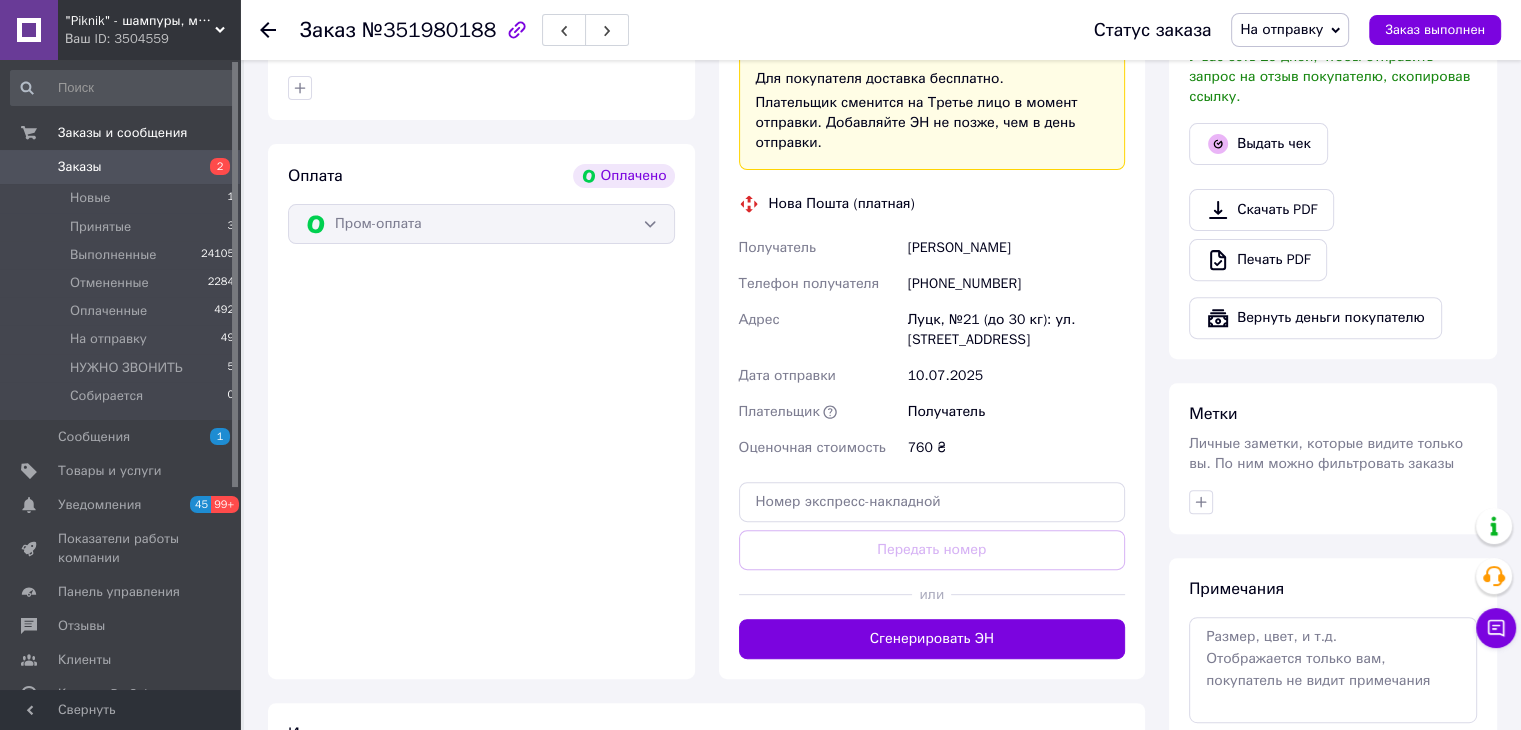 drag, startPoint x: 1016, startPoint y: 605, endPoint x: 927, endPoint y: 545, distance: 107.33592 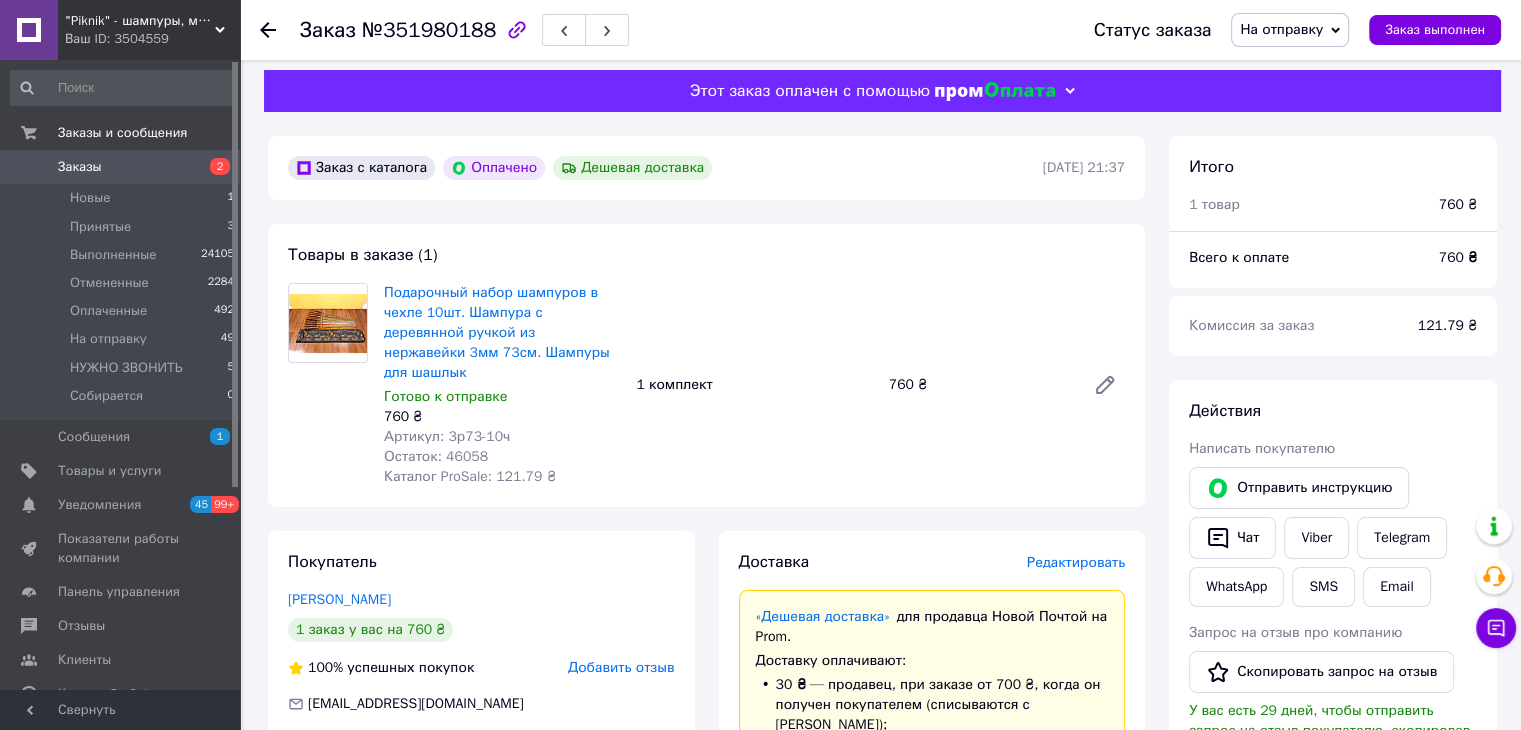 scroll, scrollTop: 0, scrollLeft: 0, axis: both 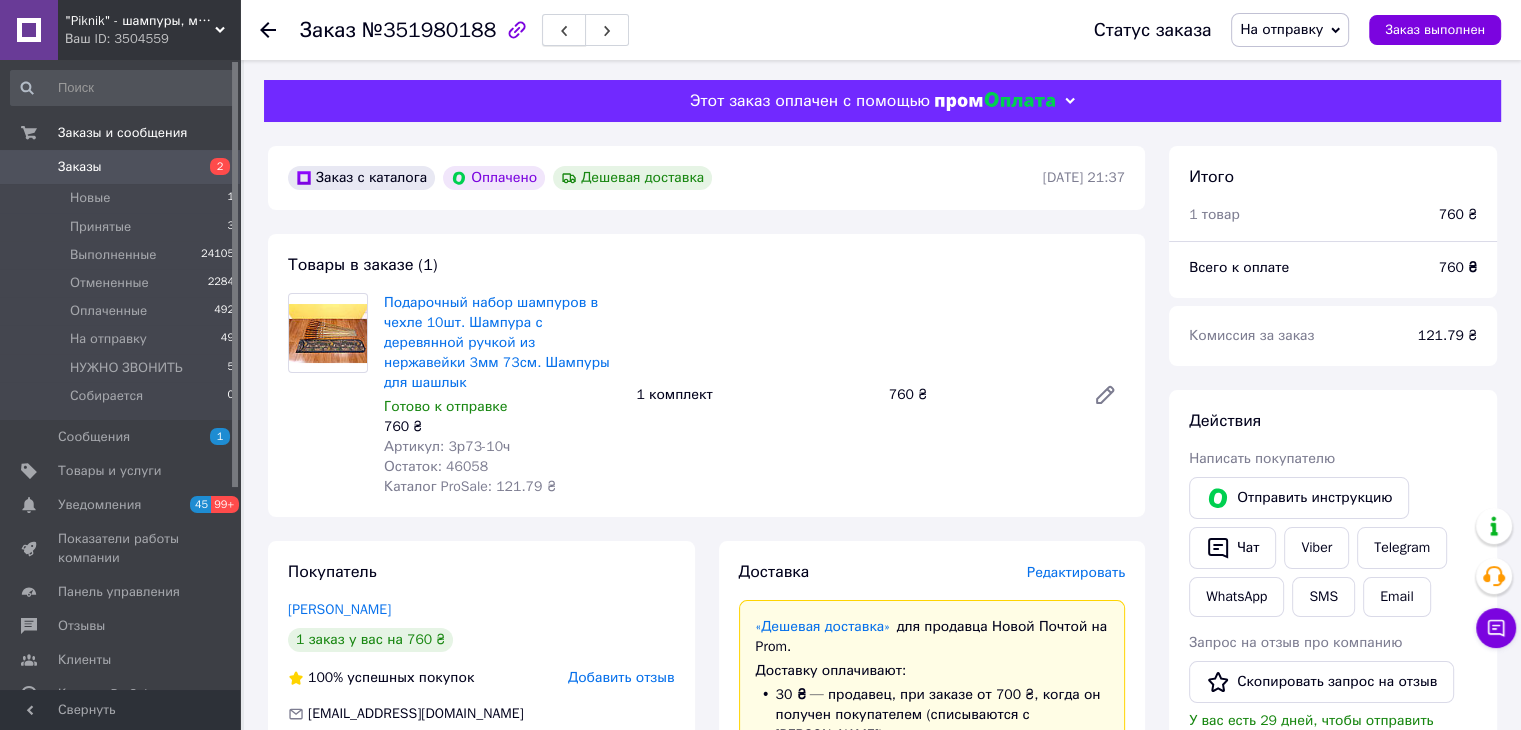 click at bounding box center [564, 30] 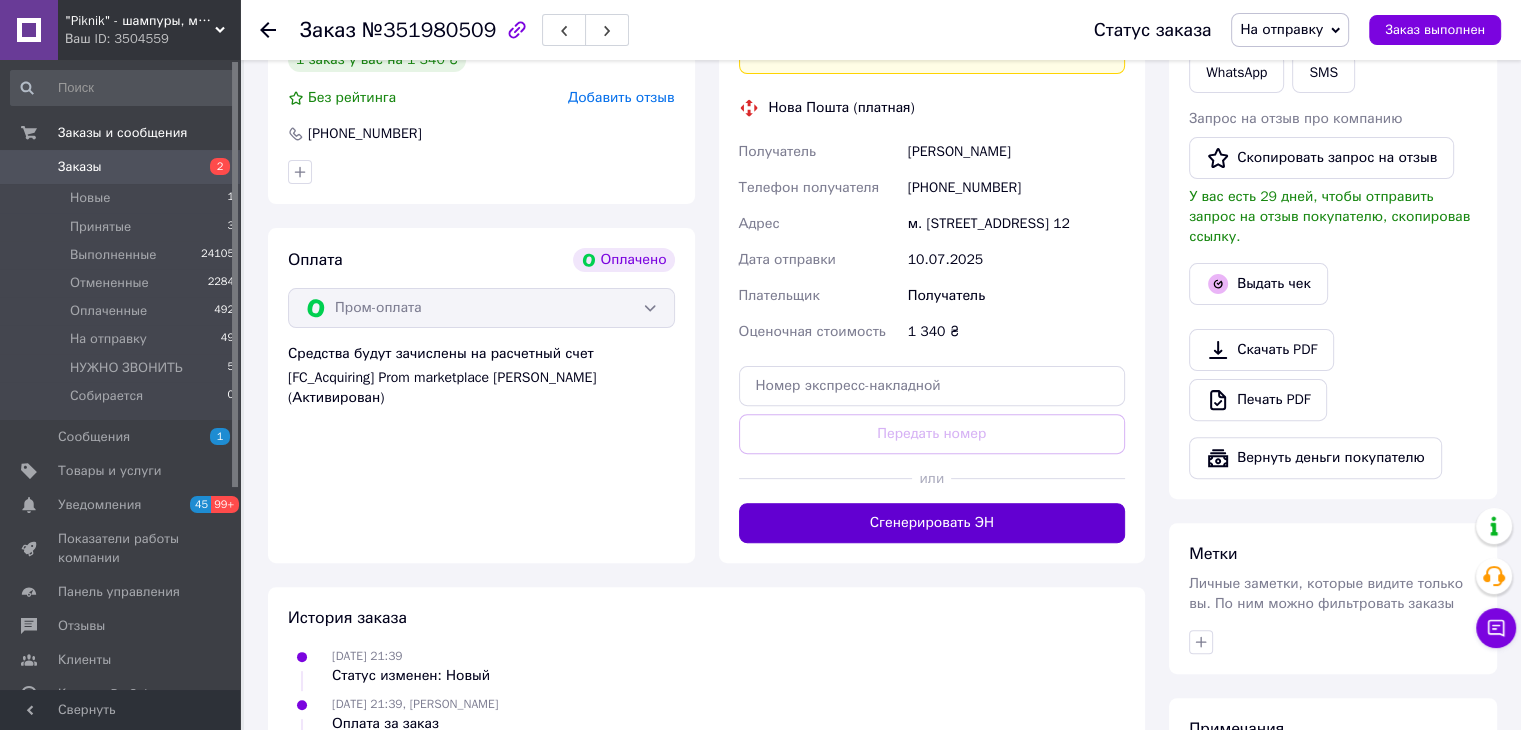 scroll, scrollTop: 600, scrollLeft: 0, axis: vertical 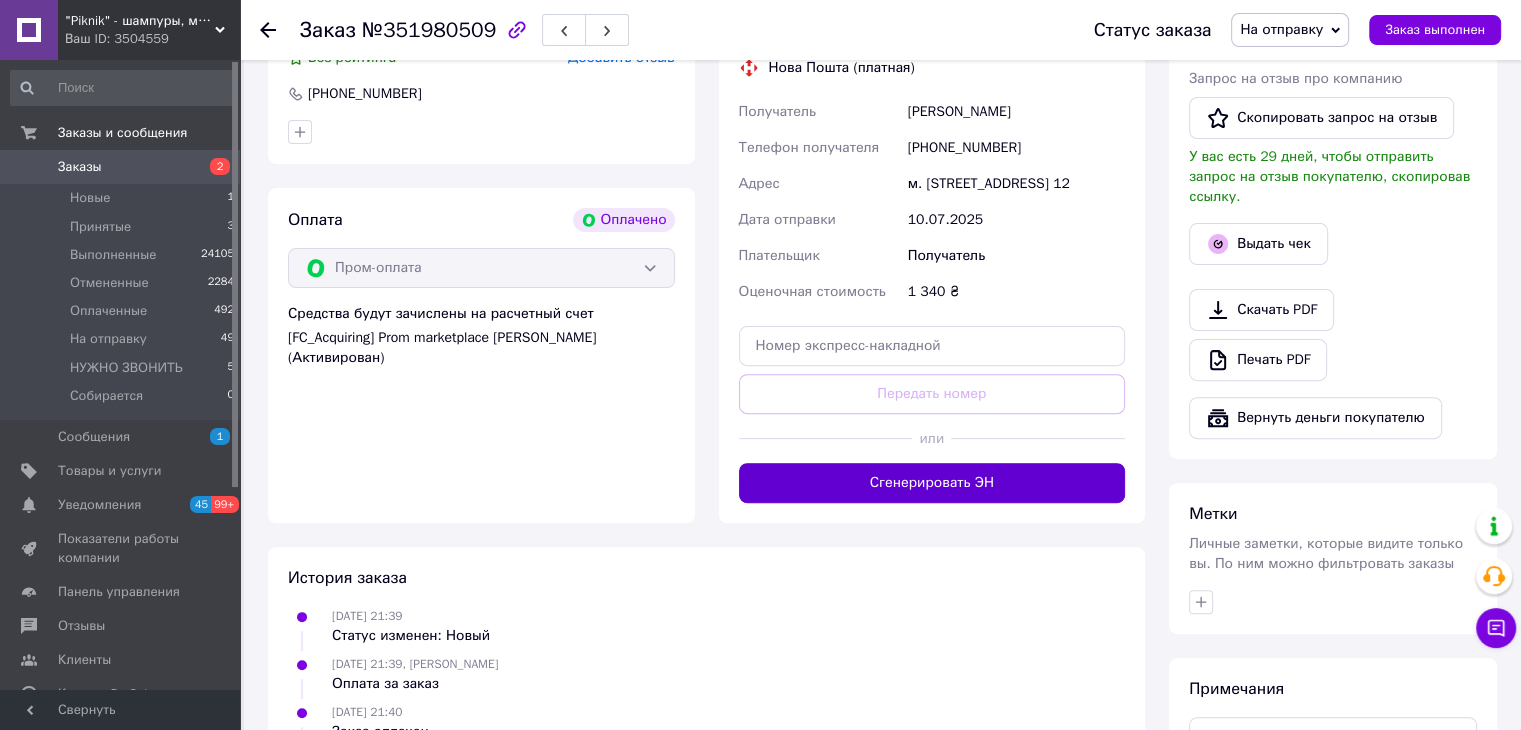click on "Сгенерировать ЭН" at bounding box center [932, 483] 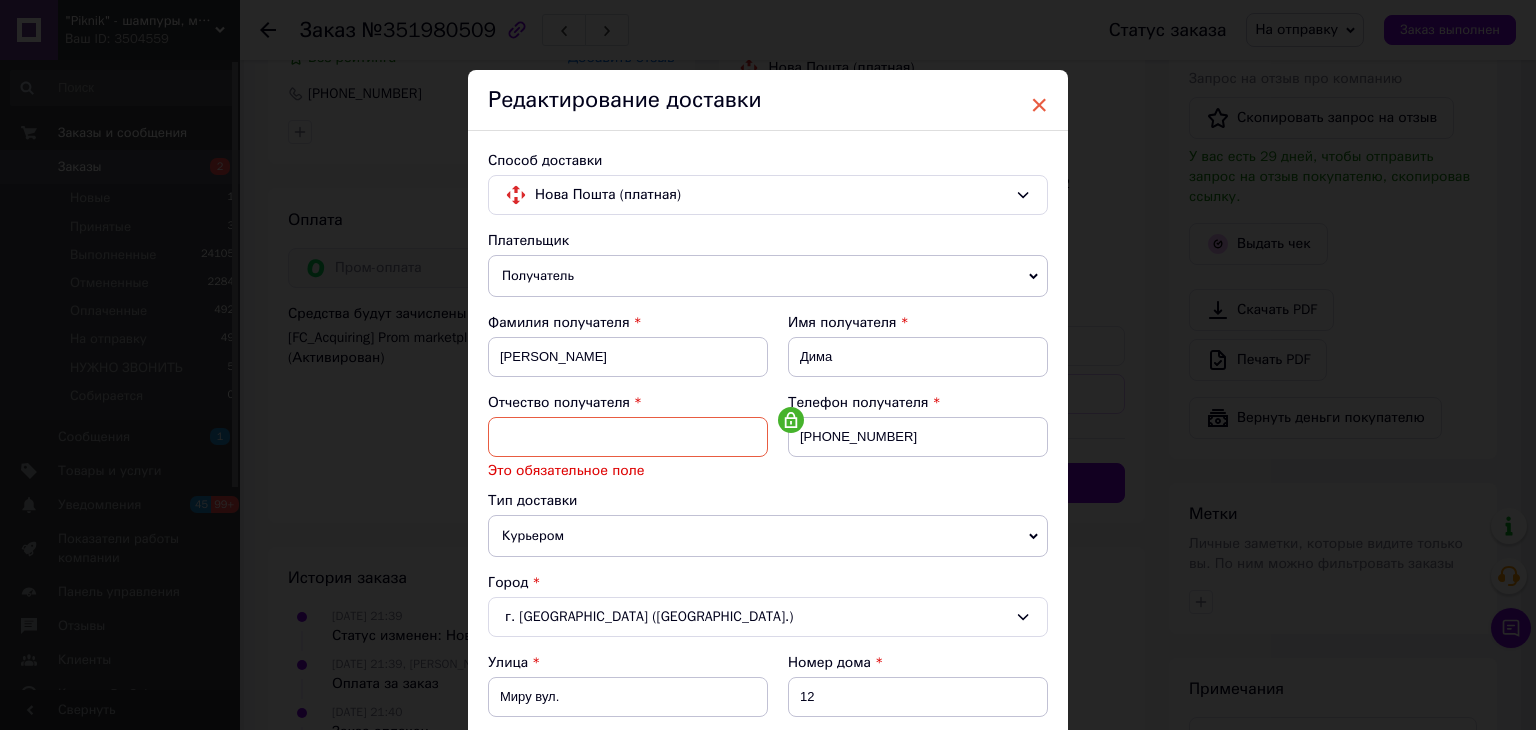 click on "×" at bounding box center [1039, 105] 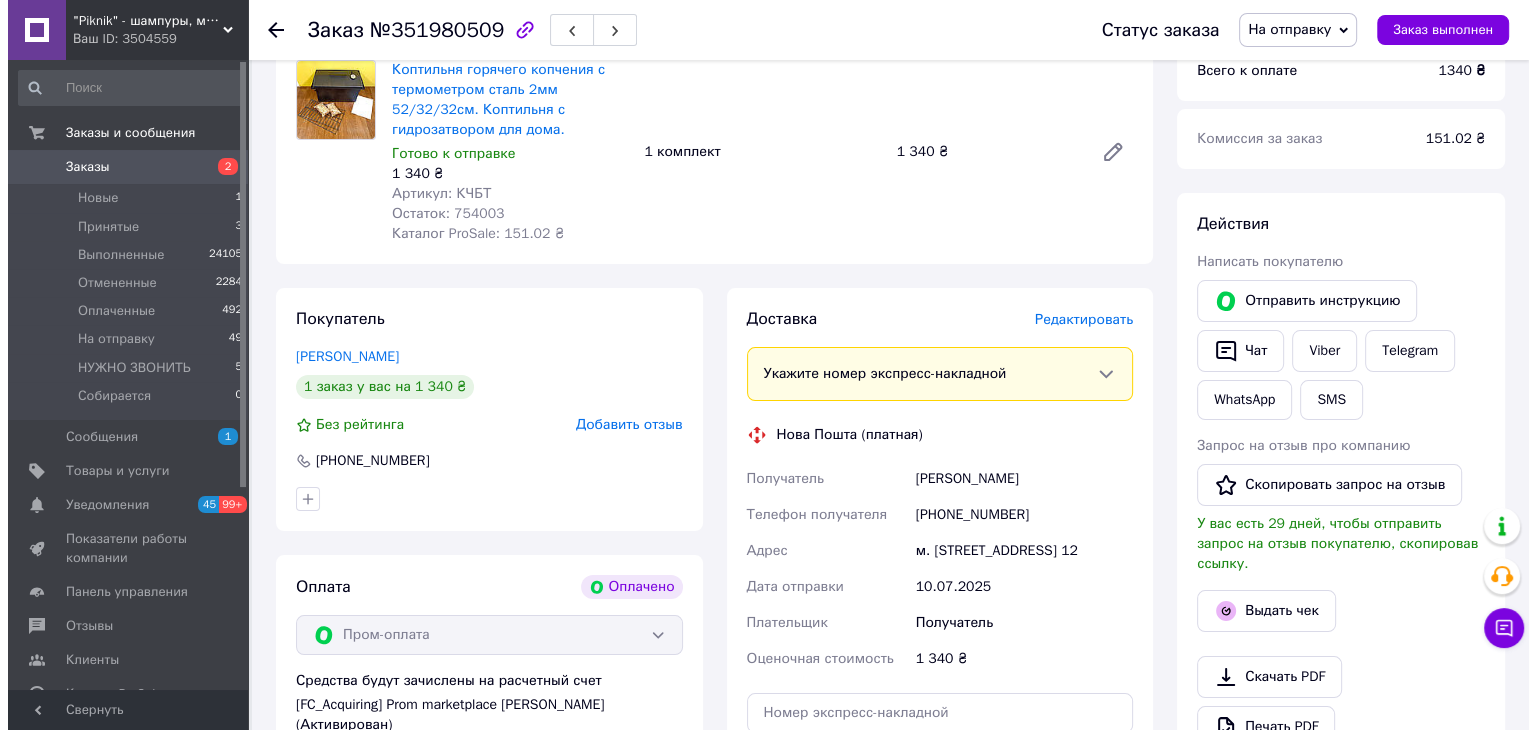 scroll, scrollTop: 222, scrollLeft: 0, axis: vertical 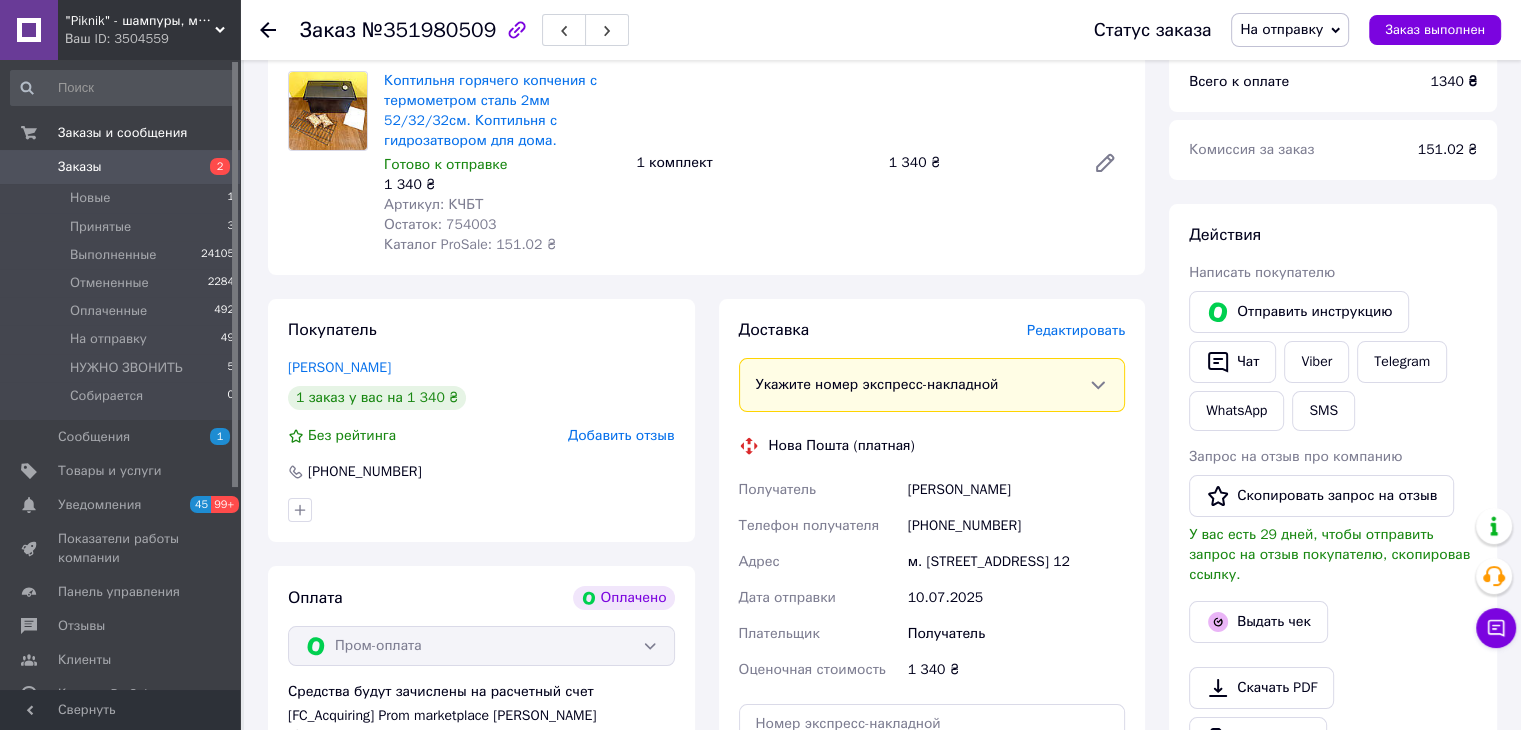 click on "Редактировать" at bounding box center (1076, 330) 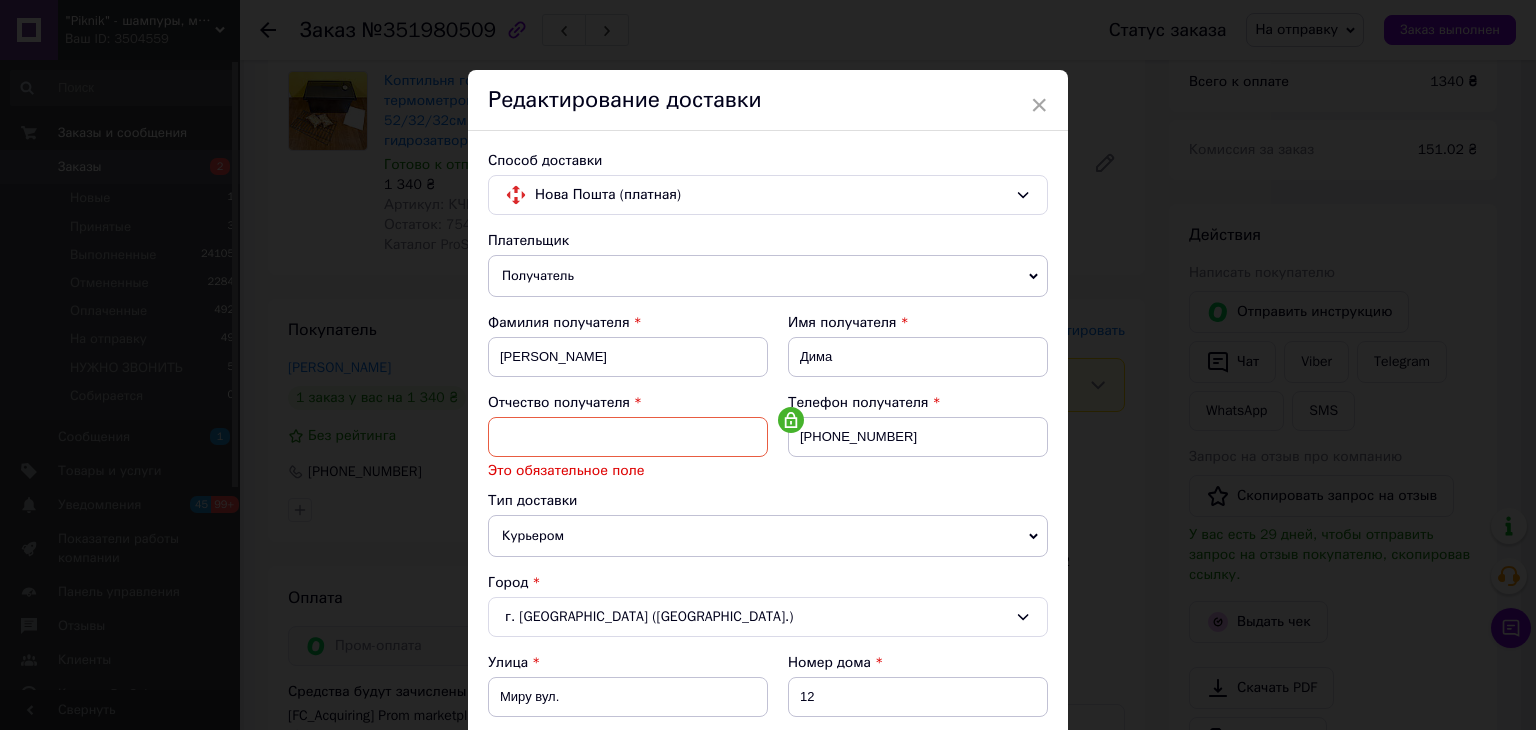 click at bounding box center (628, 437) 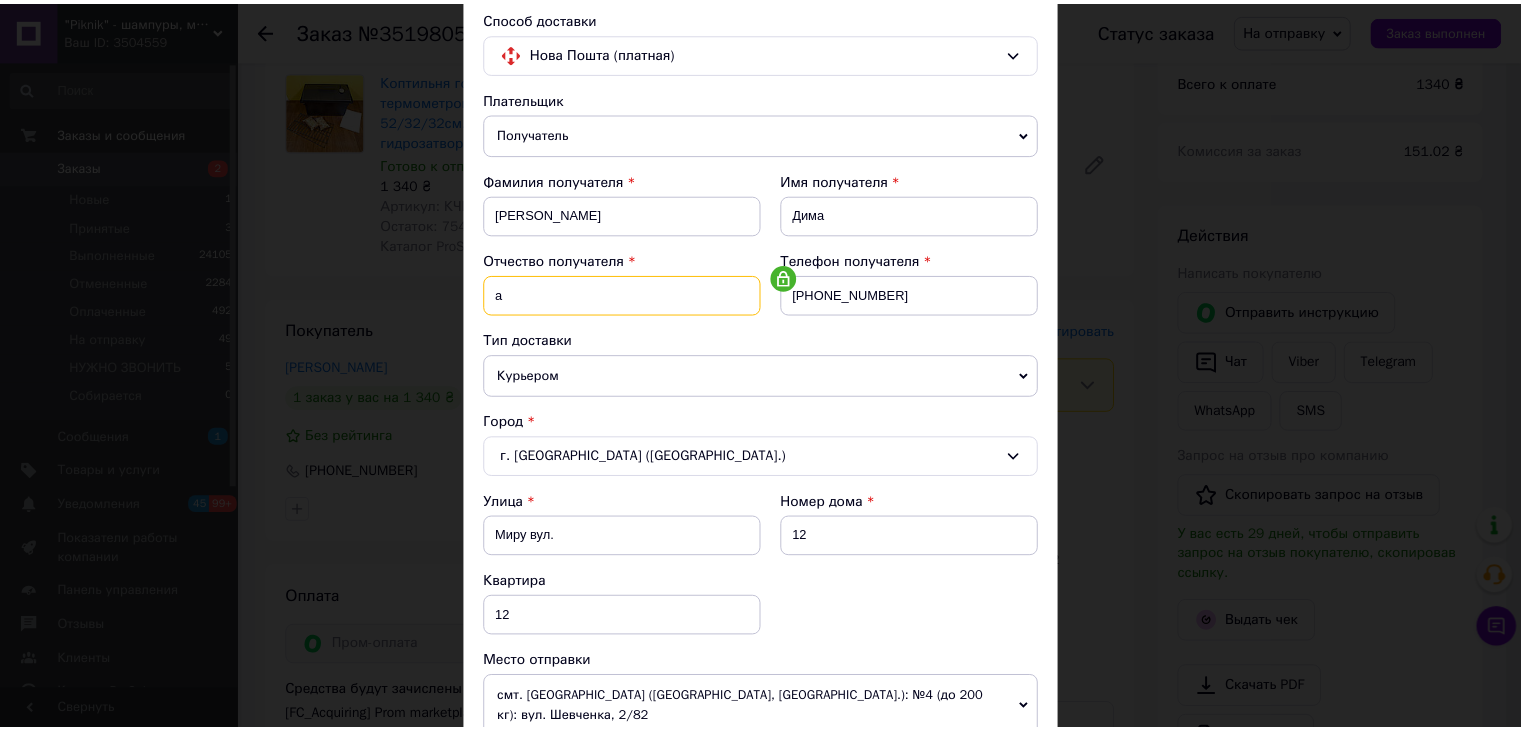 scroll, scrollTop: 672, scrollLeft: 0, axis: vertical 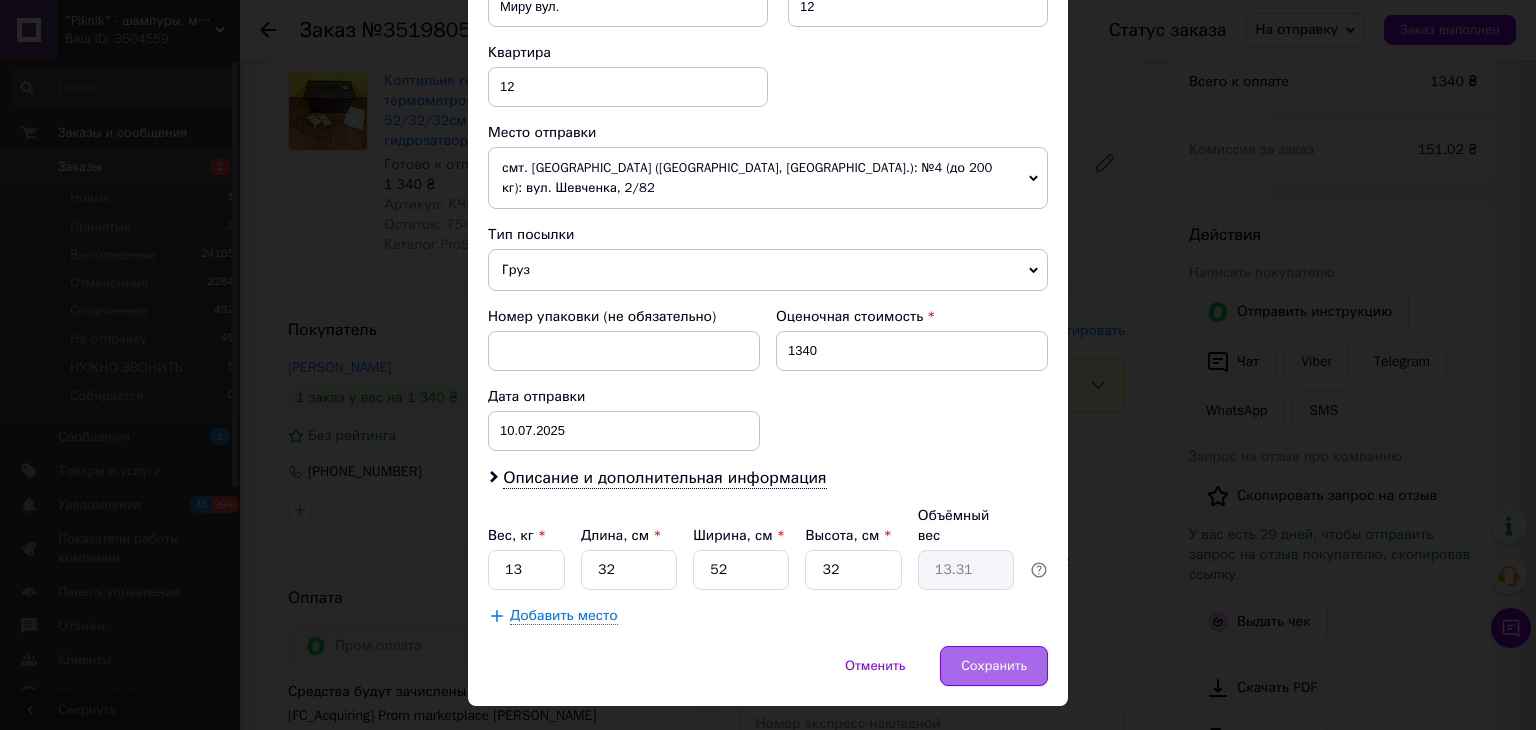 type on "а" 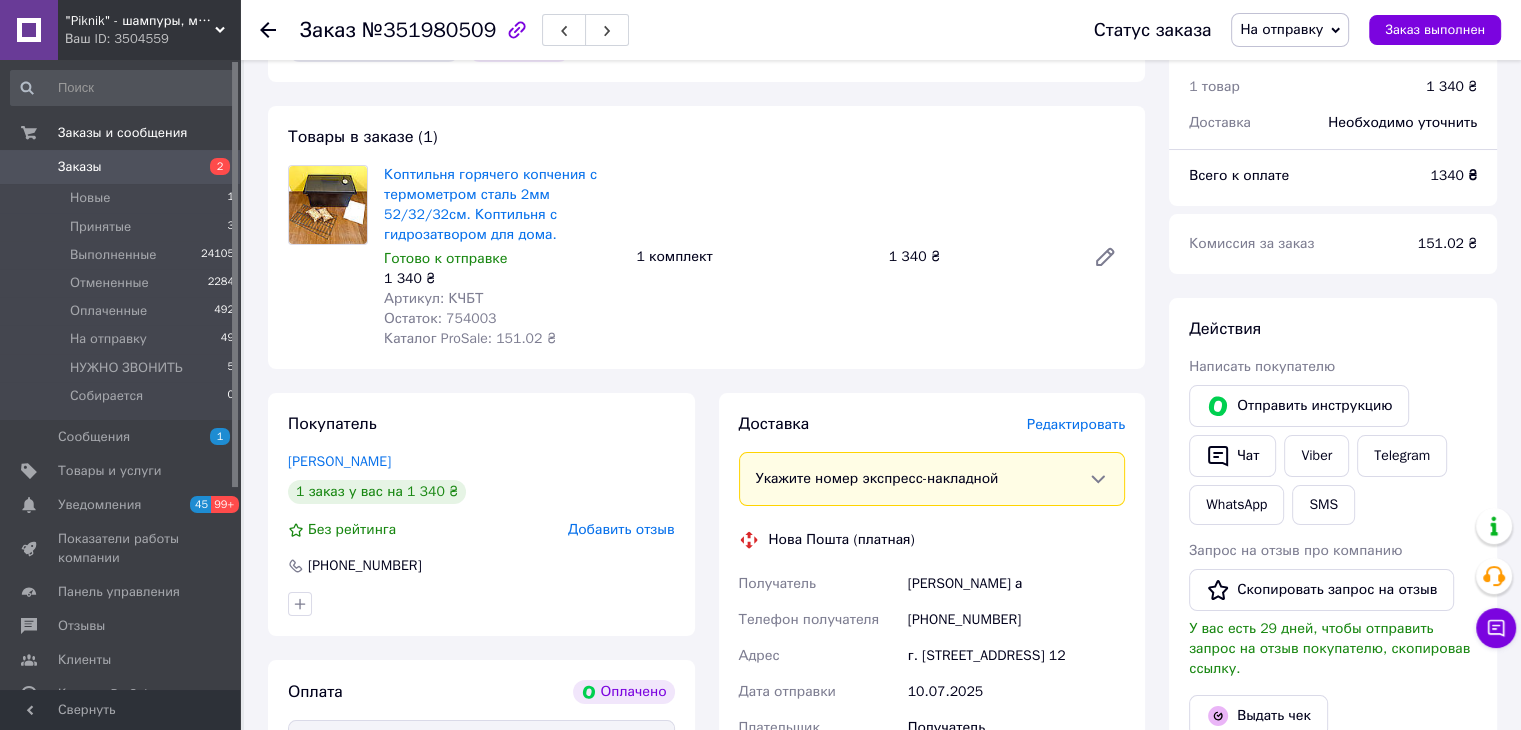 scroll, scrollTop: 0, scrollLeft: 0, axis: both 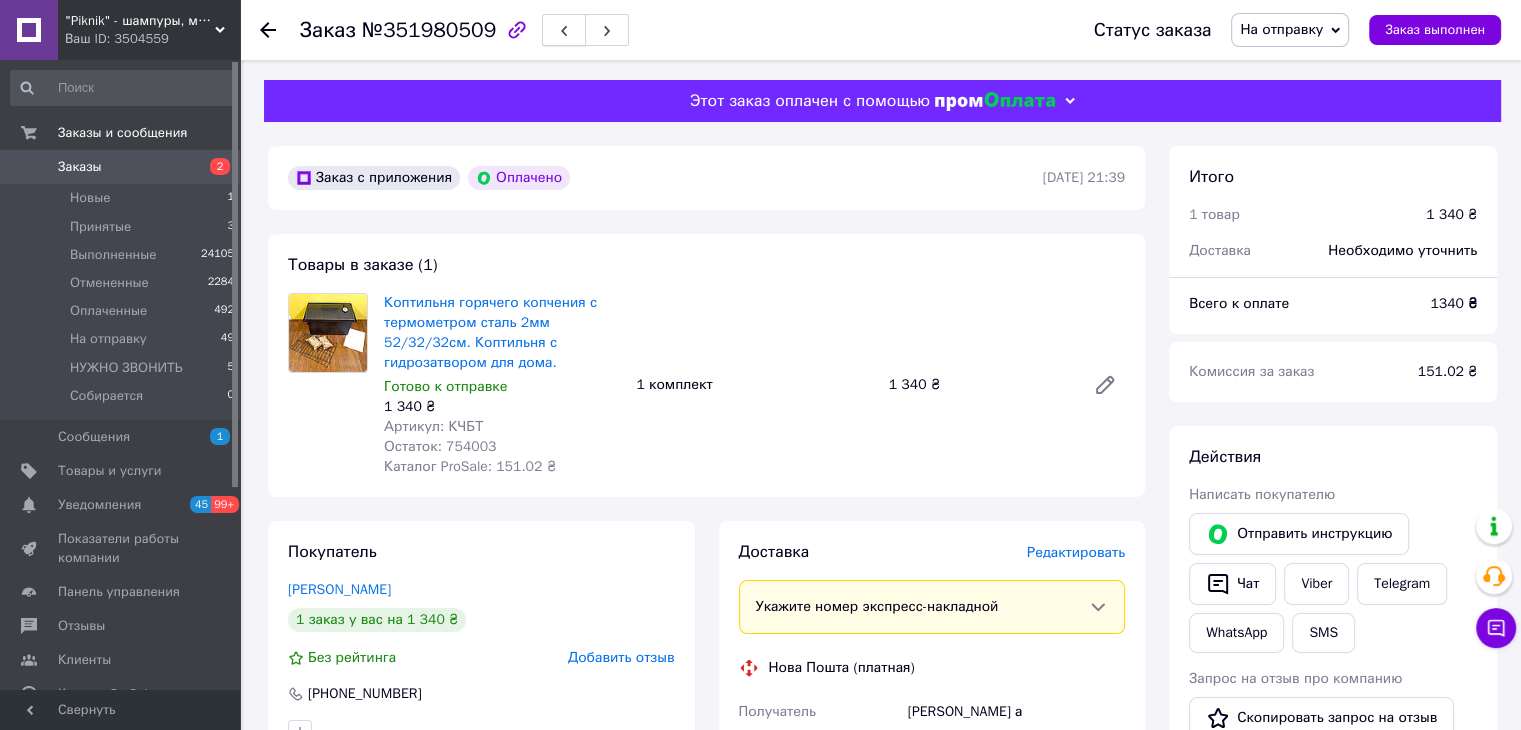 click 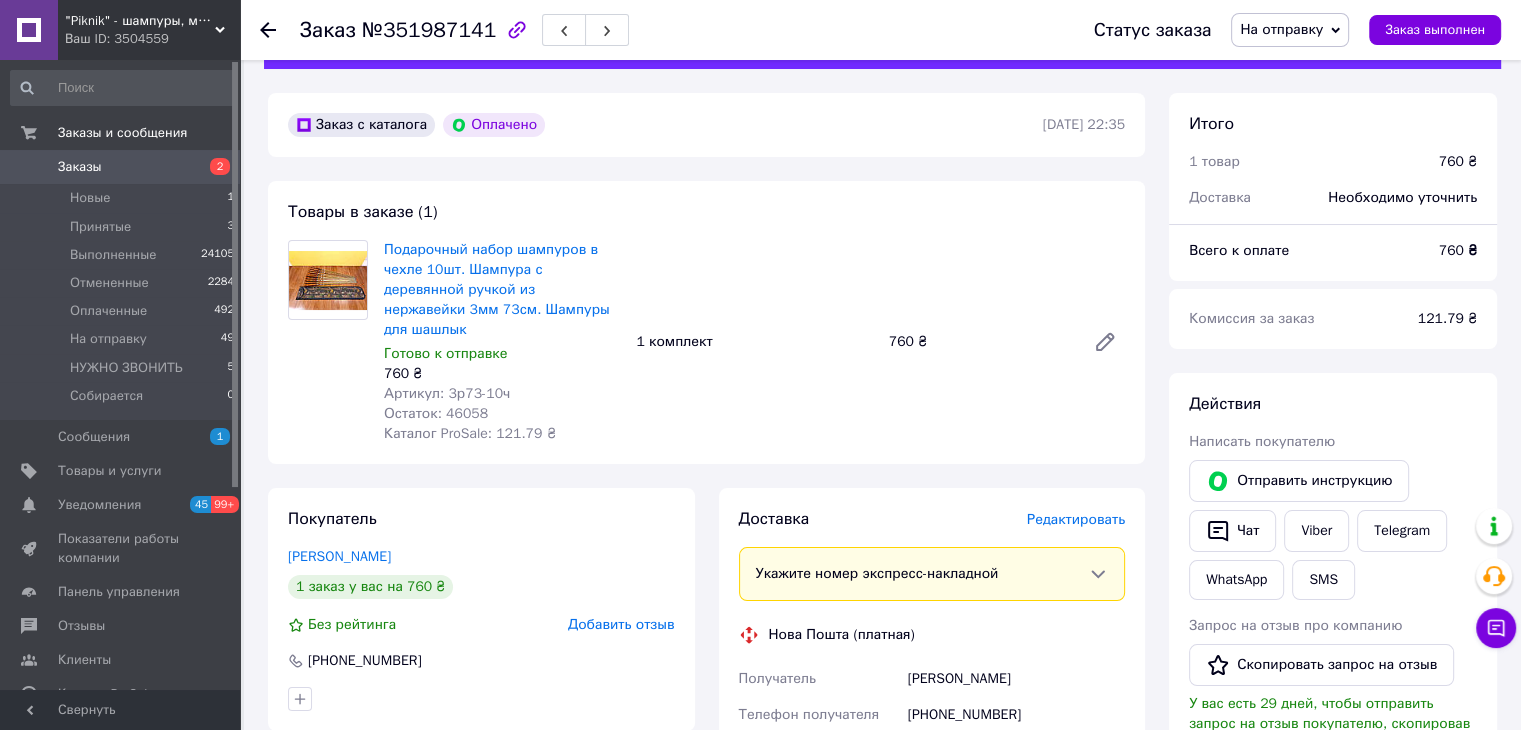 scroll, scrollTop: 100, scrollLeft: 0, axis: vertical 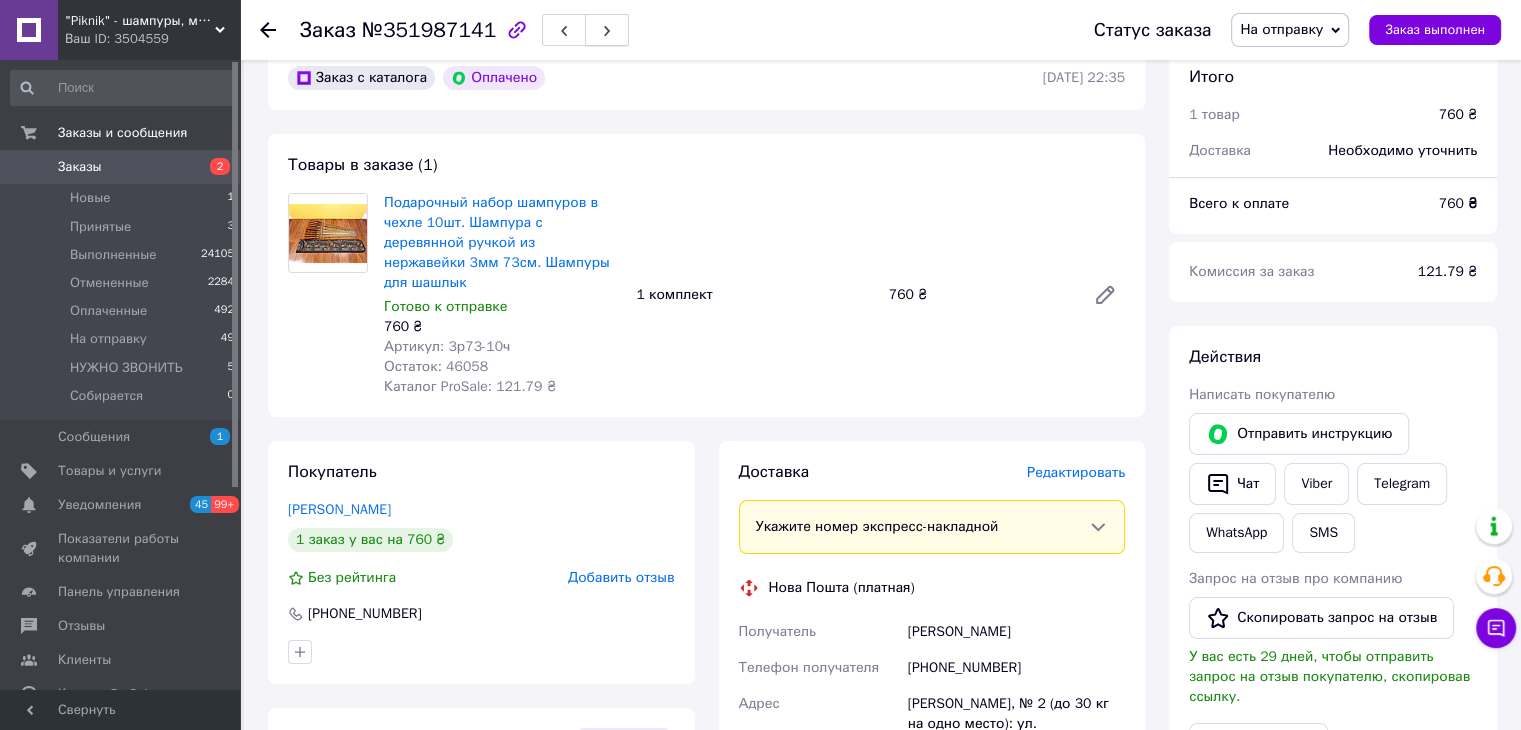 click at bounding box center (607, 30) 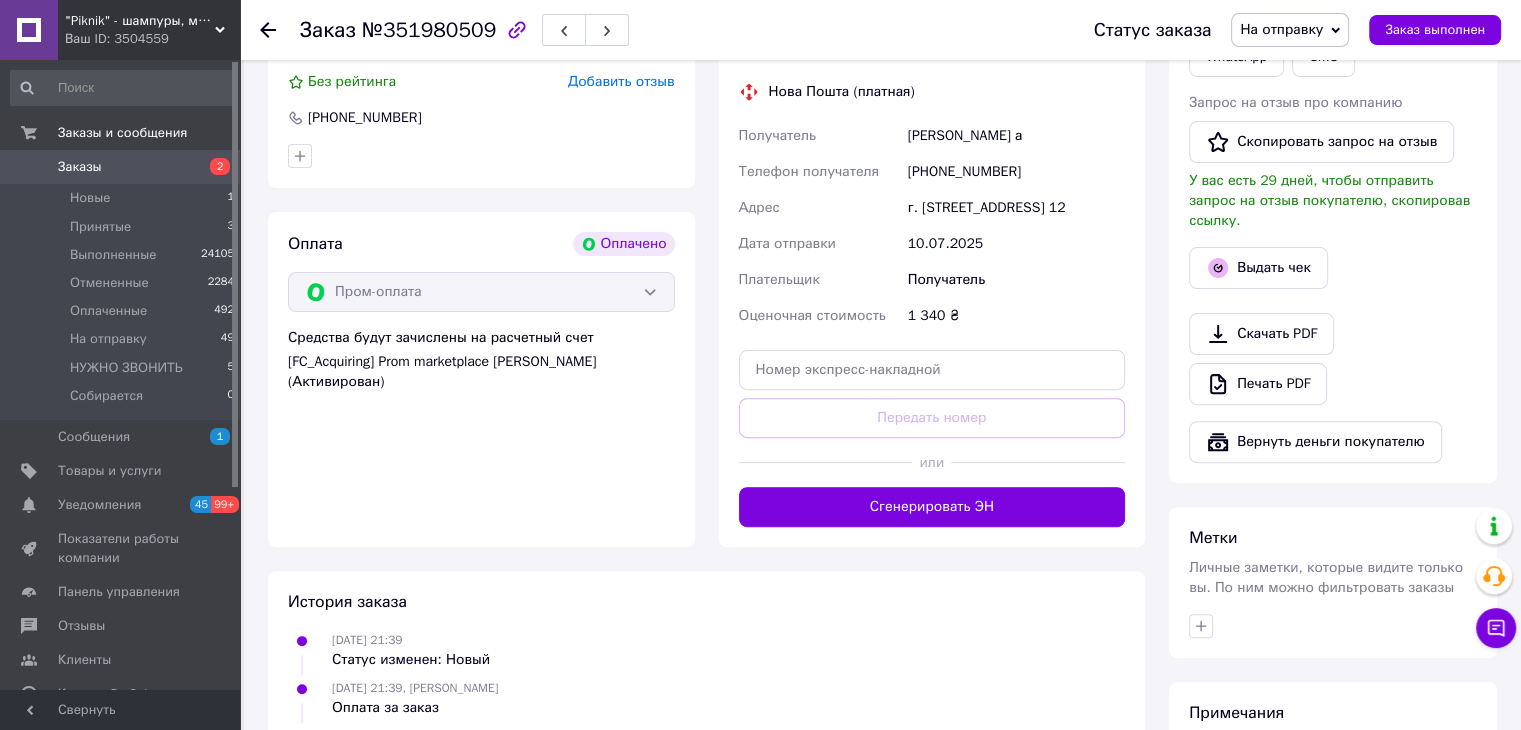 scroll, scrollTop: 800, scrollLeft: 0, axis: vertical 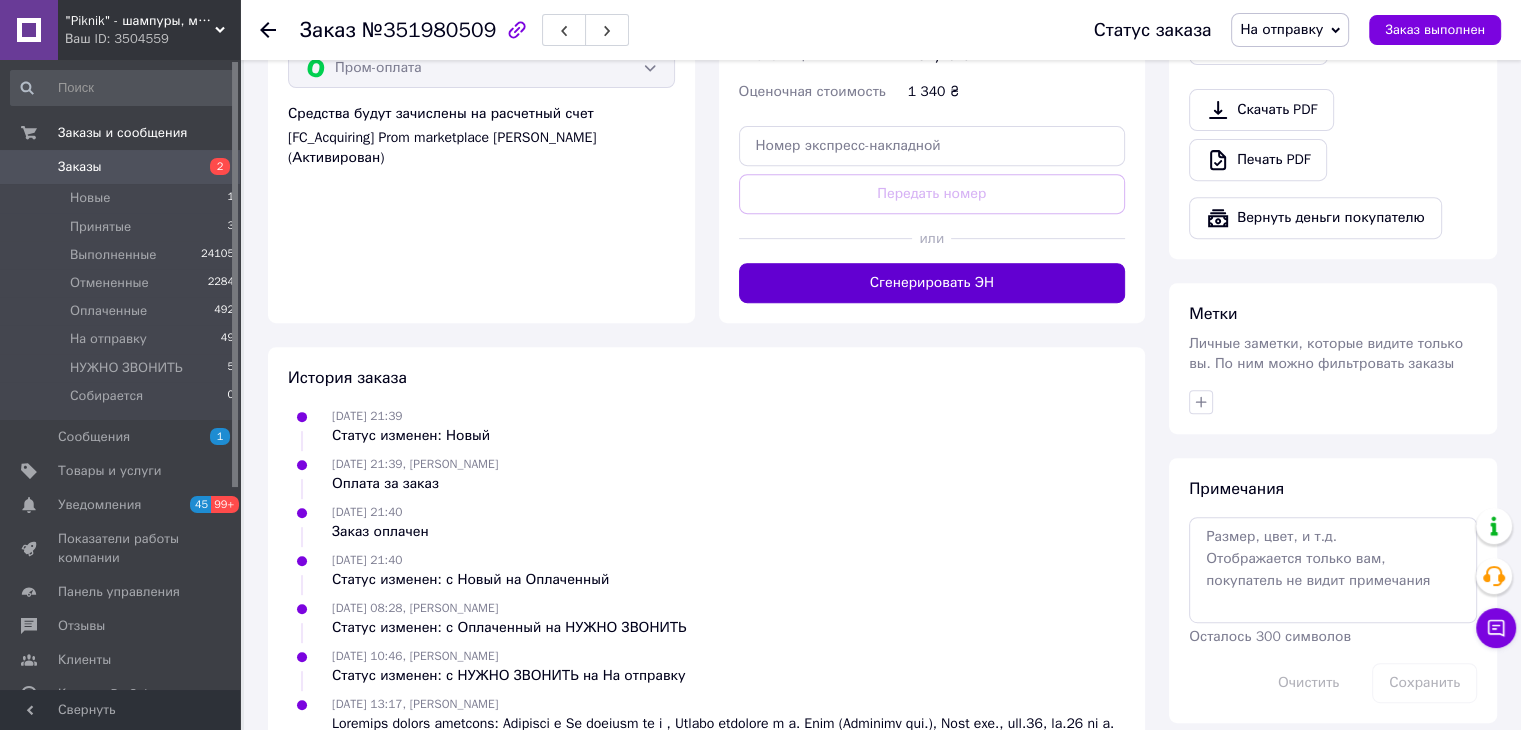 click on "Сгенерировать ЭН" at bounding box center (932, 283) 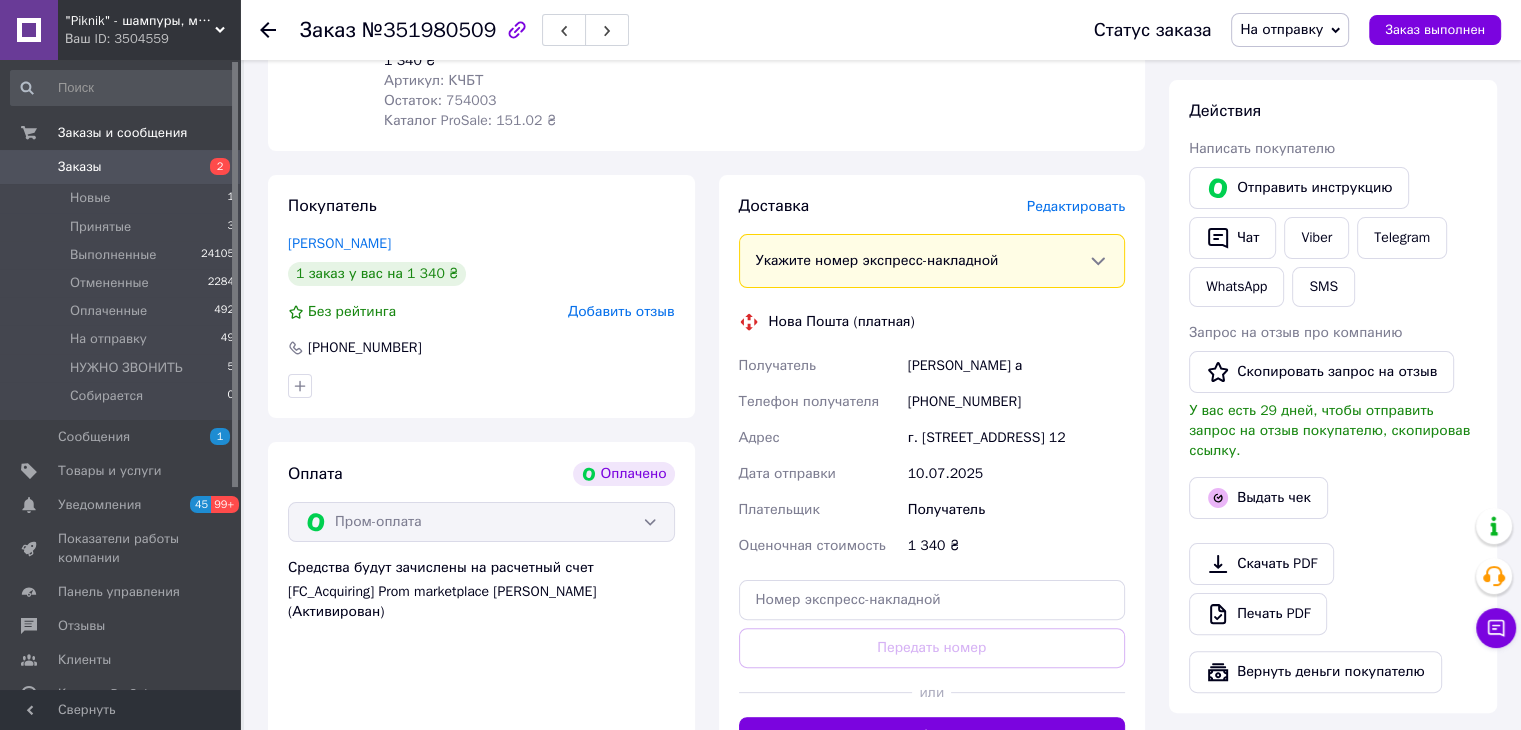 scroll, scrollTop: 300, scrollLeft: 0, axis: vertical 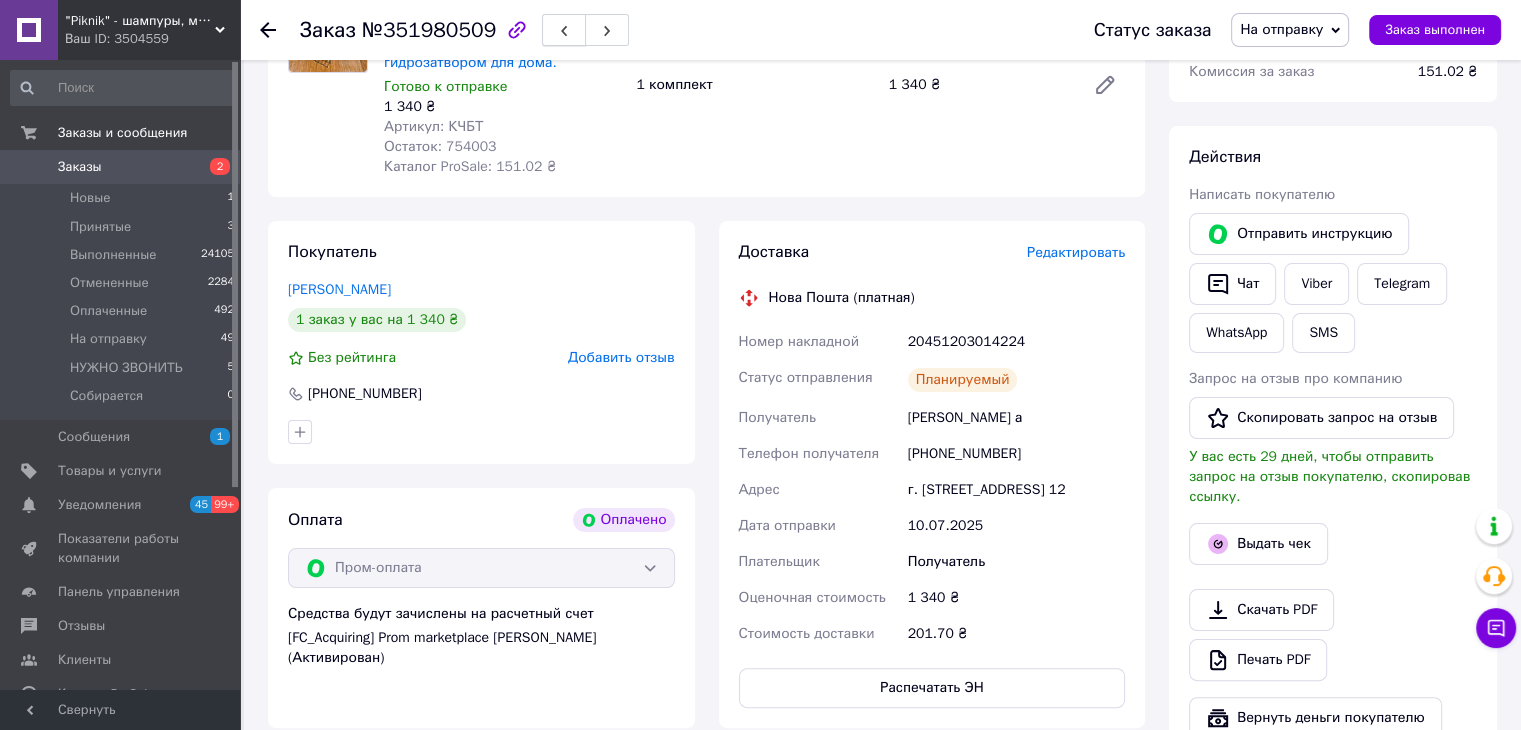 click at bounding box center [564, 30] 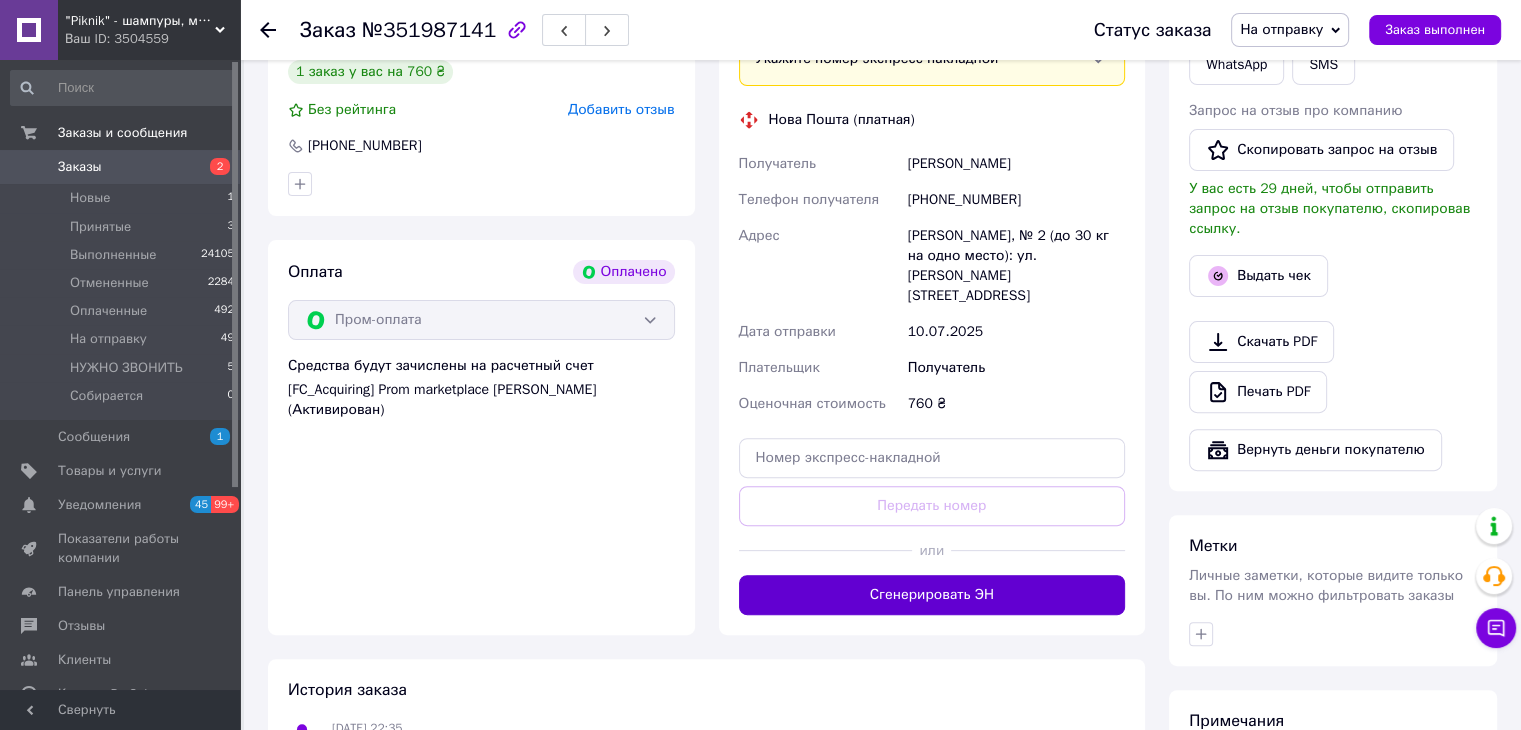 scroll, scrollTop: 600, scrollLeft: 0, axis: vertical 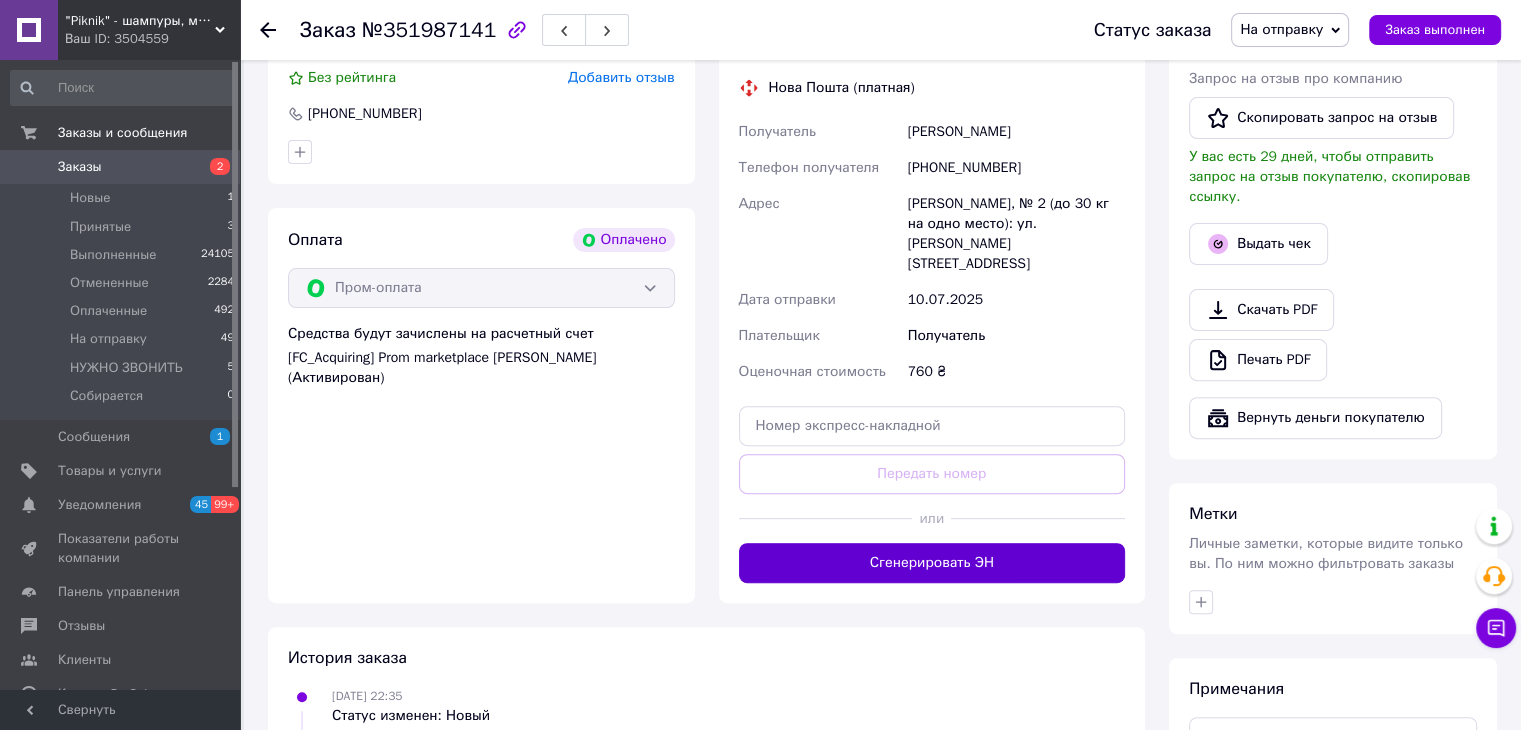 click on "Сгенерировать ЭН" at bounding box center [932, 563] 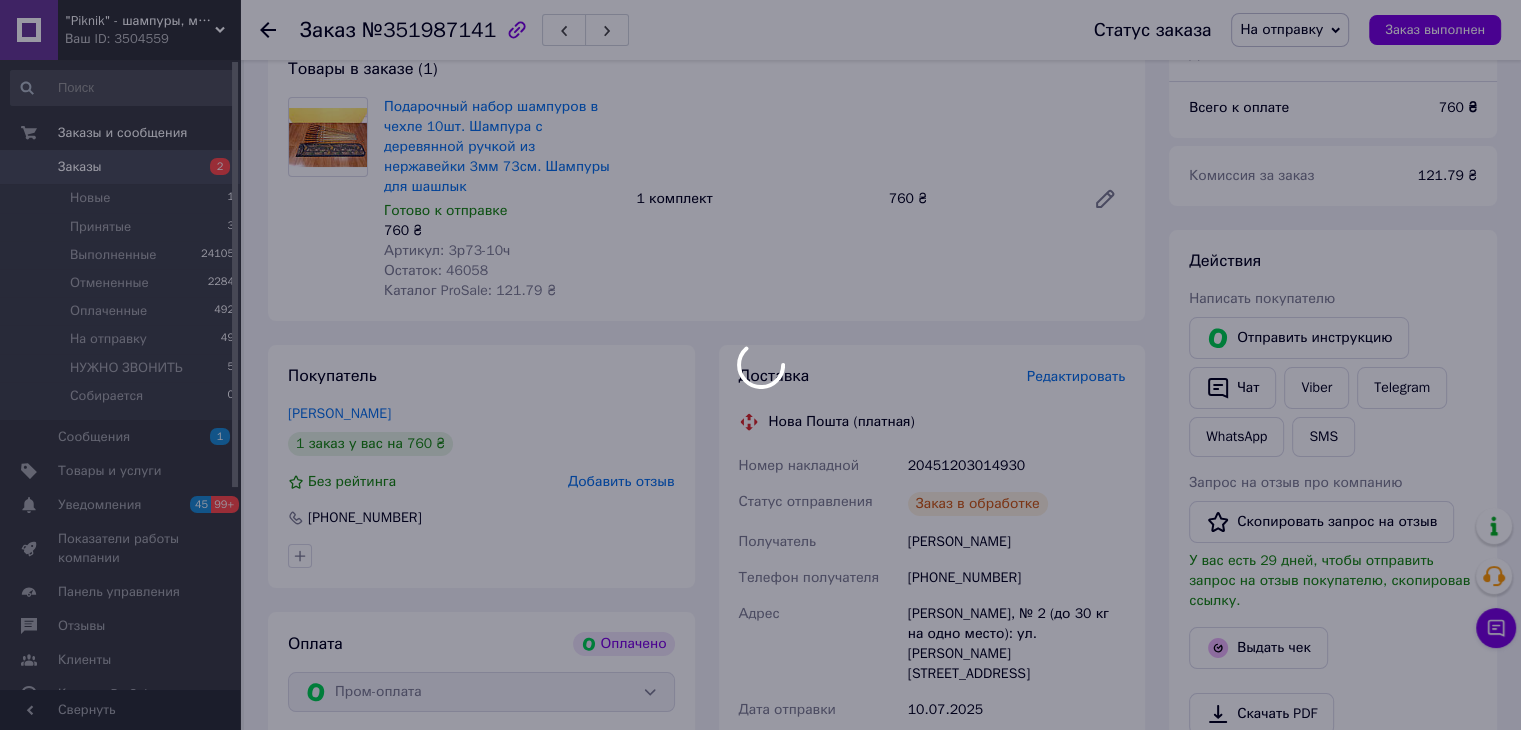 scroll, scrollTop: 0, scrollLeft: 0, axis: both 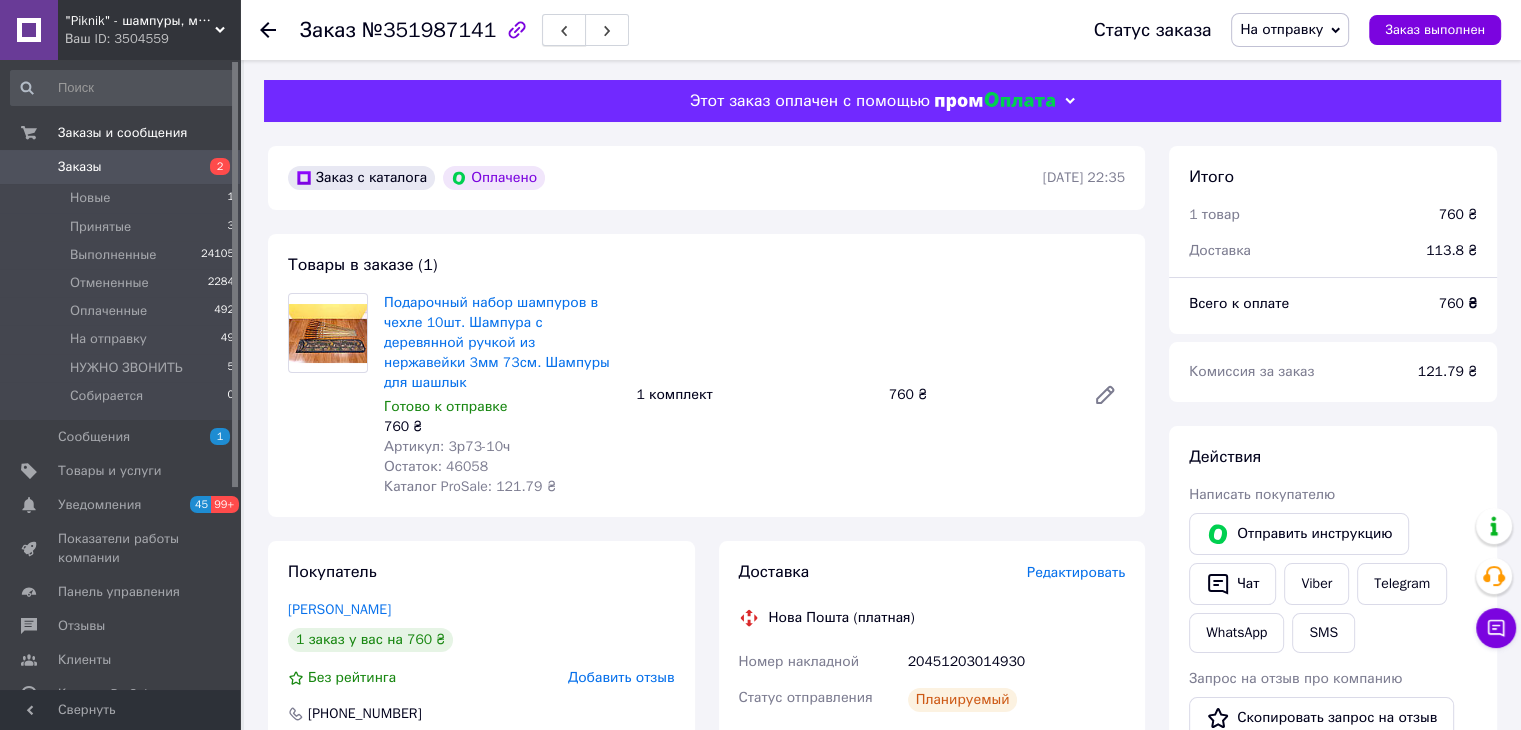 click at bounding box center (564, 30) 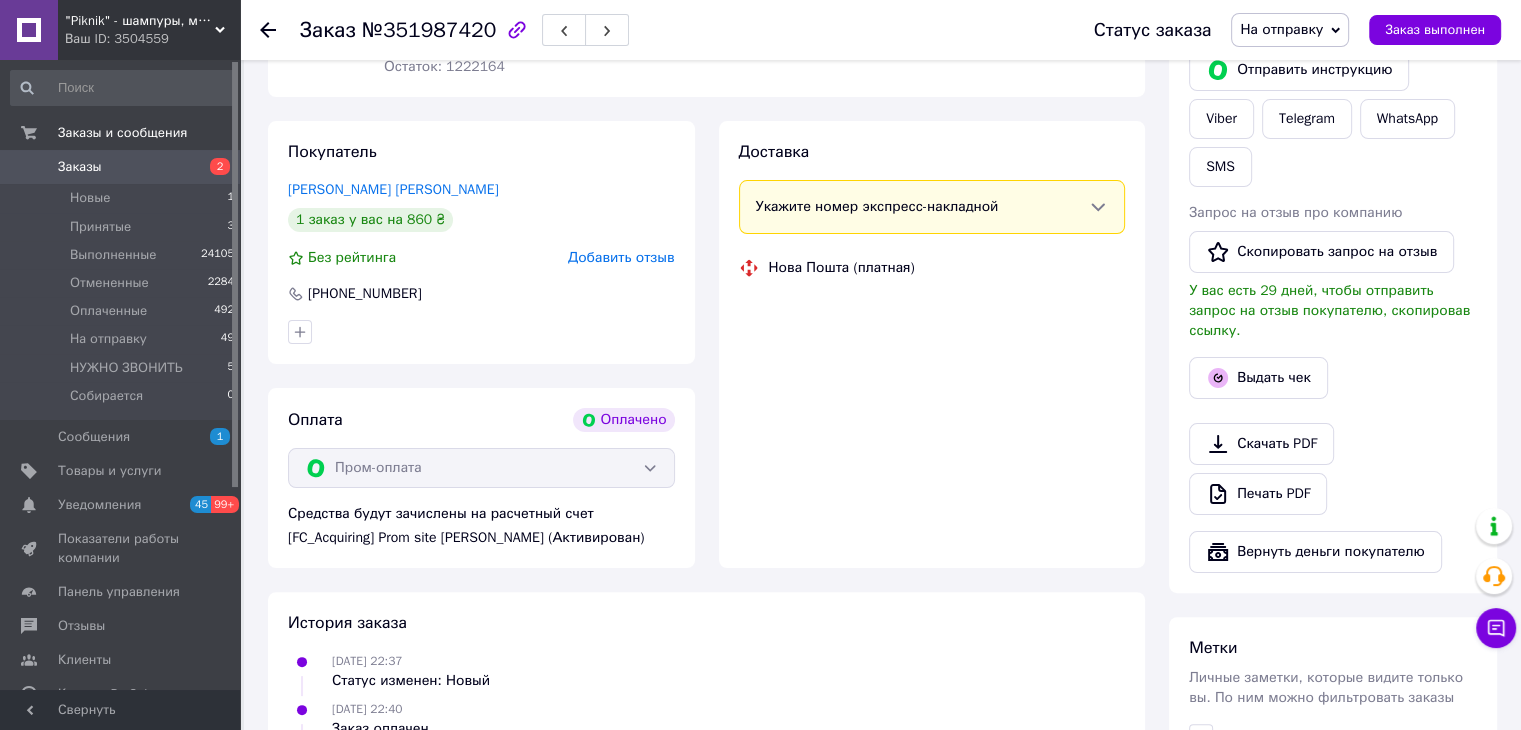 scroll, scrollTop: 600, scrollLeft: 0, axis: vertical 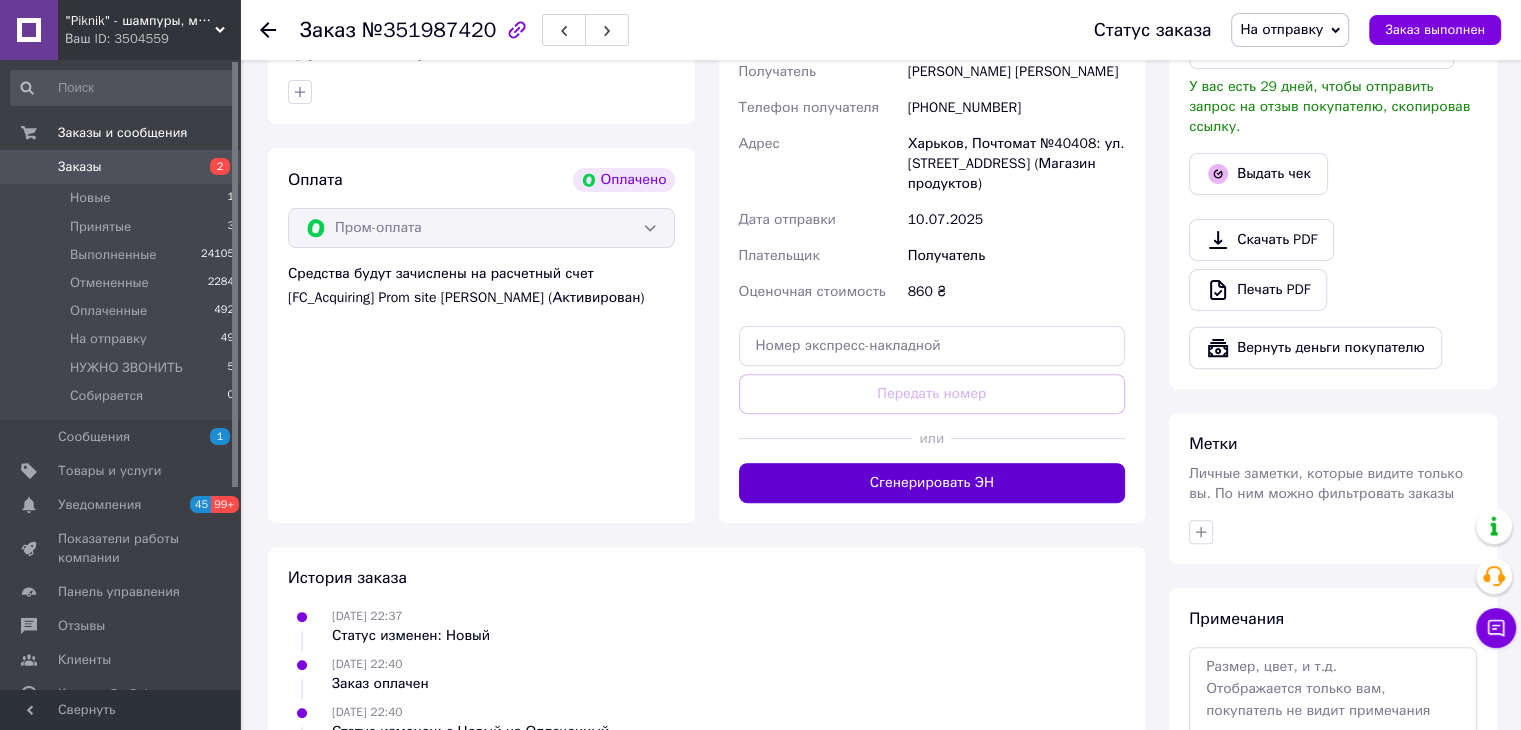 click on "Сгенерировать ЭН" at bounding box center (932, 483) 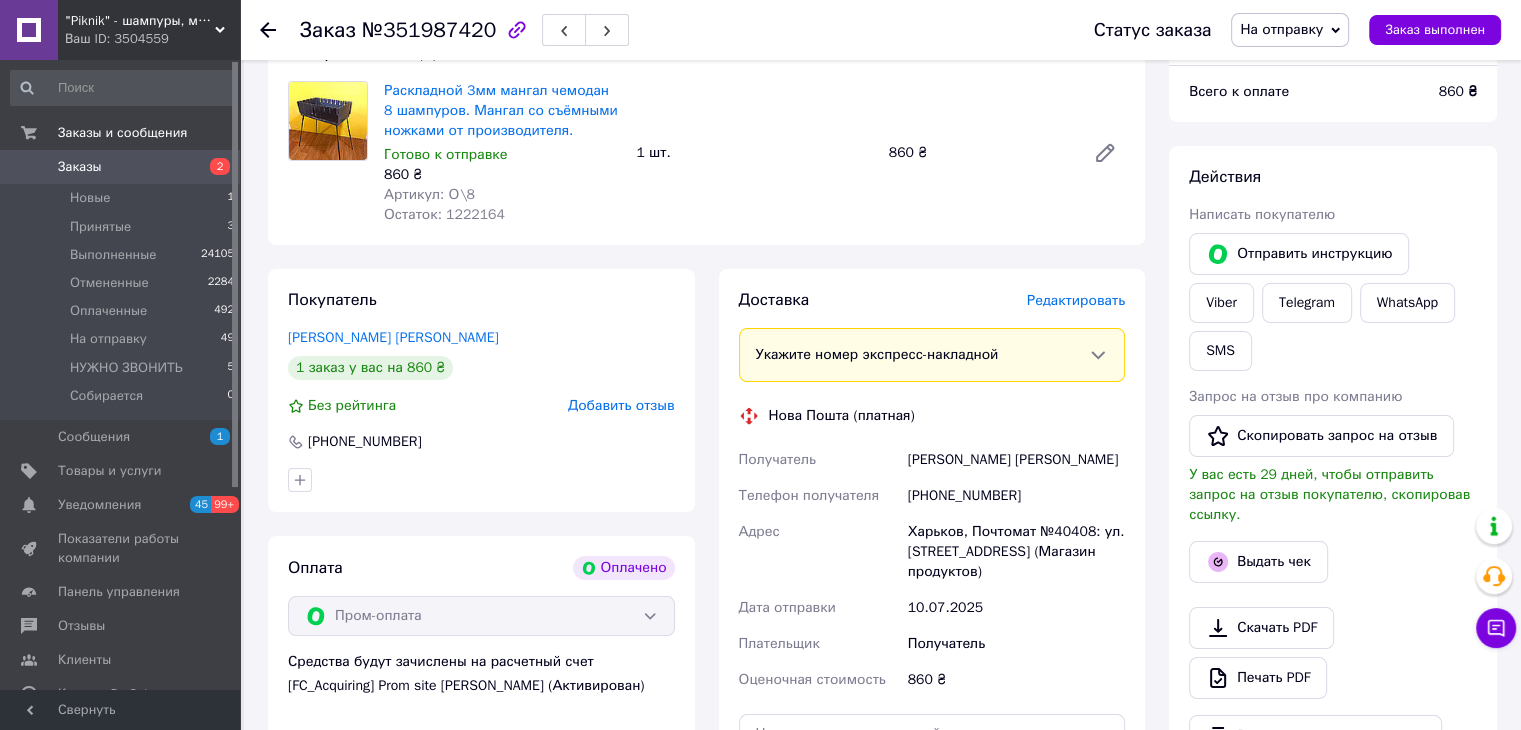scroll, scrollTop: 100, scrollLeft: 0, axis: vertical 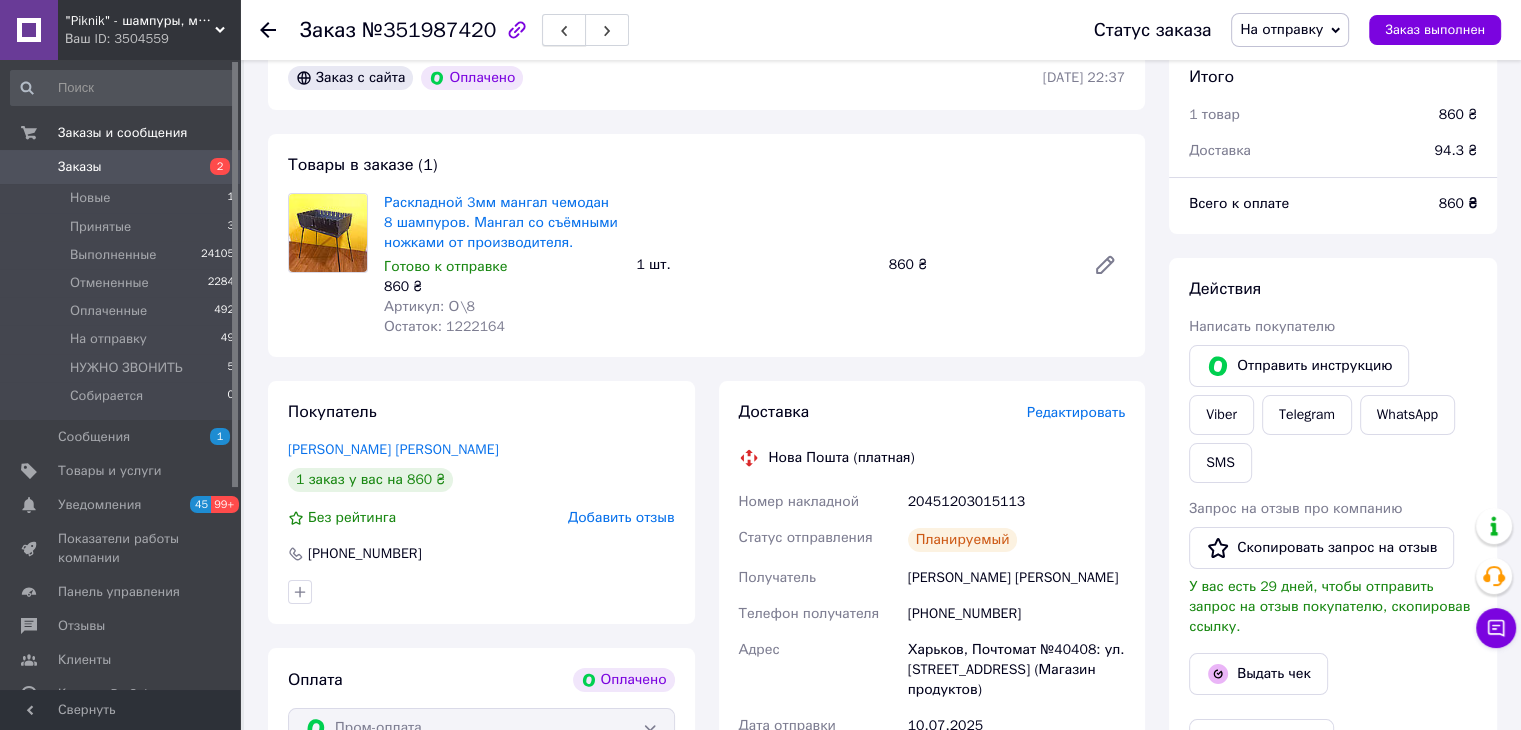 click 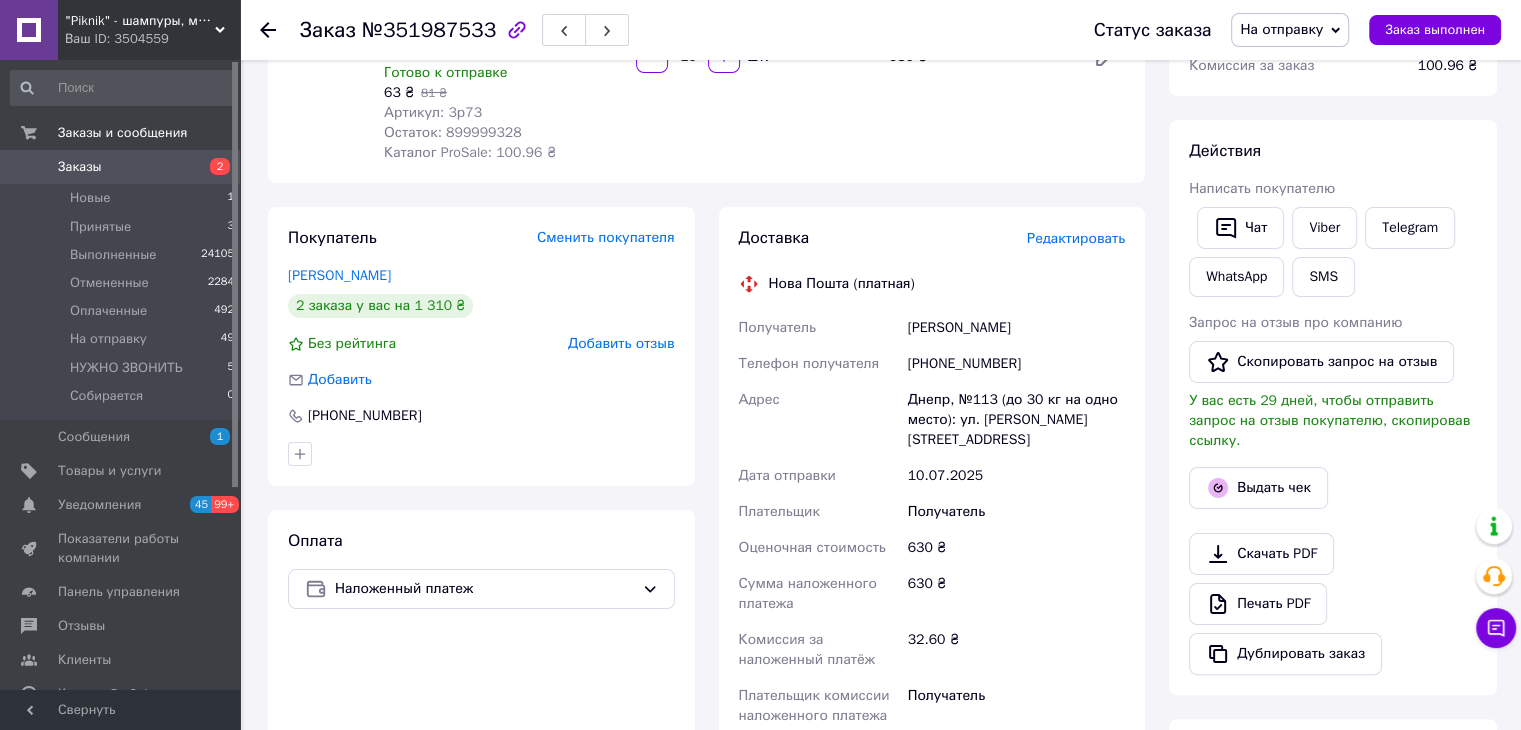 scroll, scrollTop: 600, scrollLeft: 0, axis: vertical 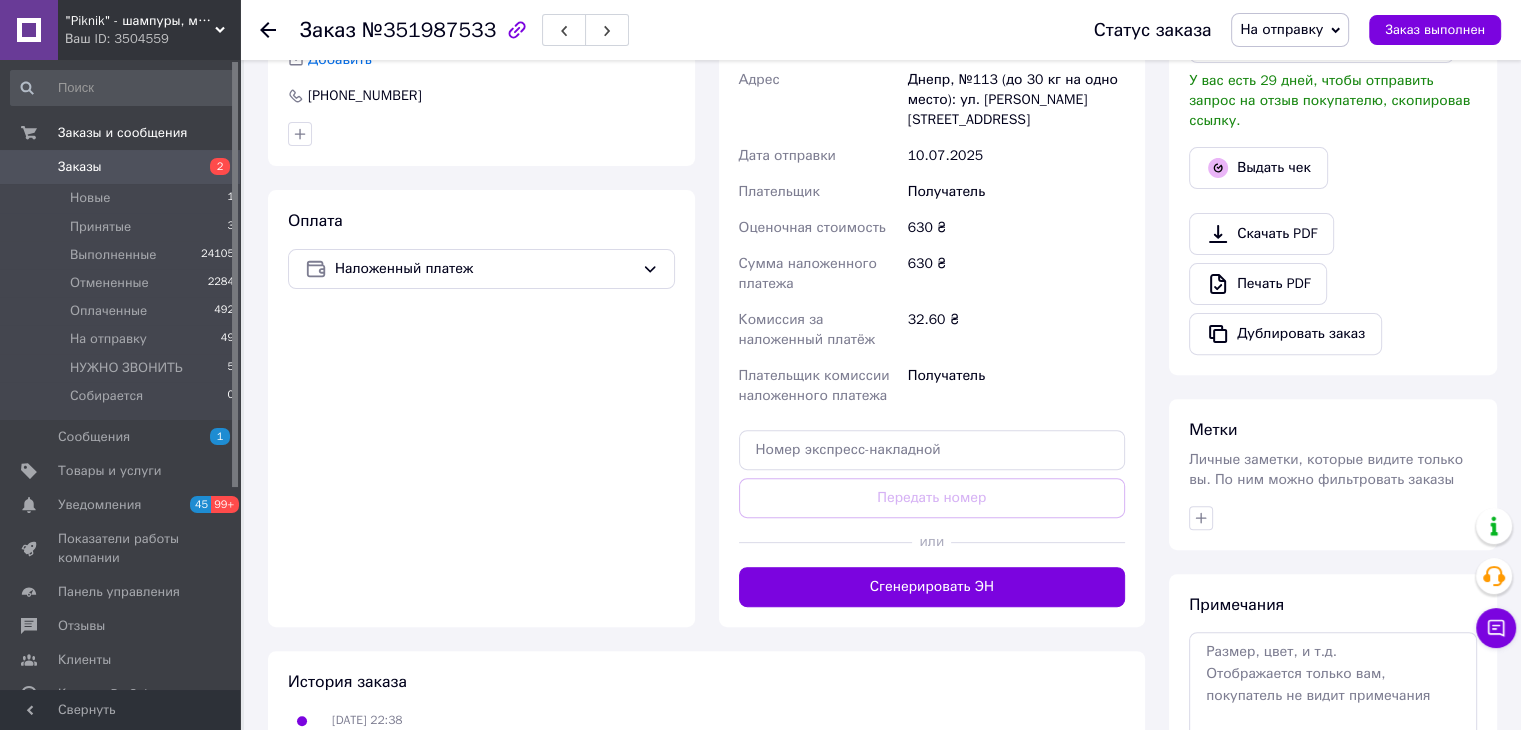 click on "Сгенерировать ЭН" at bounding box center [932, 587] 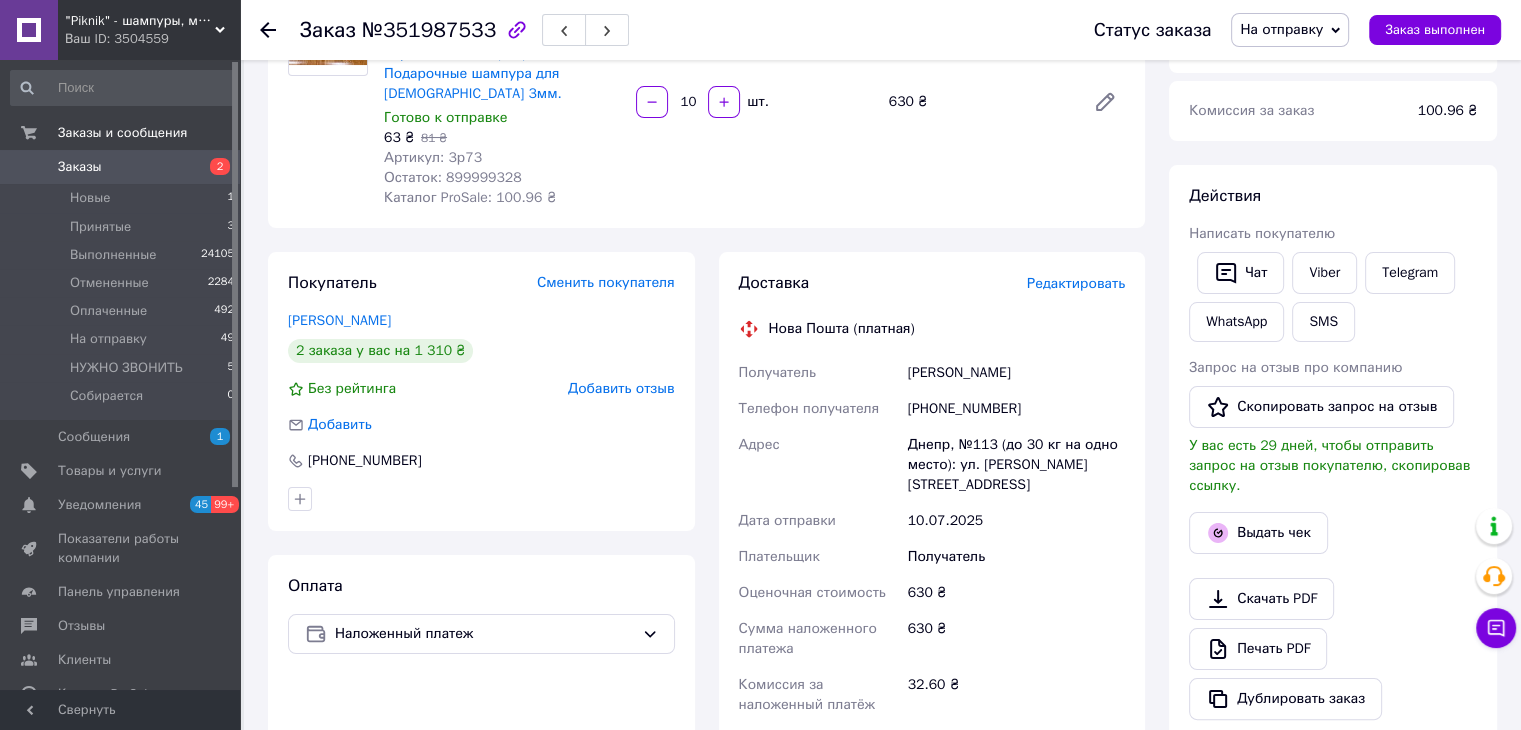 scroll, scrollTop: 200, scrollLeft: 0, axis: vertical 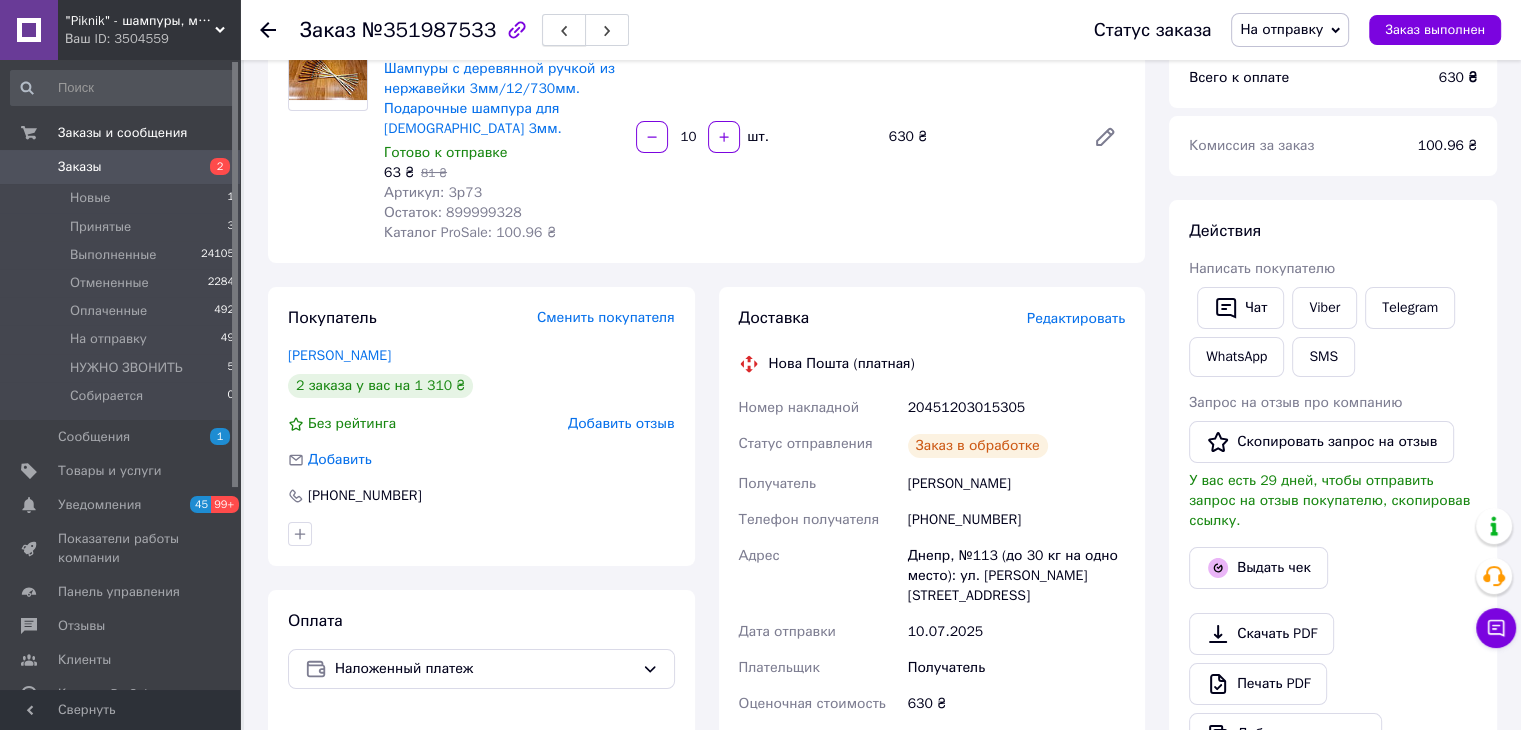 click 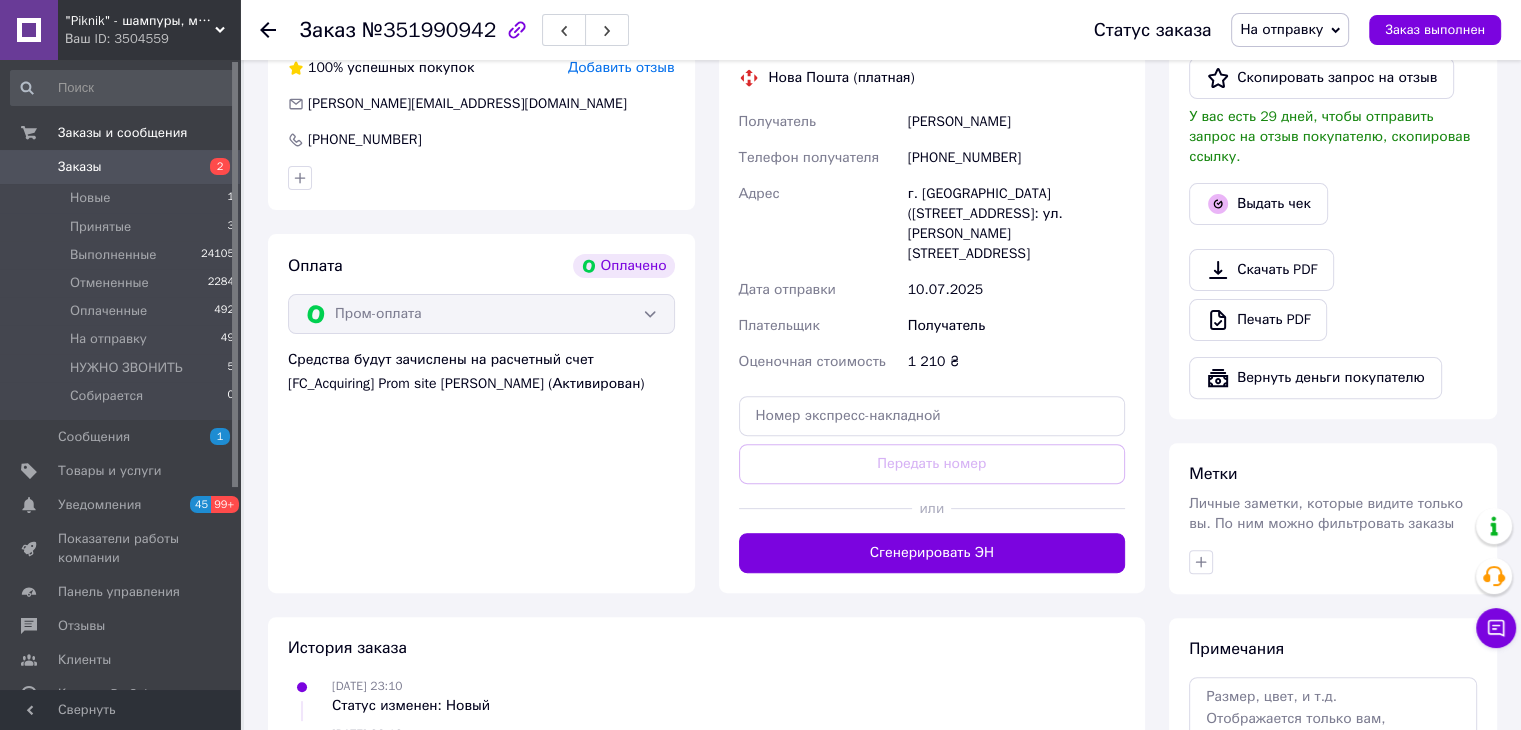 scroll, scrollTop: 754, scrollLeft: 0, axis: vertical 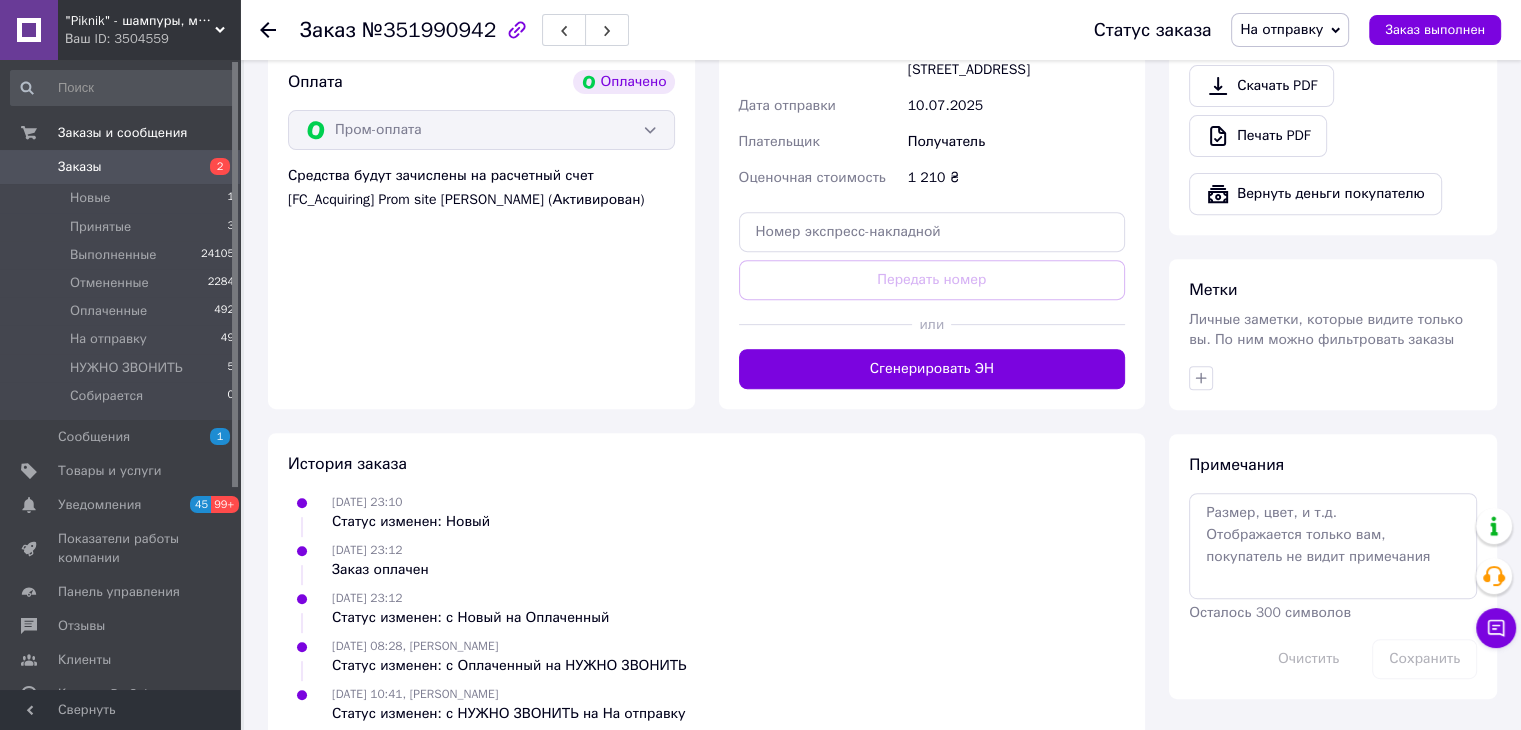 click at bounding box center (1038, 324) 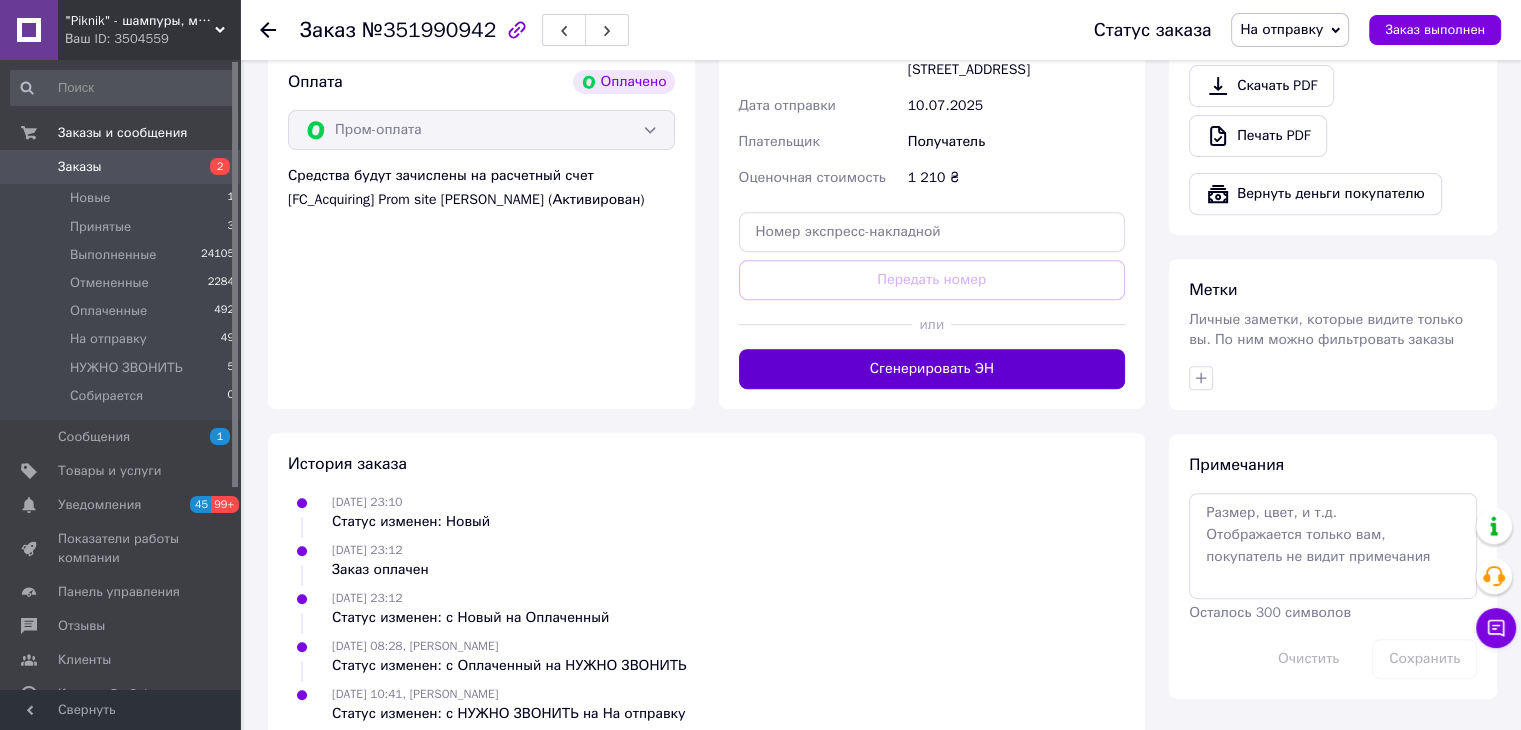click on "Сгенерировать ЭН" at bounding box center (932, 369) 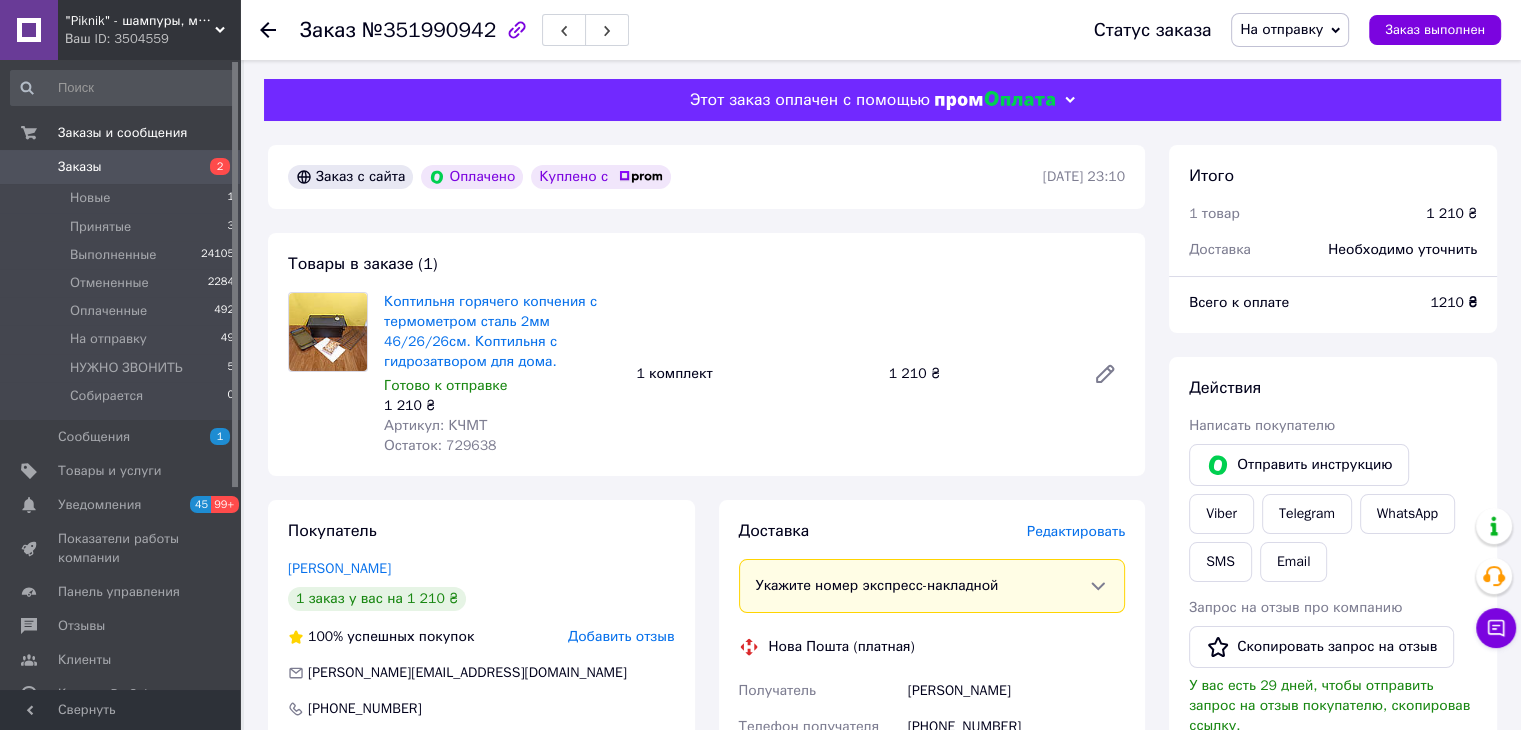 scroll, scrollTop: 0, scrollLeft: 0, axis: both 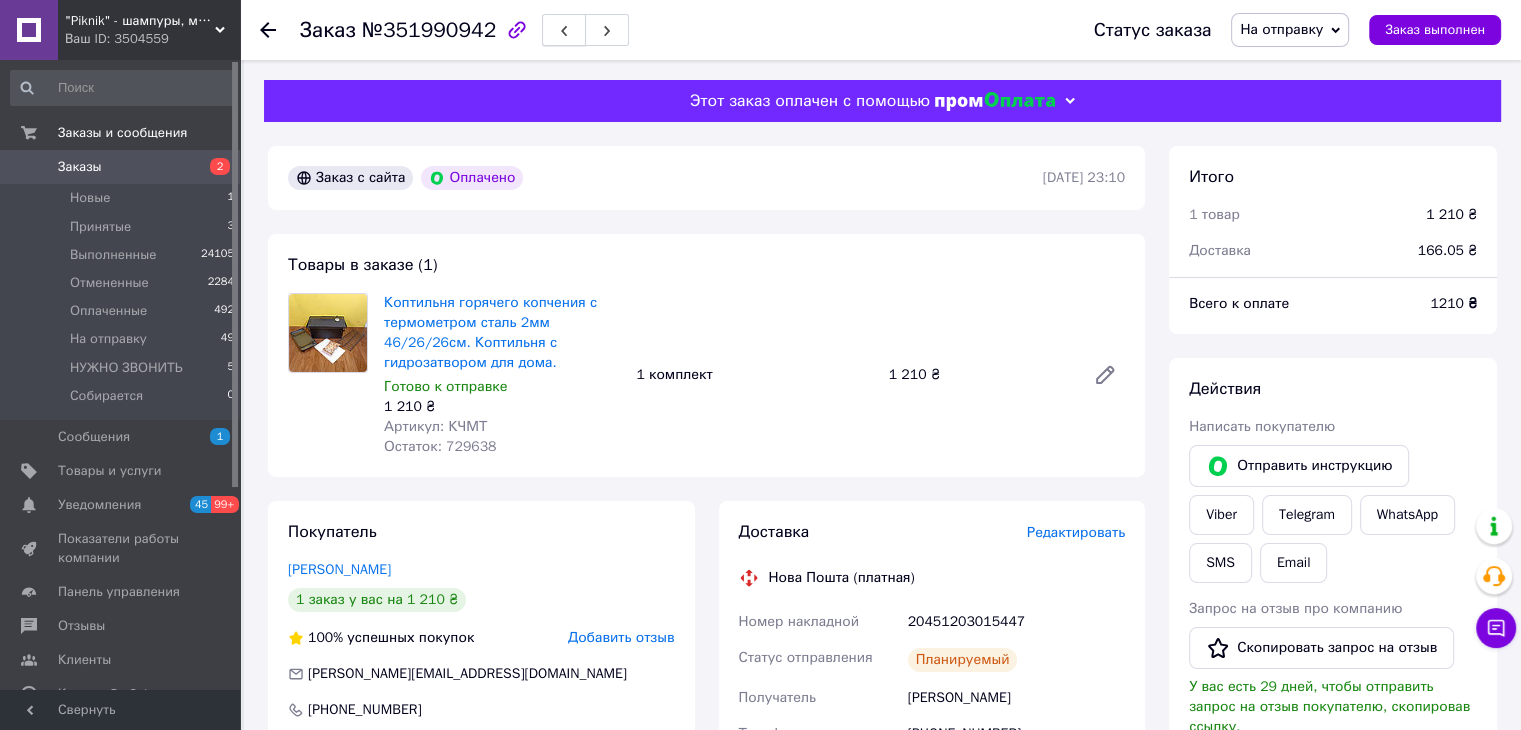 click 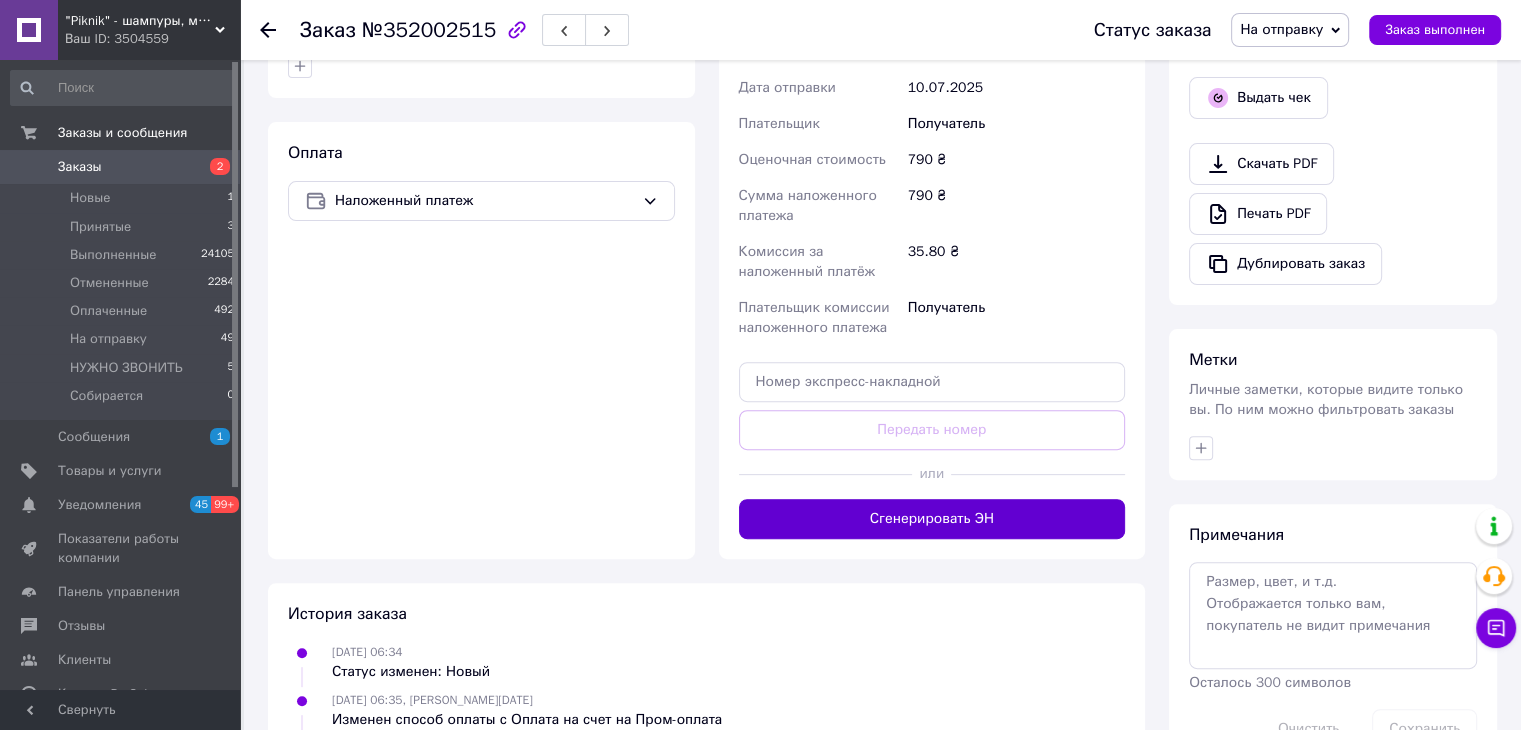 click on "Сгенерировать ЭН" at bounding box center (932, 519) 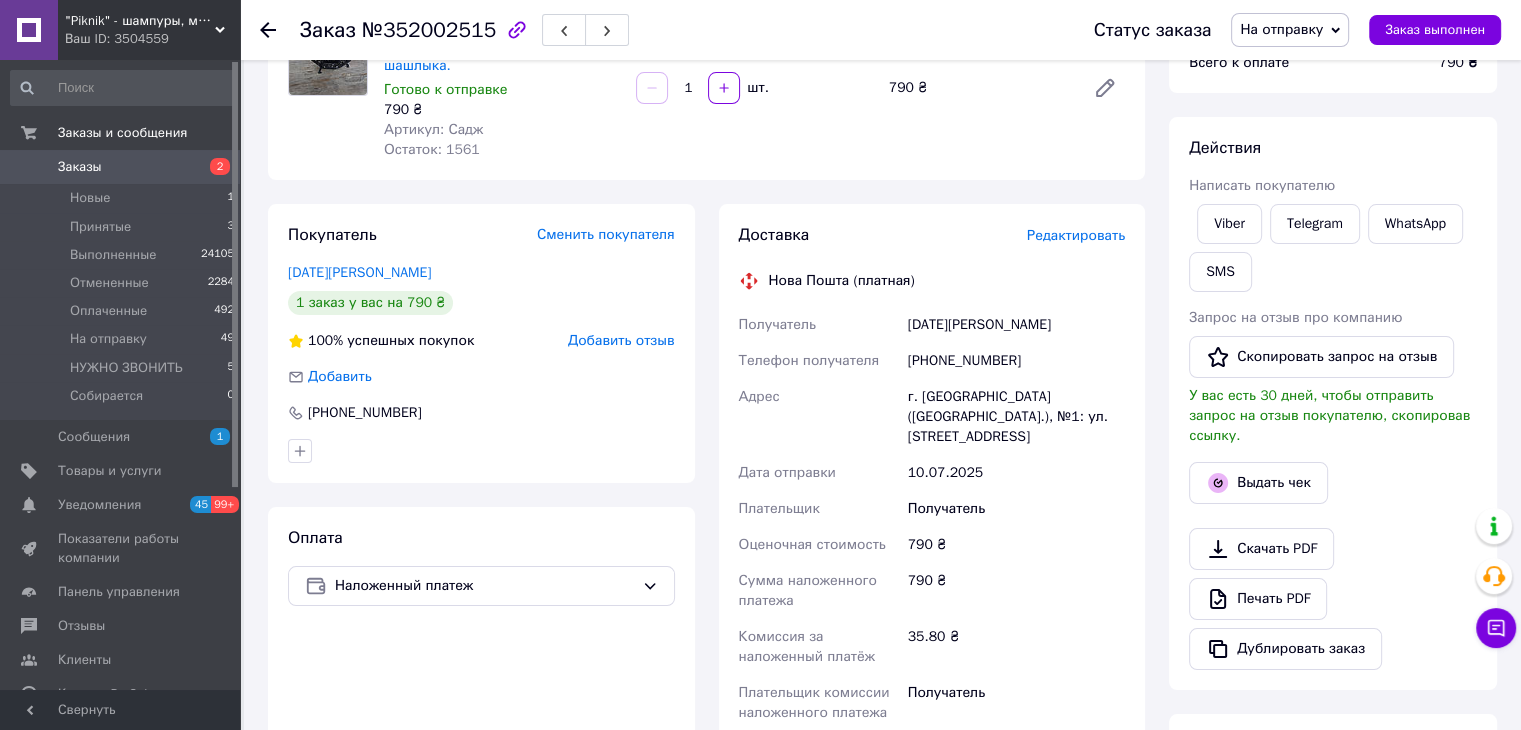 scroll, scrollTop: 0, scrollLeft: 0, axis: both 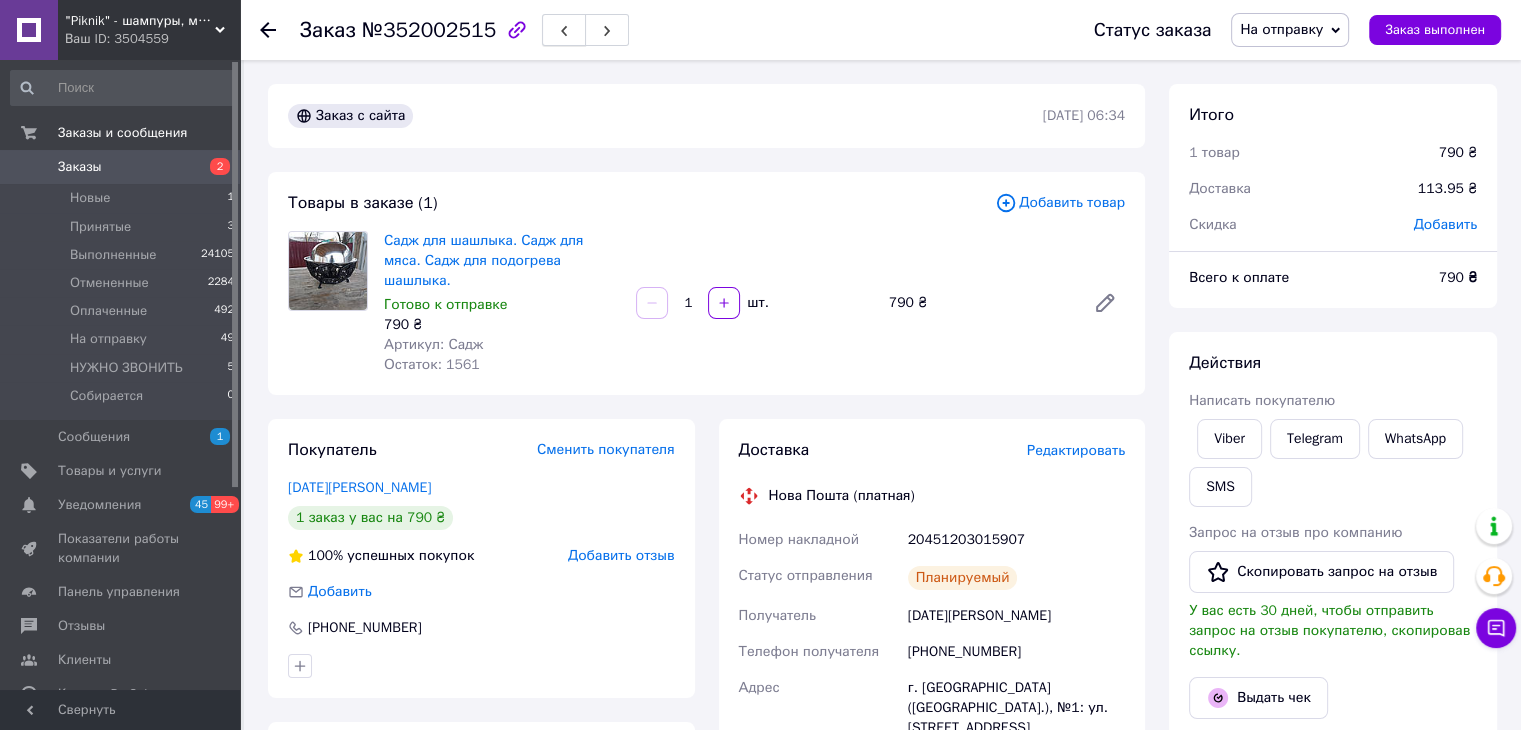click 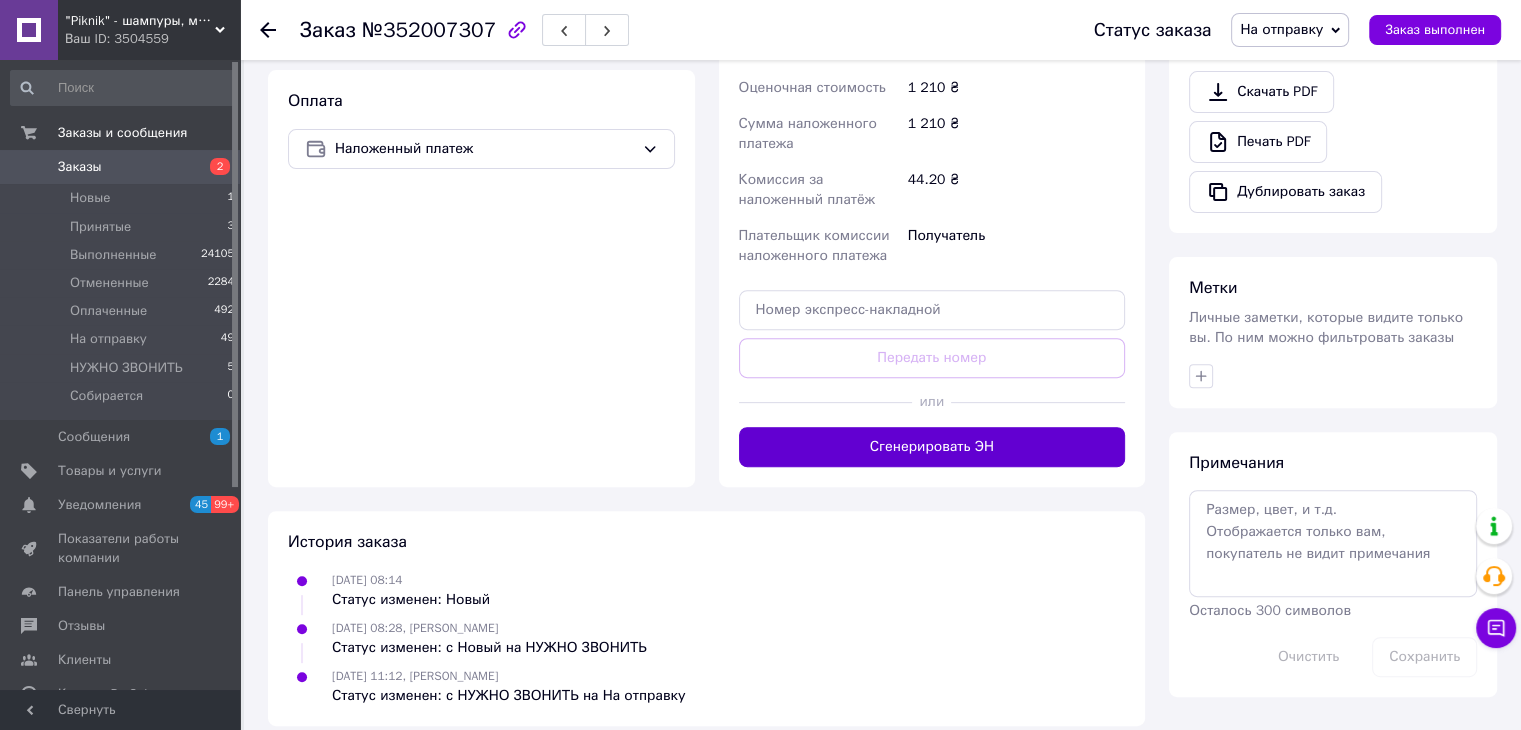 click on "Сгенерировать ЭН" at bounding box center [932, 447] 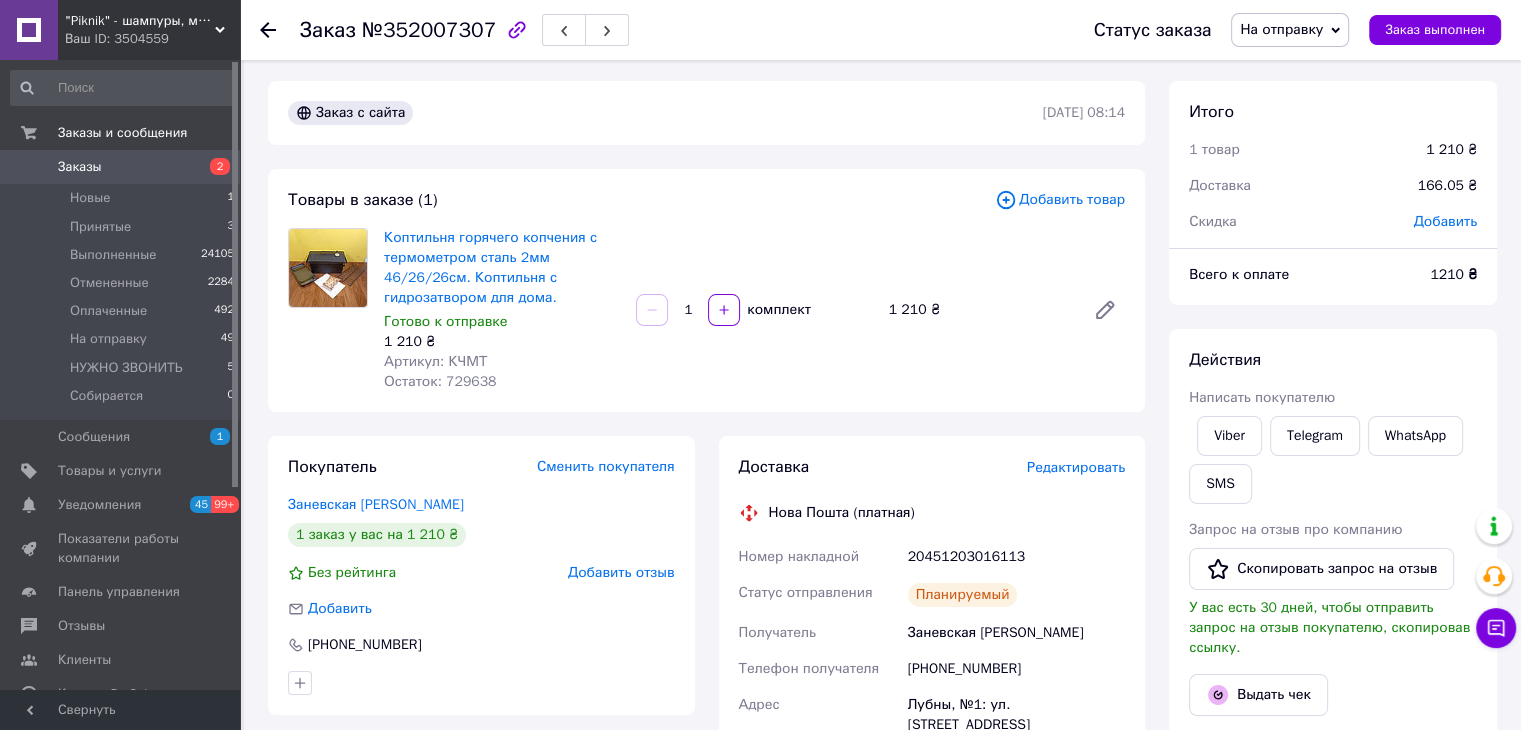 scroll, scrollTop: 0, scrollLeft: 0, axis: both 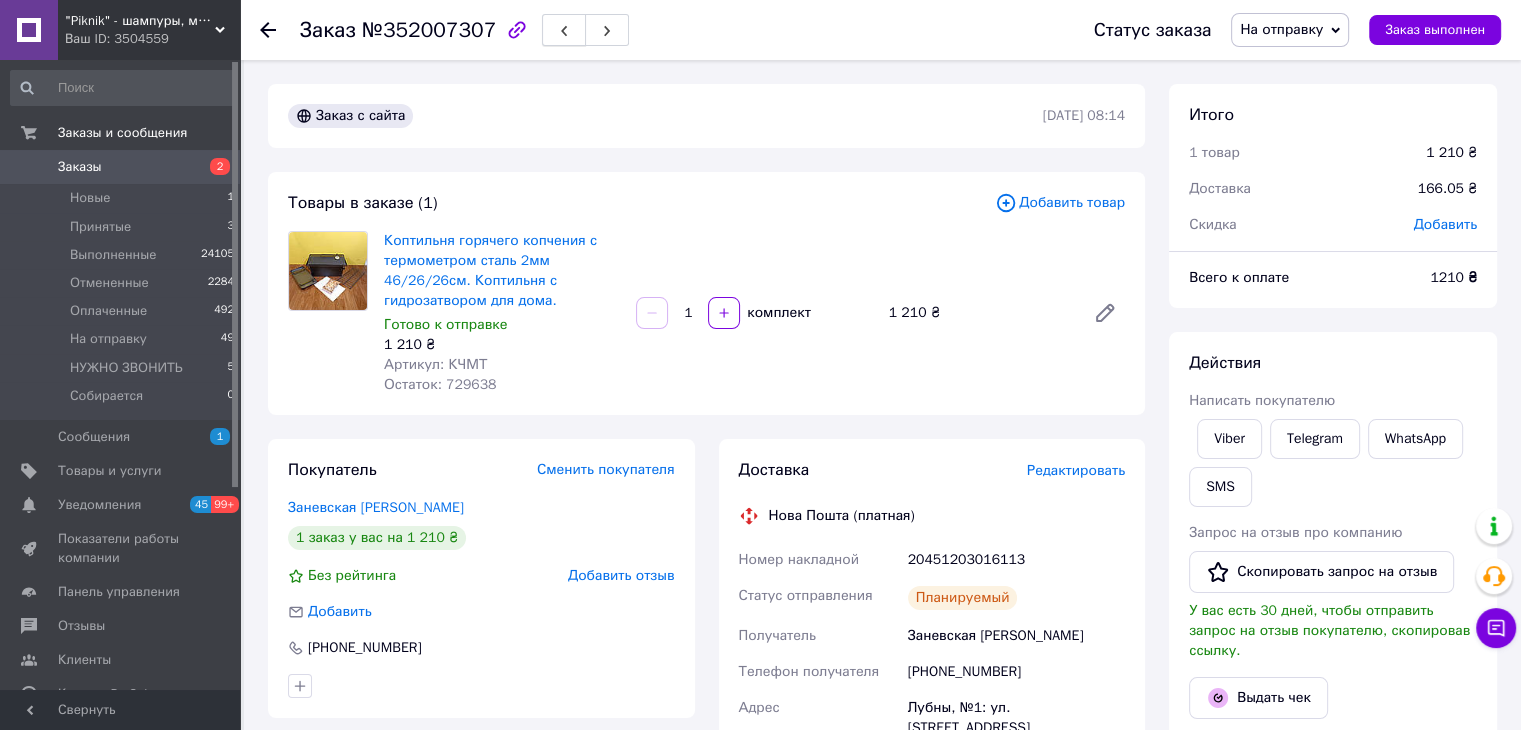 click 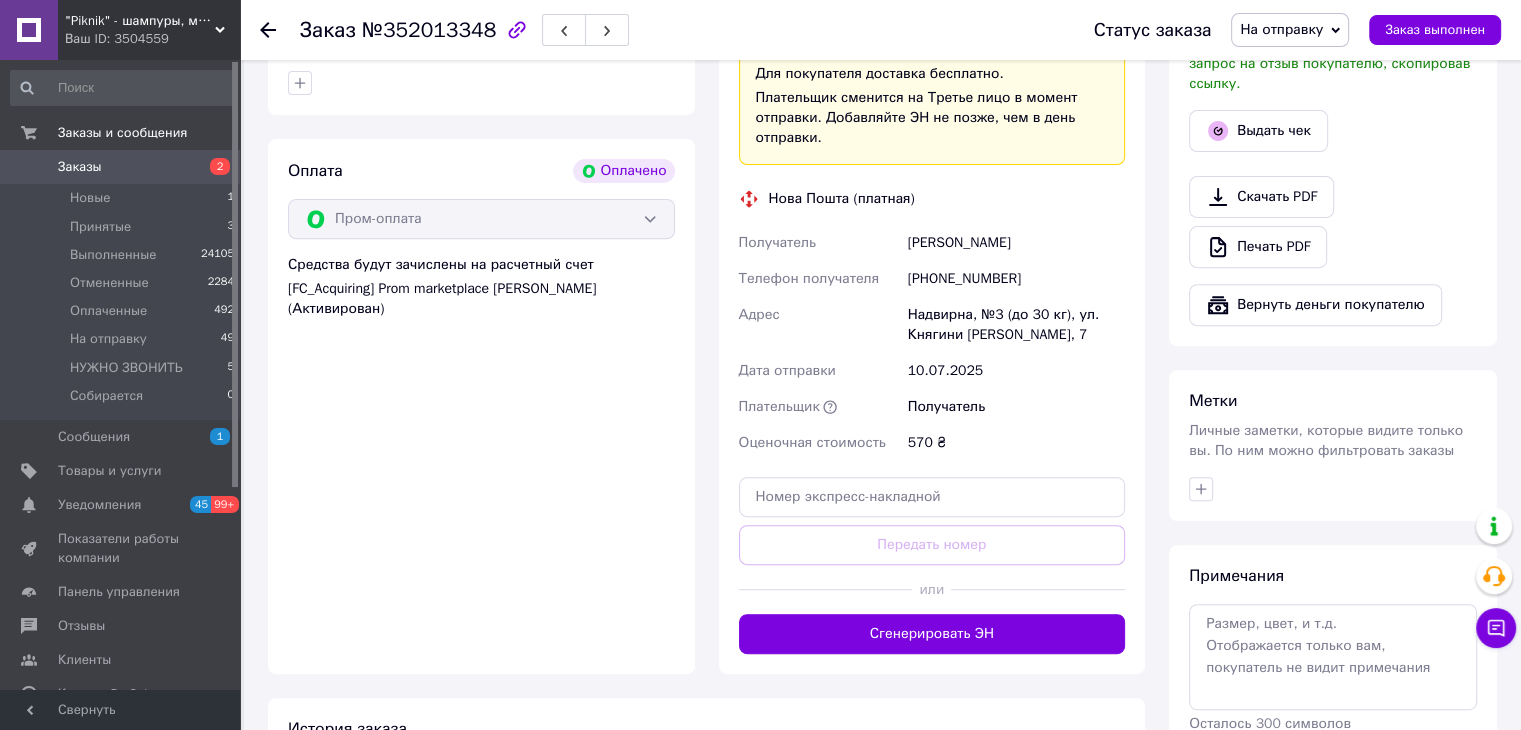 scroll, scrollTop: 900, scrollLeft: 0, axis: vertical 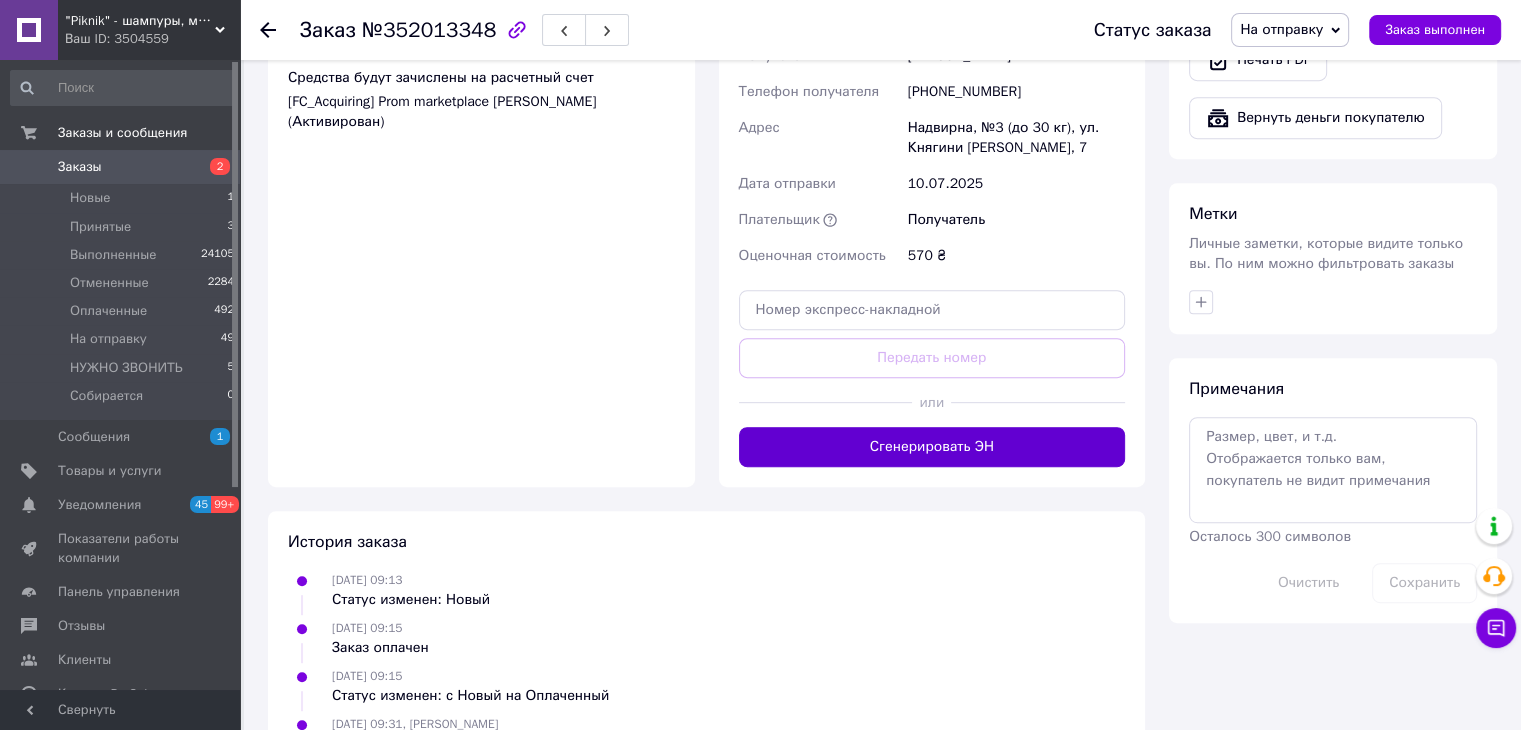 click on "Сгенерировать ЭН" at bounding box center [932, 447] 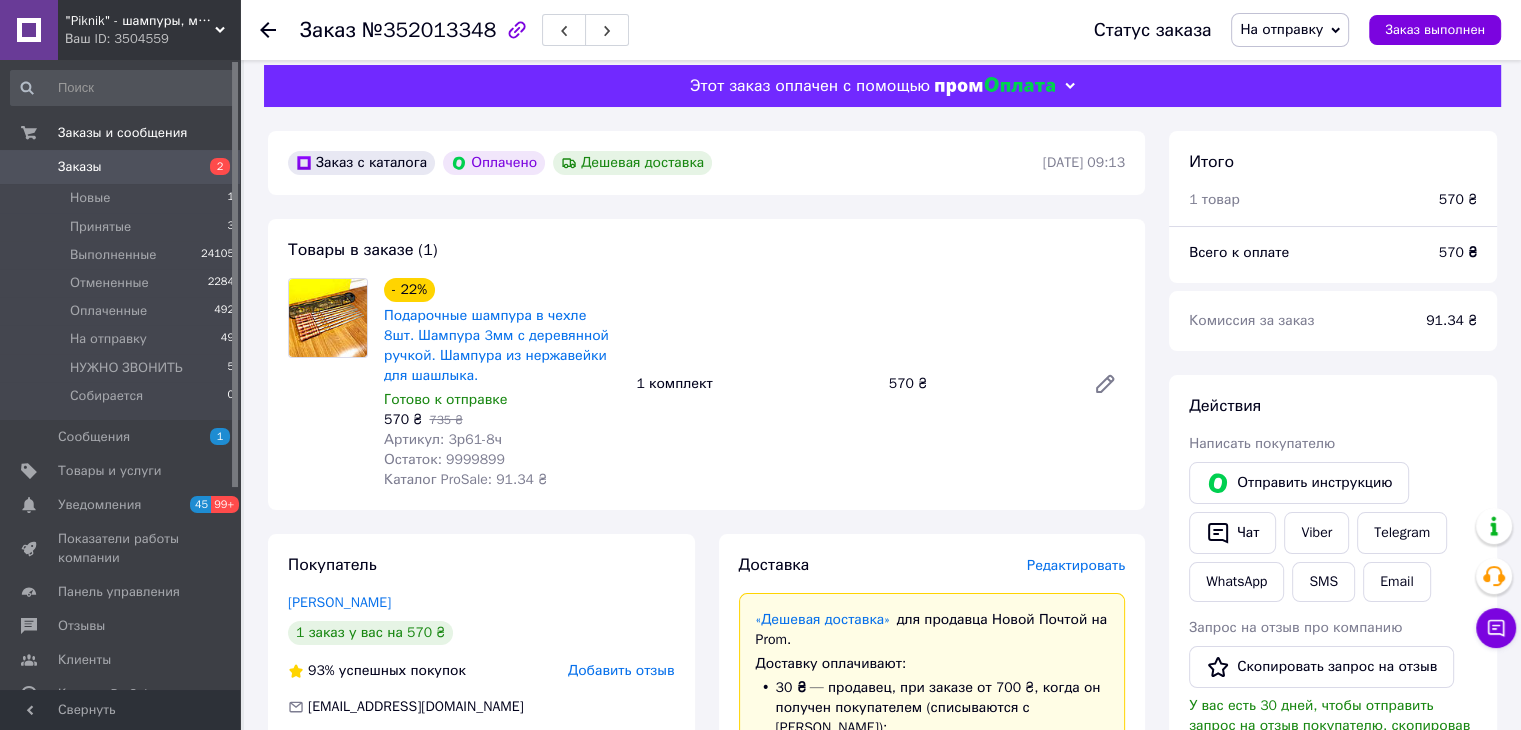 scroll, scrollTop: 0, scrollLeft: 0, axis: both 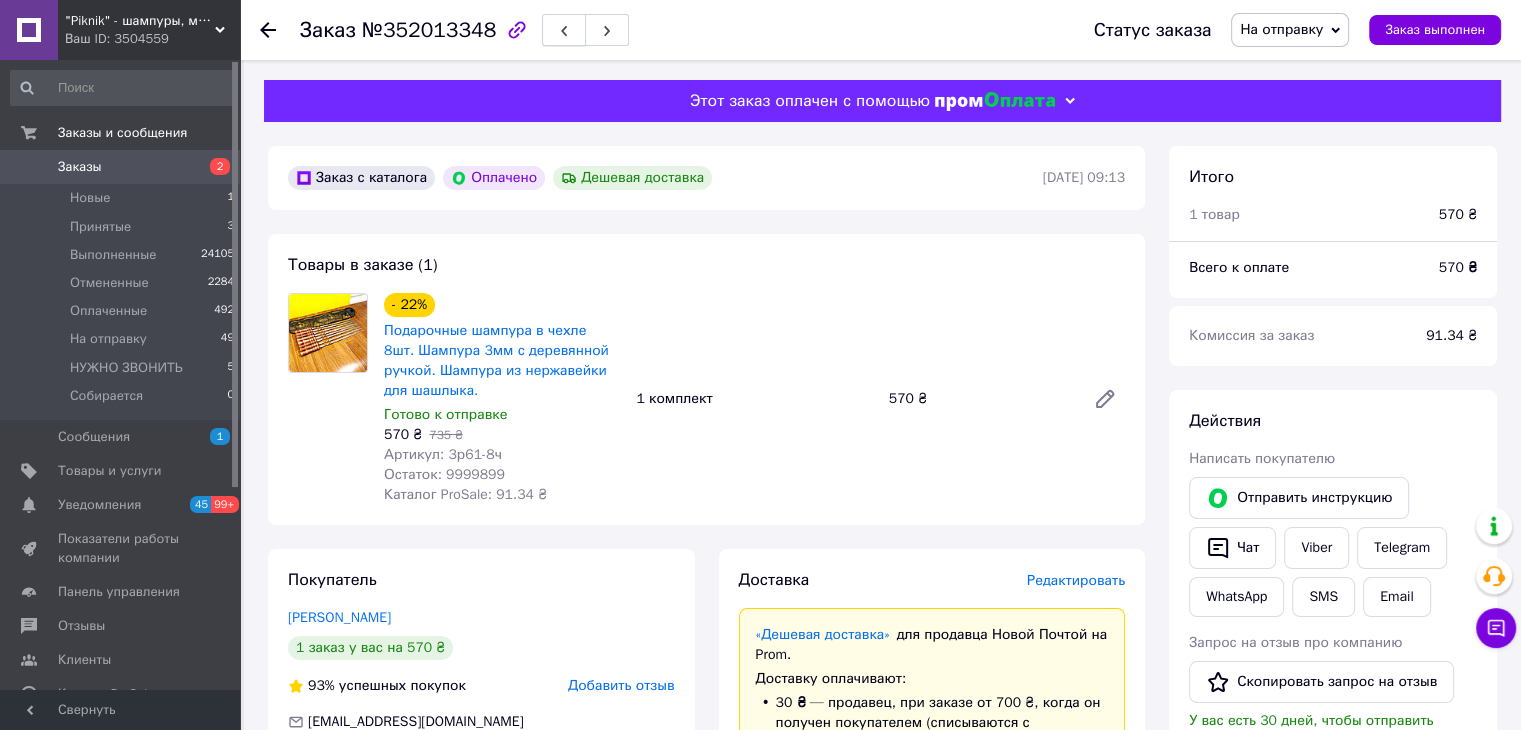 click 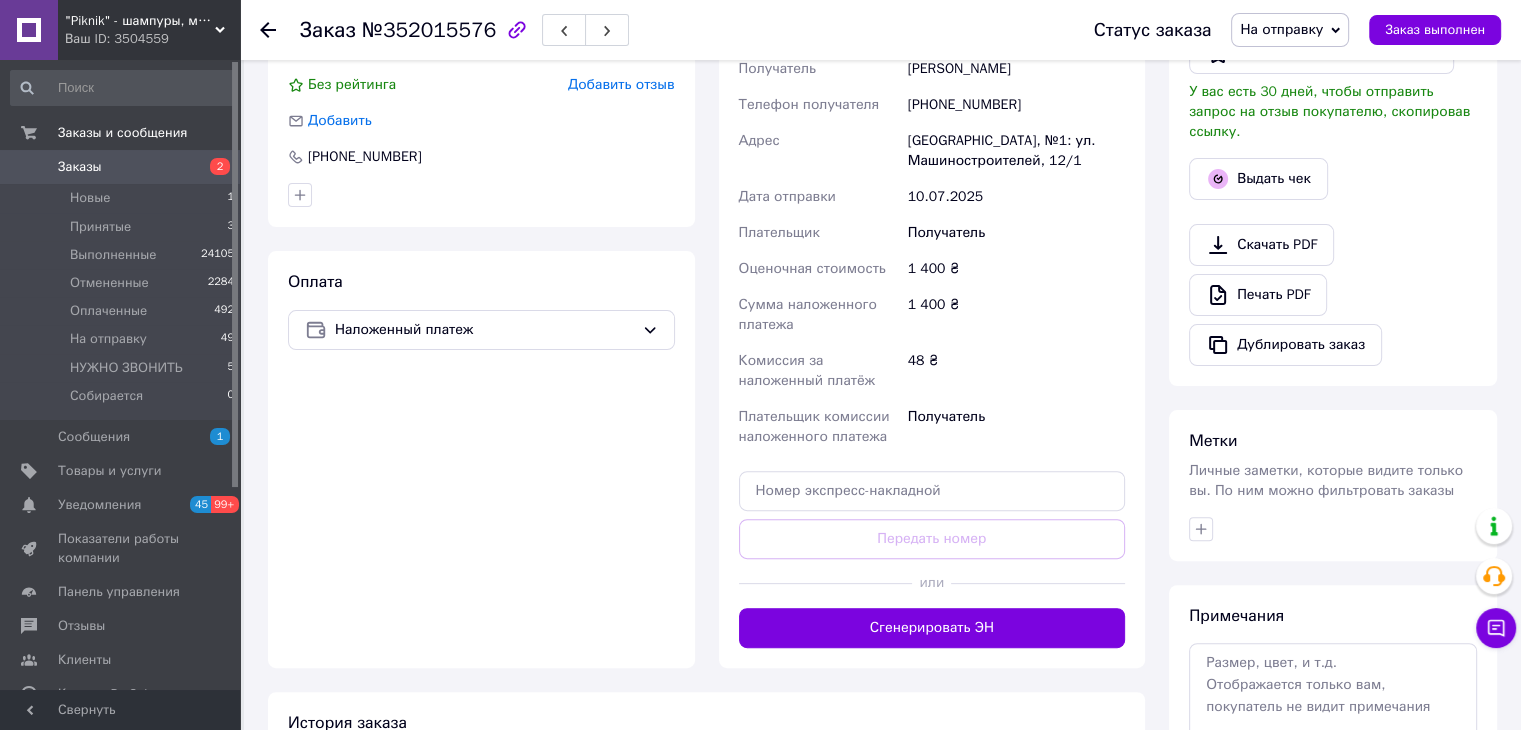 scroll, scrollTop: 700, scrollLeft: 0, axis: vertical 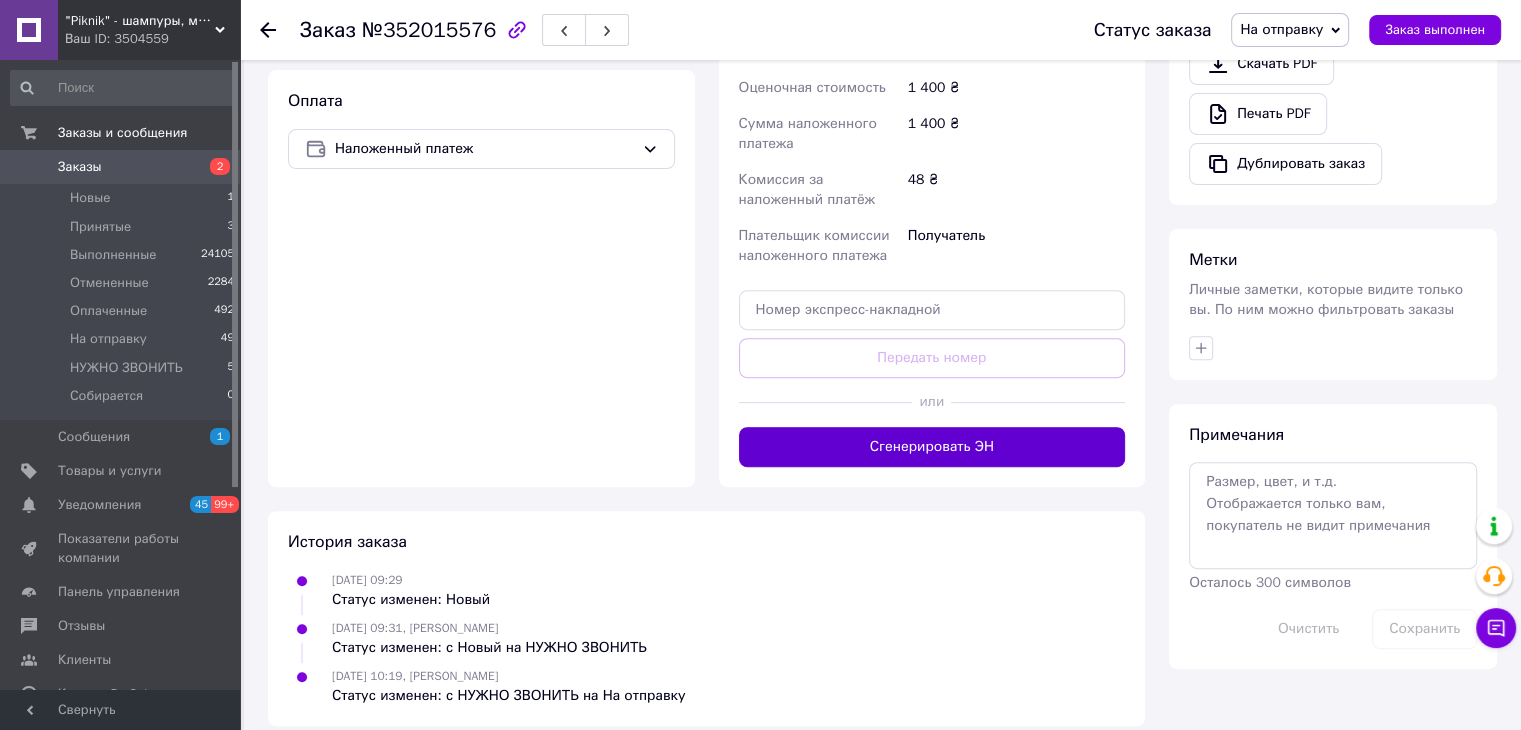 click on "Сгенерировать ЭН" at bounding box center [932, 447] 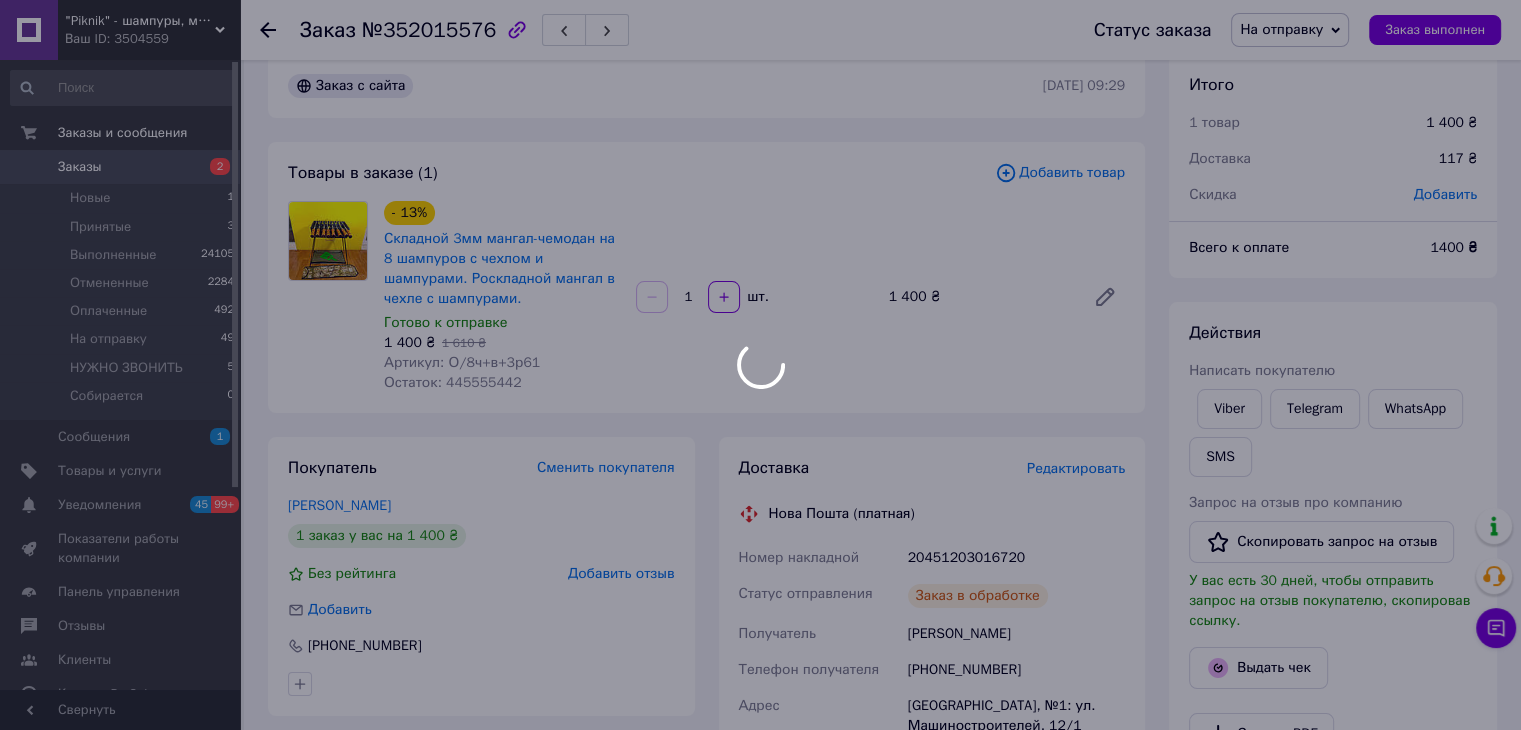 scroll, scrollTop: 0, scrollLeft: 0, axis: both 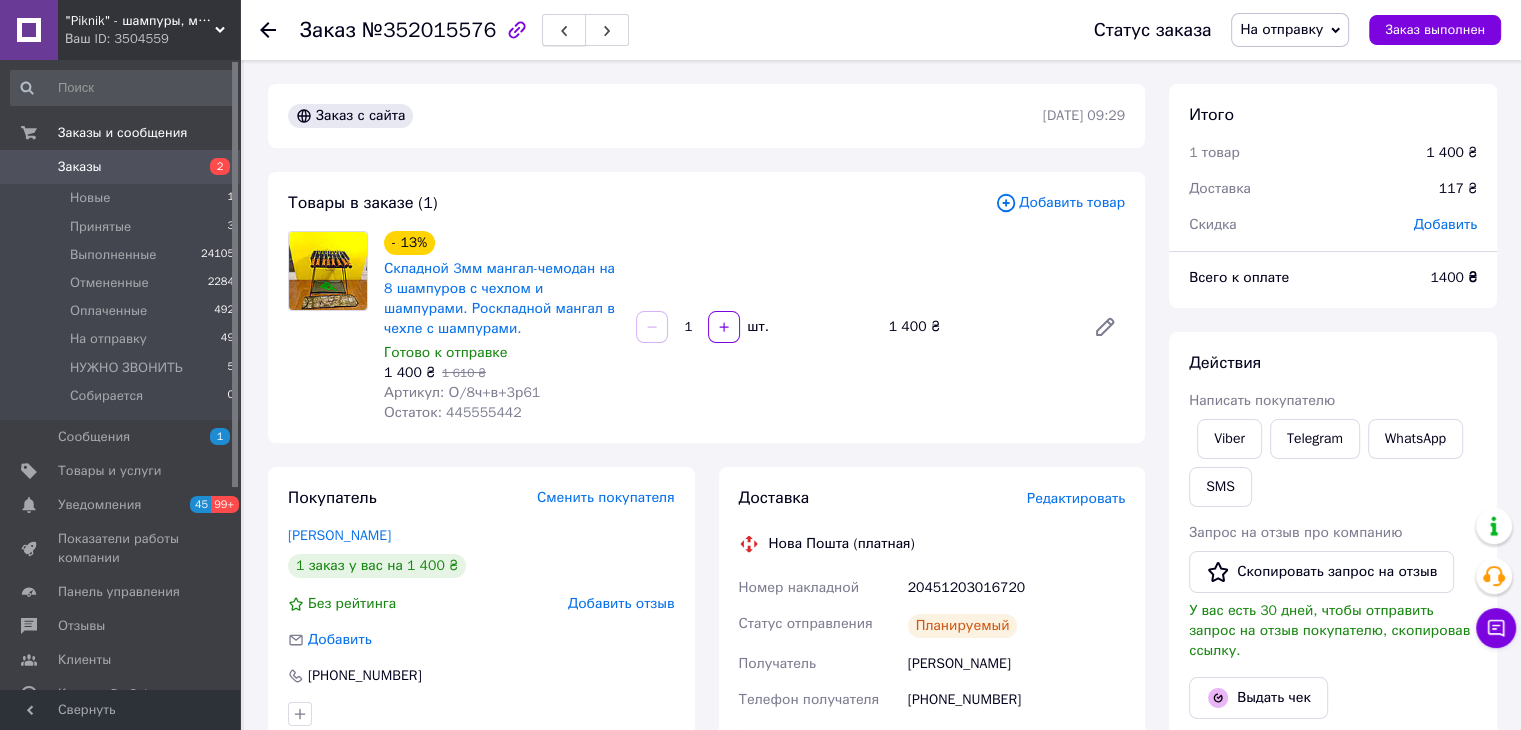 click 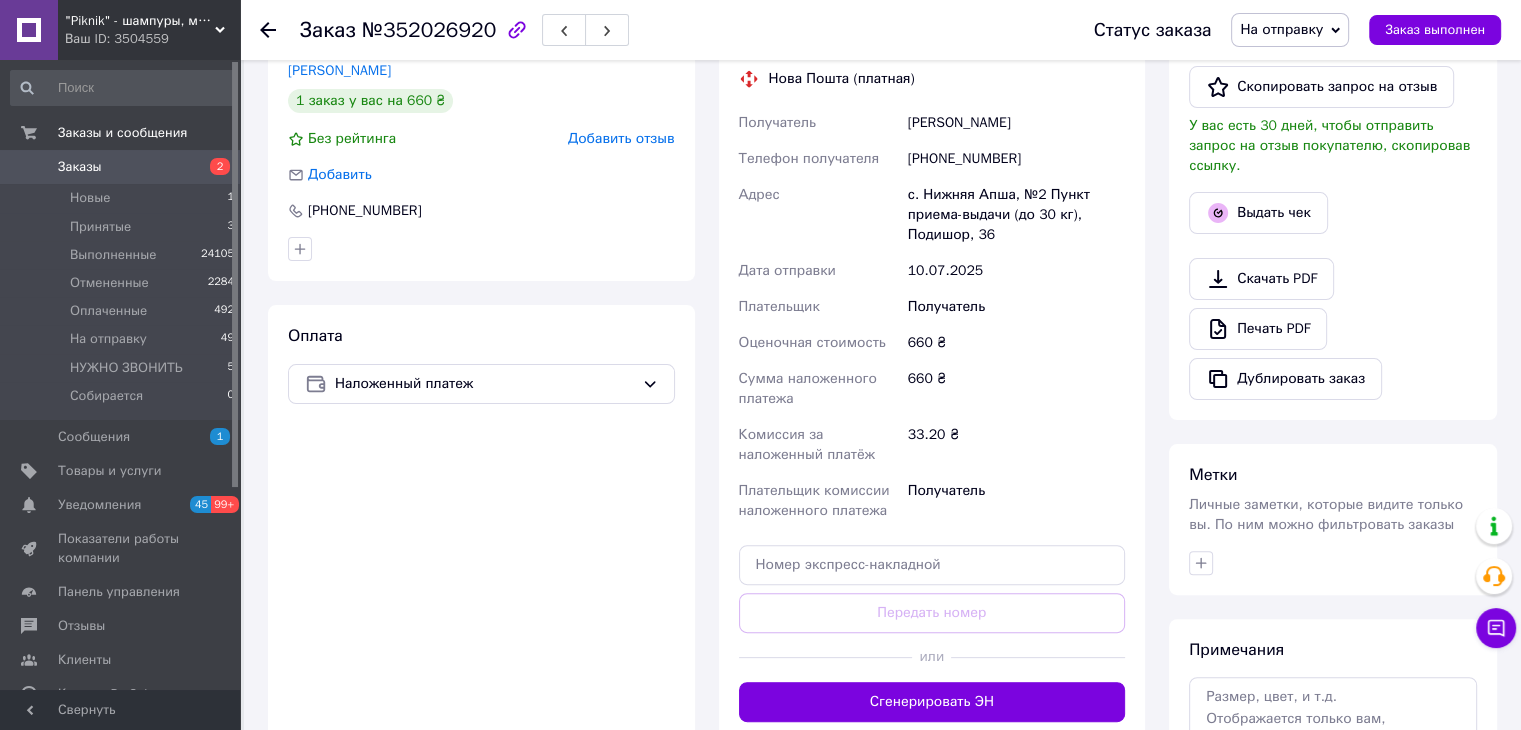 scroll, scrollTop: 500, scrollLeft: 0, axis: vertical 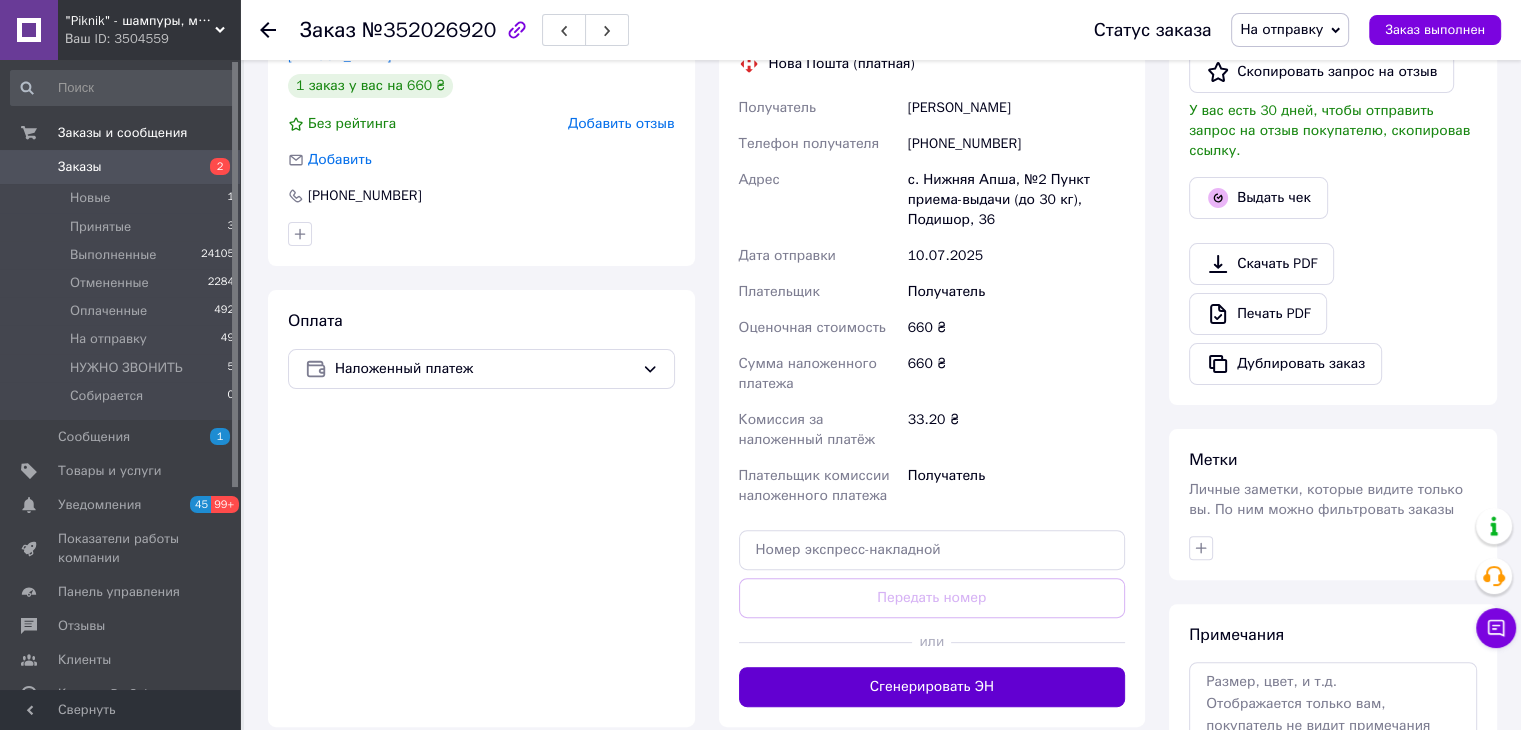 click on "Сгенерировать ЭН" at bounding box center [932, 687] 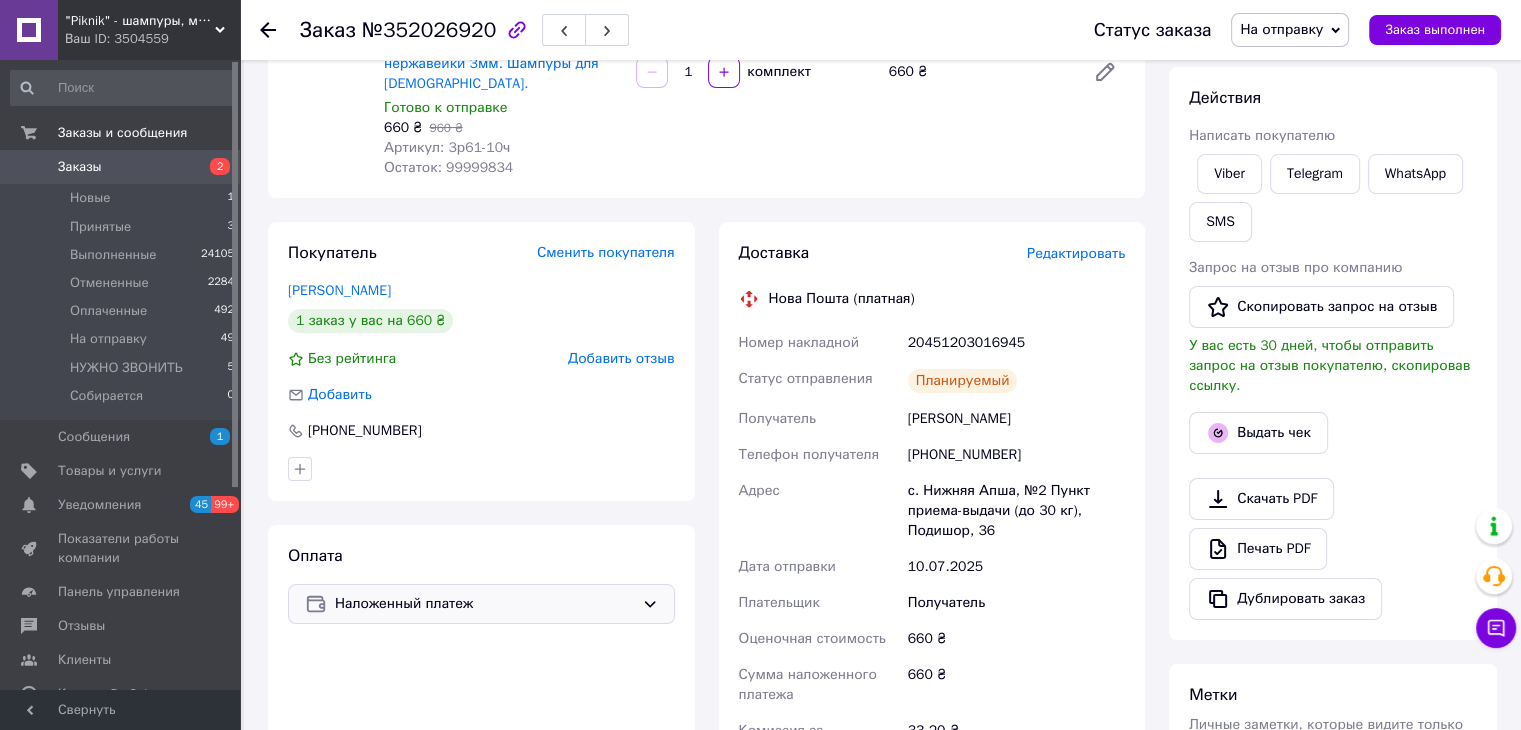 scroll, scrollTop: 0, scrollLeft: 0, axis: both 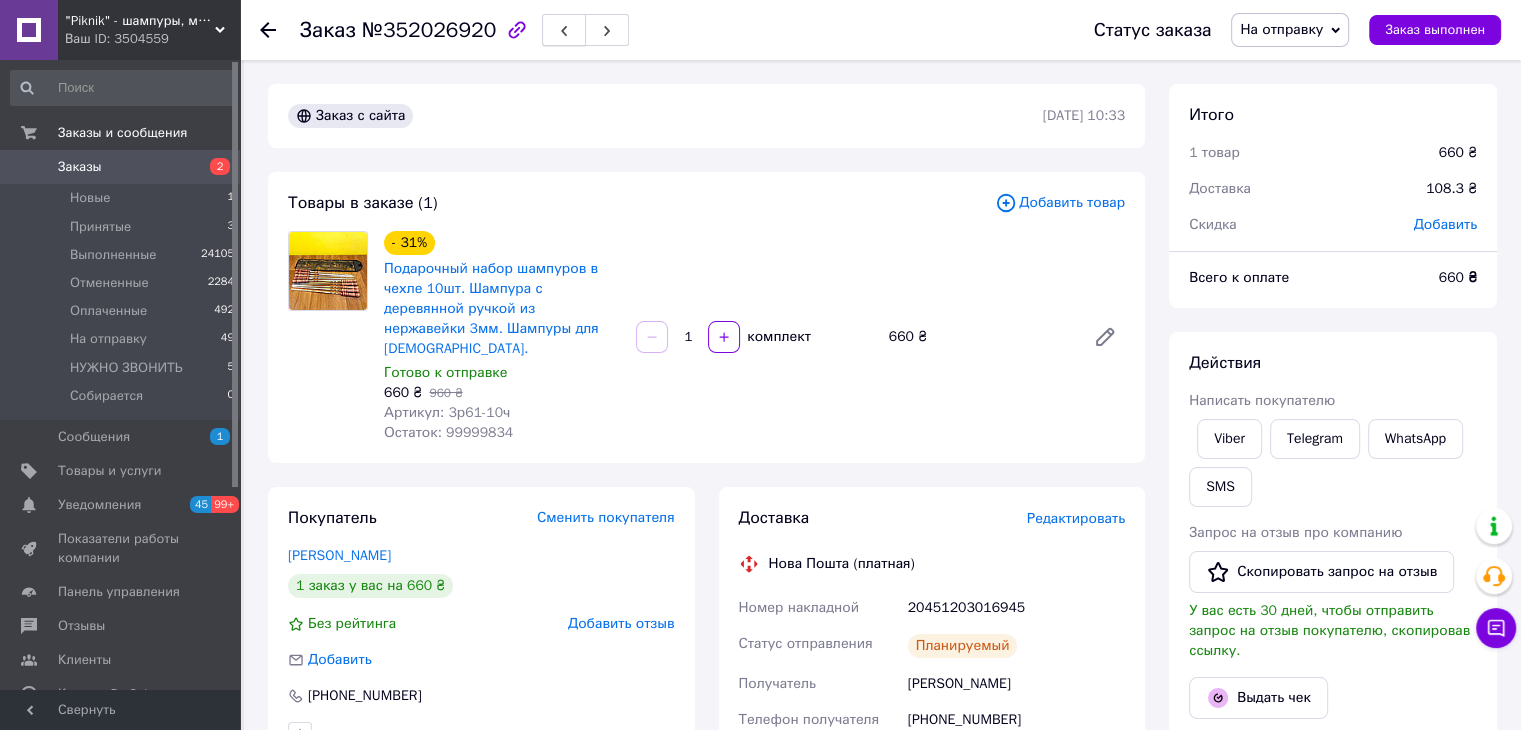 click at bounding box center [564, 30] 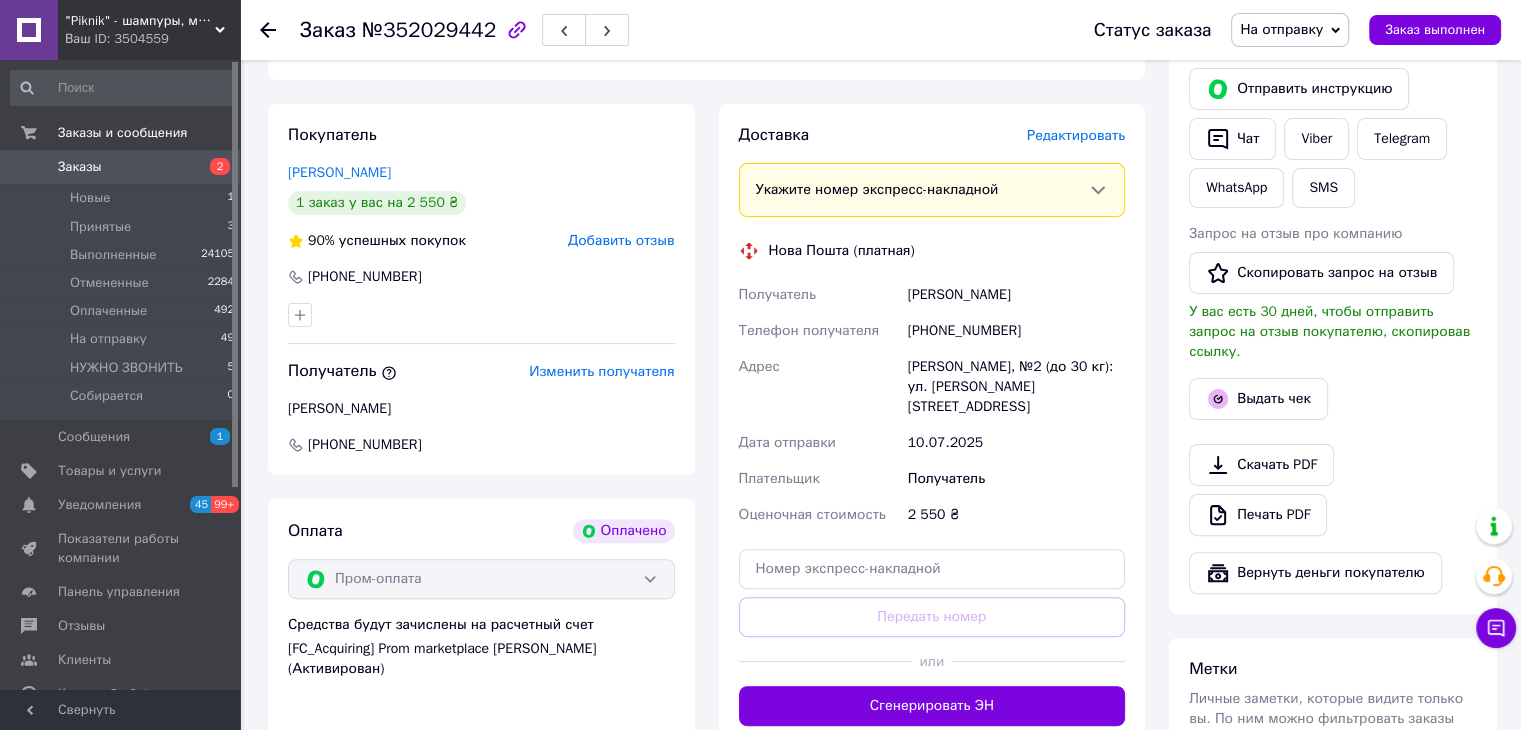 scroll, scrollTop: 500, scrollLeft: 0, axis: vertical 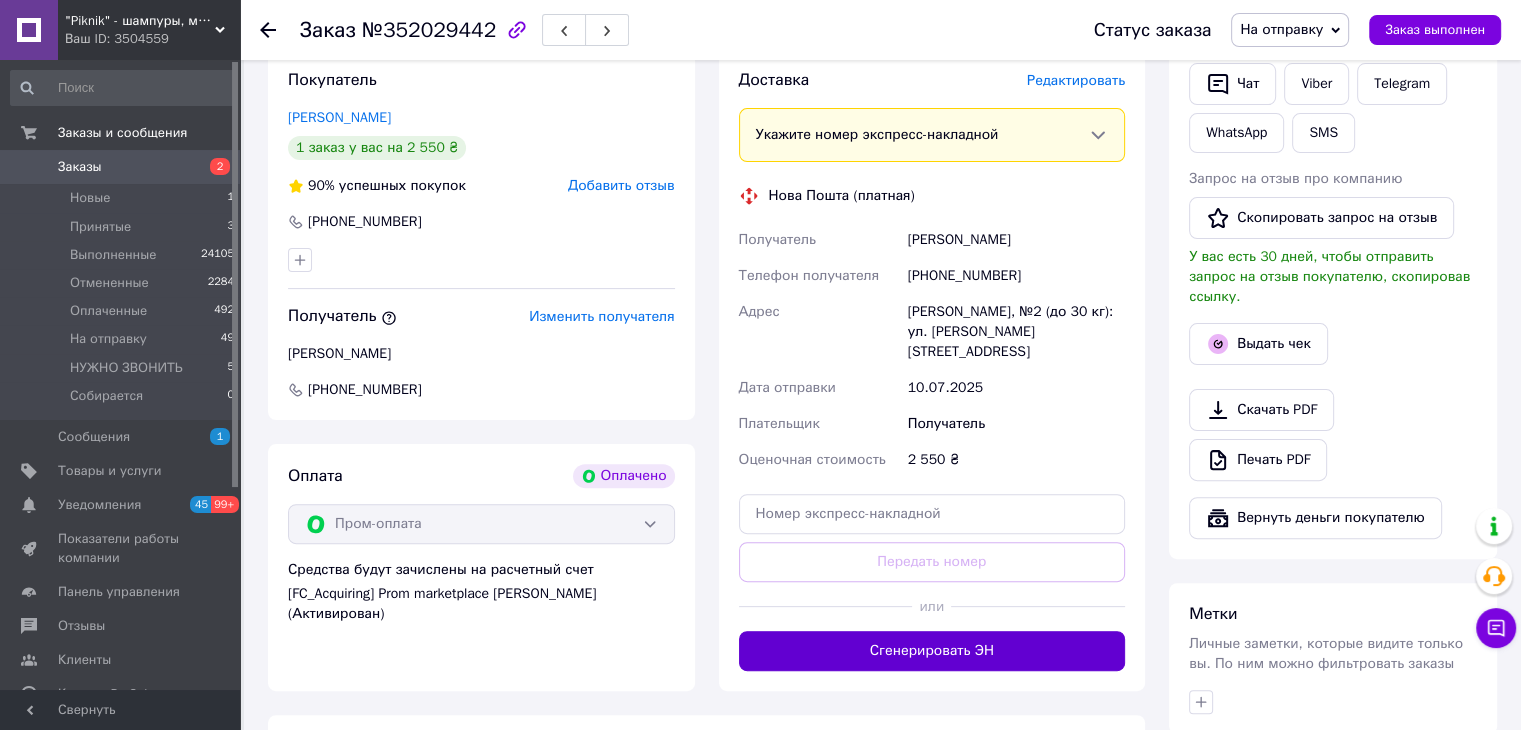 click on "Сгенерировать ЭН" at bounding box center [932, 651] 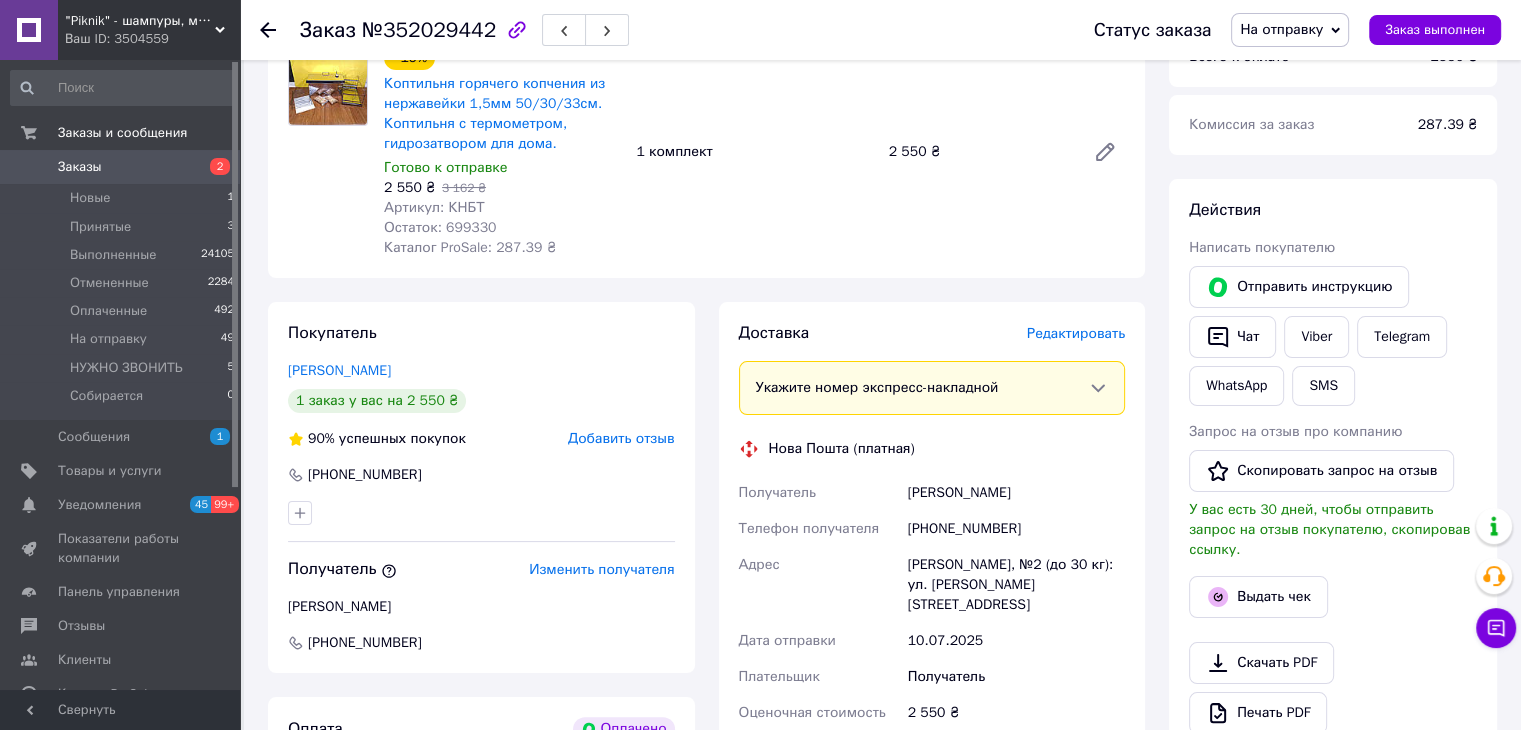 scroll, scrollTop: 200, scrollLeft: 0, axis: vertical 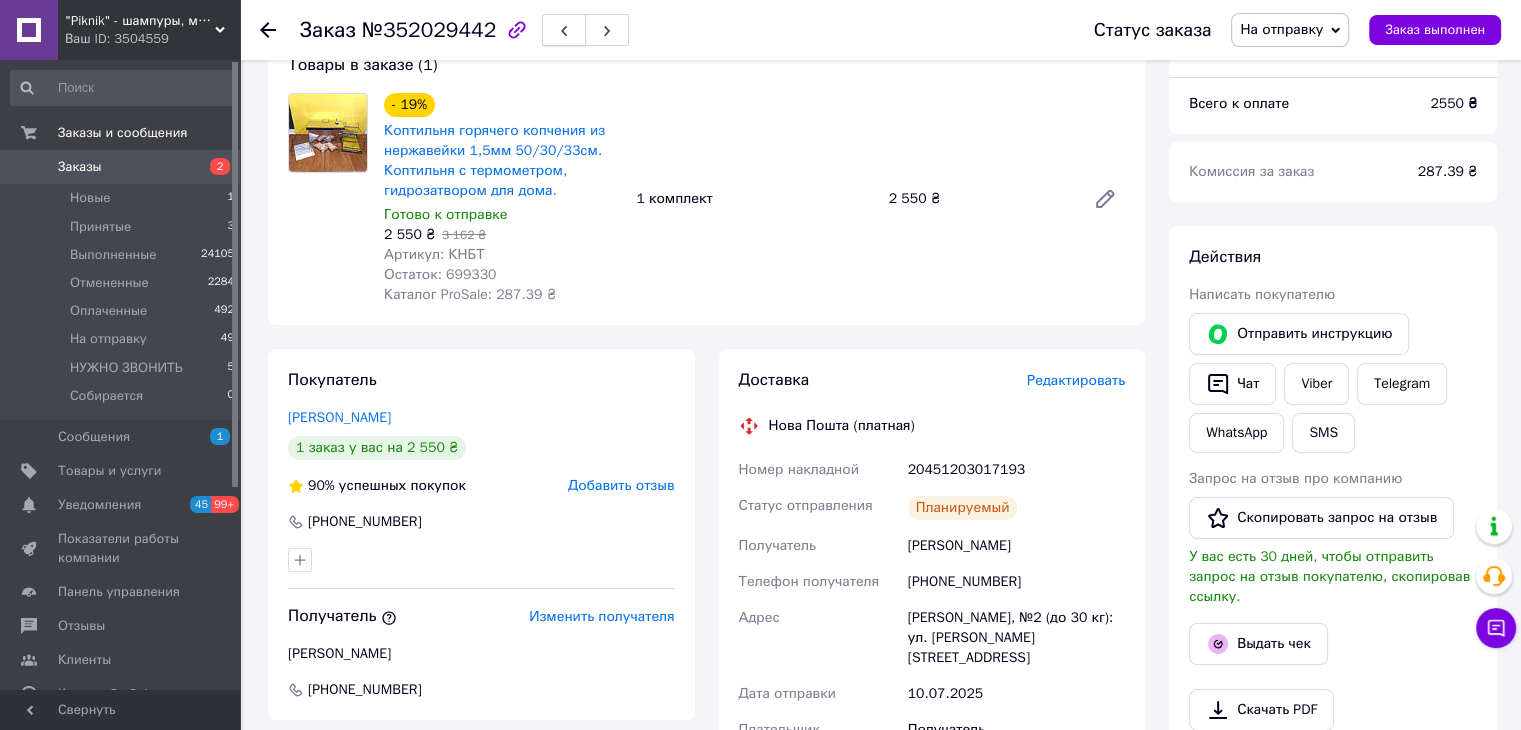 click 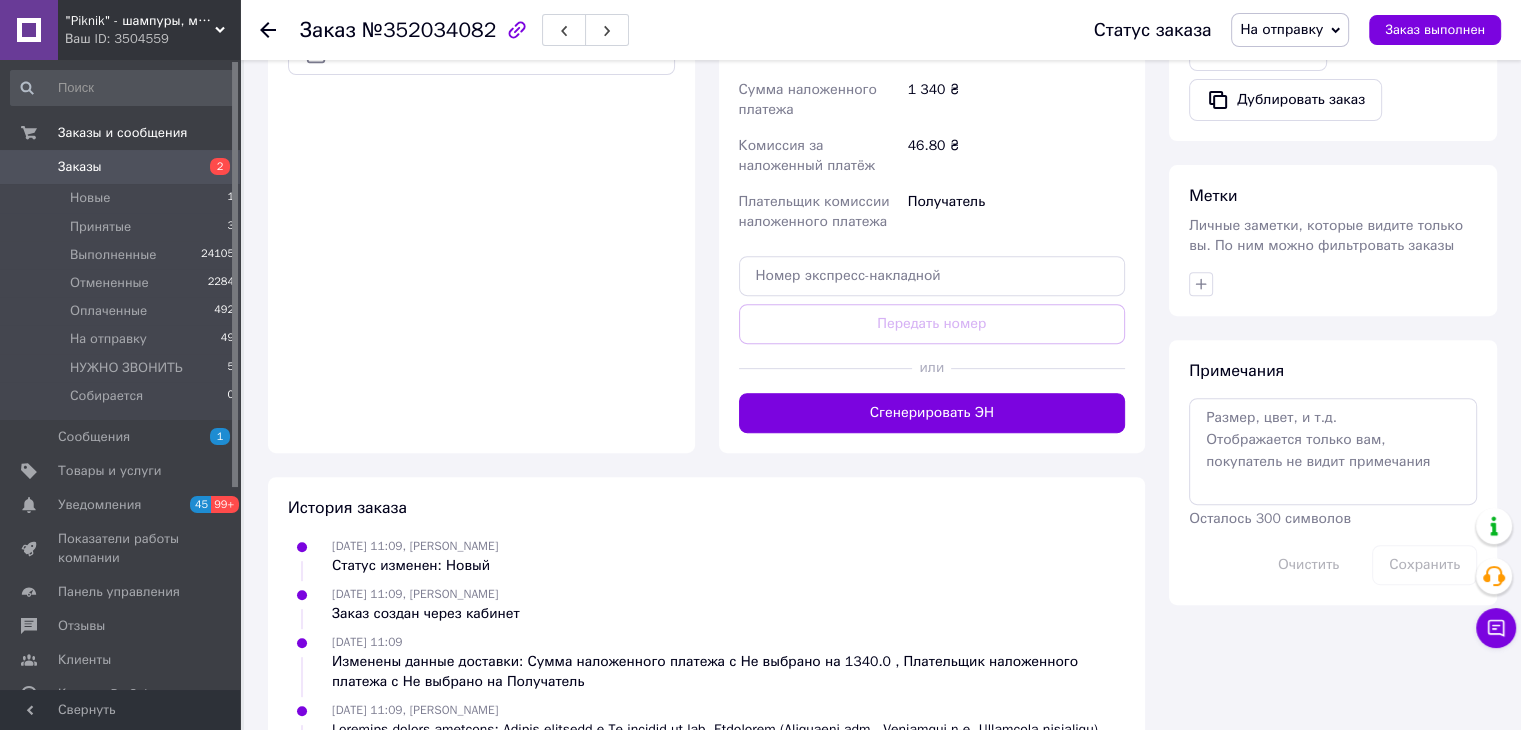 scroll, scrollTop: 800, scrollLeft: 0, axis: vertical 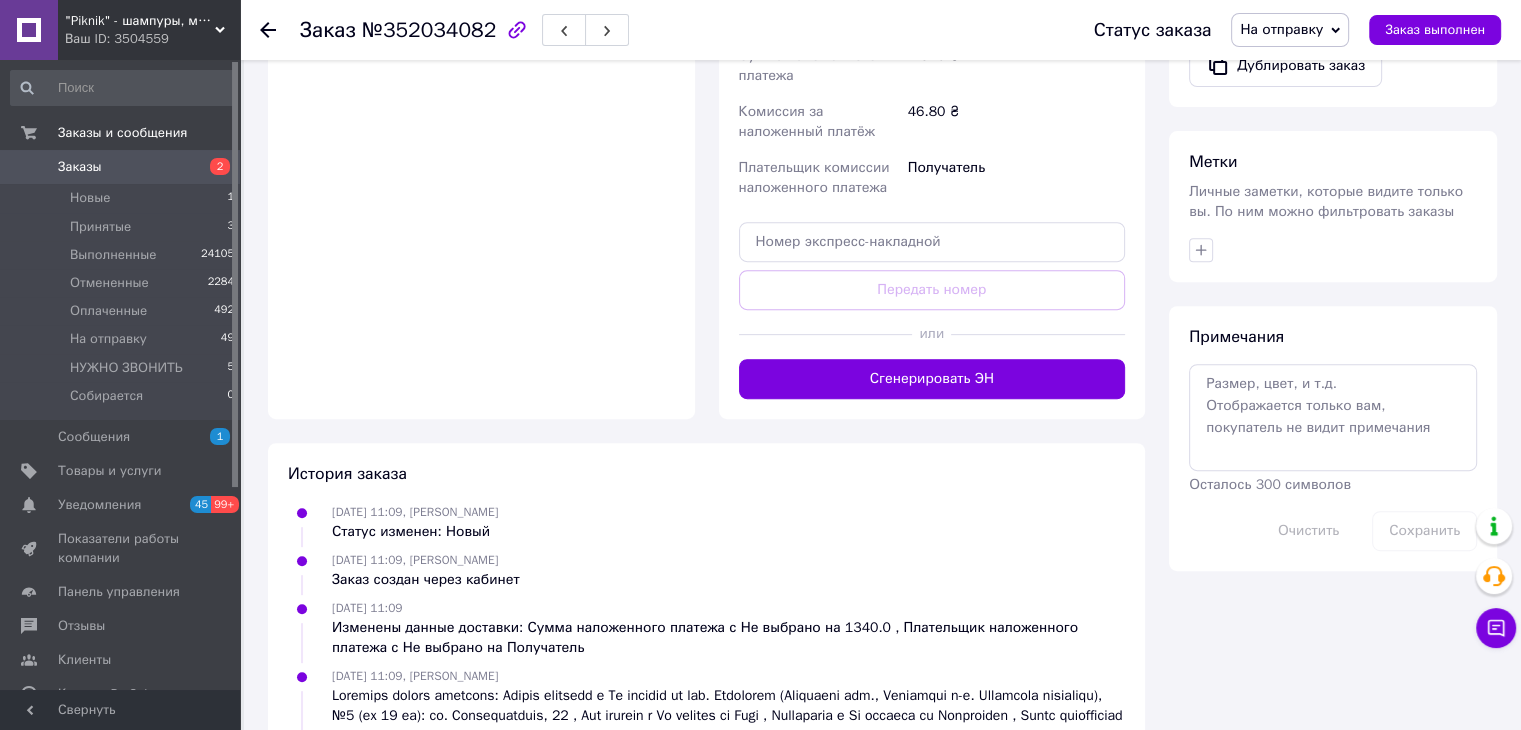 click at bounding box center [1038, 334] 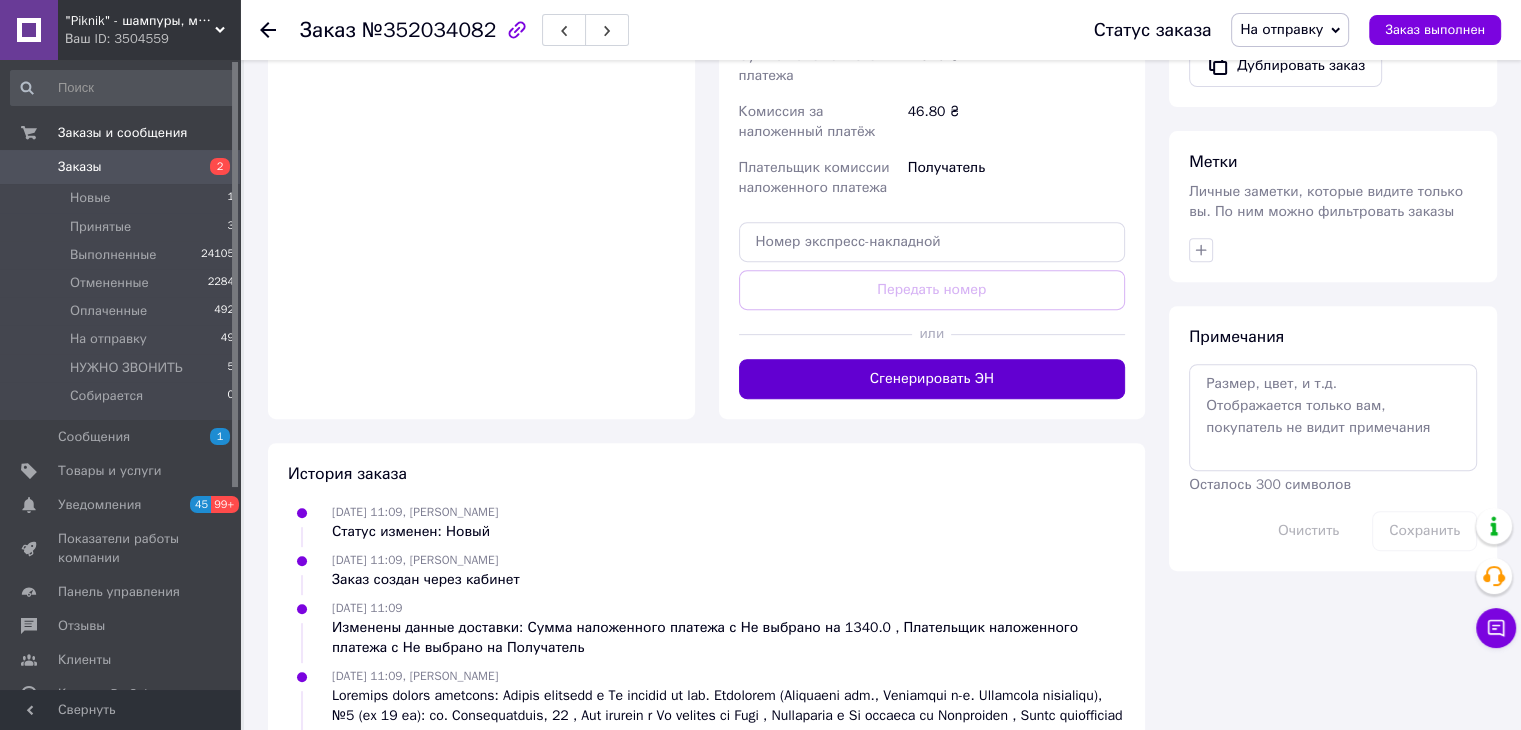 click on "Сгенерировать ЭН" at bounding box center (932, 379) 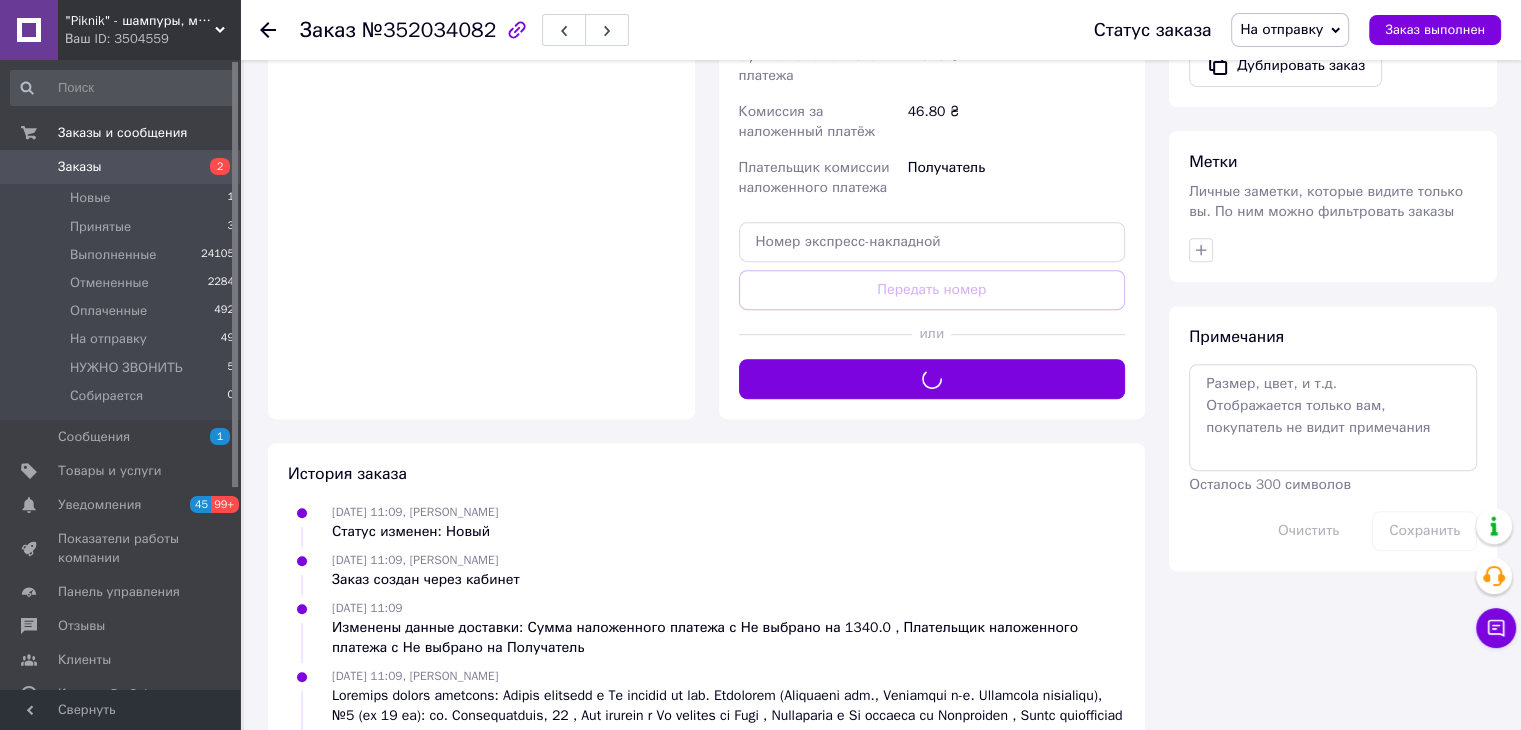 scroll, scrollTop: 100, scrollLeft: 0, axis: vertical 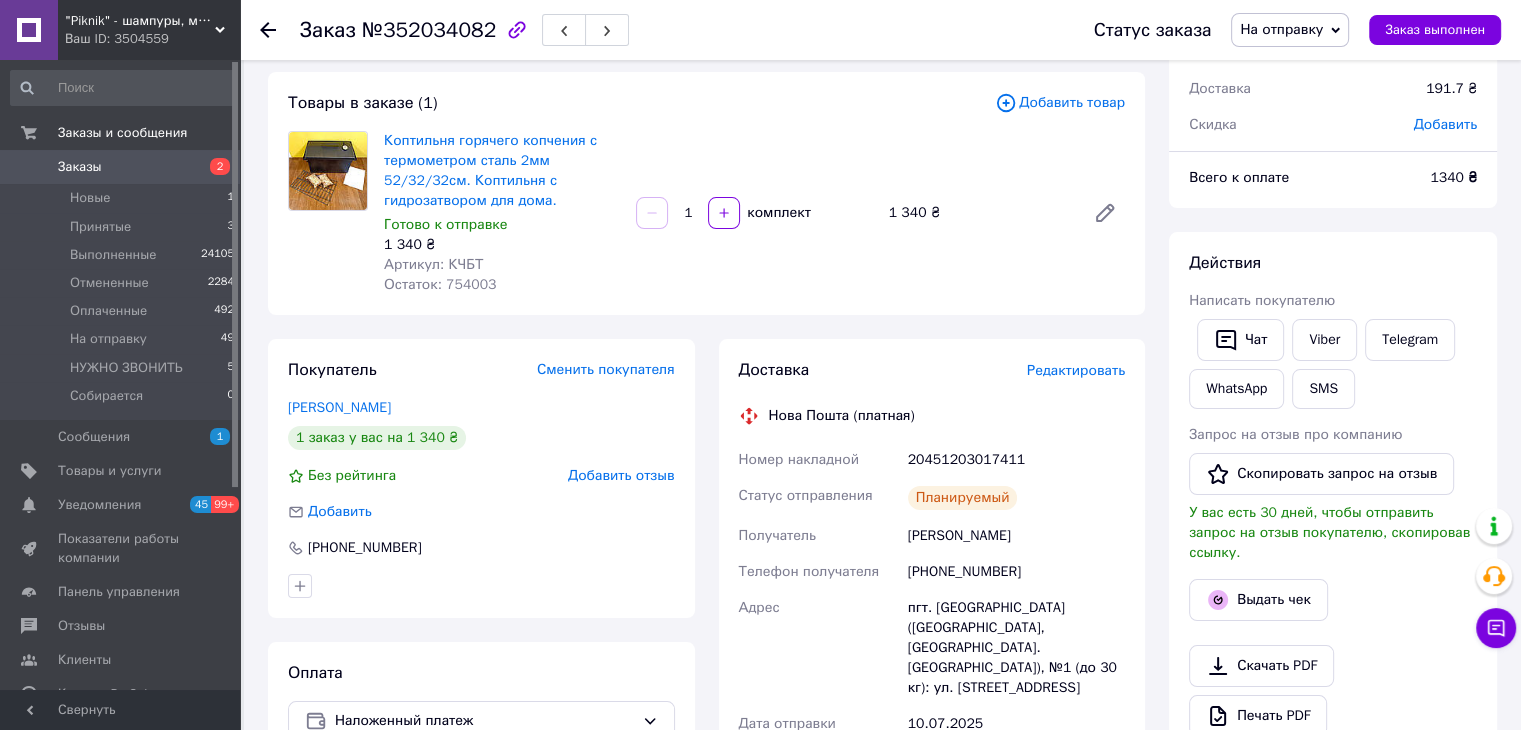 click at bounding box center [564, 30] 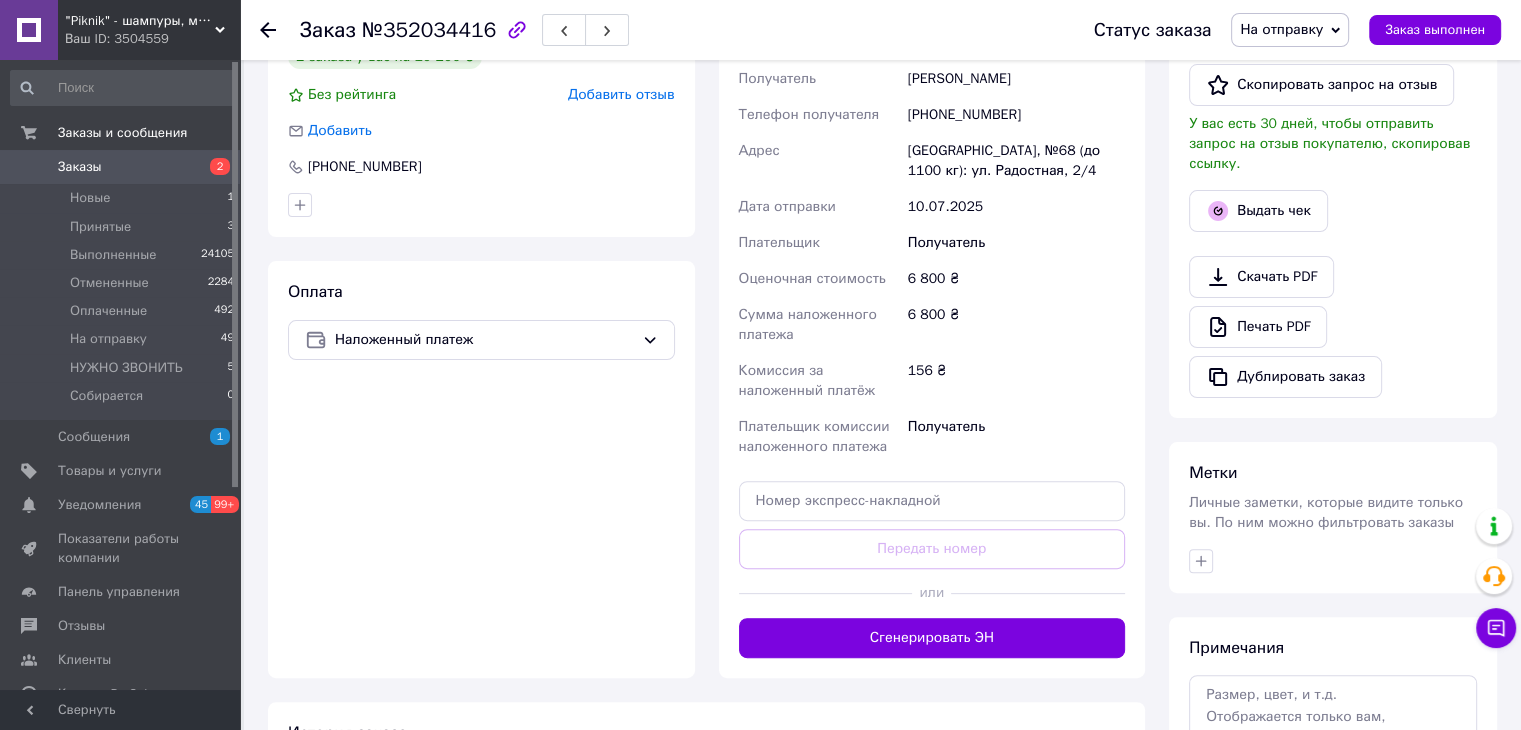 scroll, scrollTop: 600, scrollLeft: 0, axis: vertical 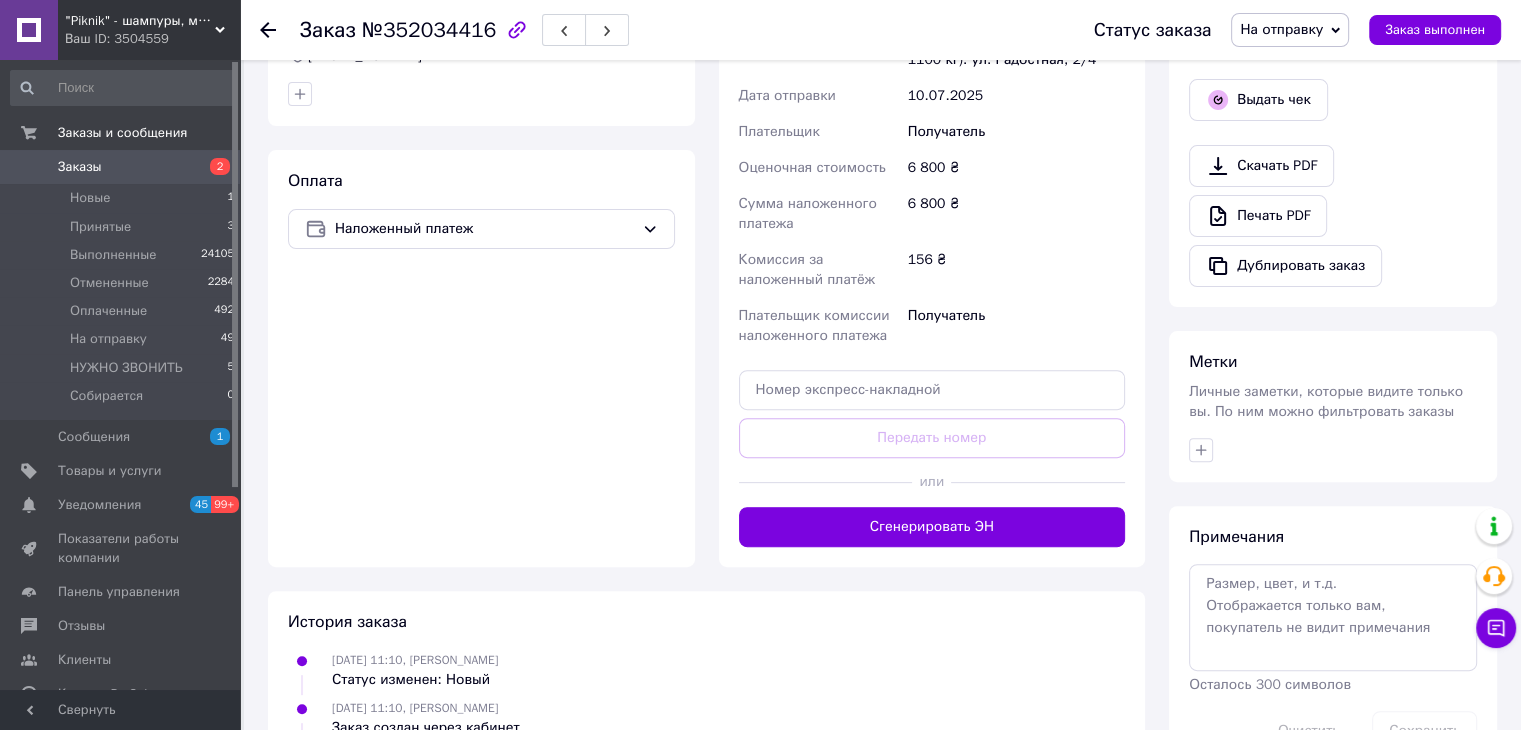 click on "Сгенерировать ЭН" at bounding box center (932, 527) 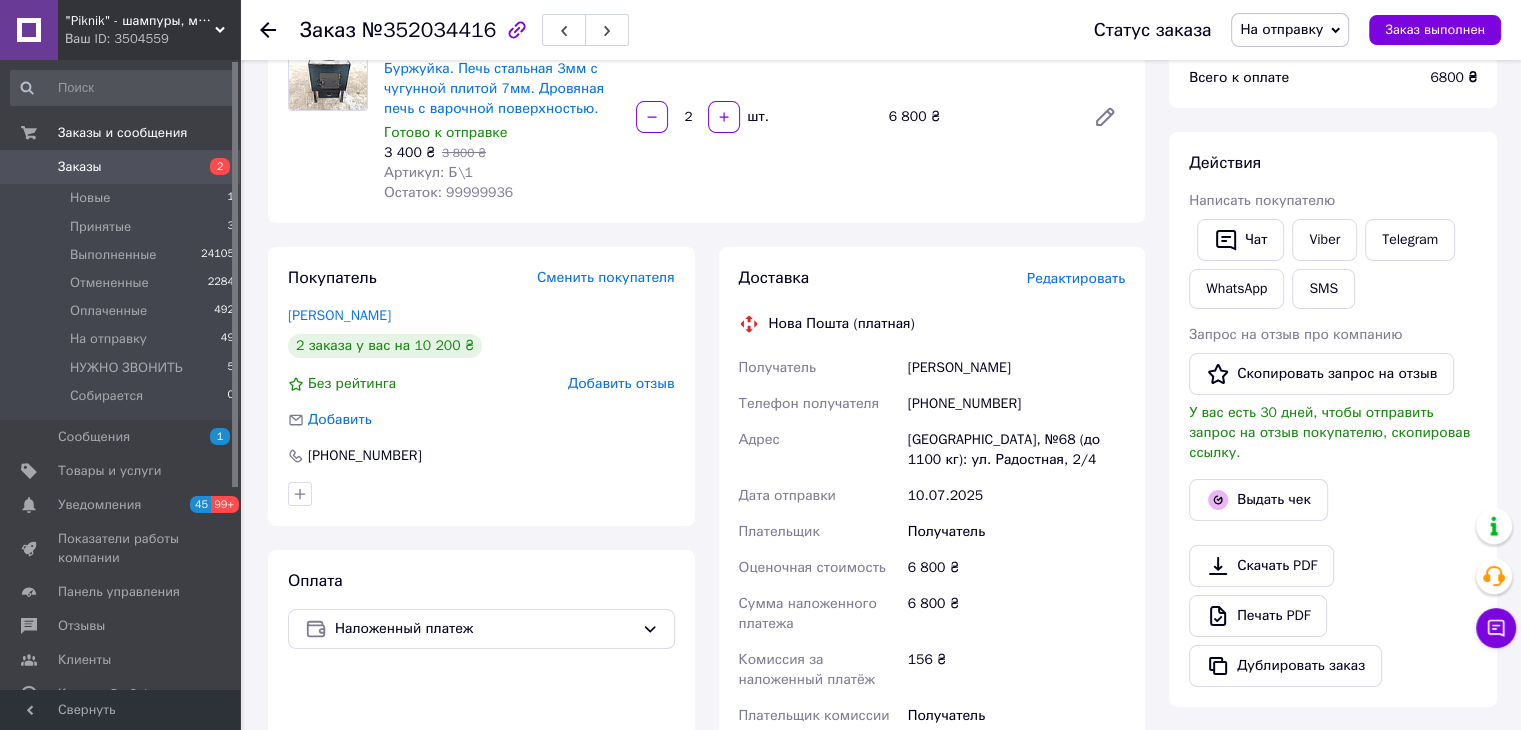 scroll, scrollTop: 200, scrollLeft: 0, axis: vertical 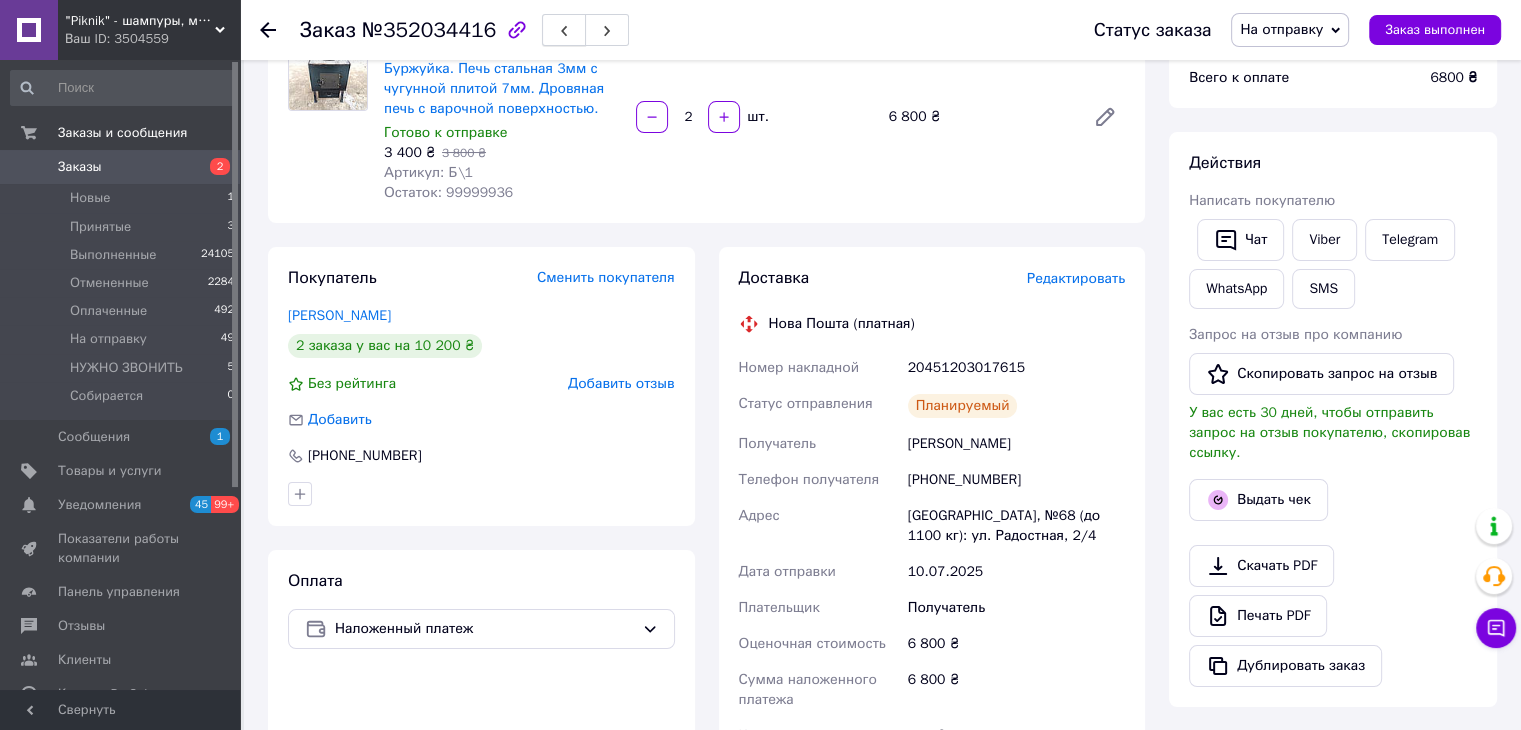 click 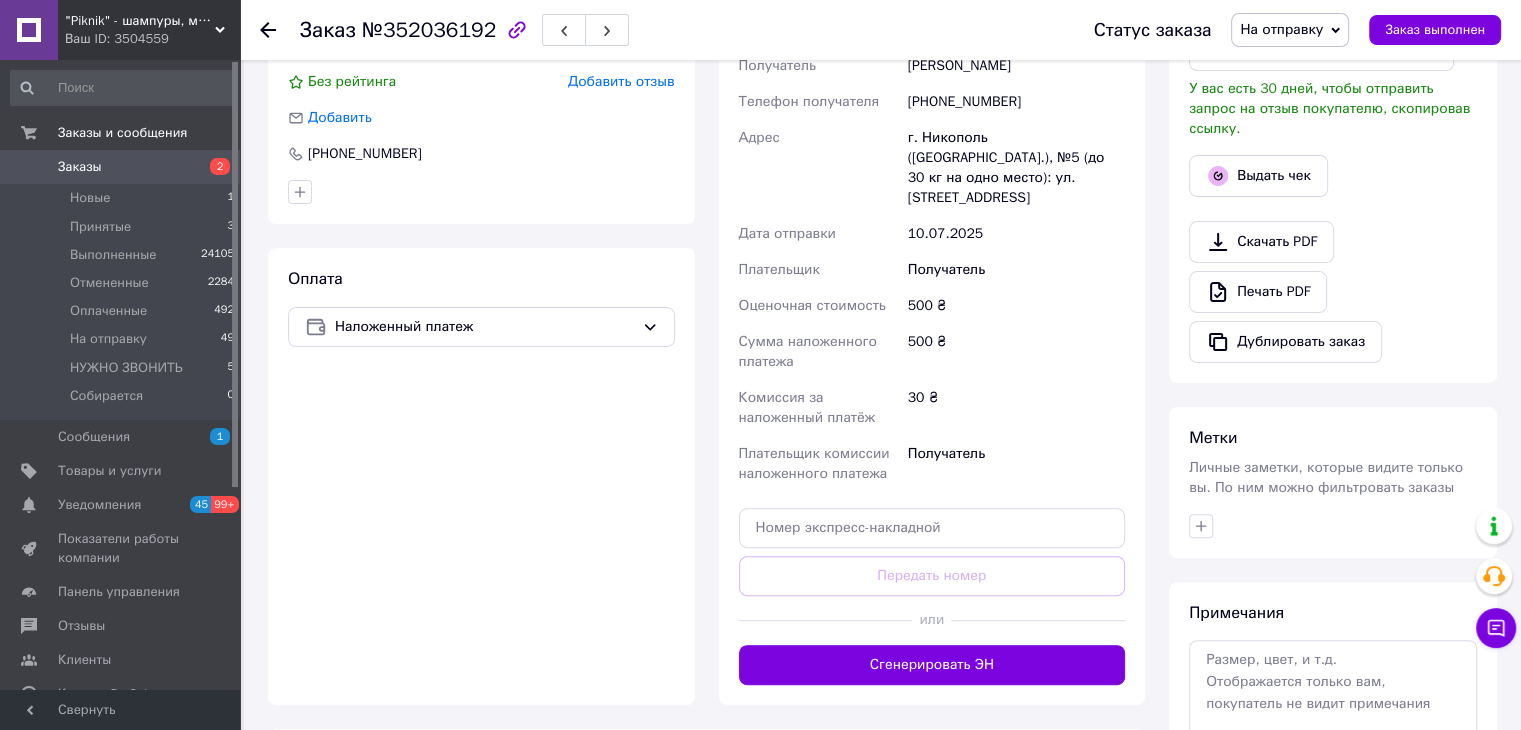 scroll, scrollTop: 700, scrollLeft: 0, axis: vertical 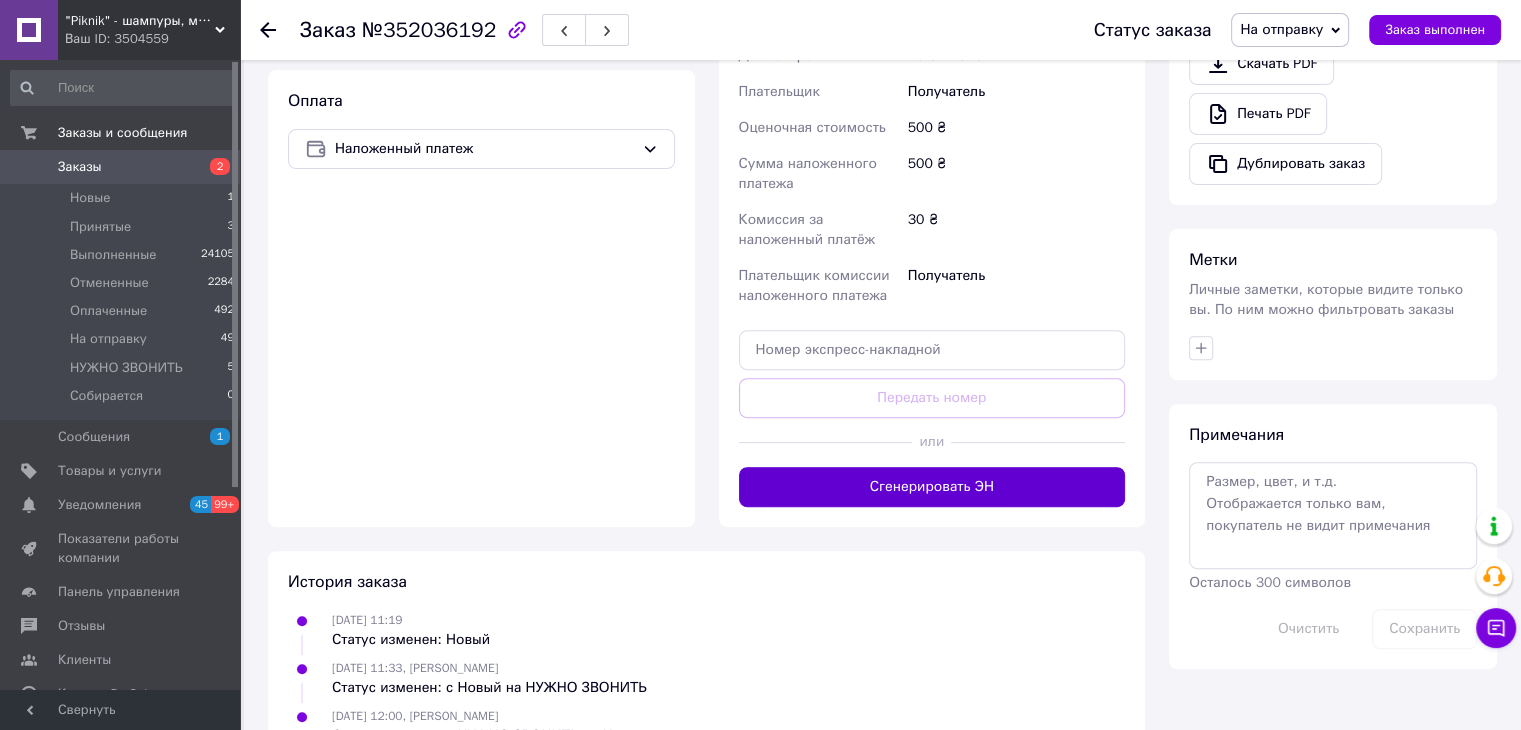 click on "Сгенерировать ЭН" at bounding box center (932, 487) 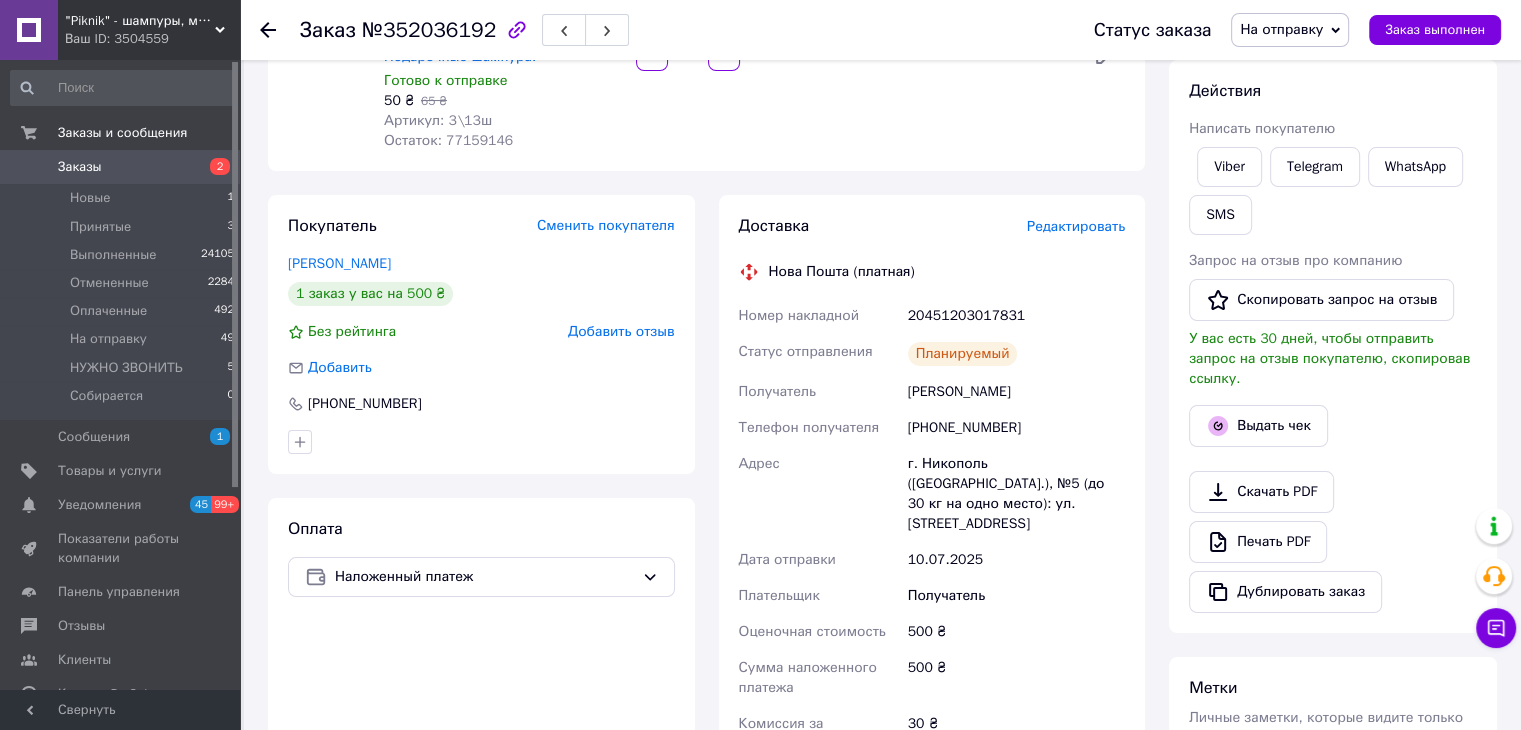 scroll, scrollTop: 0, scrollLeft: 0, axis: both 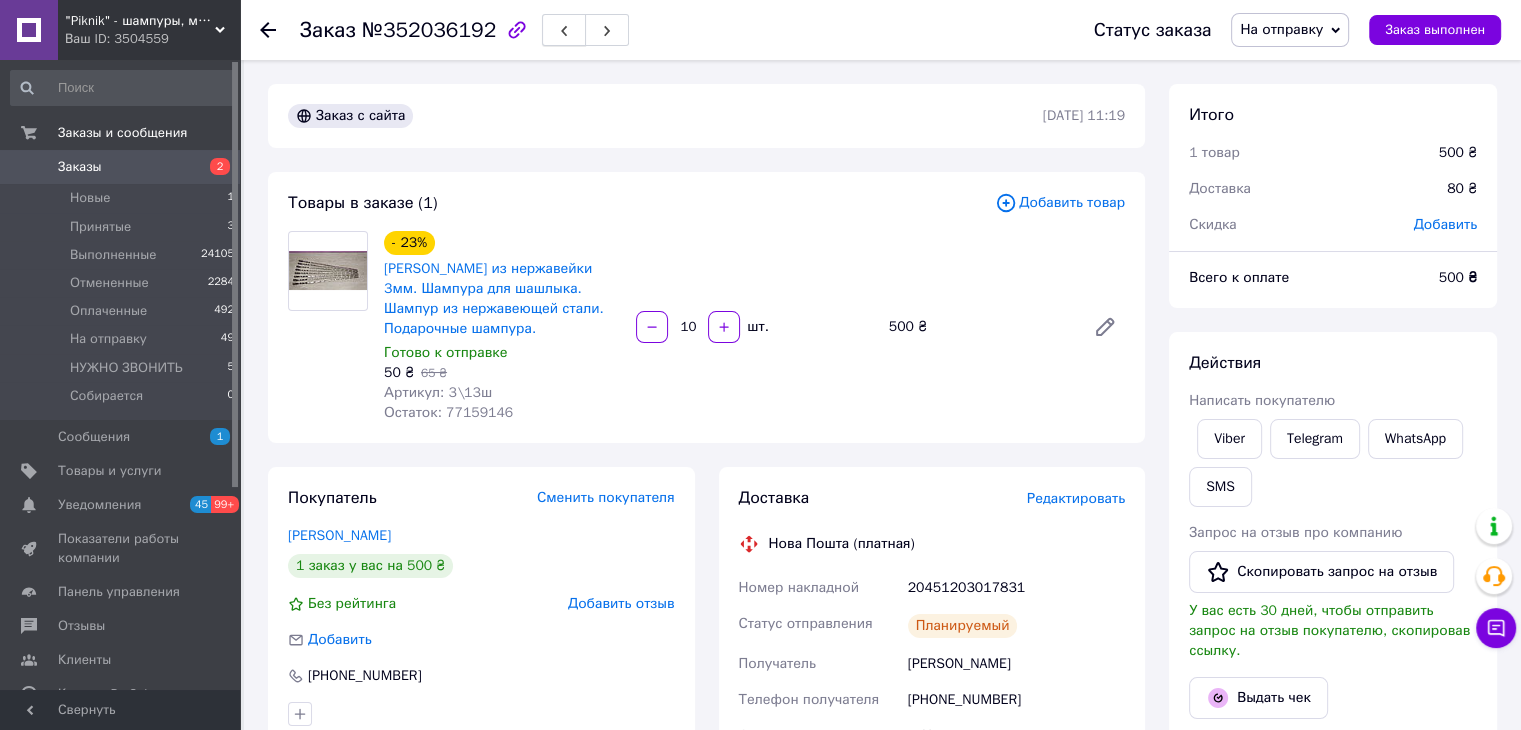click at bounding box center (564, 30) 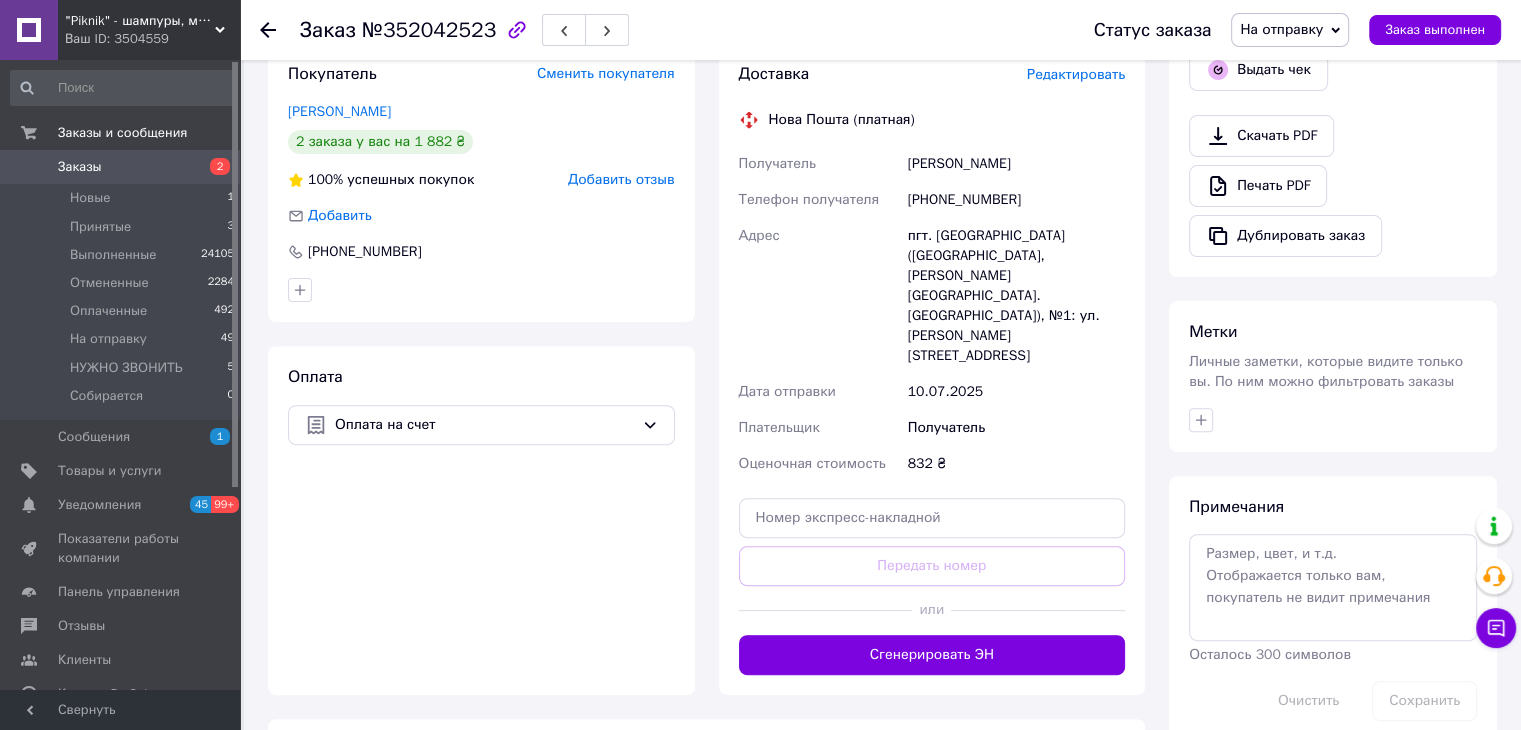 scroll, scrollTop: 800, scrollLeft: 0, axis: vertical 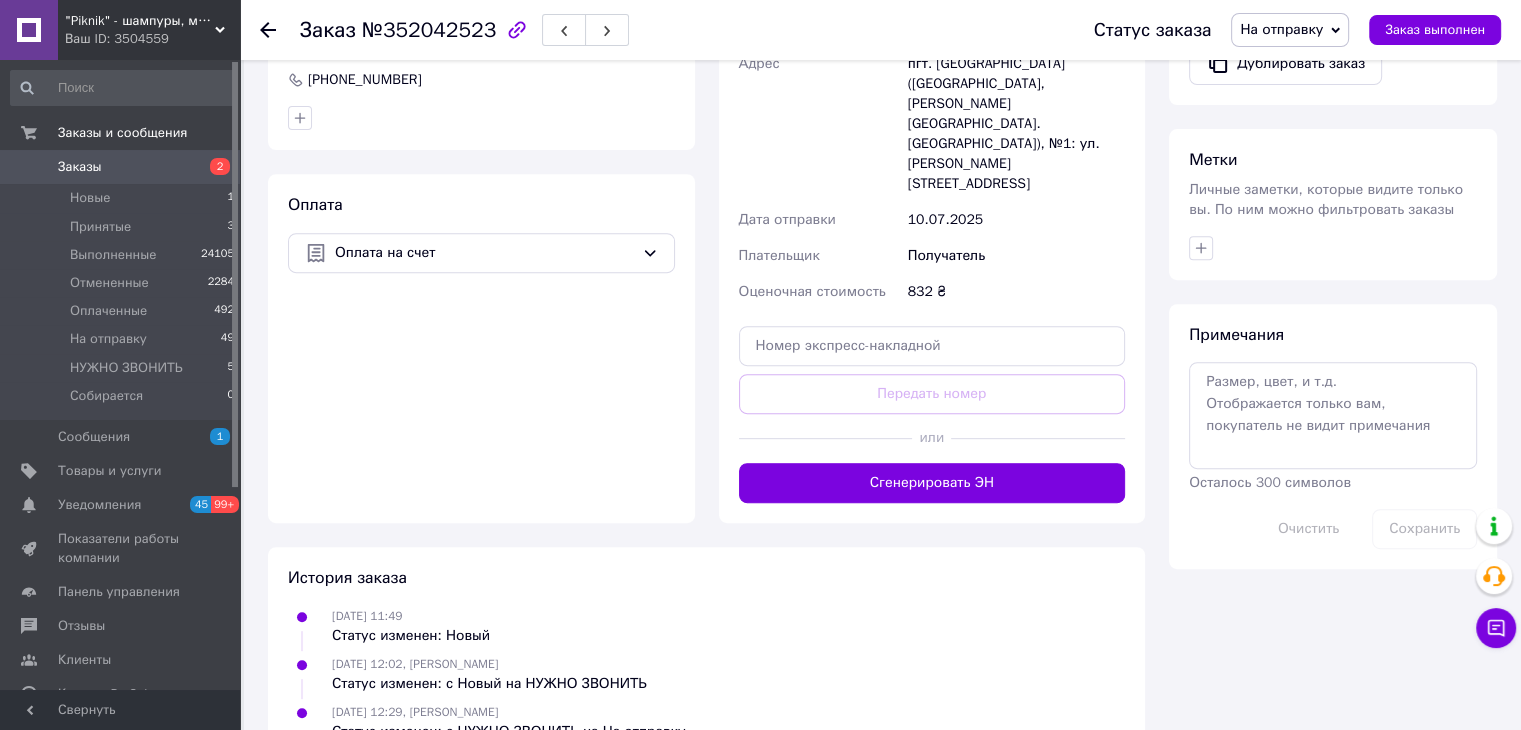 click at bounding box center (1038, 438) 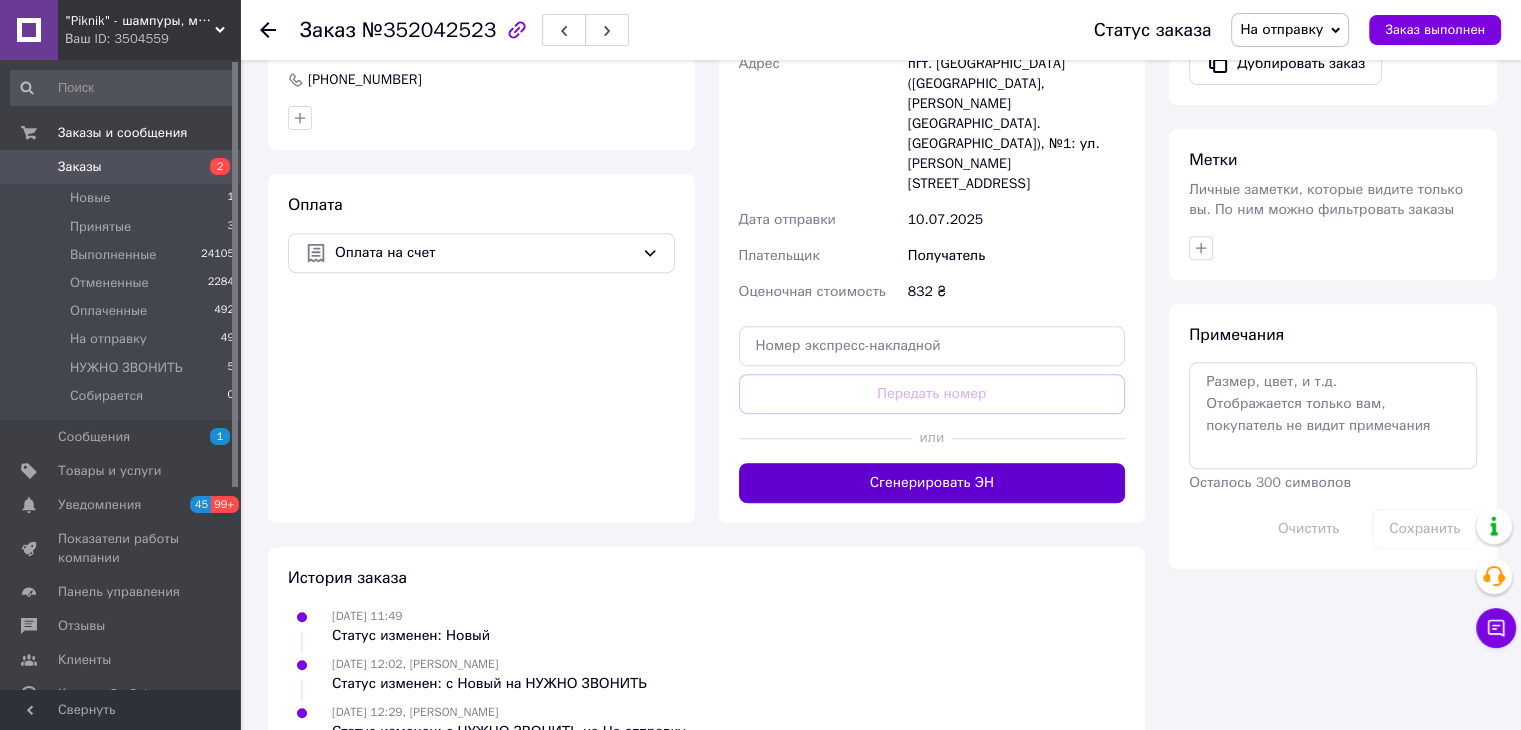 click on "Сгенерировать ЭН" at bounding box center (932, 483) 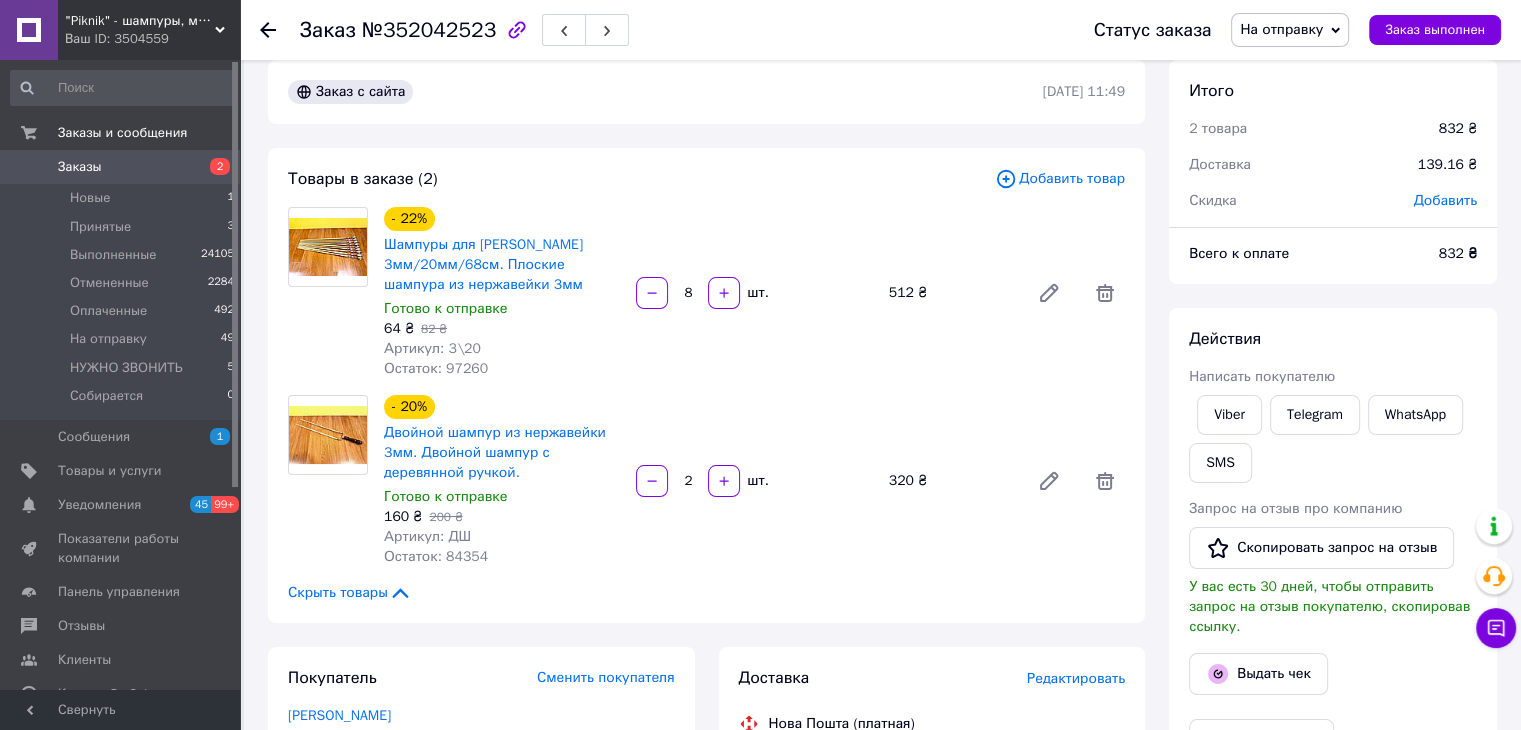 scroll, scrollTop: 0, scrollLeft: 0, axis: both 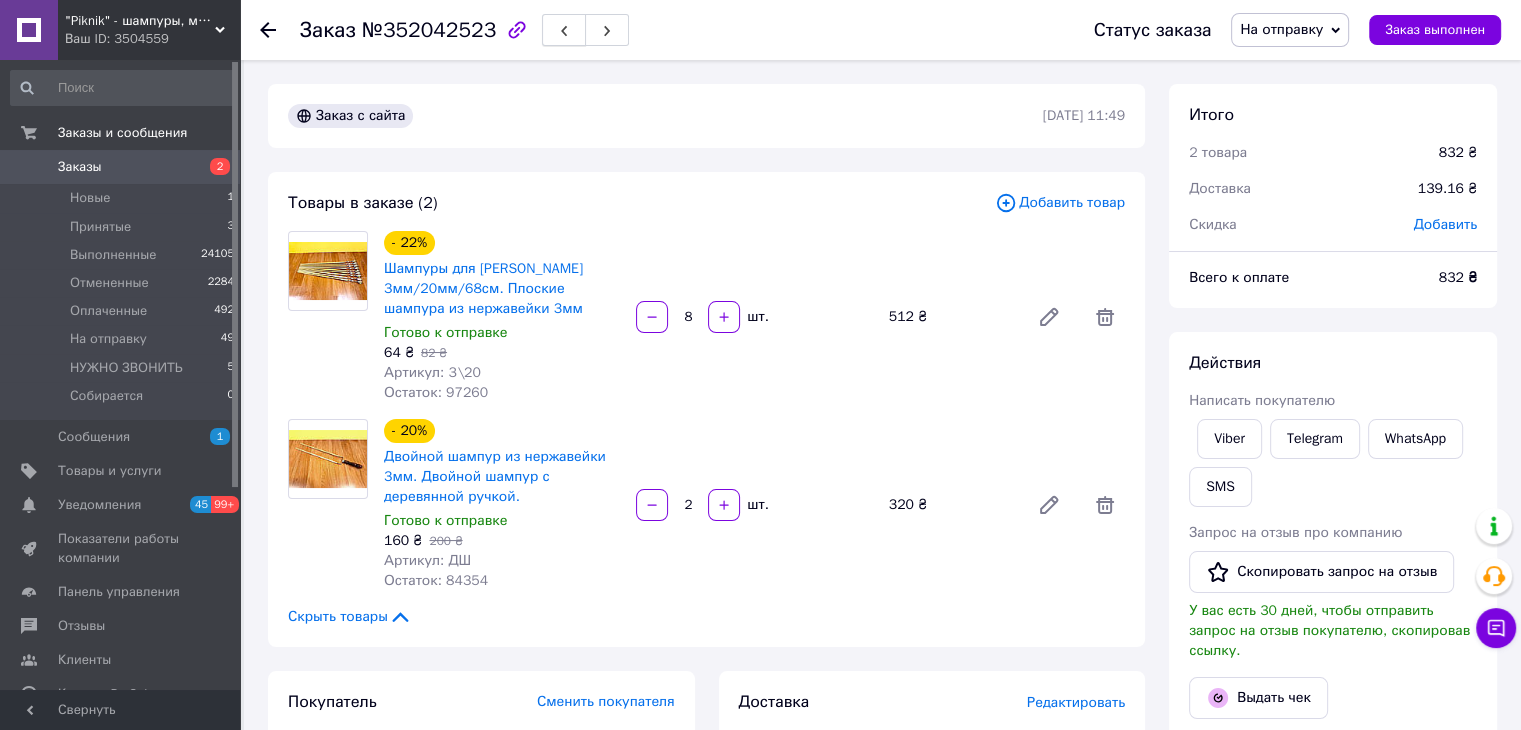 click at bounding box center [564, 30] 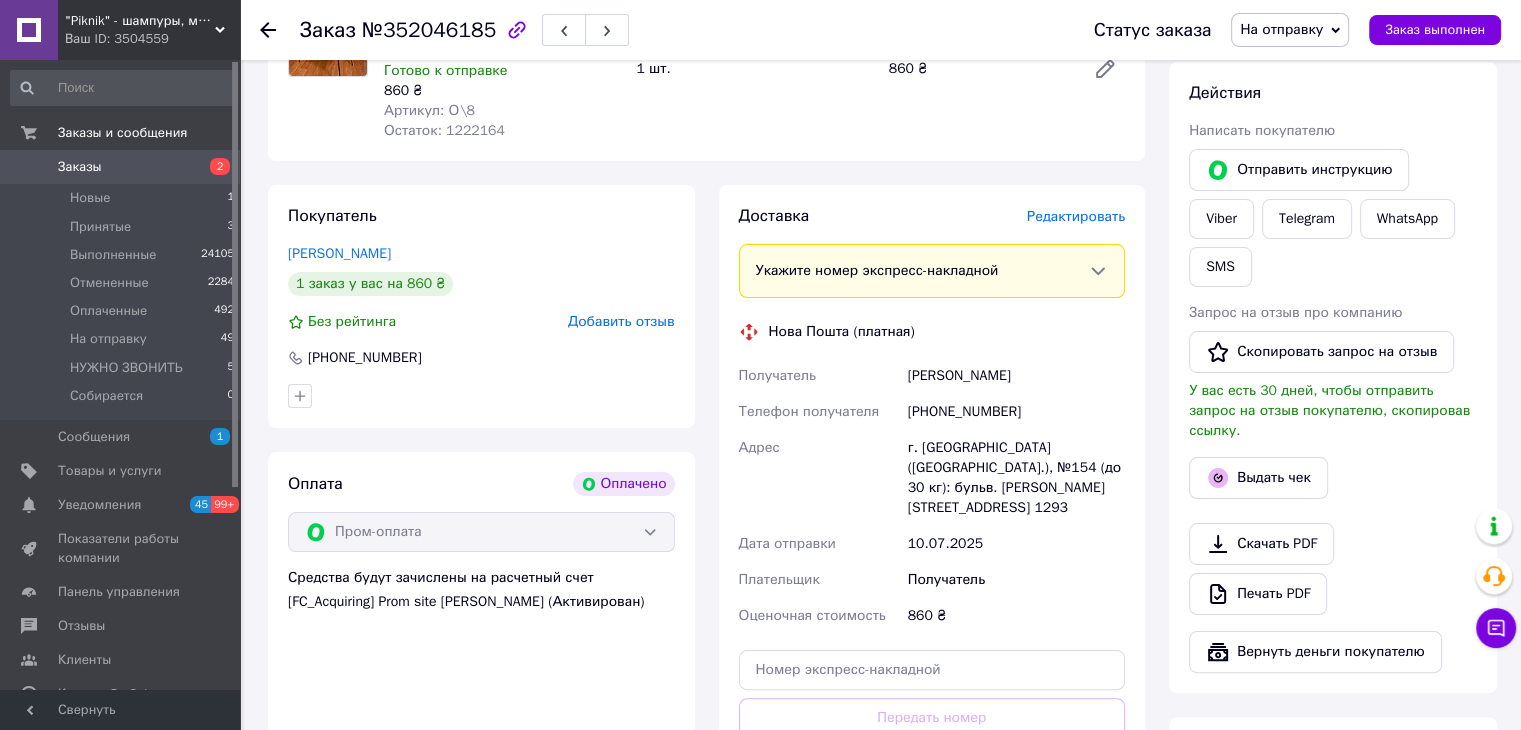scroll, scrollTop: 500, scrollLeft: 0, axis: vertical 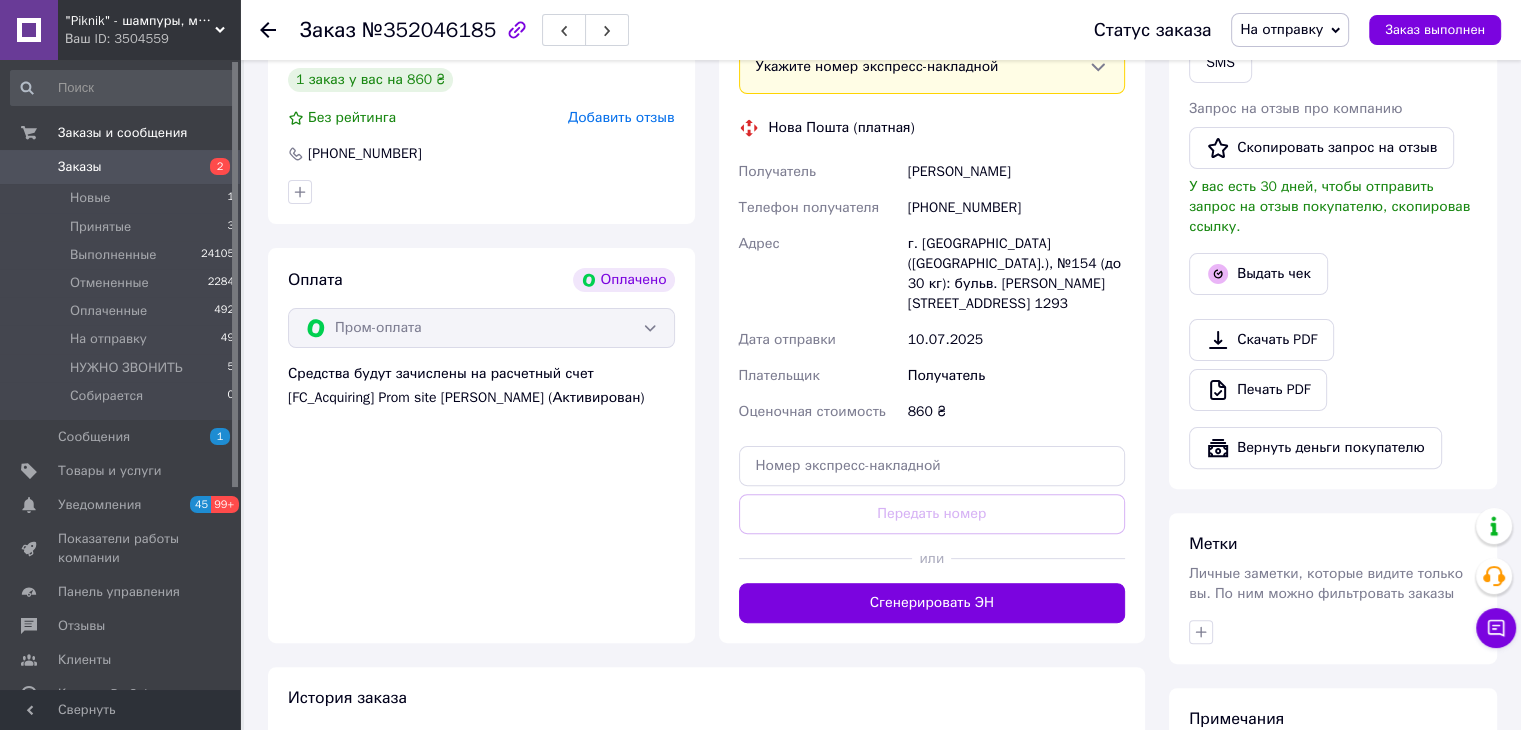click on "Сгенерировать ЭН" at bounding box center [932, 603] 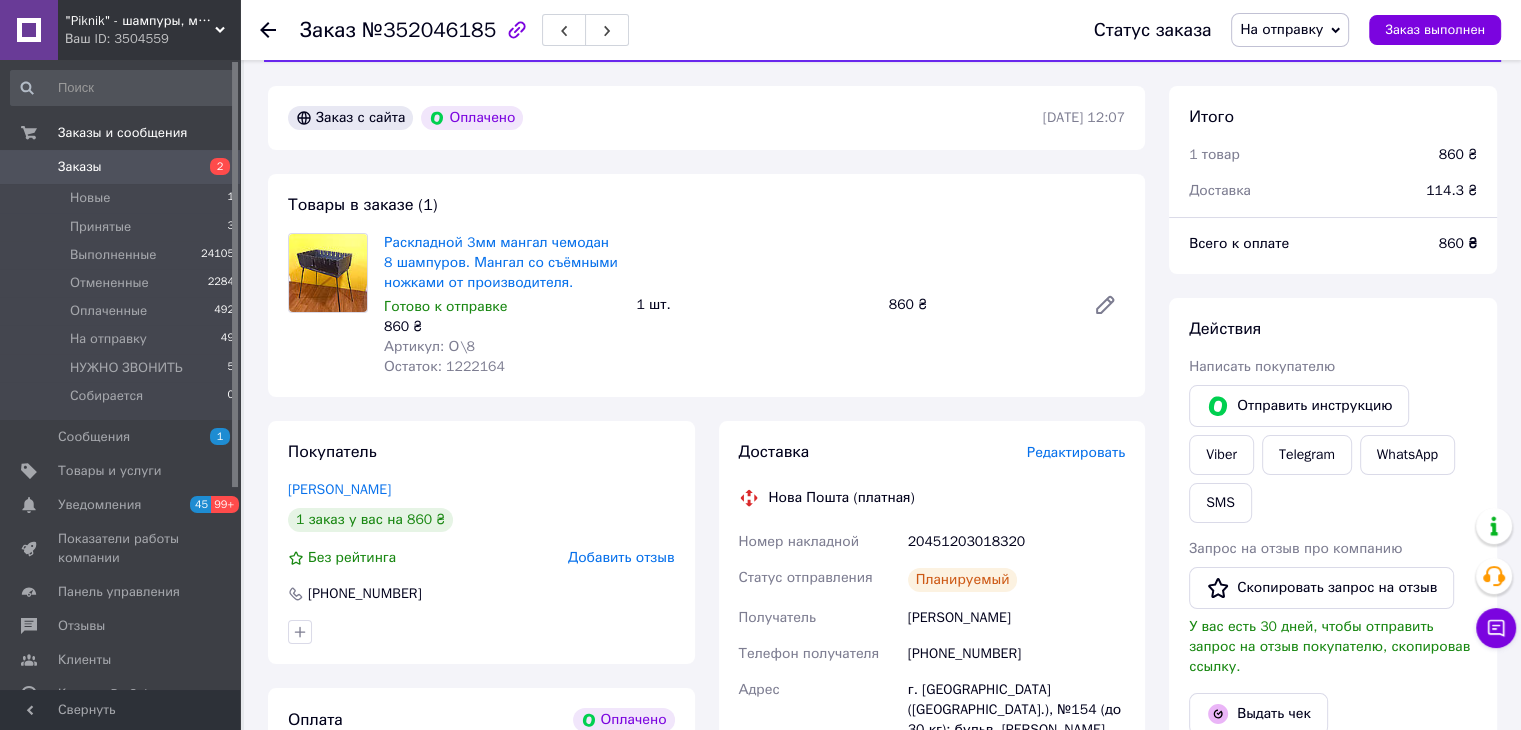 scroll, scrollTop: 0, scrollLeft: 0, axis: both 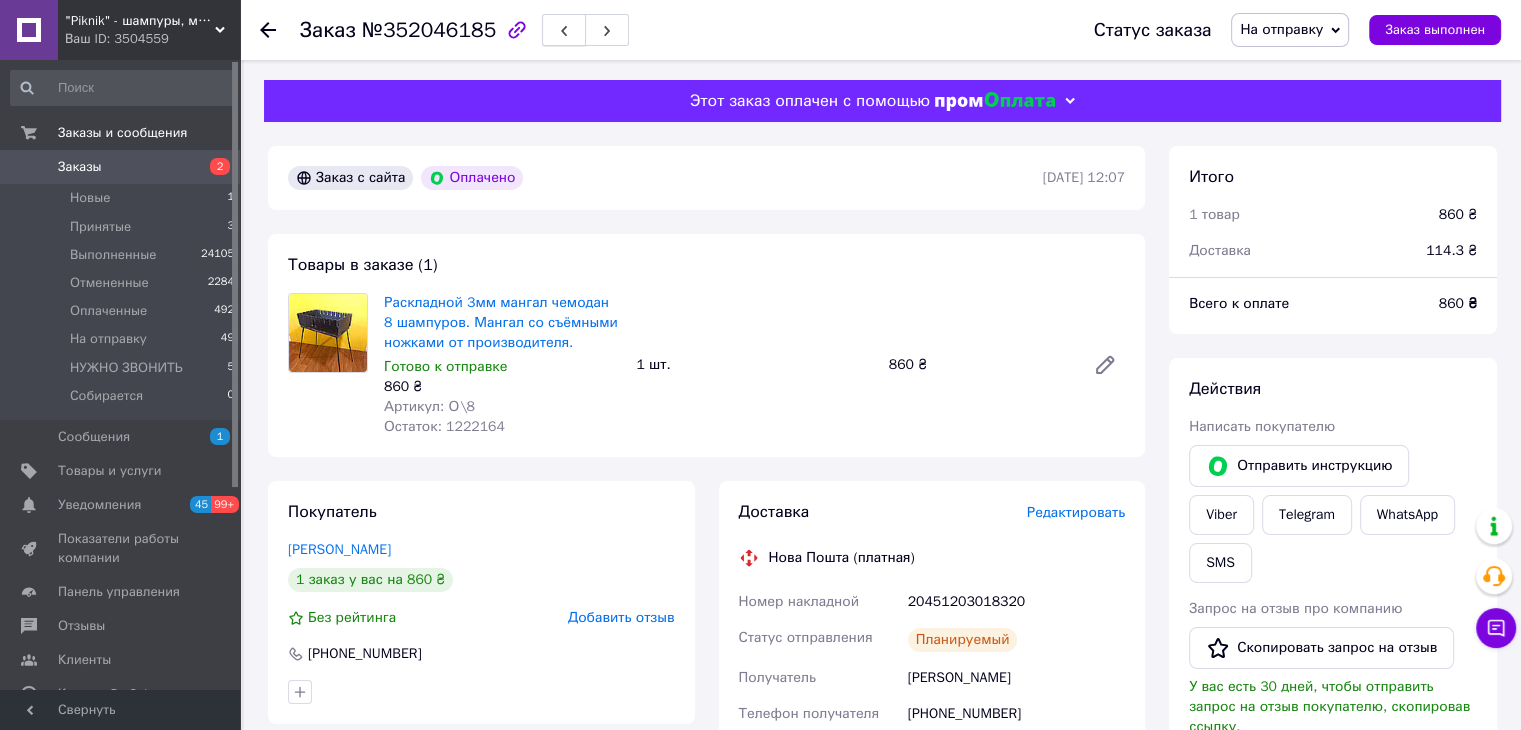 click at bounding box center (564, 30) 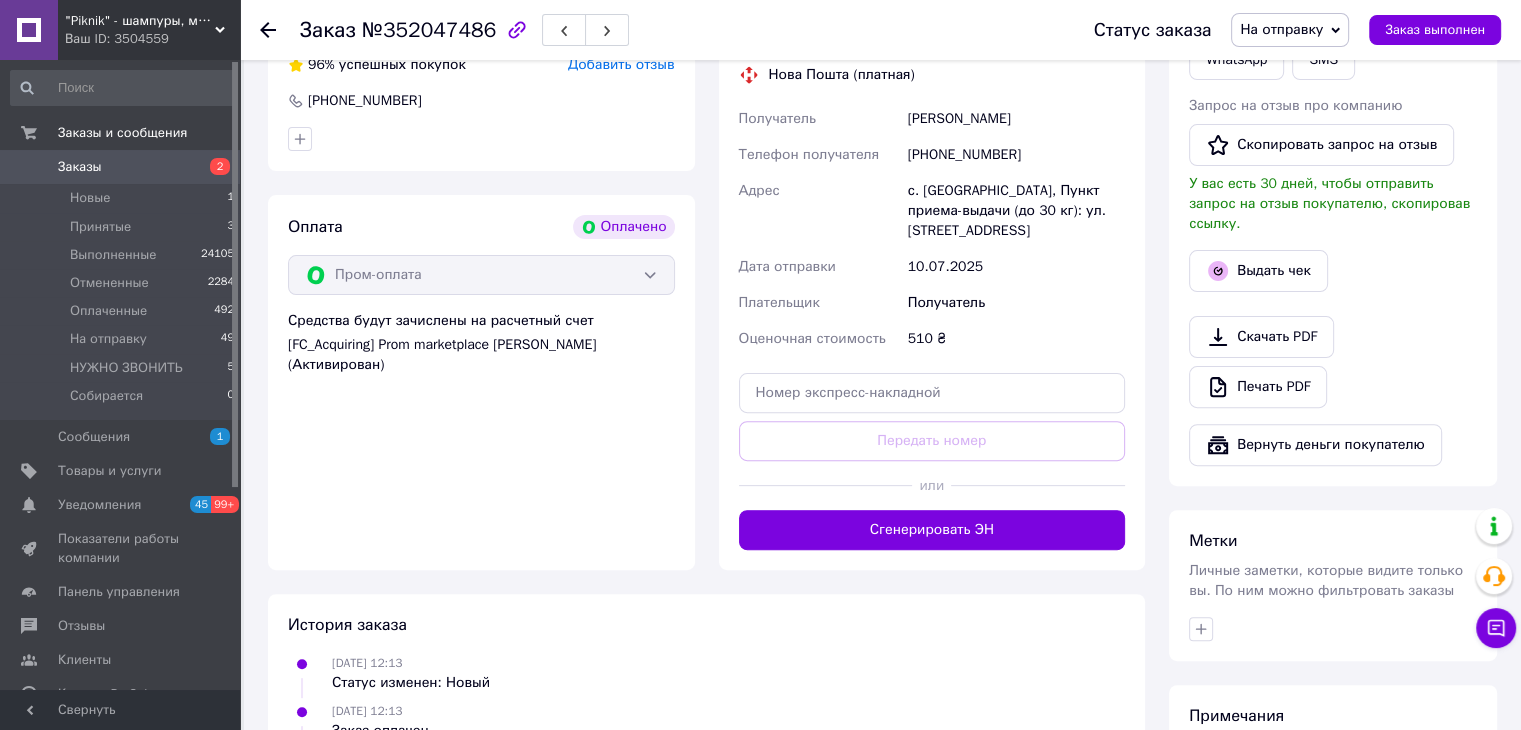 scroll, scrollTop: 600, scrollLeft: 0, axis: vertical 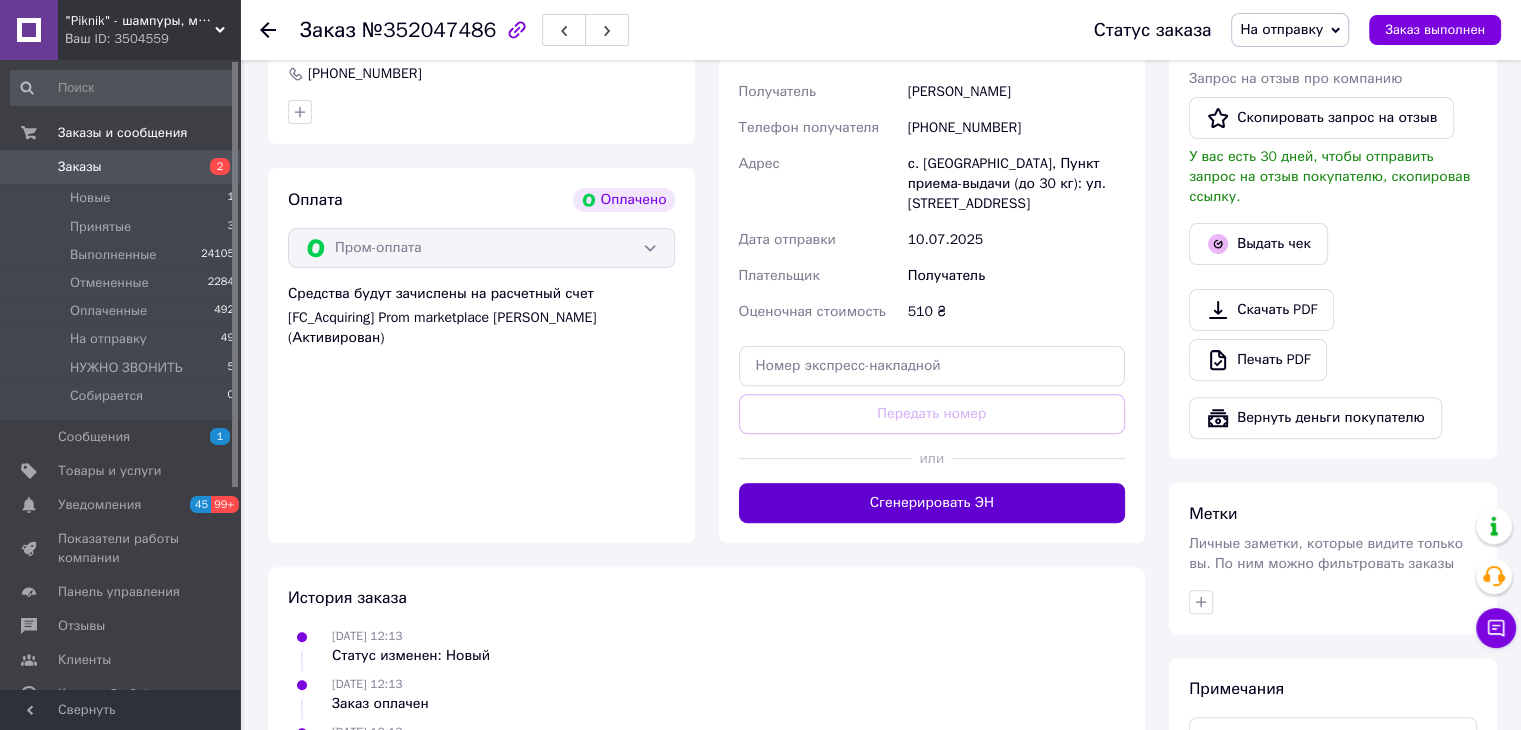 click on "Сгенерировать ЭН" at bounding box center (932, 503) 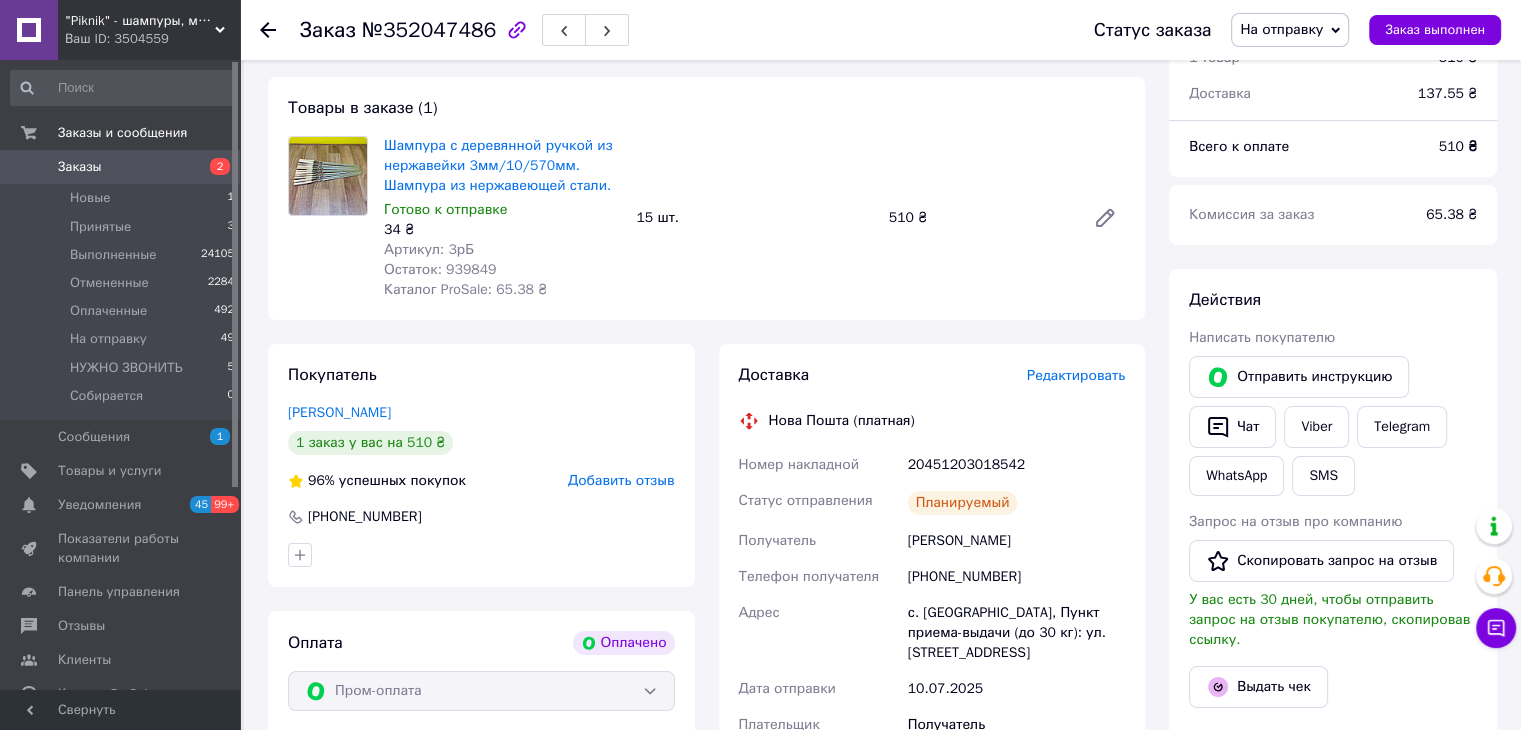 scroll, scrollTop: 0, scrollLeft: 0, axis: both 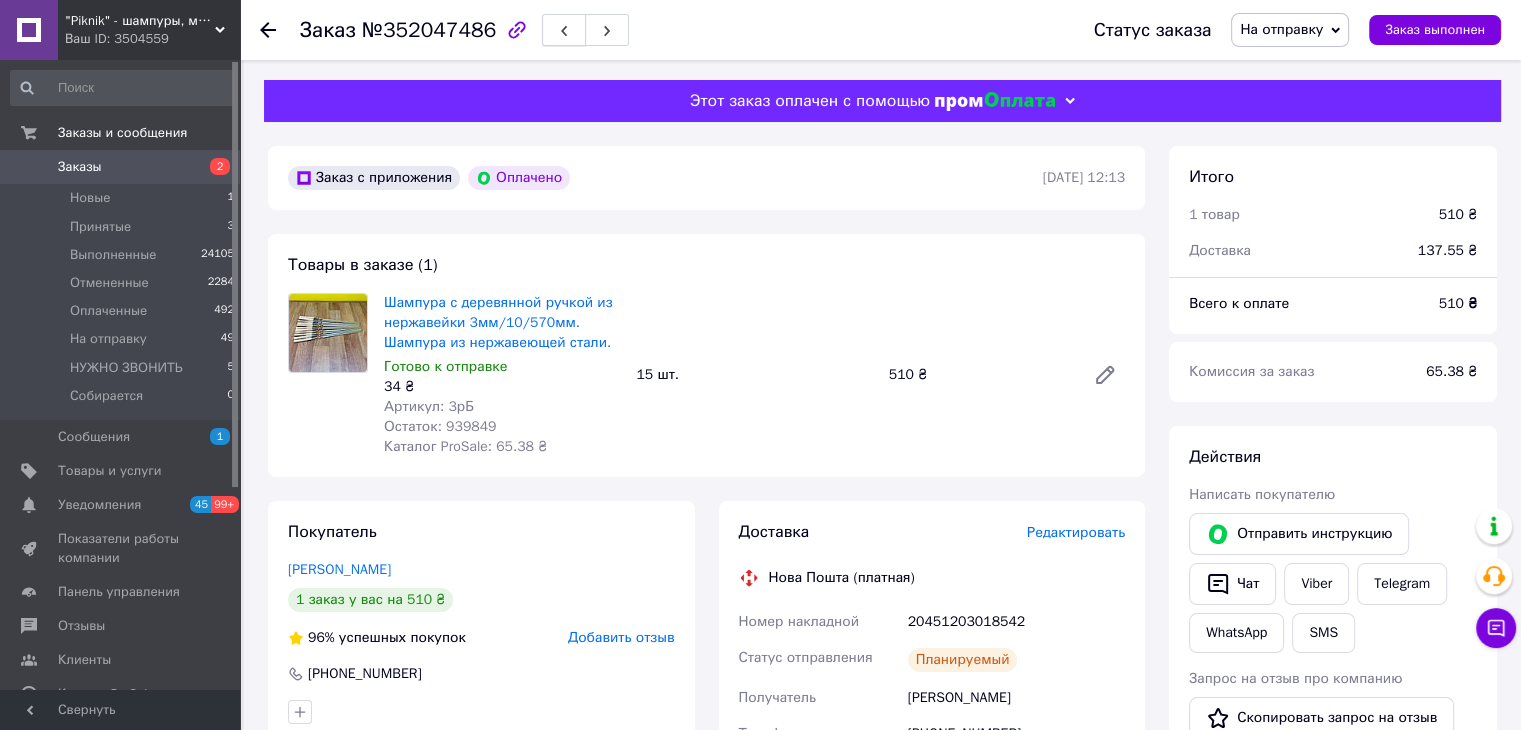 click 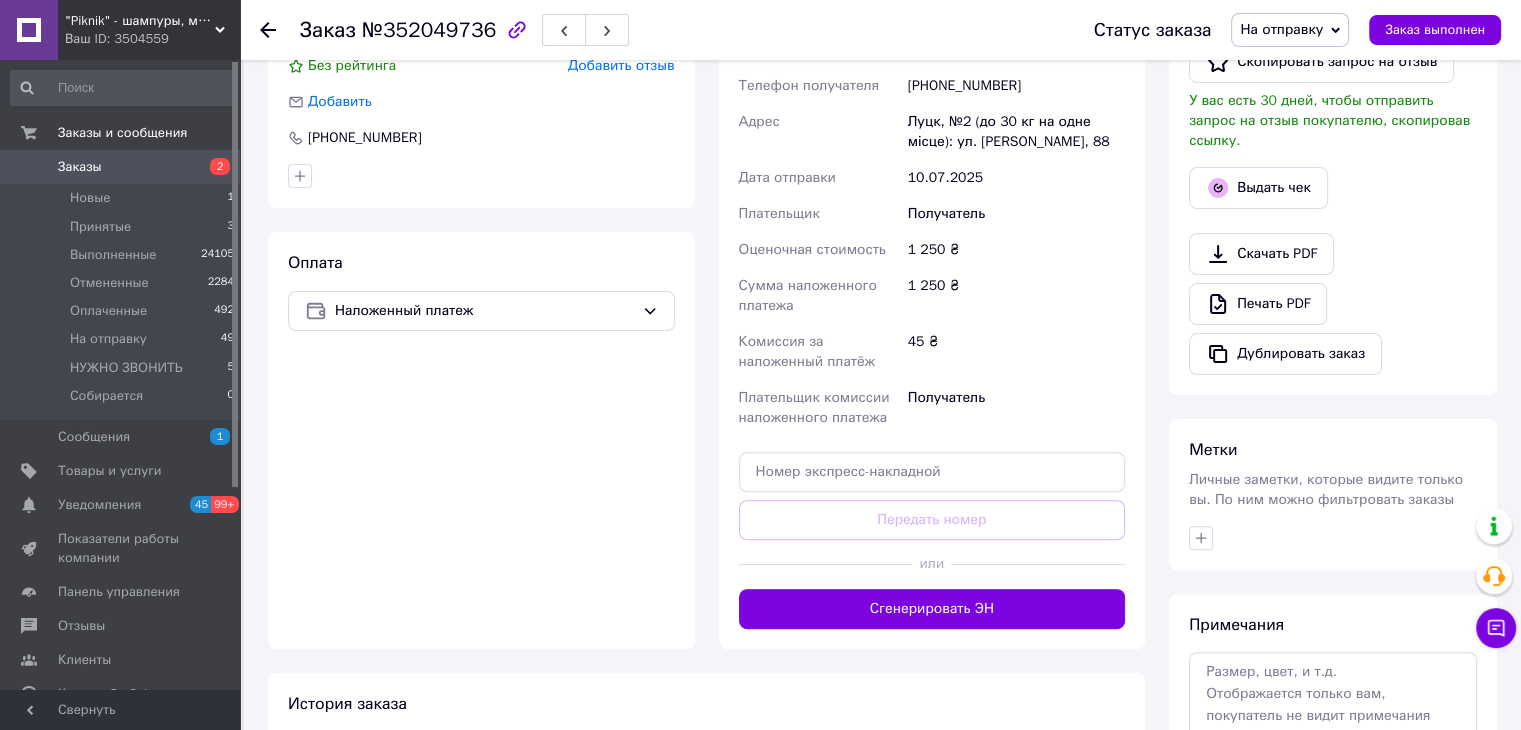 scroll, scrollTop: 600, scrollLeft: 0, axis: vertical 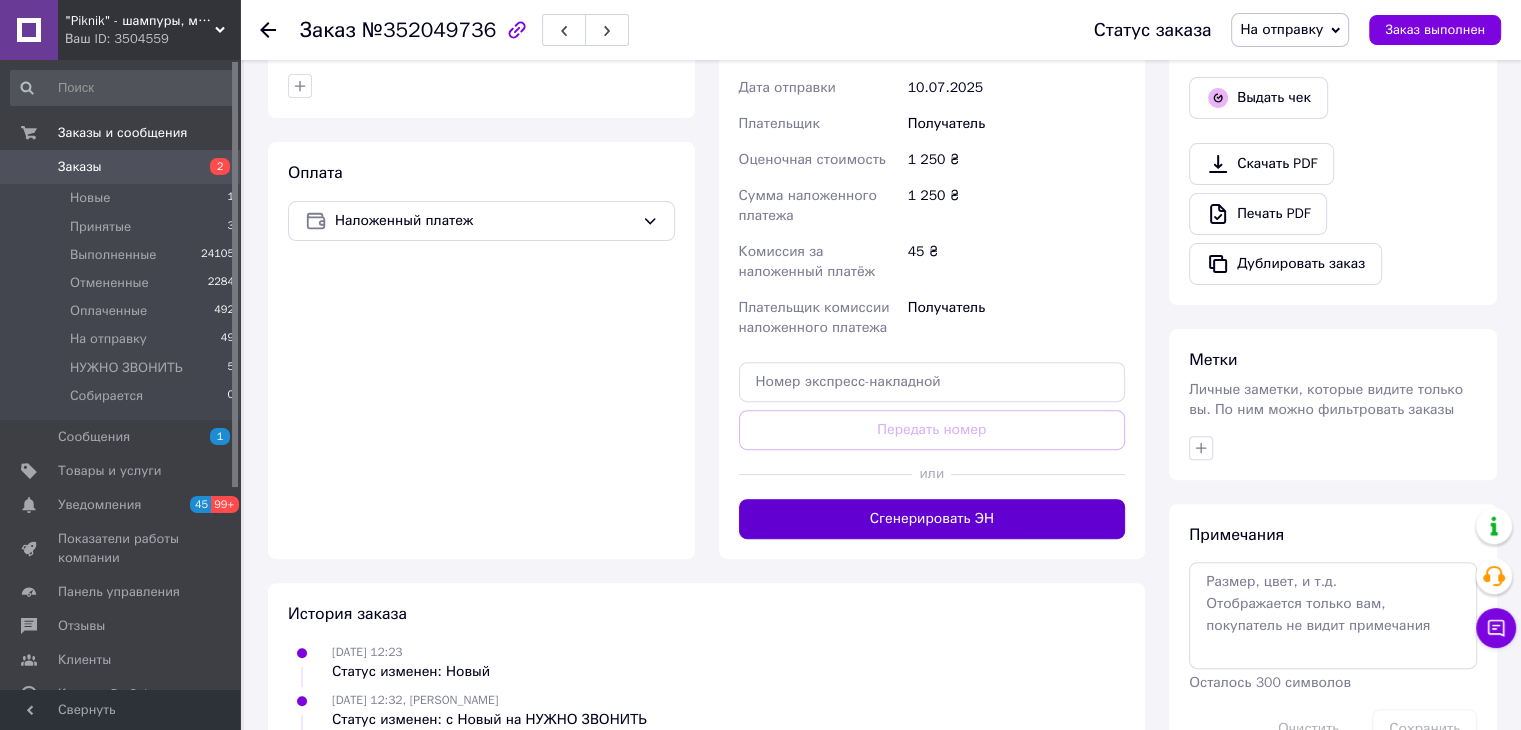 click on "Сгенерировать ЭН" at bounding box center (932, 519) 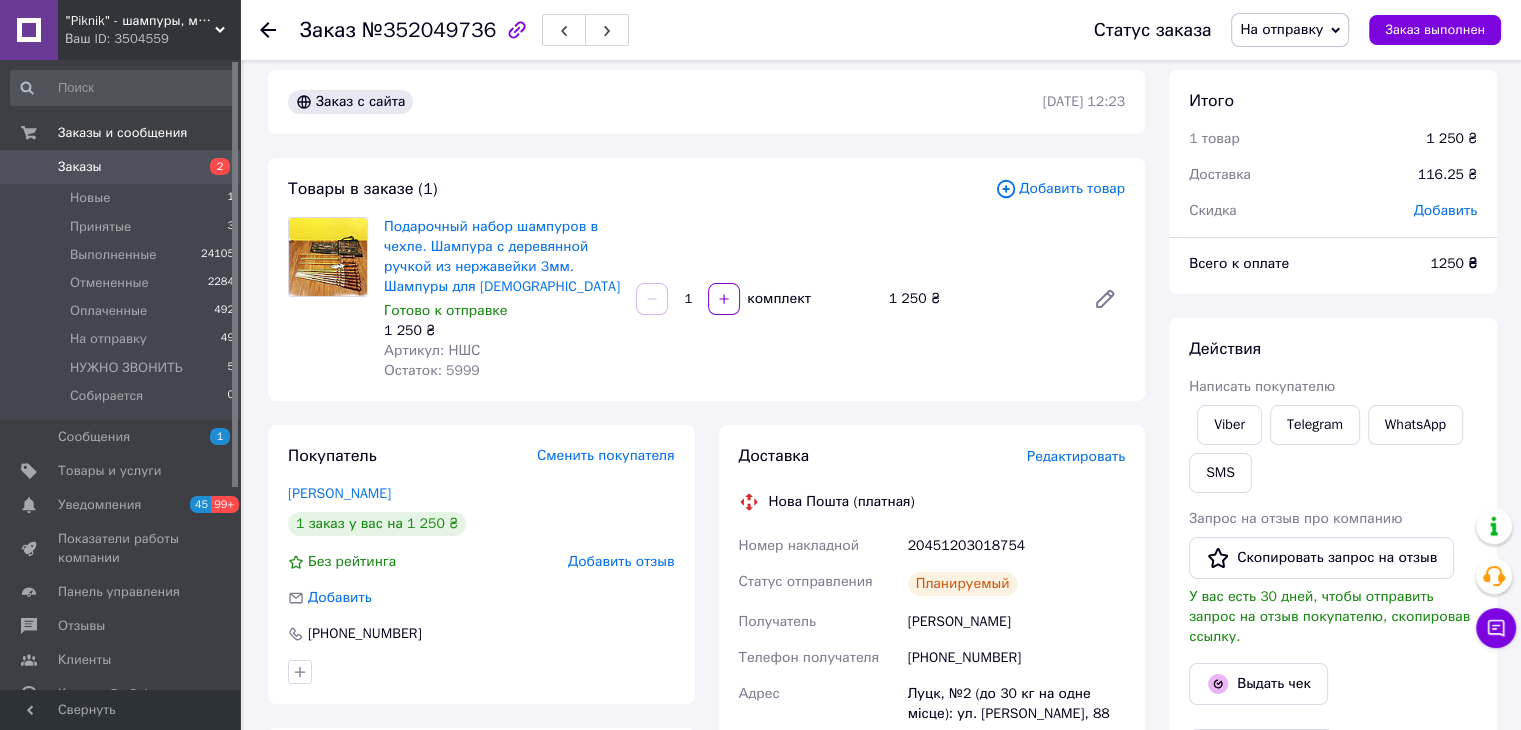 scroll, scrollTop: 0, scrollLeft: 0, axis: both 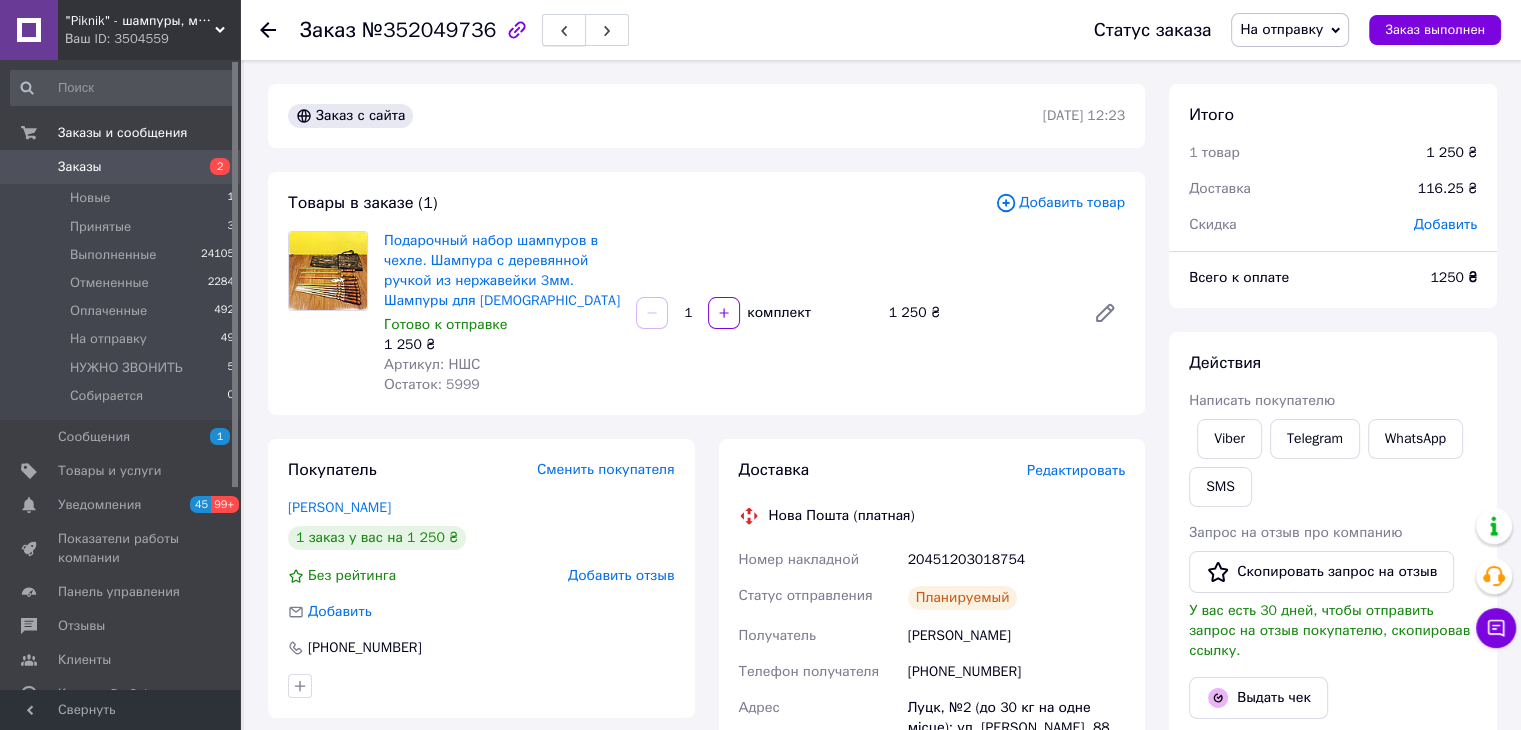 click 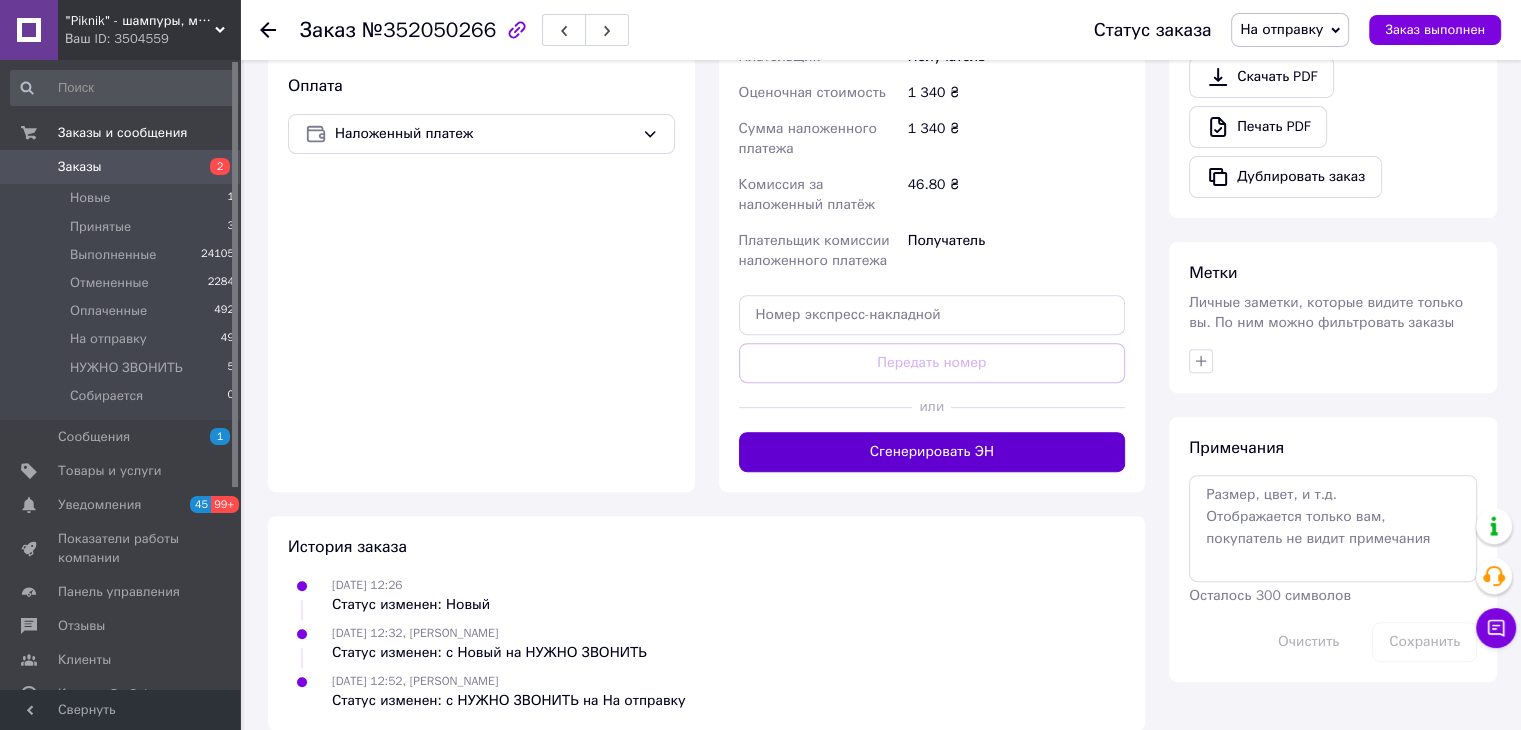 scroll, scrollTop: 692, scrollLeft: 0, axis: vertical 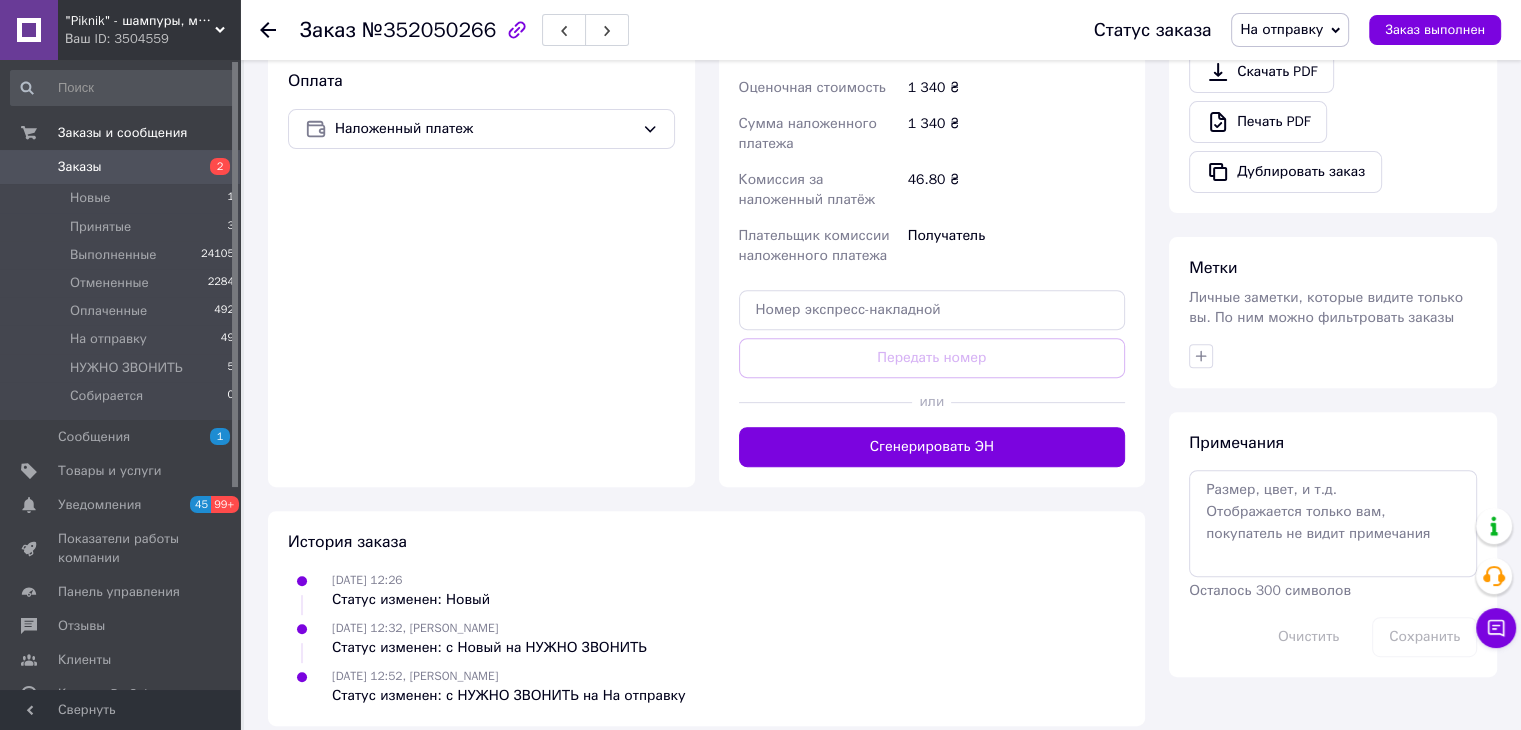 click at bounding box center [1038, 402] 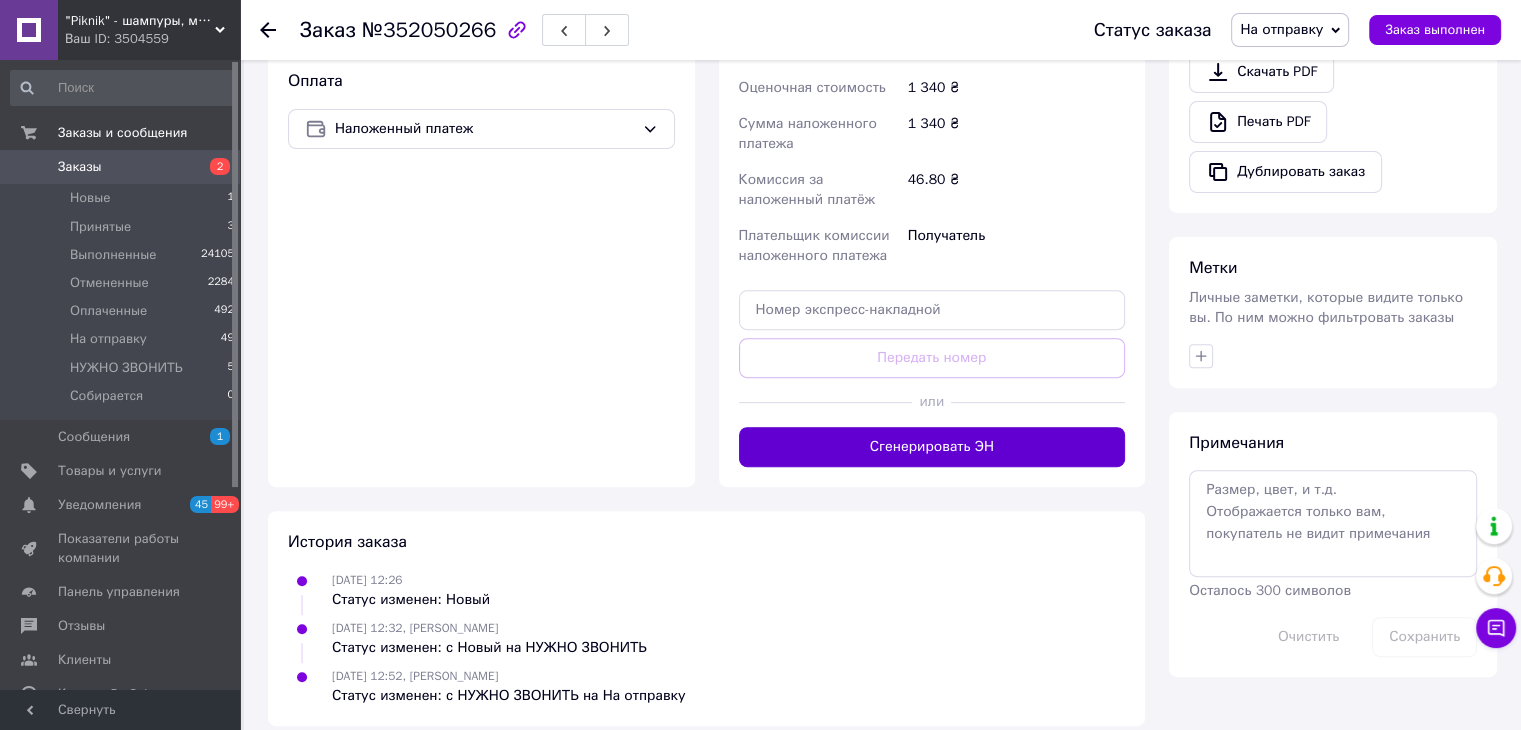 click on "Сгенерировать ЭН" at bounding box center (932, 447) 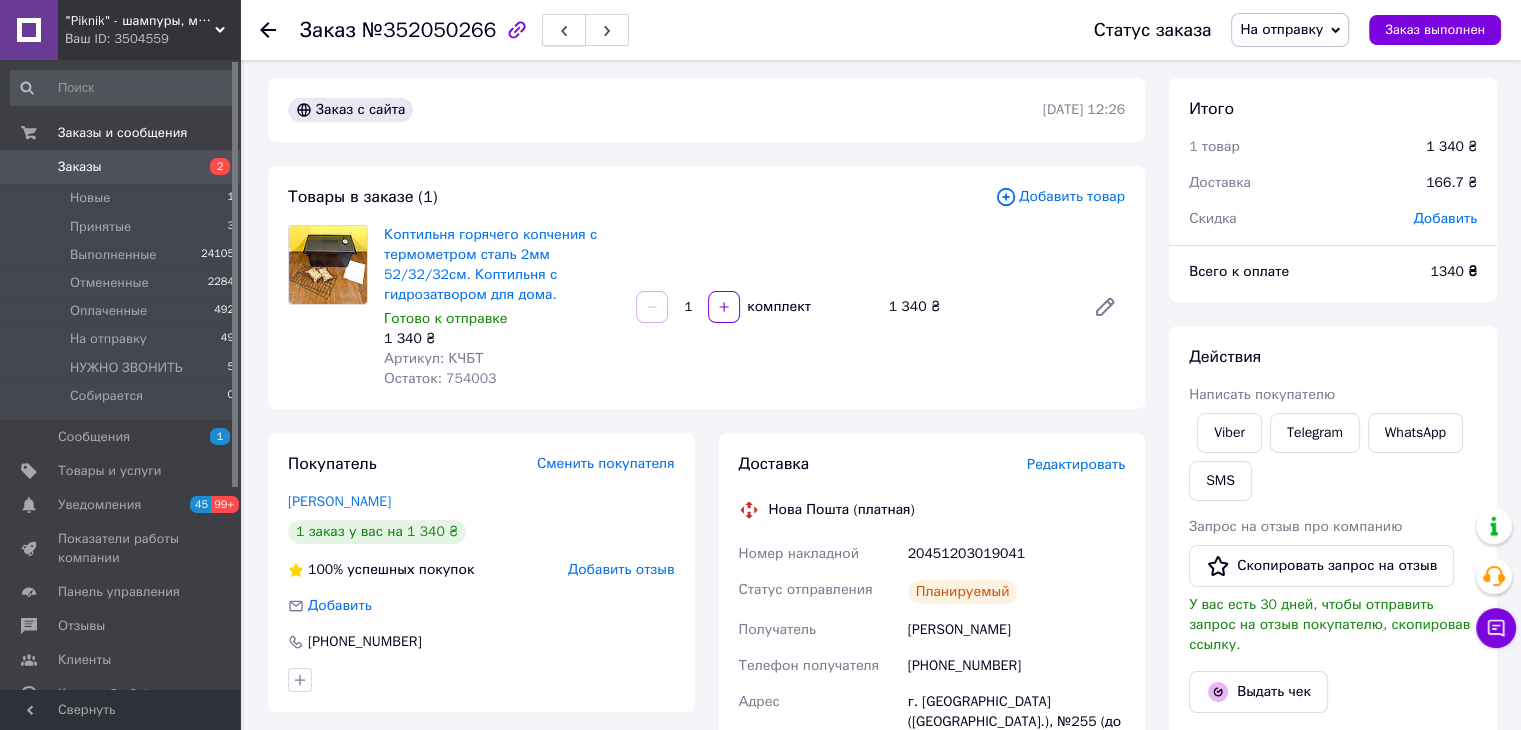 scroll, scrollTop: 0, scrollLeft: 0, axis: both 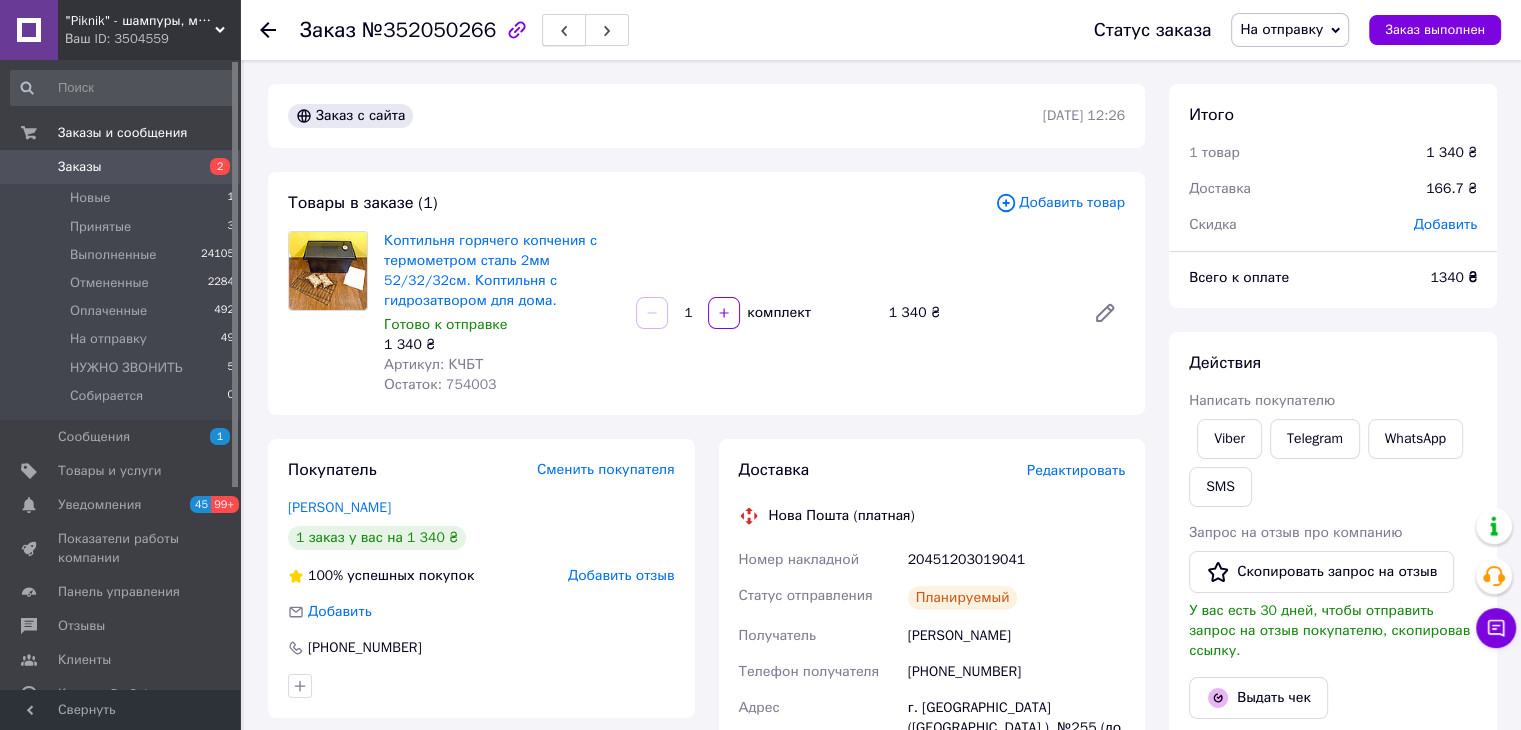 click 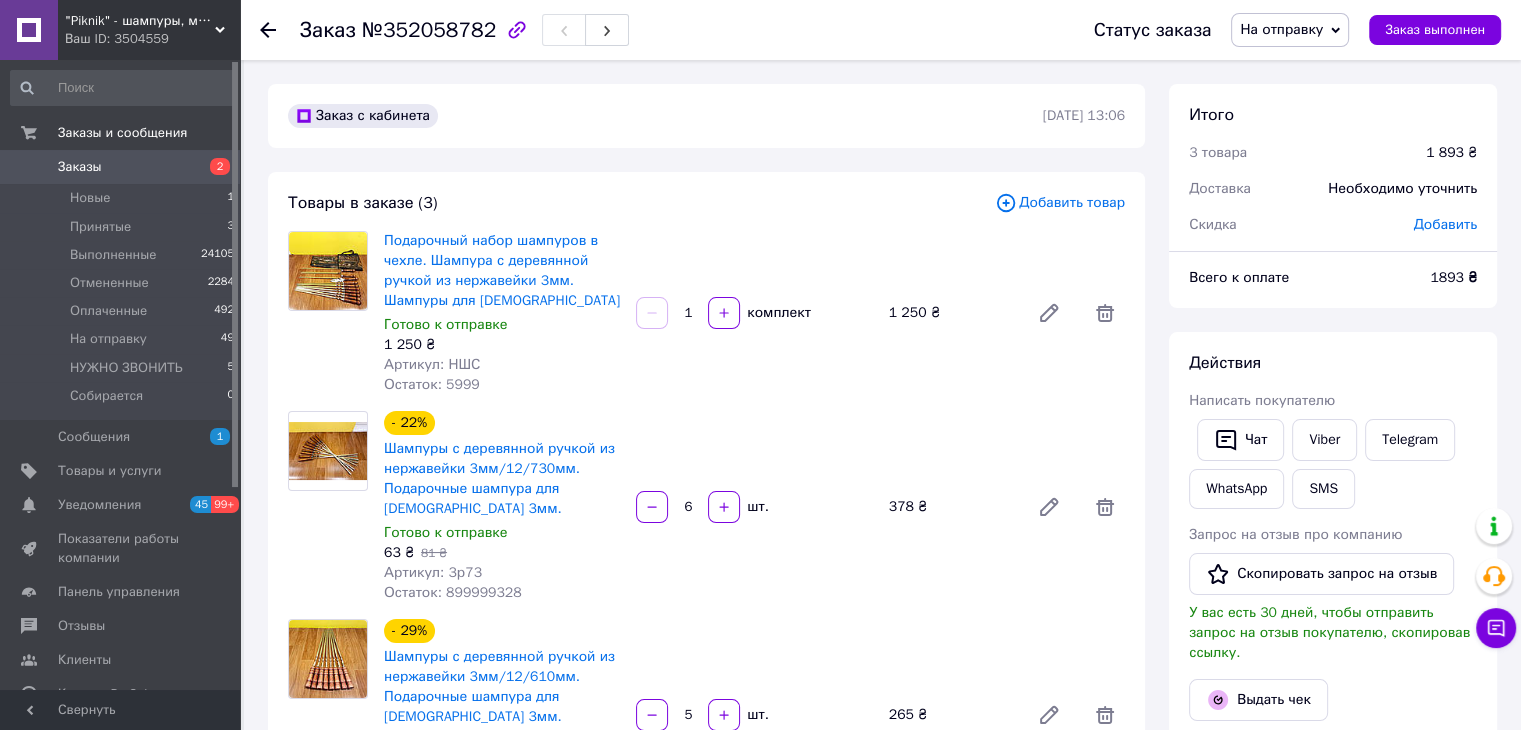 scroll, scrollTop: 937, scrollLeft: 0, axis: vertical 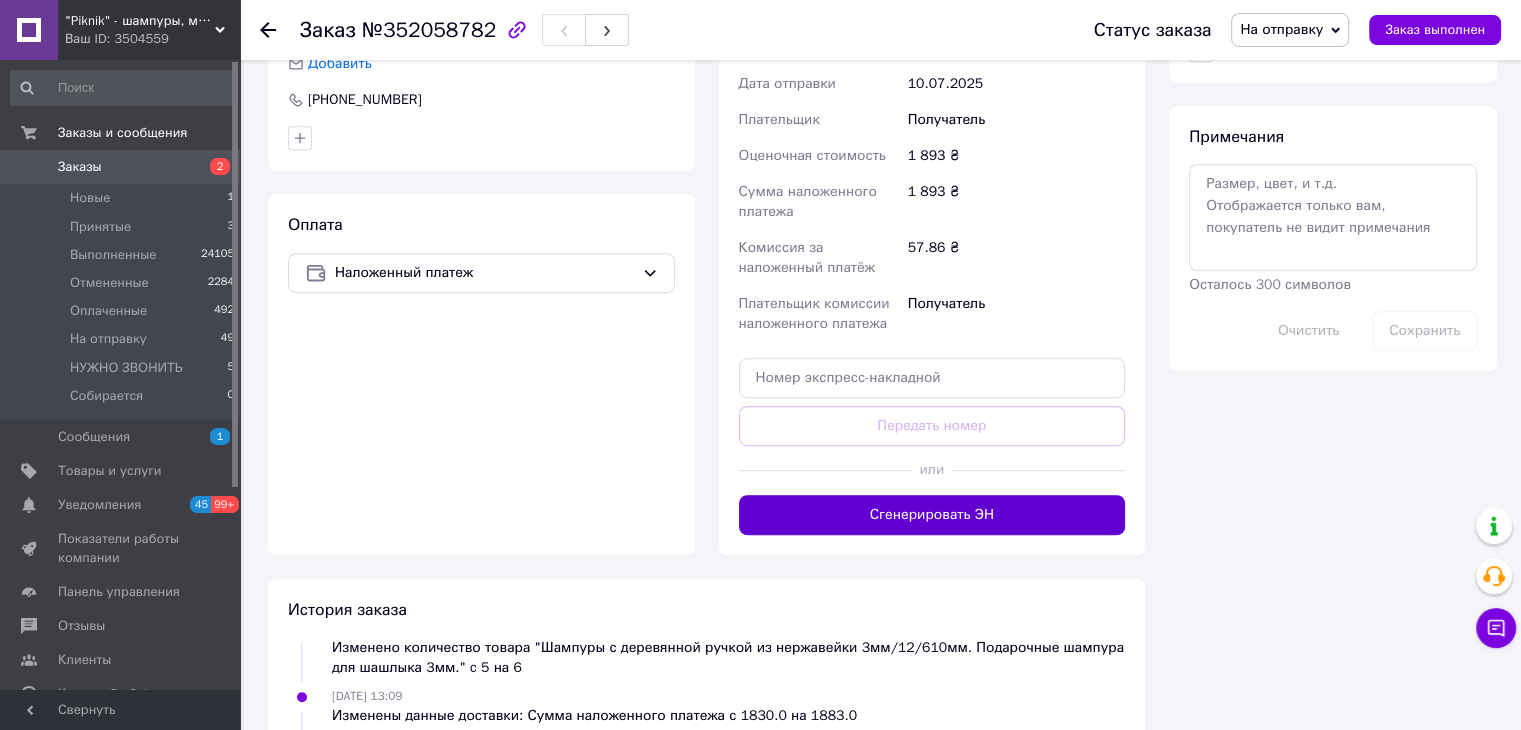click on "Сгенерировать ЭН" at bounding box center (932, 515) 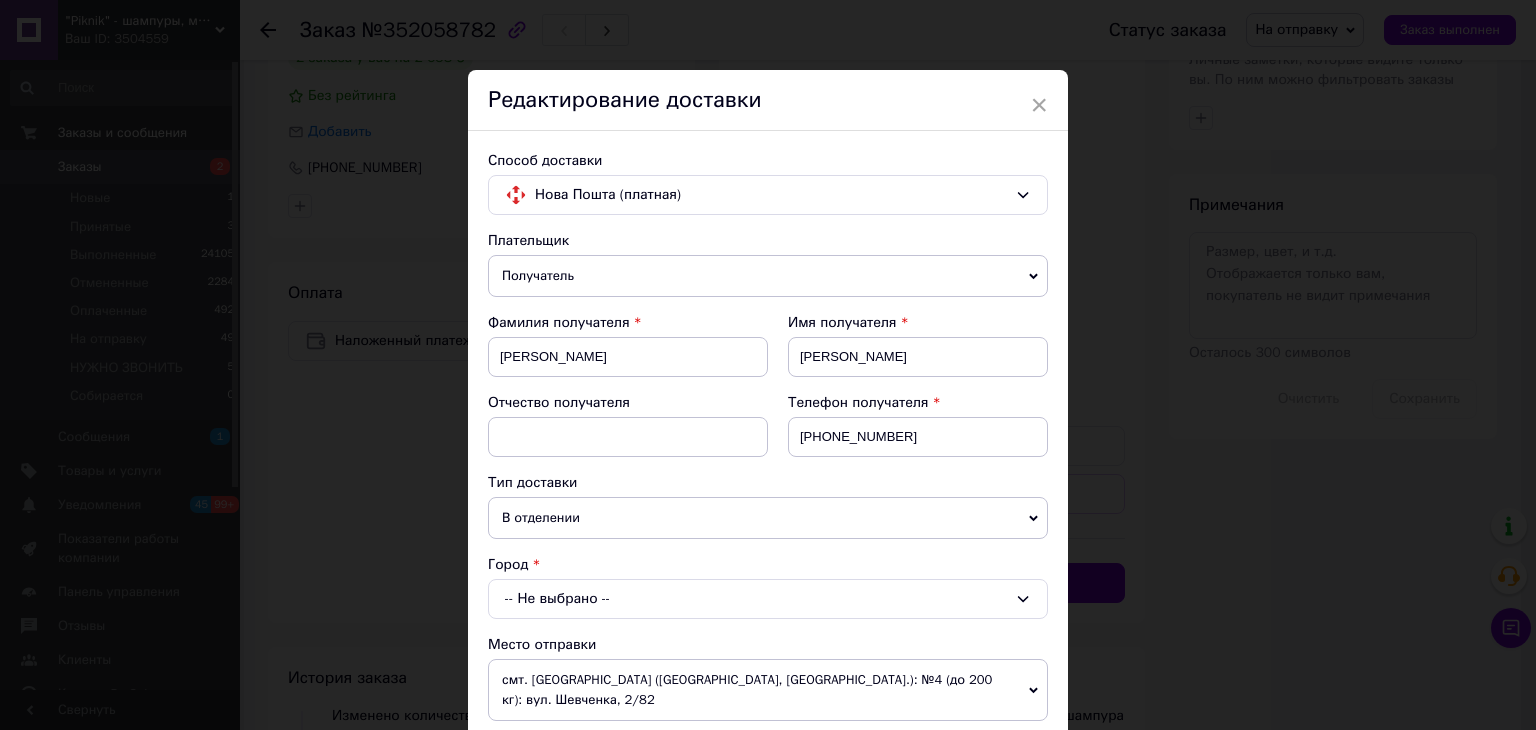 scroll, scrollTop: 900, scrollLeft: 0, axis: vertical 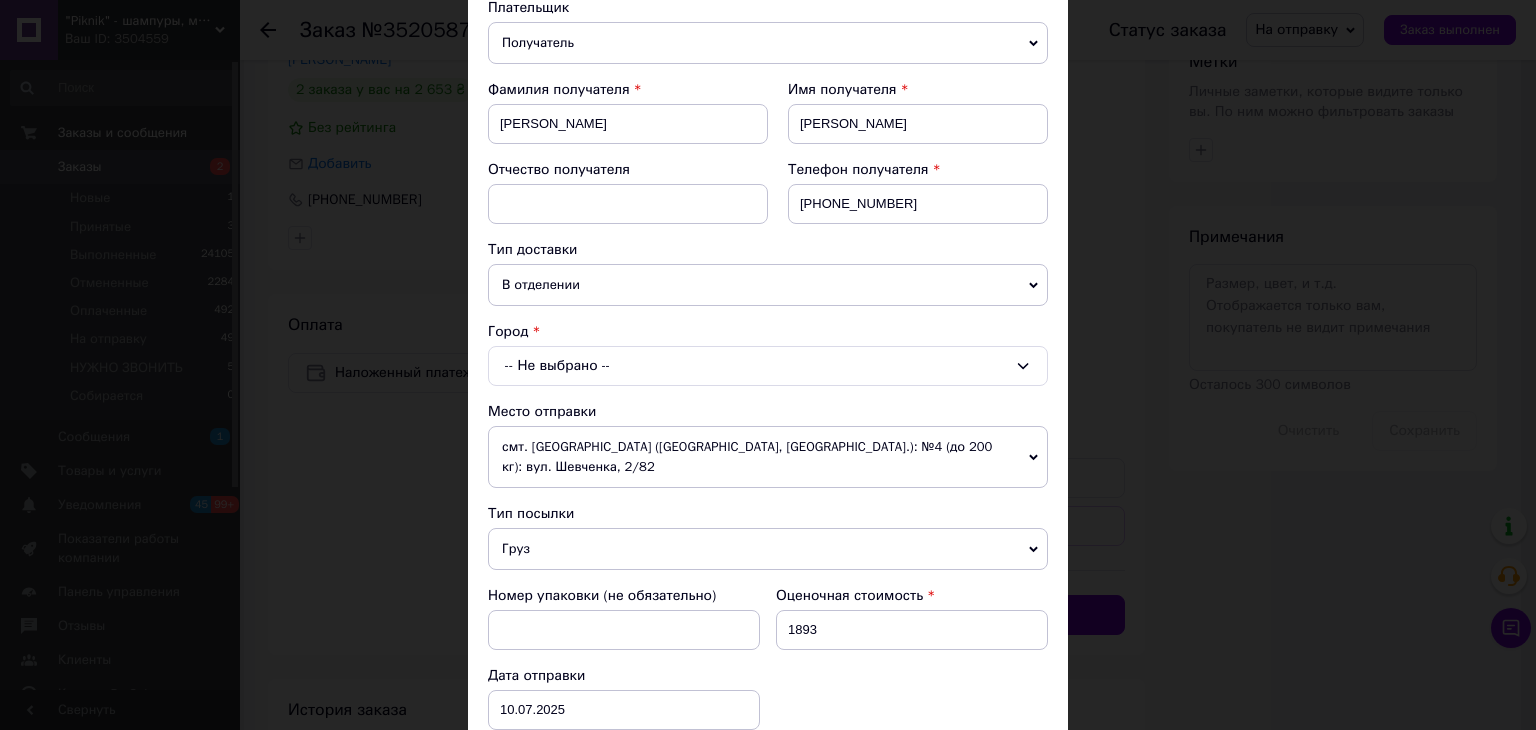 click on "-- Не выбрано --" at bounding box center [768, 366] 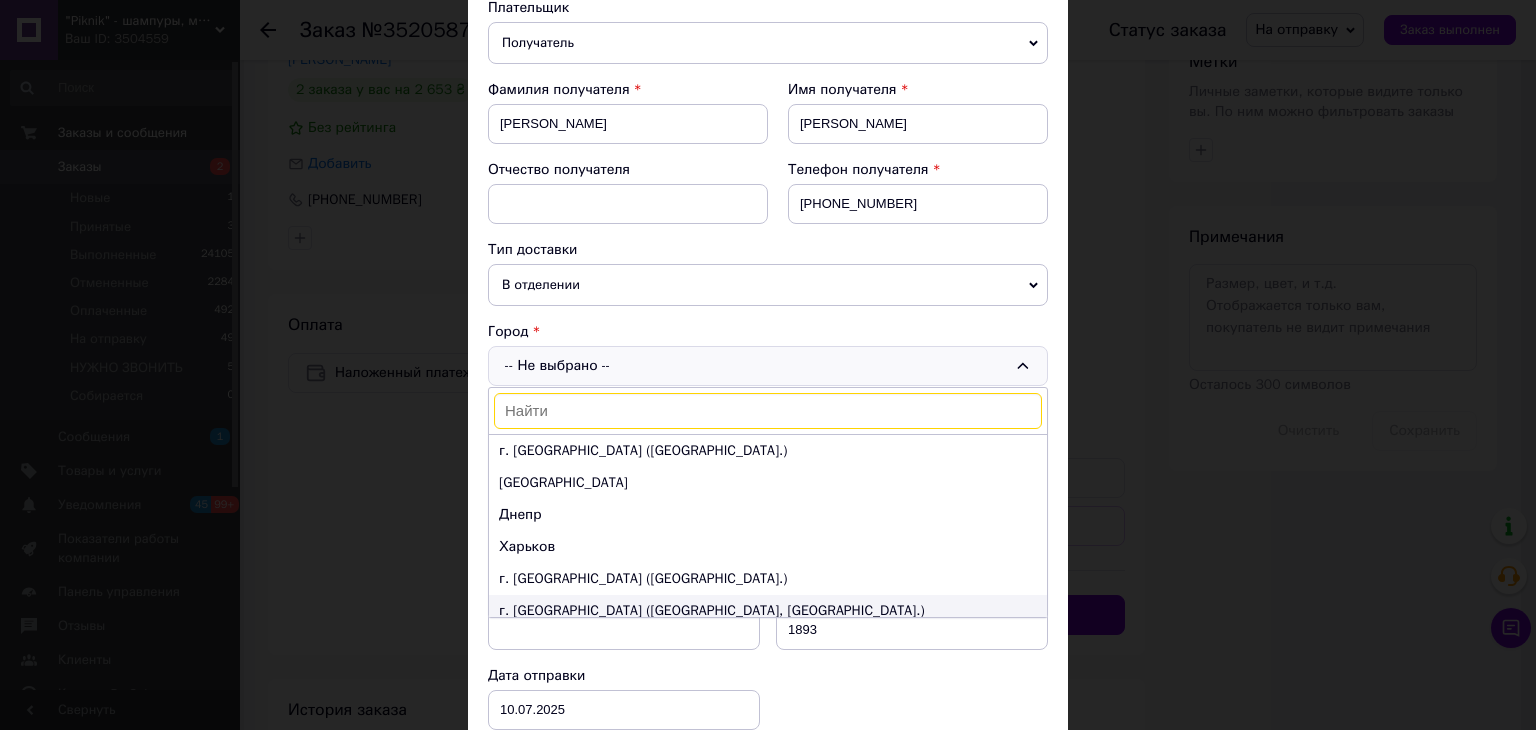 click on "г. [GEOGRAPHIC_DATA] ([GEOGRAPHIC_DATA], [GEOGRAPHIC_DATA].)" at bounding box center [768, 611] 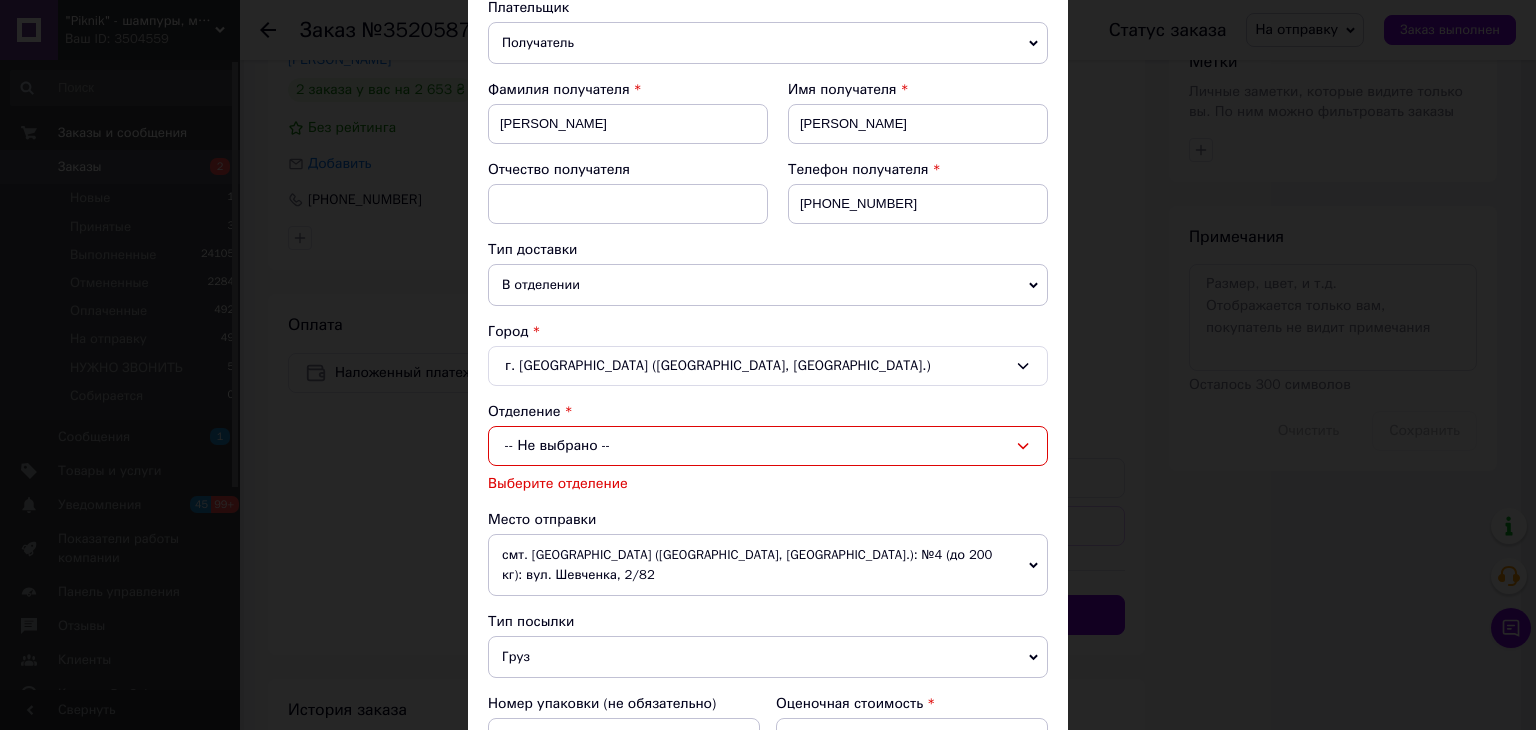 click on "-- Не выбрано --" at bounding box center (768, 446) 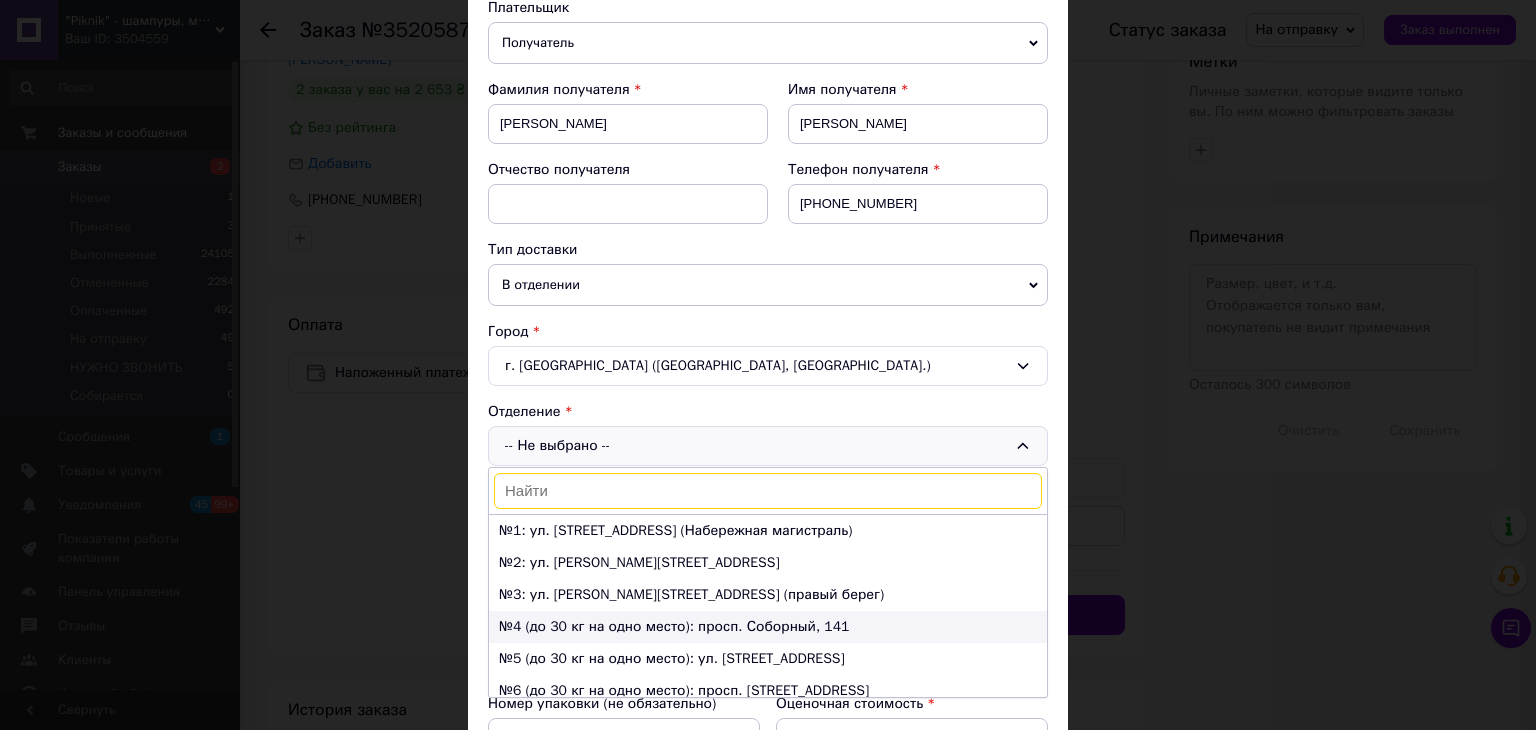scroll, scrollTop: 333, scrollLeft: 0, axis: vertical 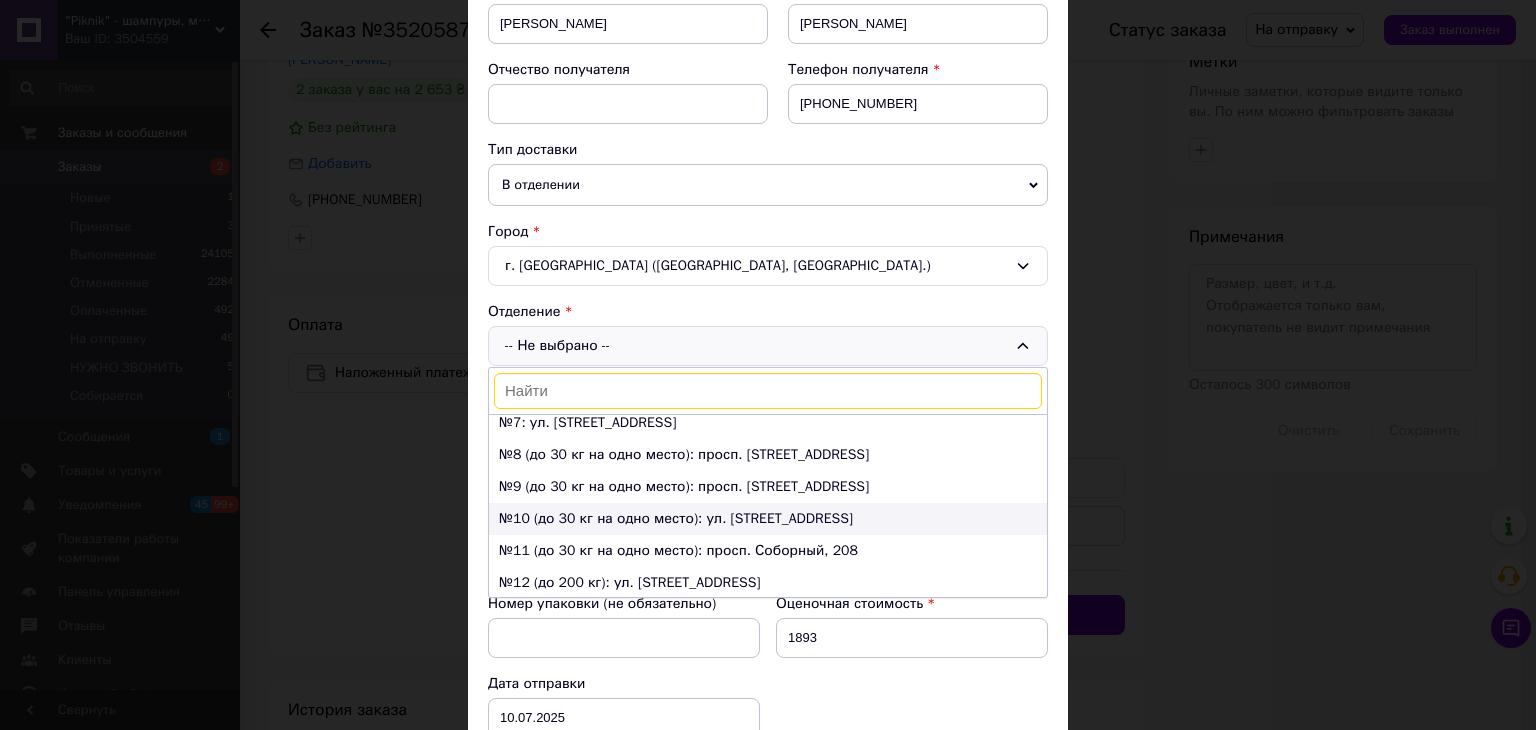 click on "№10 (до 30 кг на одно место): ул. [STREET_ADDRESS]" at bounding box center [768, 519] 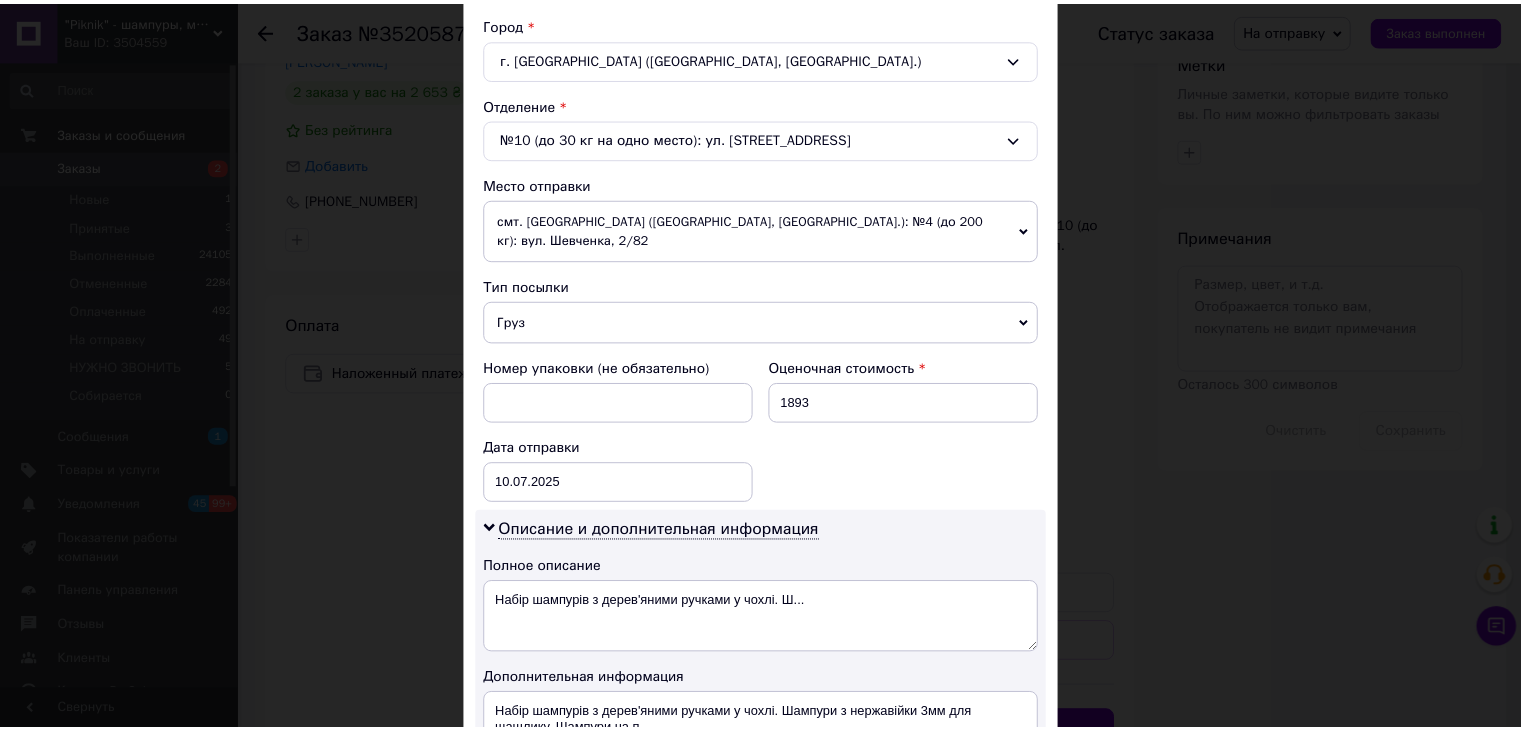 scroll, scrollTop: 933, scrollLeft: 0, axis: vertical 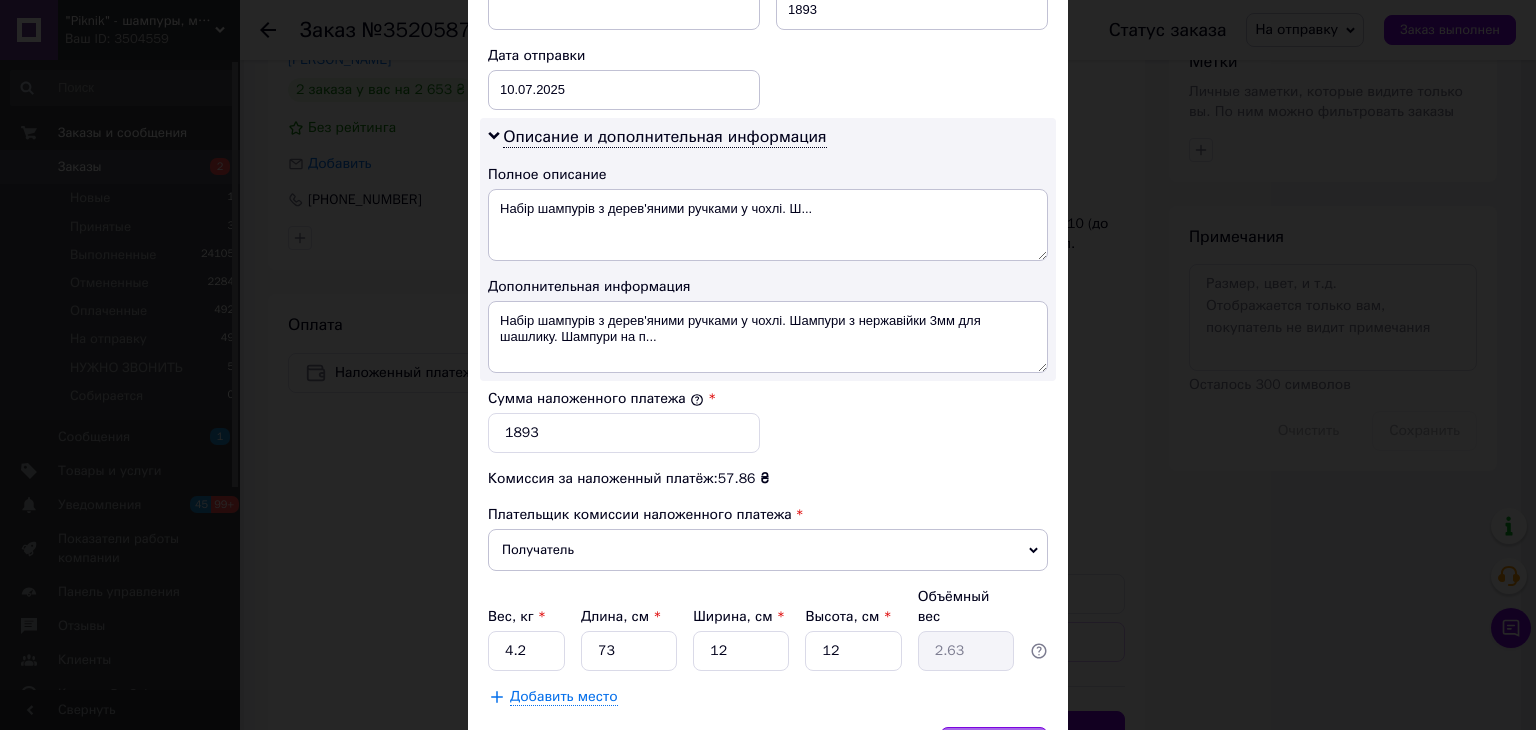 click on "Сохранить" at bounding box center (994, 747) 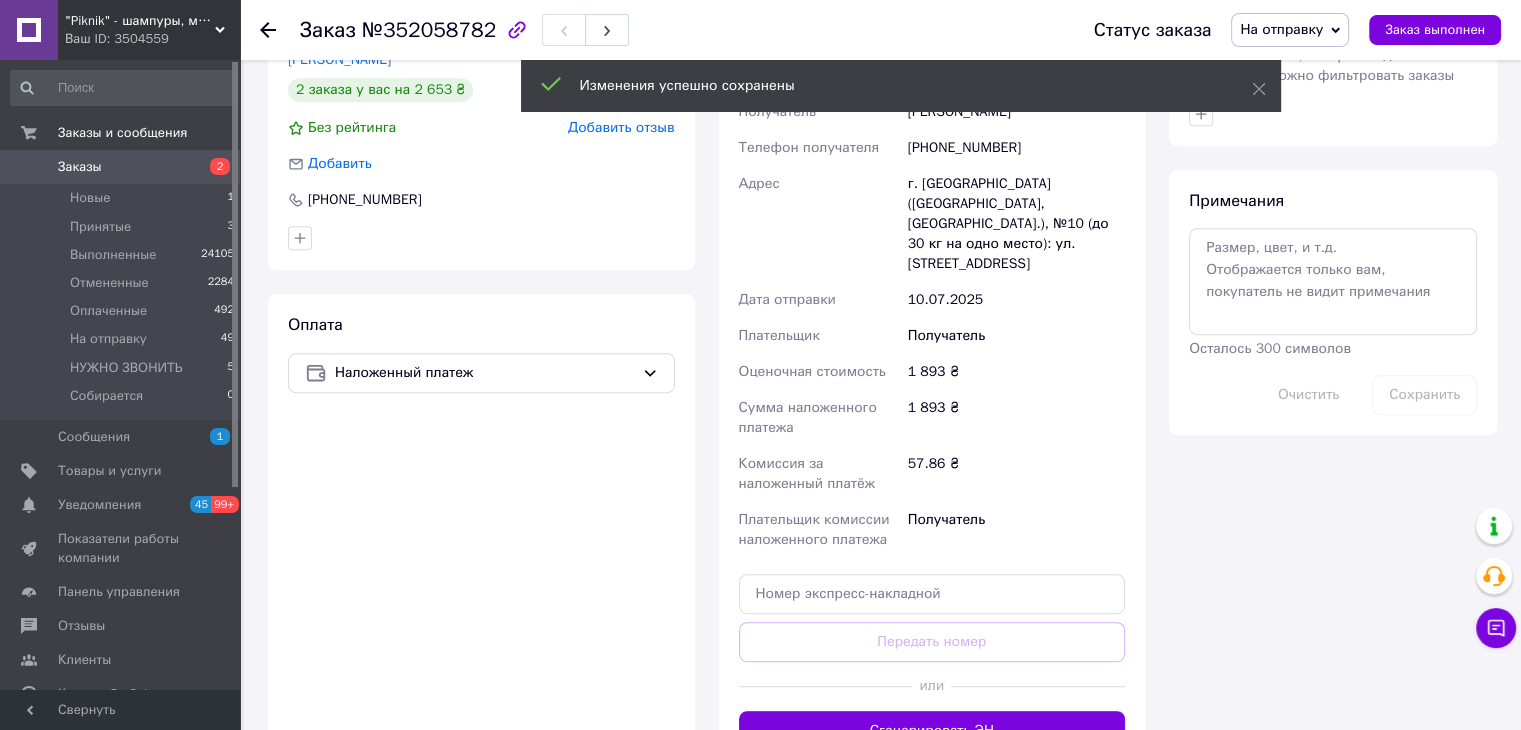 scroll, scrollTop: 1105, scrollLeft: 0, axis: vertical 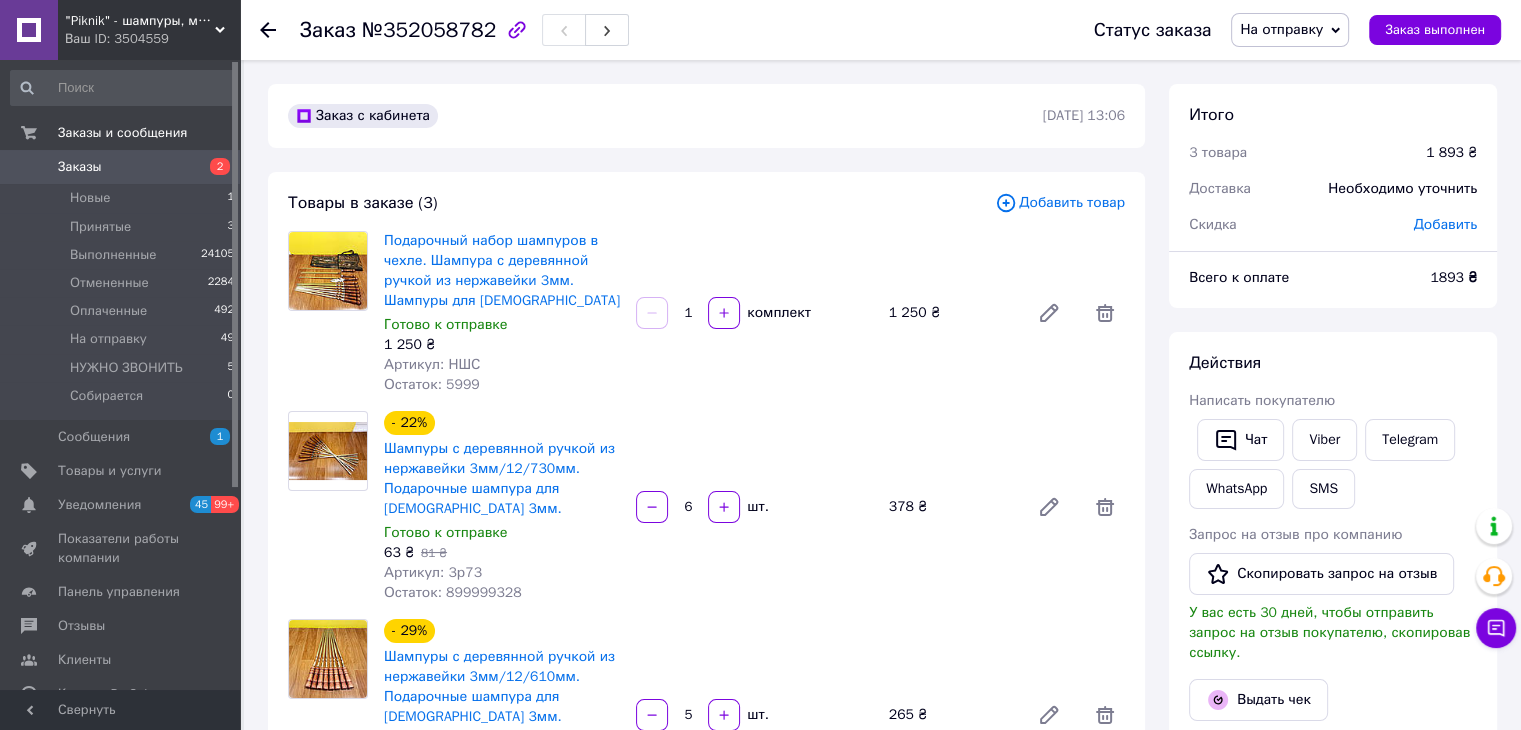 click 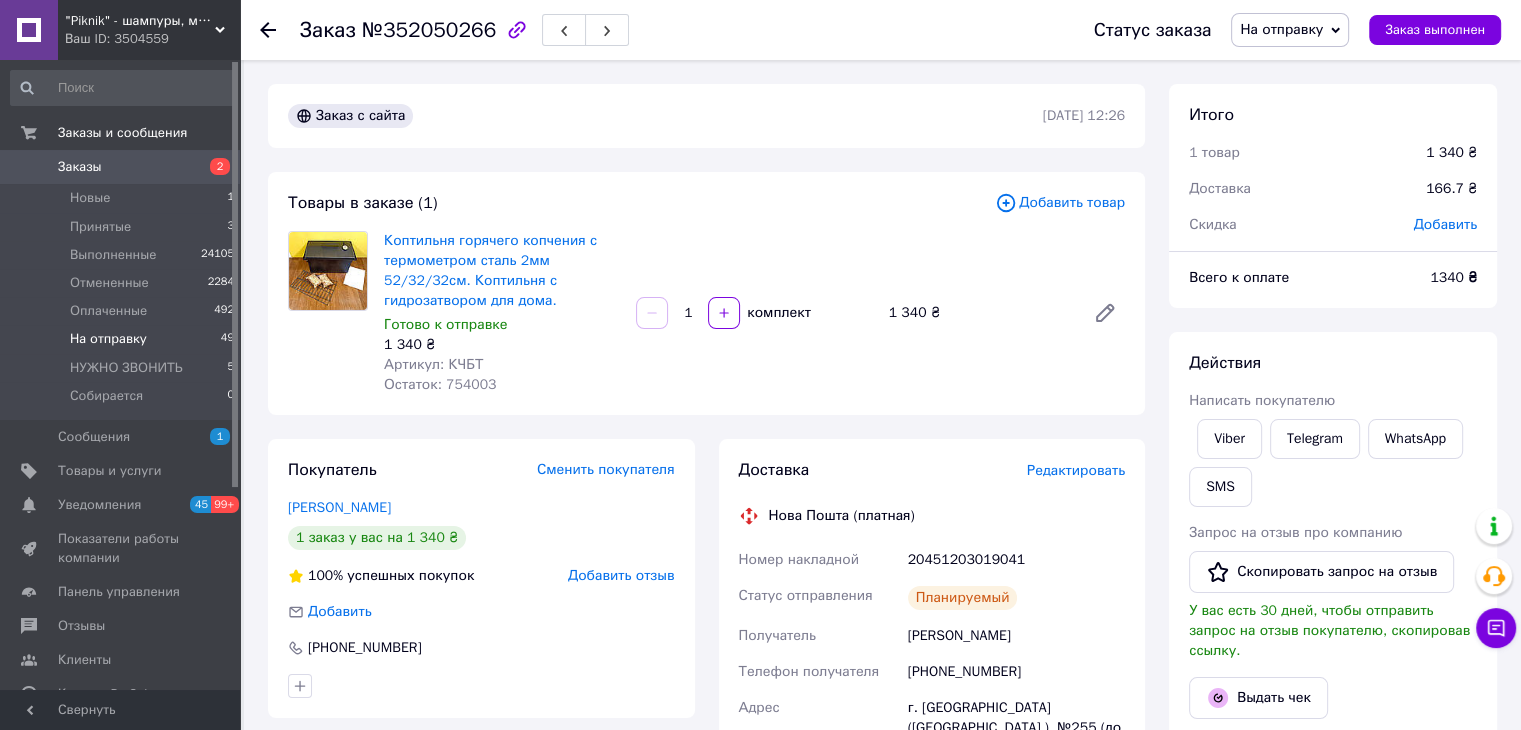 click on "На отправку" at bounding box center [108, 339] 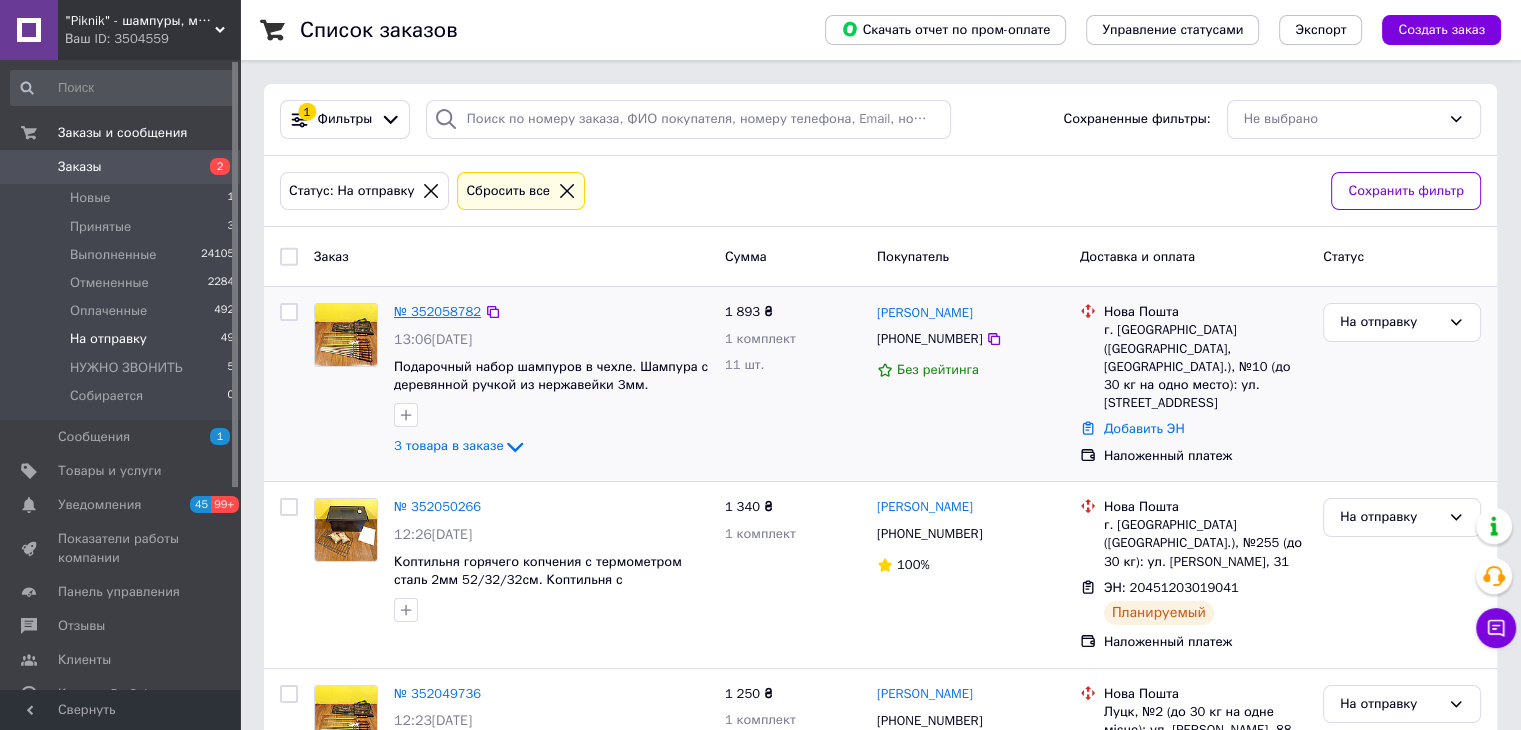 click on "№ 352058782" at bounding box center (437, 311) 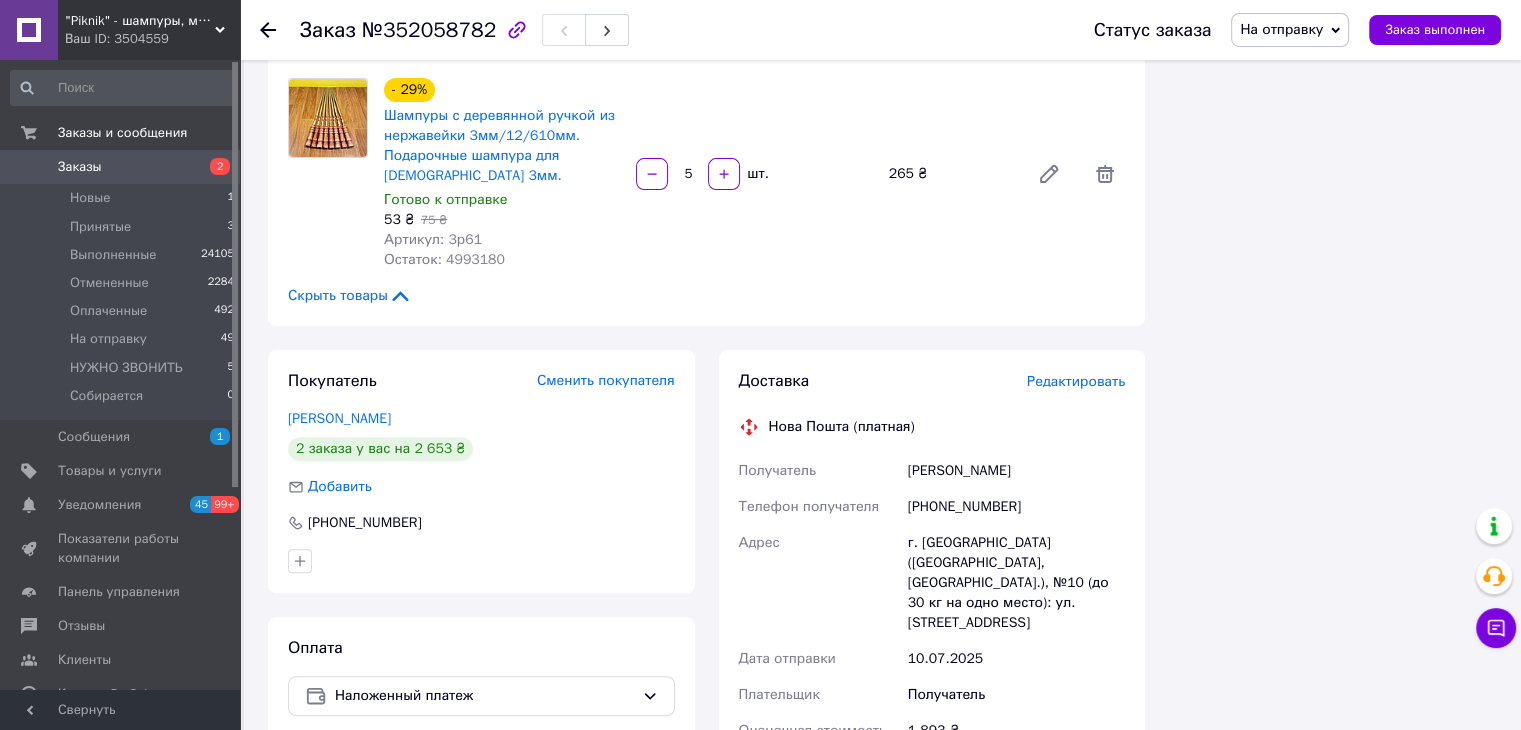 scroll, scrollTop: 637, scrollLeft: 0, axis: vertical 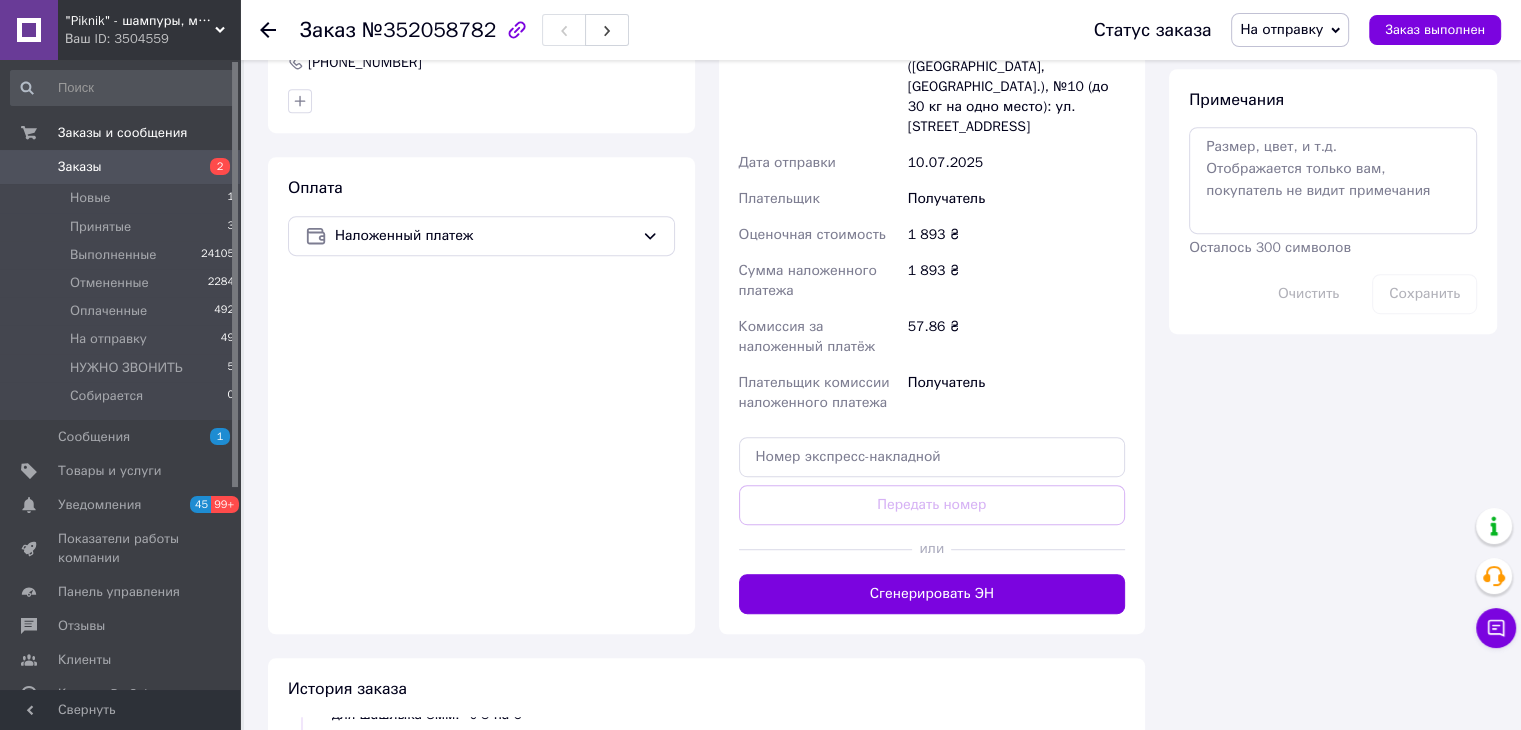 click on "Доставка Редактировать Нова Пошта (платная) Получатель [PERSON_NAME] Телефон получателя [PHONE_NUMBER] Адрес г. [GEOGRAPHIC_DATA] ([GEOGRAPHIC_DATA], [GEOGRAPHIC_DATA].), №10 (до 30 кг на одно место): ул. Водограйная, 7А Дата отправки [DATE] Плательщик Получатель Оценочная стоимость 1 893 ₴ Сумма наложенного платежа 1 893 ₴ Комиссия за наложенный платёж 57.86 ₴ Плательщик комиссии наложенного платежа Получатель Передать номер или Сгенерировать ЭН Плательщик Получатель Отправитель Фамилия получателя [PERSON_NAME] Имя получателя [PERSON_NAME] Отчество получателя Телефон получателя Груз" at bounding box center (932, 244) 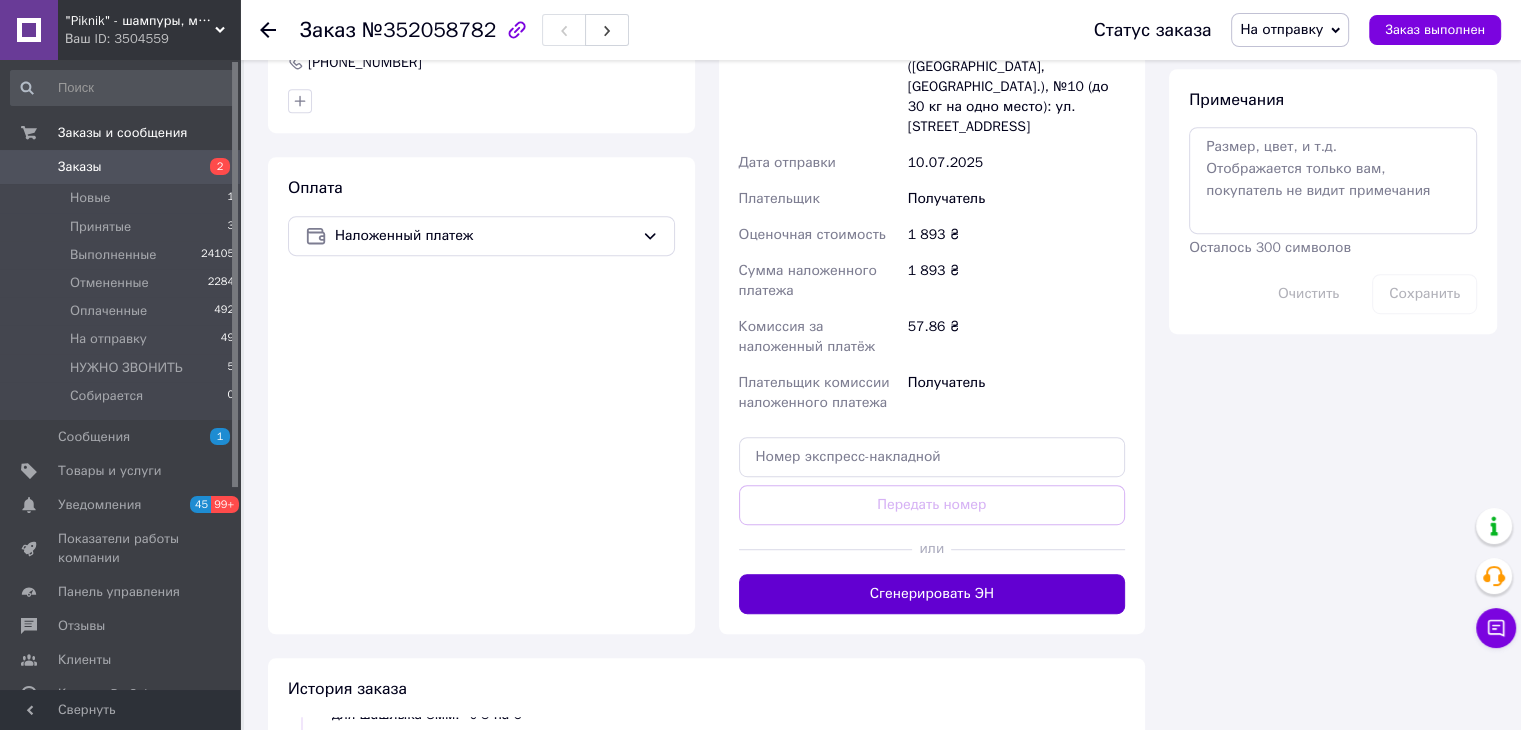 click on "Сгенерировать ЭН" at bounding box center (932, 594) 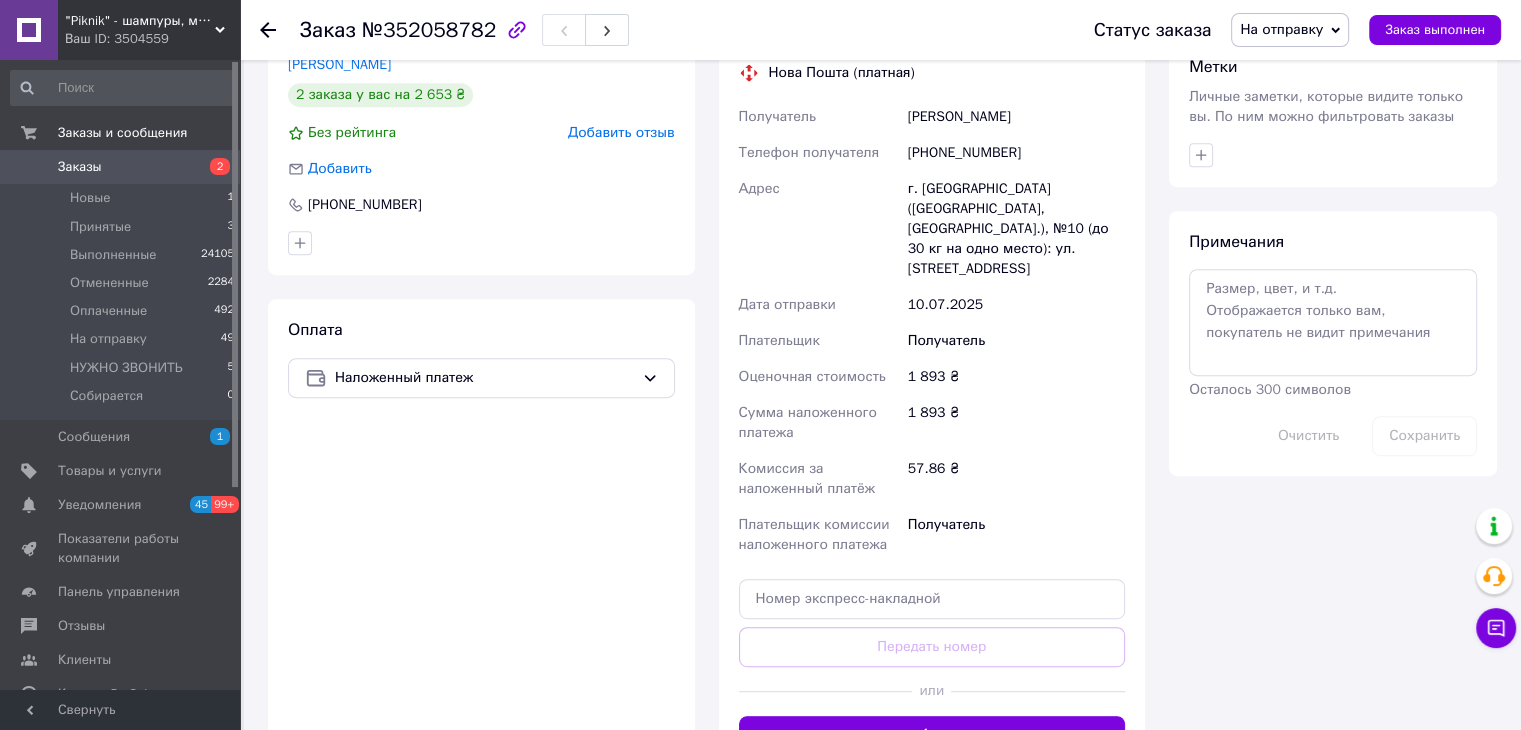 scroll, scrollTop: 737, scrollLeft: 0, axis: vertical 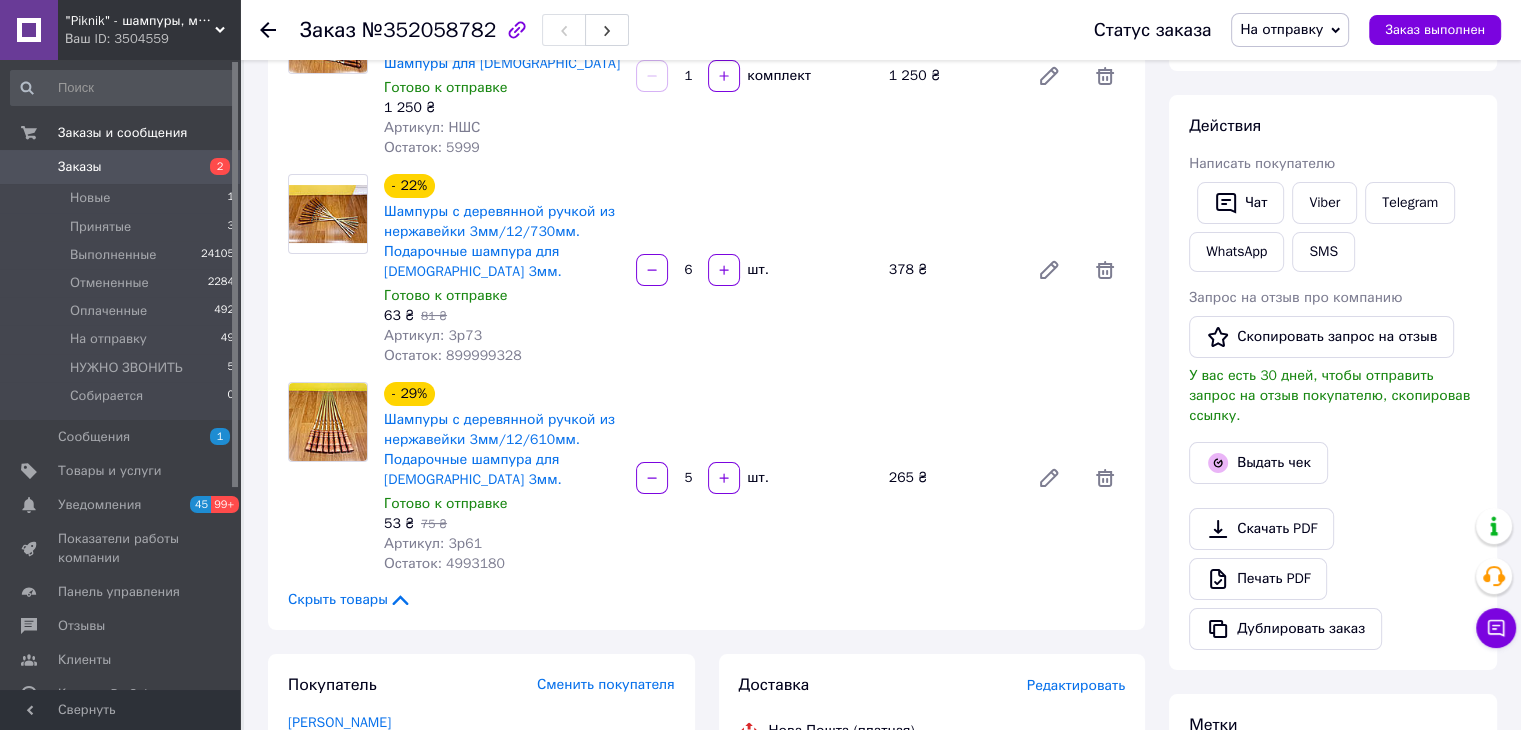 click 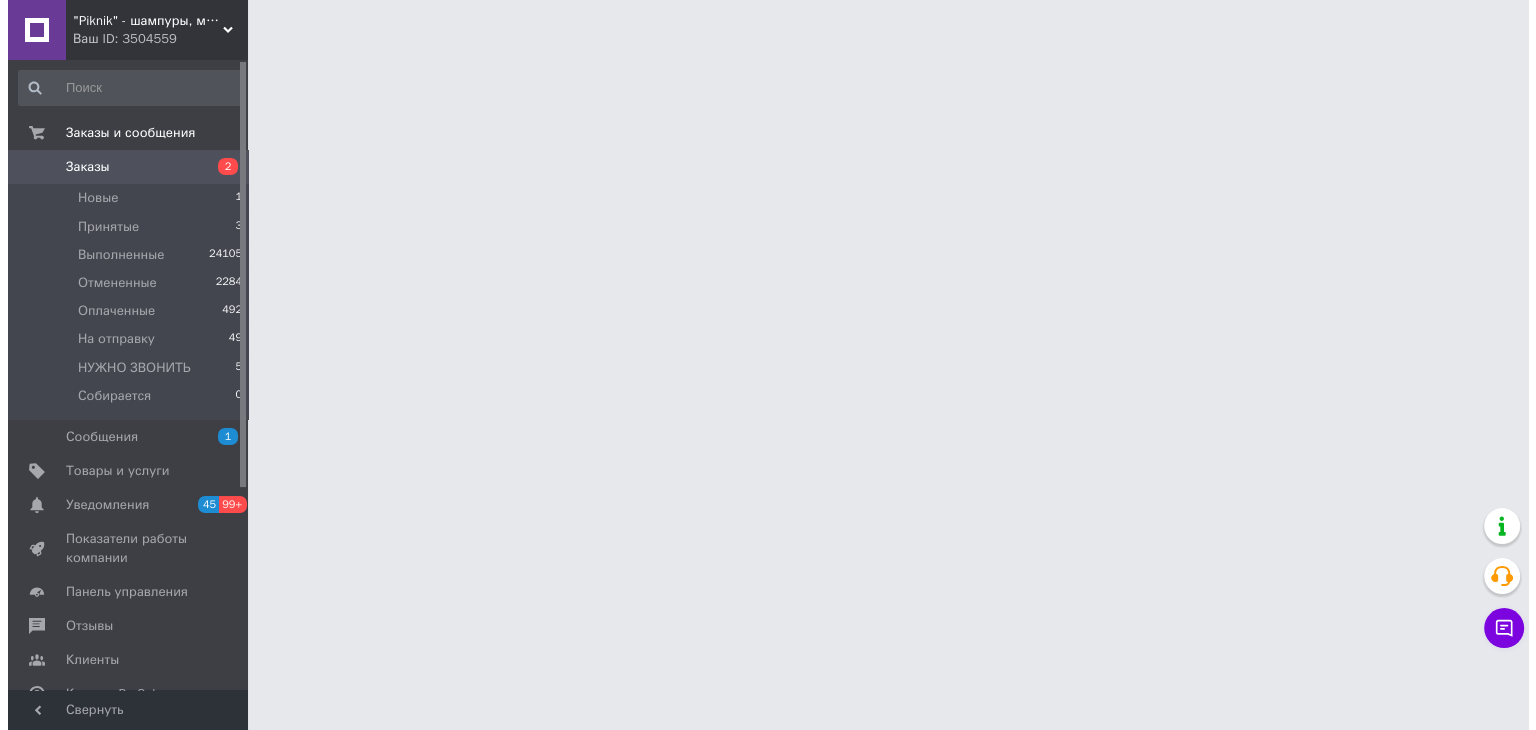 scroll, scrollTop: 0, scrollLeft: 0, axis: both 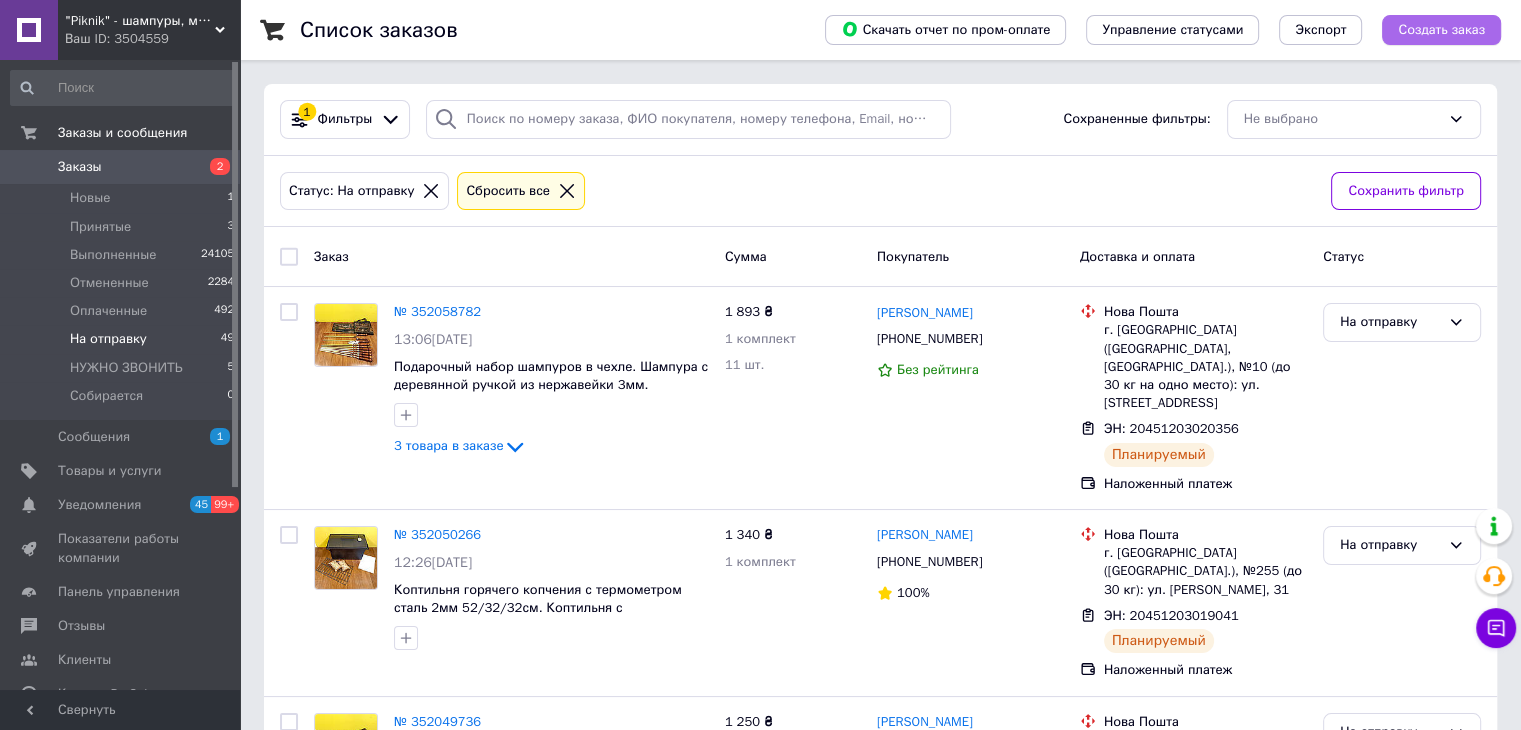 click on "Создать заказ" at bounding box center [1441, 30] 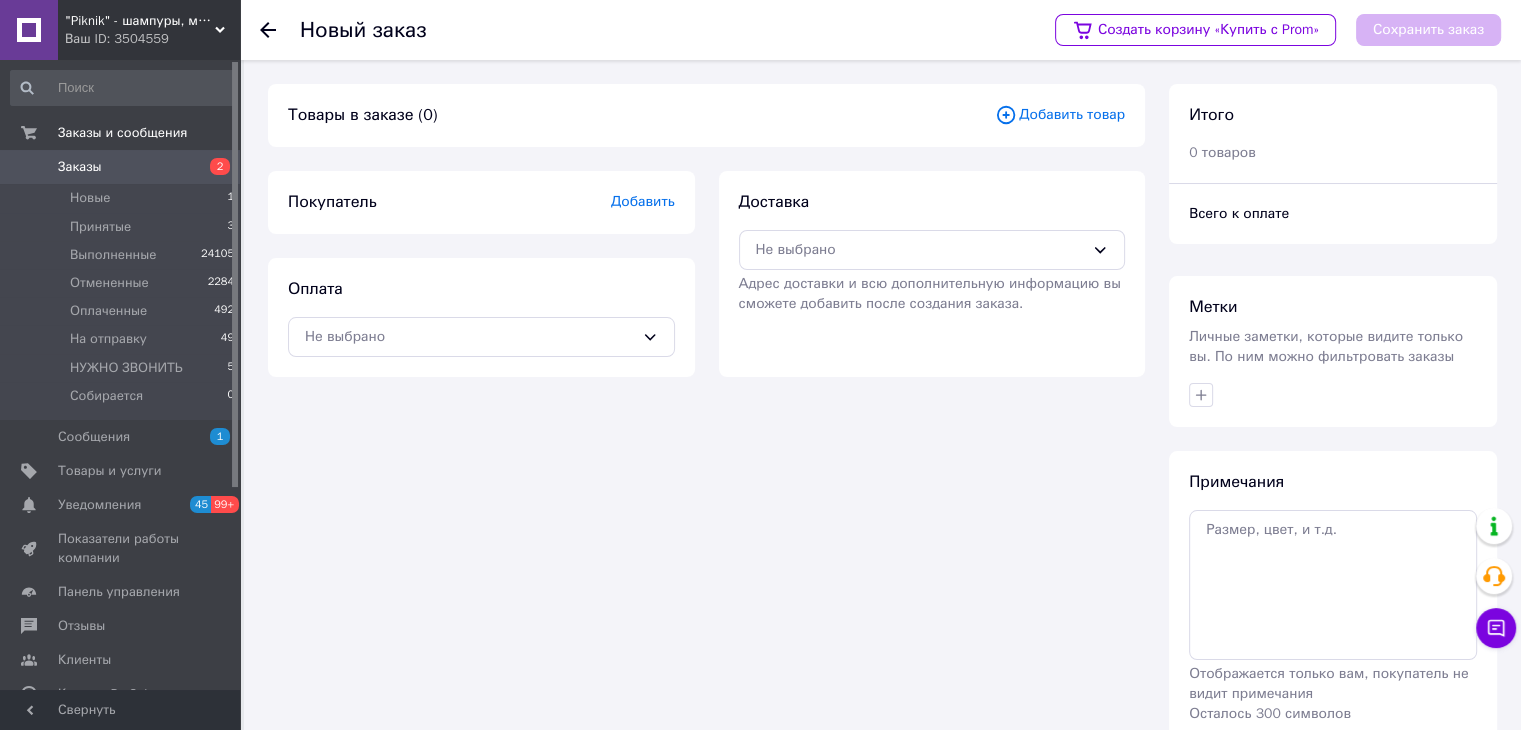 click on "Добавить товар" at bounding box center [1060, 115] 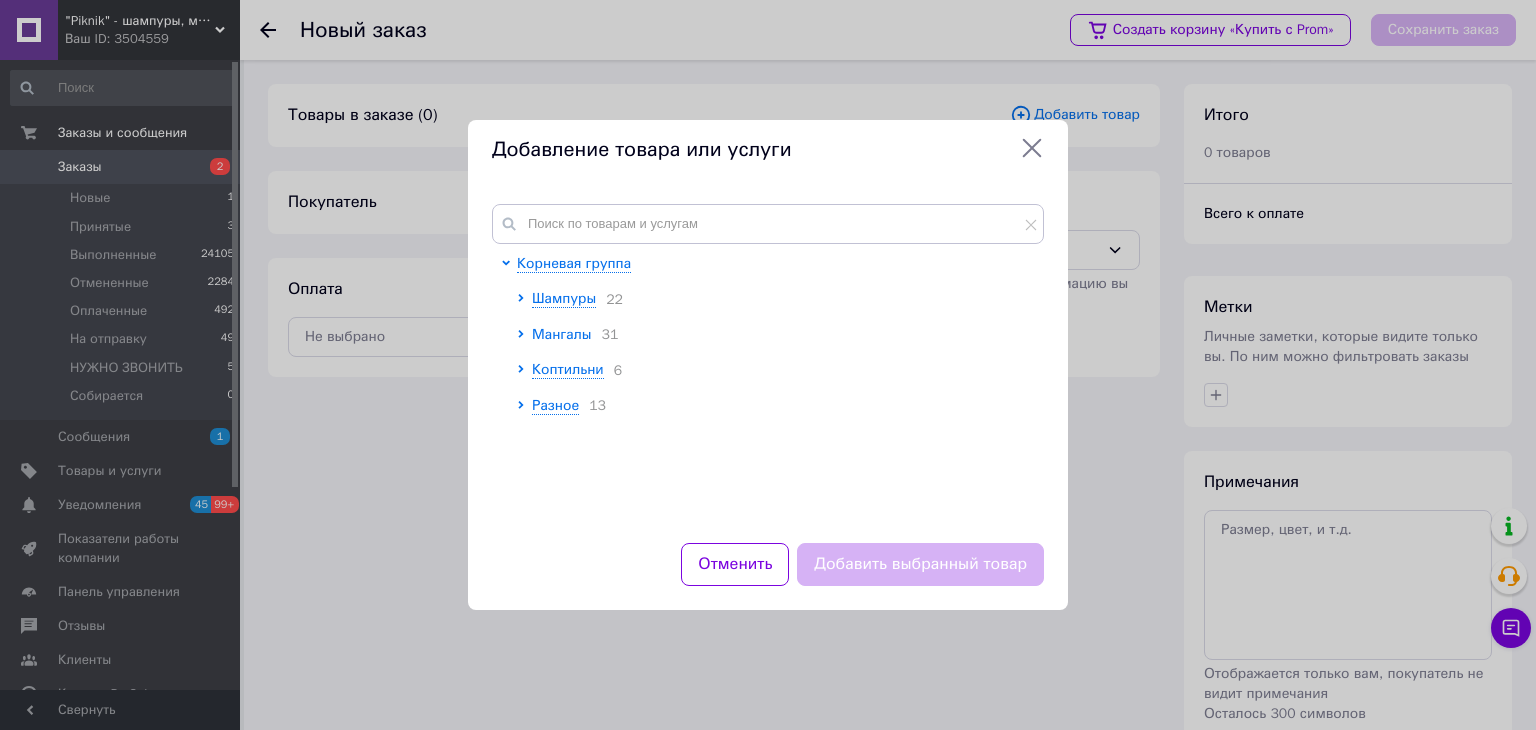 click on "Мангалы" at bounding box center [562, 334] 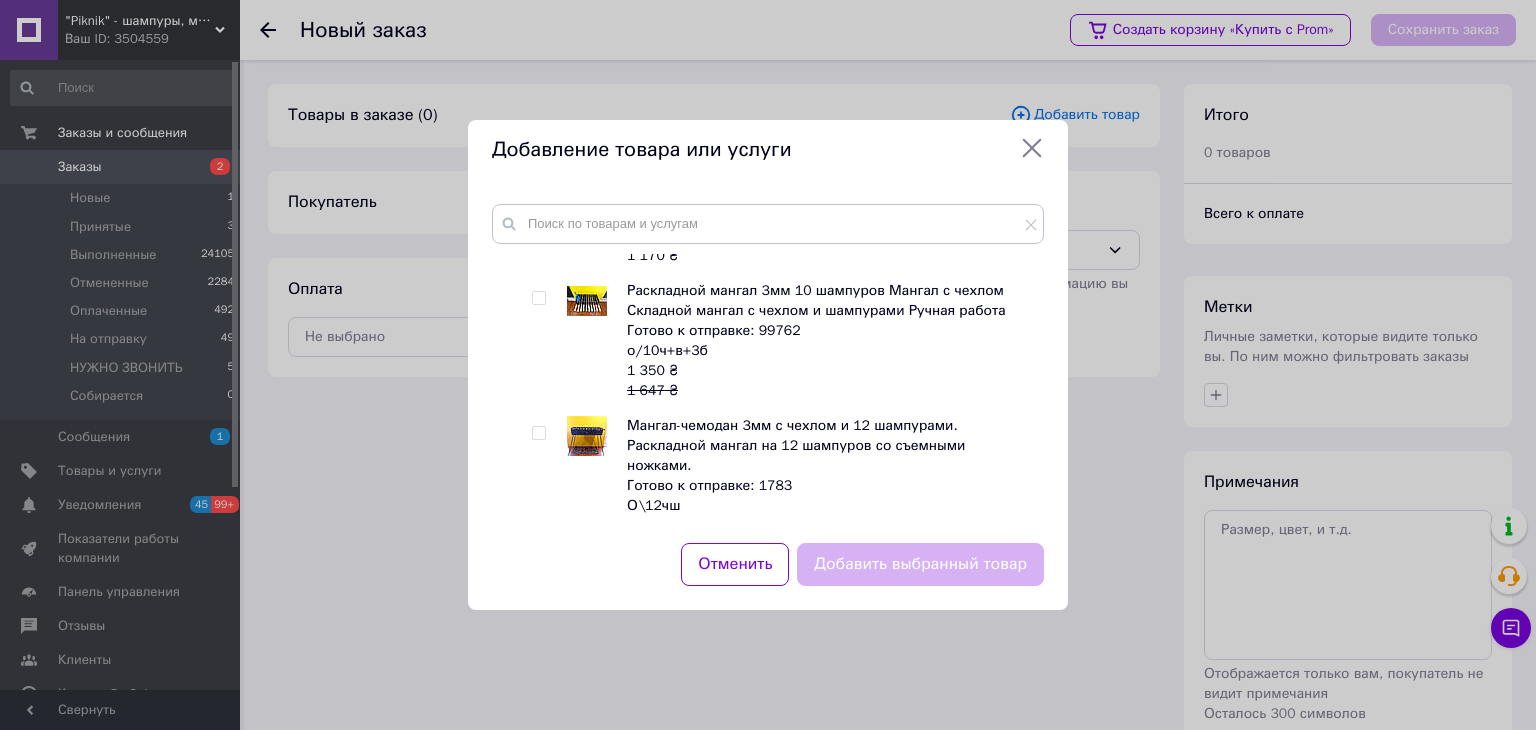 scroll, scrollTop: 500, scrollLeft: 0, axis: vertical 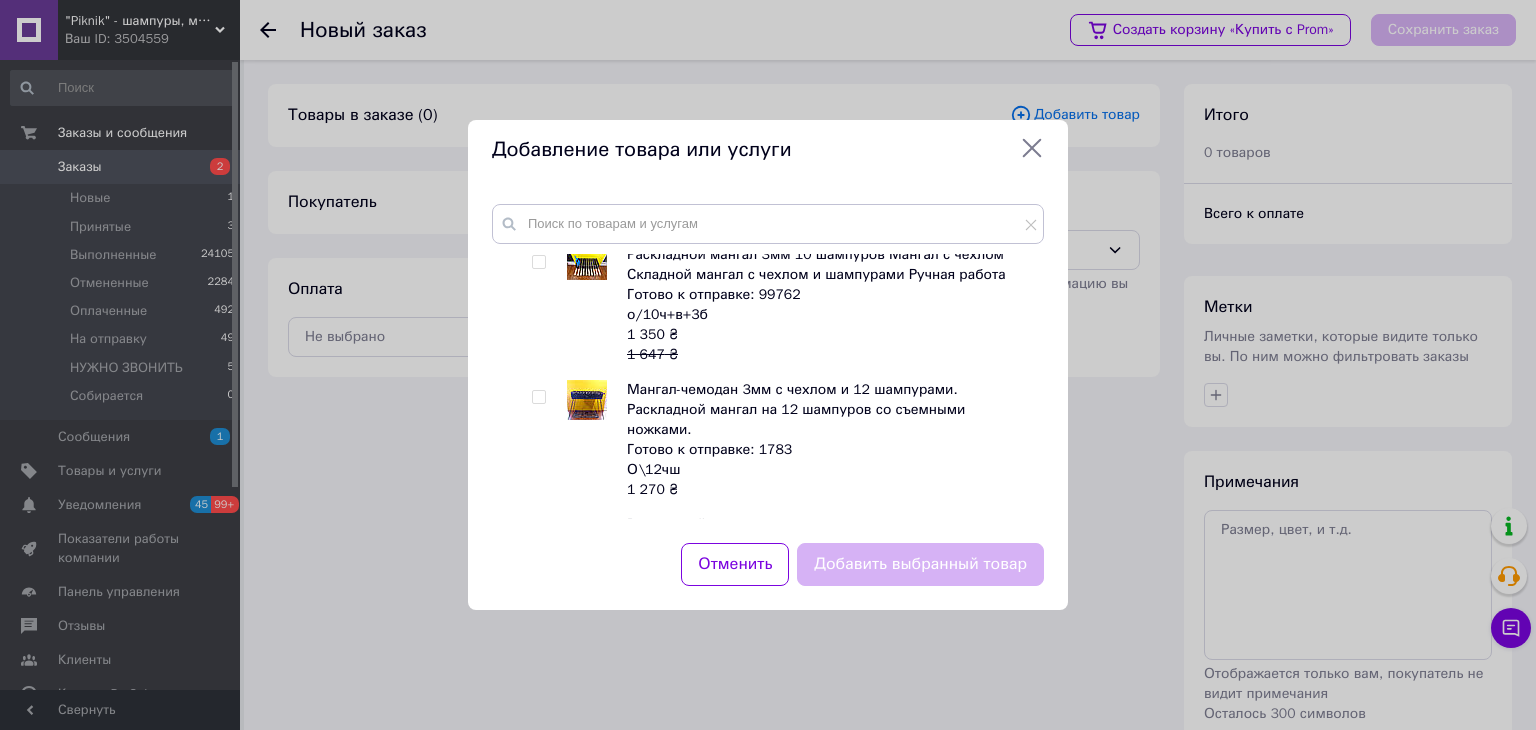 click at bounding box center (538, 397) 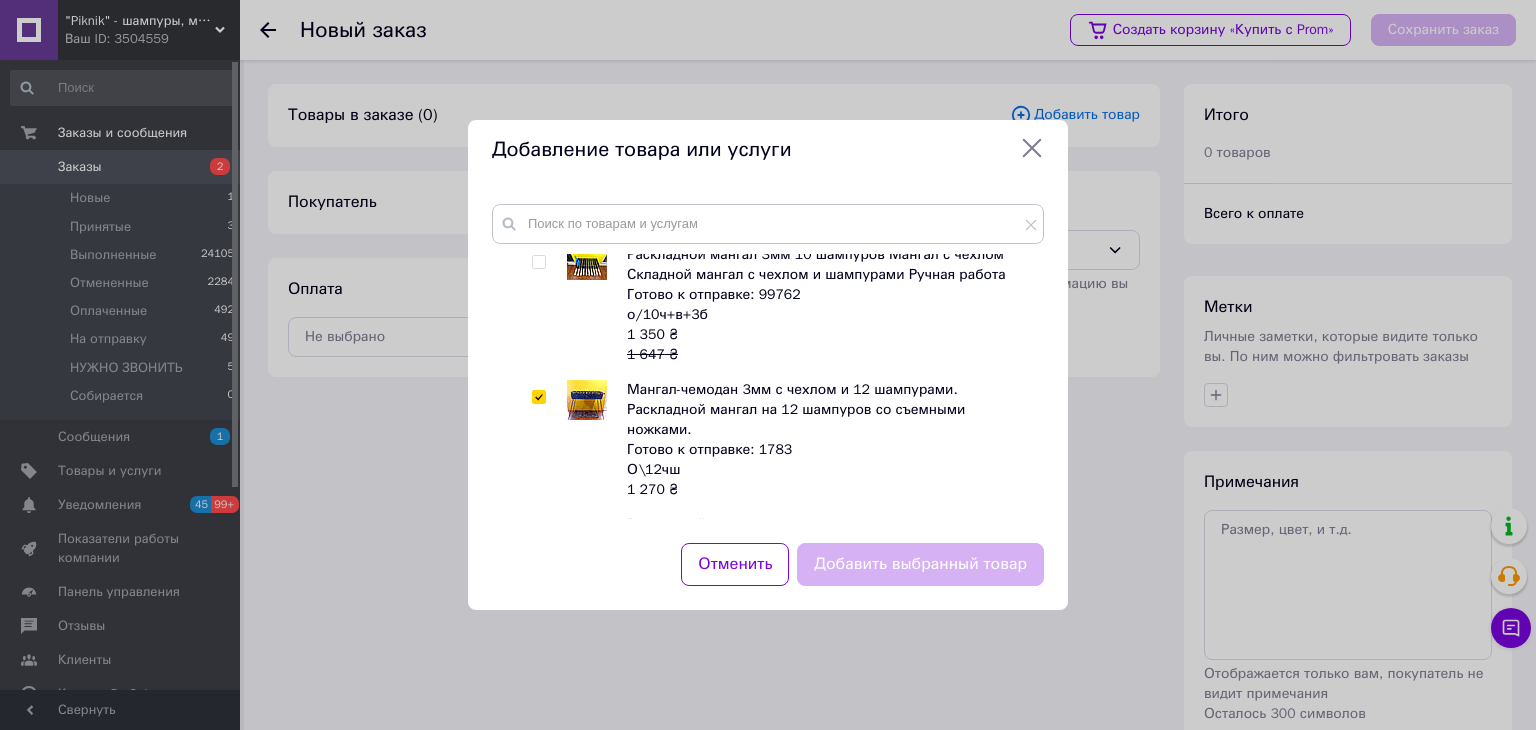 checkbox on "true" 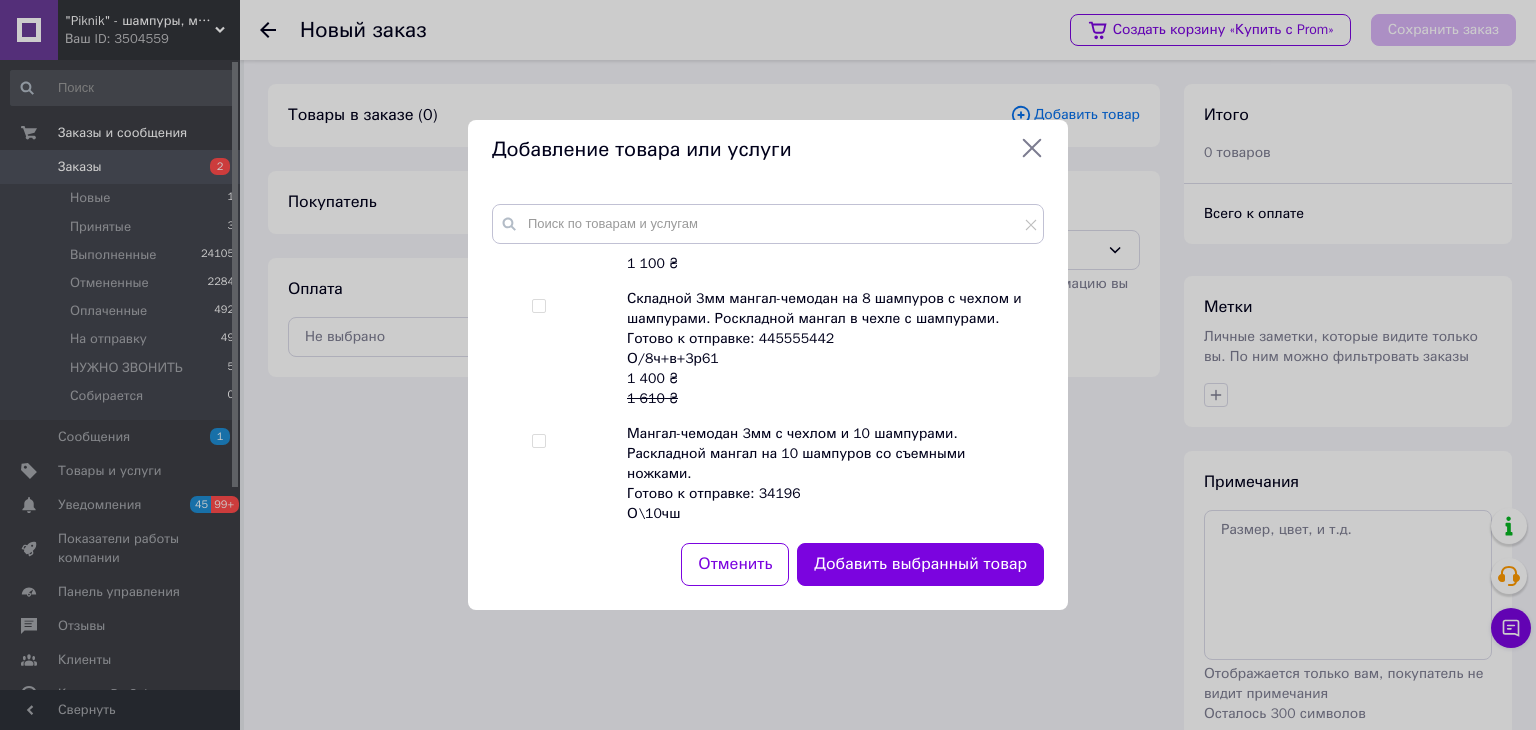 scroll, scrollTop: 0, scrollLeft: 0, axis: both 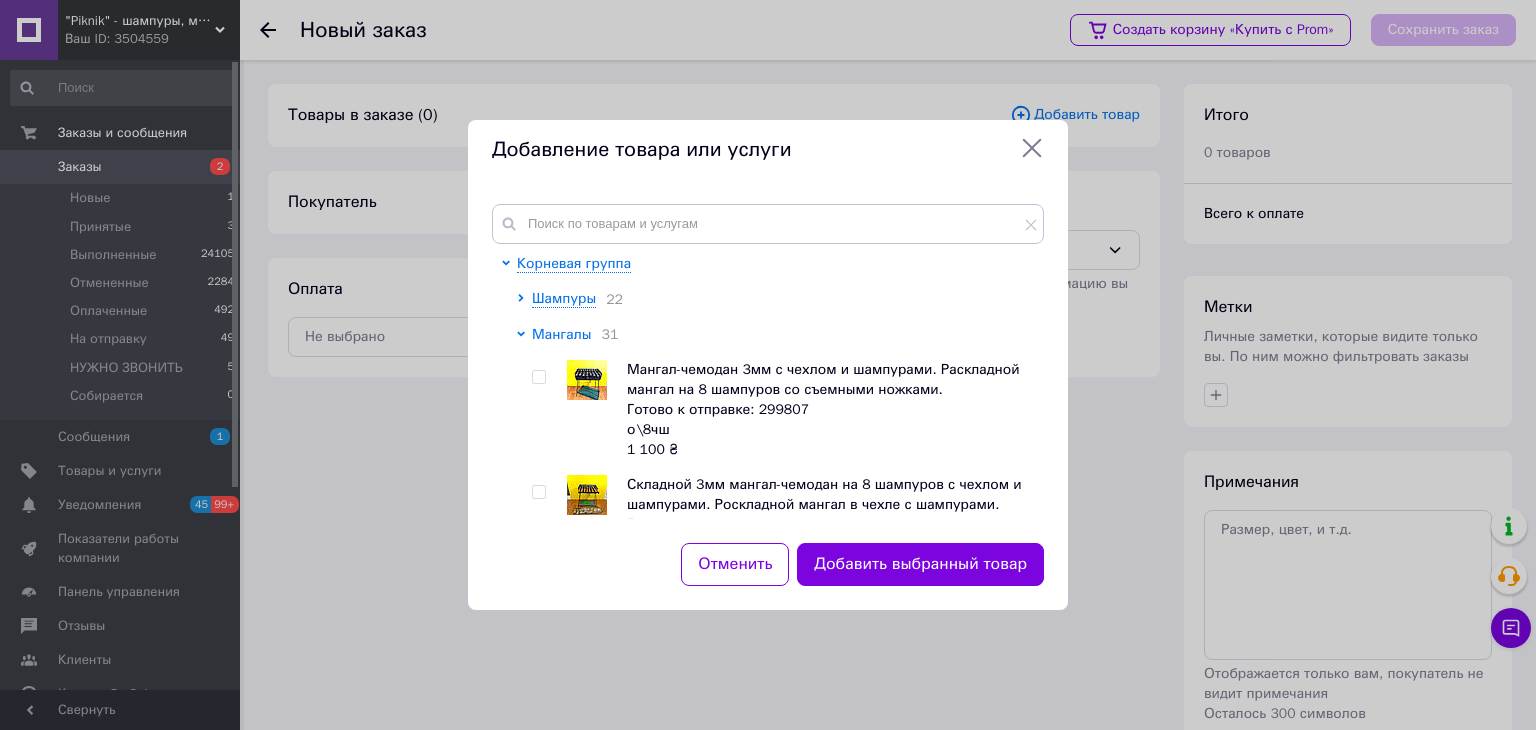 click 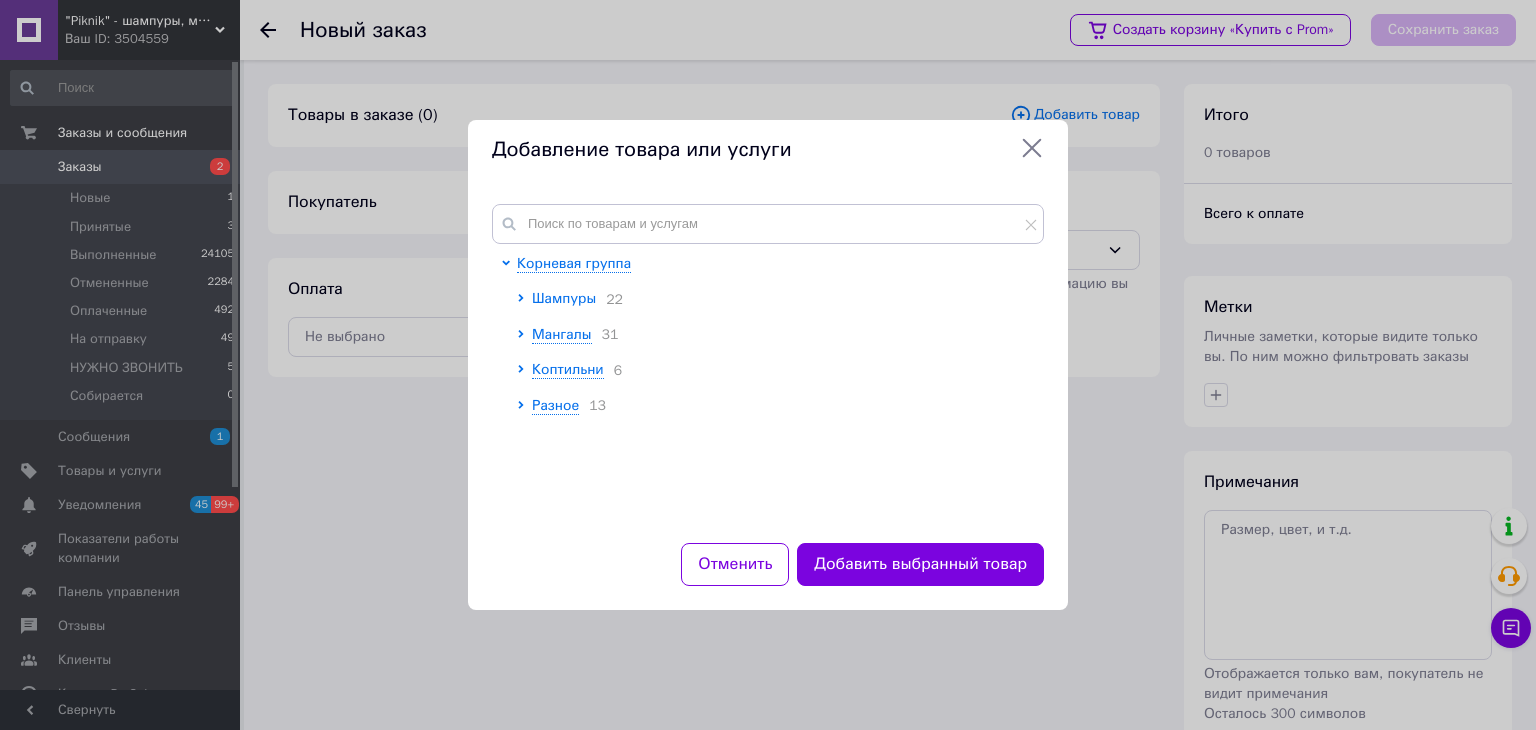 click 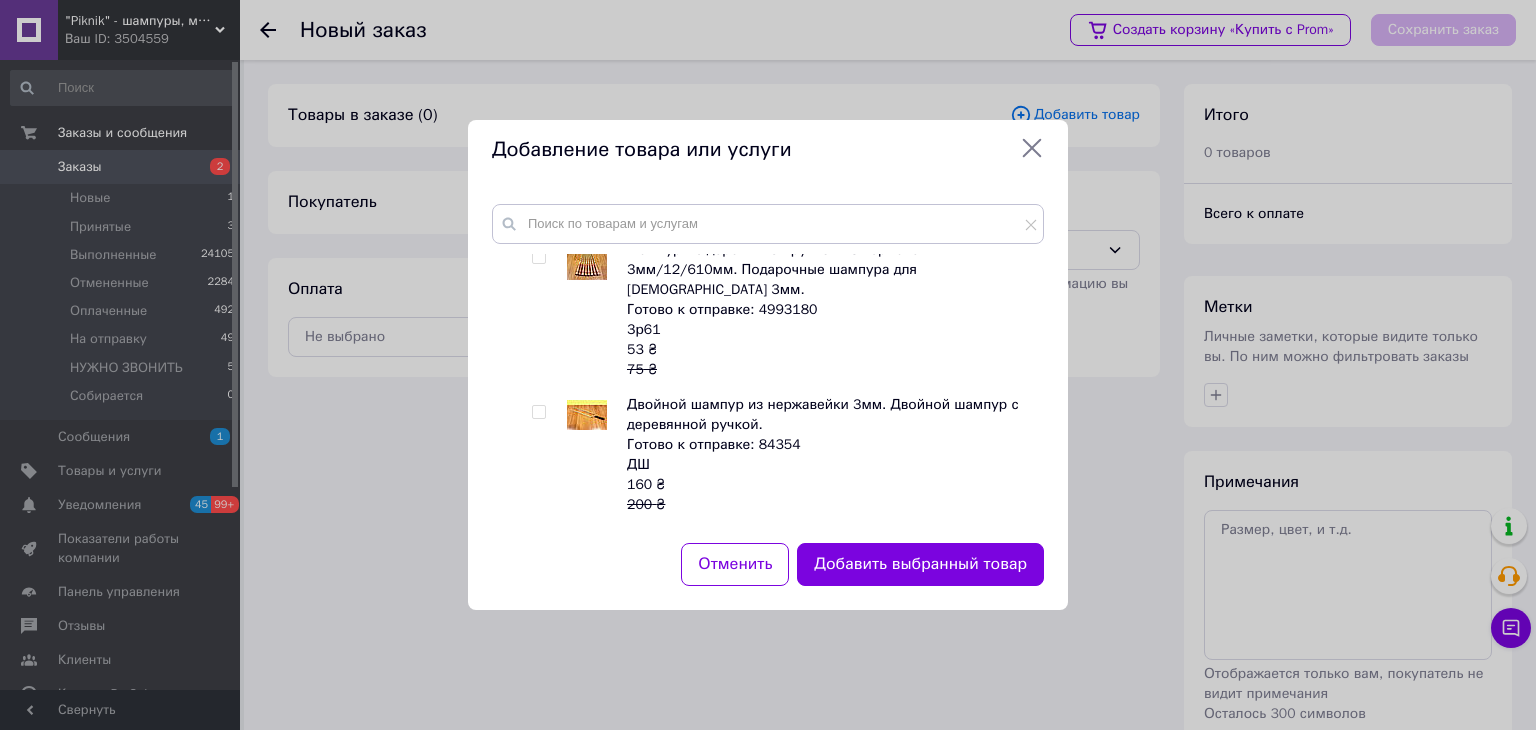 scroll, scrollTop: 2000, scrollLeft: 0, axis: vertical 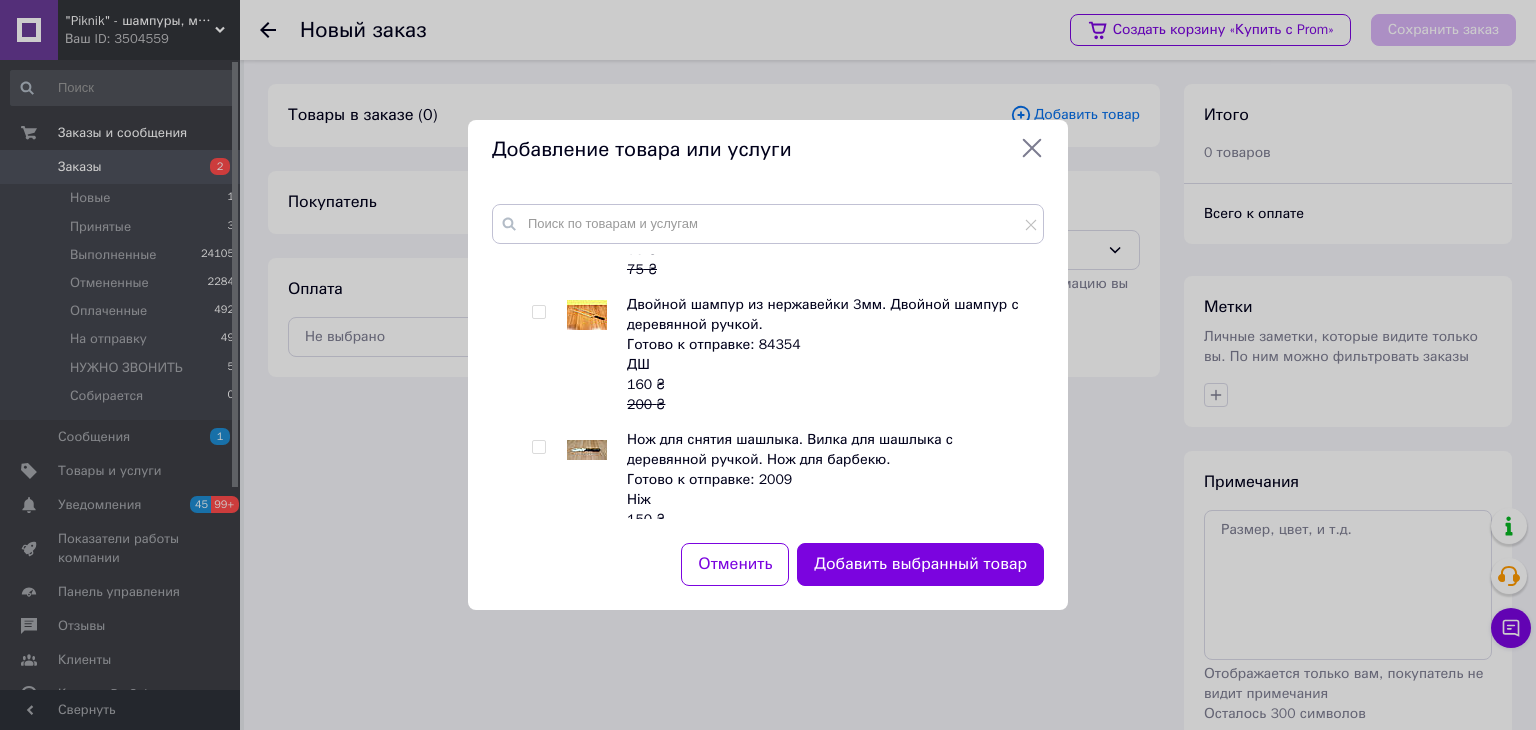 click at bounding box center (538, 447) 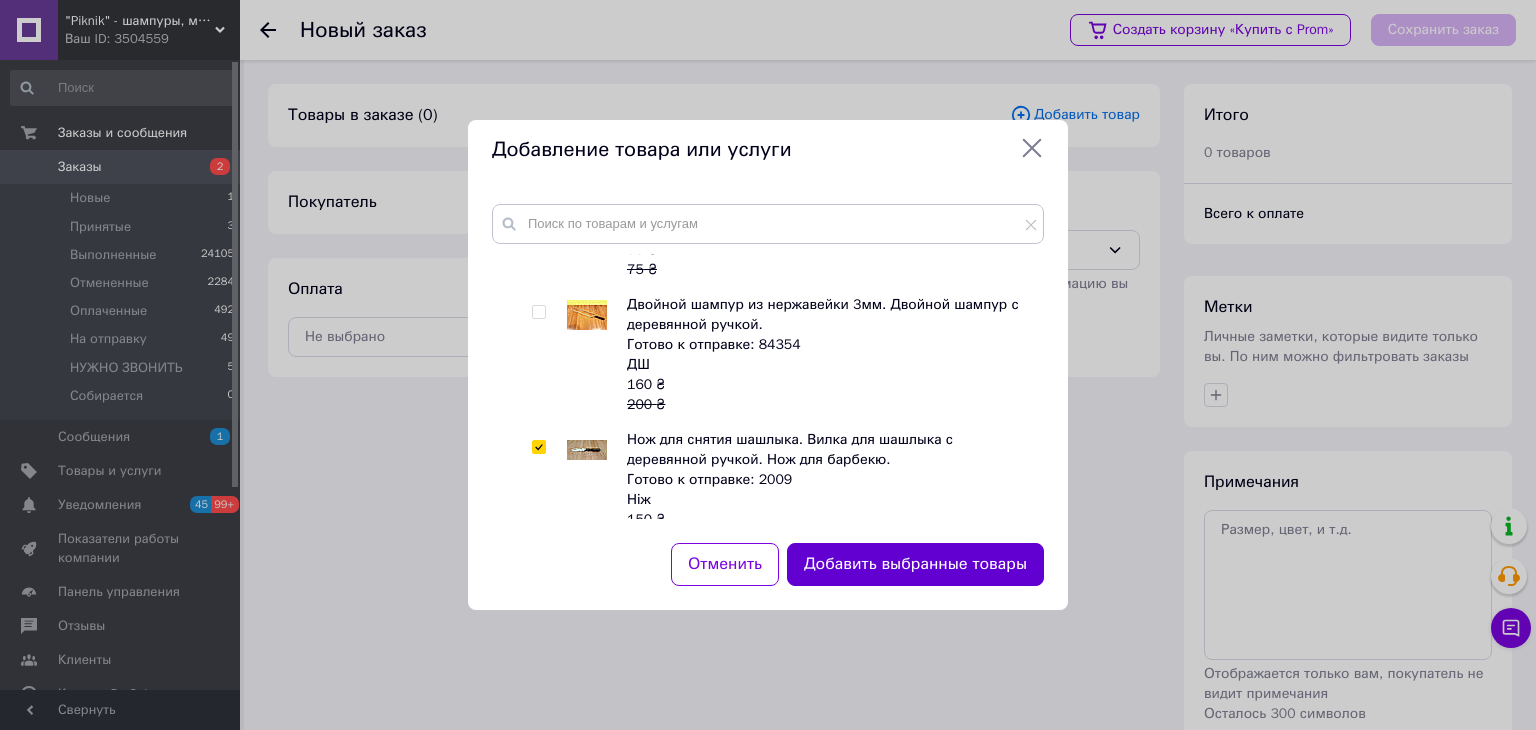 click on "Добавить выбранные товары" at bounding box center [915, 564] 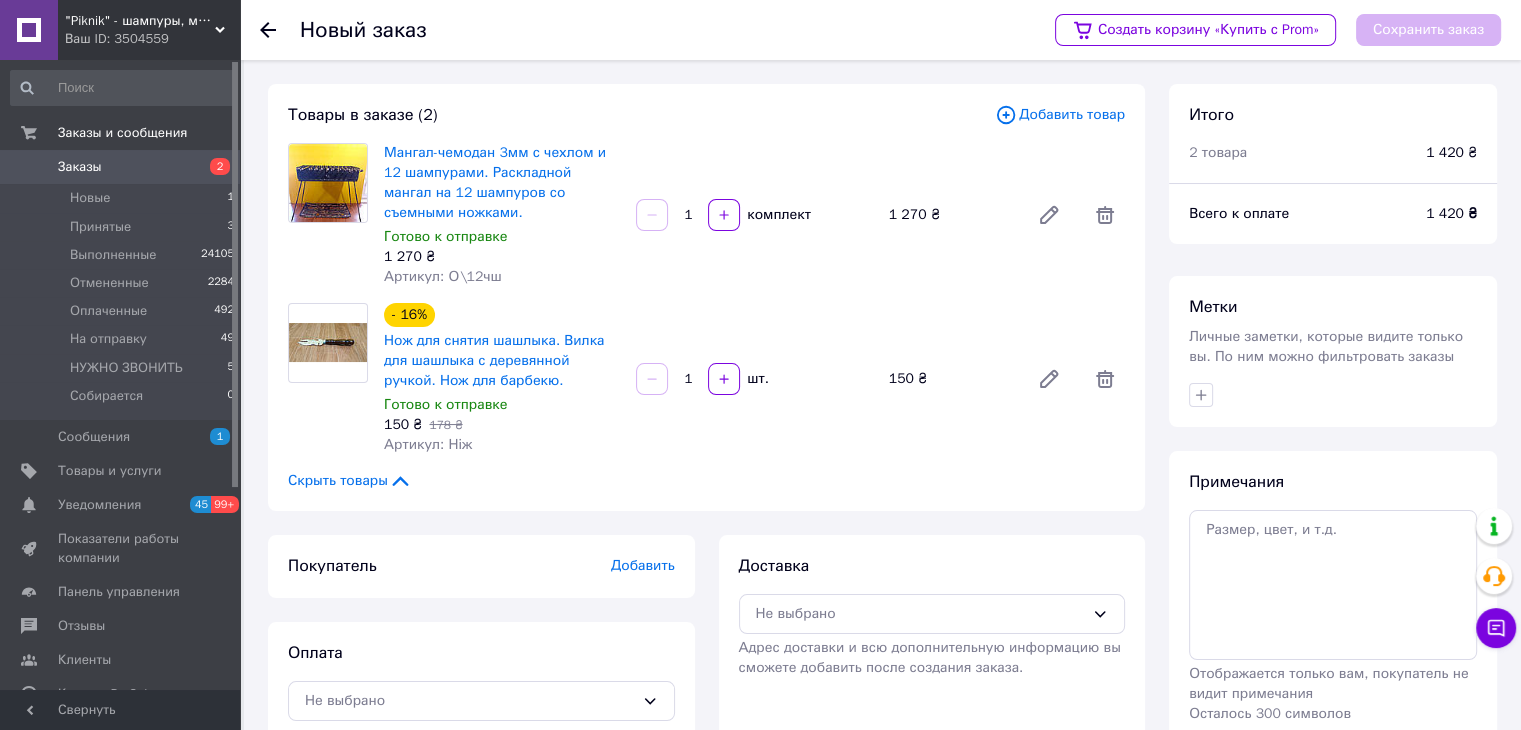 click on "Добавить товар" at bounding box center (1060, 115) 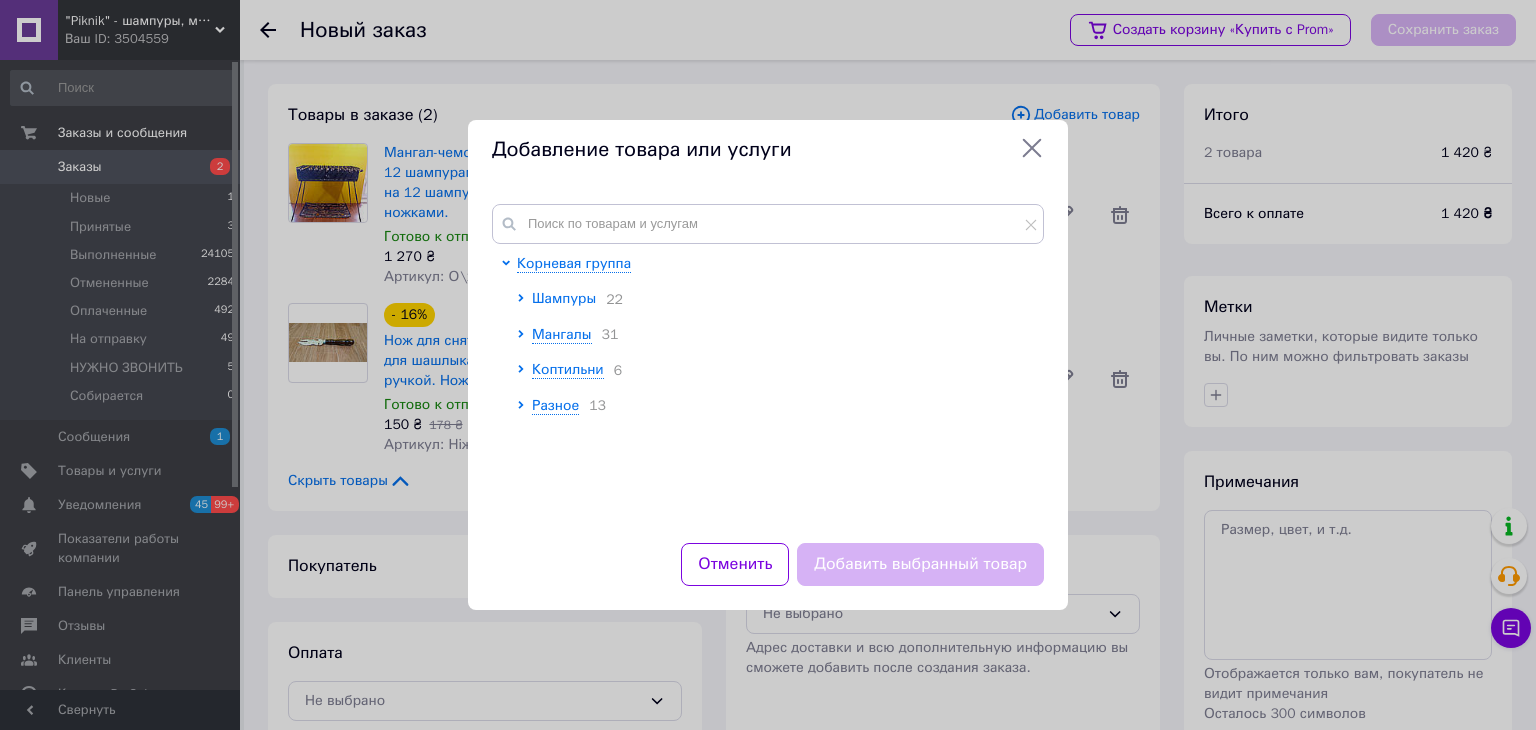 click on "Шампуры" at bounding box center (564, 298) 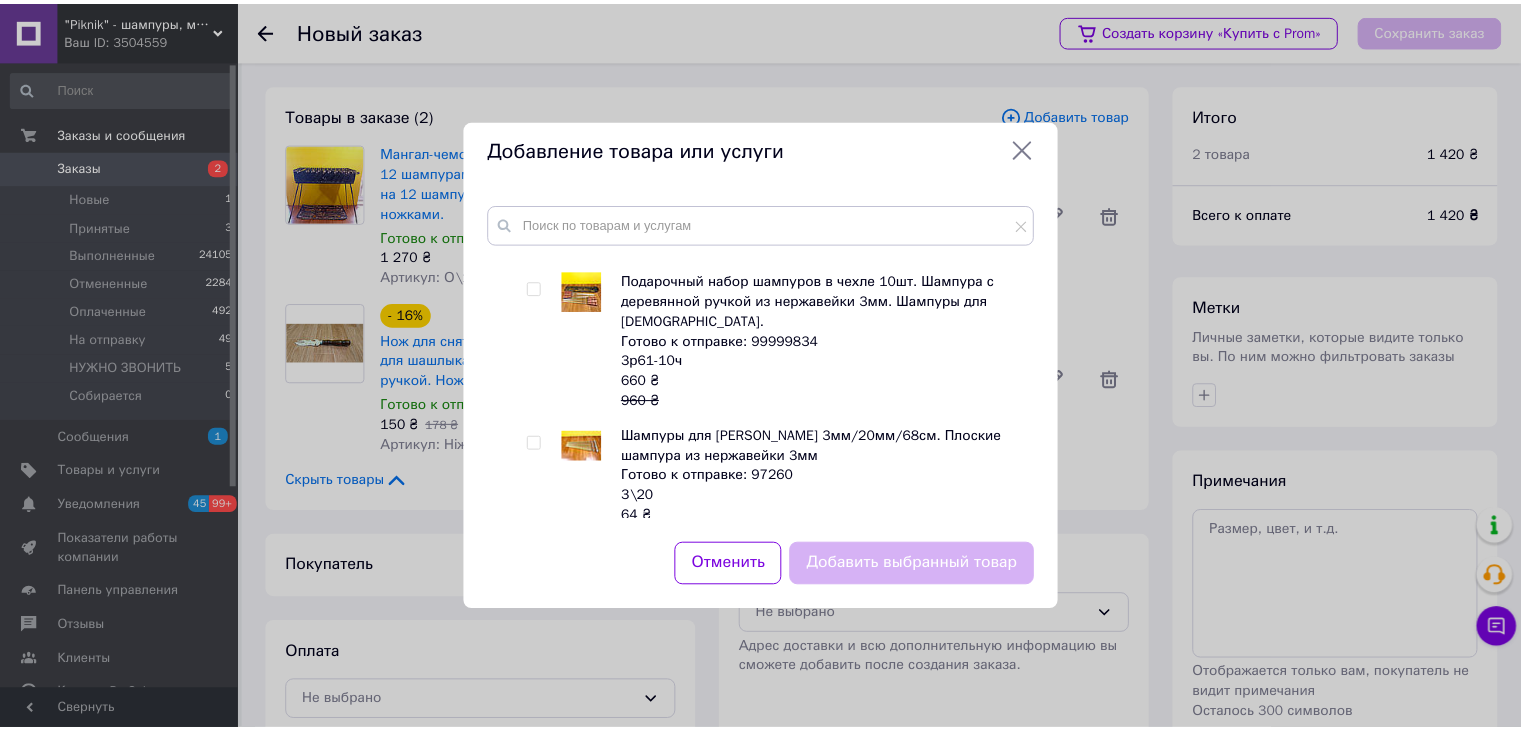 scroll, scrollTop: 800, scrollLeft: 0, axis: vertical 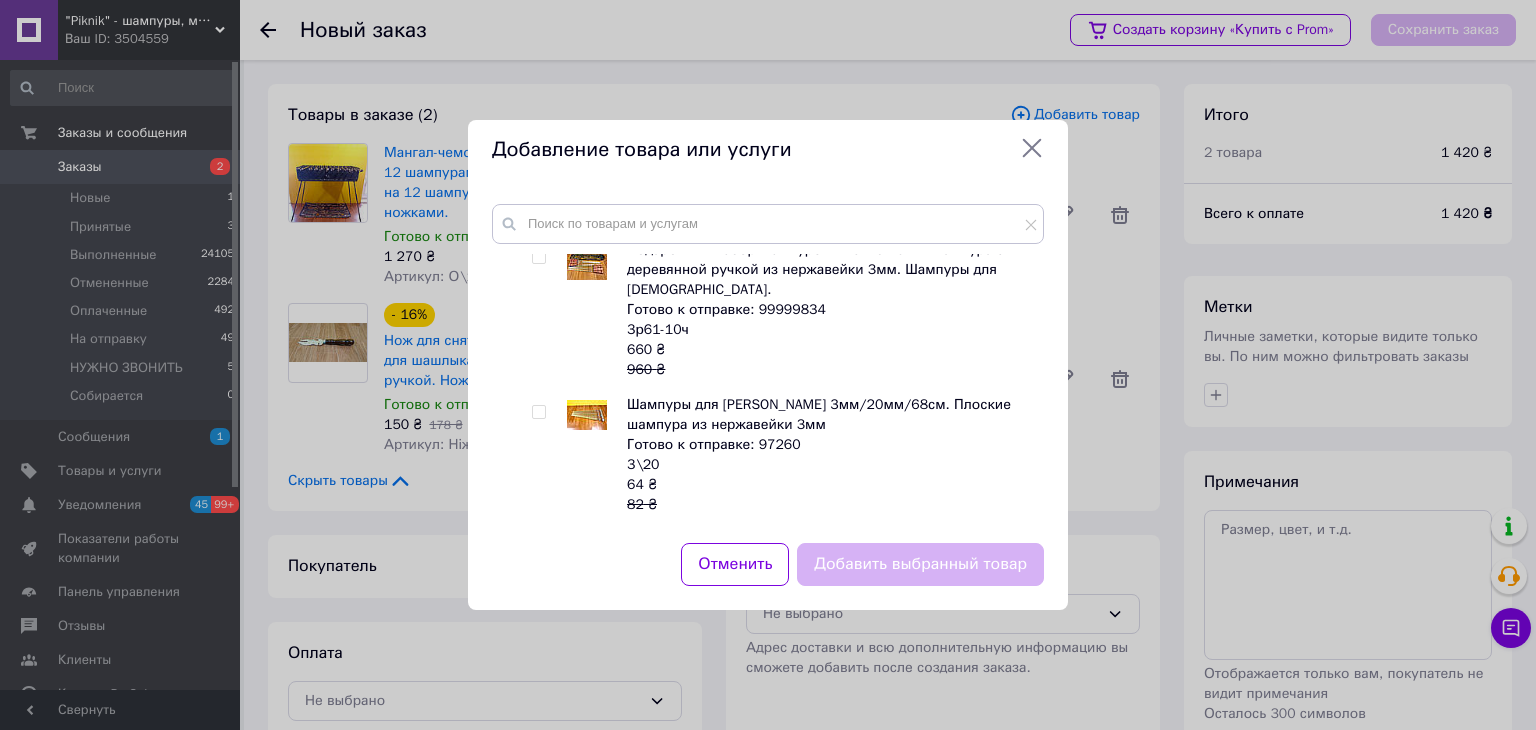 click at bounding box center (538, 412) 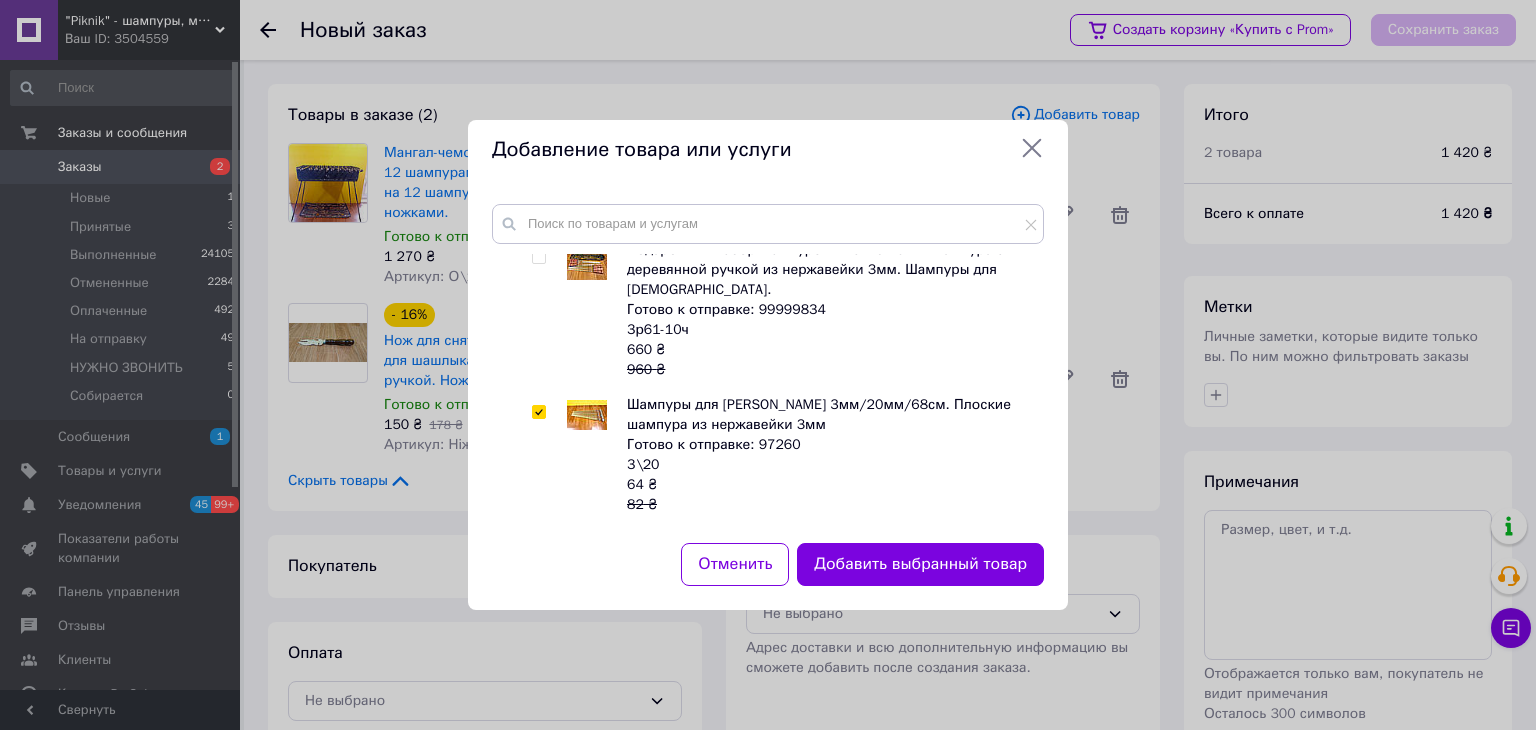 click on "Добавить выбранный товар" at bounding box center (920, 564) 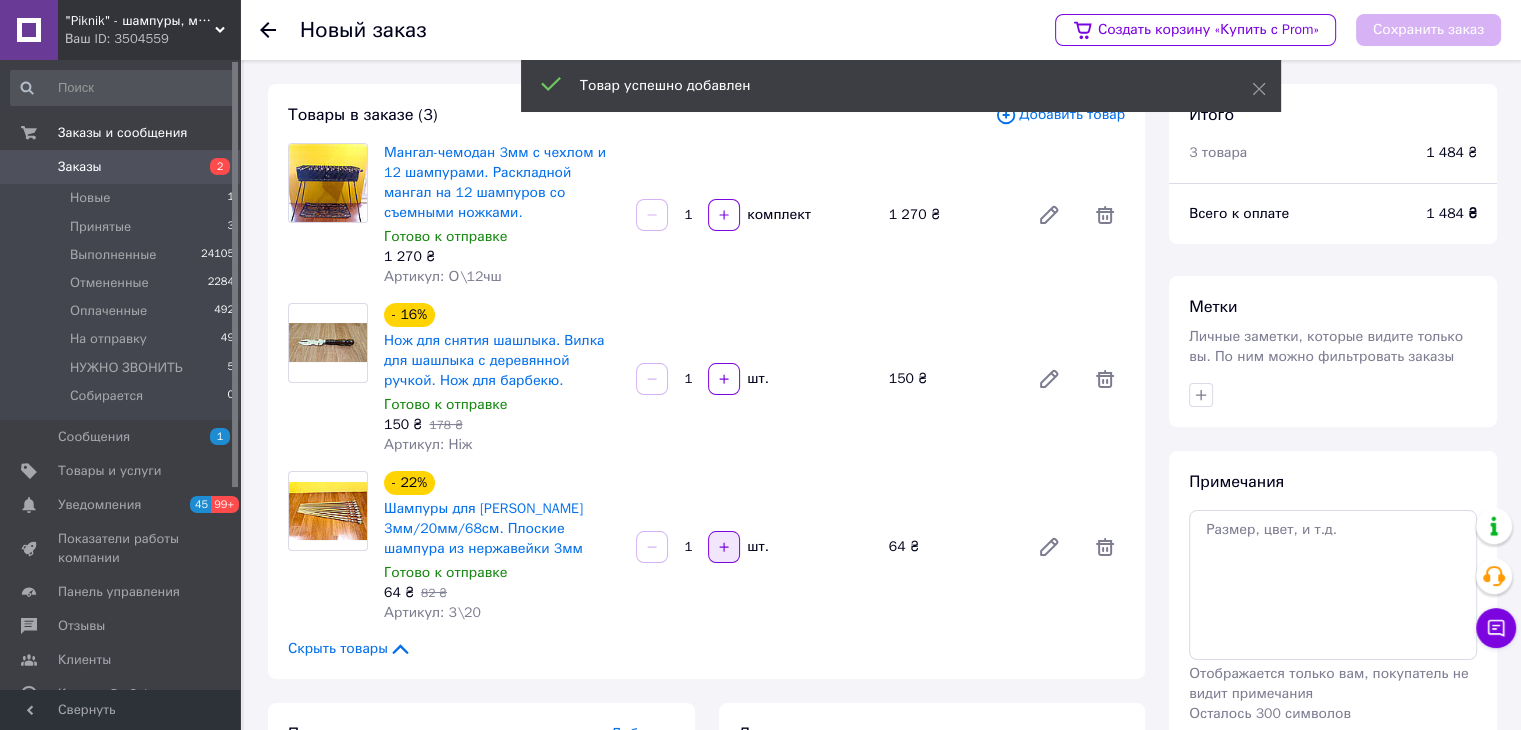 click 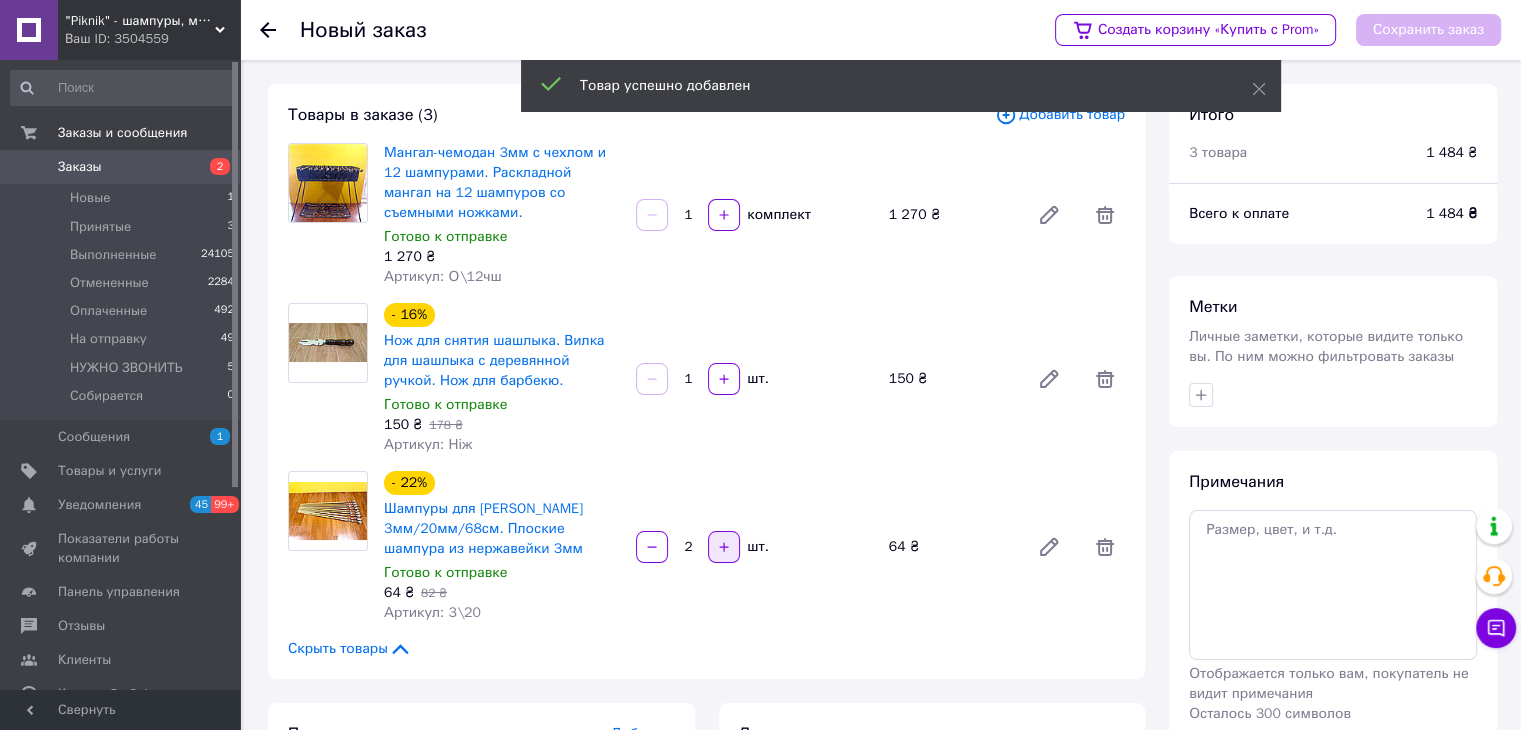 click 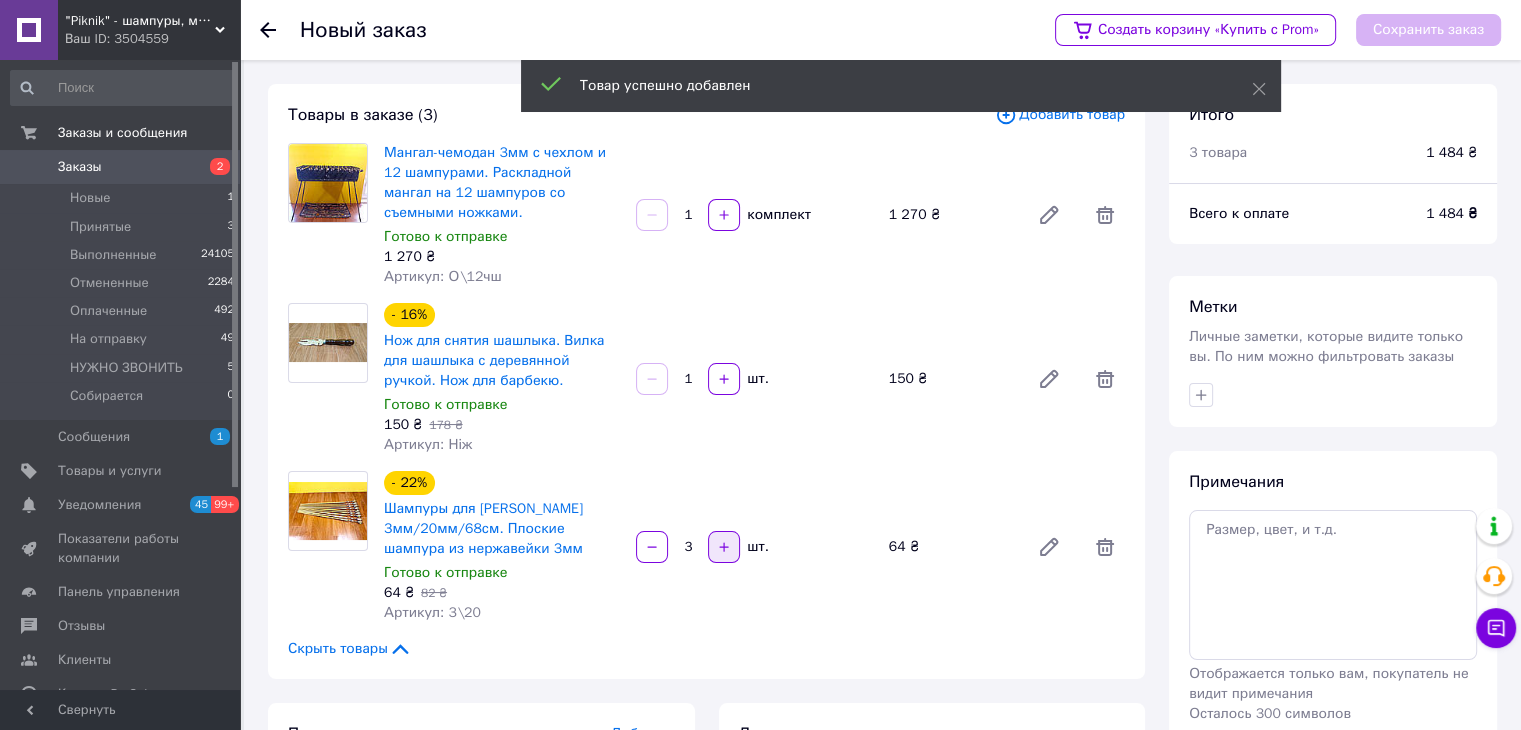 click 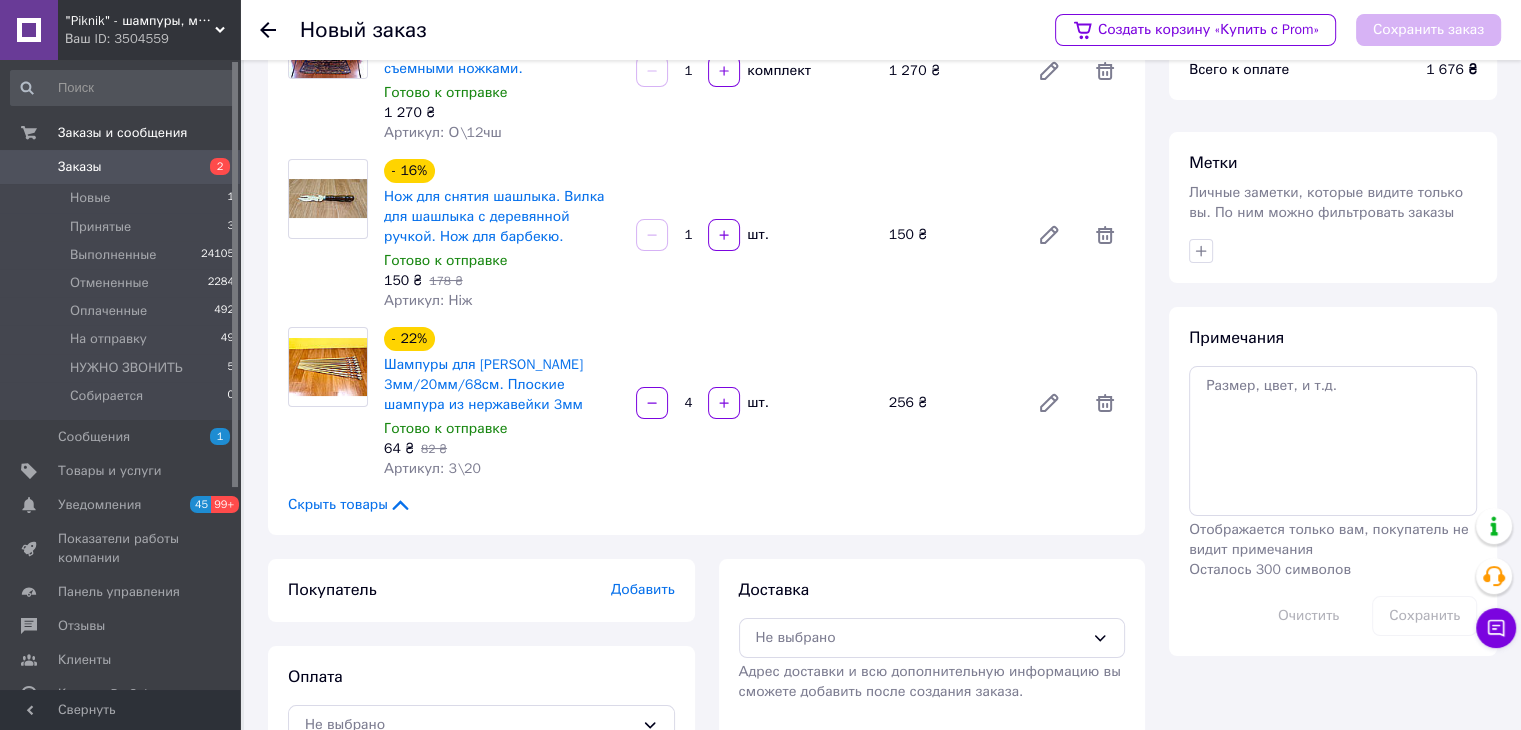 scroll, scrollTop: 204, scrollLeft: 0, axis: vertical 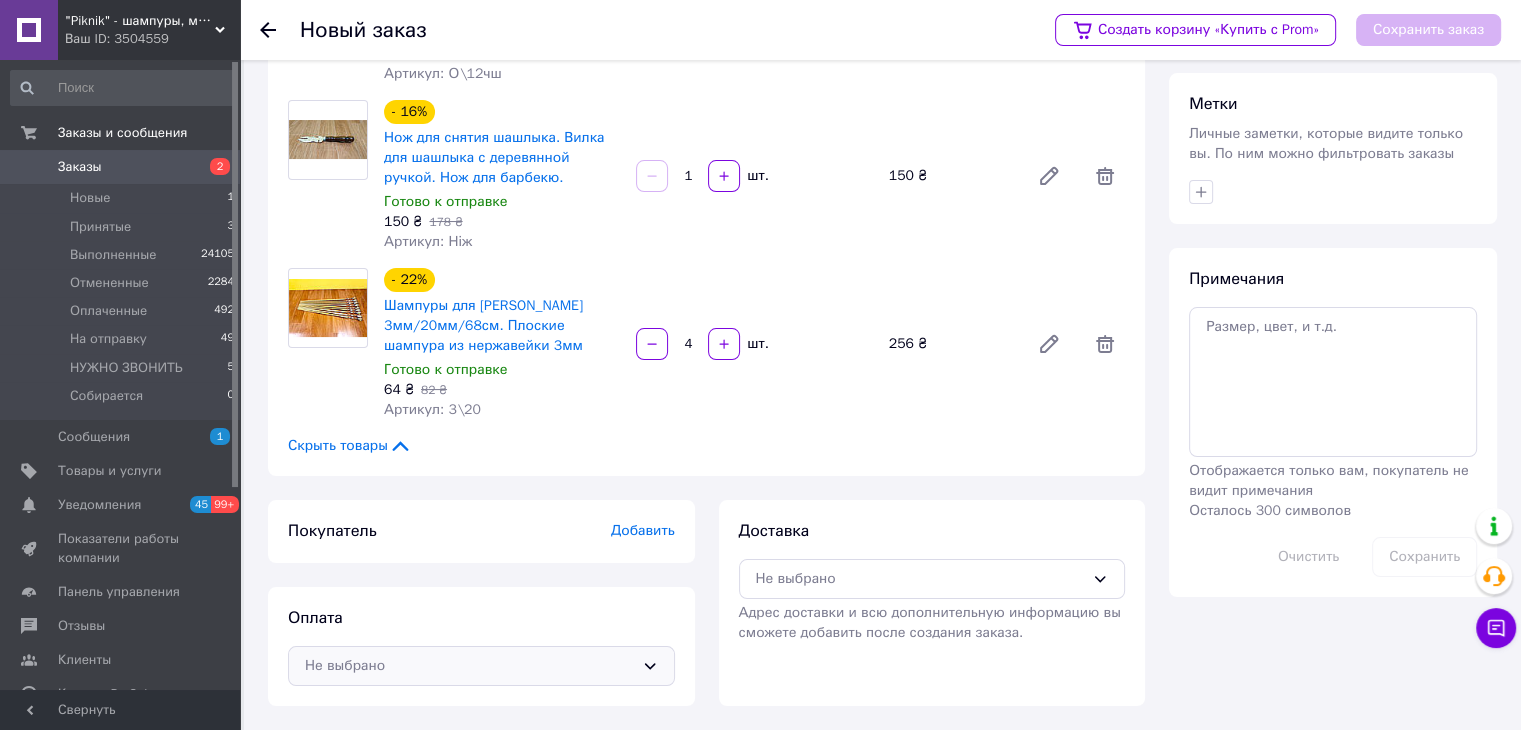 click on "Не выбрано" at bounding box center (469, 666) 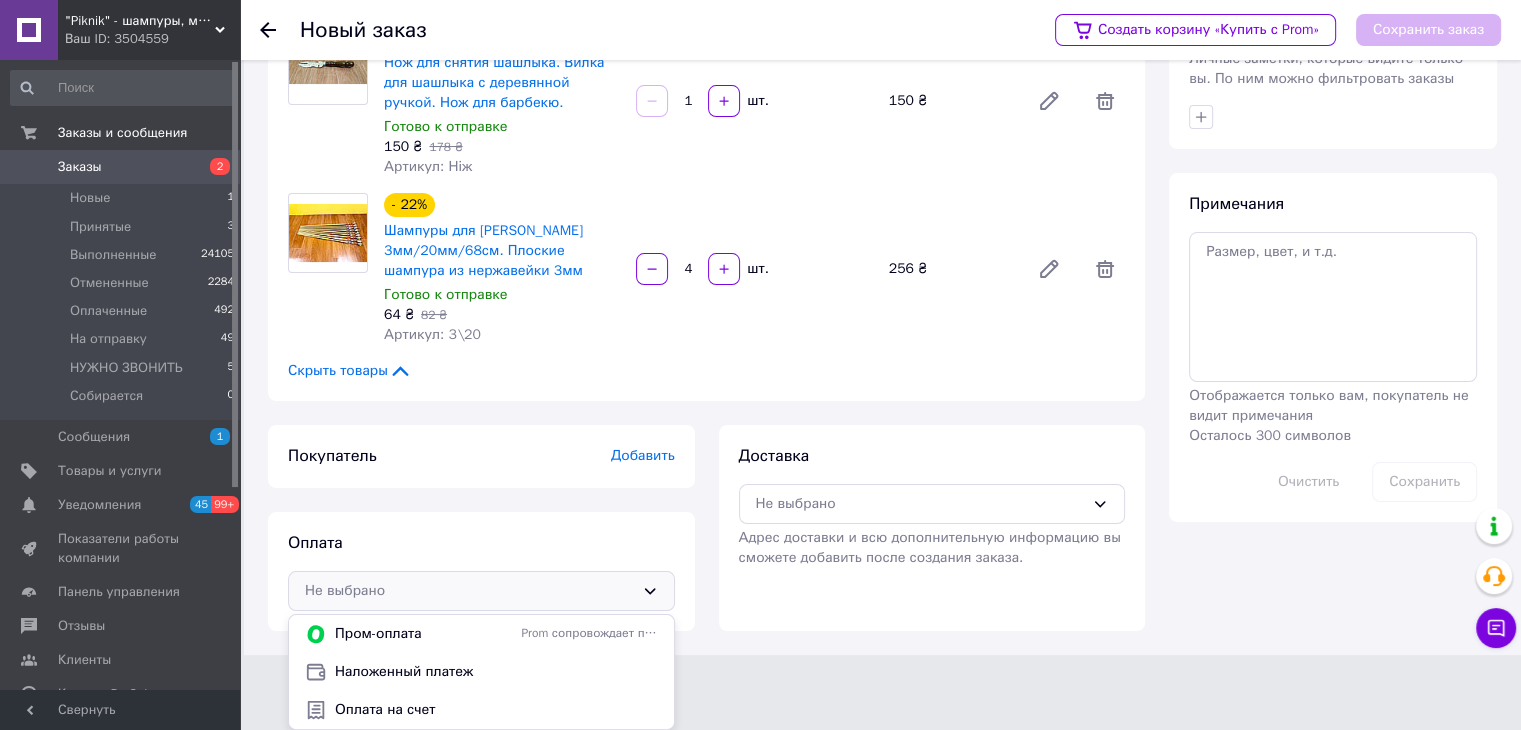 click on "Наложенный платеж" at bounding box center [496, 672] 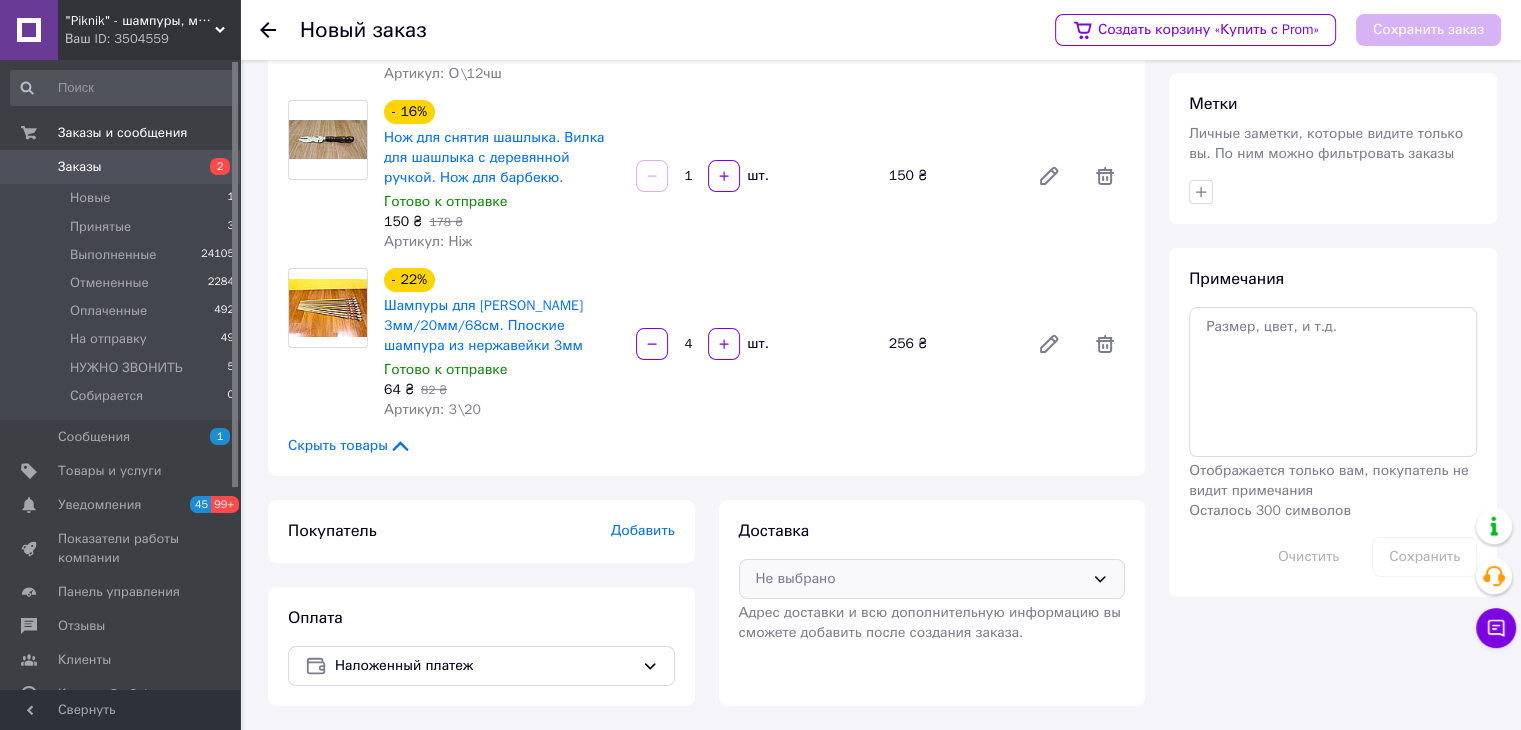 scroll, scrollTop: 204, scrollLeft: 0, axis: vertical 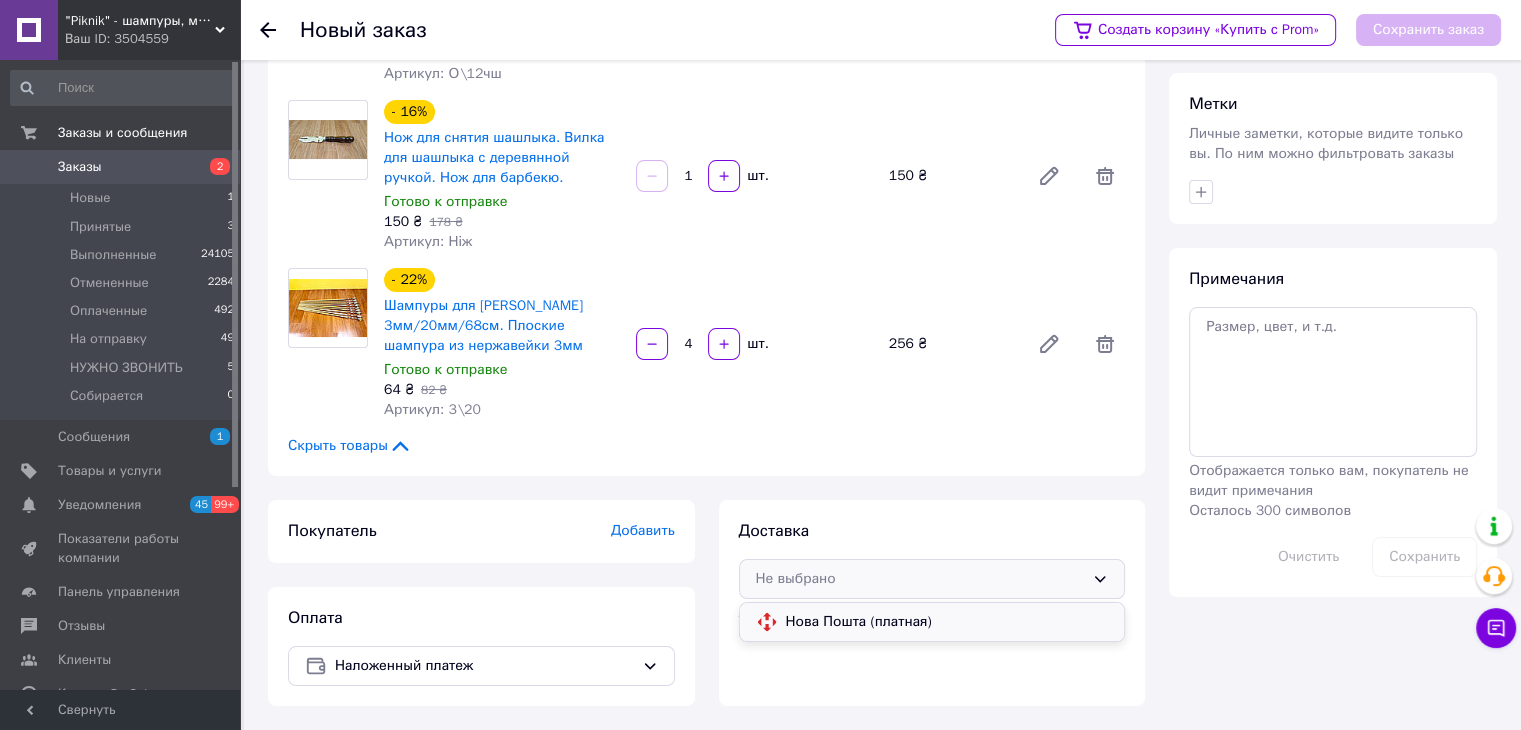 click on "Нова Пошта (платная)" at bounding box center (947, 622) 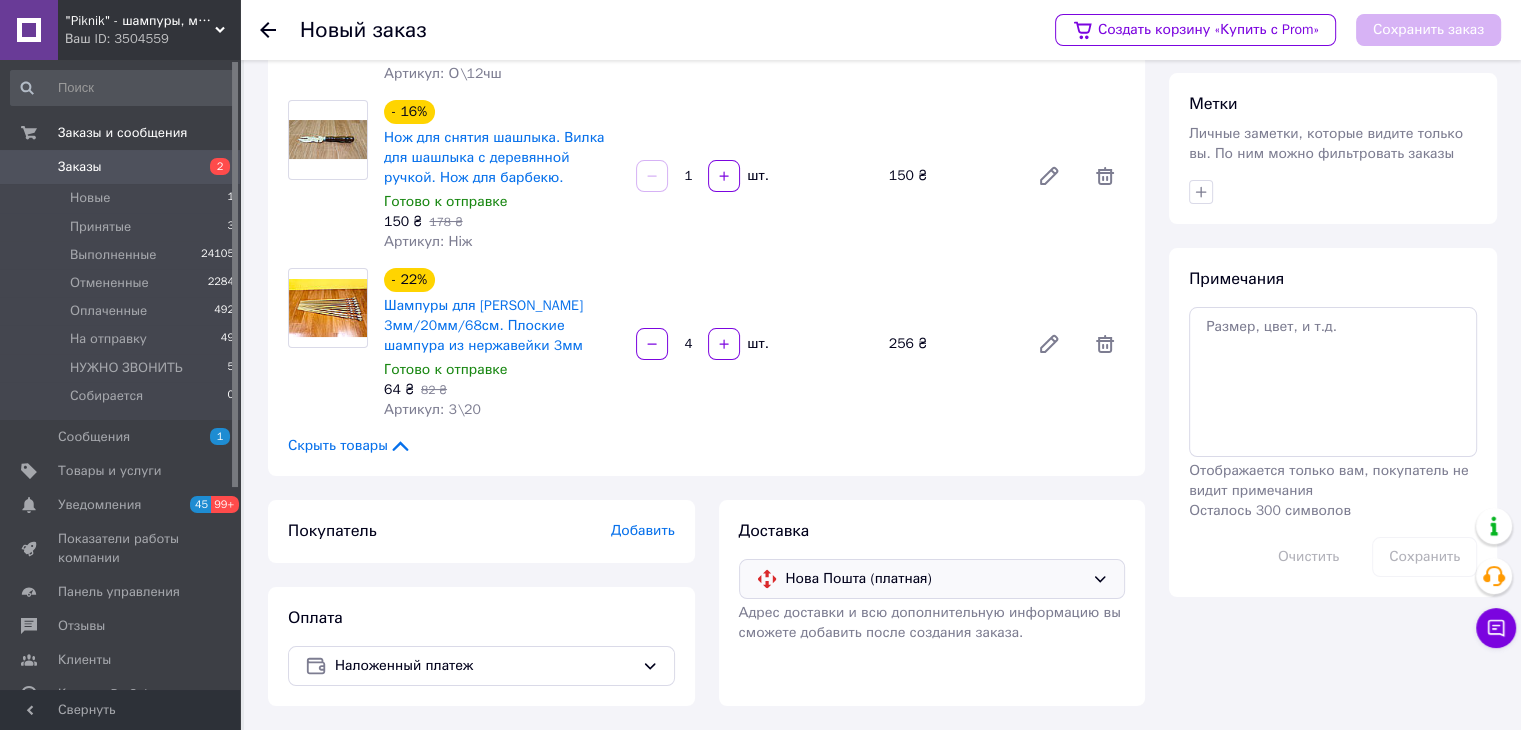 click on "Покупатель Добавить" at bounding box center (481, 531) 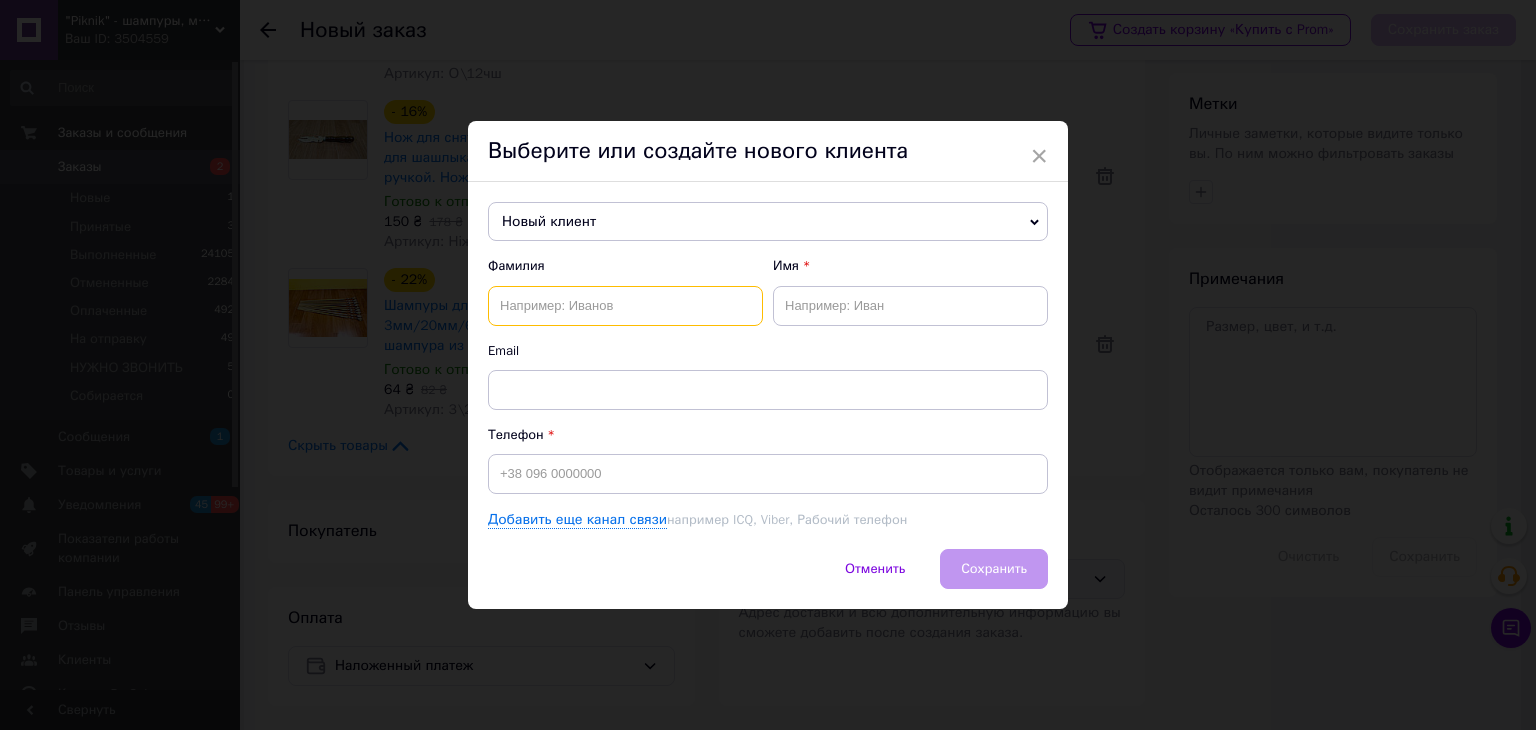 click at bounding box center (625, 306) 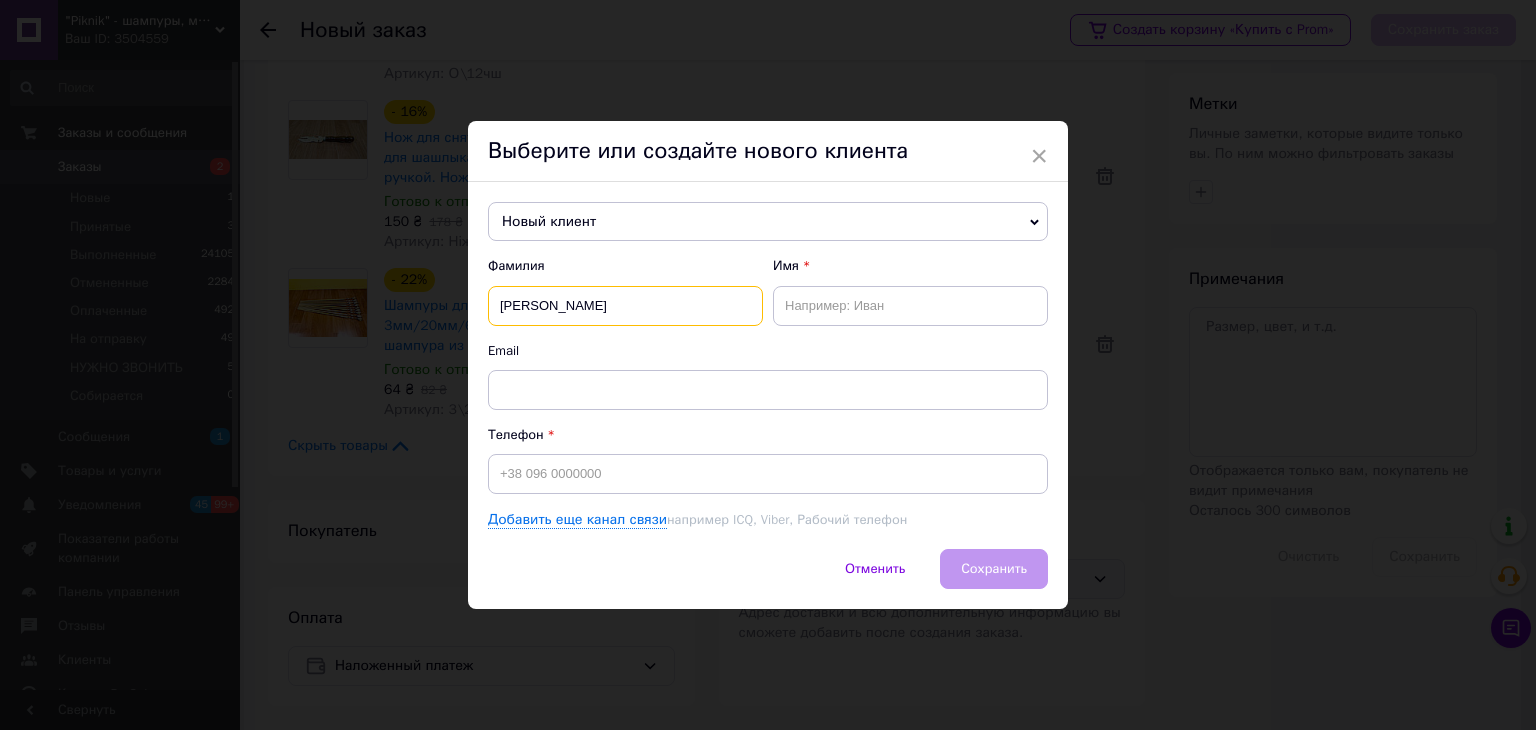 type on "[PERSON_NAME]" 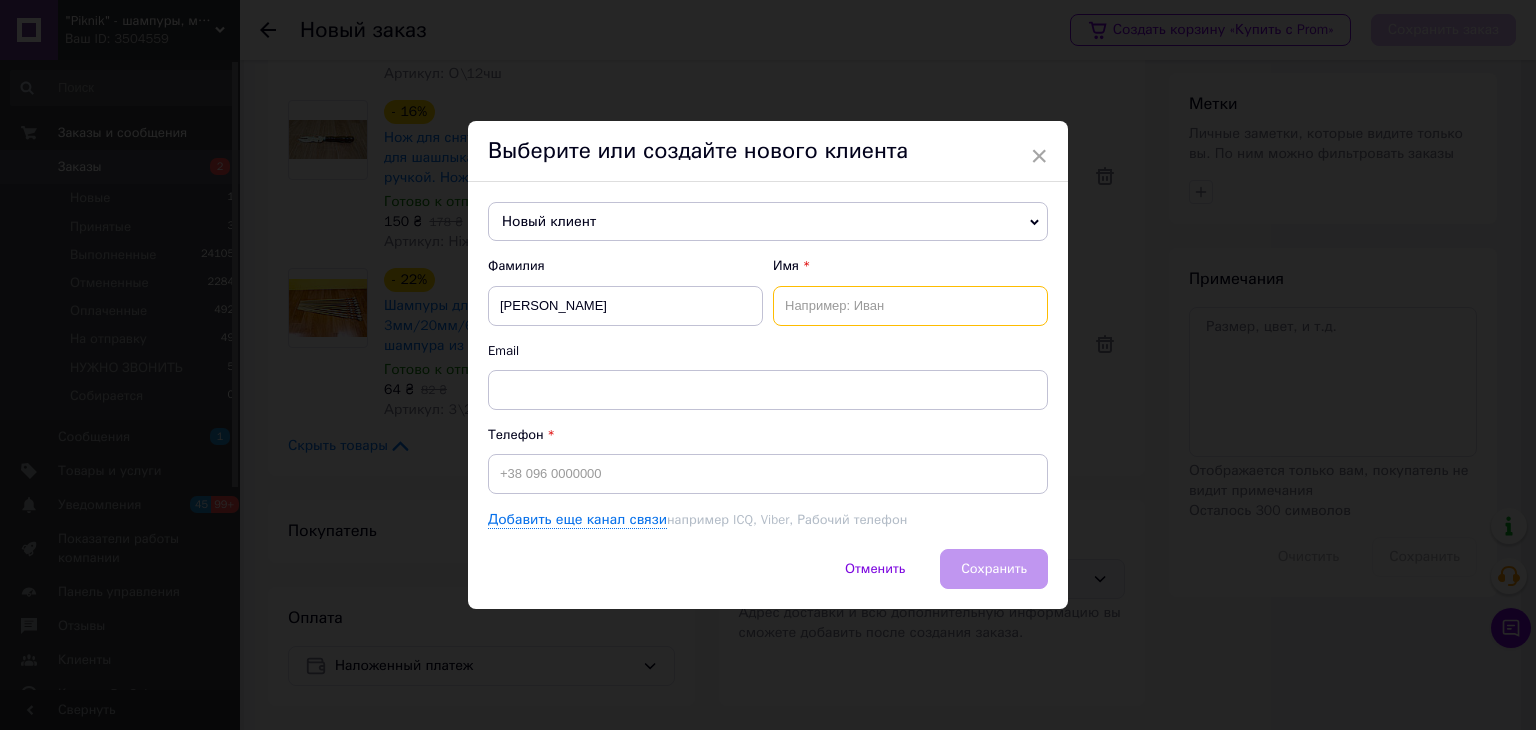 click at bounding box center (910, 306) 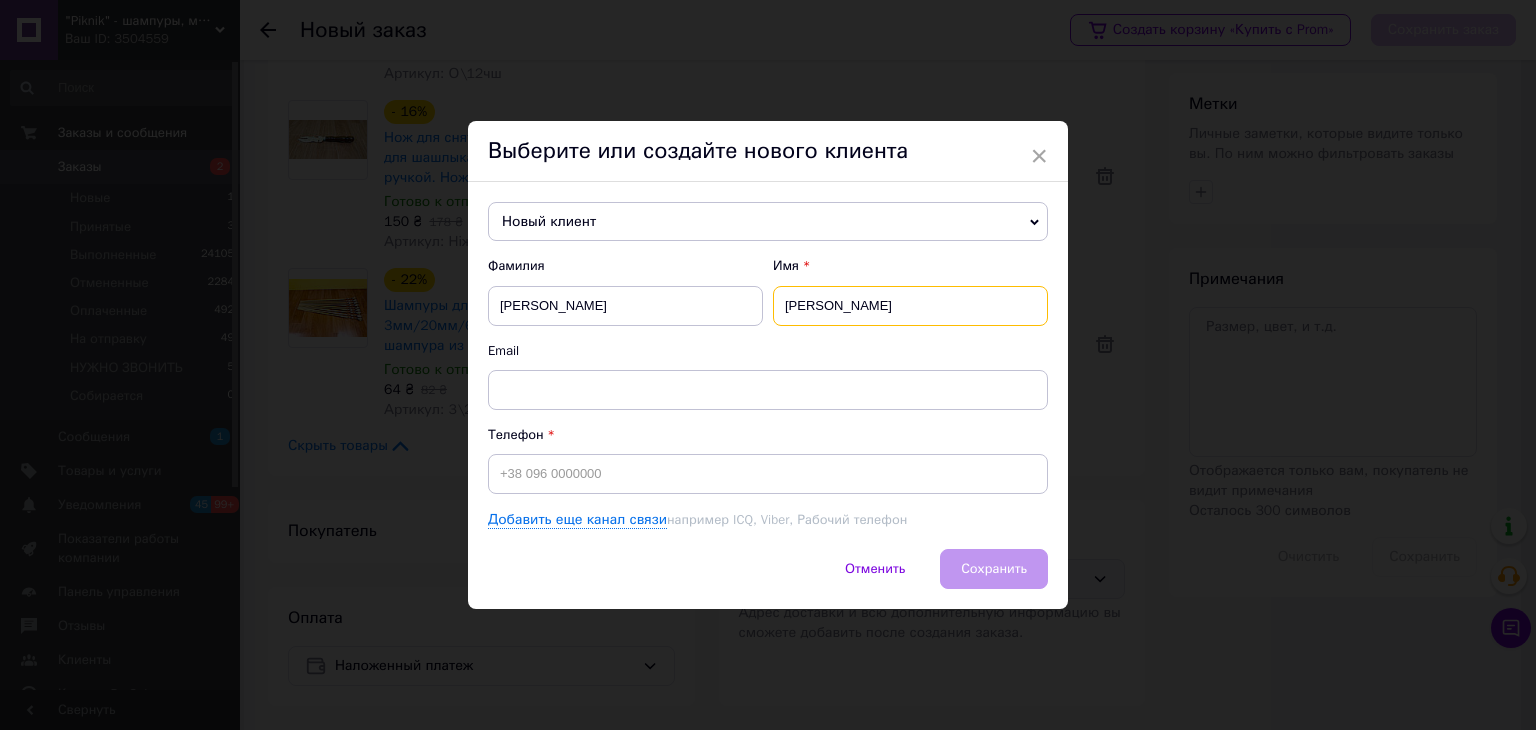 type on "[PERSON_NAME]" 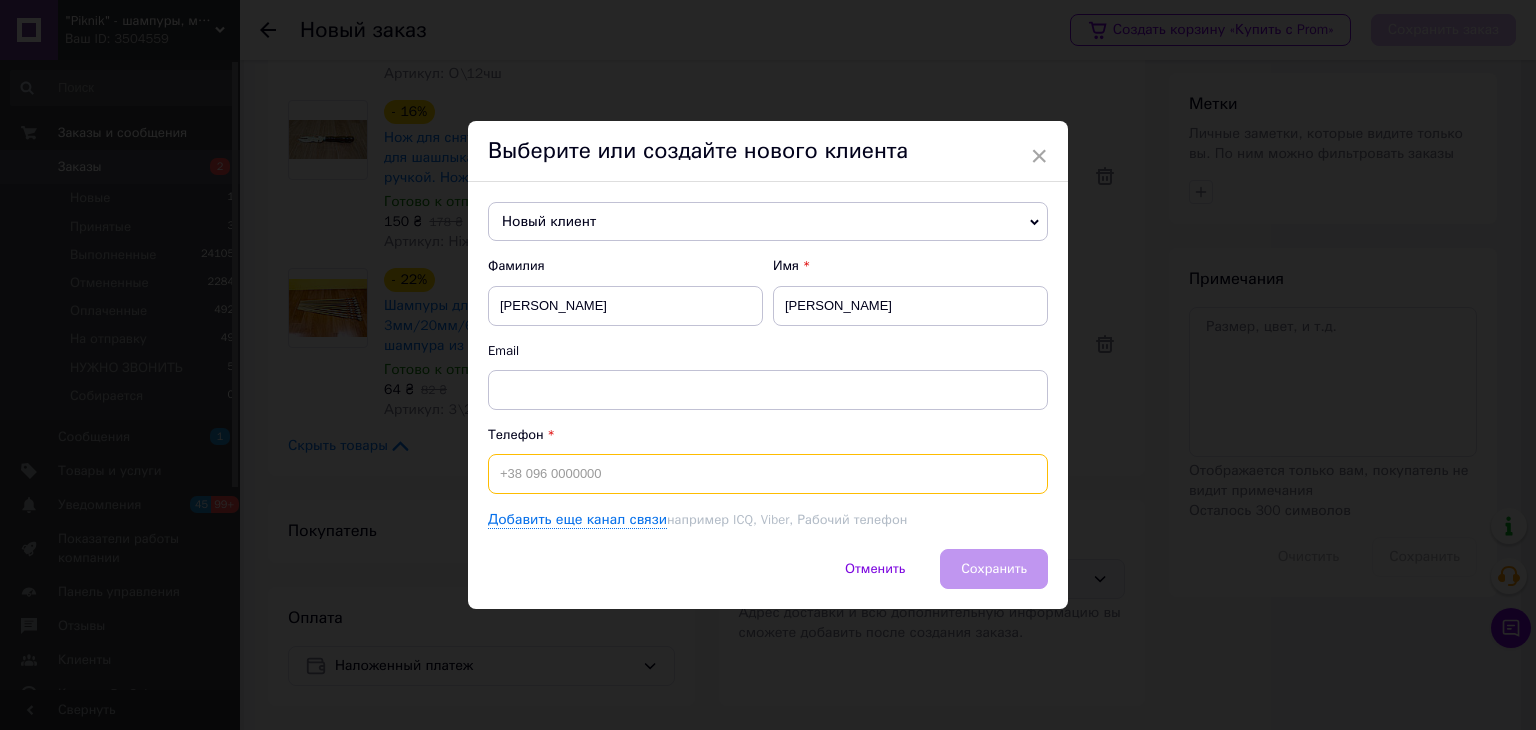 click at bounding box center (768, 474) 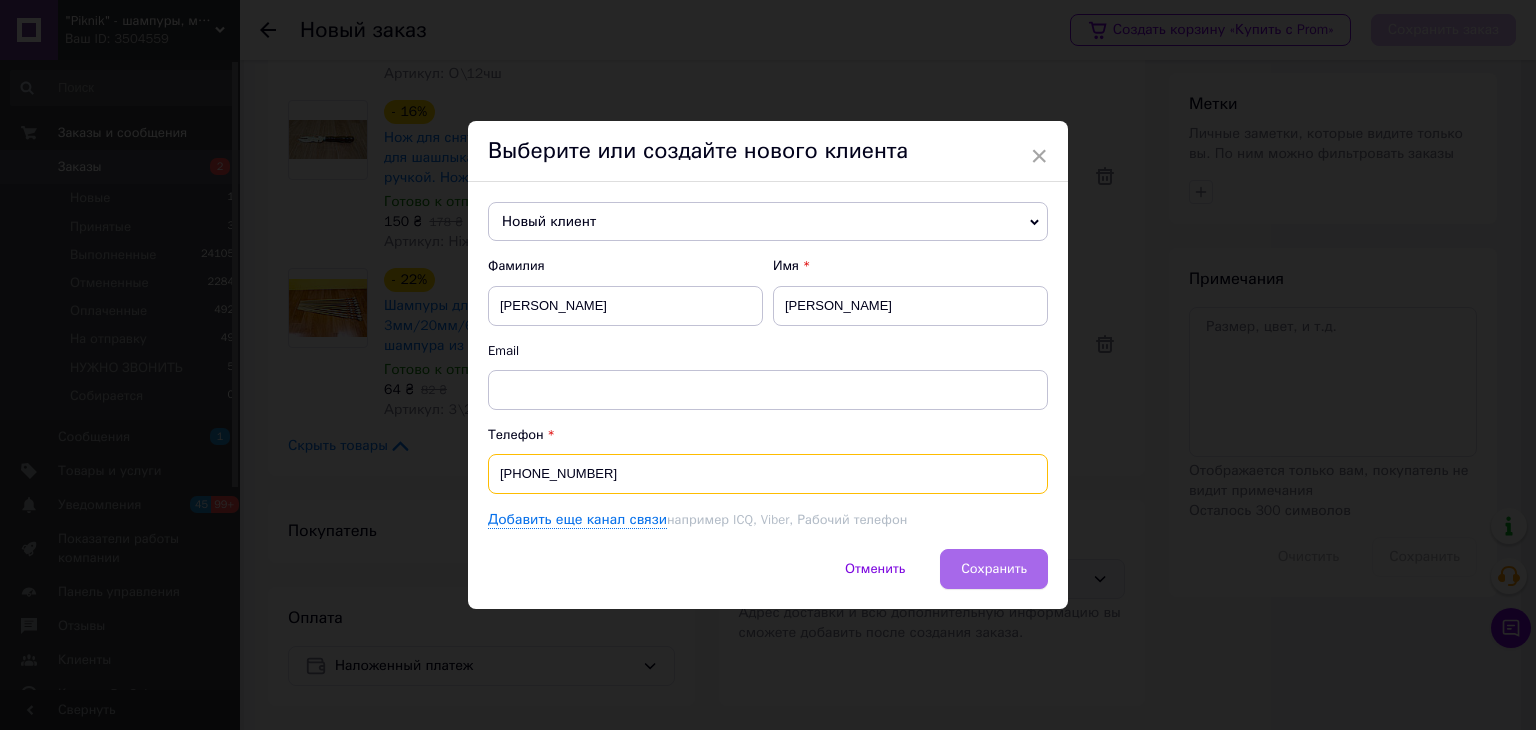 type on "[PHONE_NUMBER]" 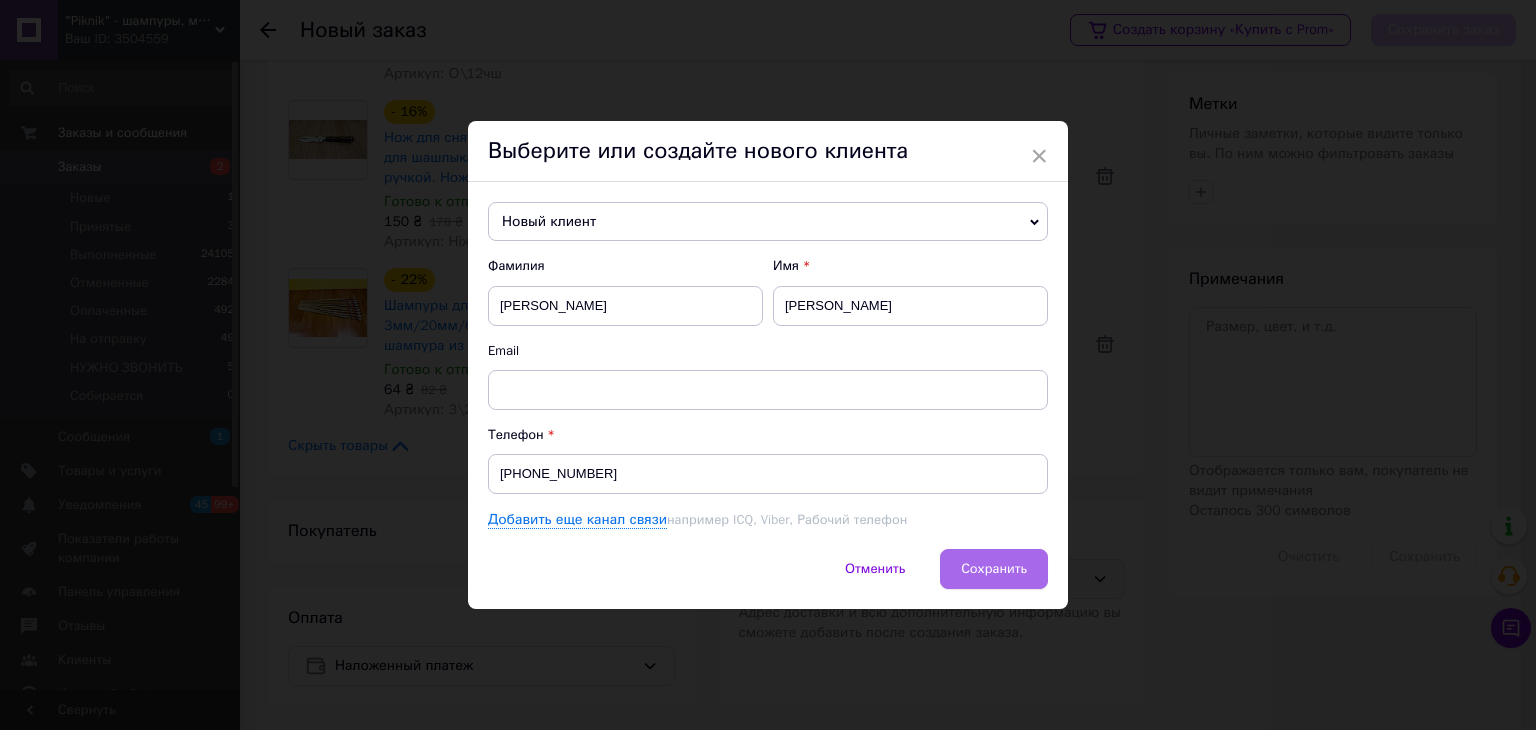 click on "Сохранить" at bounding box center [994, 568] 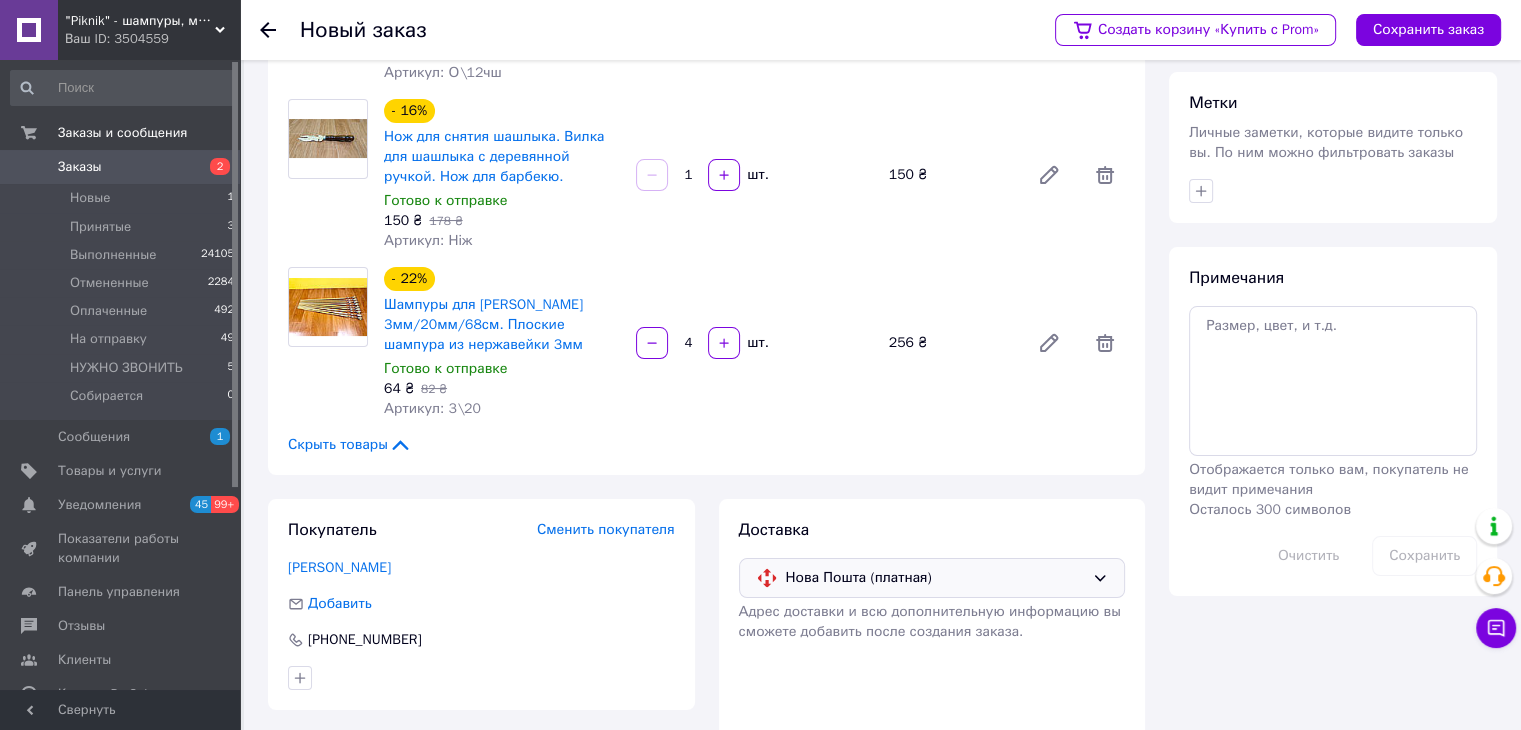 click on "Создать корзину «Купить с Prom» Сохранить заказ" at bounding box center [1268, 30] 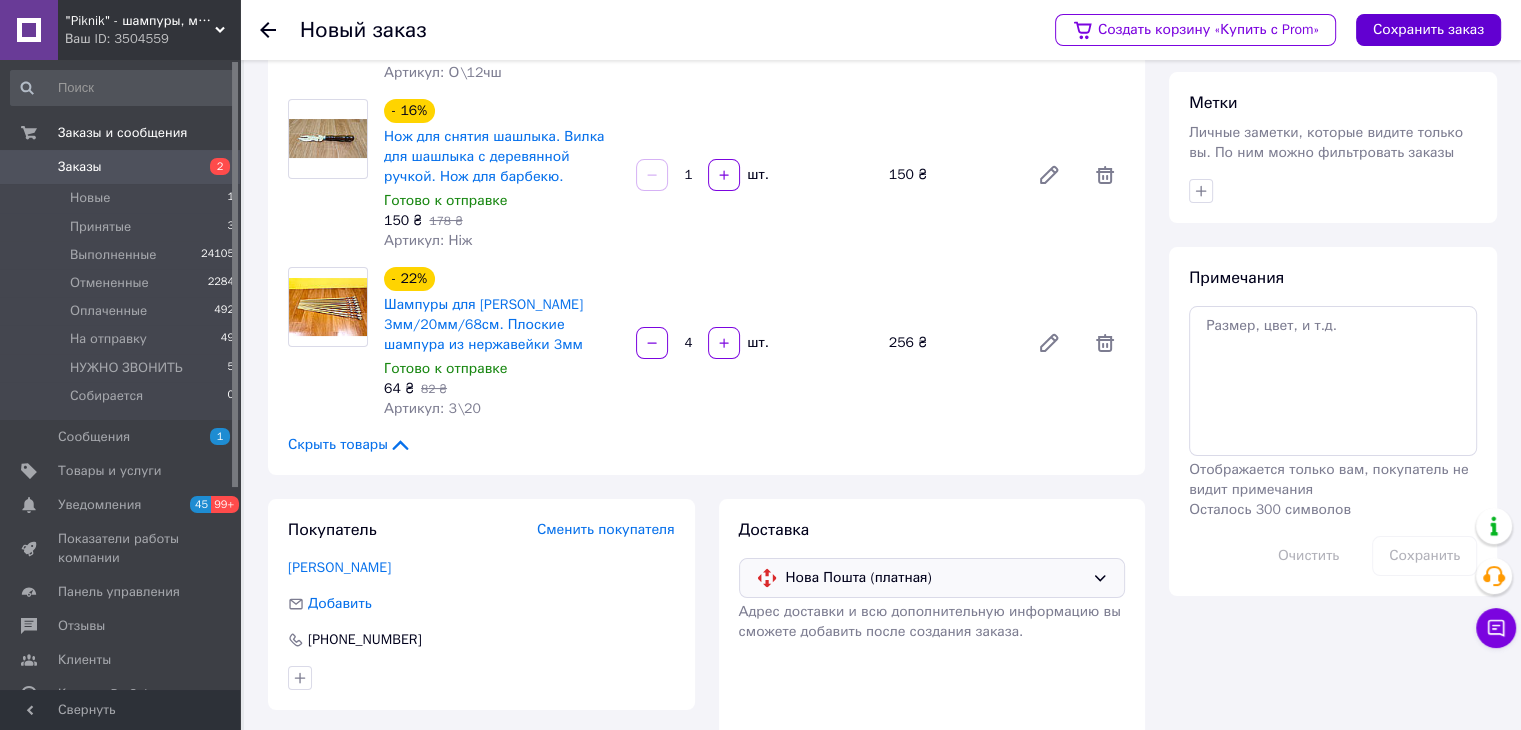 click on "Сохранить заказ" at bounding box center [1428, 30] 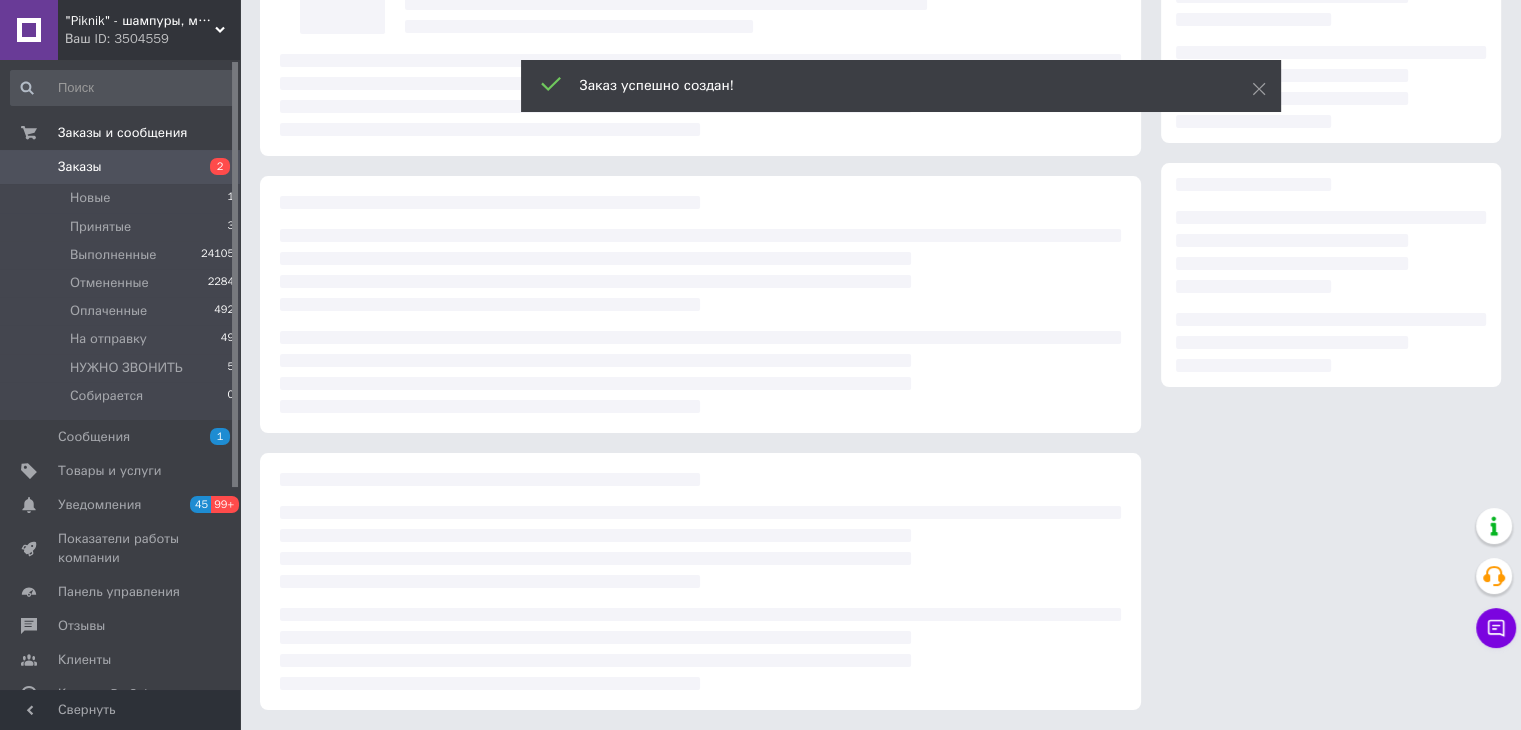 scroll, scrollTop: 204, scrollLeft: 0, axis: vertical 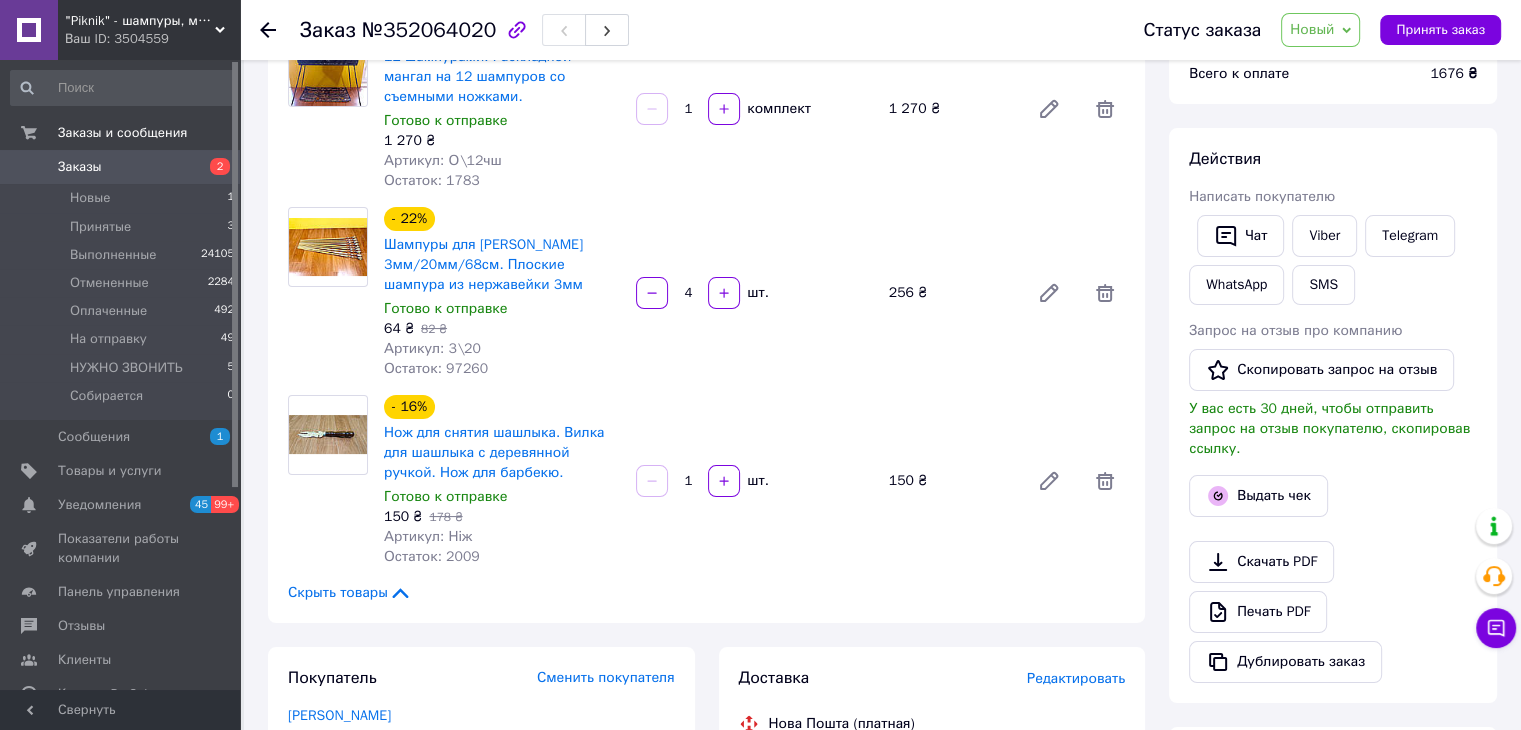 click on "Новый" at bounding box center [1320, 30] 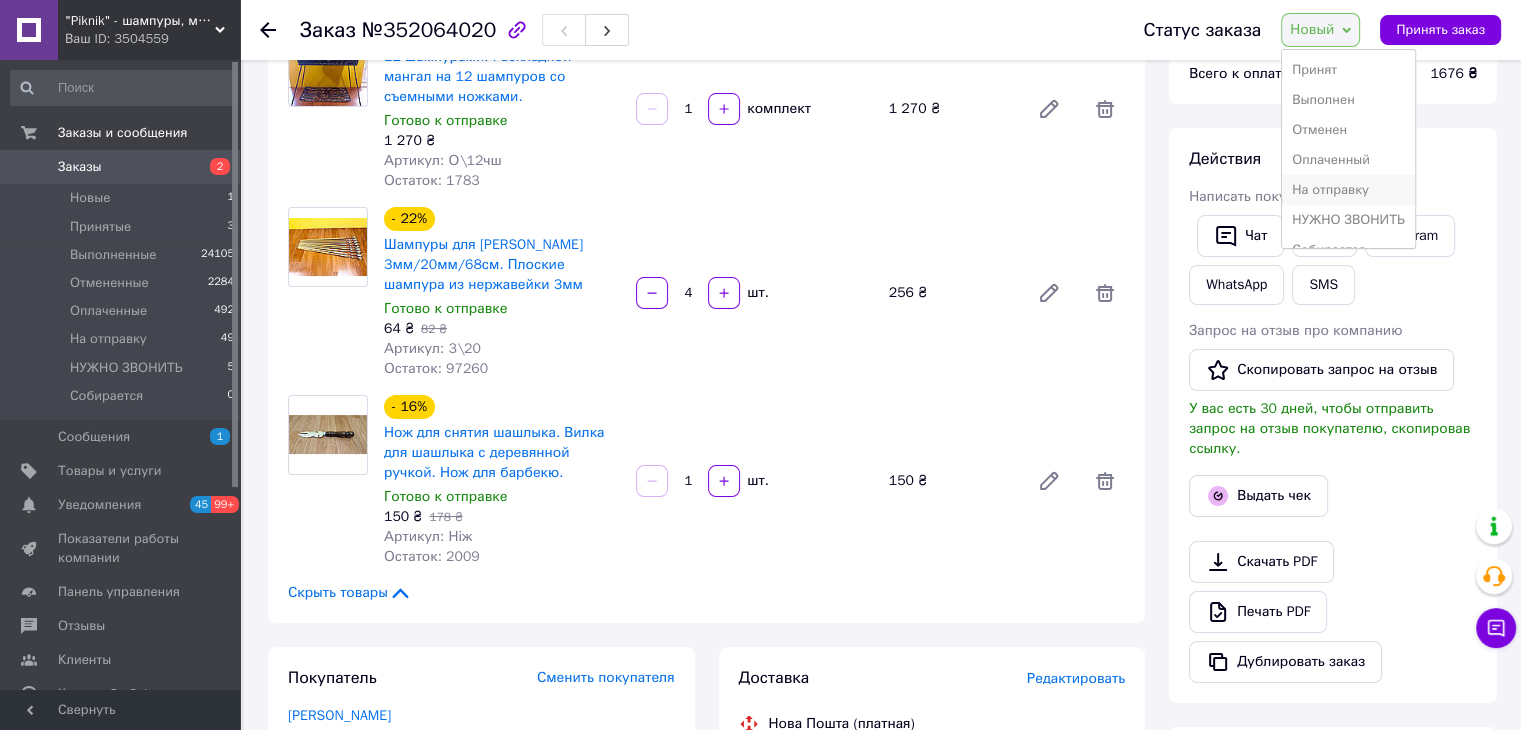 click on "На отправку" at bounding box center (1348, 190) 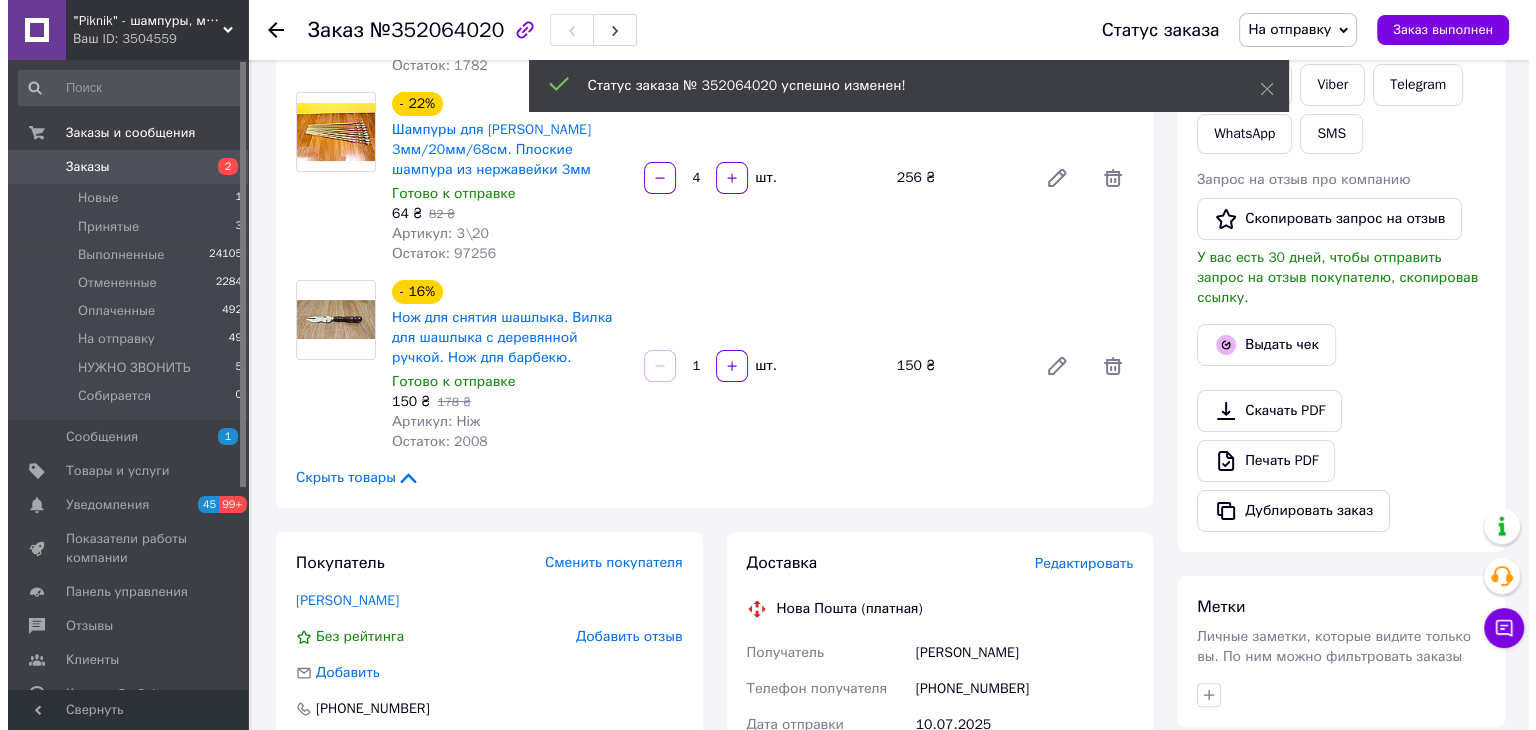 scroll, scrollTop: 404, scrollLeft: 0, axis: vertical 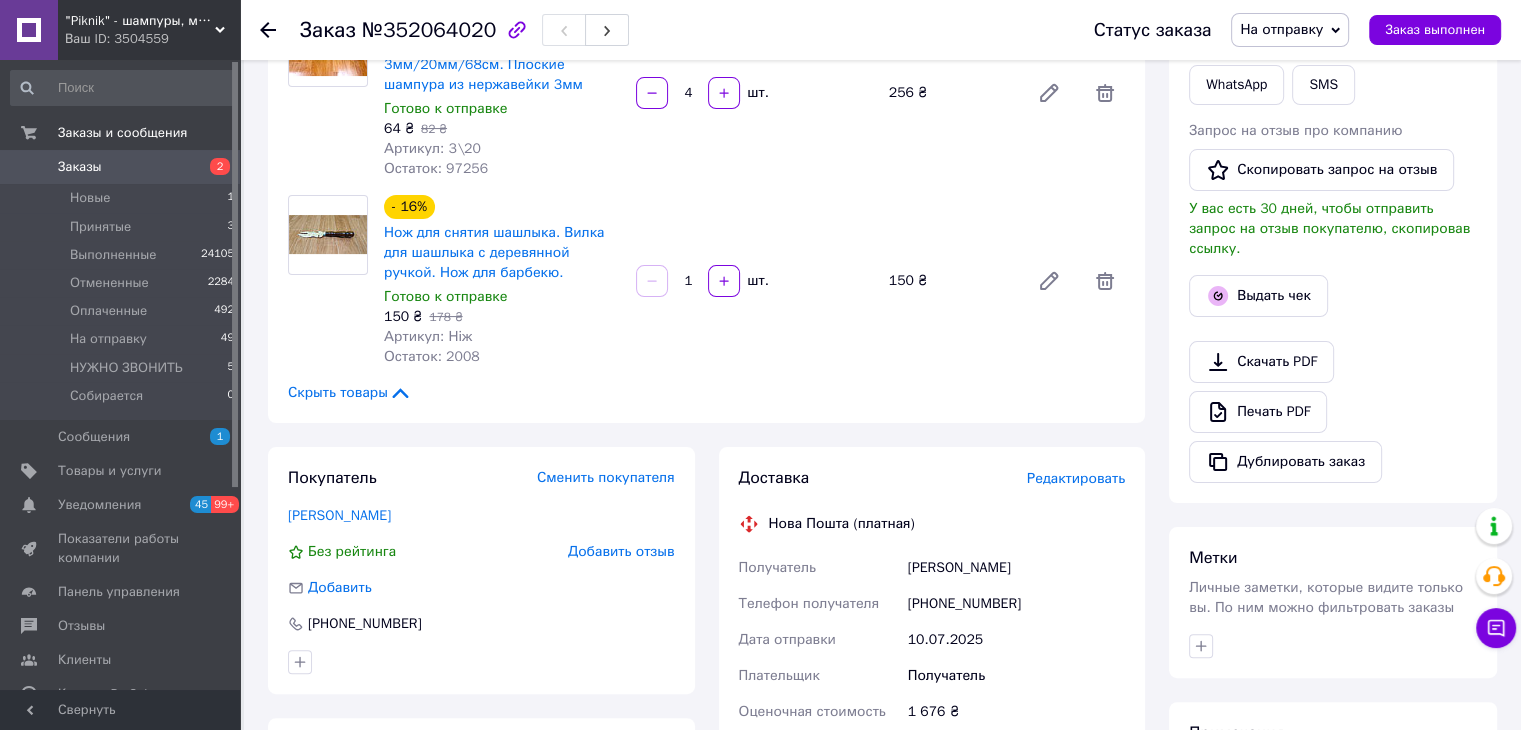 click on "Редактировать" at bounding box center (1076, 478) 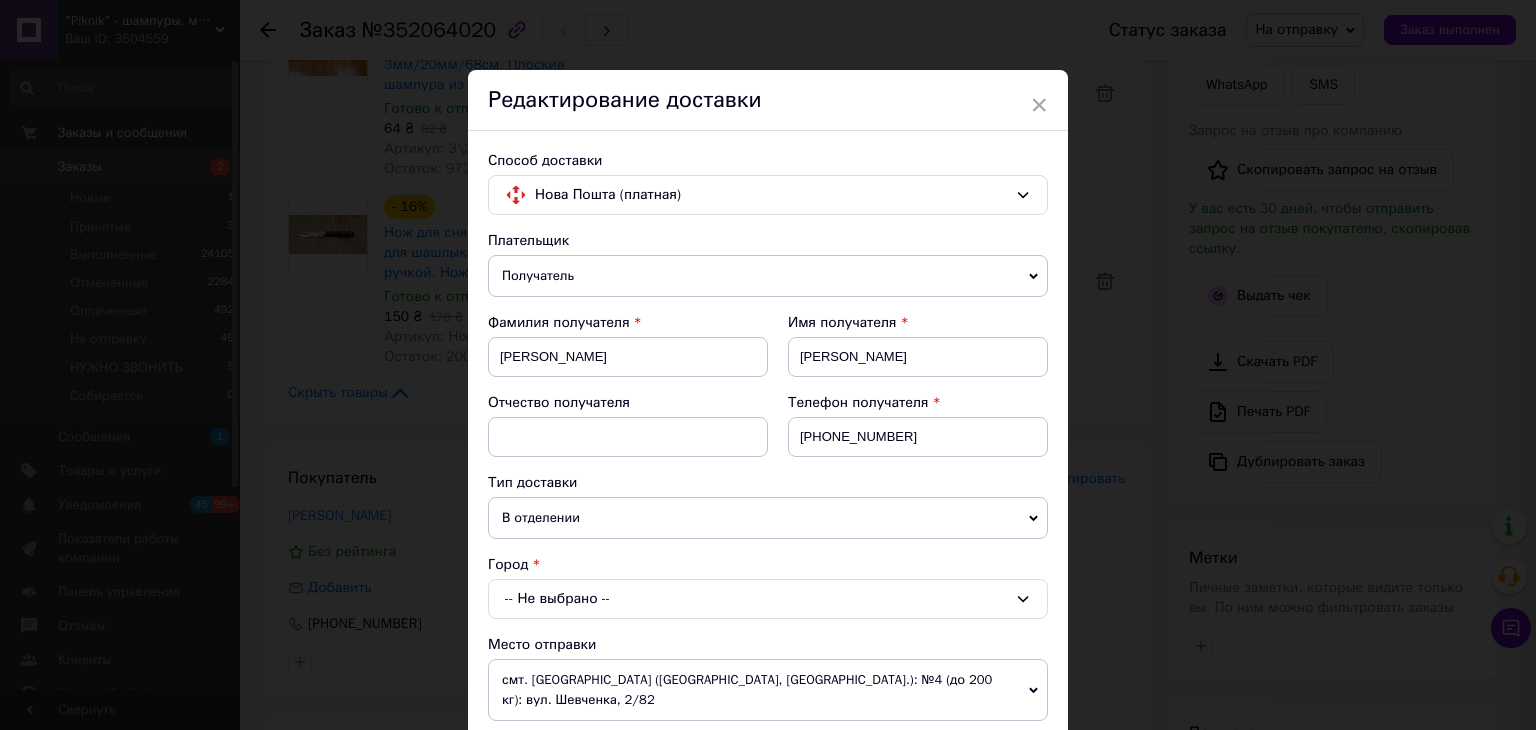 click on "-- Не выбрано --" at bounding box center (768, 599) 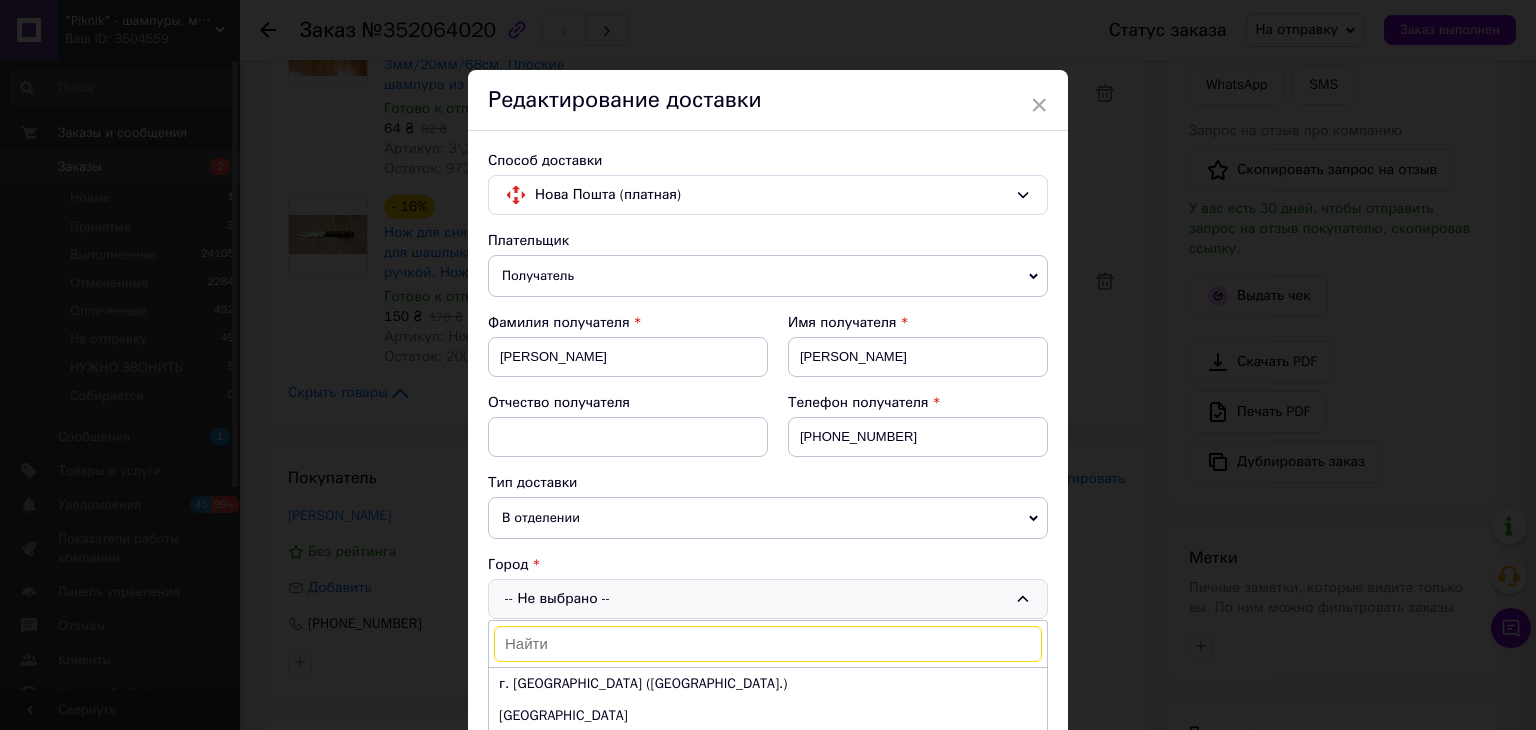 click at bounding box center [768, 644] 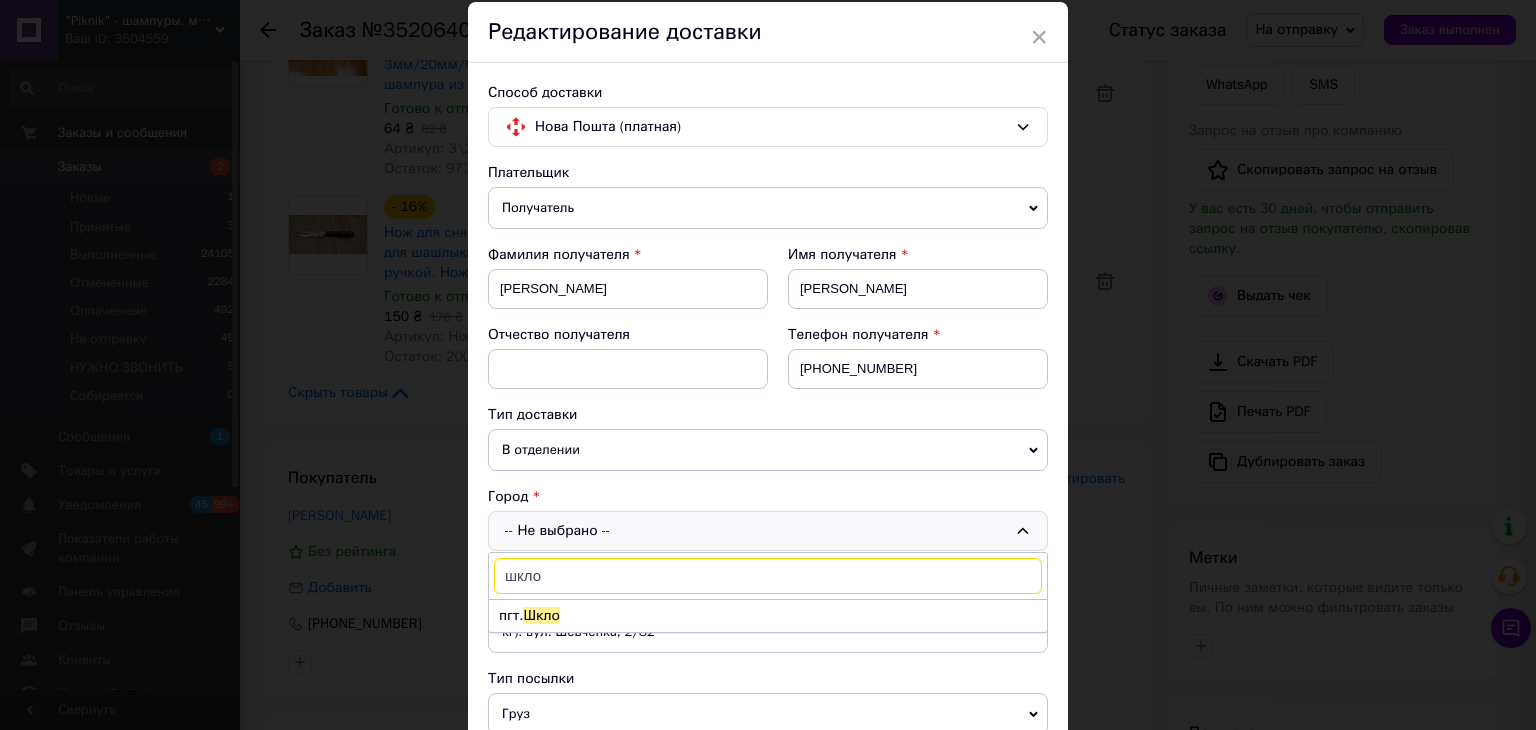 scroll, scrollTop: 100, scrollLeft: 0, axis: vertical 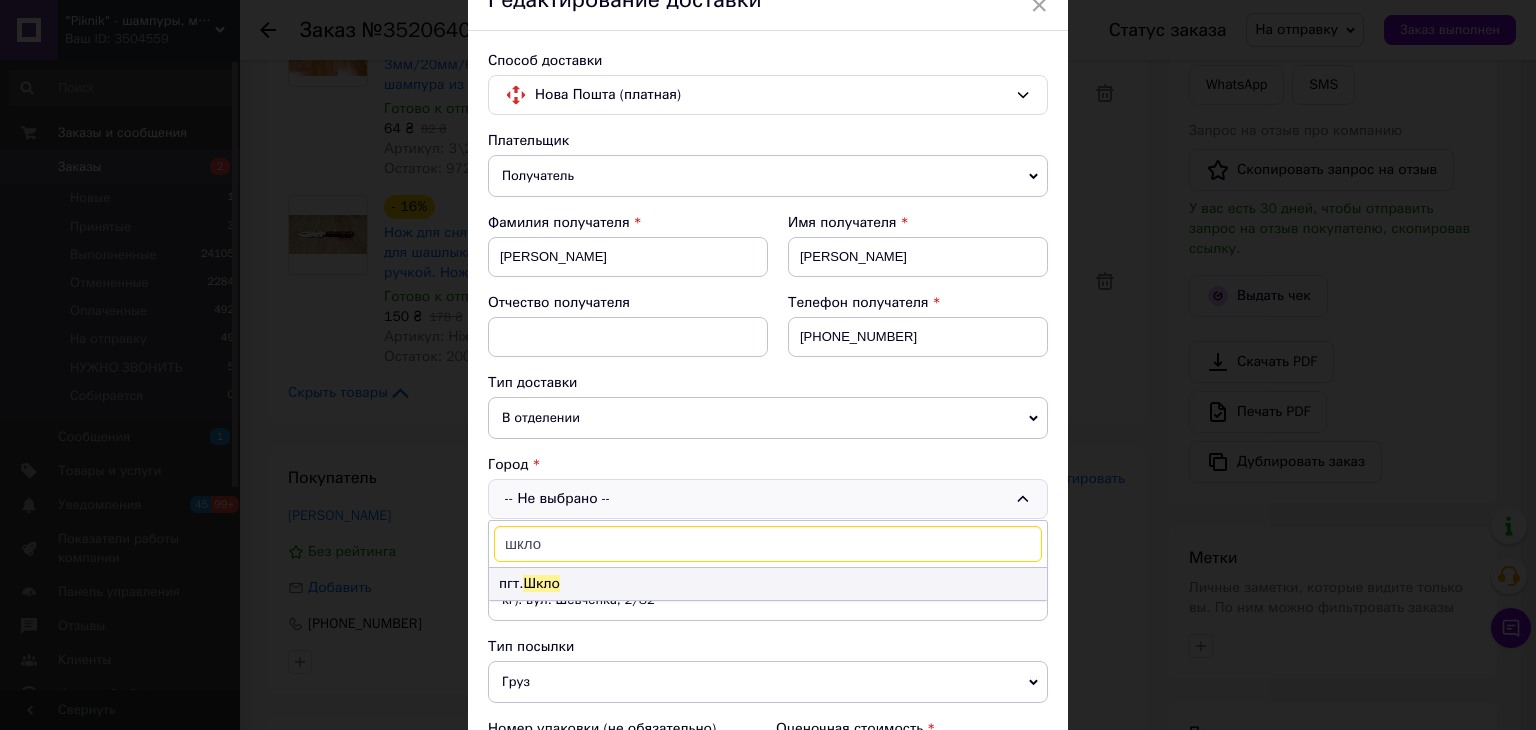 type on "шкло" 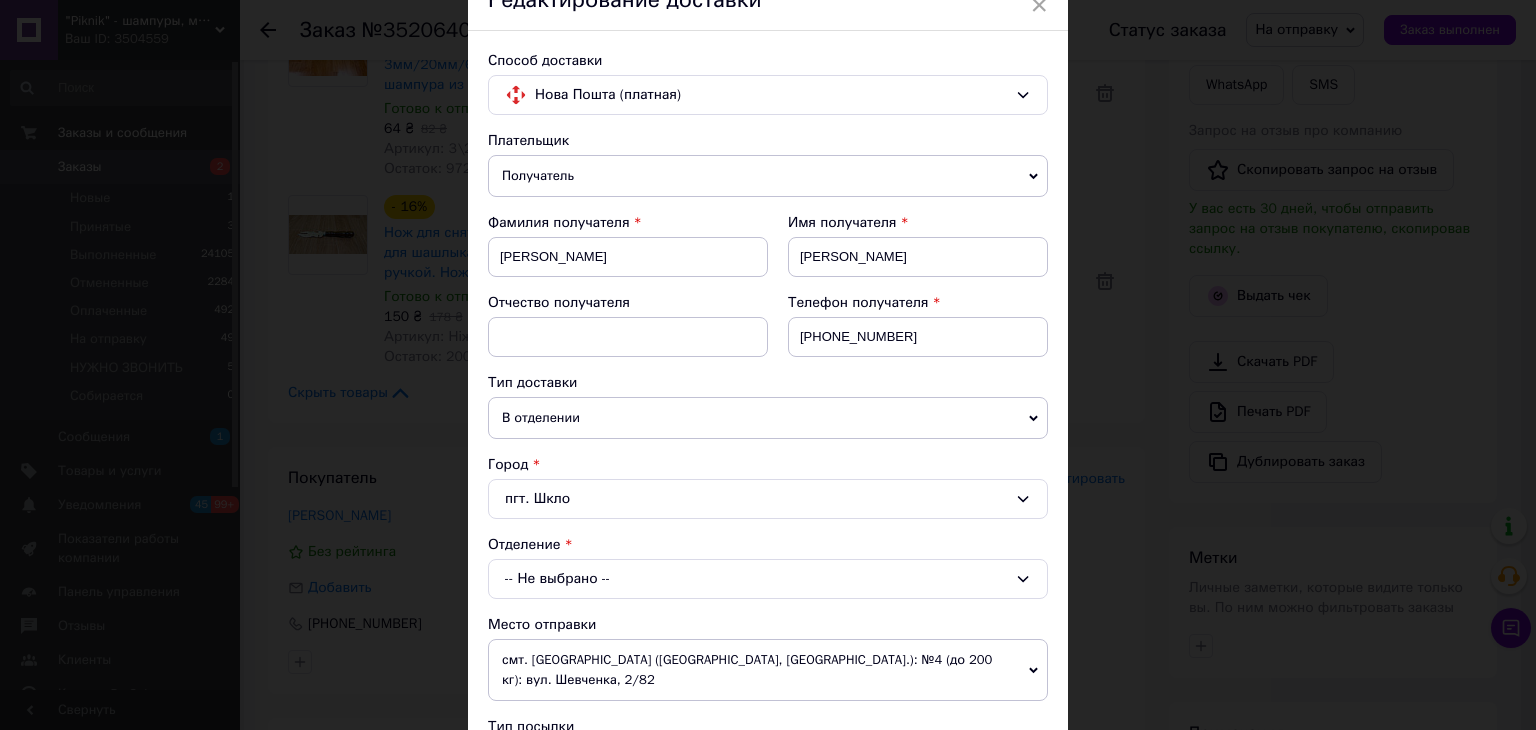 click on "-- Не выбрано --" at bounding box center (768, 579) 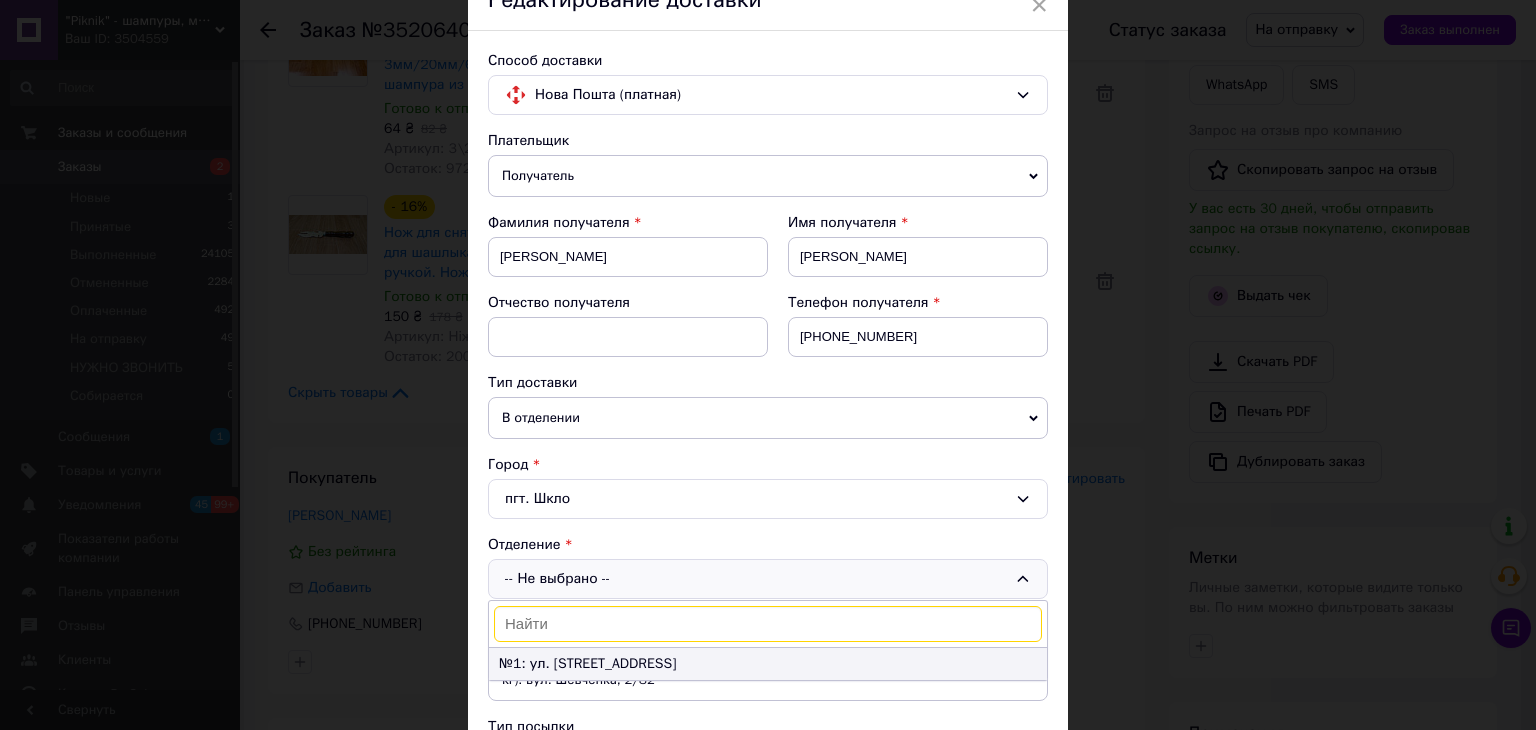click on "№1: ул. [STREET_ADDRESS]" at bounding box center (768, 664) 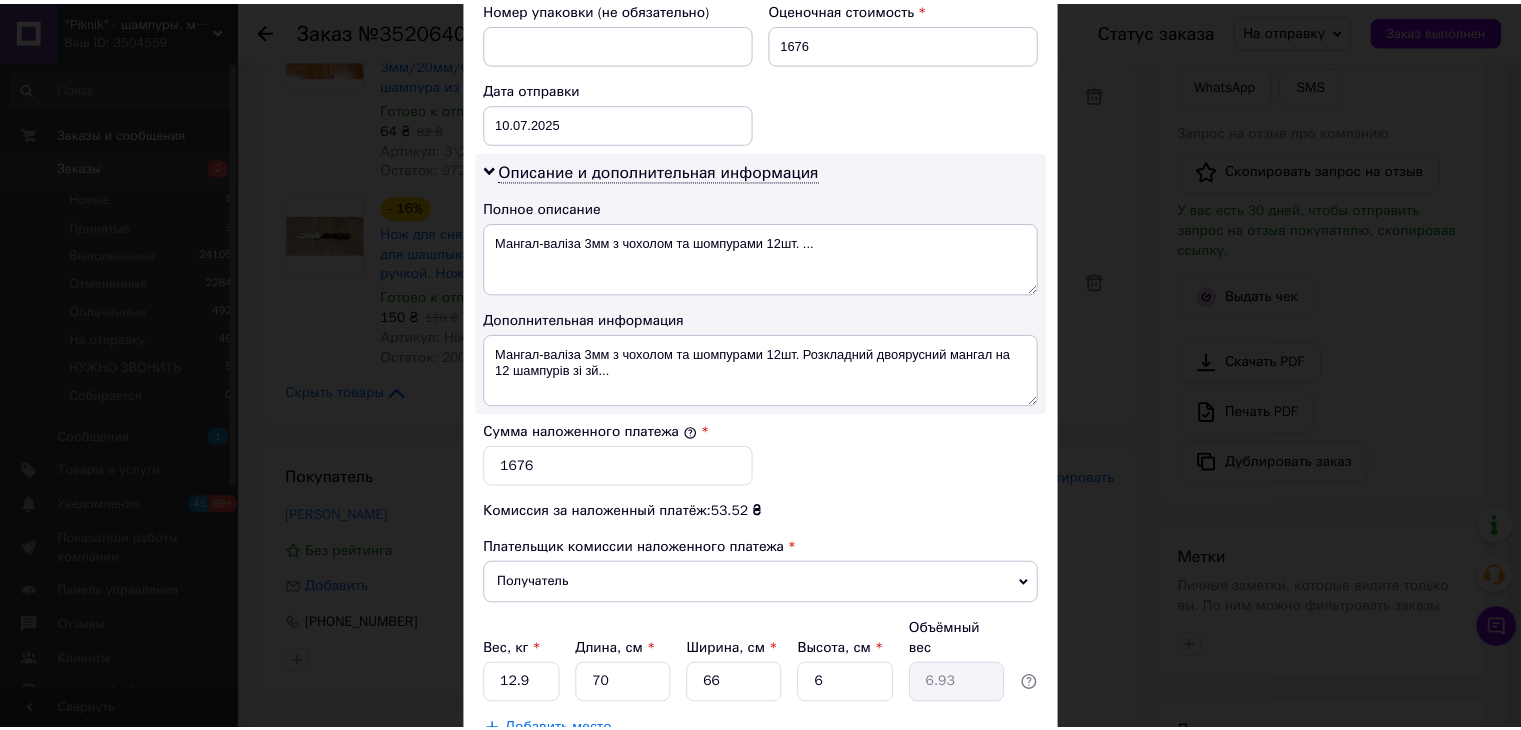 scroll, scrollTop: 1013, scrollLeft: 0, axis: vertical 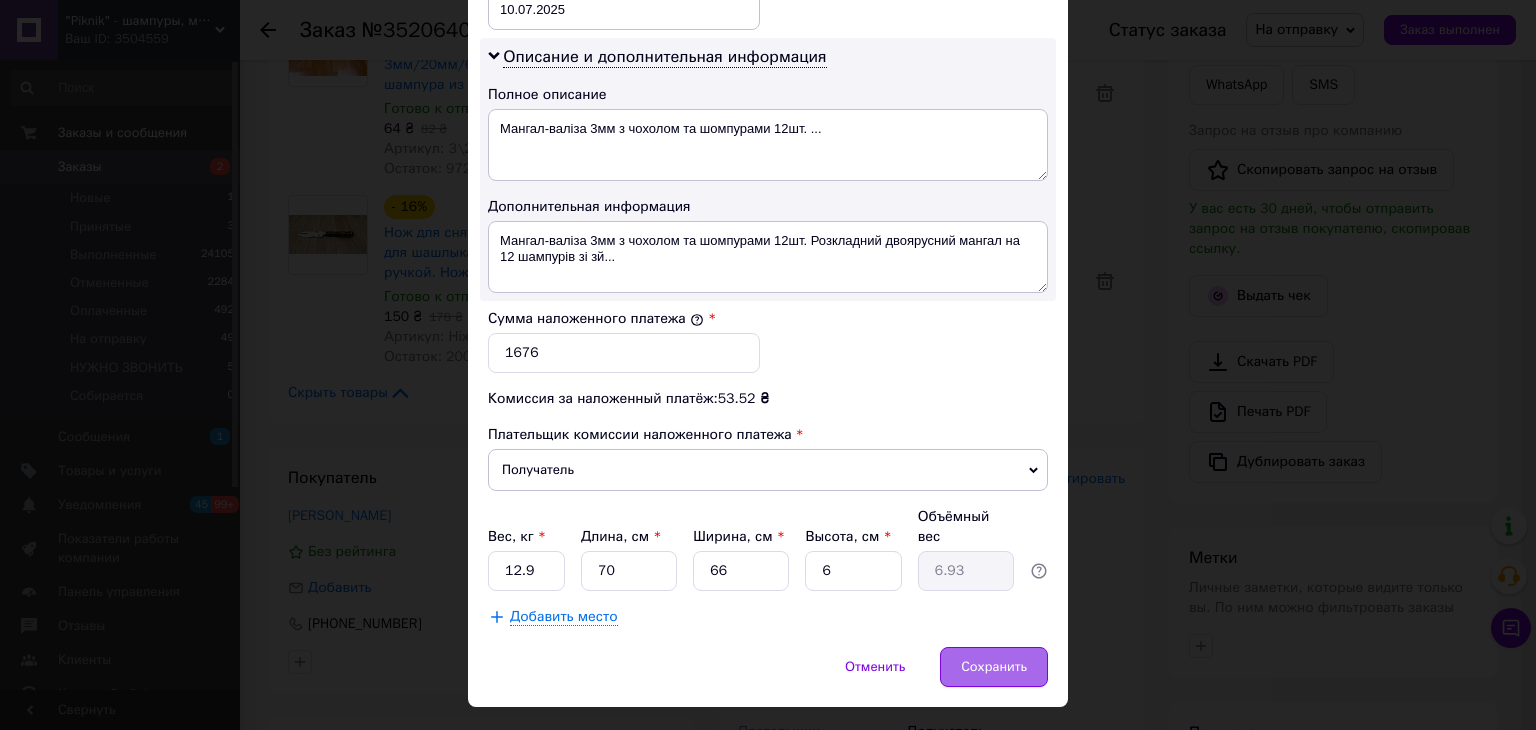 click on "Сохранить" at bounding box center [994, 667] 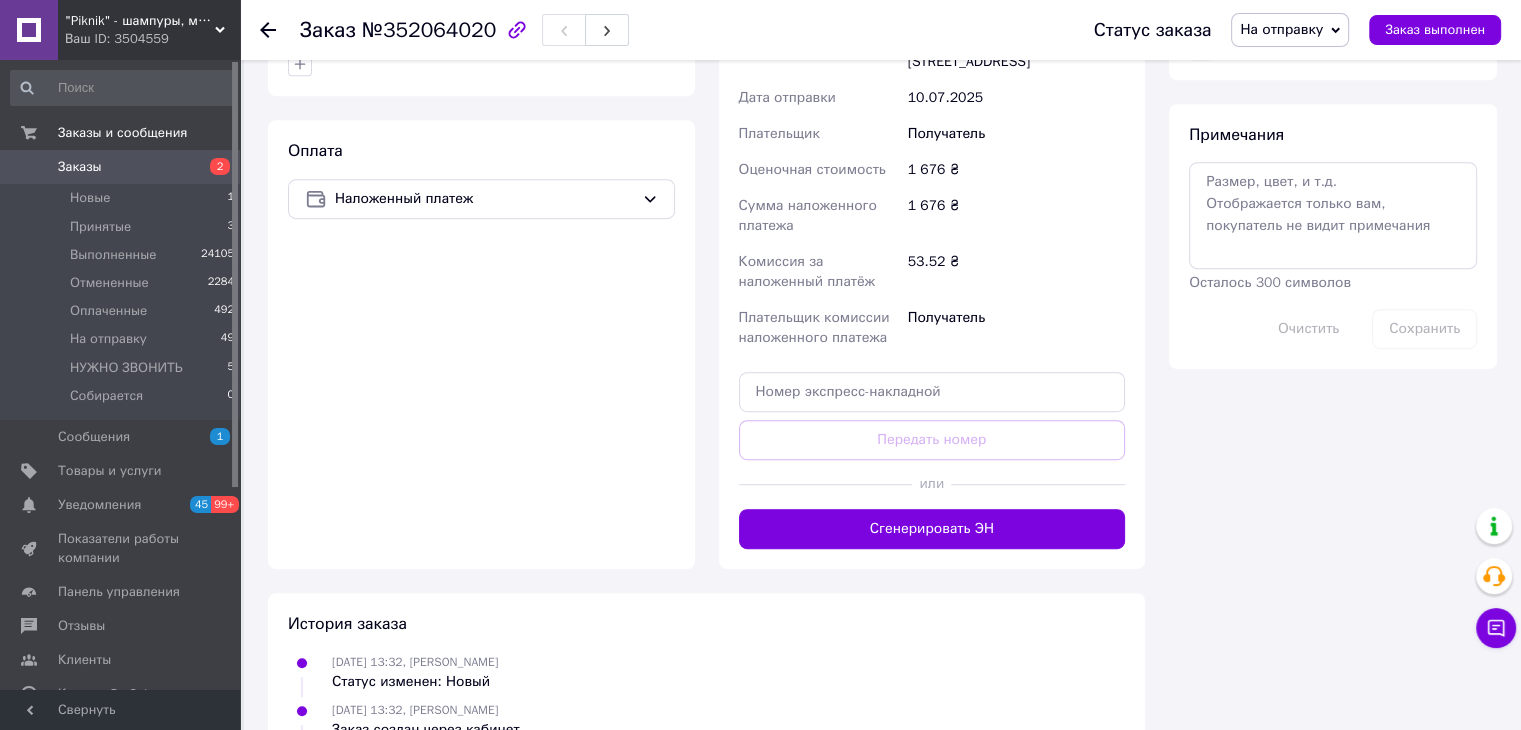 scroll, scrollTop: 1004, scrollLeft: 0, axis: vertical 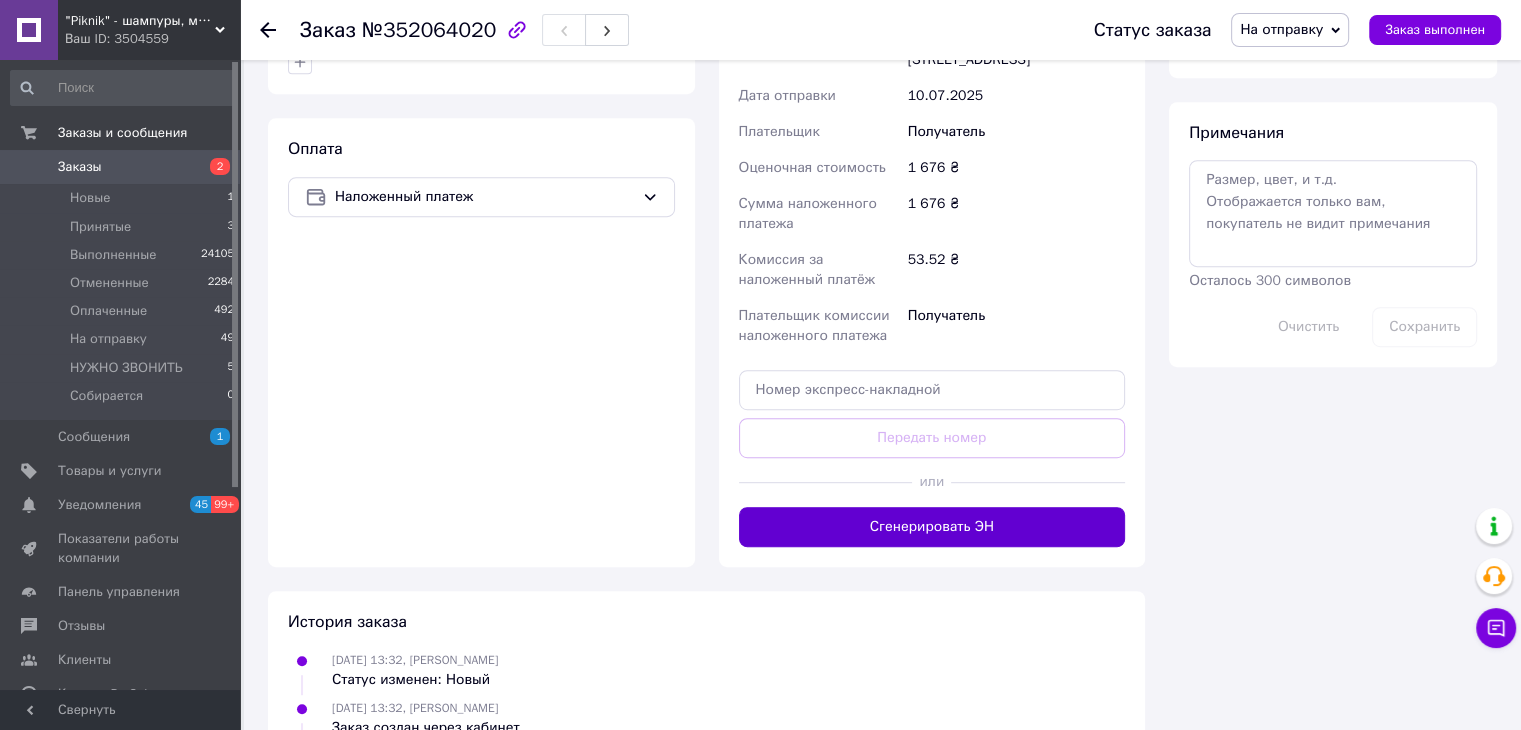click on "Сгенерировать ЭН" at bounding box center (932, 527) 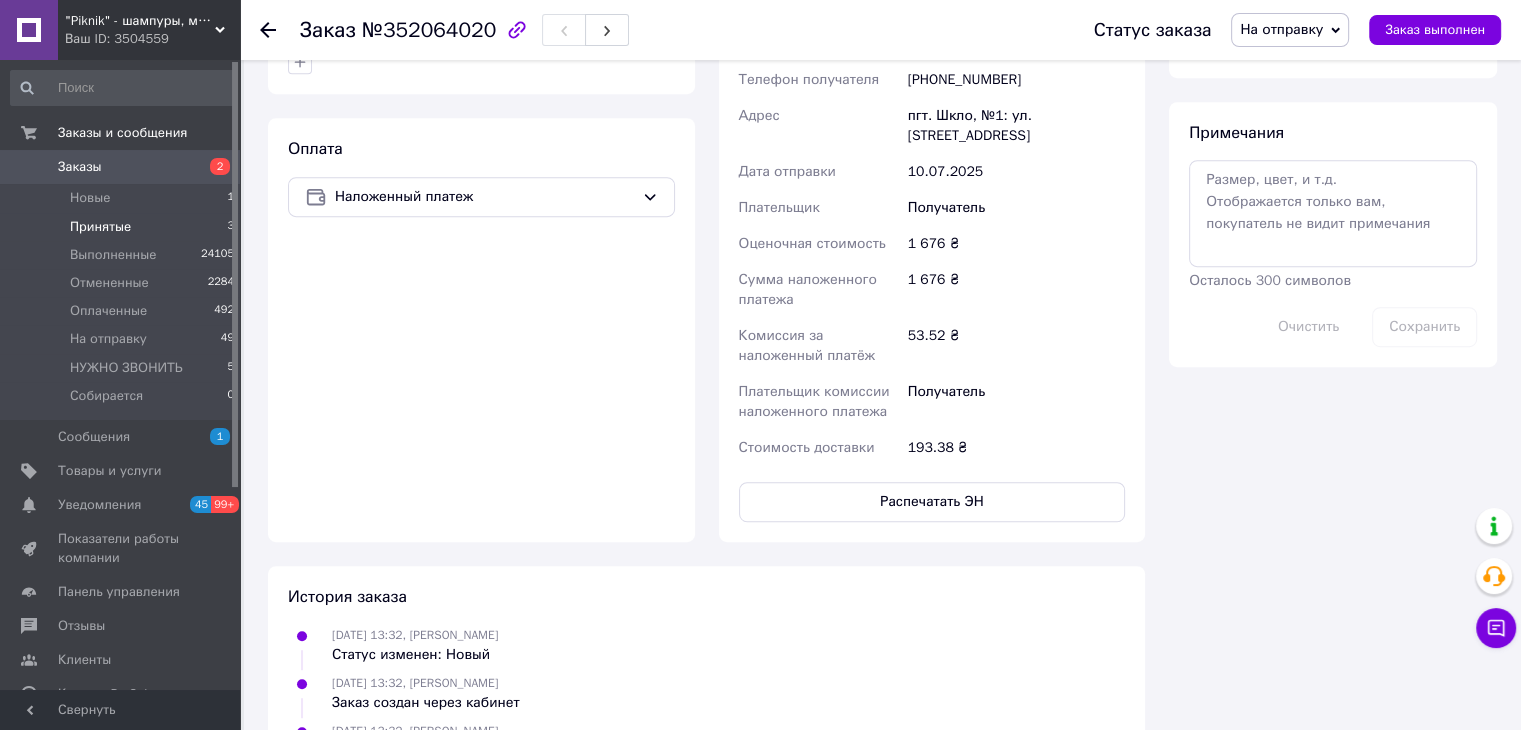 click on "Принятые 3" at bounding box center [123, 227] 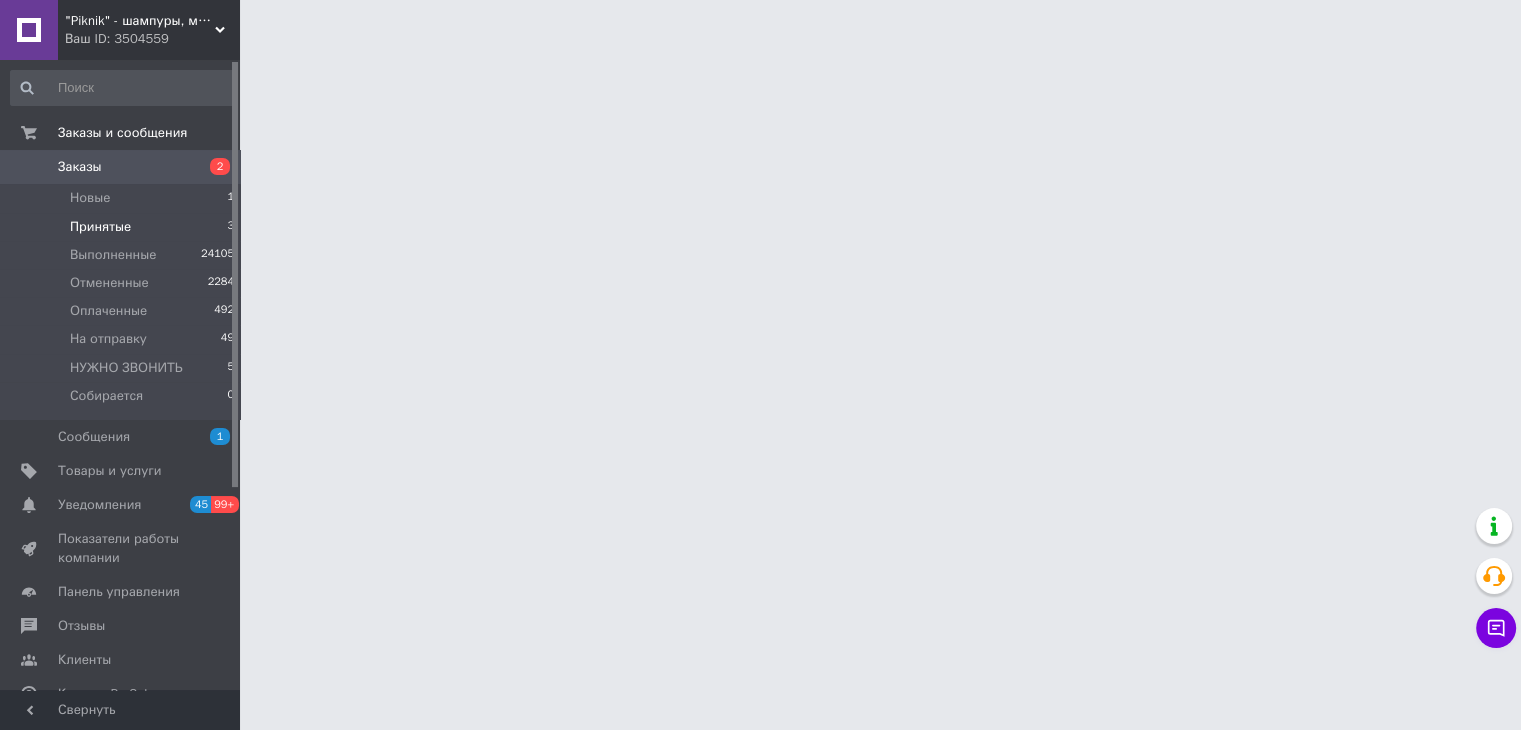 scroll, scrollTop: 0, scrollLeft: 0, axis: both 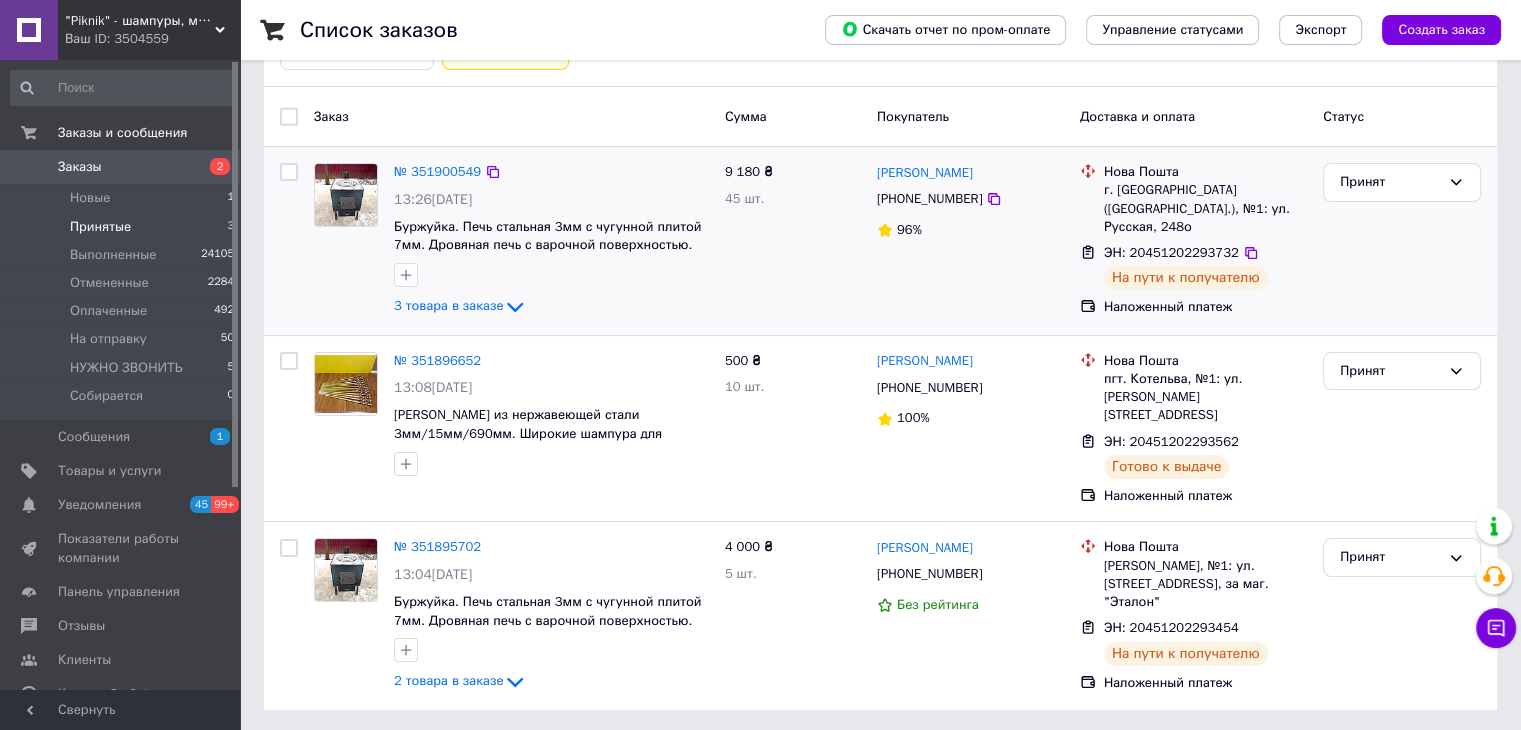 click at bounding box center [289, 172] 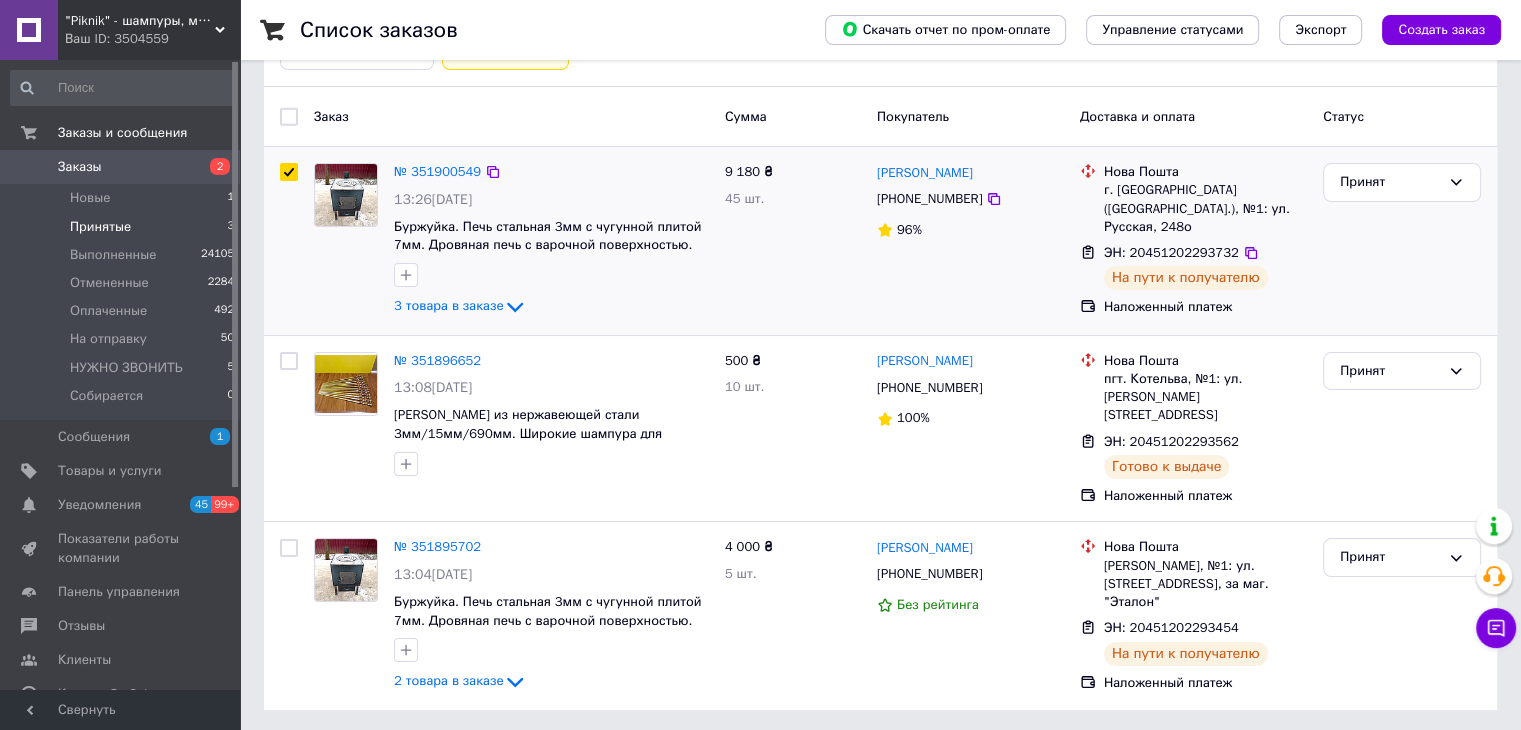 checkbox on "true" 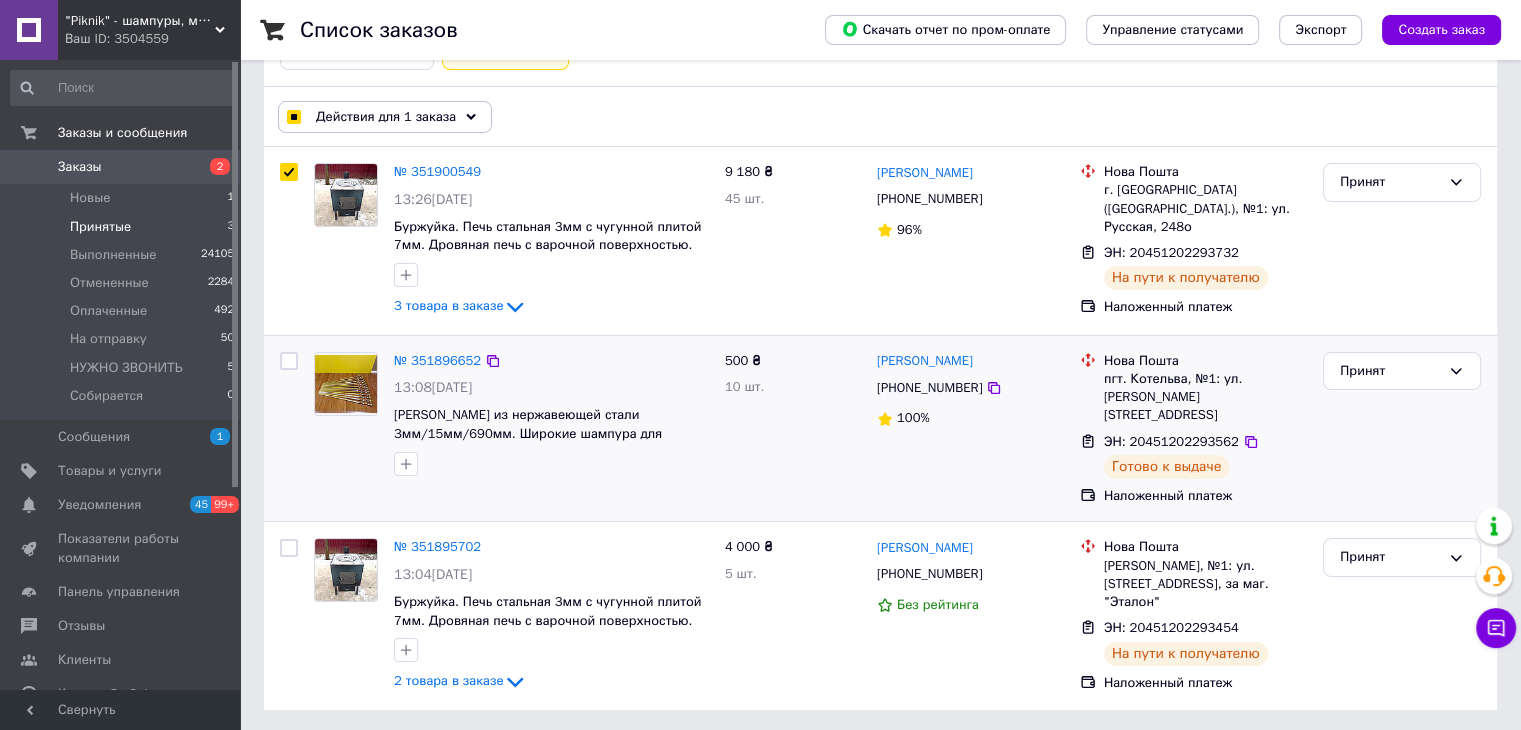 click at bounding box center (289, 361) 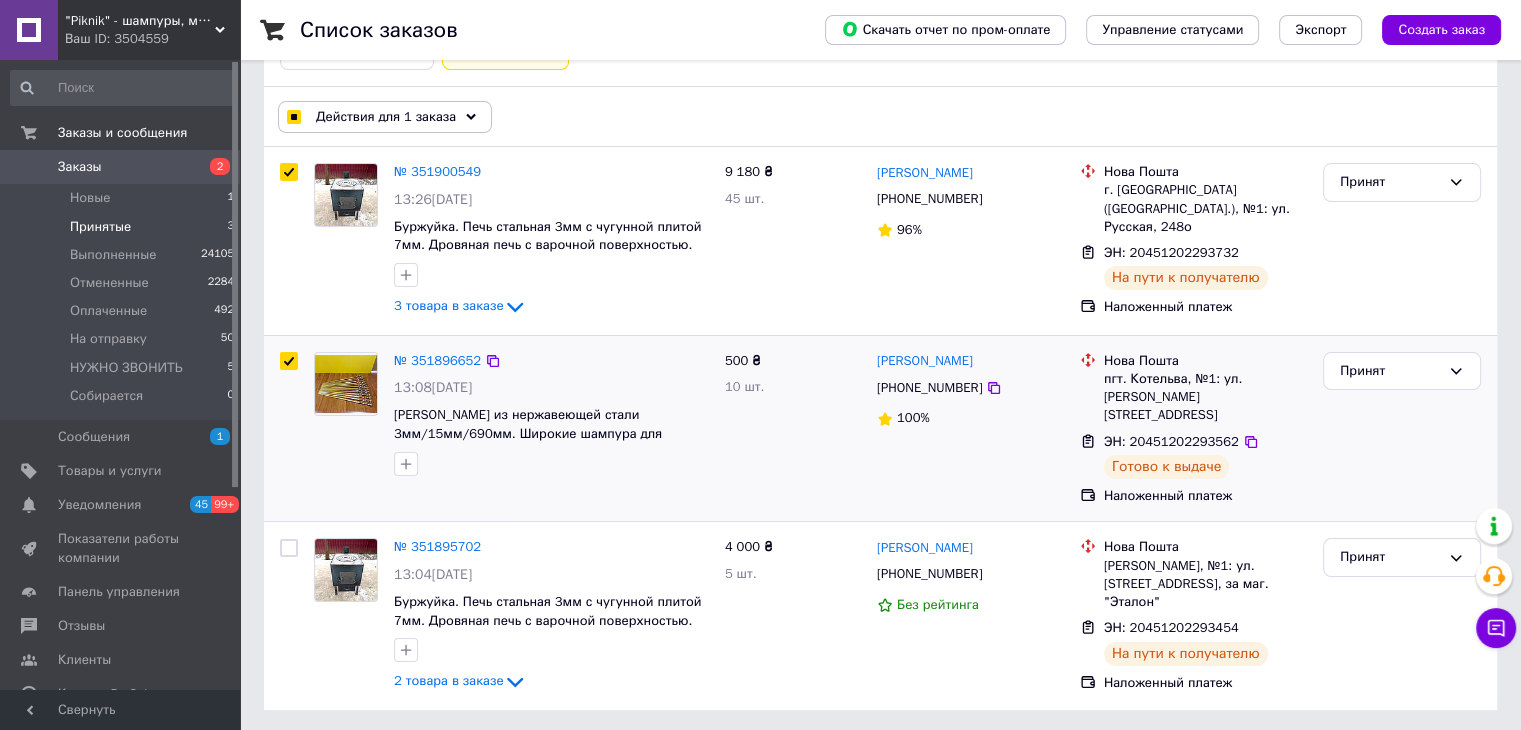 checkbox on "true" 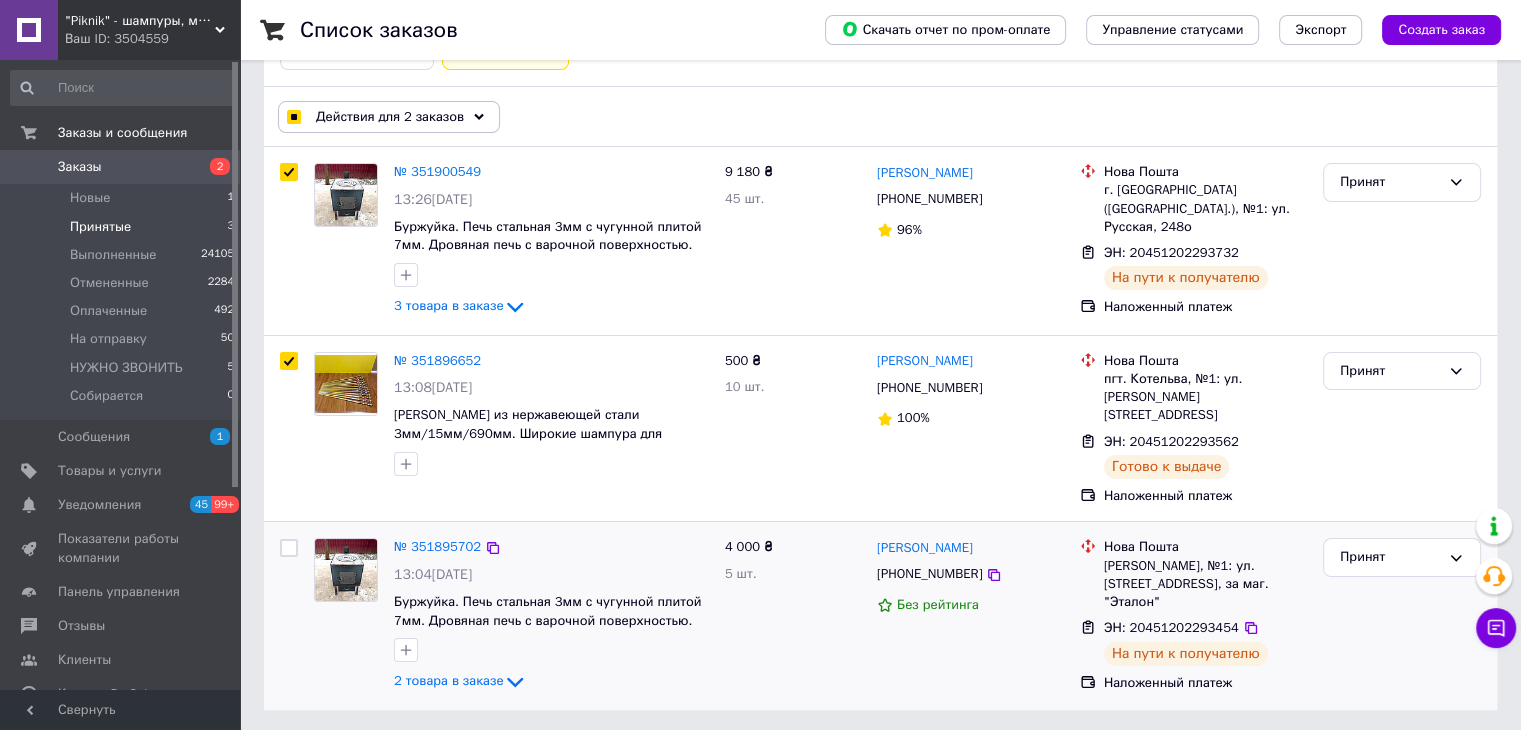 click at bounding box center [289, 616] 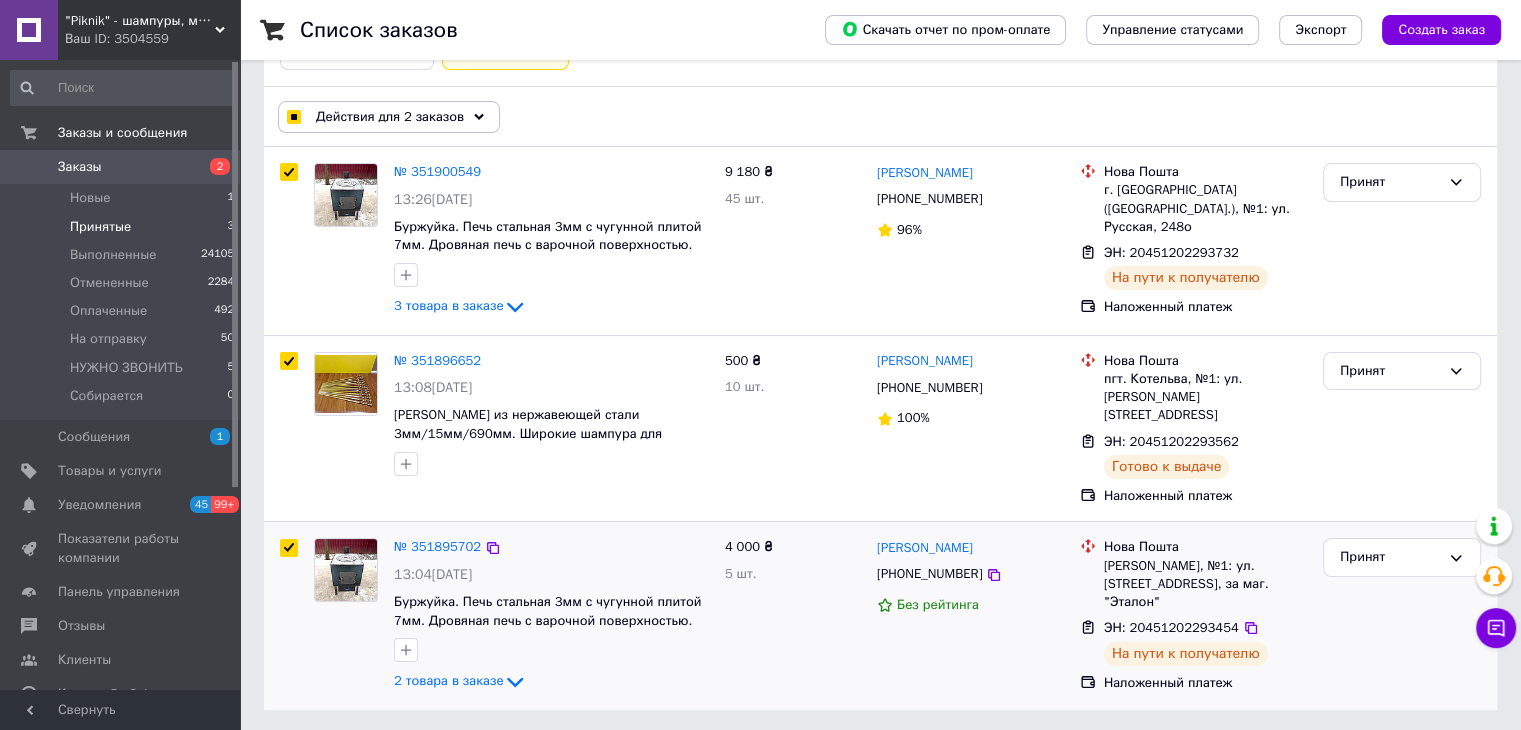 checkbox on "true" 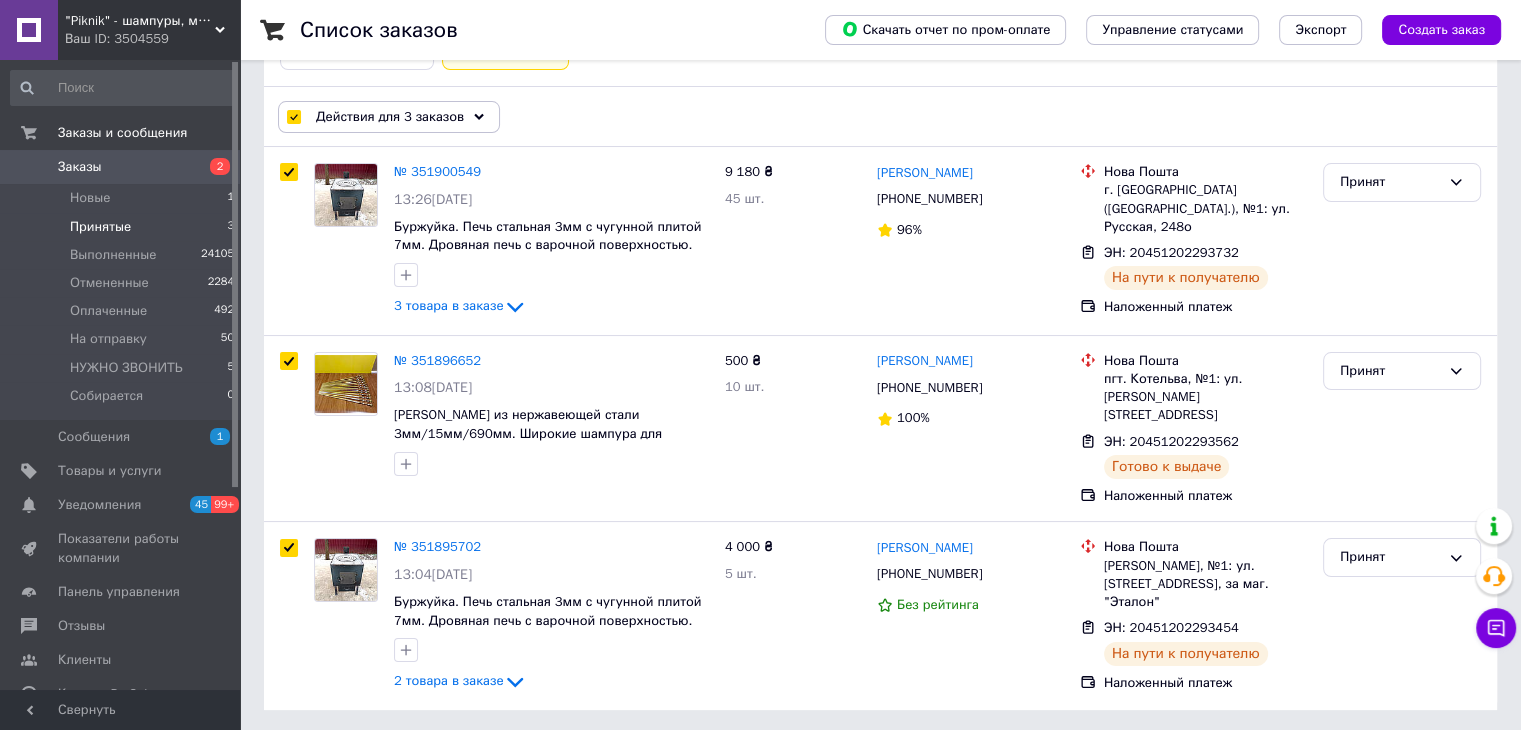 click 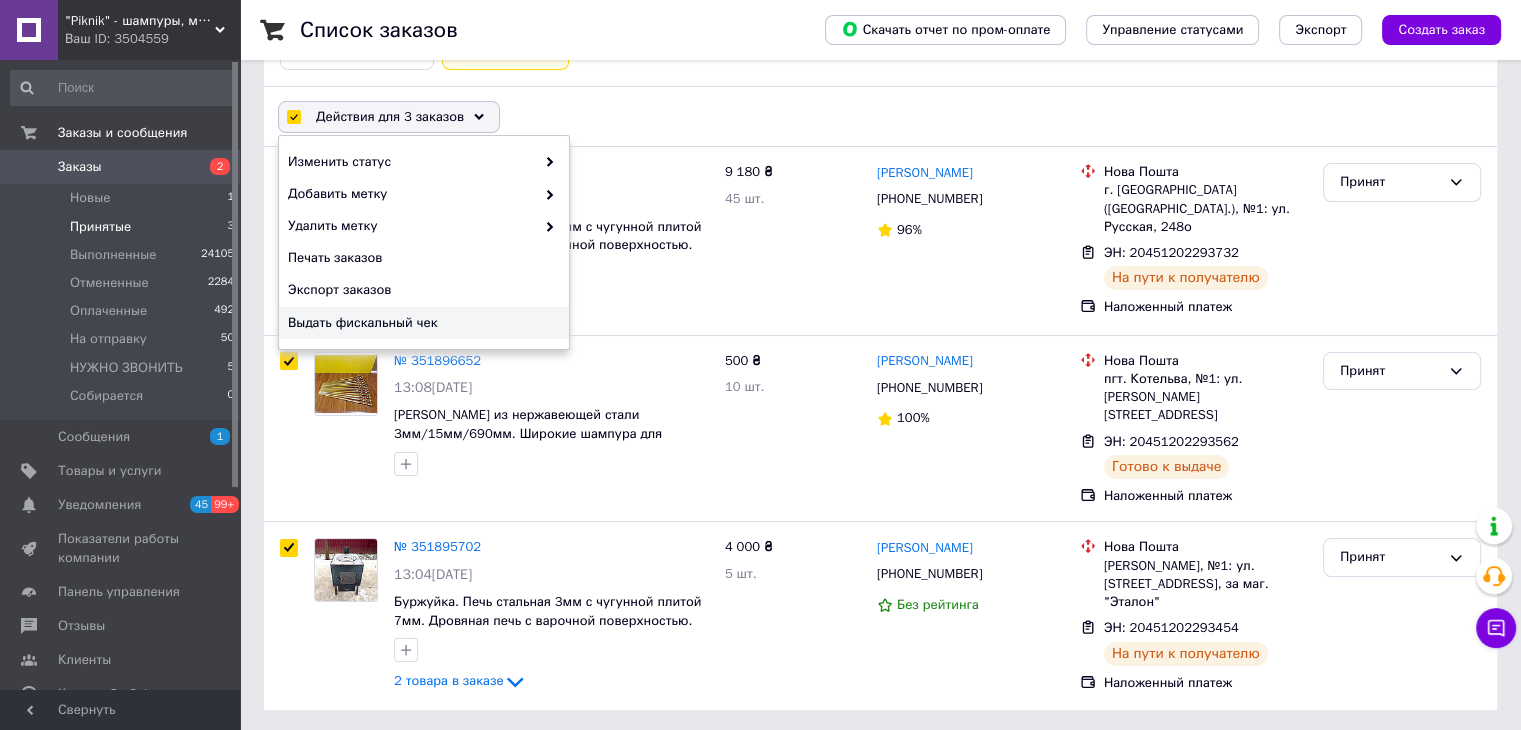 click on "Выдать фискальный чек" at bounding box center (421, 323) 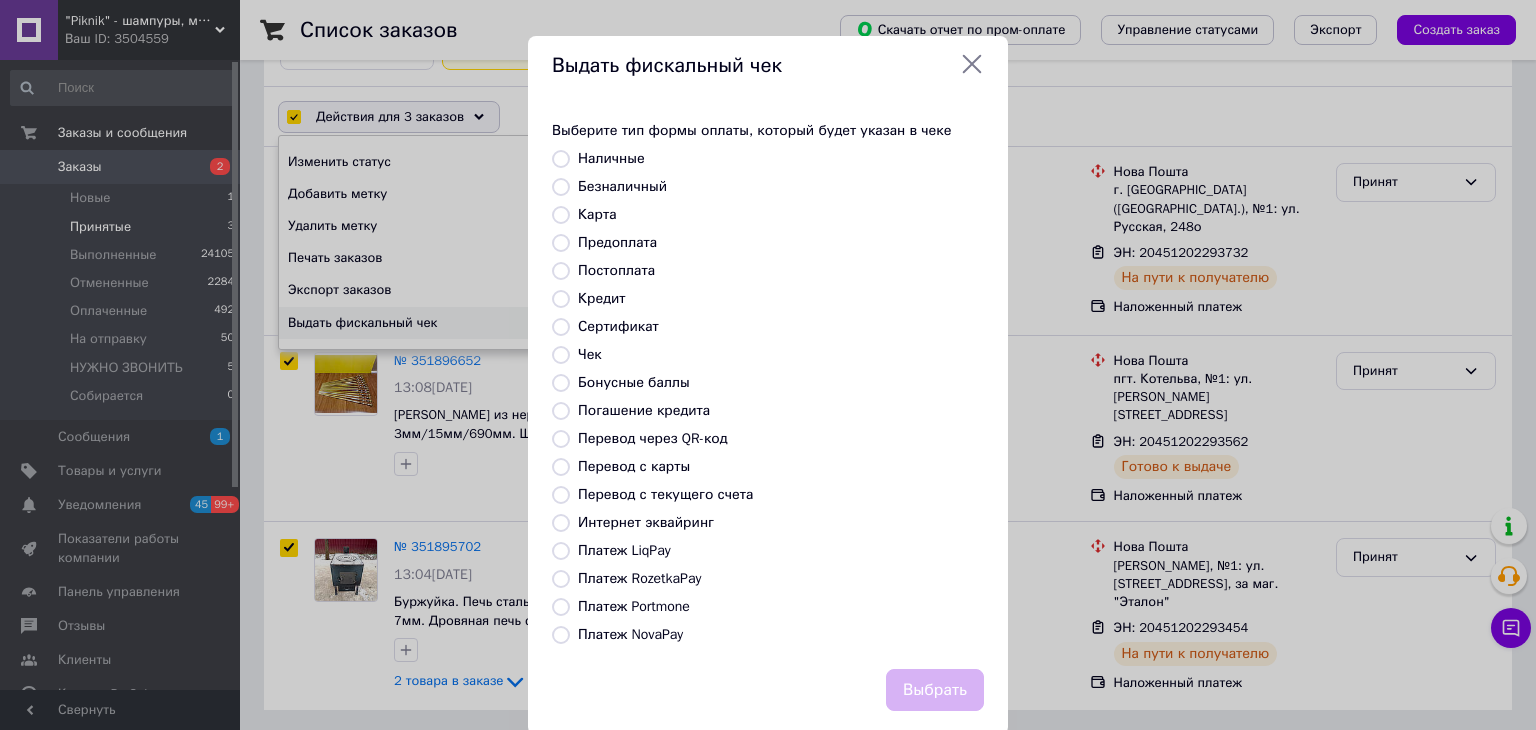click on "Платеж NovaPay" at bounding box center [561, 635] 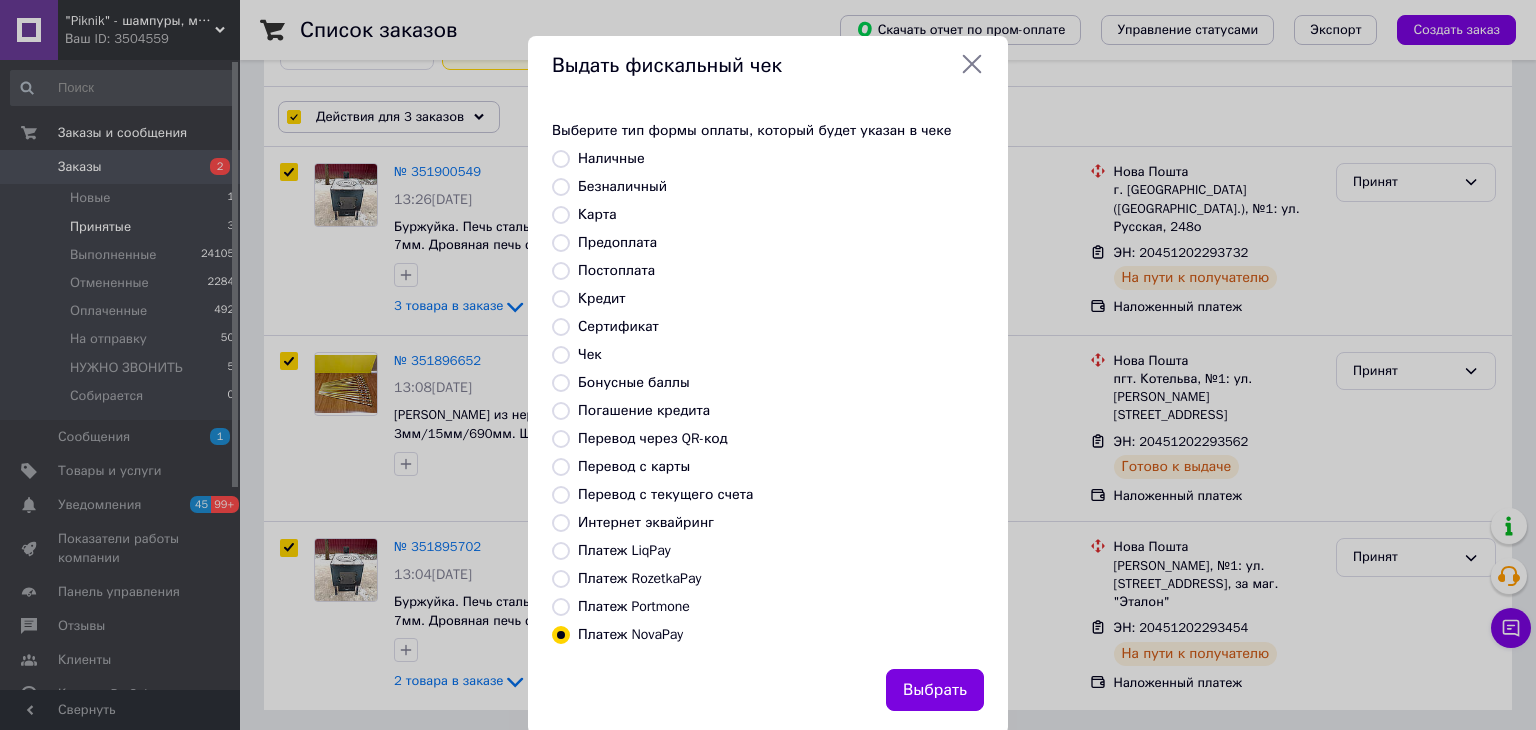 click on "Выбрать" at bounding box center [935, 690] 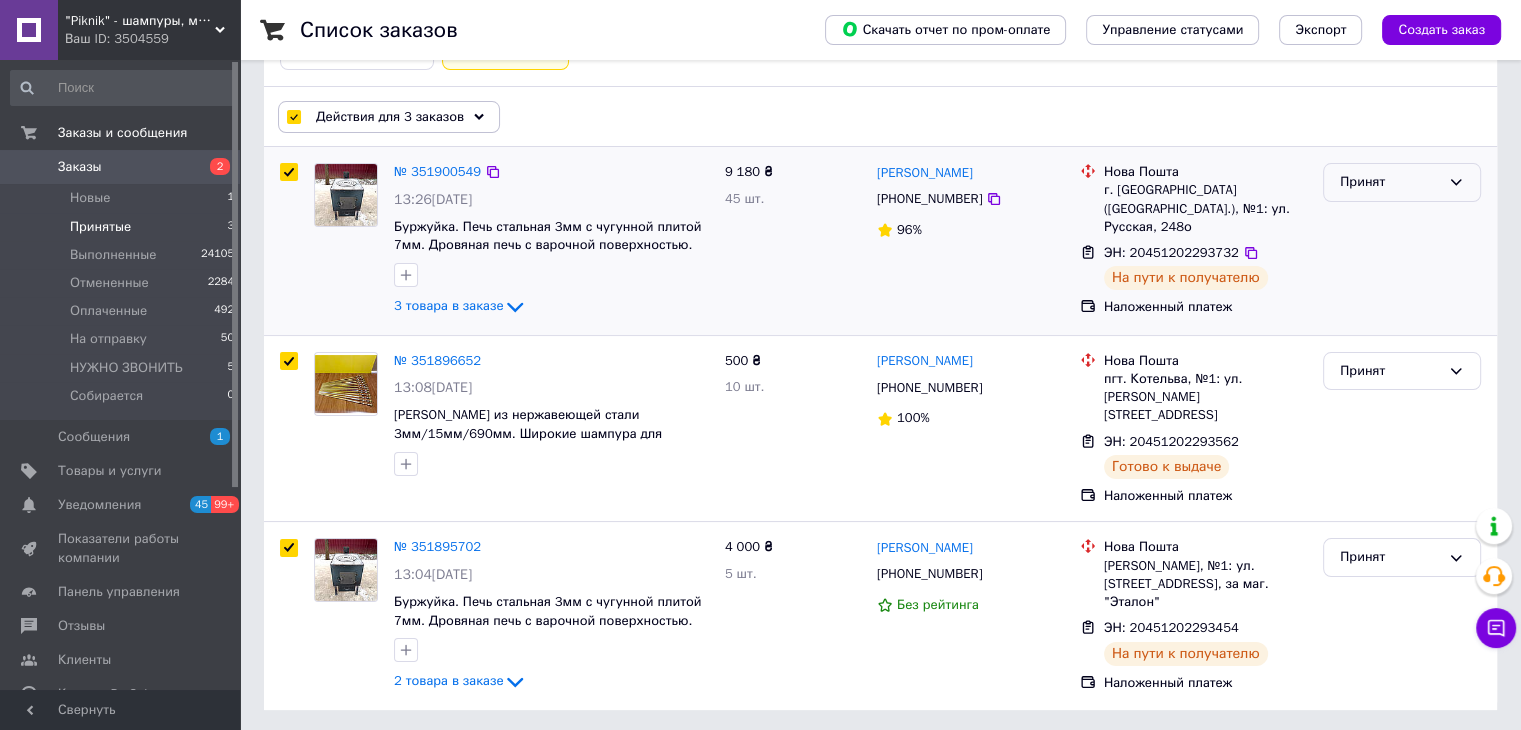 click 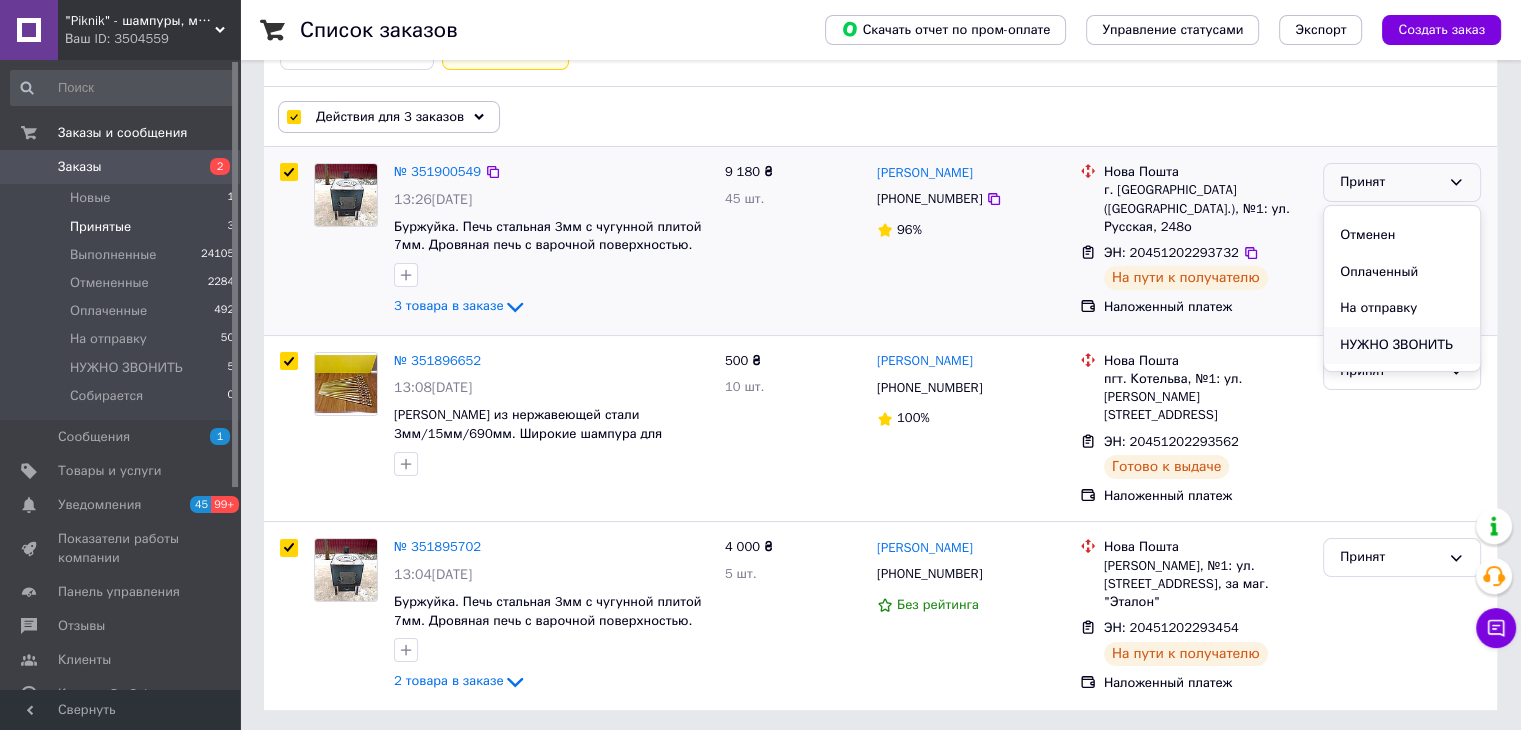 scroll, scrollTop: 0, scrollLeft: 0, axis: both 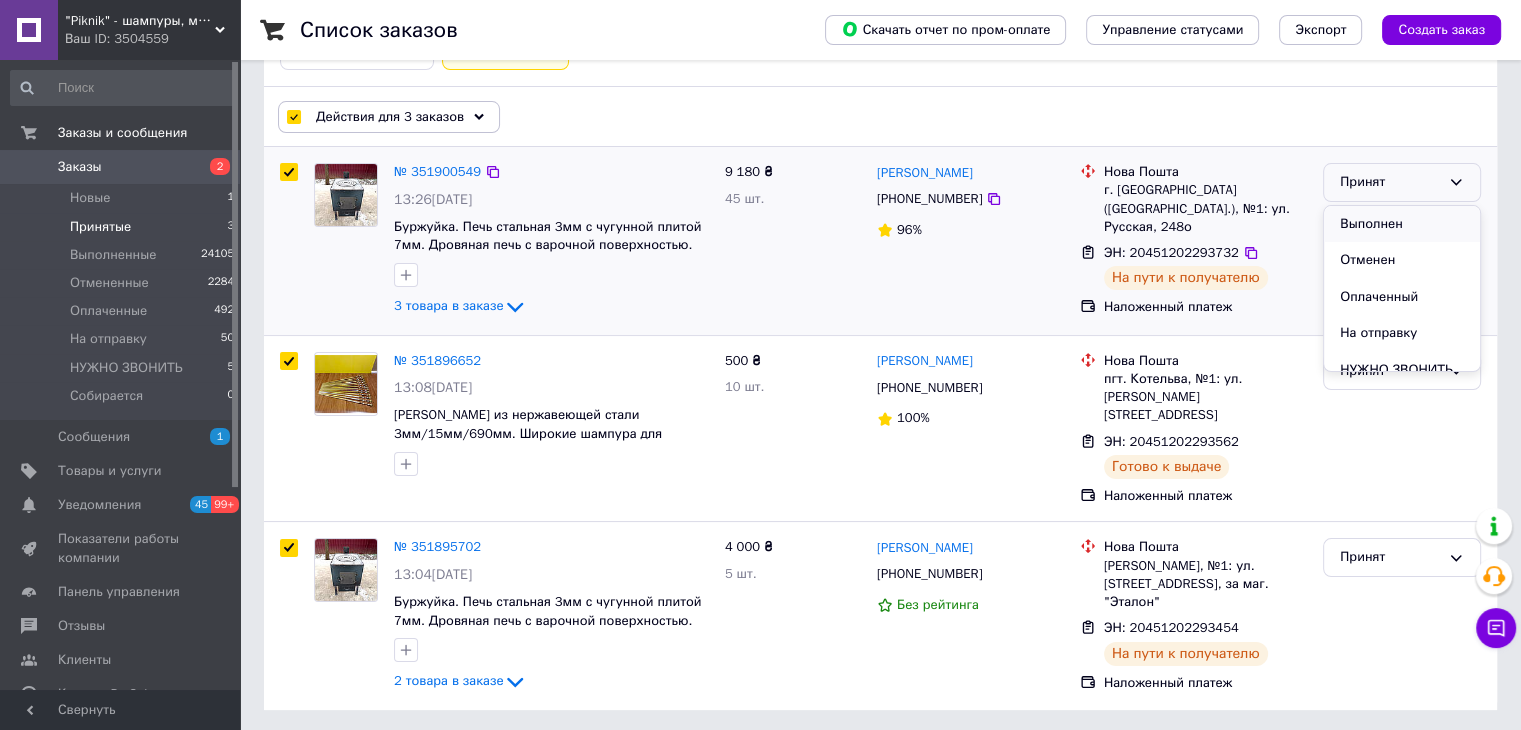 click on "Выполнен" at bounding box center (1402, 224) 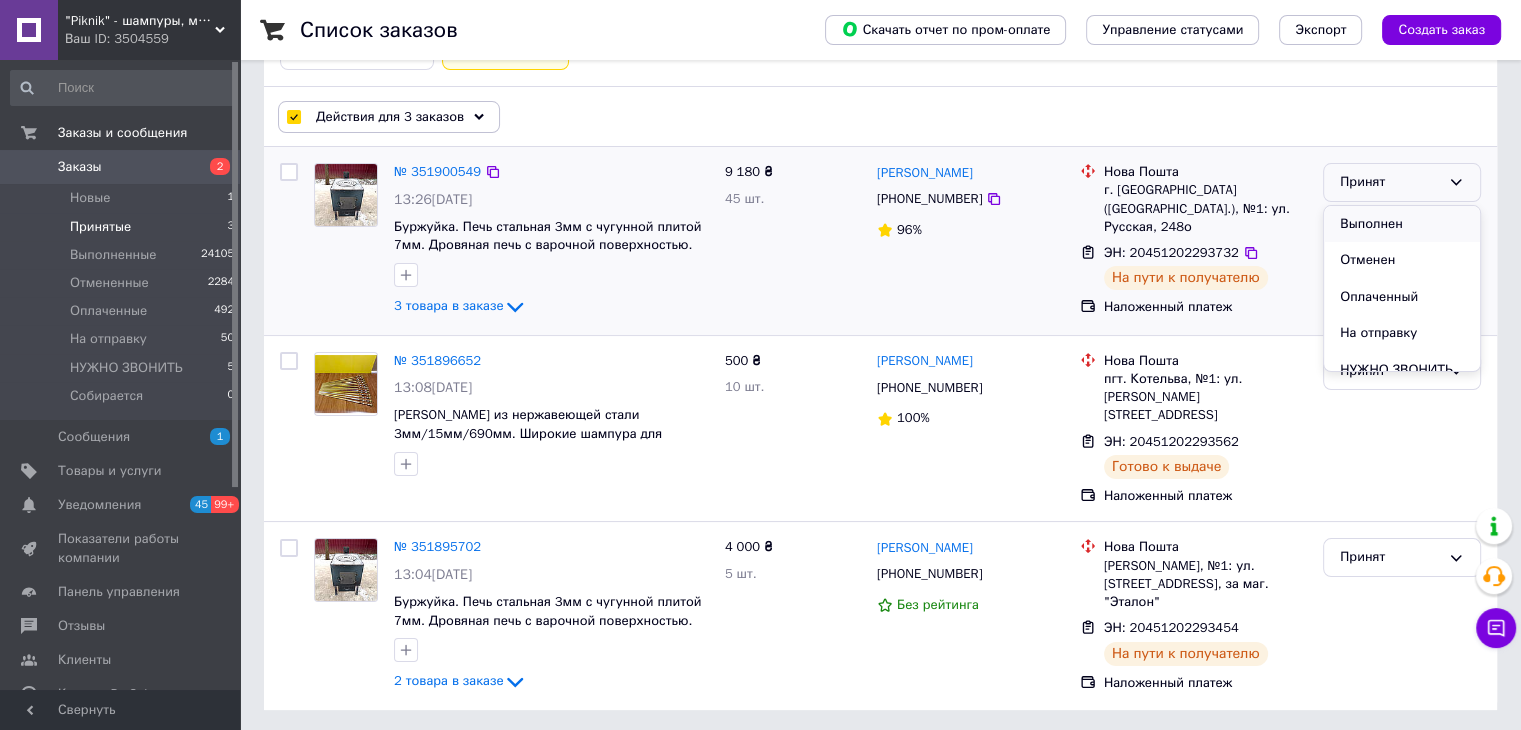 checkbox on "false" 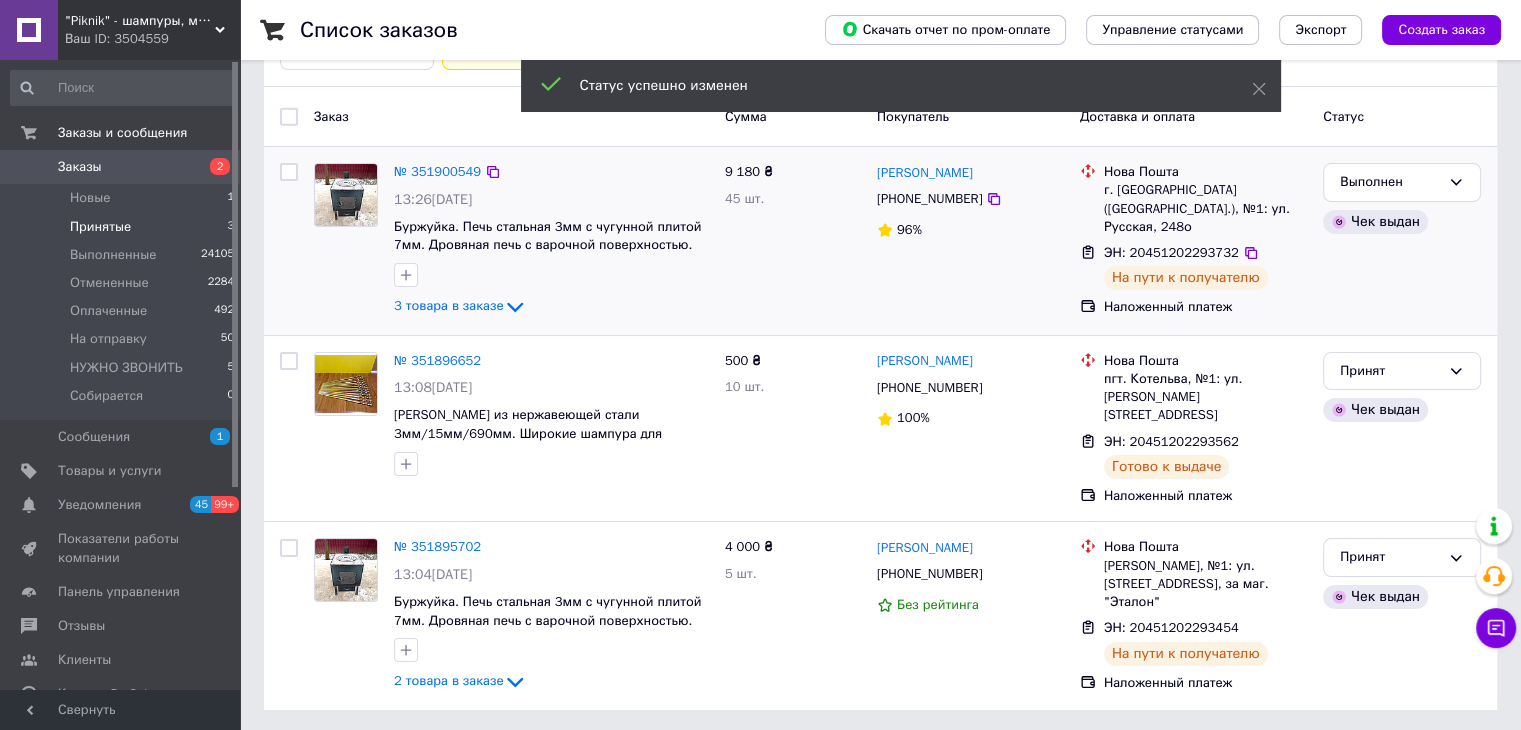 click 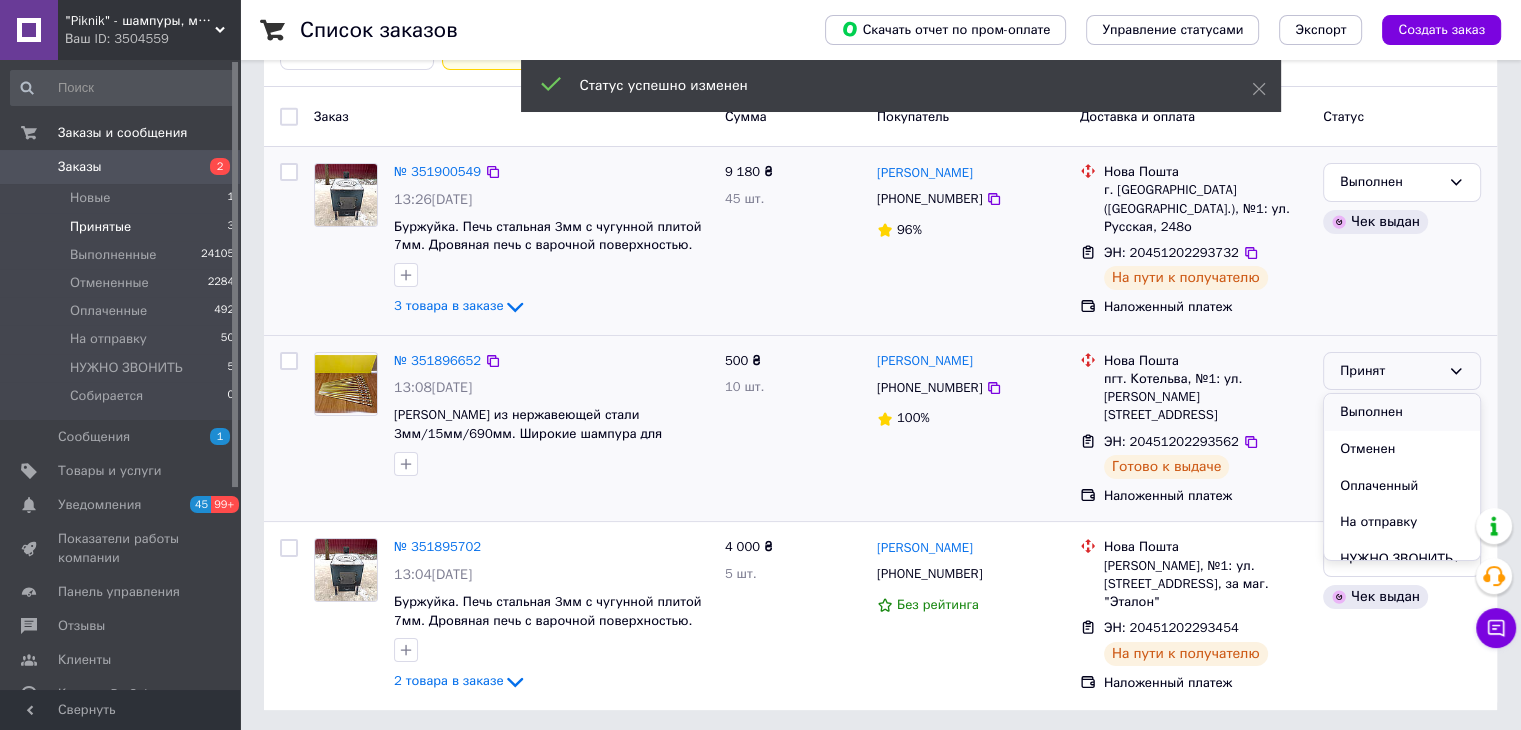 click on "Выполнен" at bounding box center (1402, 412) 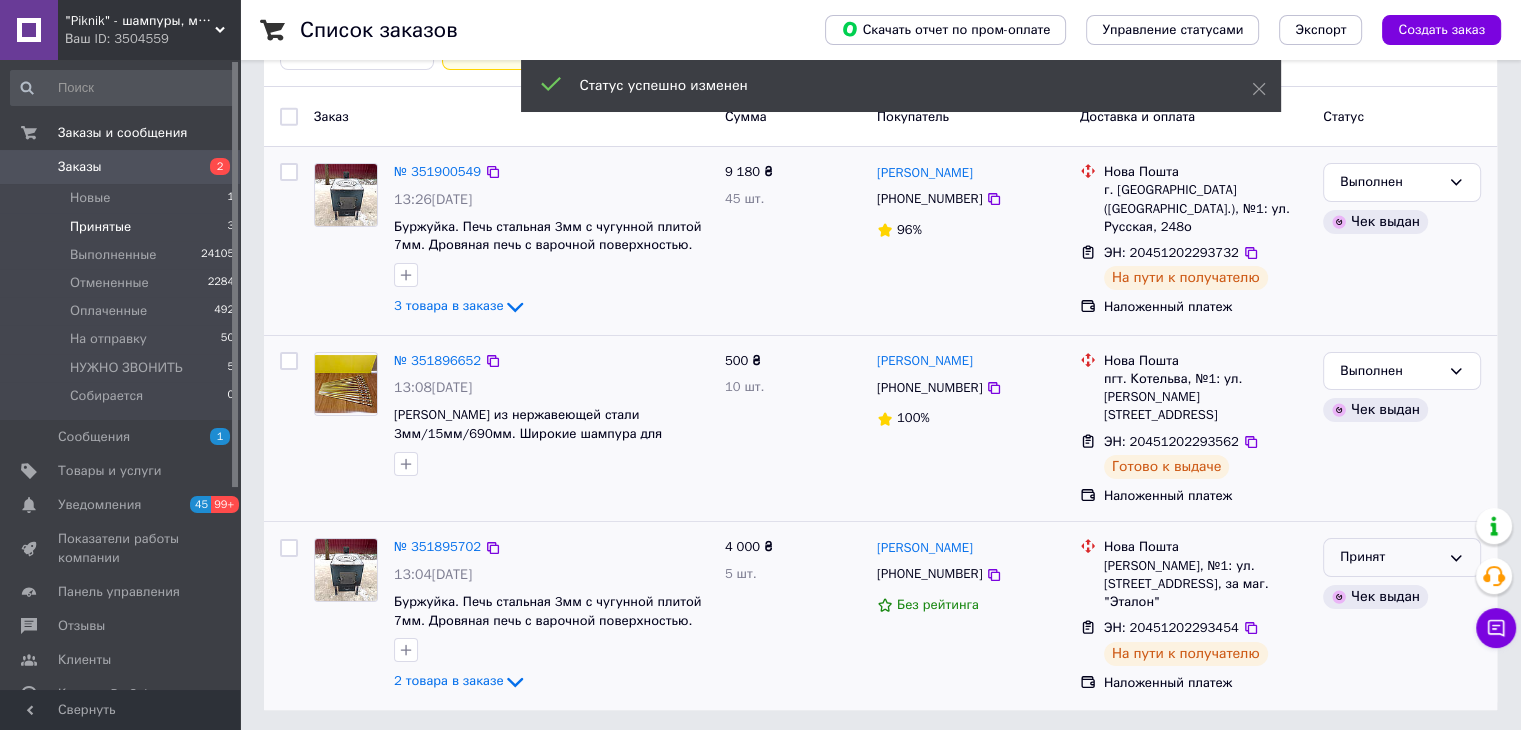 click on "Принят" at bounding box center [1390, 557] 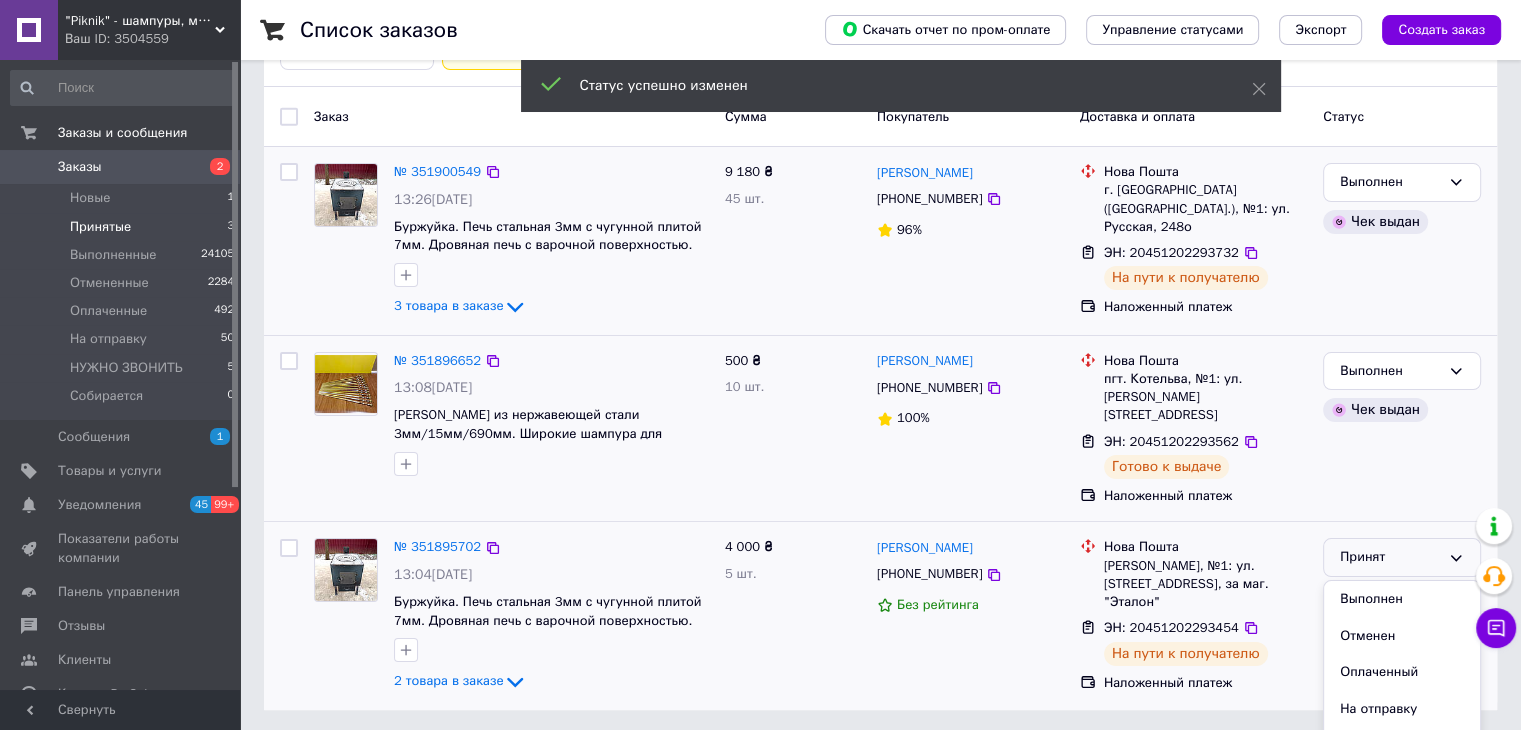click on "Выполнен" at bounding box center [1402, 599] 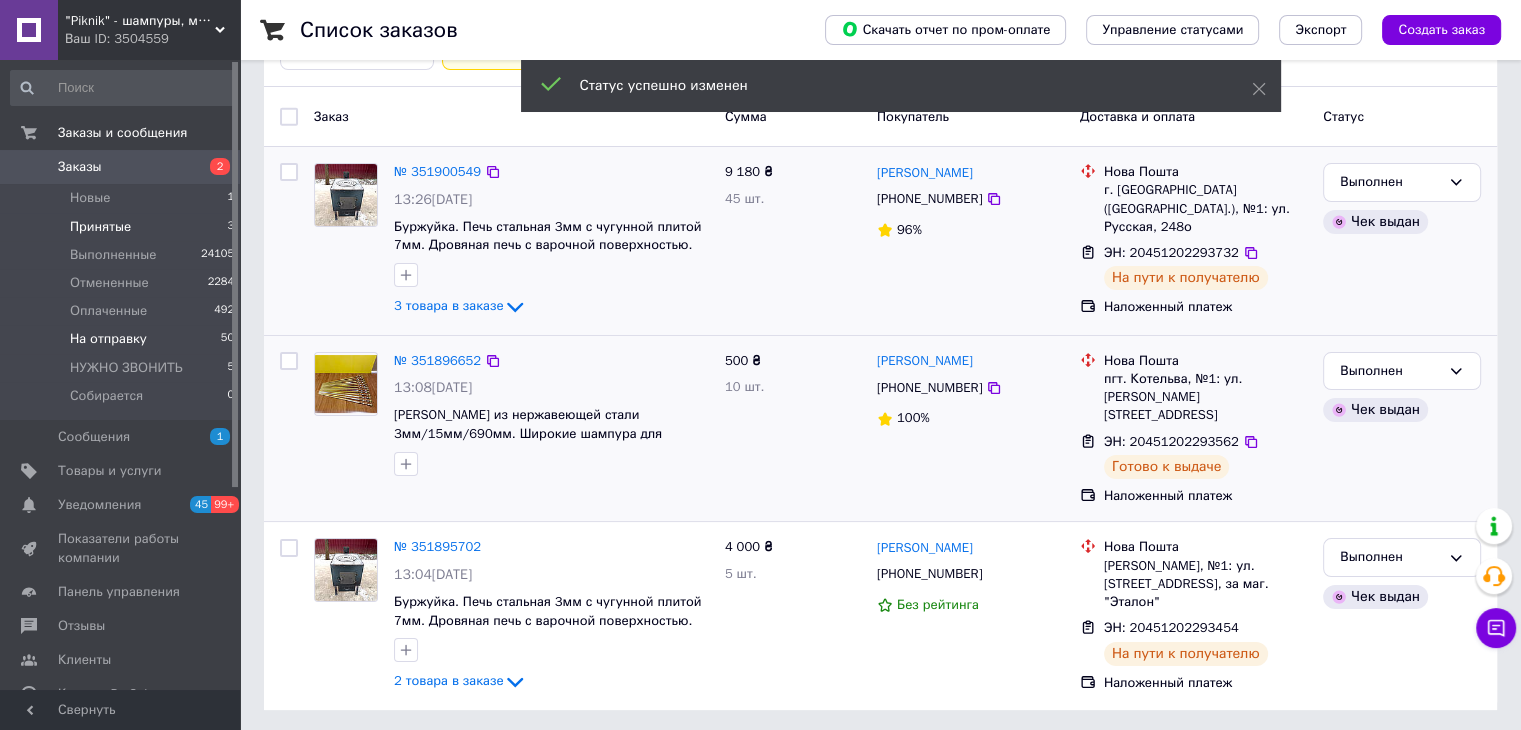 click on "На отправку 50" at bounding box center (123, 339) 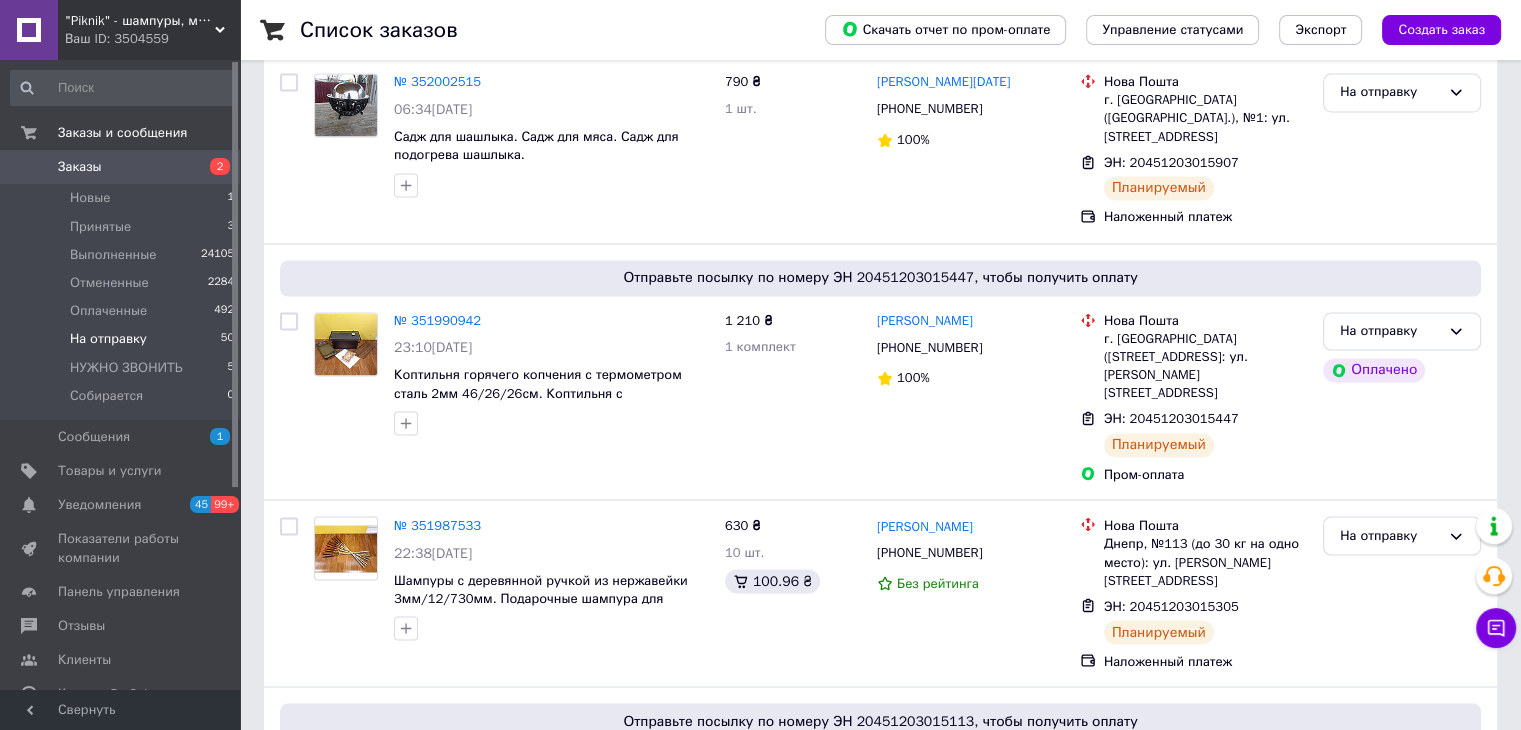 scroll, scrollTop: 3633, scrollLeft: 0, axis: vertical 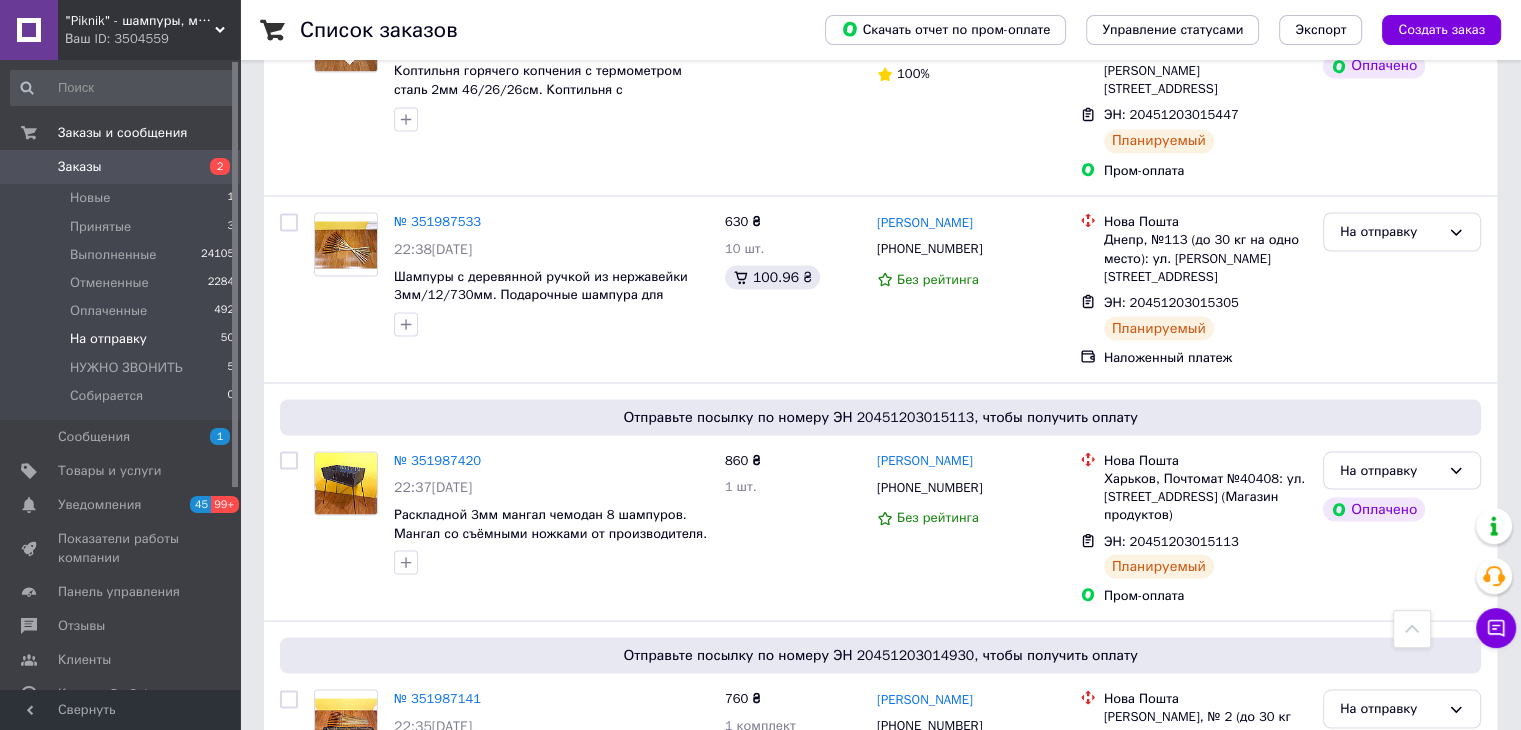click on "3" at bounding box center [371, 922] 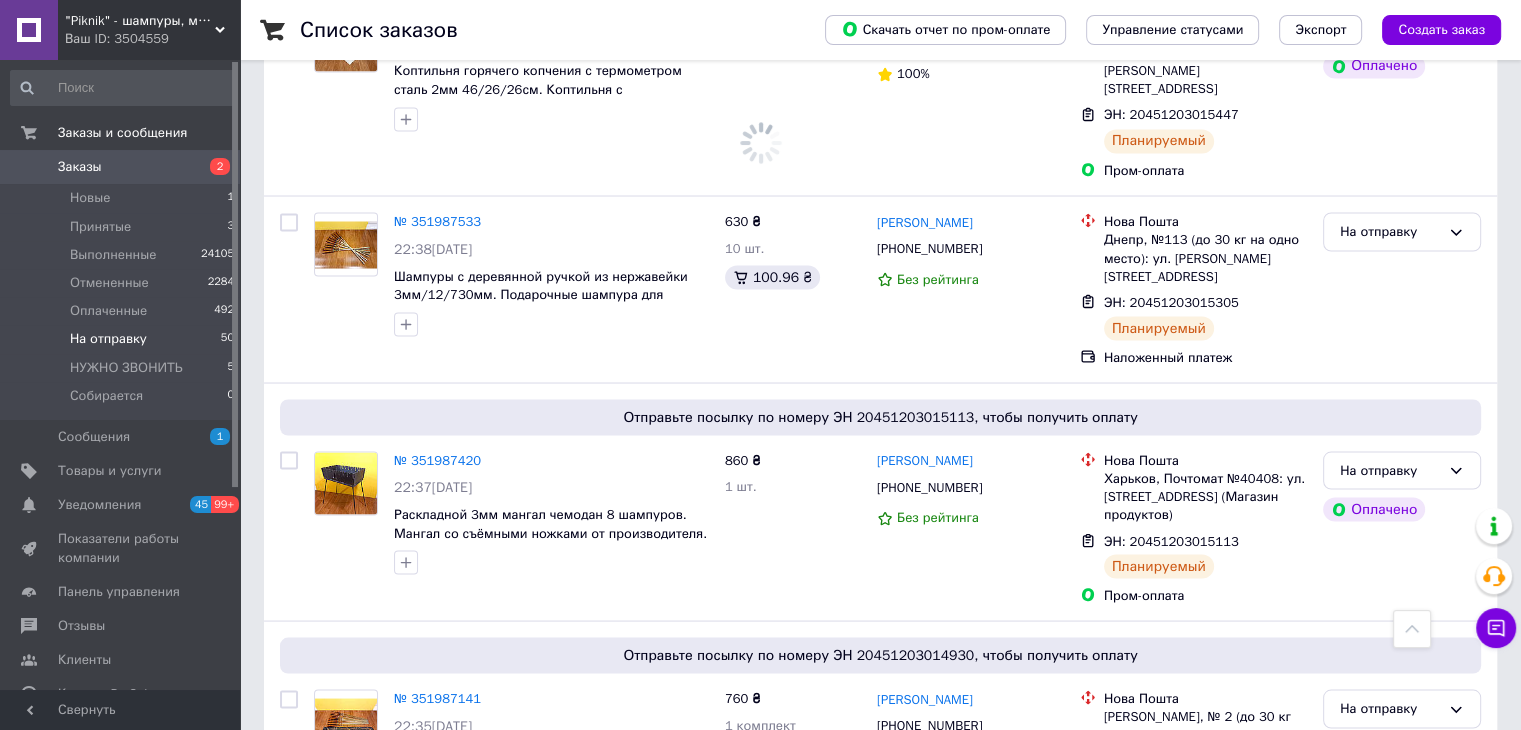 scroll, scrollTop: 0, scrollLeft: 0, axis: both 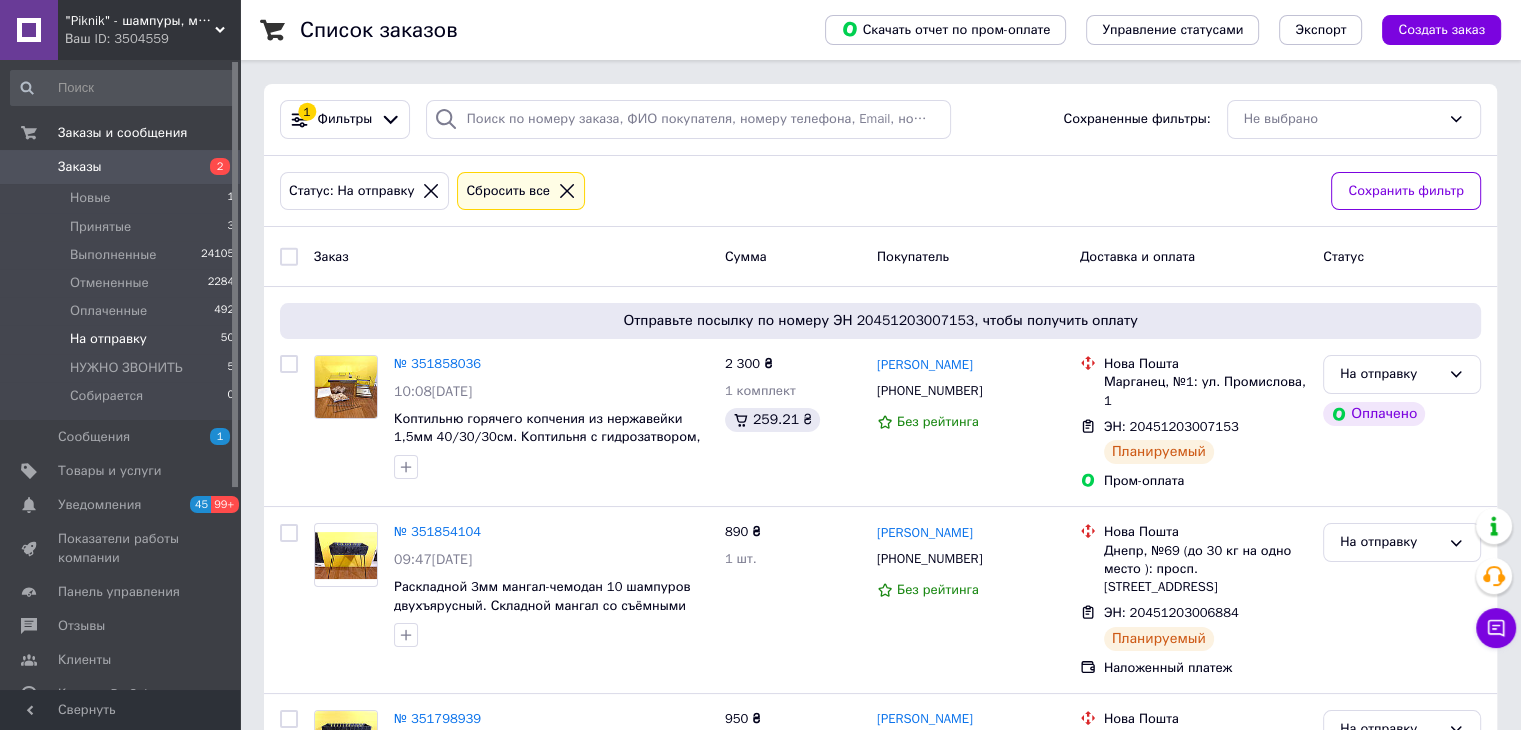 click at bounding box center [289, 257] 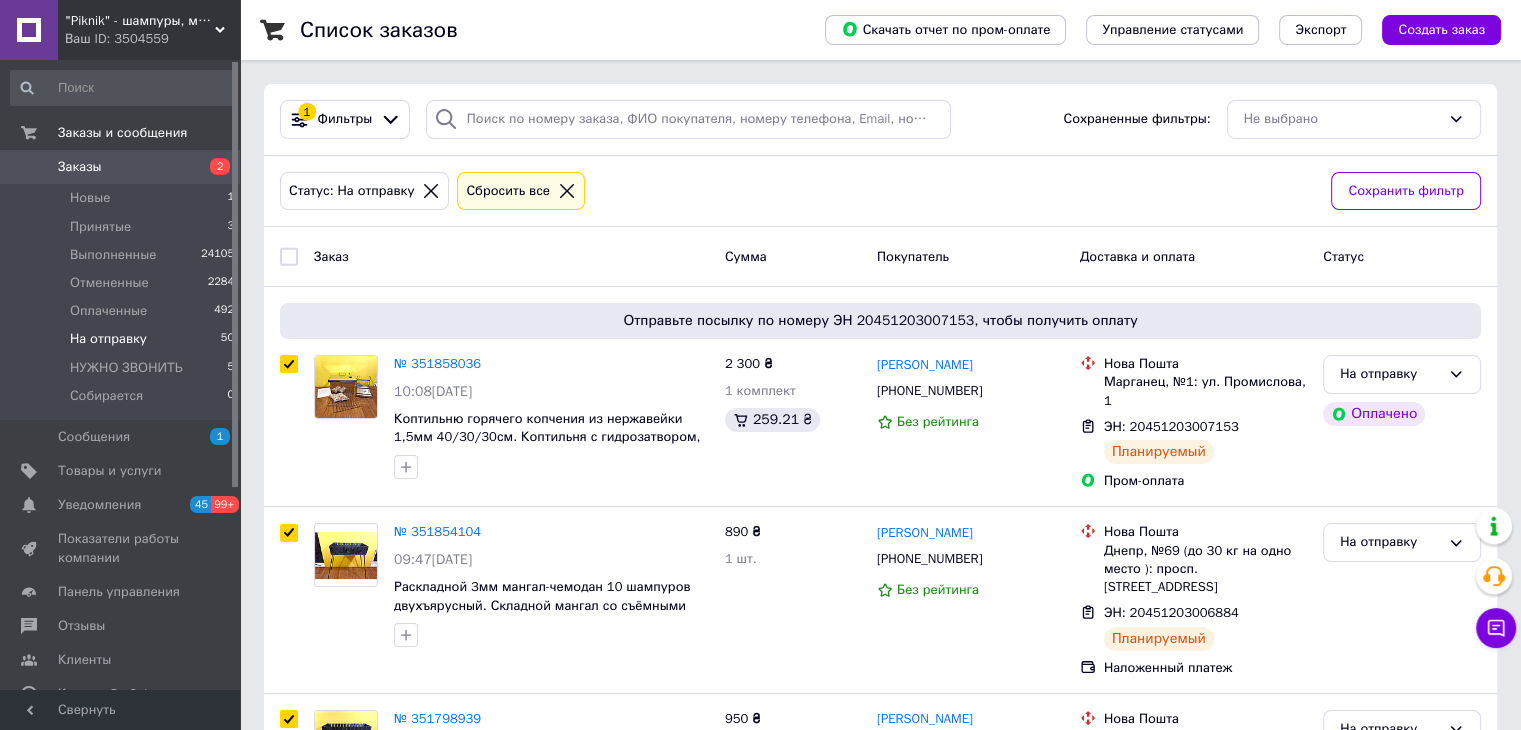 checkbox on "true" 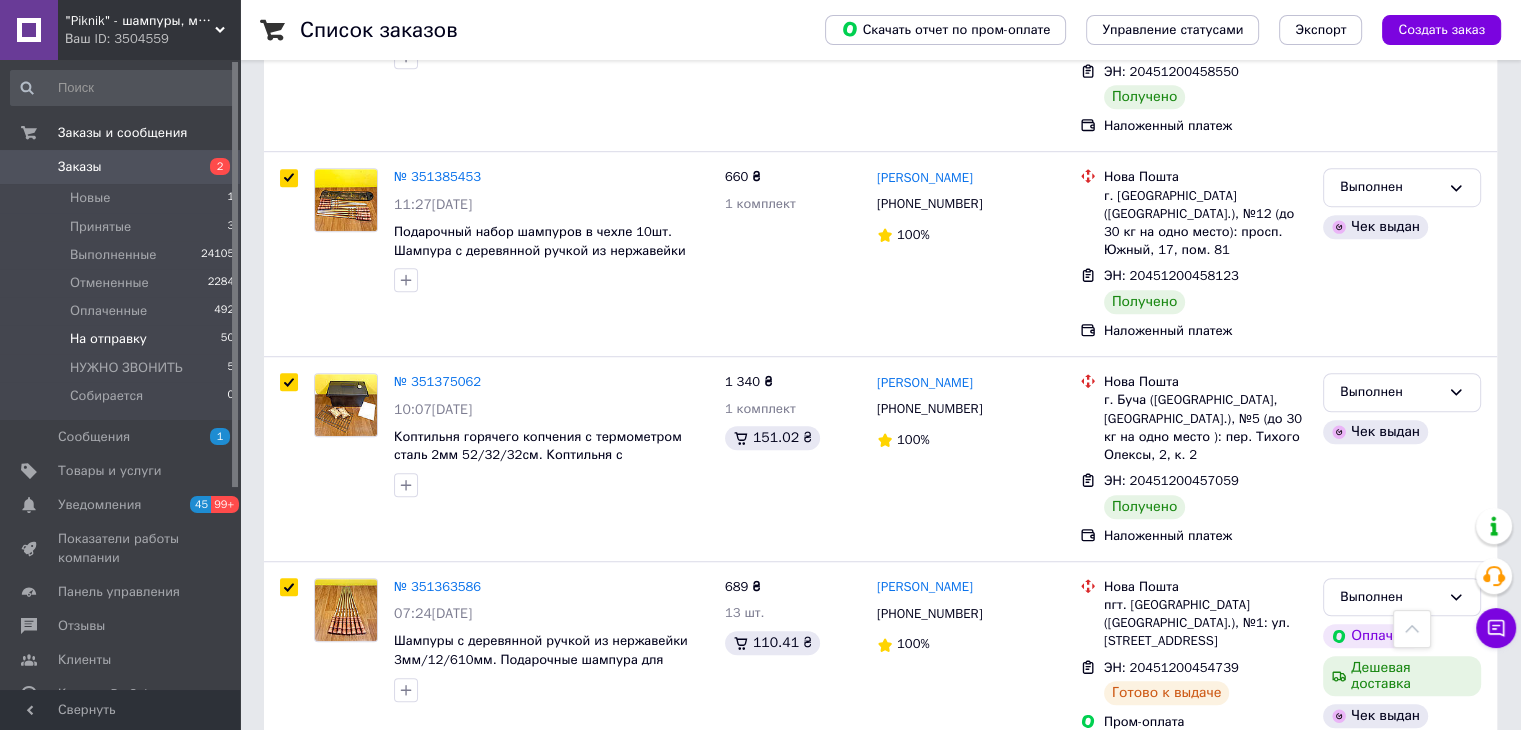 scroll, scrollTop: 1484, scrollLeft: 0, axis: vertical 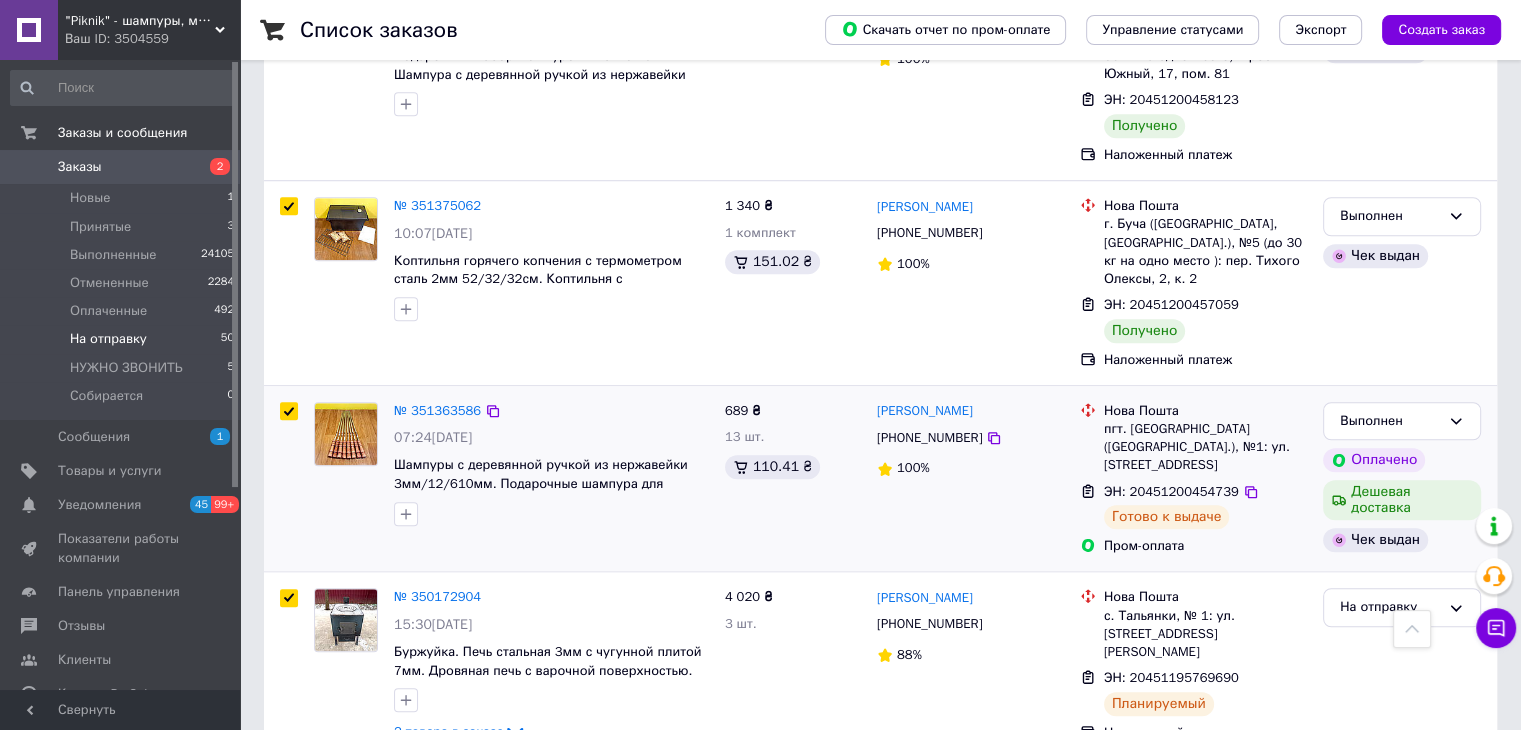 click at bounding box center (289, 411) 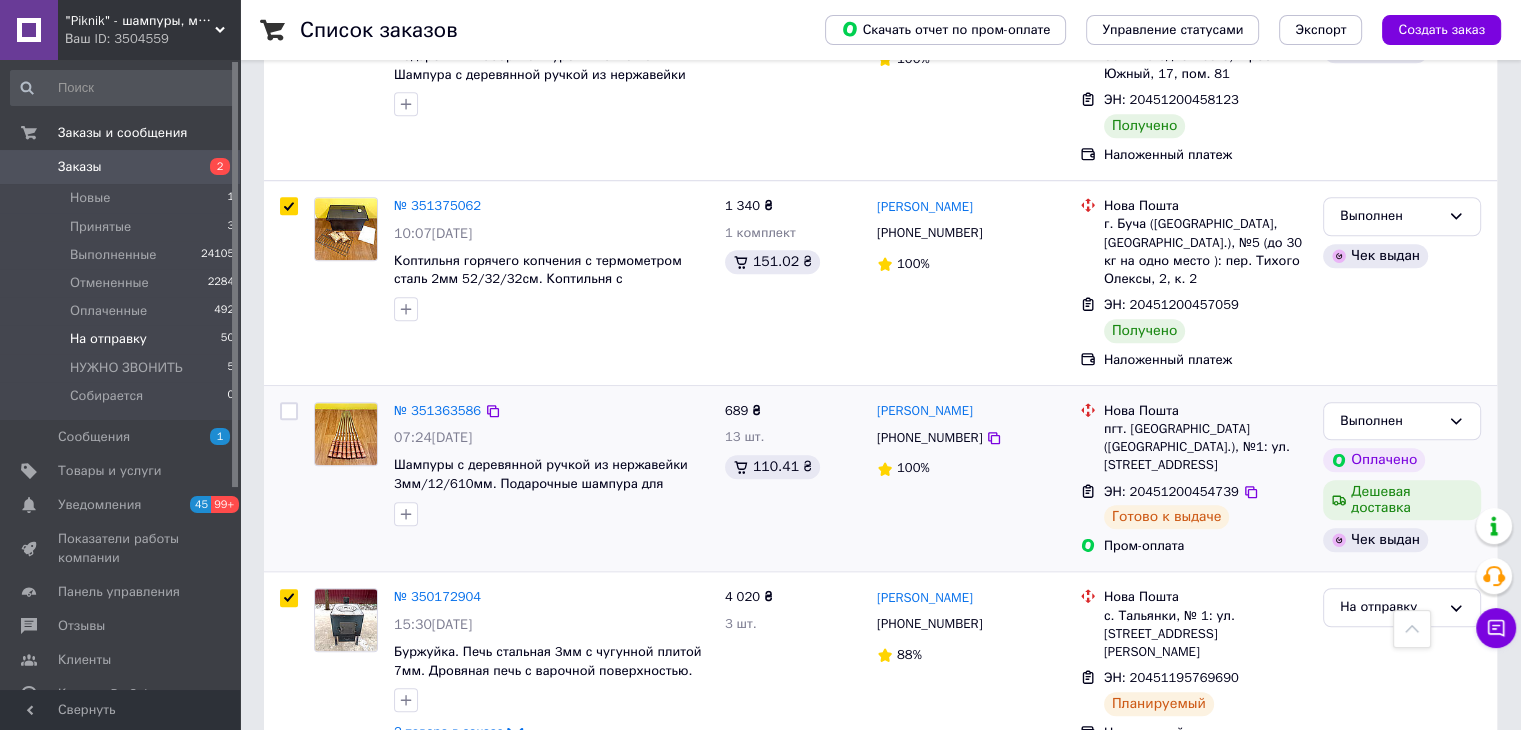 checkbox on "false" 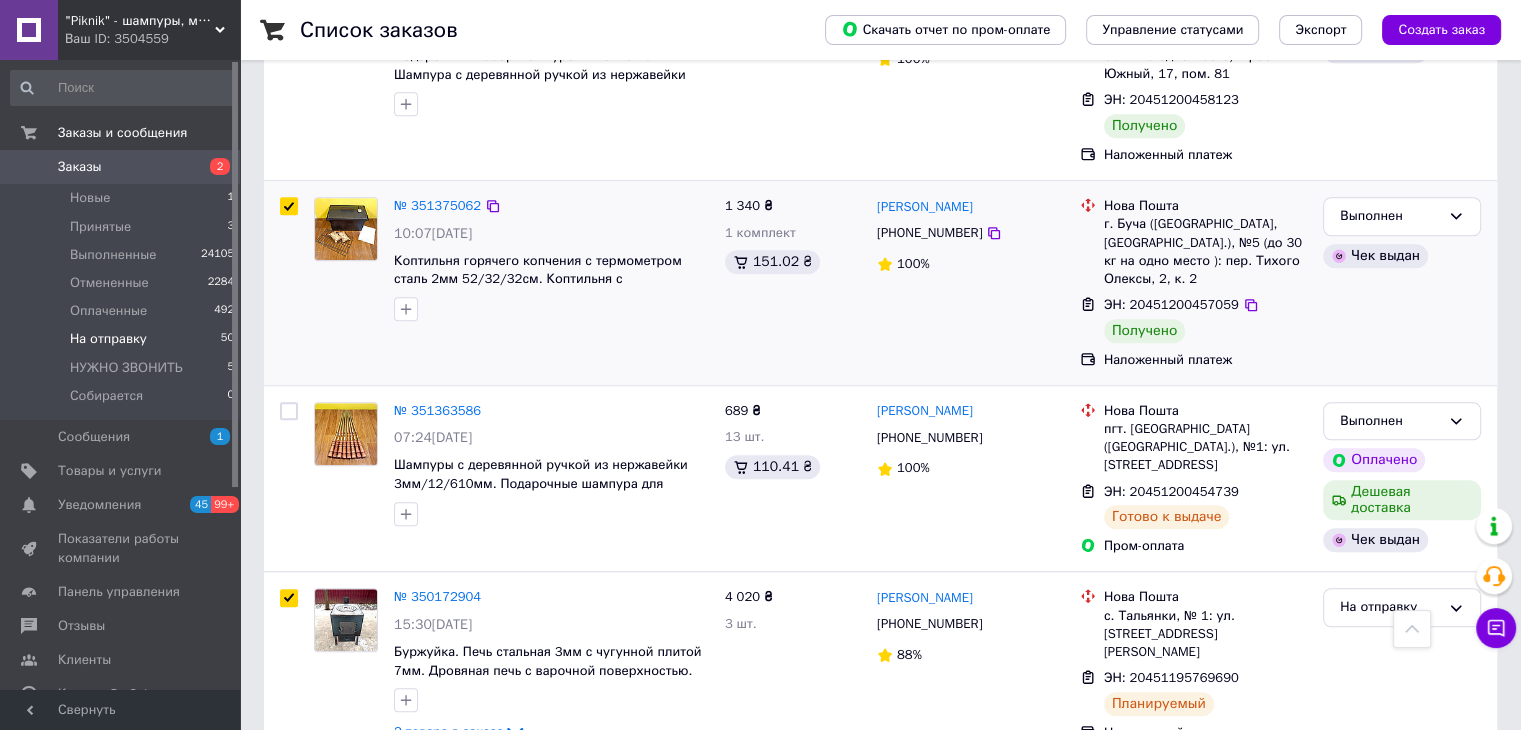 click at bounding box center (289, 206) 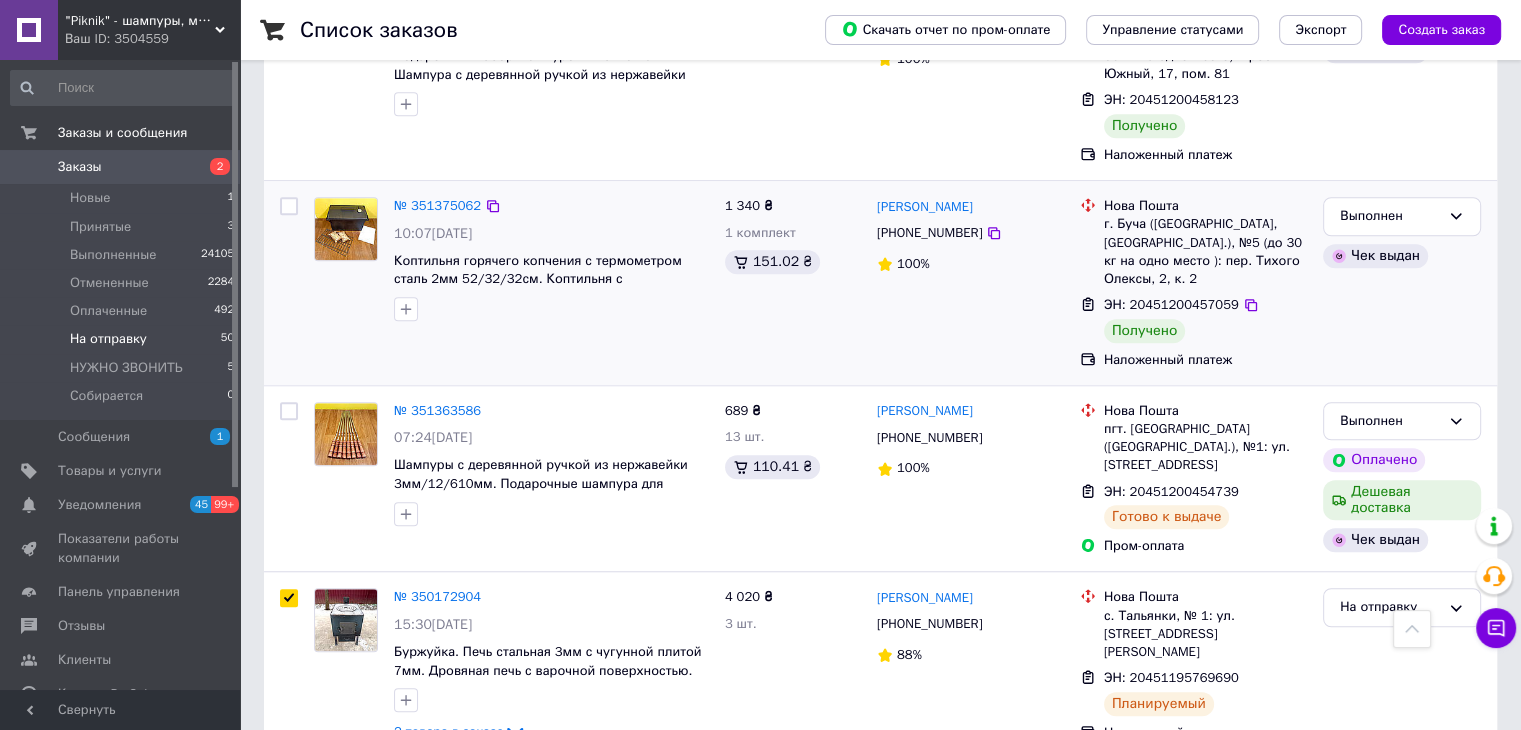 checkbox on "false" 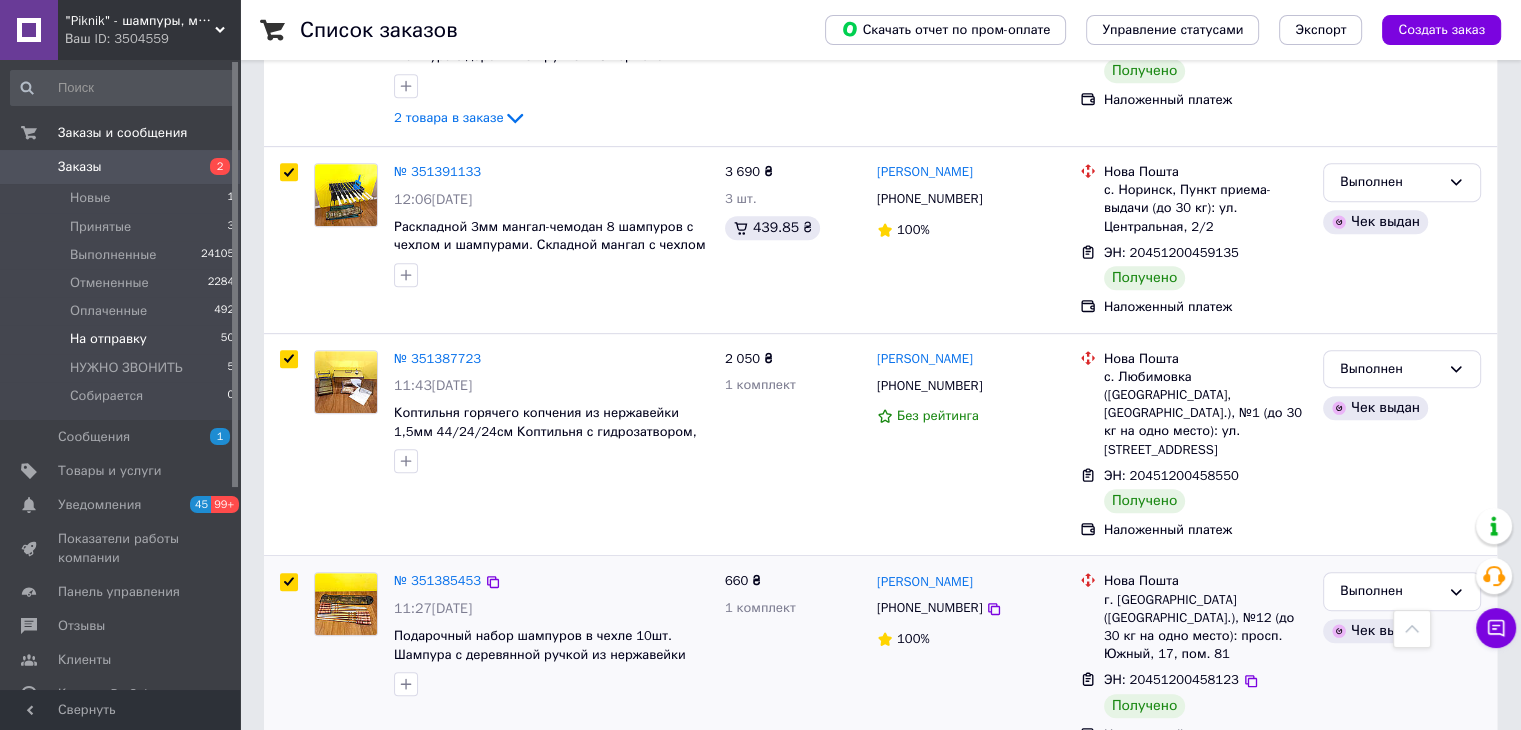 scroll, scrollTop: 884, scrollLeft: 0, axis: vertical 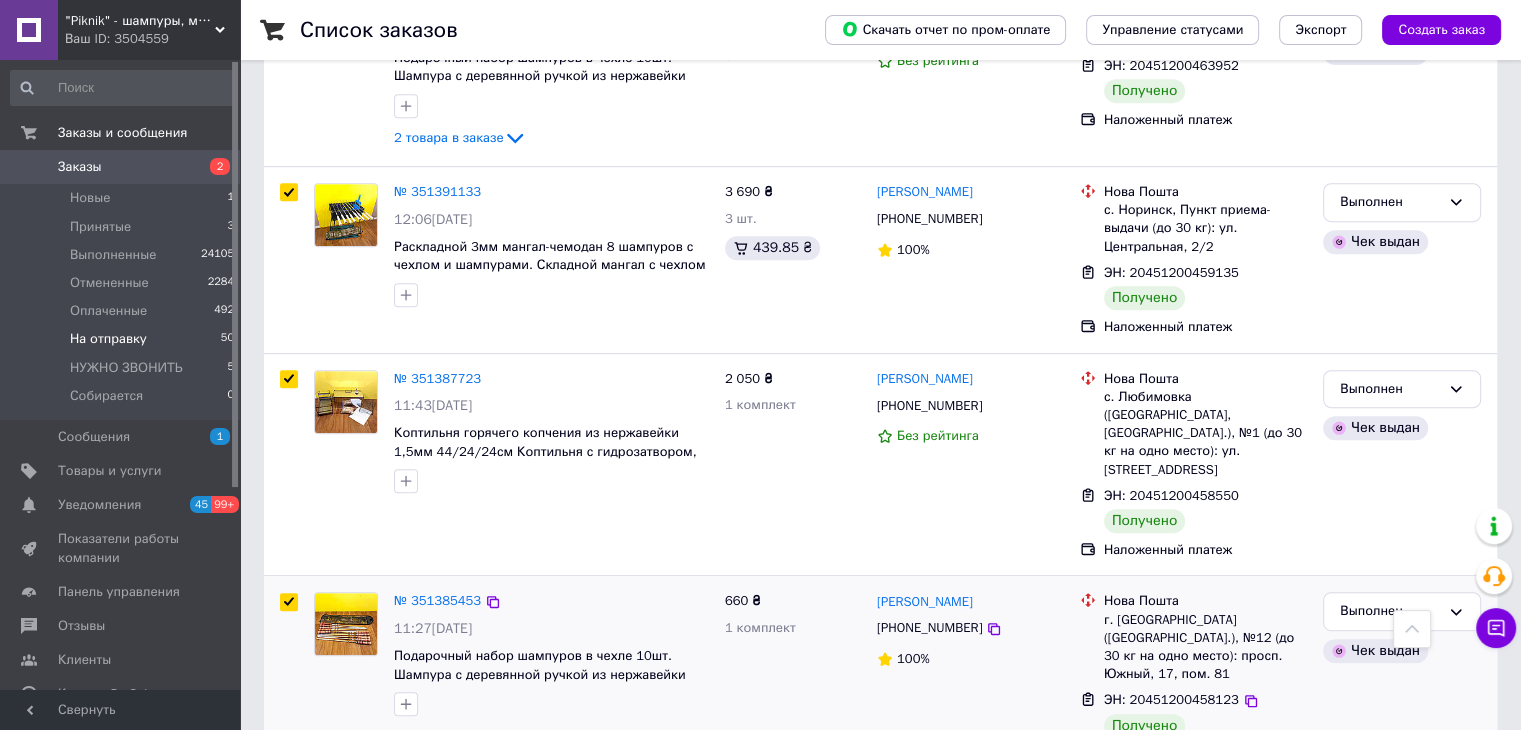 click at bounding box center (289, 602) 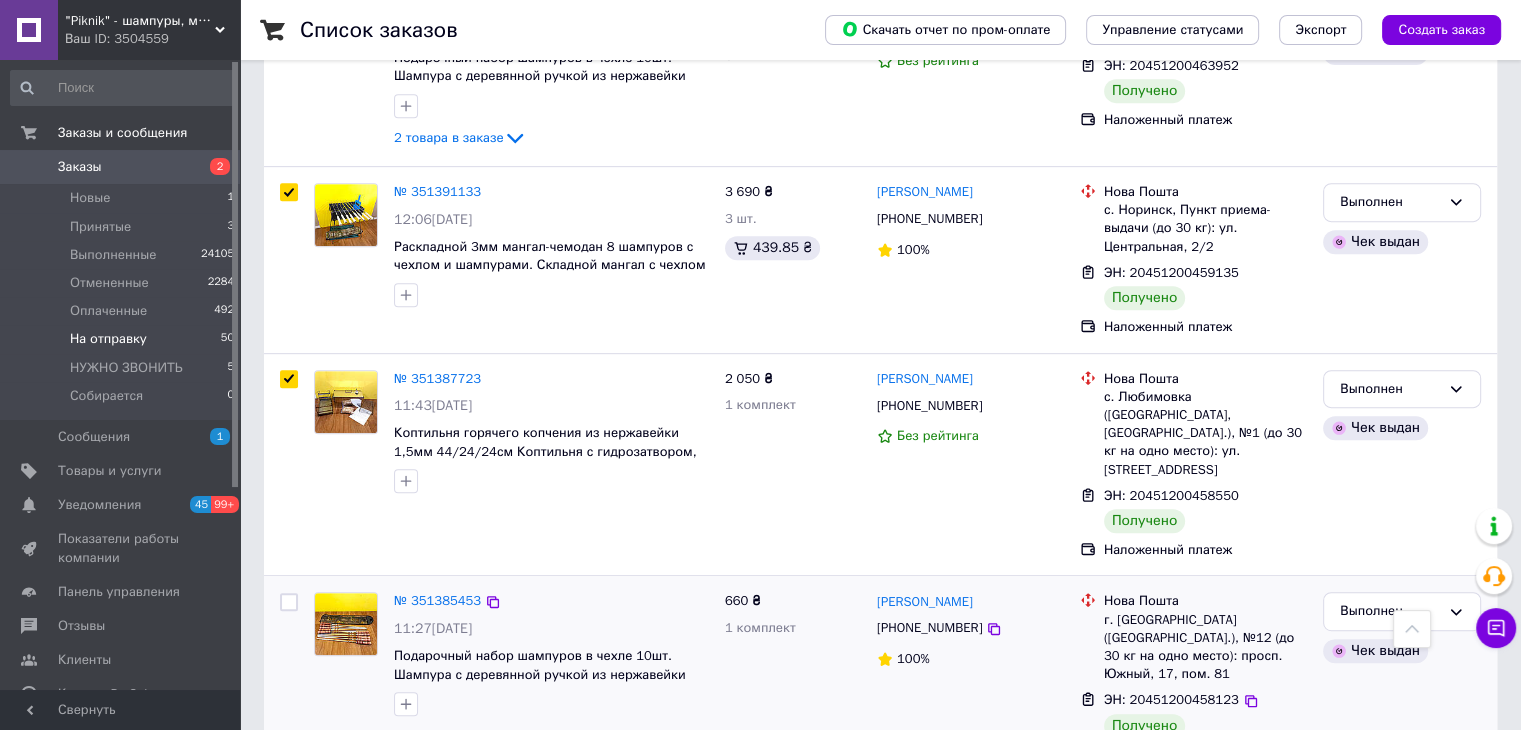 checkbox on "false" 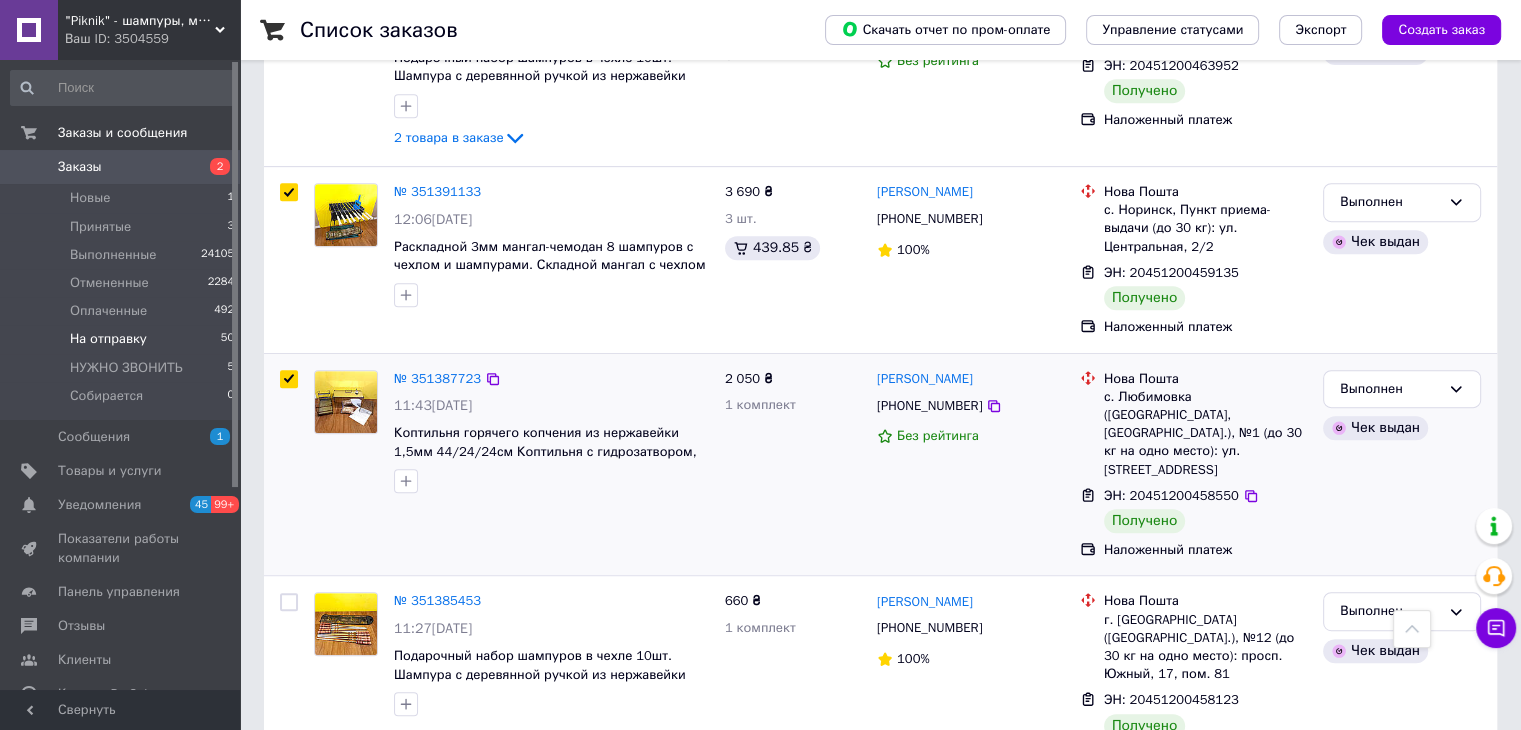 click at bounding box center [289, 379] 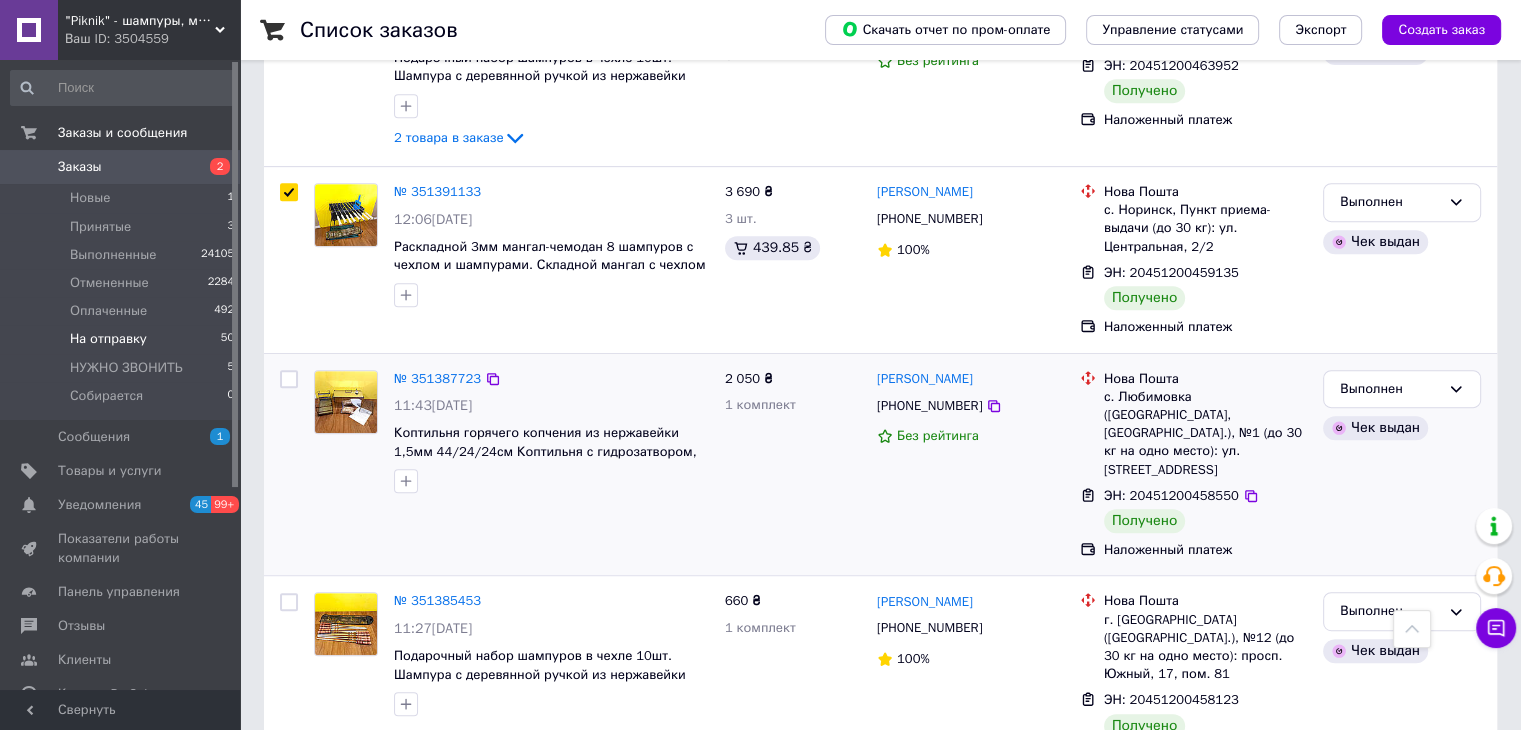 checkbox on "false" 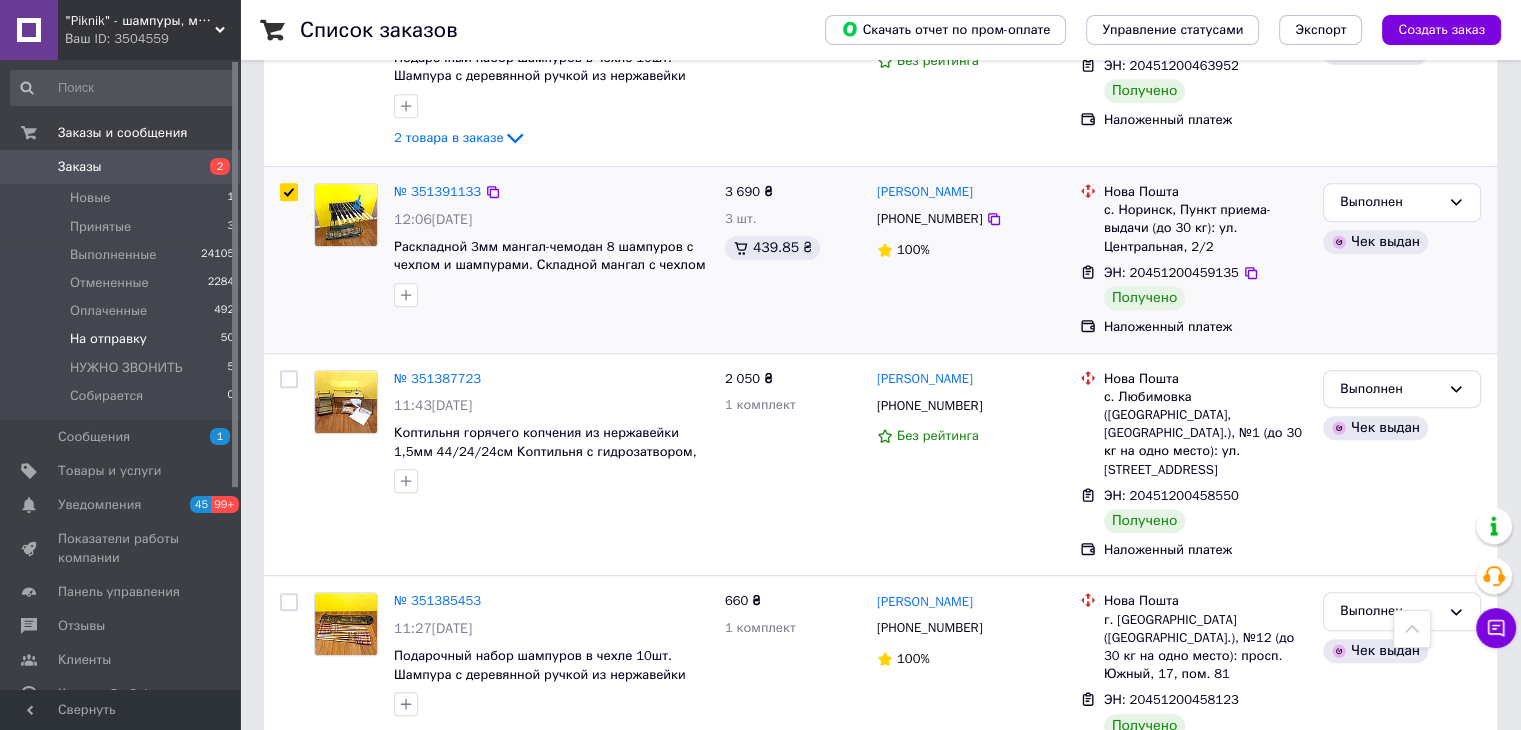 click at bounding box center (289, 192) 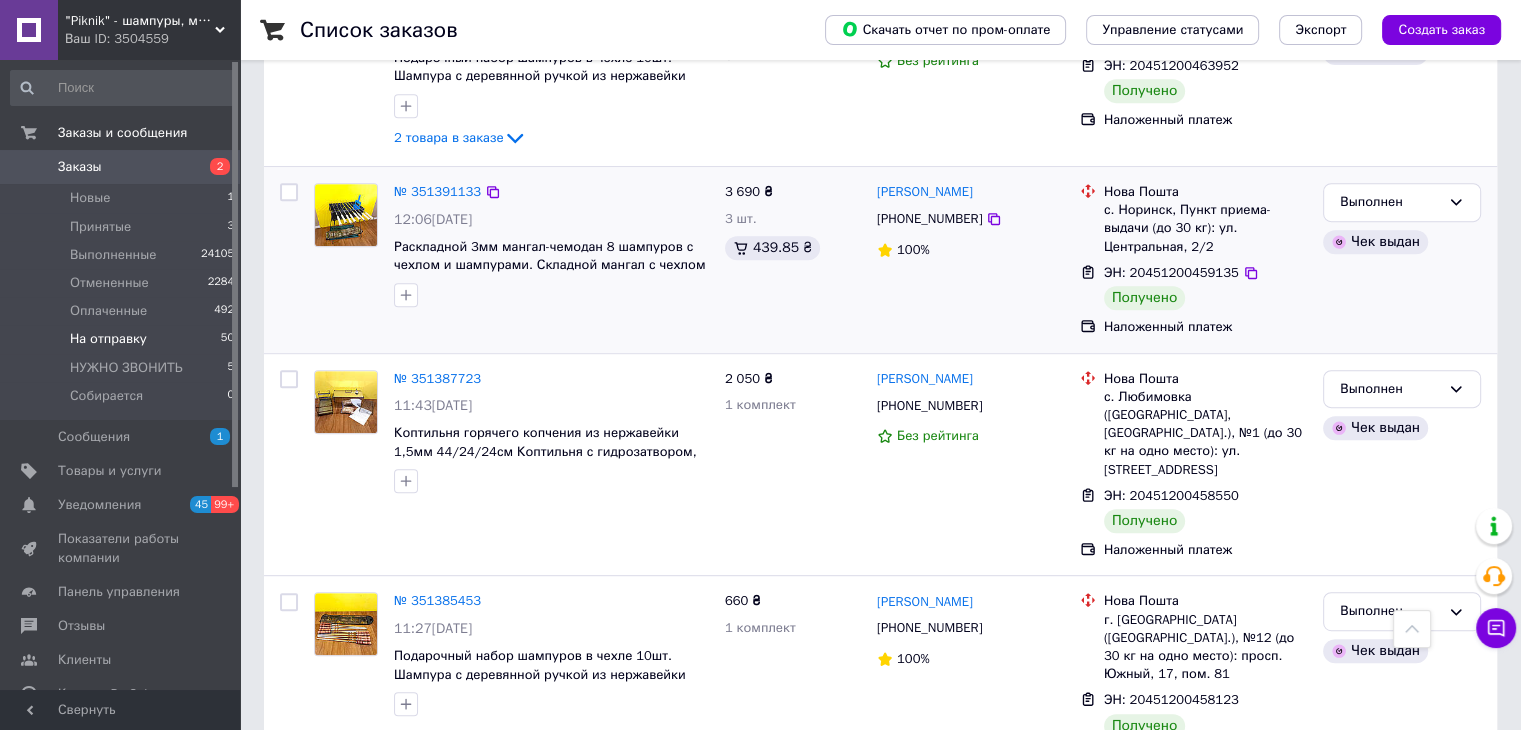 checkbox on "false" 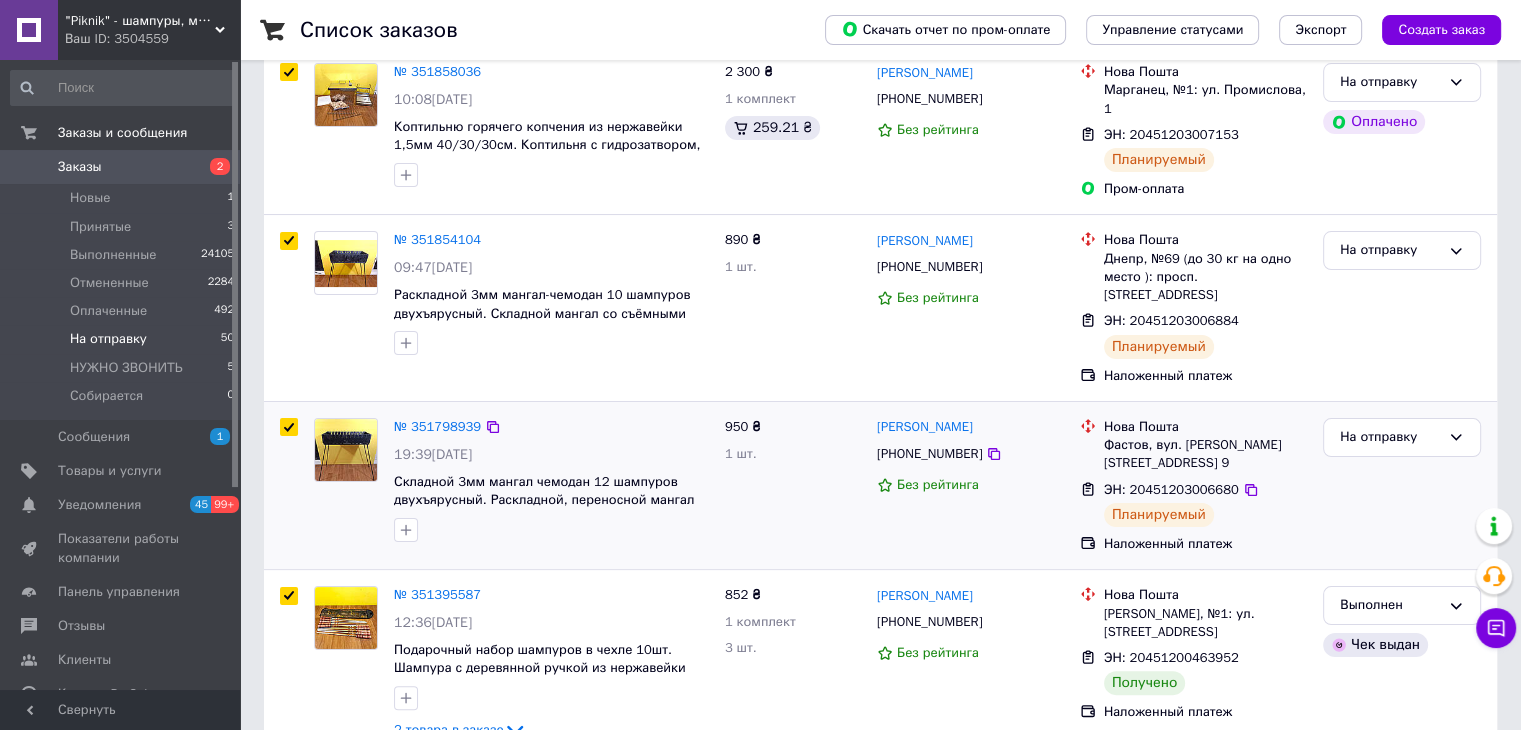 scroll, scrollTop: 284, scrollLeft: 0, axis: vertical 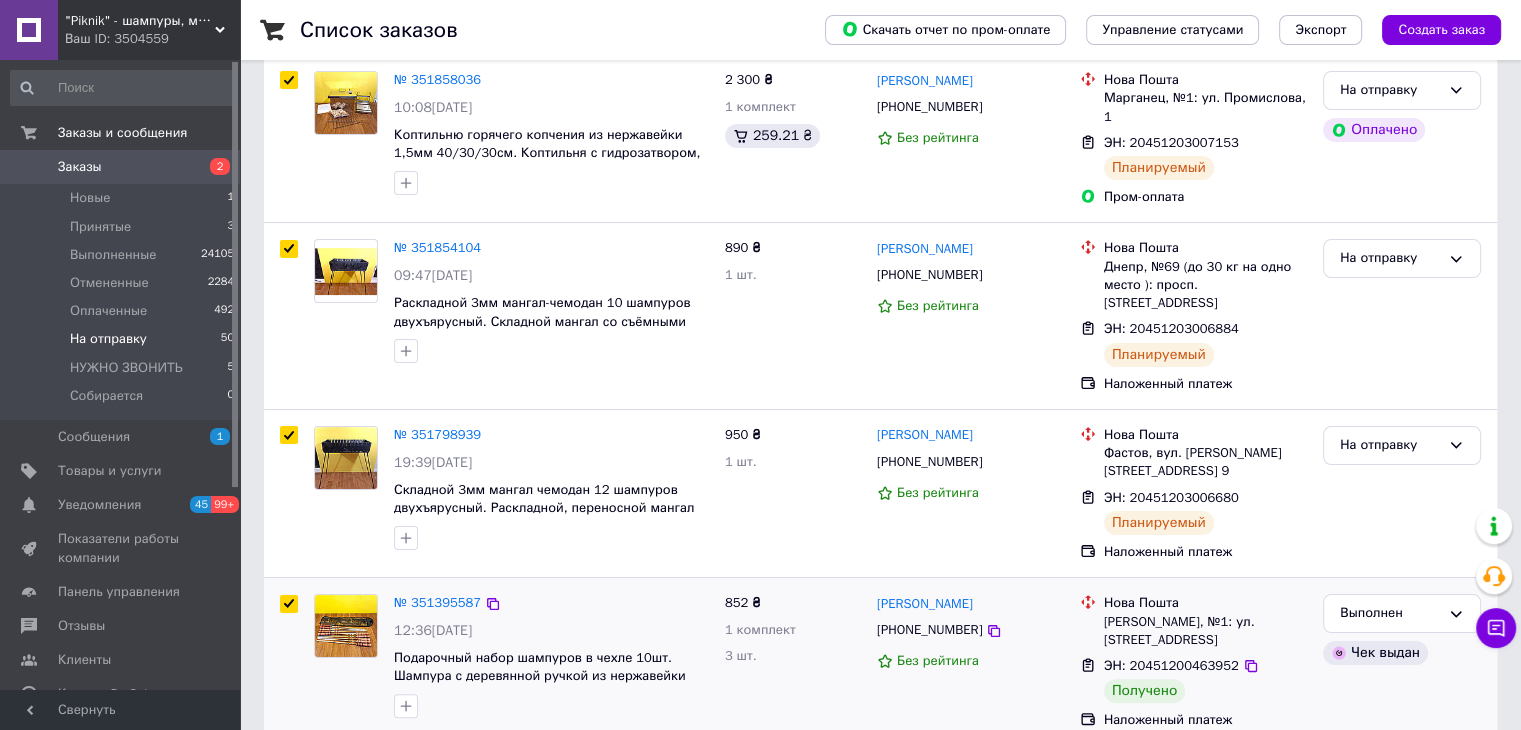 click at bounding box center [289, 604] 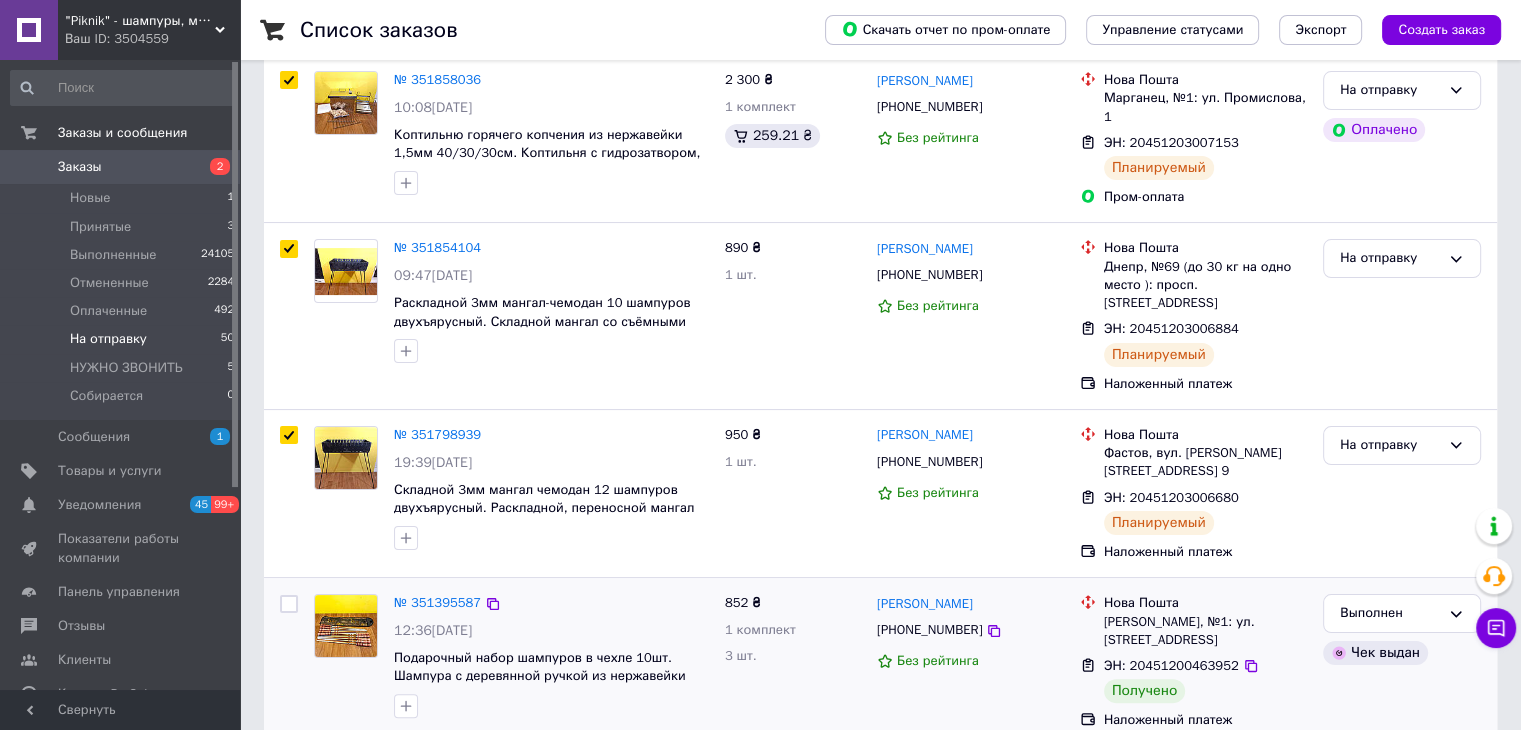 checkbox on "false" 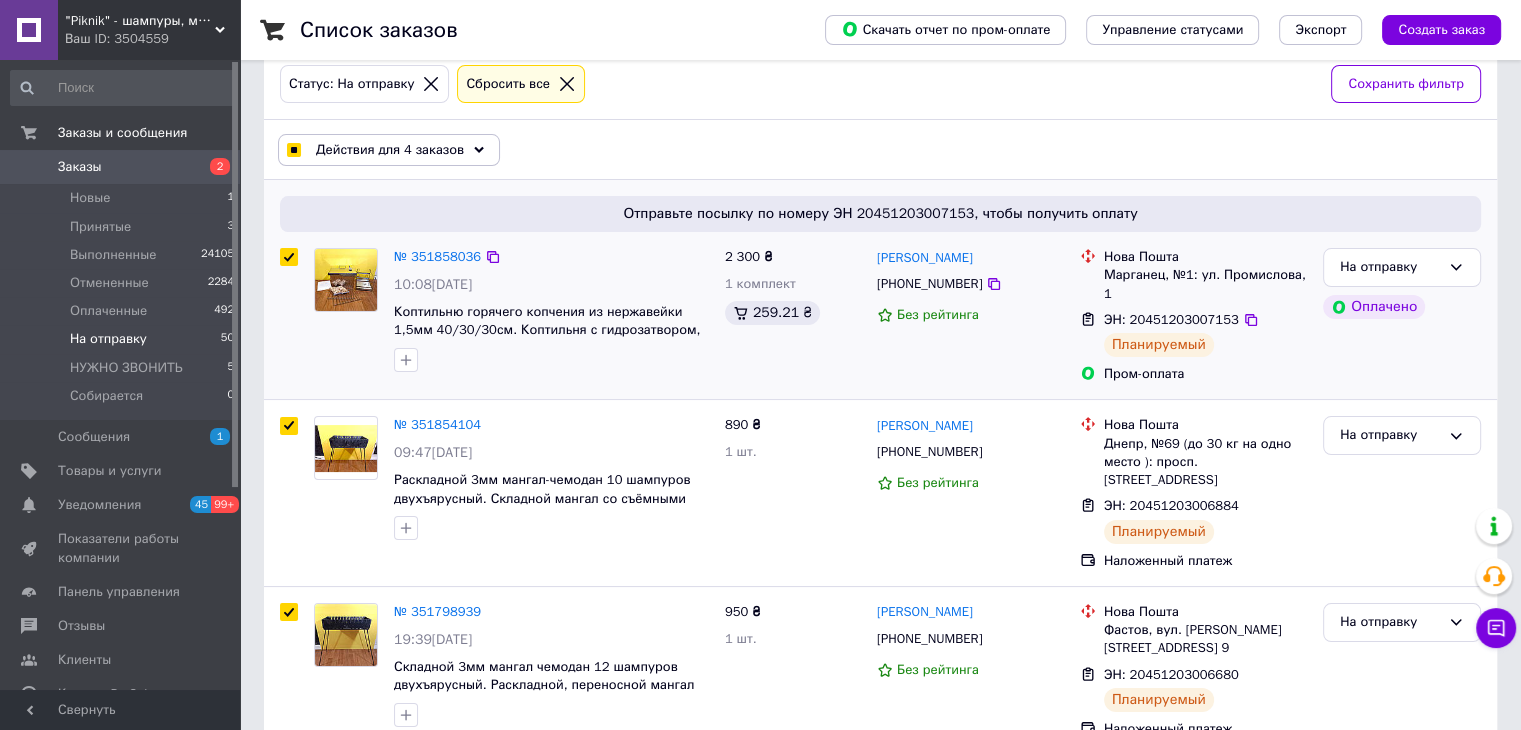 scroll, scrollTop: 84, scrollLeft: 0, axis: vertical 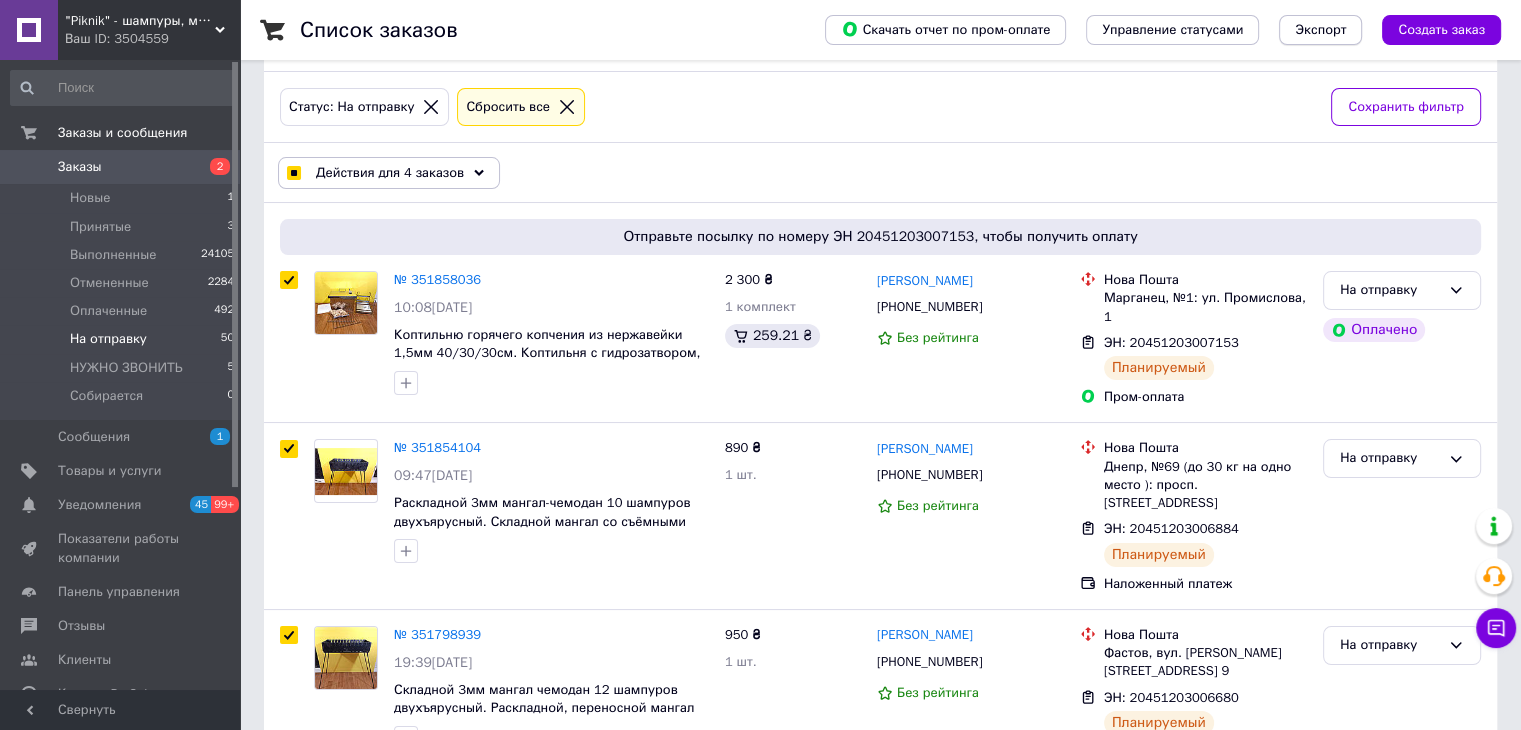 click on "Экспорт" at bounding box center (1320, 30) 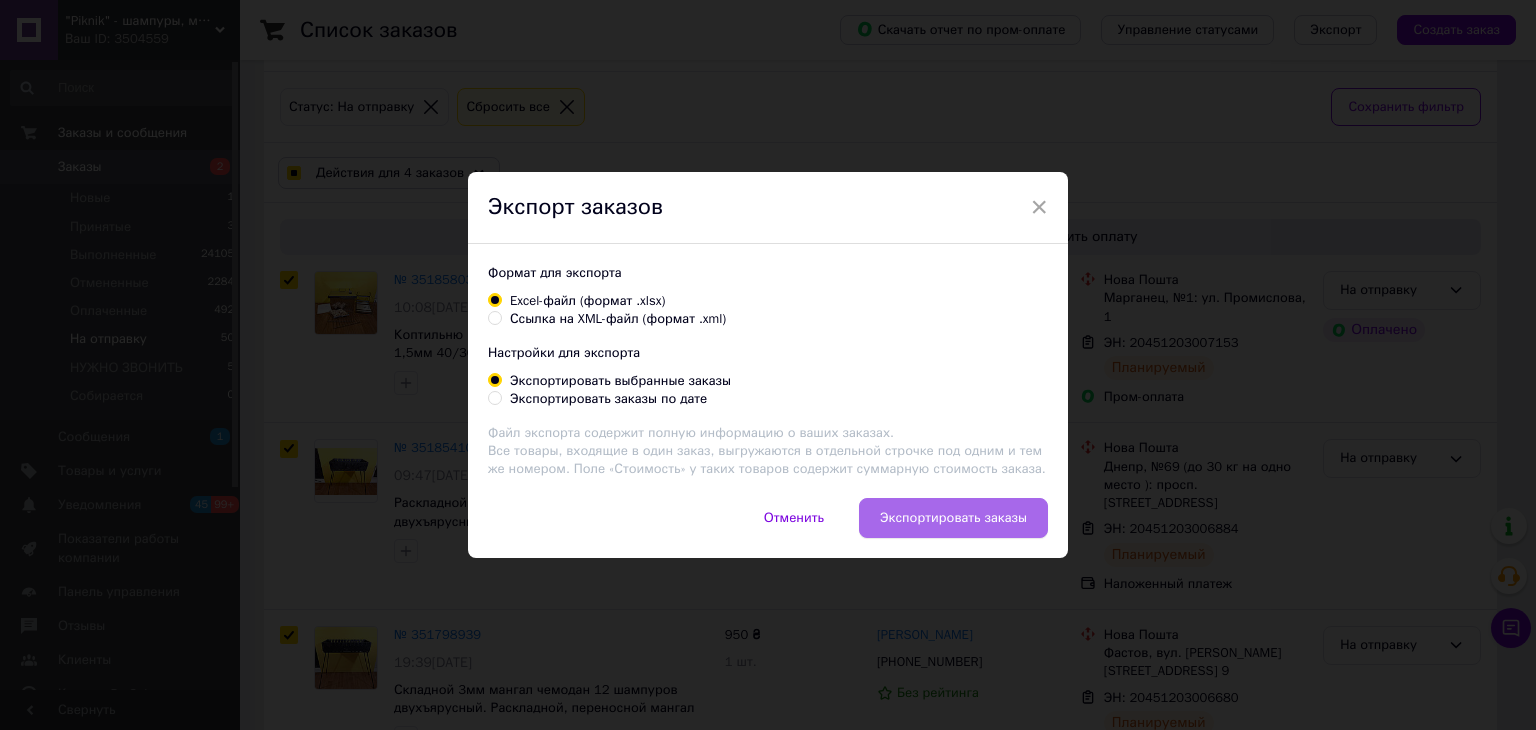 click on "Экспортировать заказы" at bounding box center (953, 518) 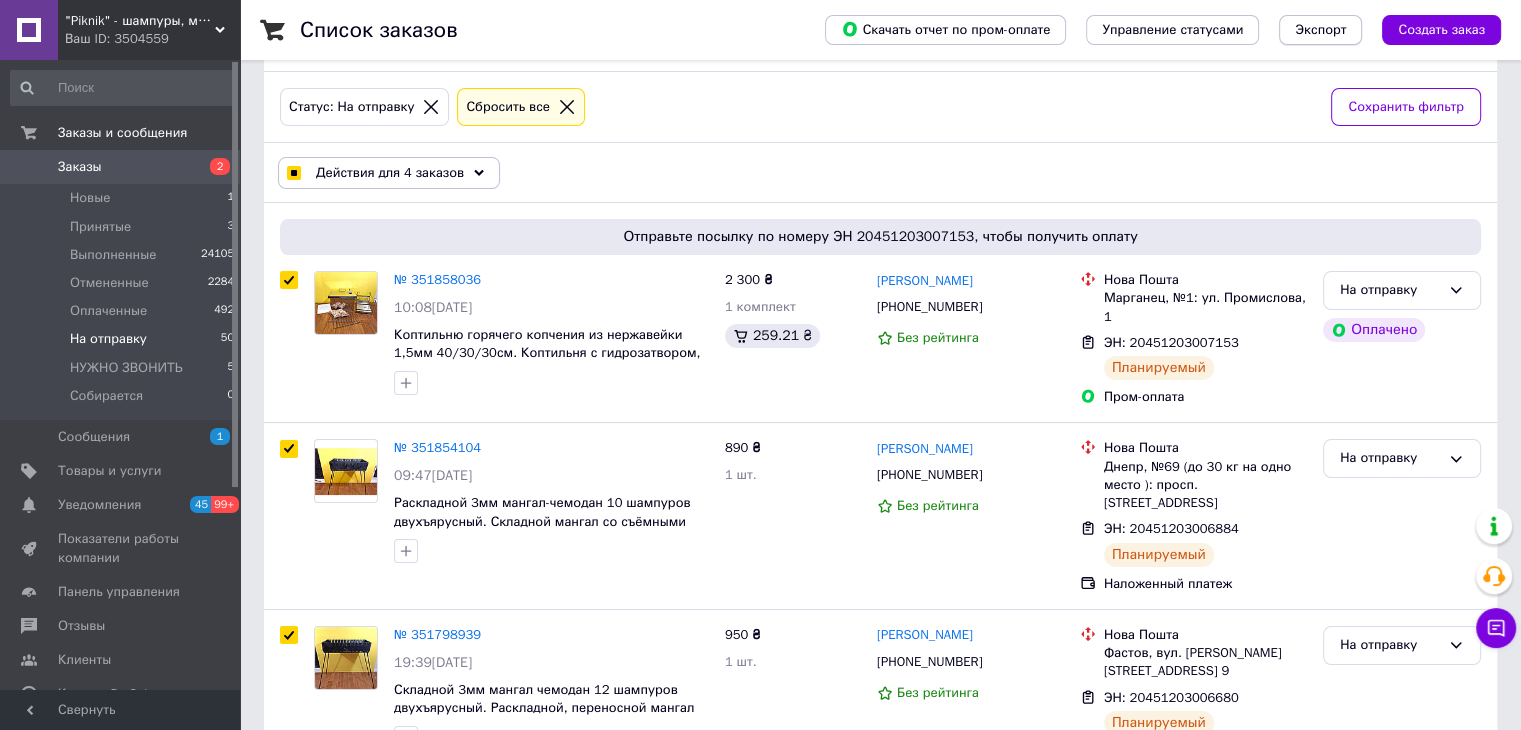 click on "Экспорт" at bounding box center [1320, 30] 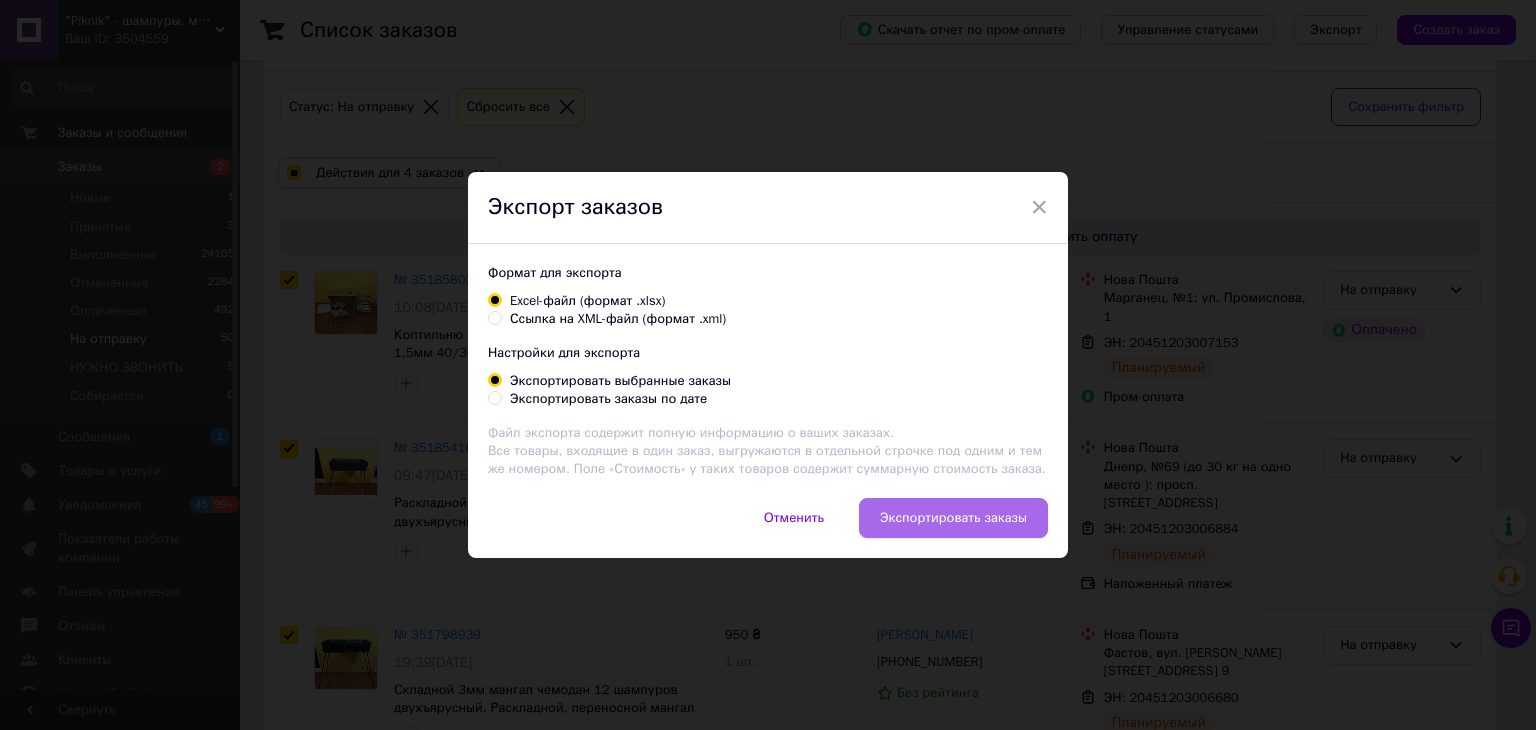 click on "Экспортировать заказы" at bounding box center (953, 518) 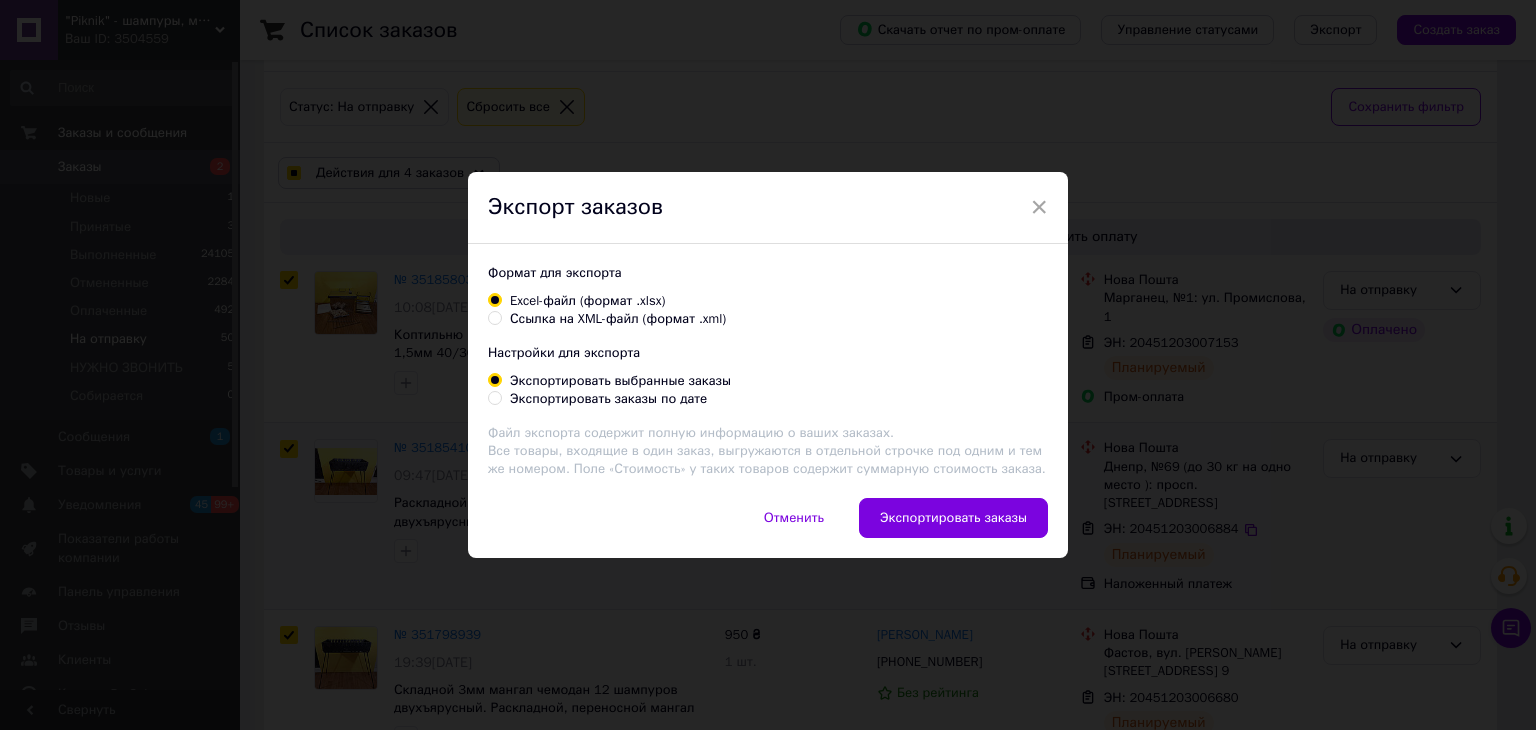 checkbox on "true" 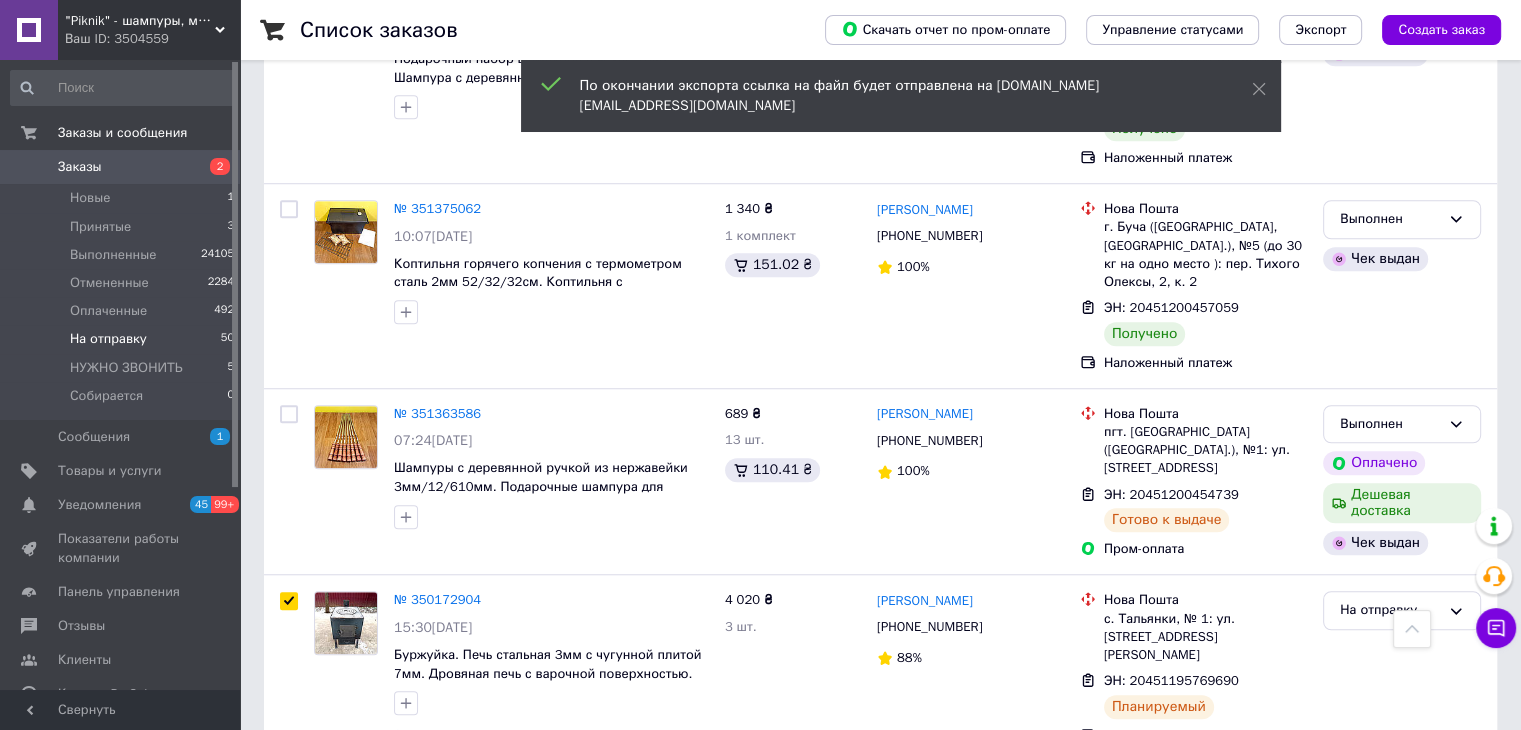 scroll, scrollTop: 1484, scrollLeft: 0, axis: vertical 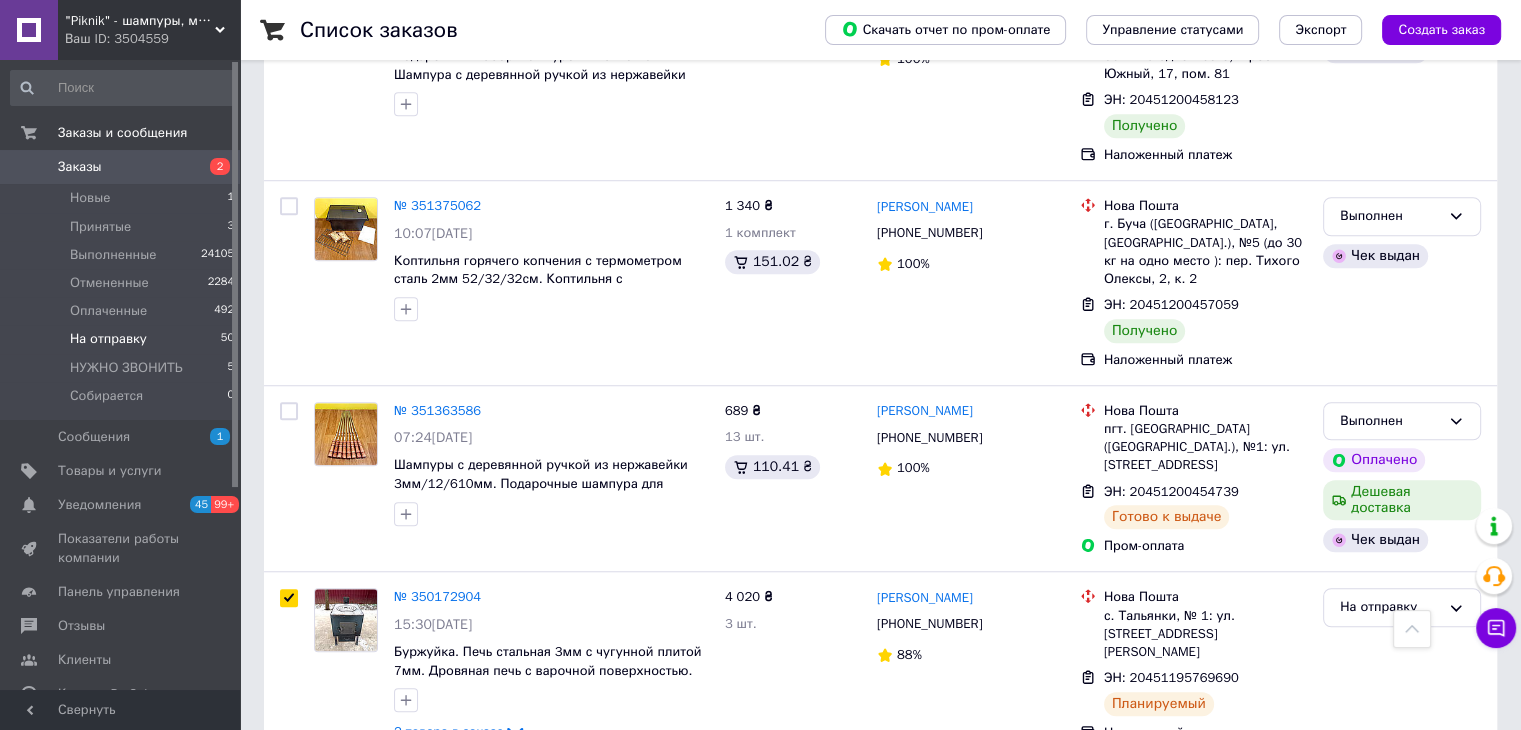 click on "2" at bounding box center (460, 805) 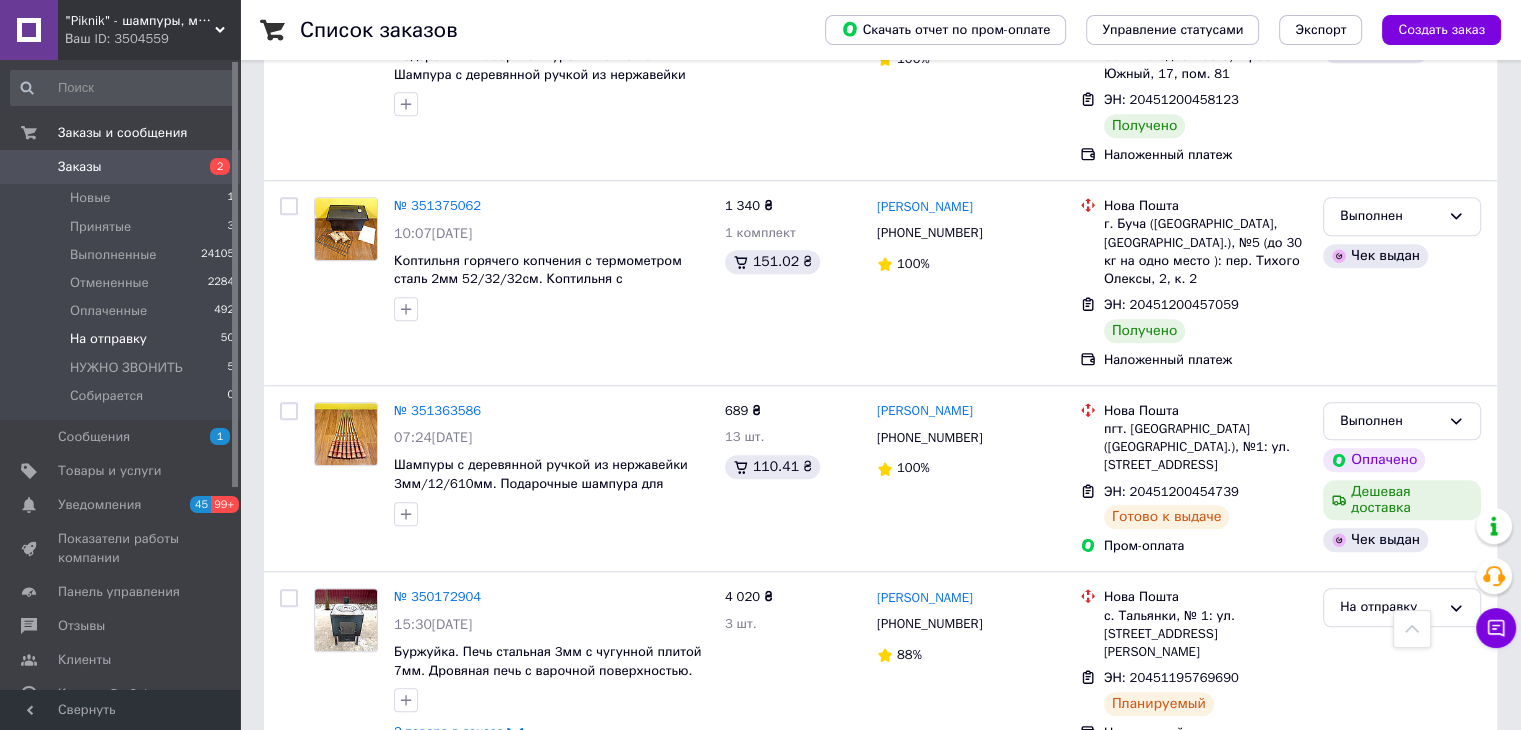 checkbox on "false" 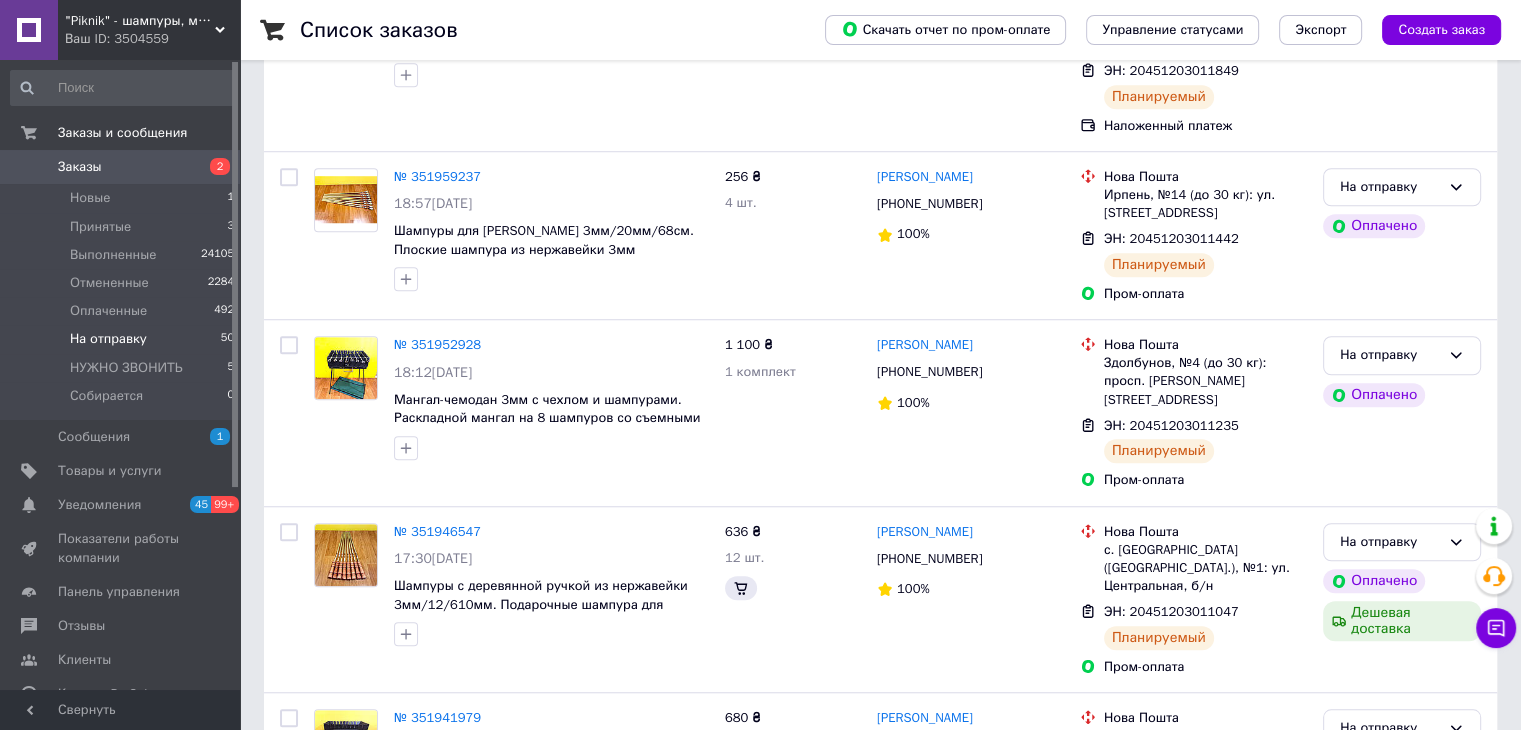 scroll, scrollTop: 0, scrollLeft: 0, axis: both 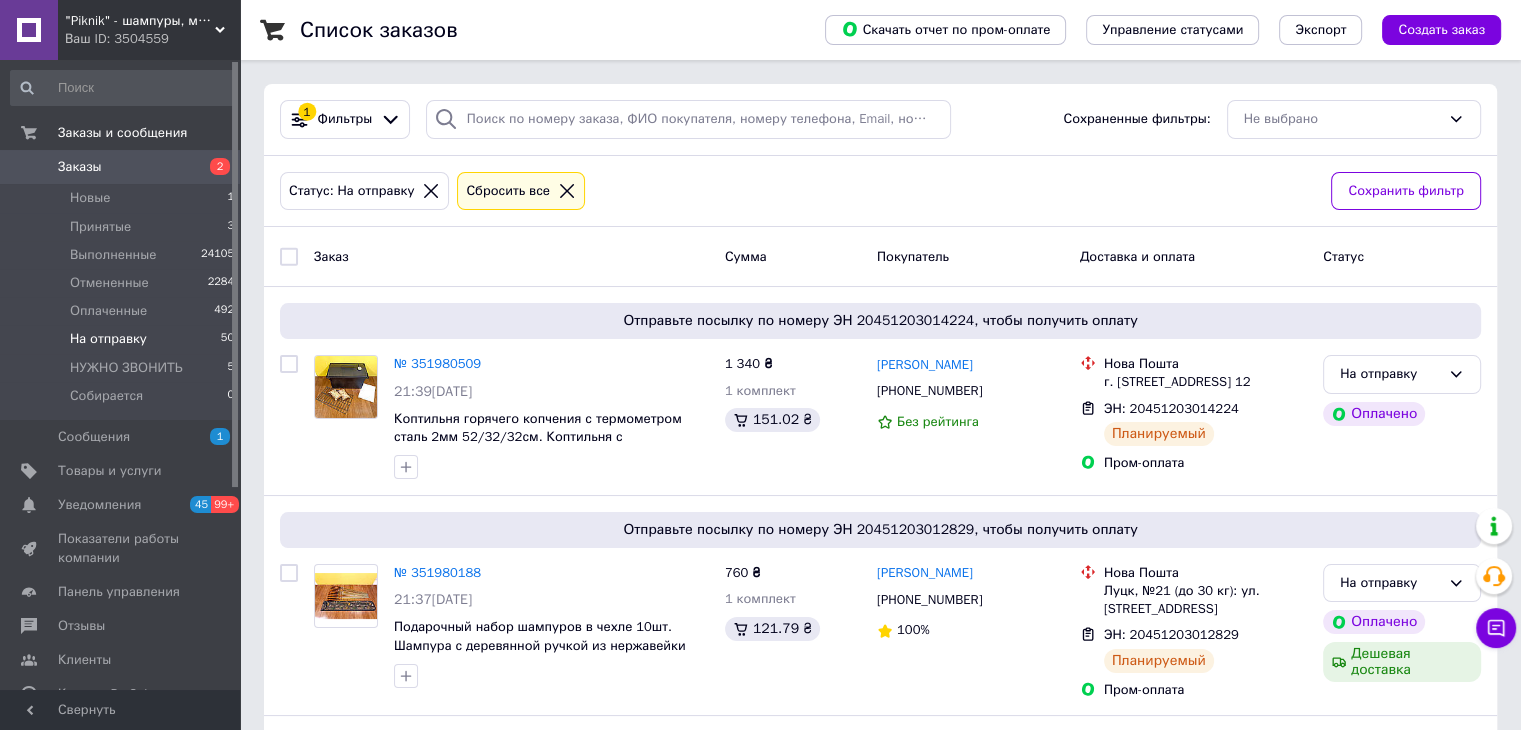 click at bounding box center (289, 257) 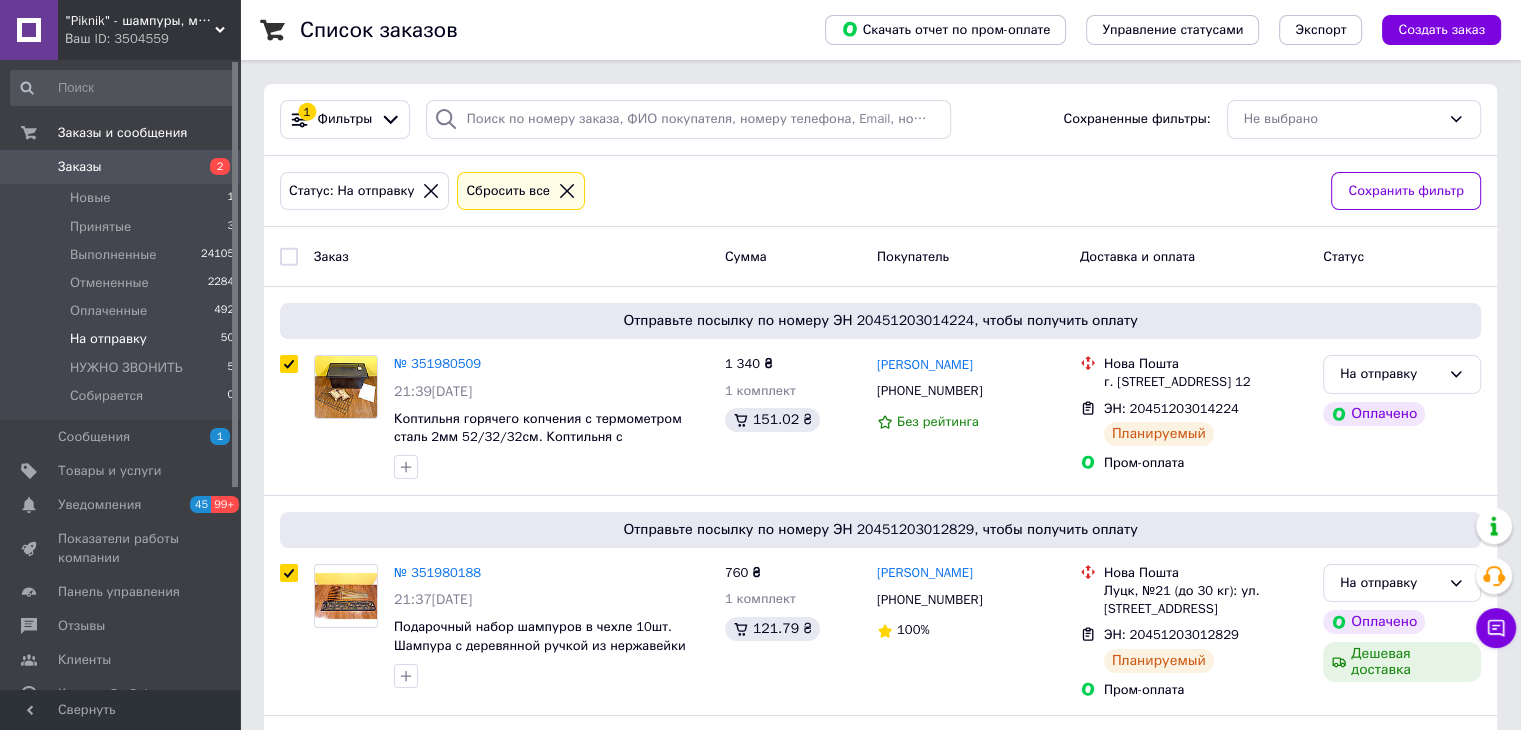 checkbox on "true" 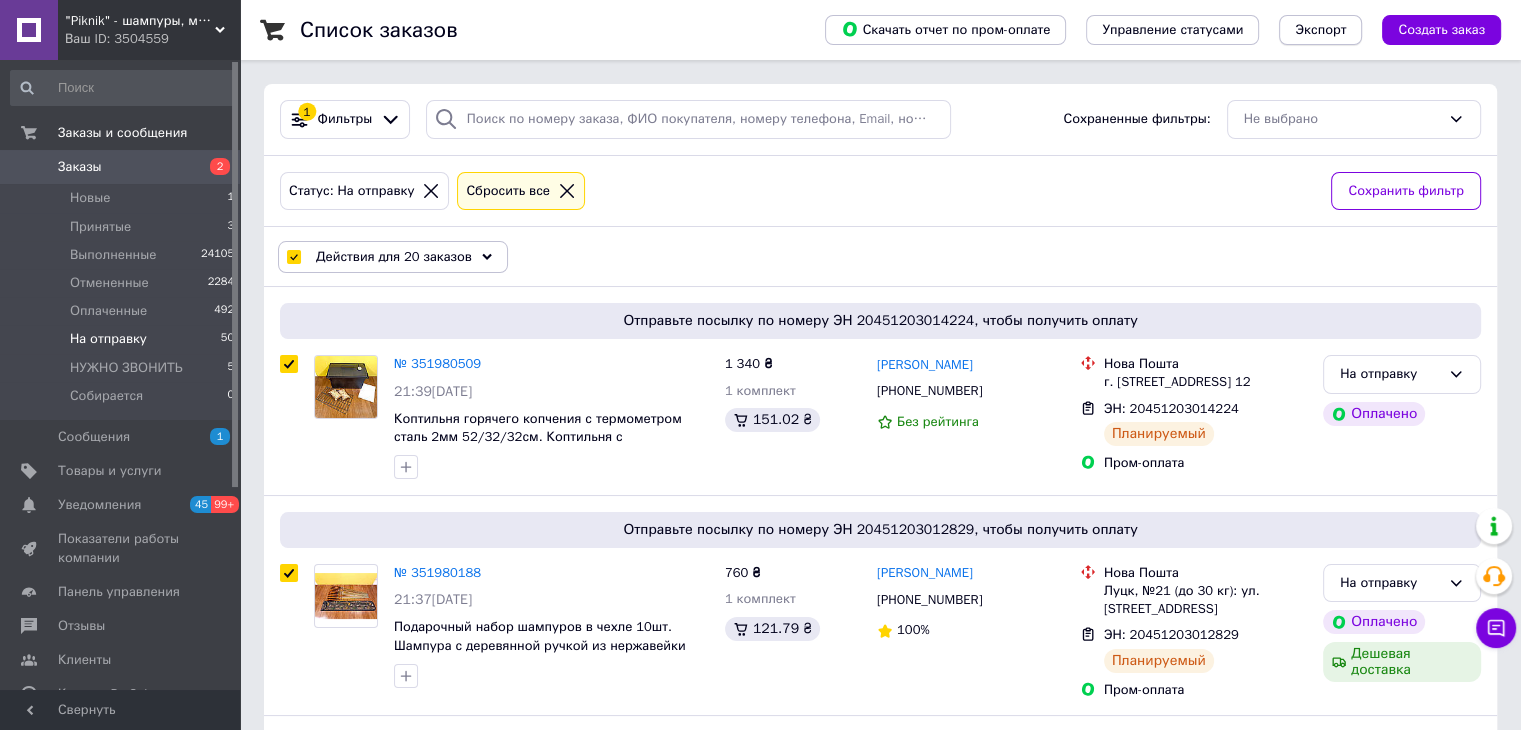 click on "Экспорт" at bounding box center [1320, 30] 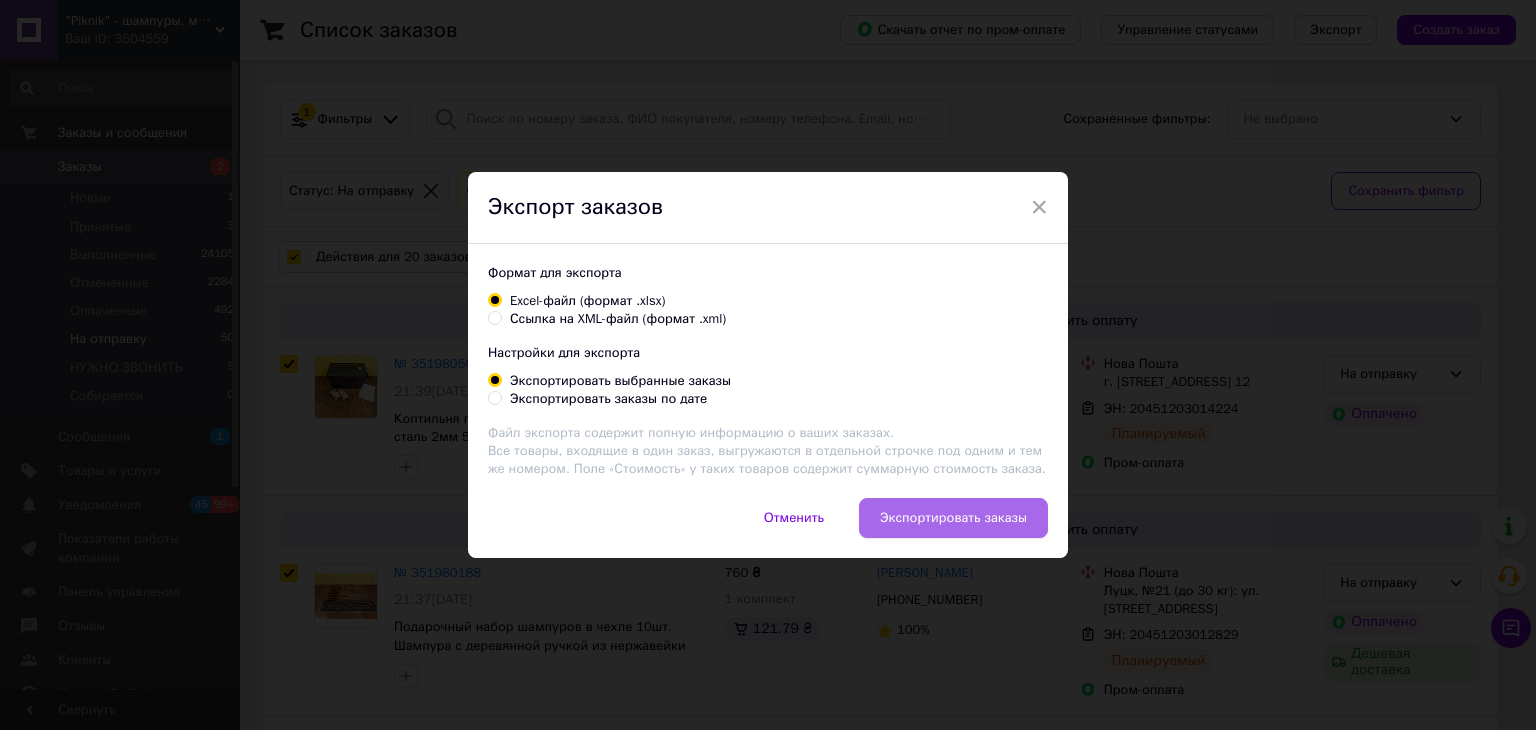click on "Экспортировать заказы" at bounding box center (953, 518) 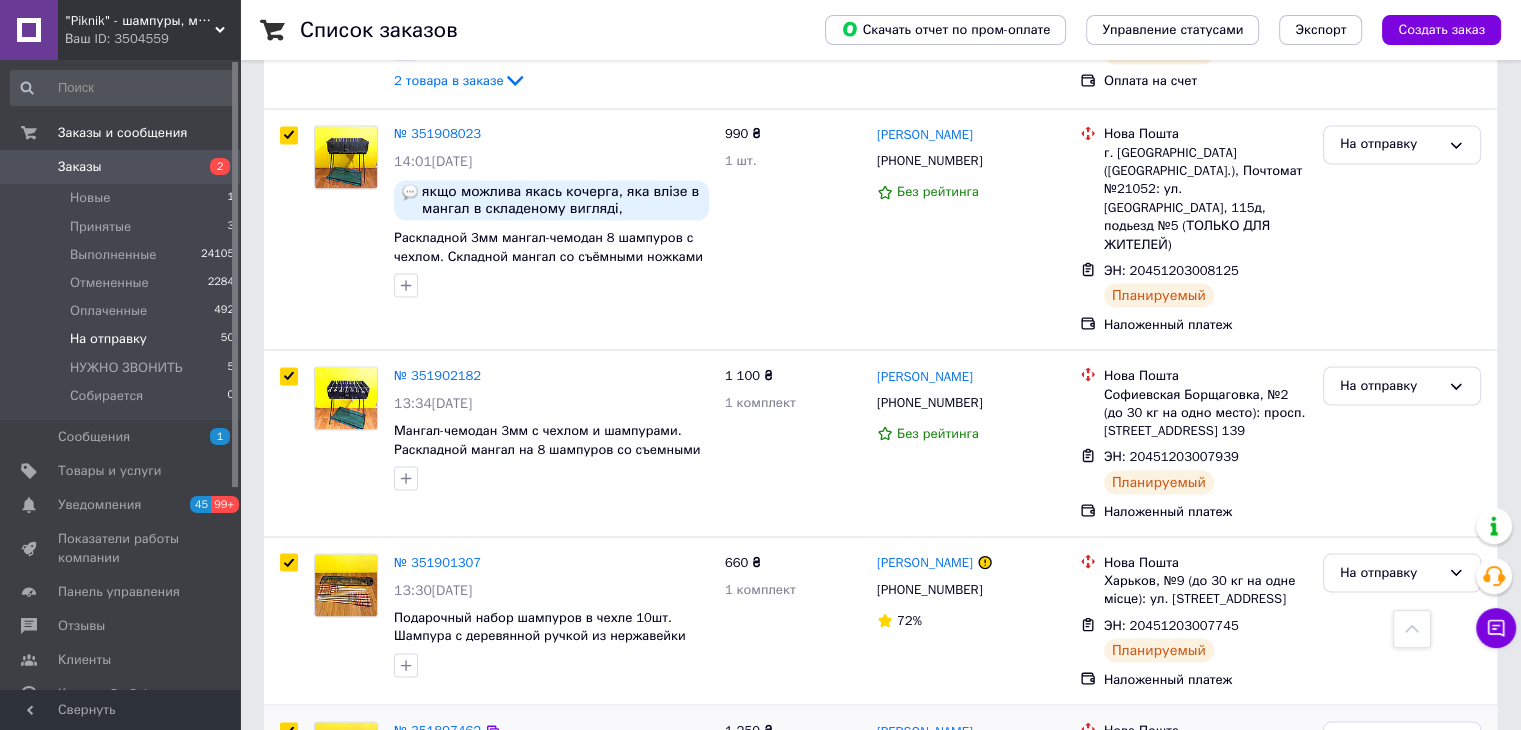 scroll, scrollTop: 3605, scrollLeft: 0, axis: vertical 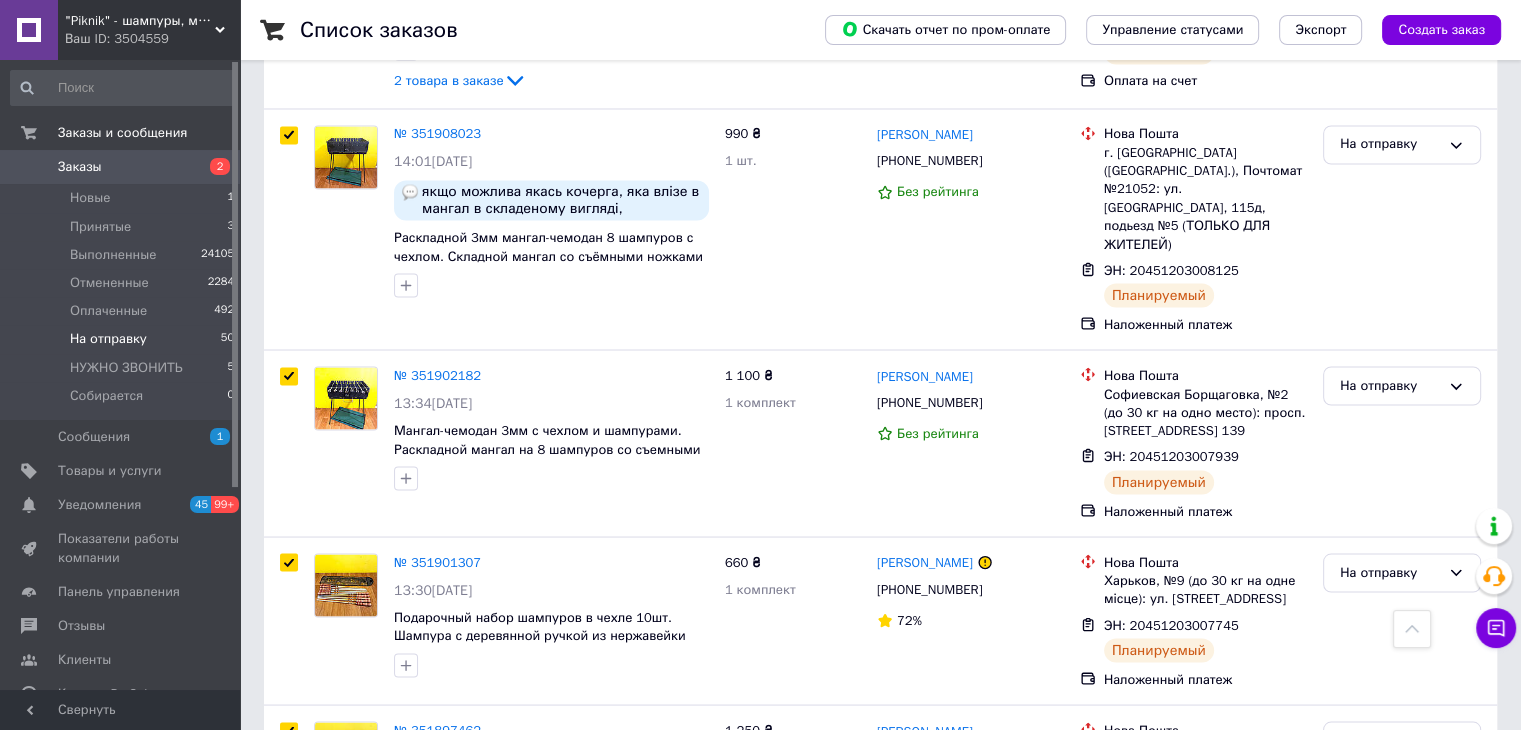 click on "1" at bounding box center (415, 918) 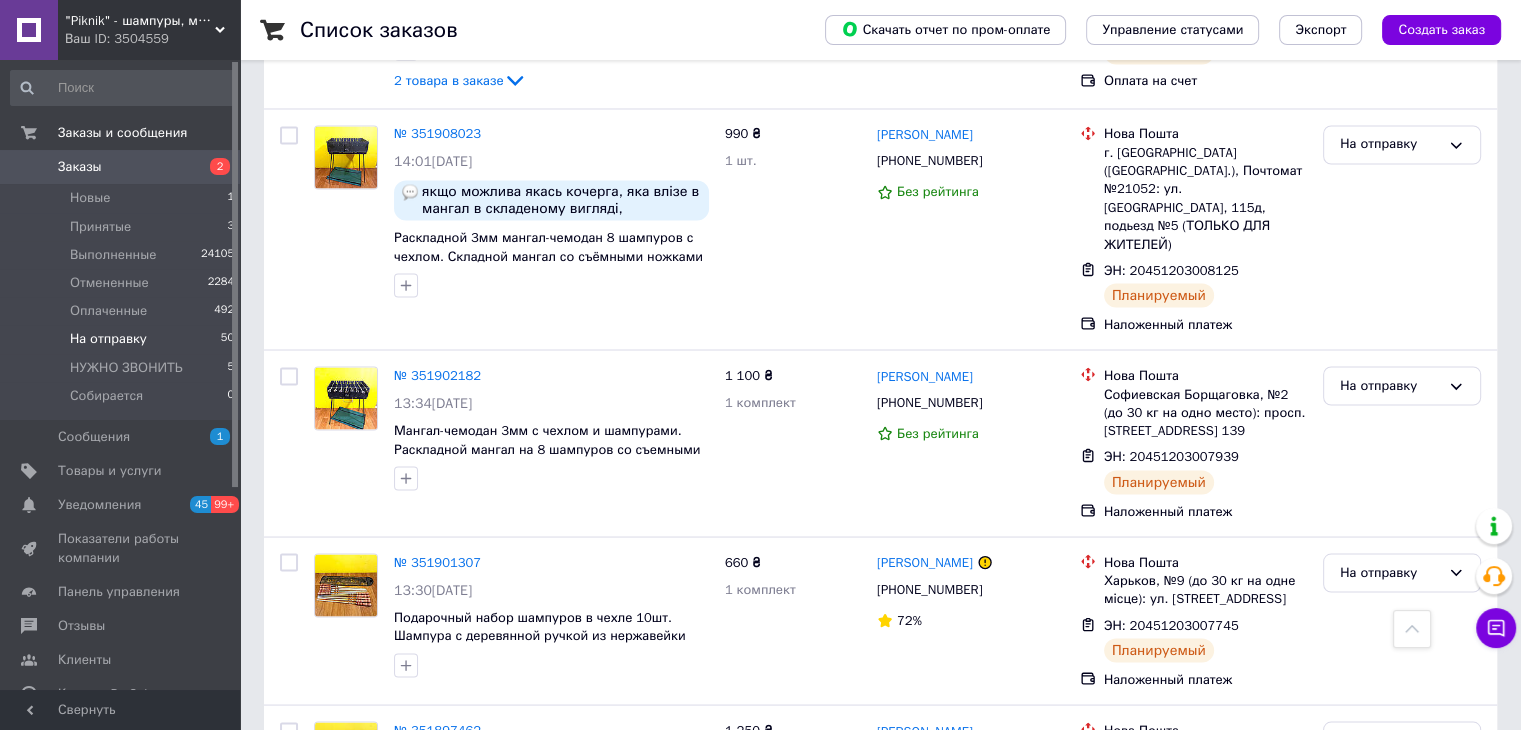 checkbox on "false" 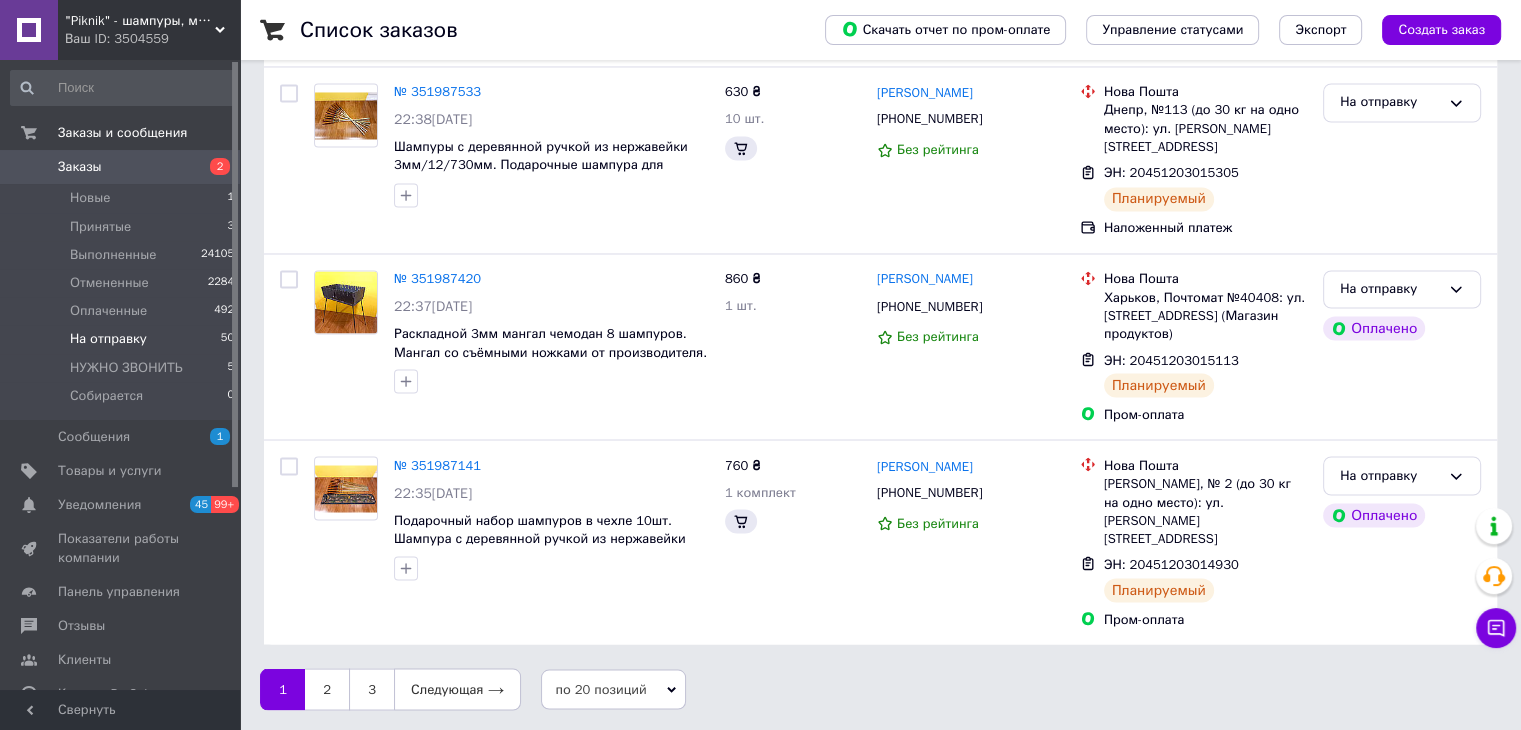 scroll, scrollTop: 0, scrollLeft: 0, axis: both 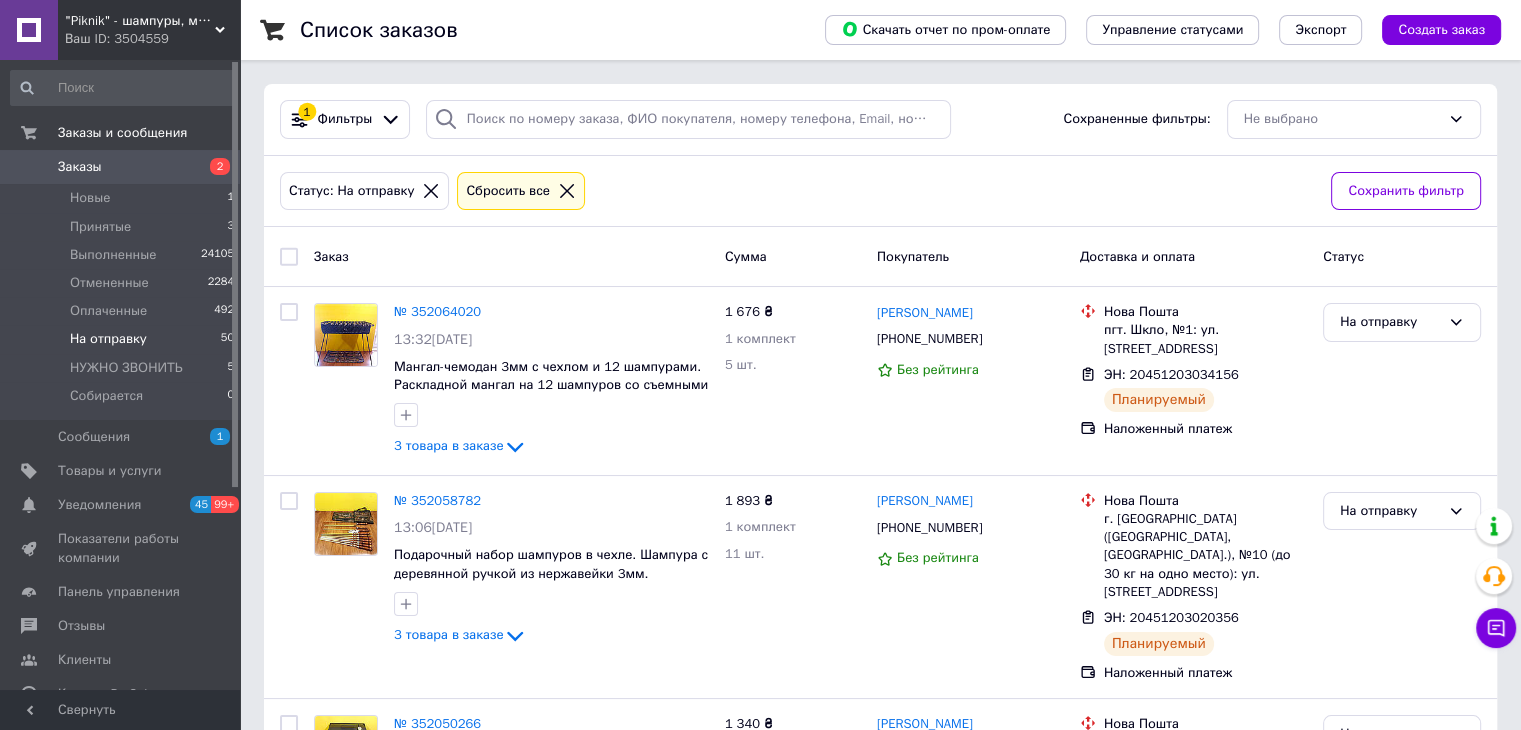 click at bounding box center [289, 257] 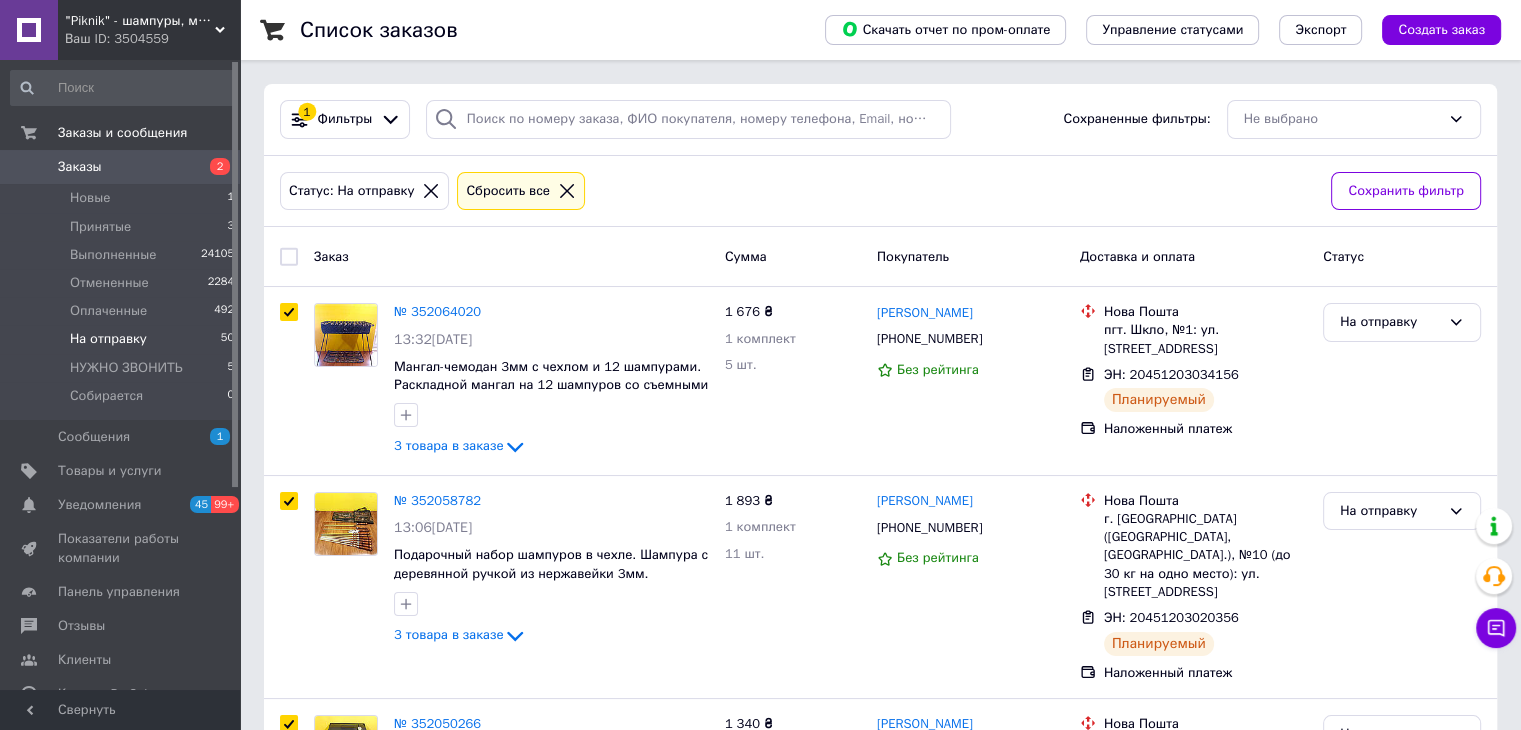 checkbox on "true" 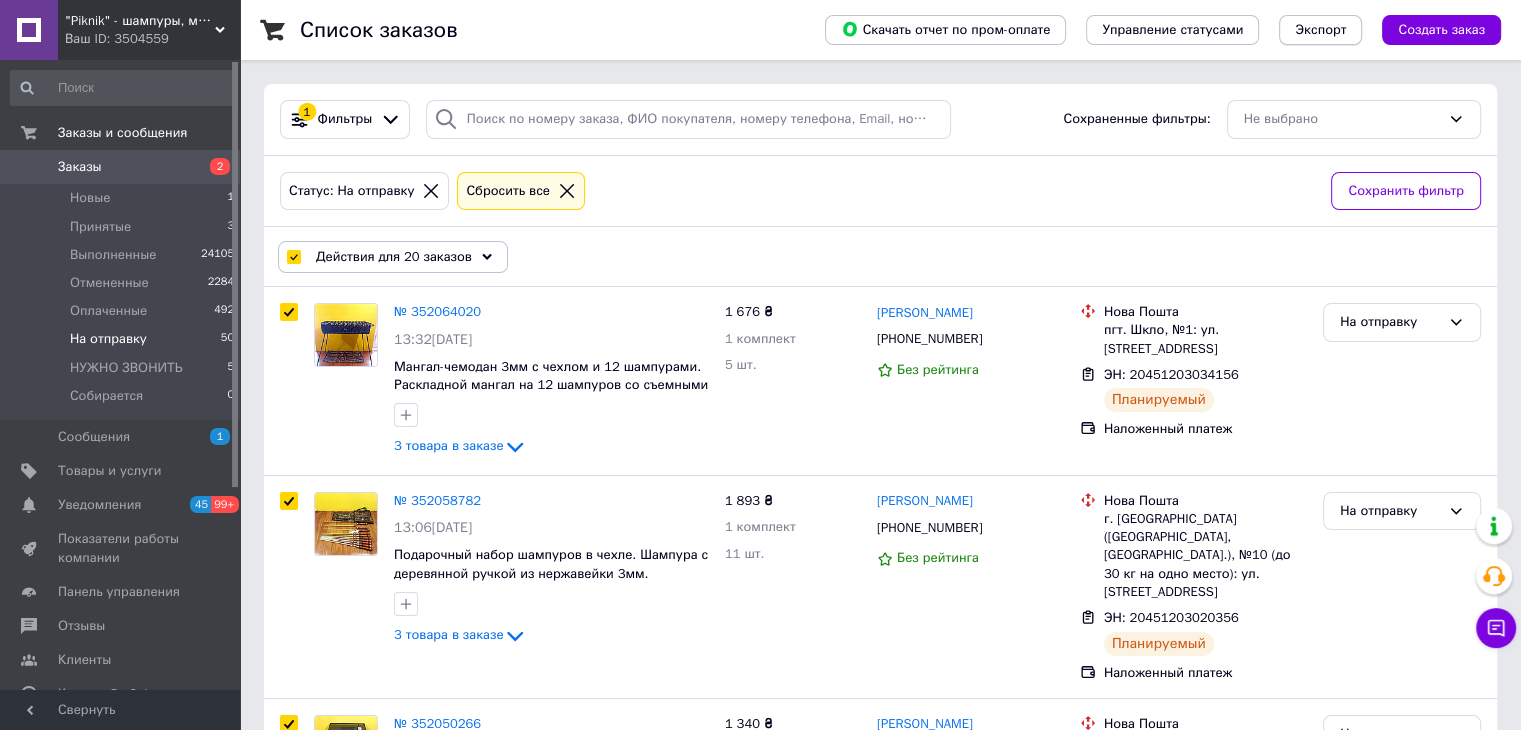 click on "Экспорт" at bounding box center [1320, 30] 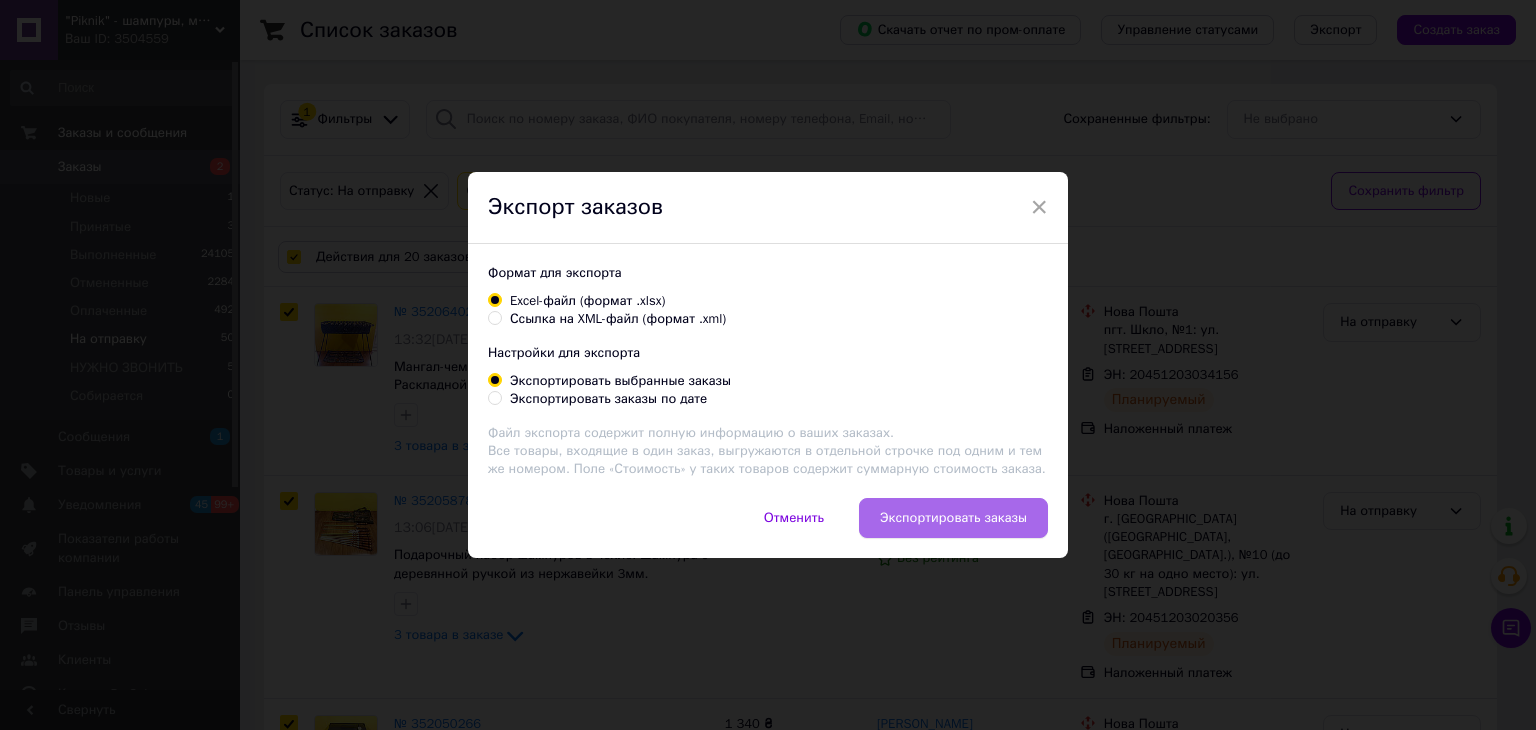 click on "Экспортировать заказы" at bounding box center [953, 518] 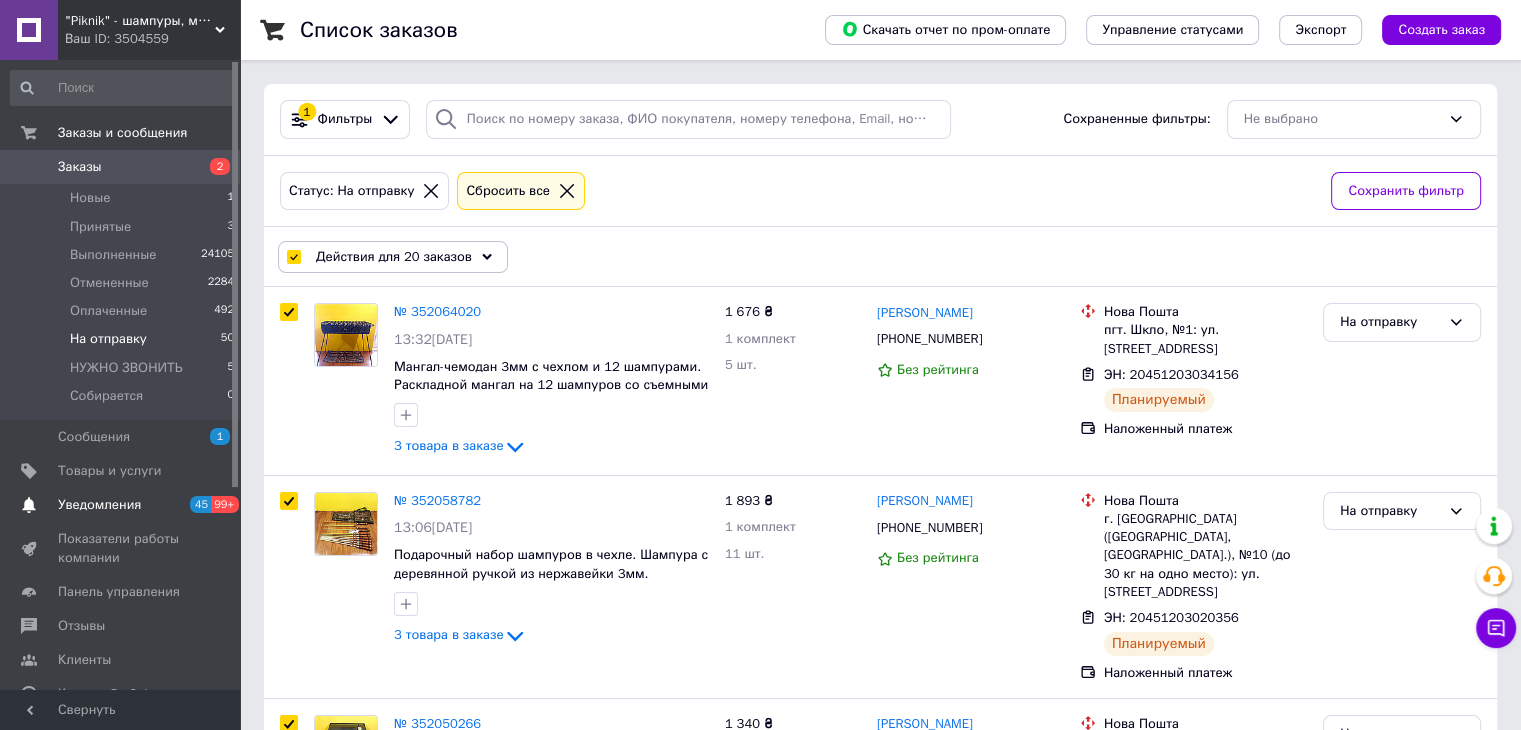 click on "Уведомления" at bounding box center [121, 505] 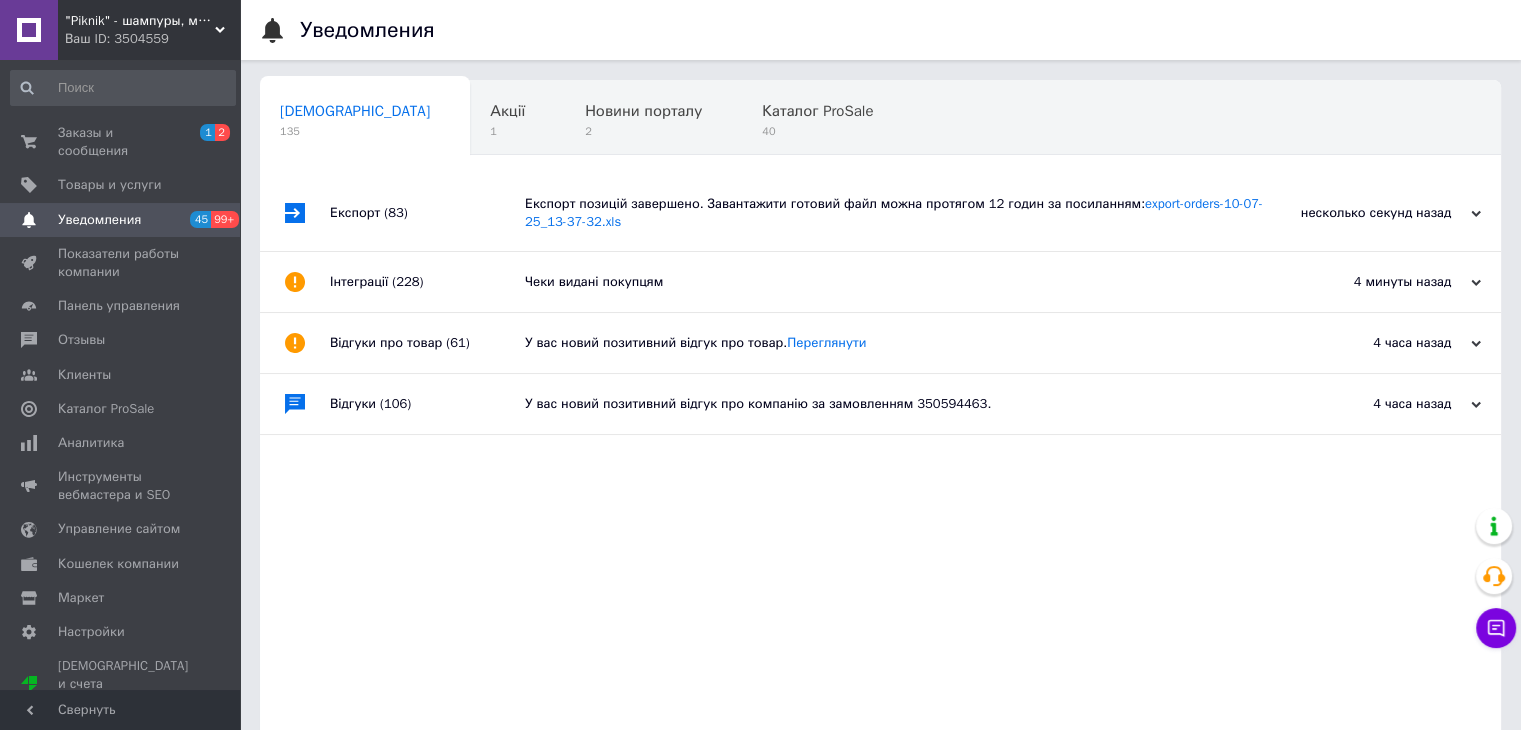 click on "Експорт позицій завершено. Завантажити готовий файл можна протягом 12 годин за посиланням:  export-orders-10-07-25_13-37-32.xls" at bounding box center [903, 213] 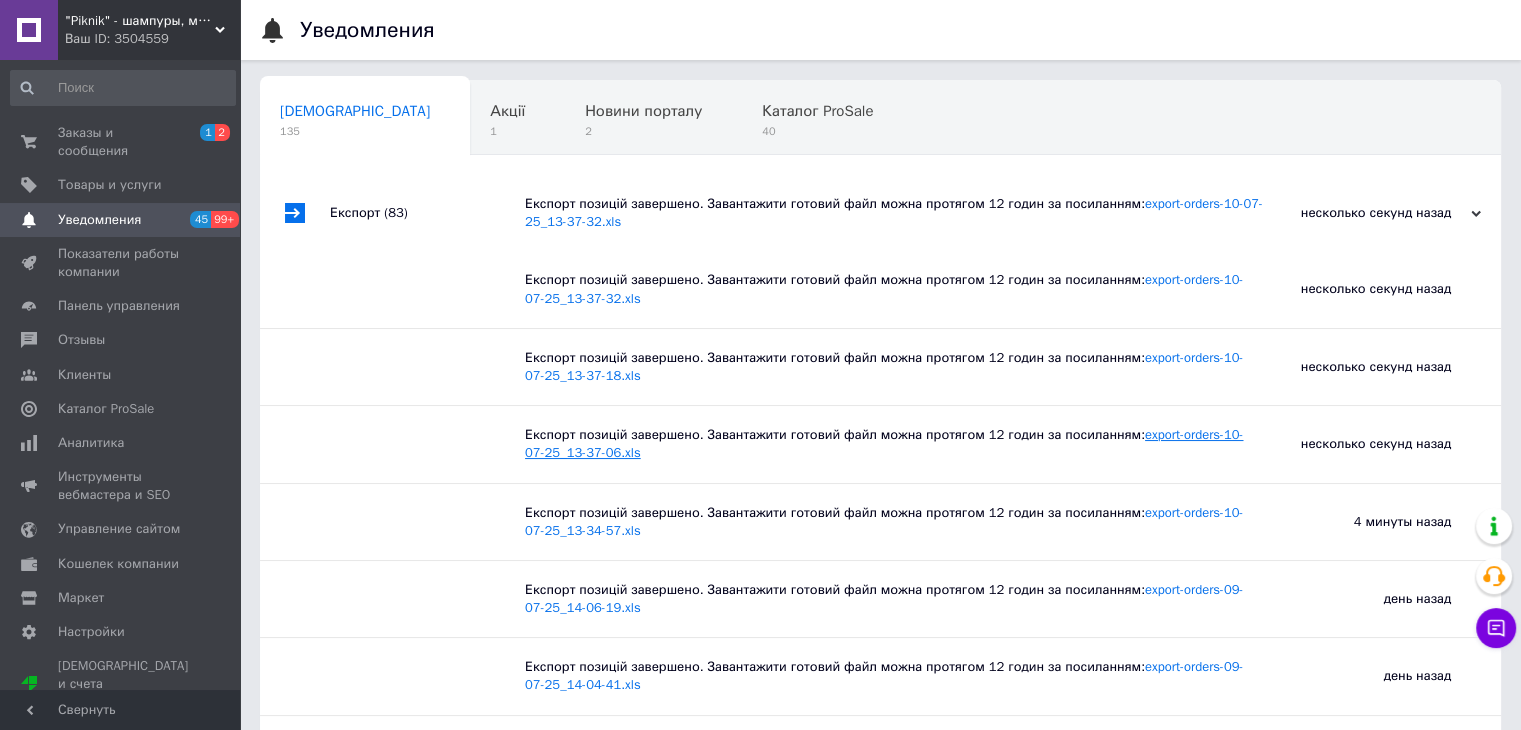 click on "export-orders-10-07-25_13-37-06.xls" at bounding box center (884, 443) 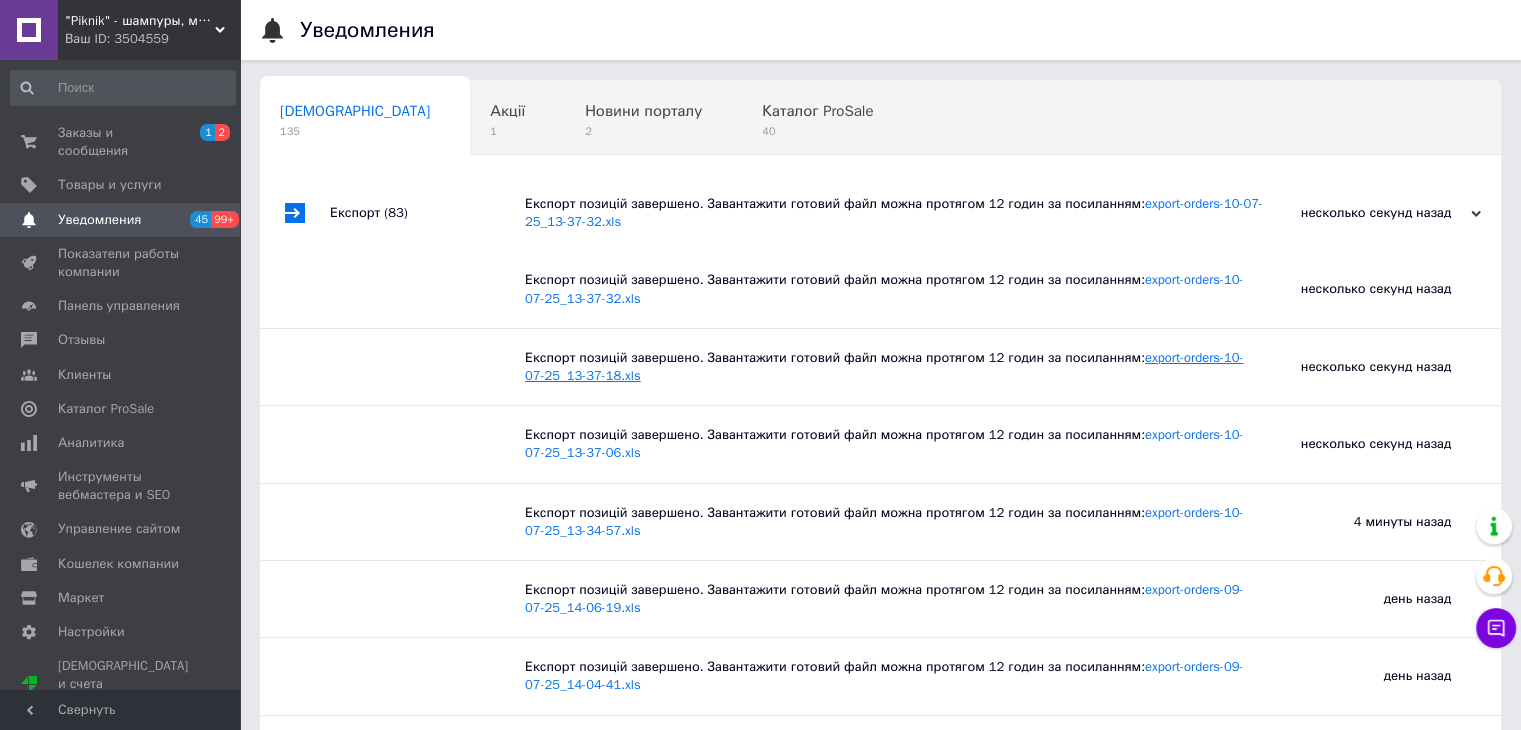 click on "export-orders-10-07-25_13-37-18.xls" at bounding box center (884, 366) 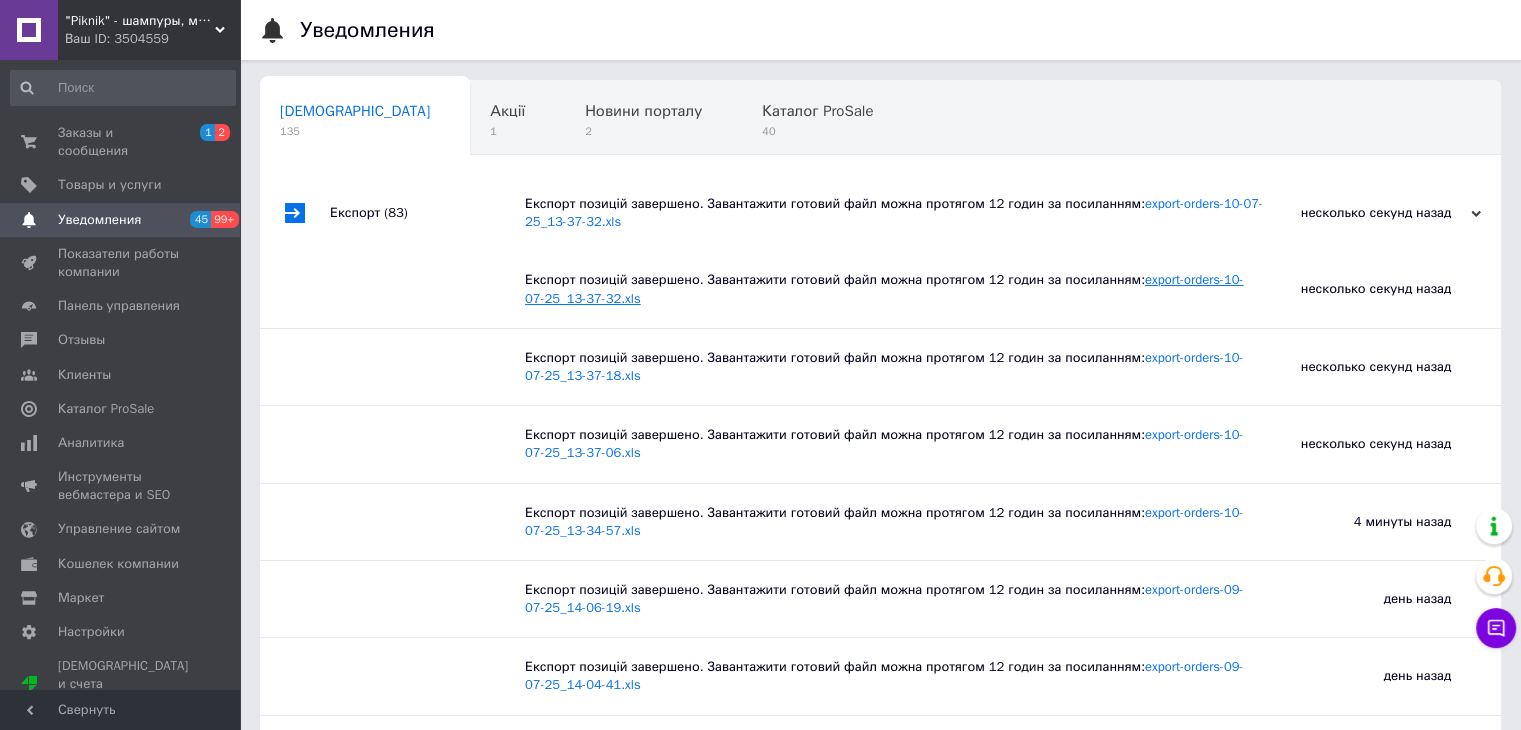 click on "export-orders-10-07-25_13-37-32.xls" at bounding box center [884, 288] 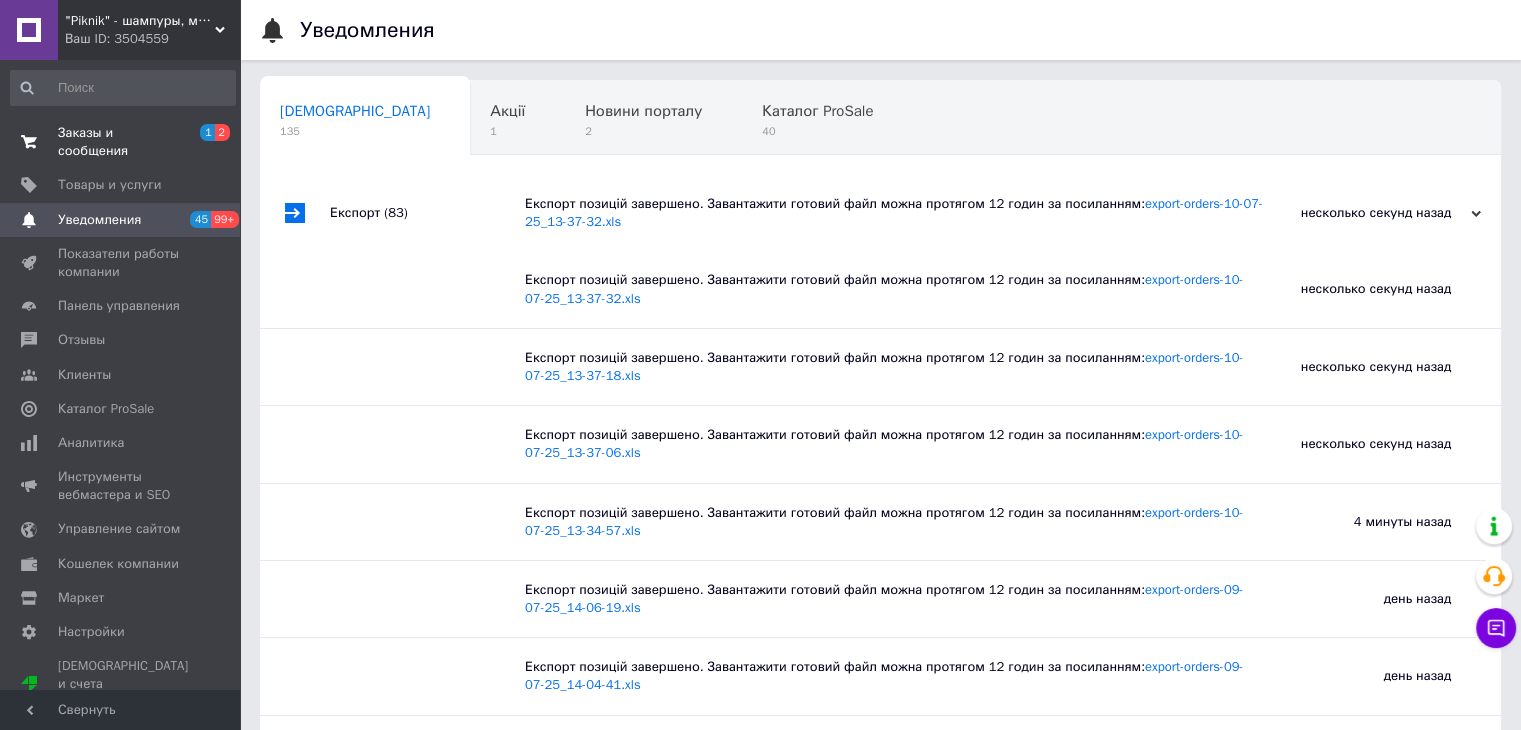 click on "Заказы и сообщения" at bounding box center [121, 142] 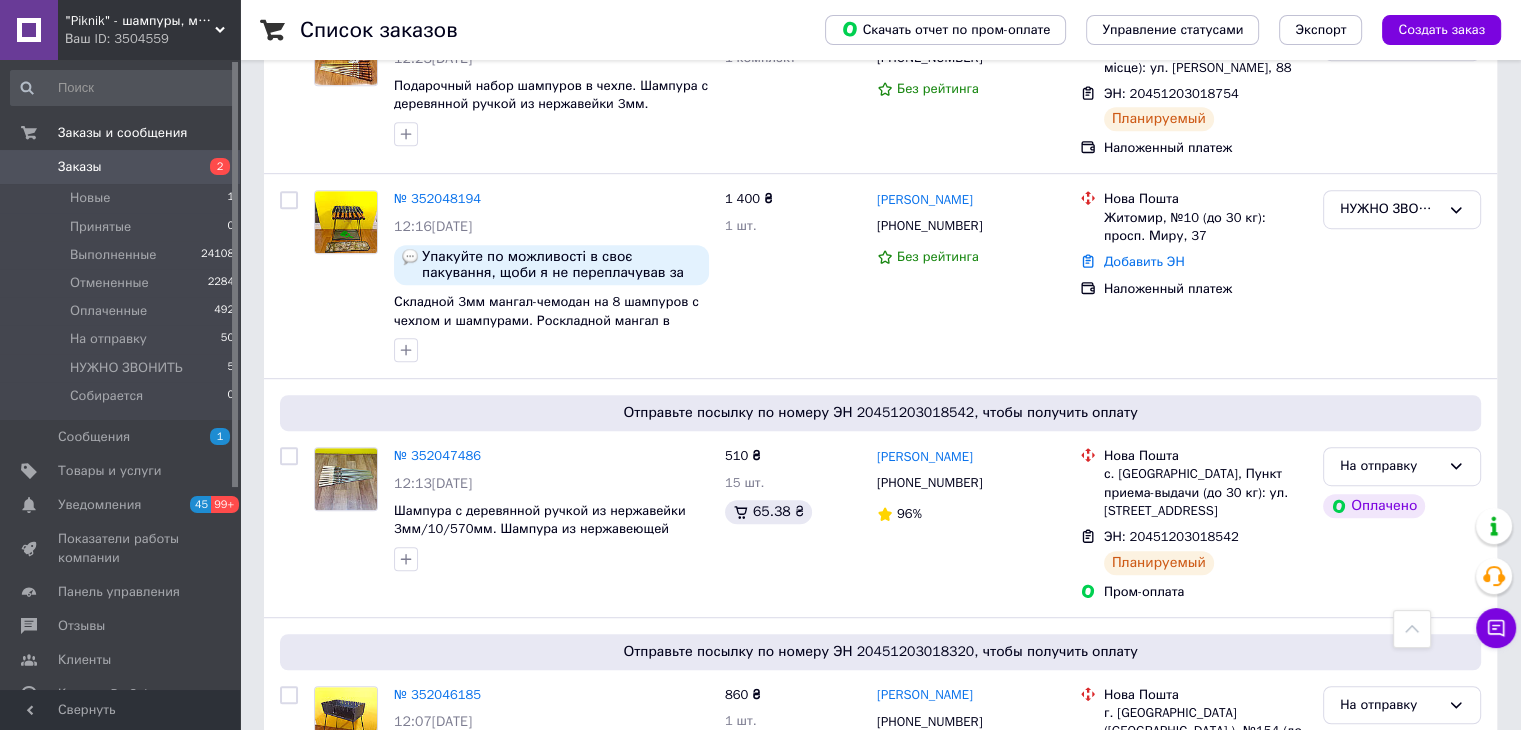 scroll, scrollTop: 1100, scrollLeft: 0, axis: vertical 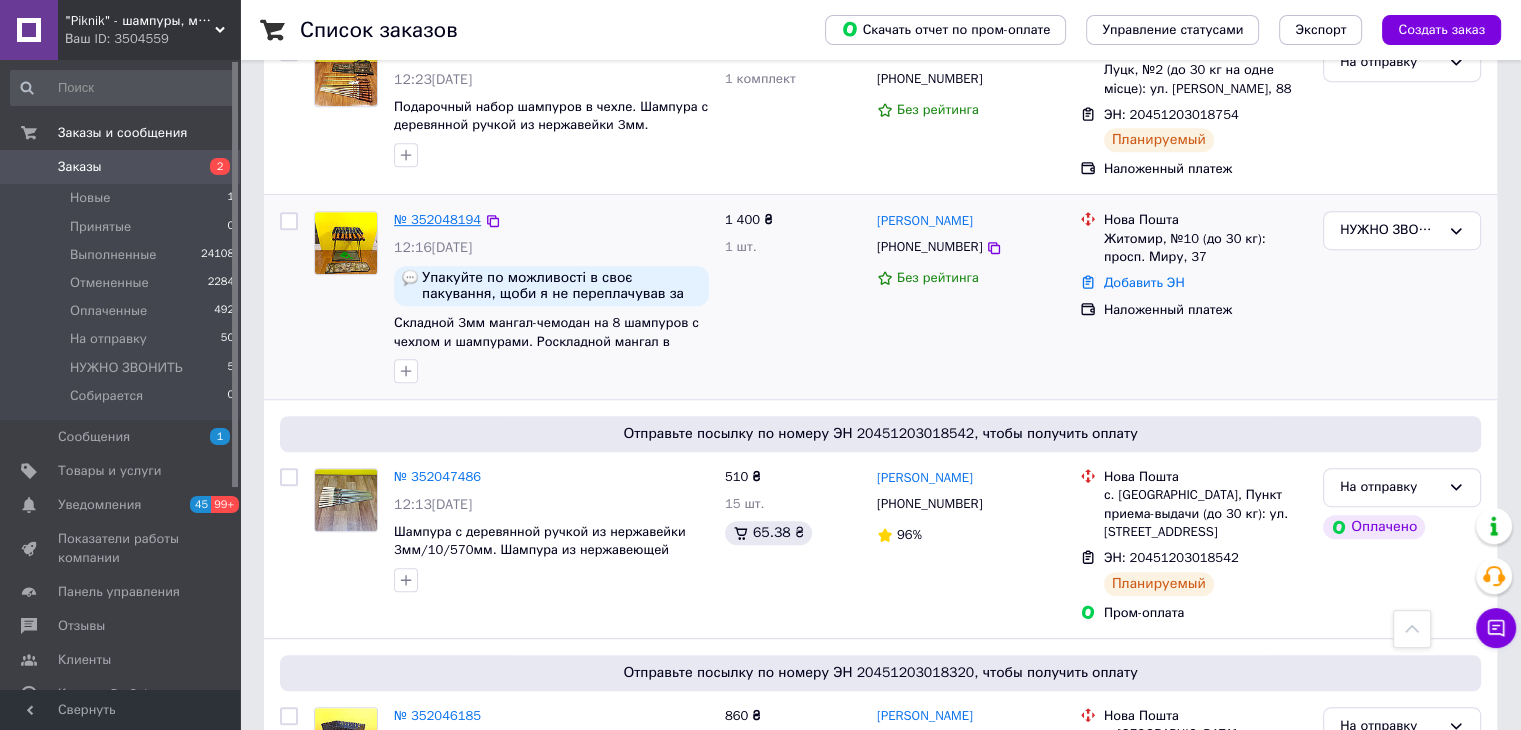 click on "№ 352048194" at bounding box center [437, 219] 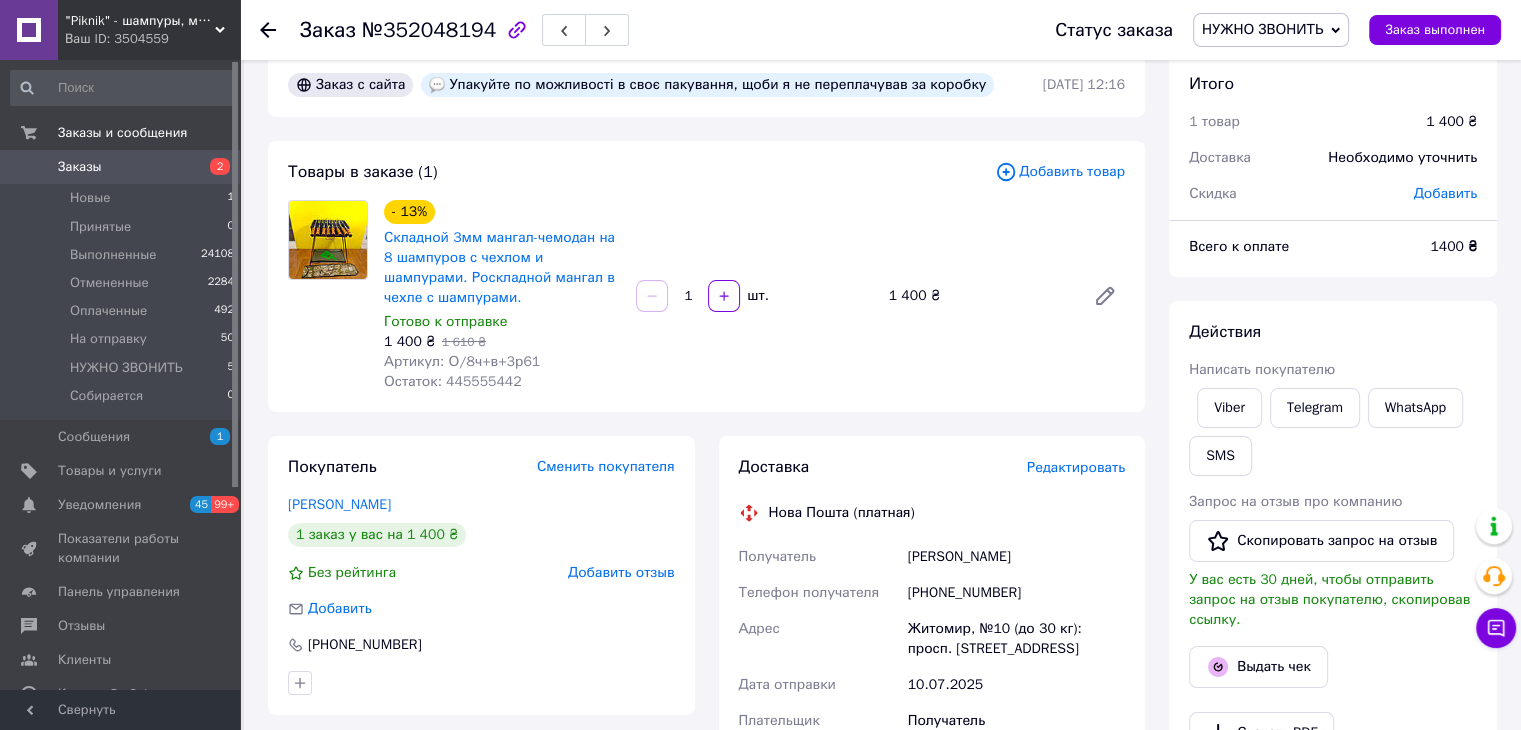 scroll, scrollTop: 0, scrollLeft: 0, axis: both 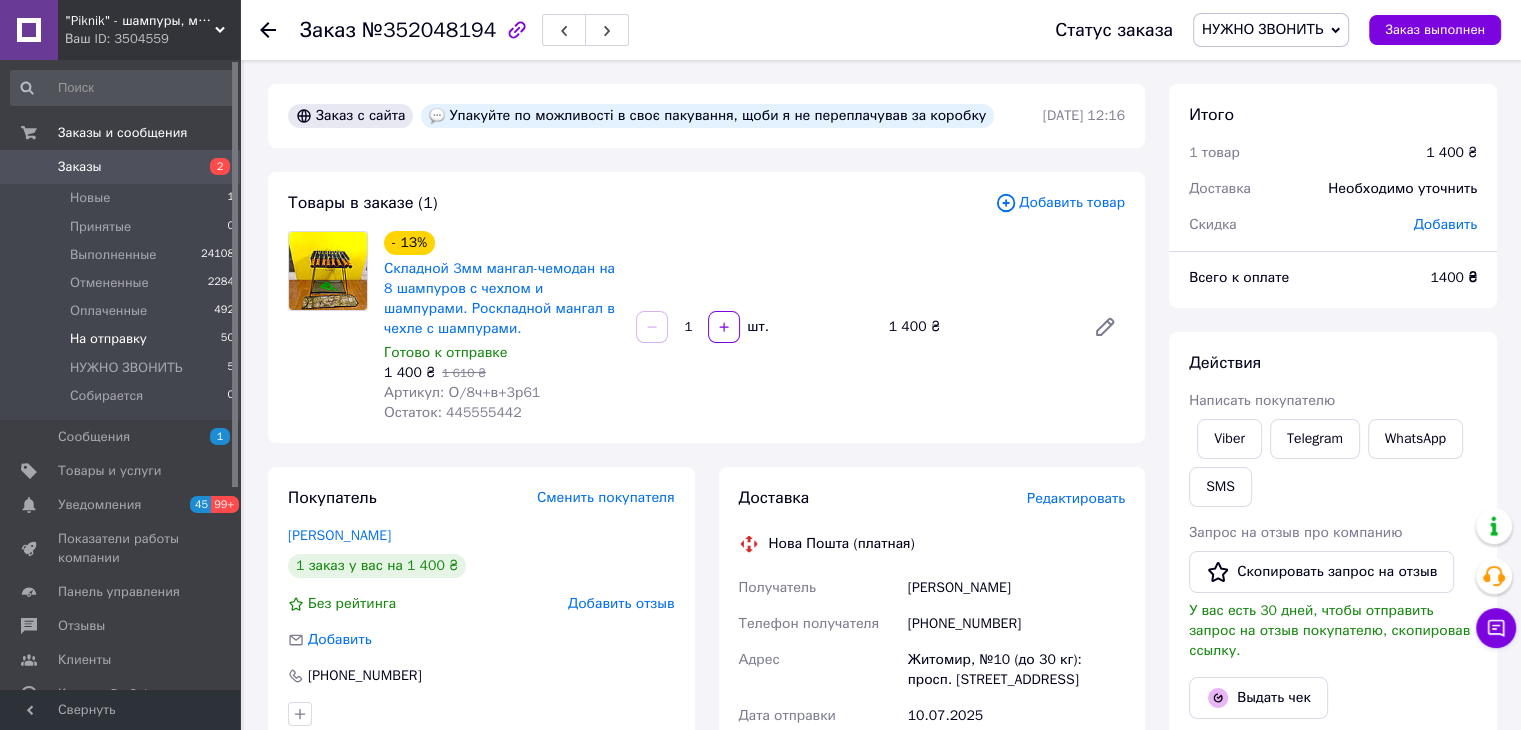click on "На отправку 50" at bounding box center (123, 339) 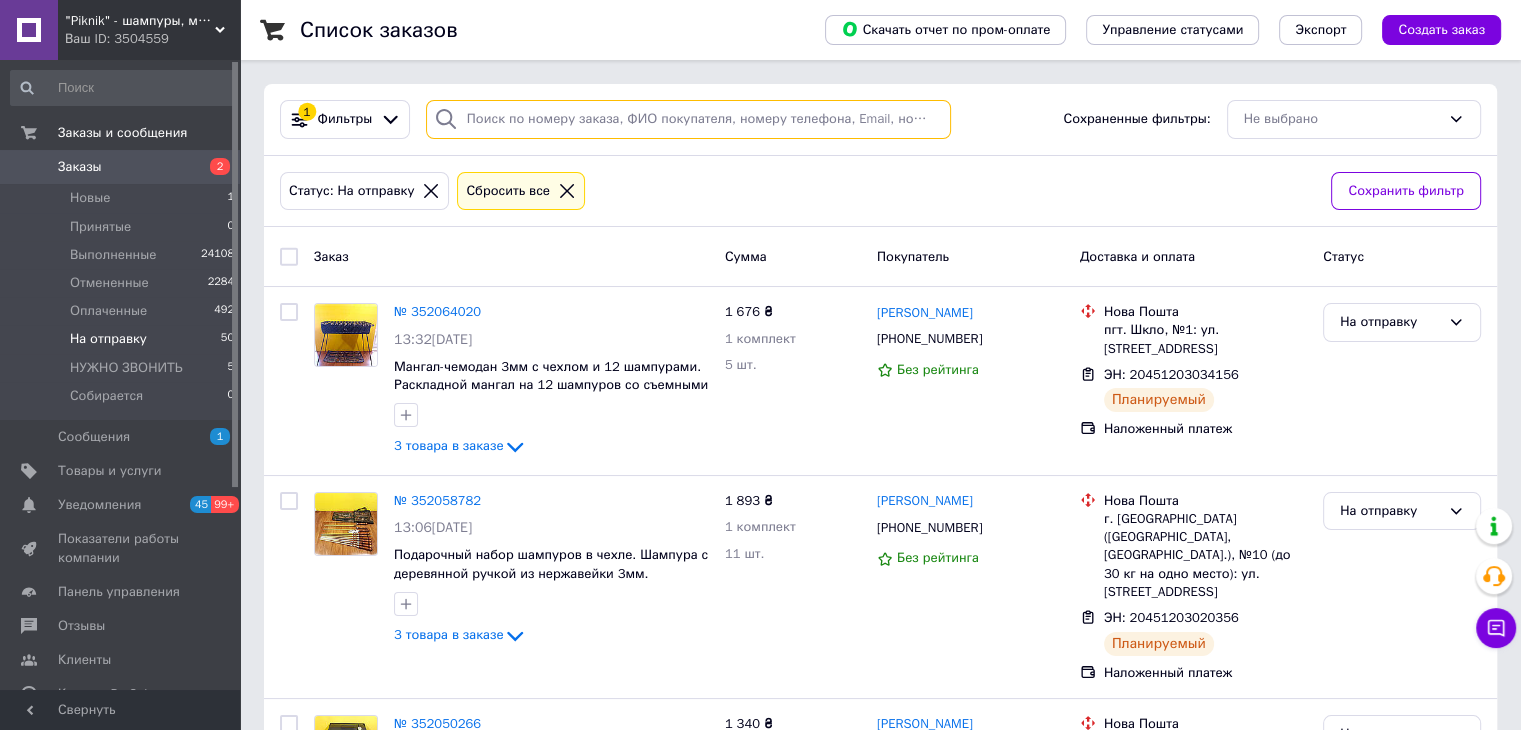 click at bounding box center (688, 119) 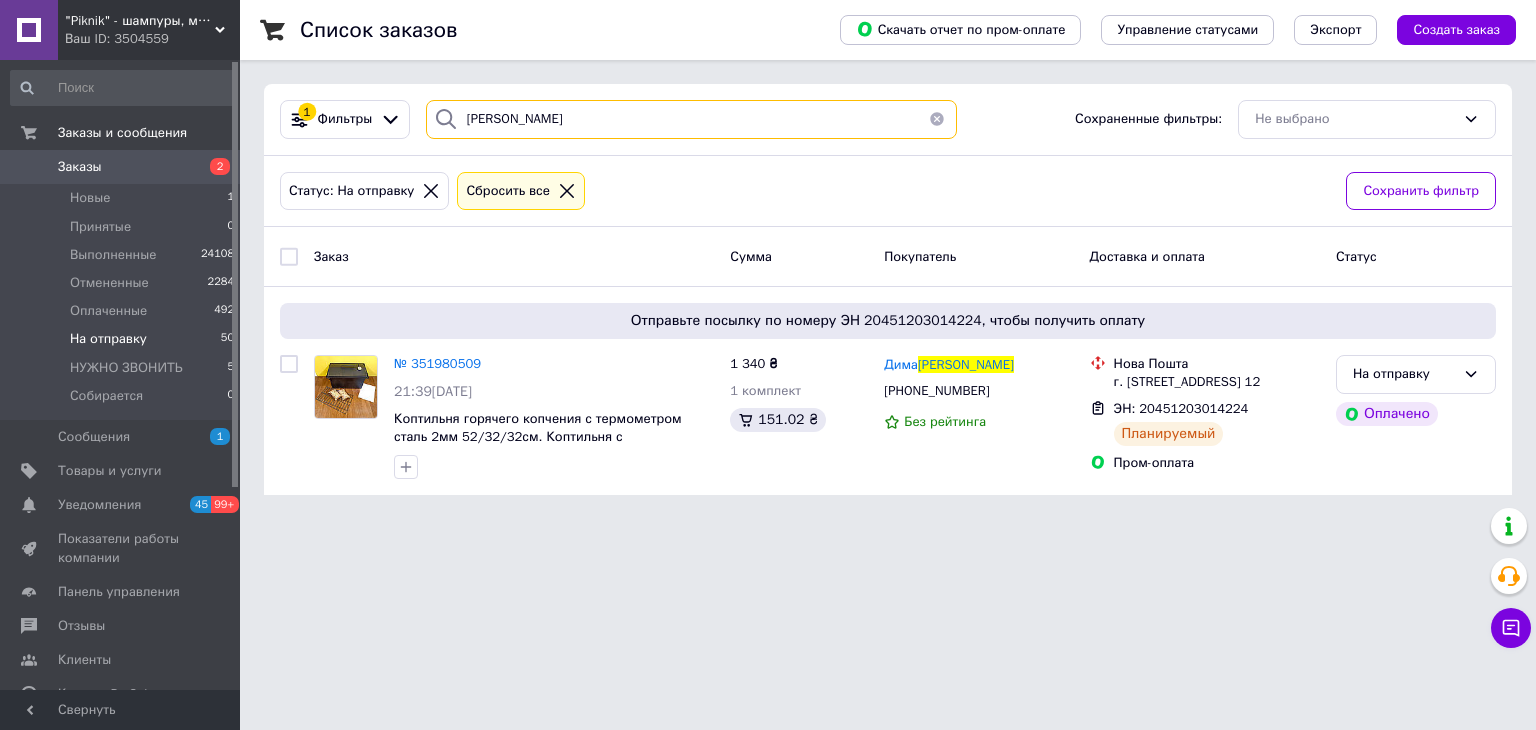 type on "[PERSON_NAME]" 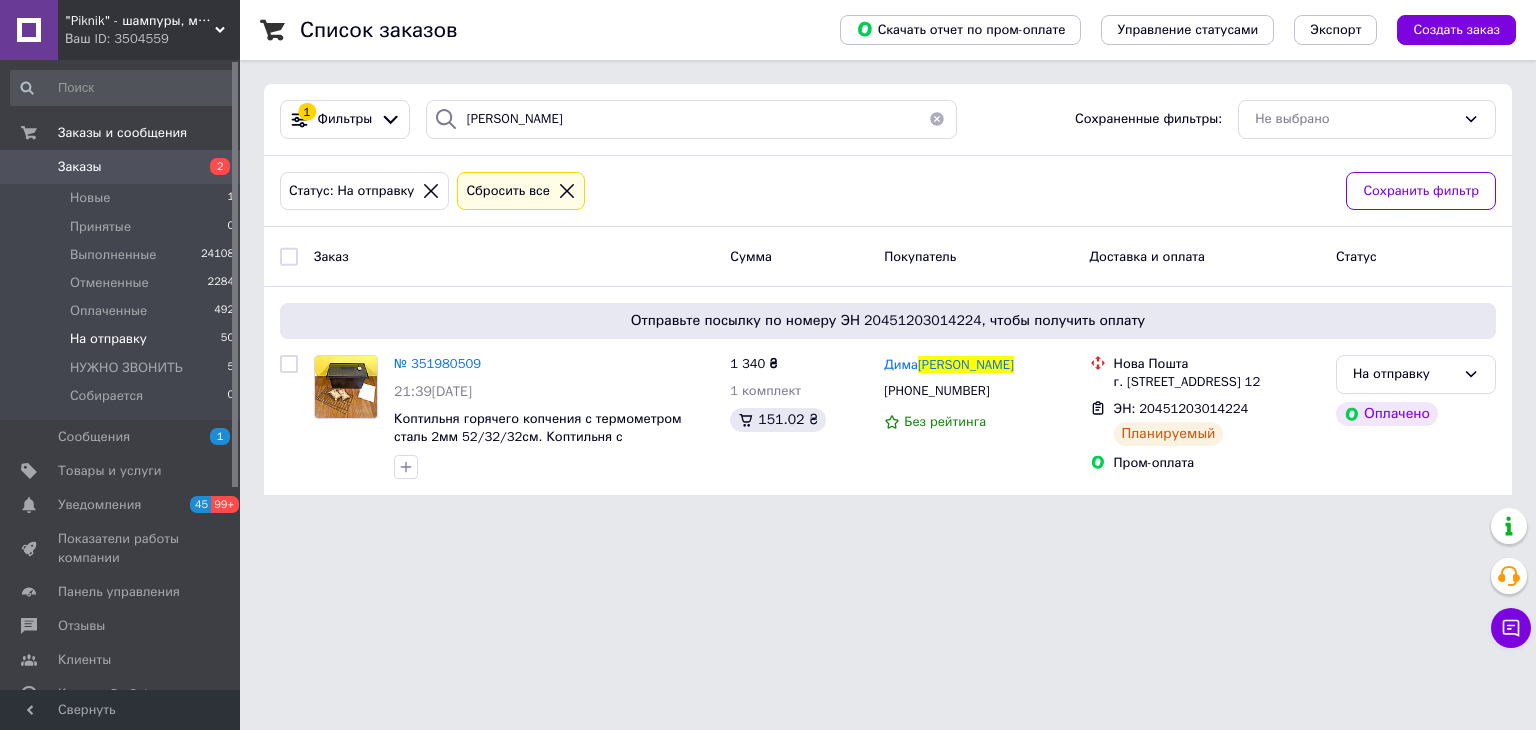 click on "Заказы" at bounding box center [121, 167] 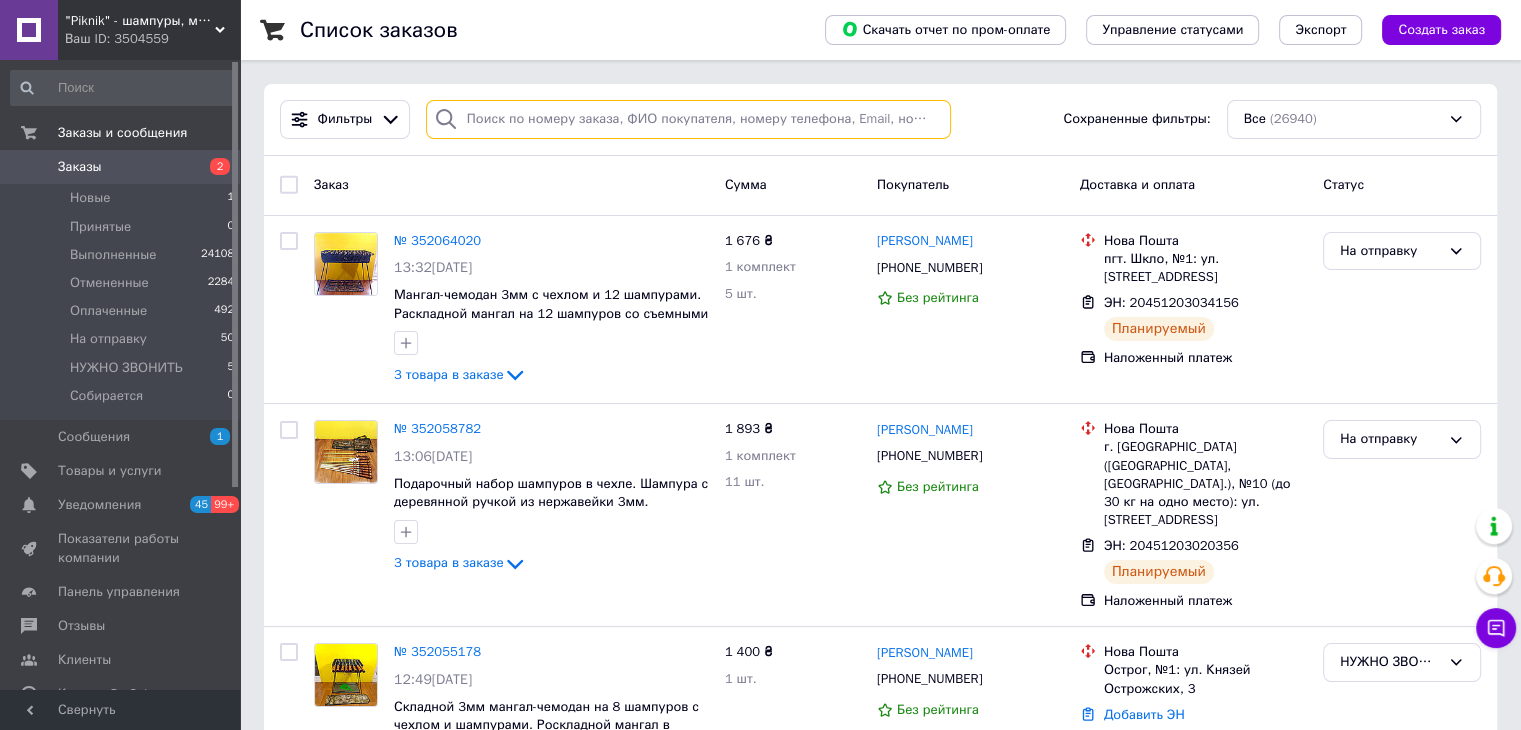 click at bounding box center [688, 119] 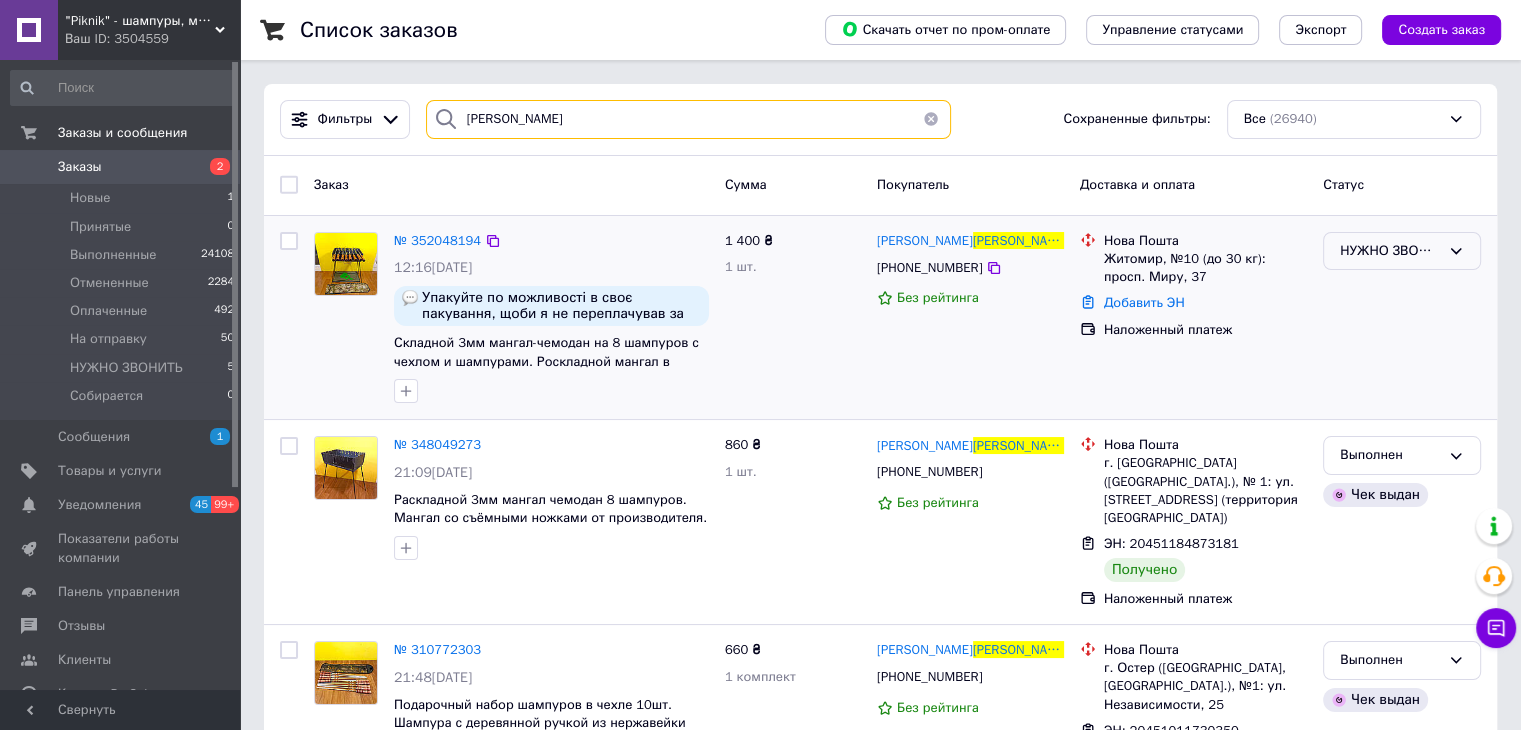 type on "[PERSON_NAME]" 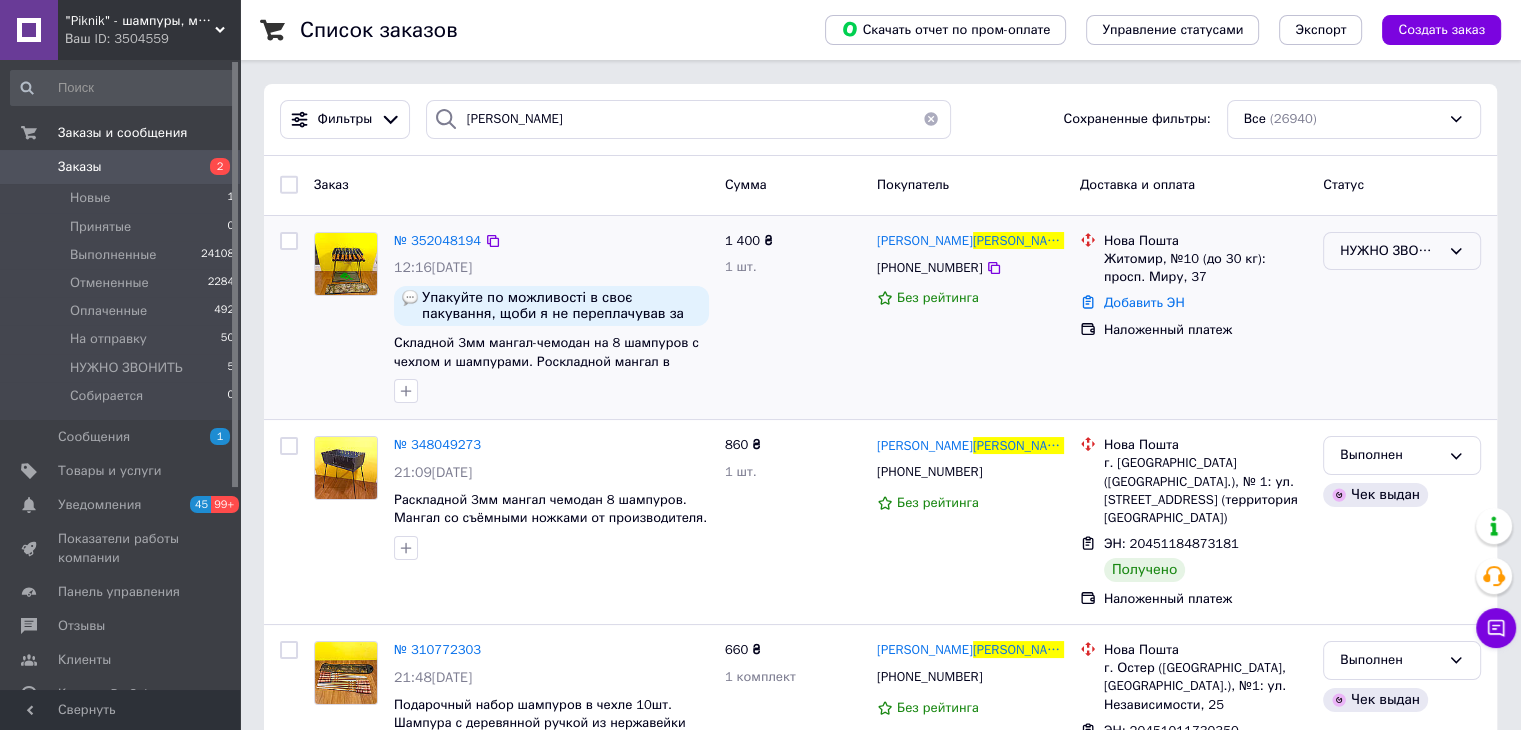 click on "НУЖНО ЗВОНИТЬ" at bounding box center [1402, 251] 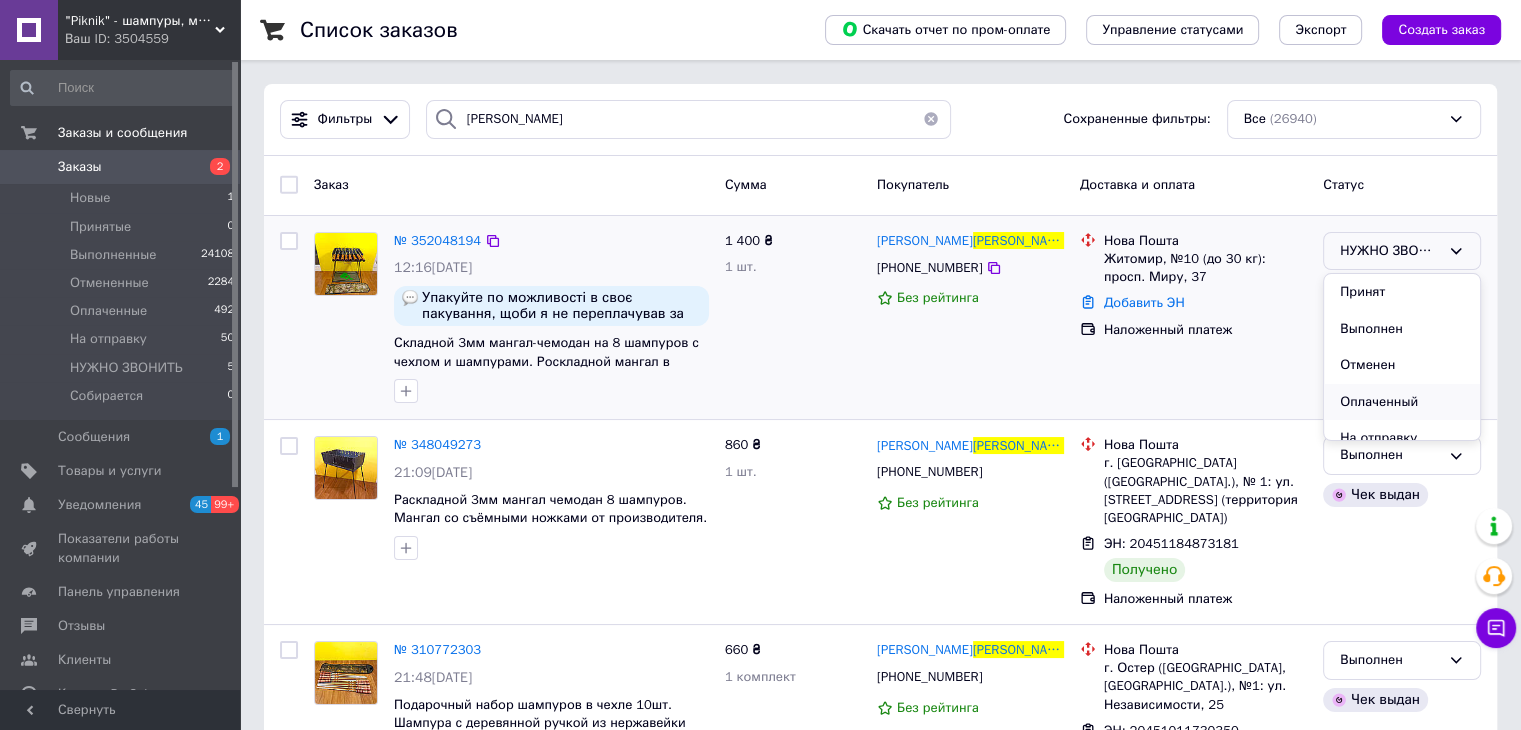 scroll, scrollTop: 53, scrollLeft: 0, axis: vertical 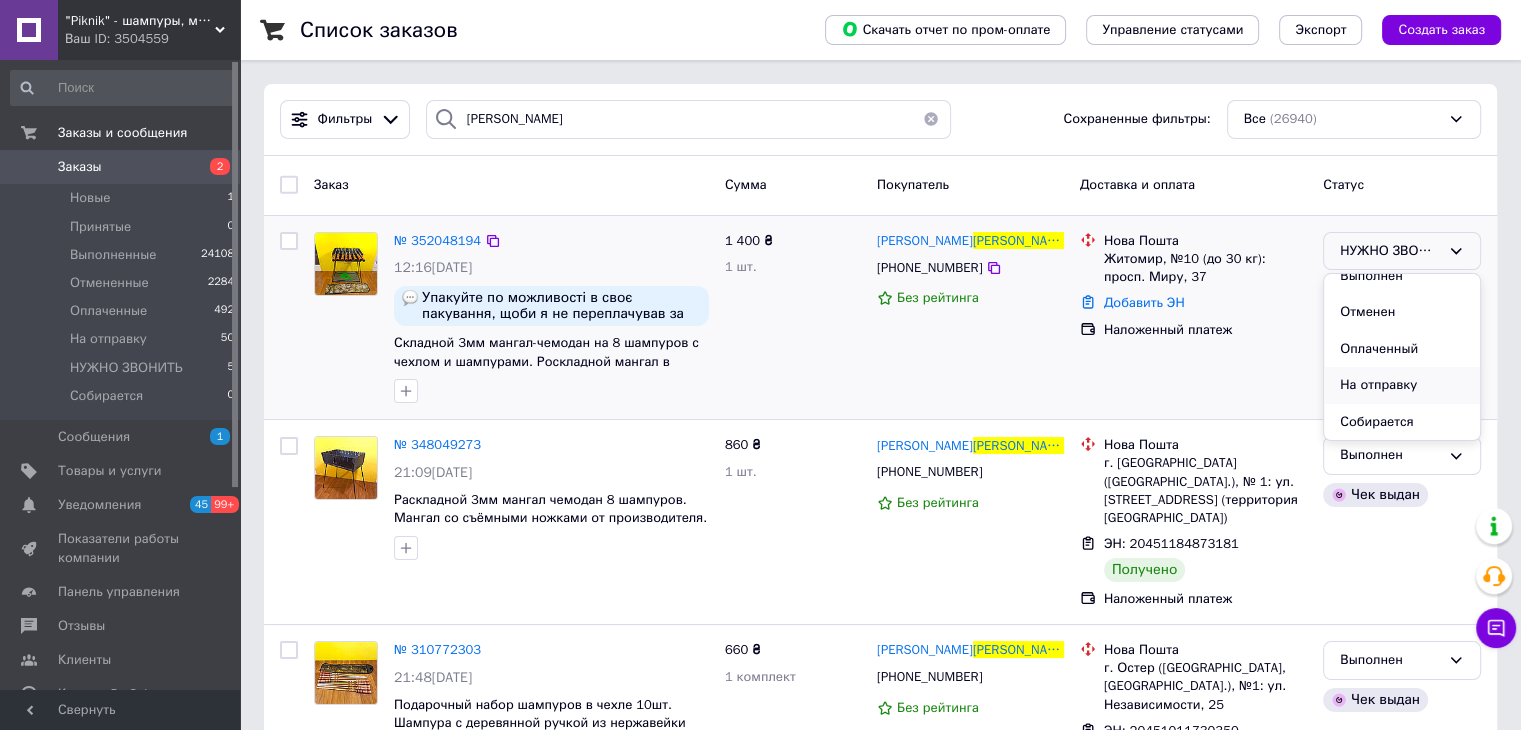 click on "На отправку" at bounding box center (1402, 385) 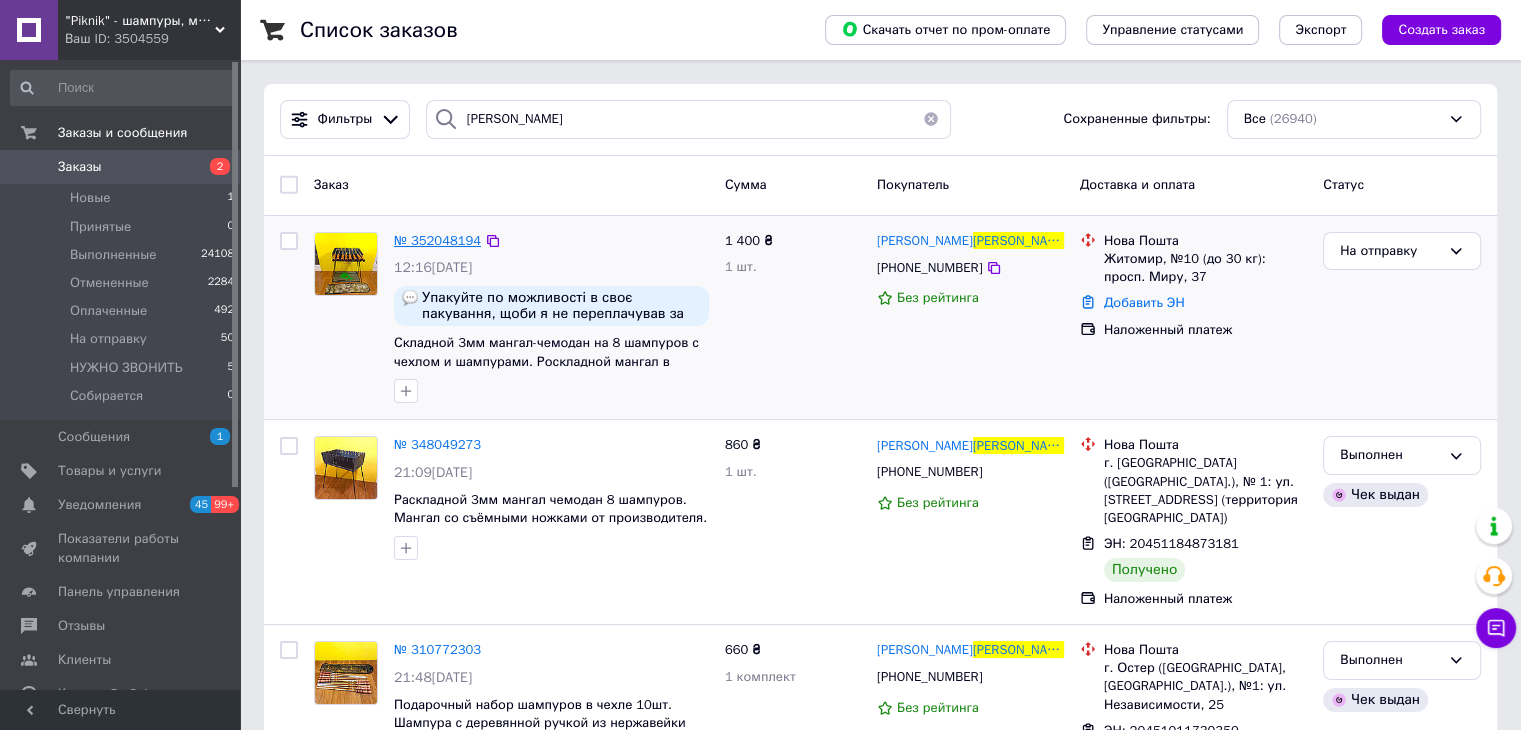 click on "№ 352048194" at bounding box center (437, 240) 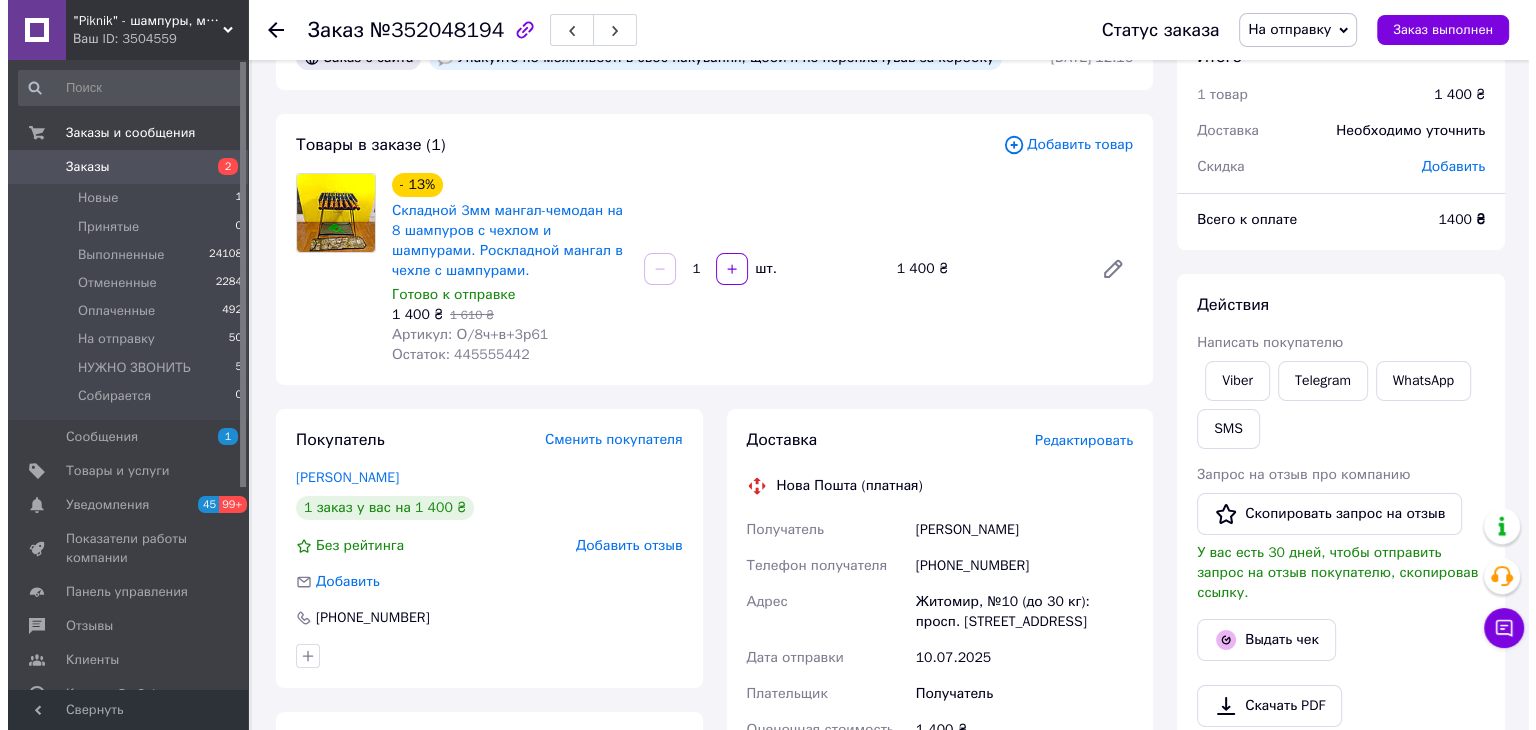 scroll, scrollTop: 0, scrollLeft: 0, axis: both 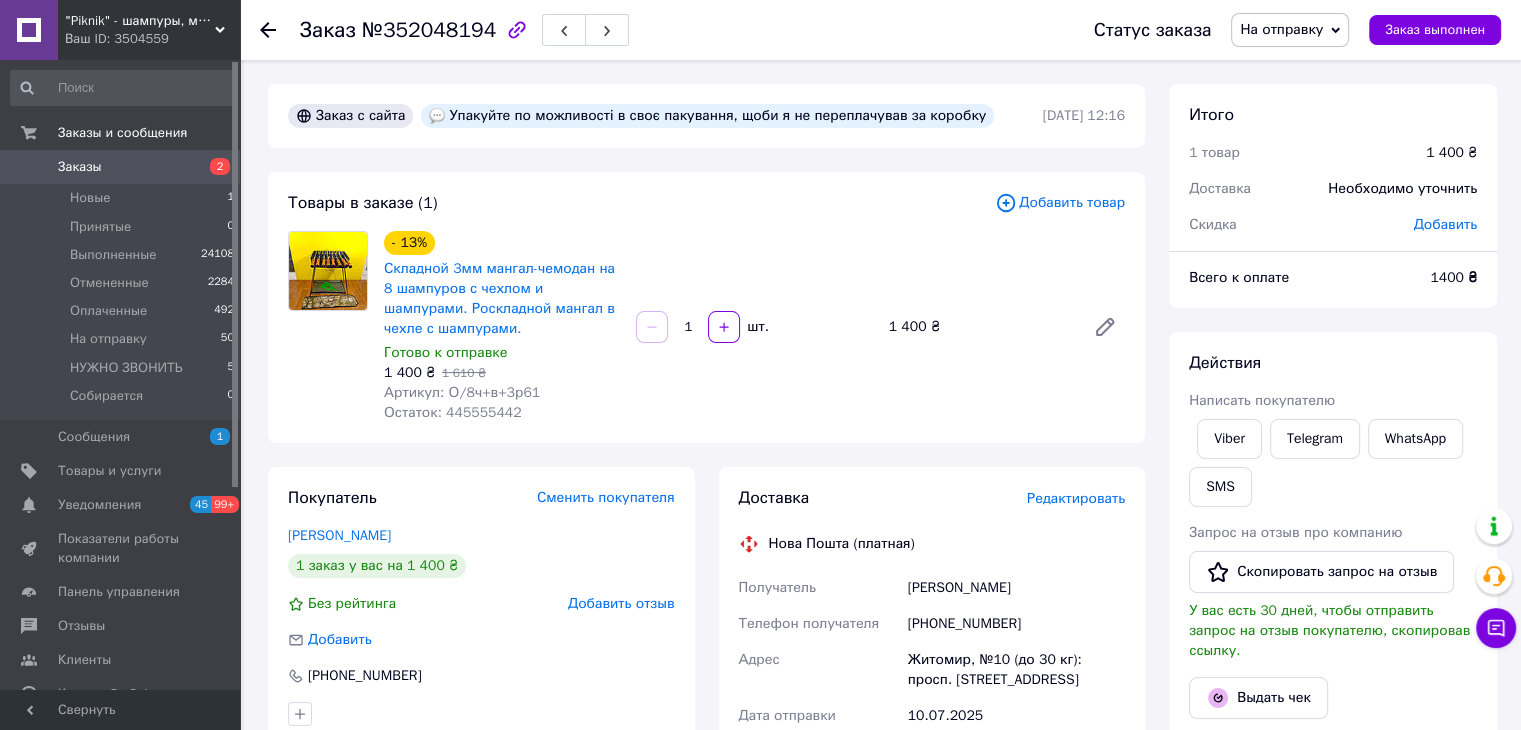 click on "Редактировать" at bounding box center (1076, 498) 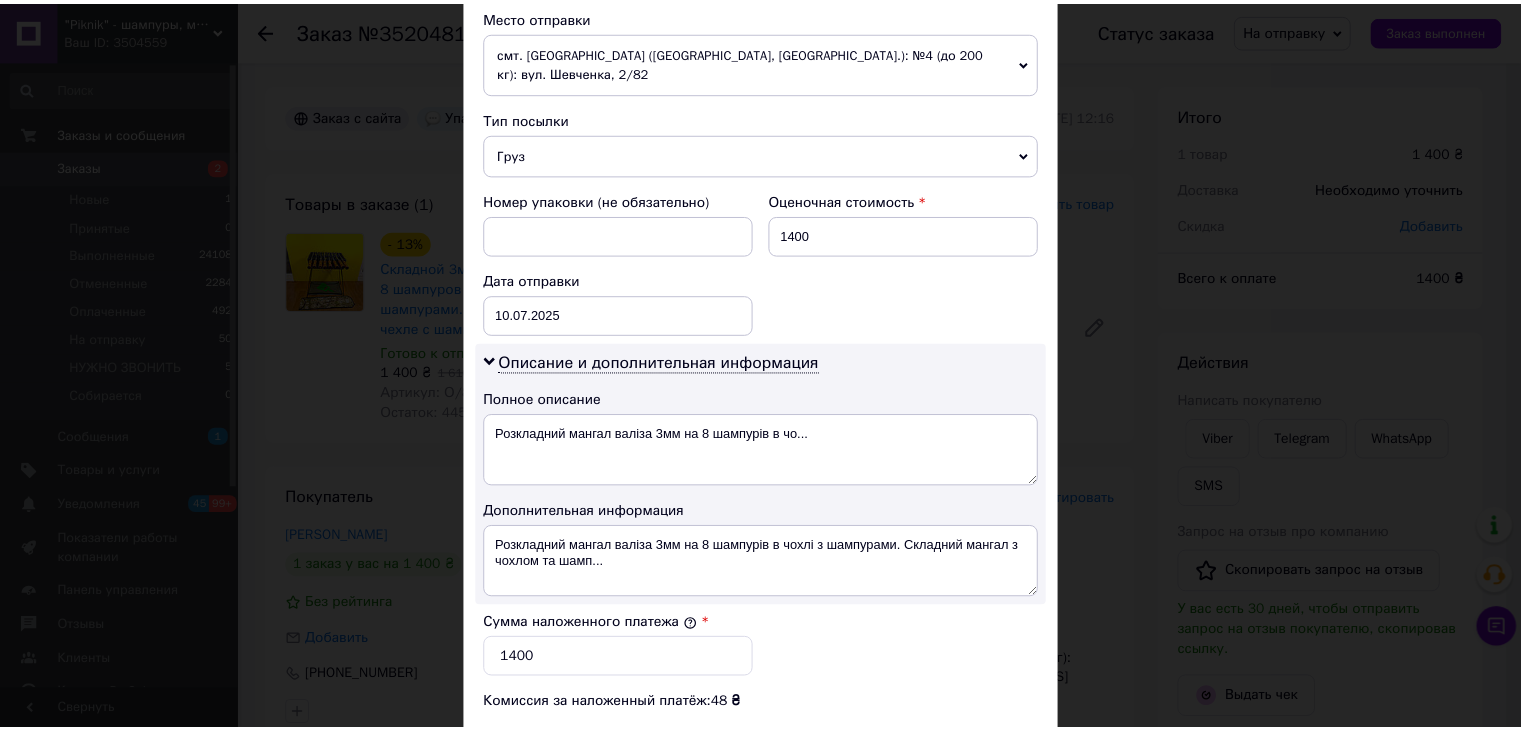 scroll, scrollTop: 1013, scrollLeft: 0, axis: vertical 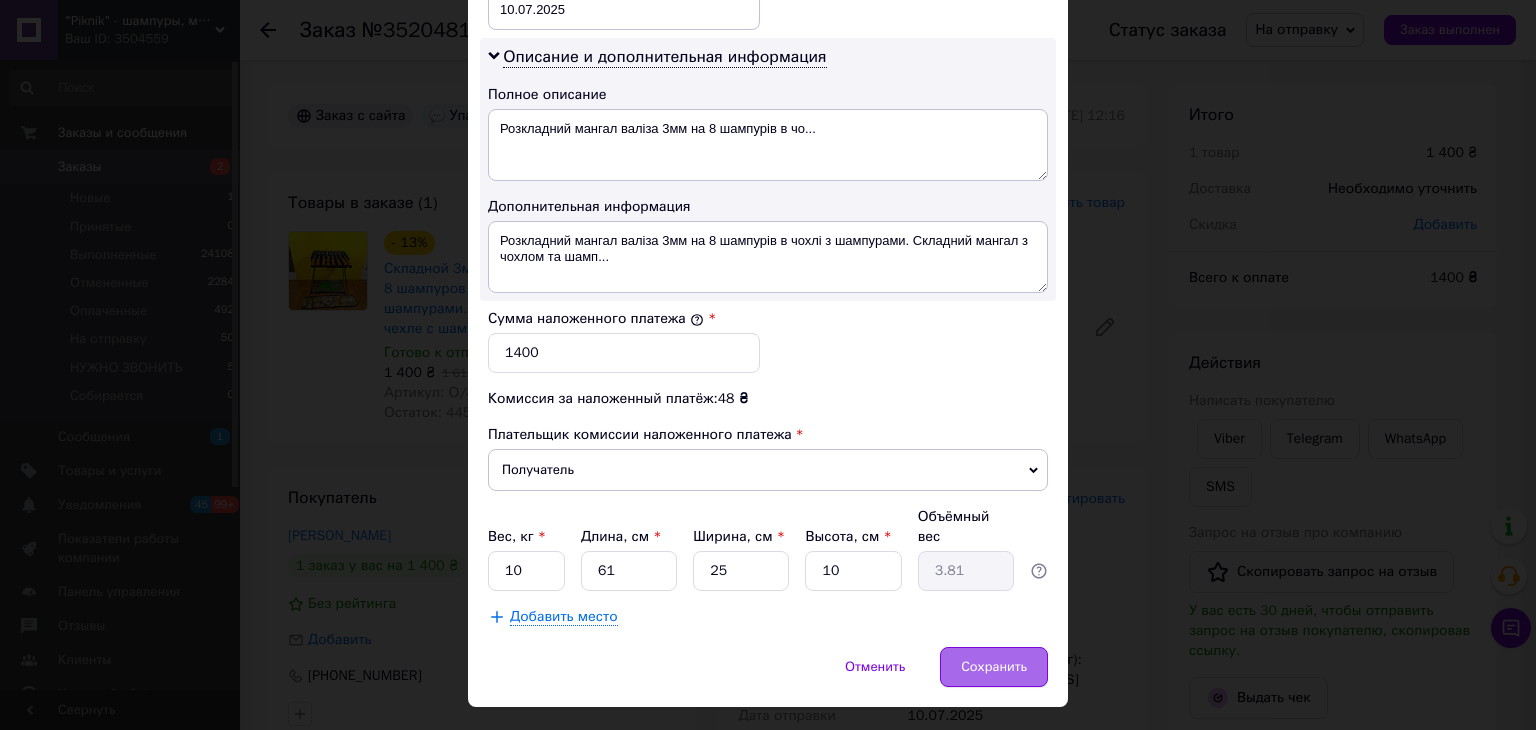 click on "Сохранить" at bounding box center [994, 667] 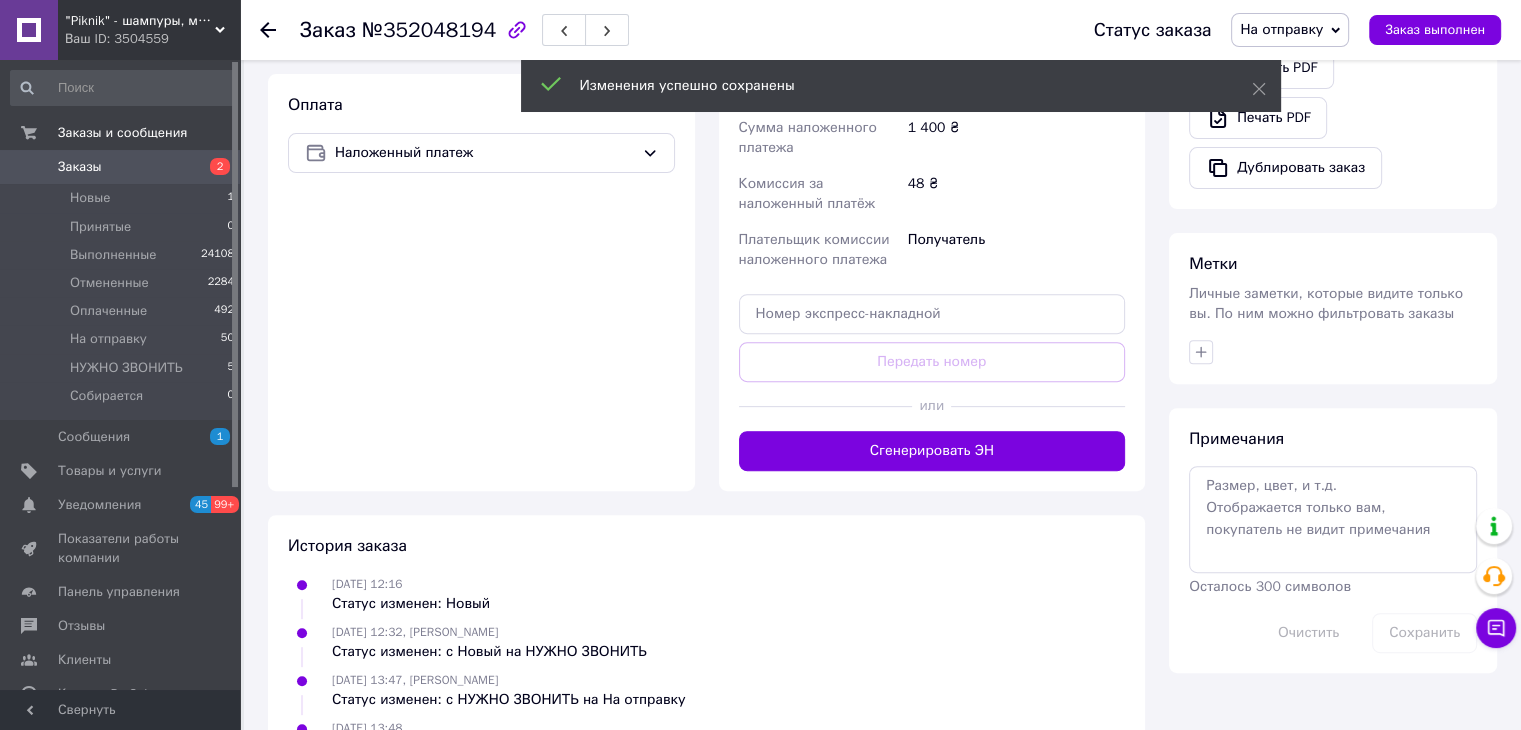 scroll, scrollTop: 700, scrollLeft: 0, axis: vertical 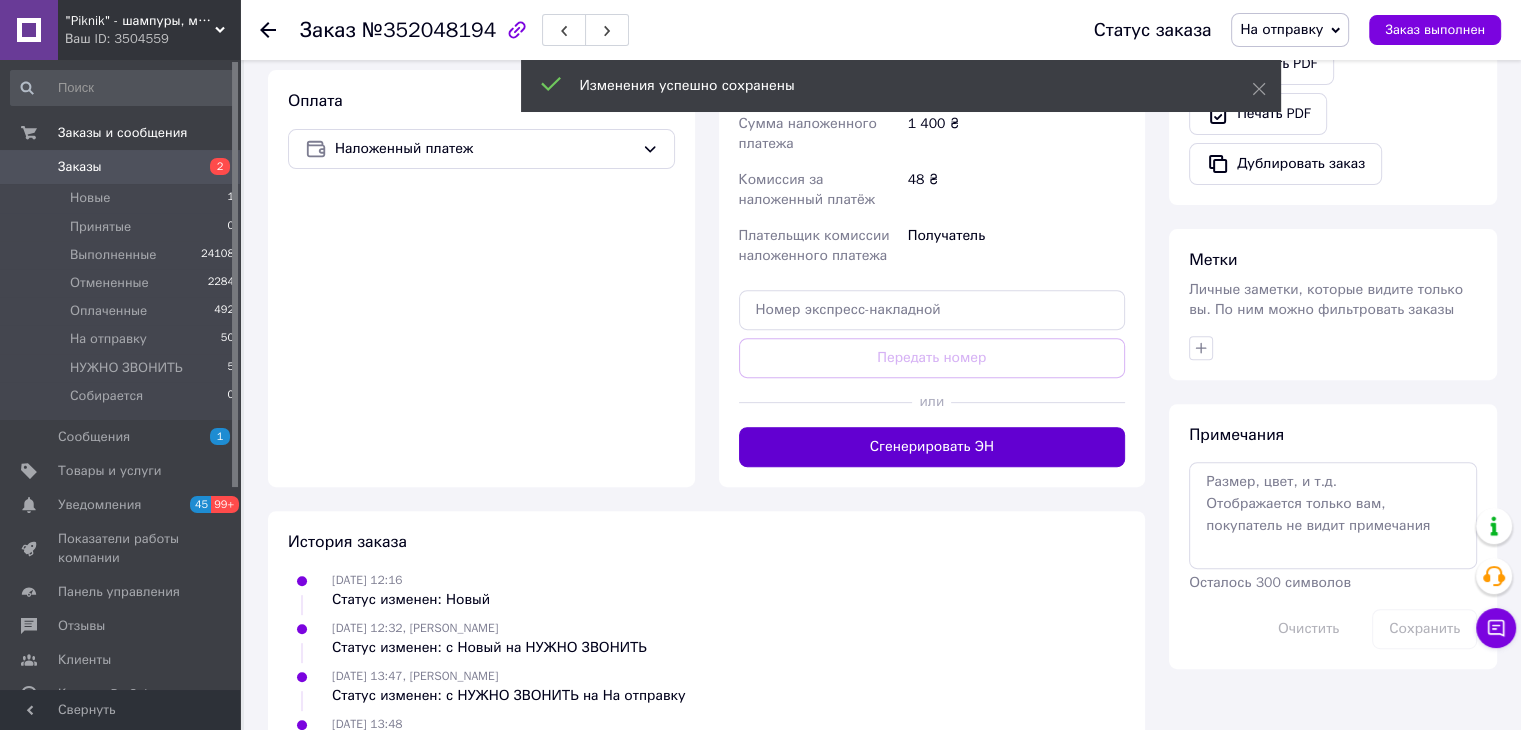 click on "Сгенерировать ЭН" at bounding box center [932, 447] 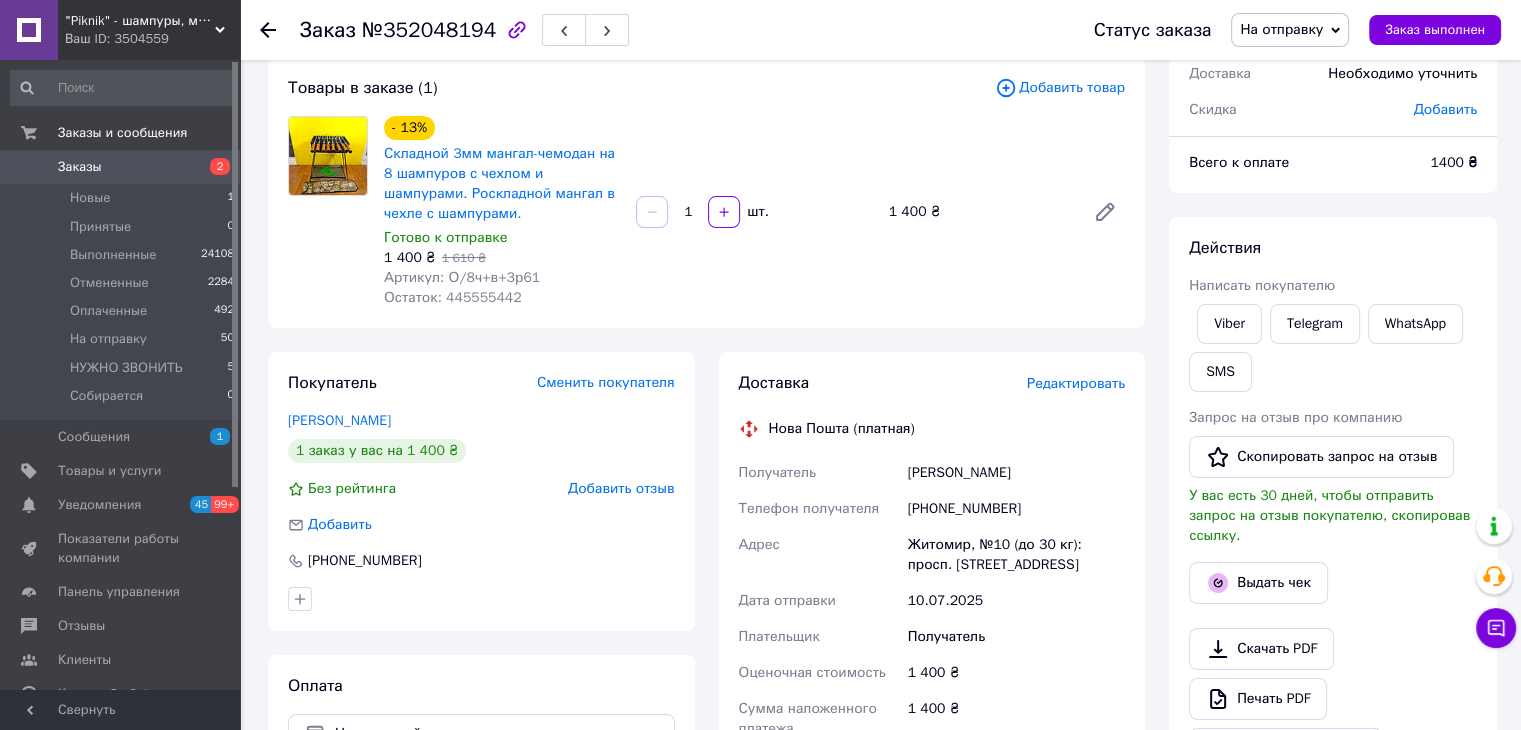 scroll, scrollTop: 100, scrollLeft: 0, axis: vertical 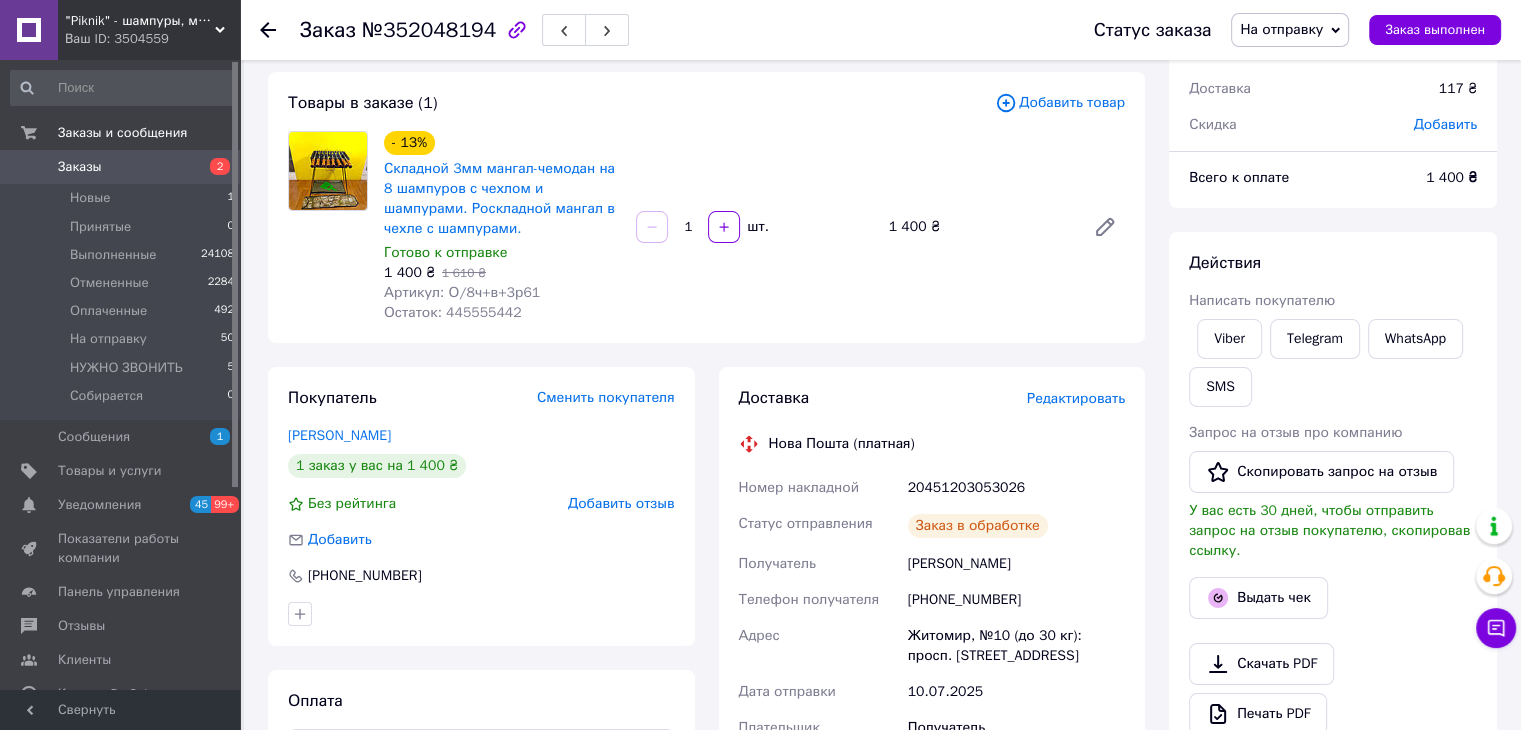 click 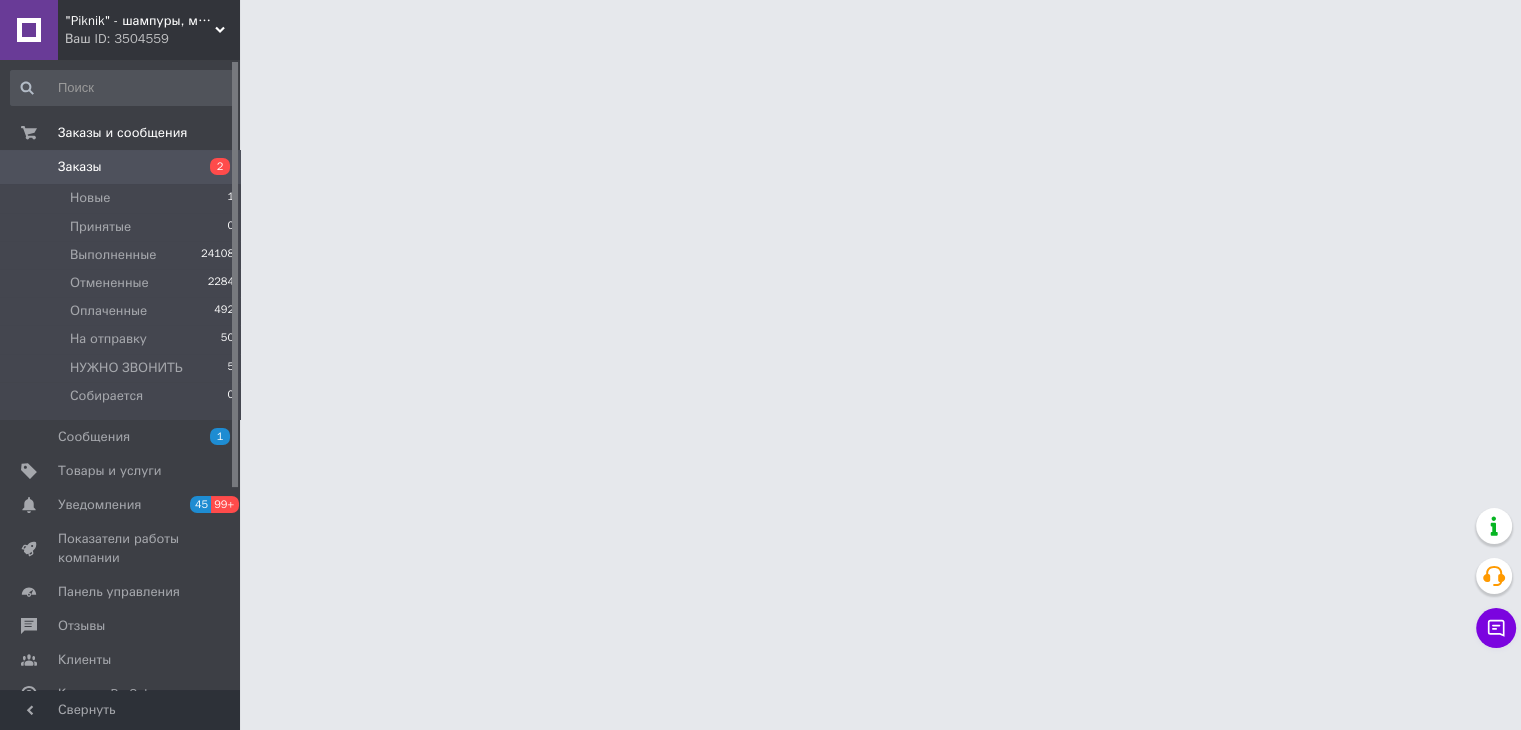 scroll, scrollTop: 0, scrollLeft: 0, axis: both 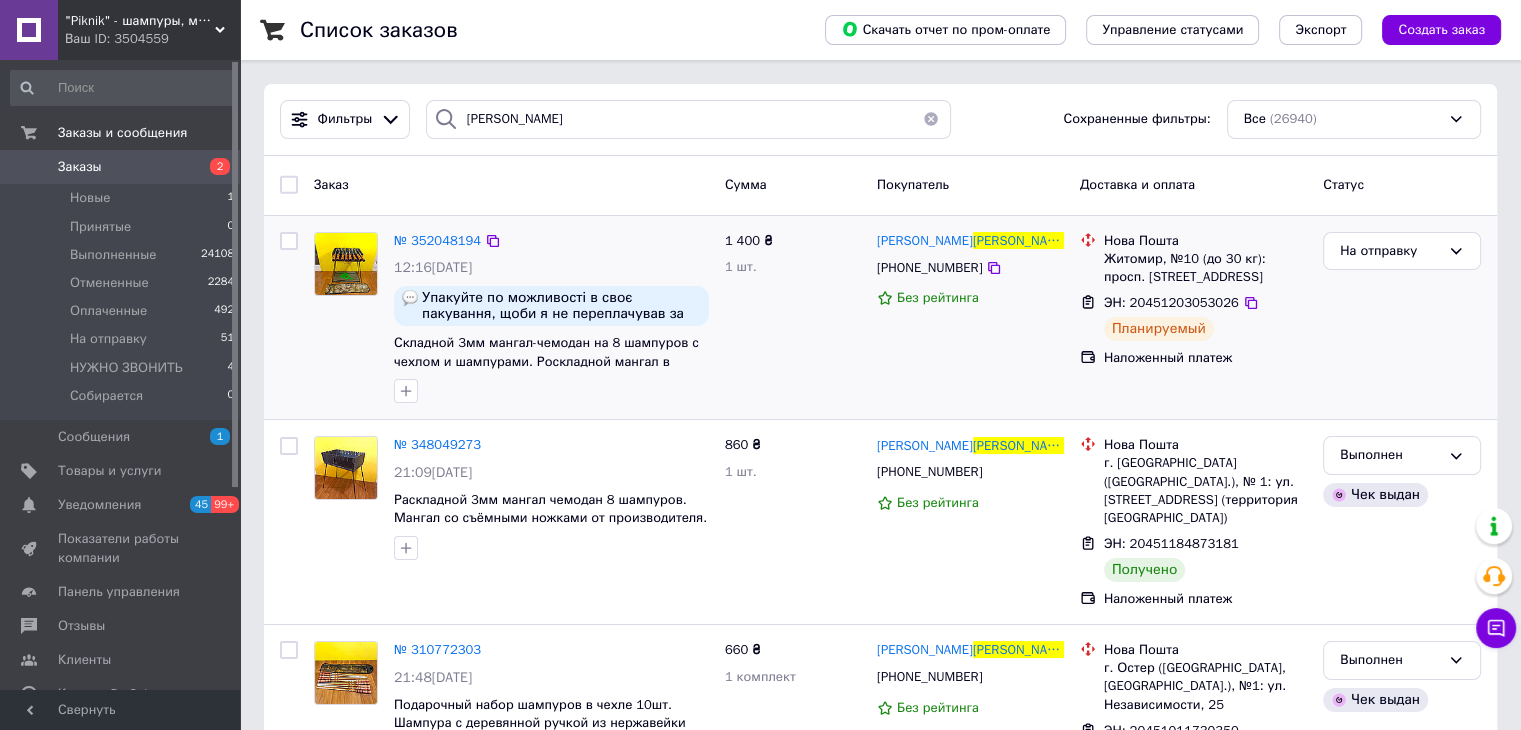 click at bounding box center [289, 241] 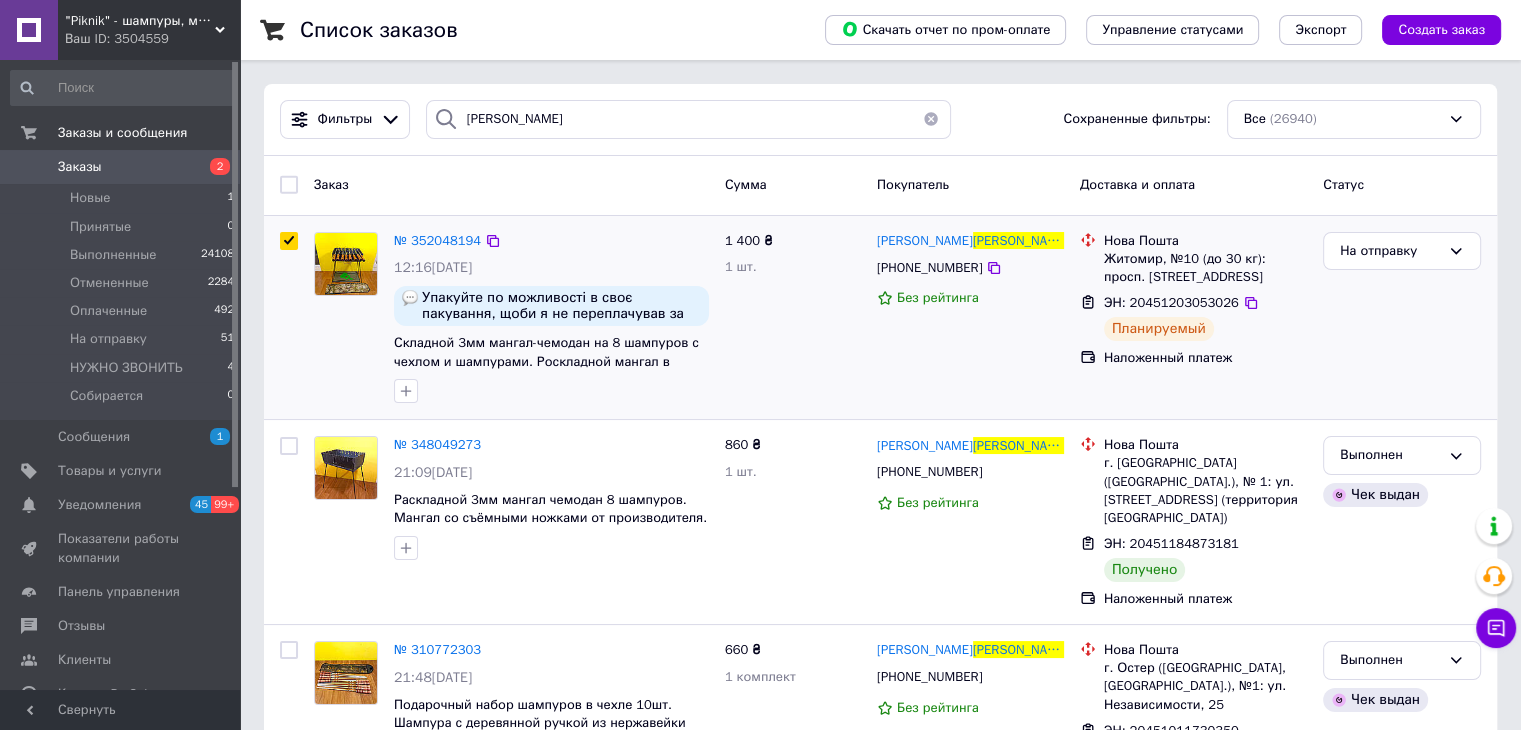 checkbox on "true" 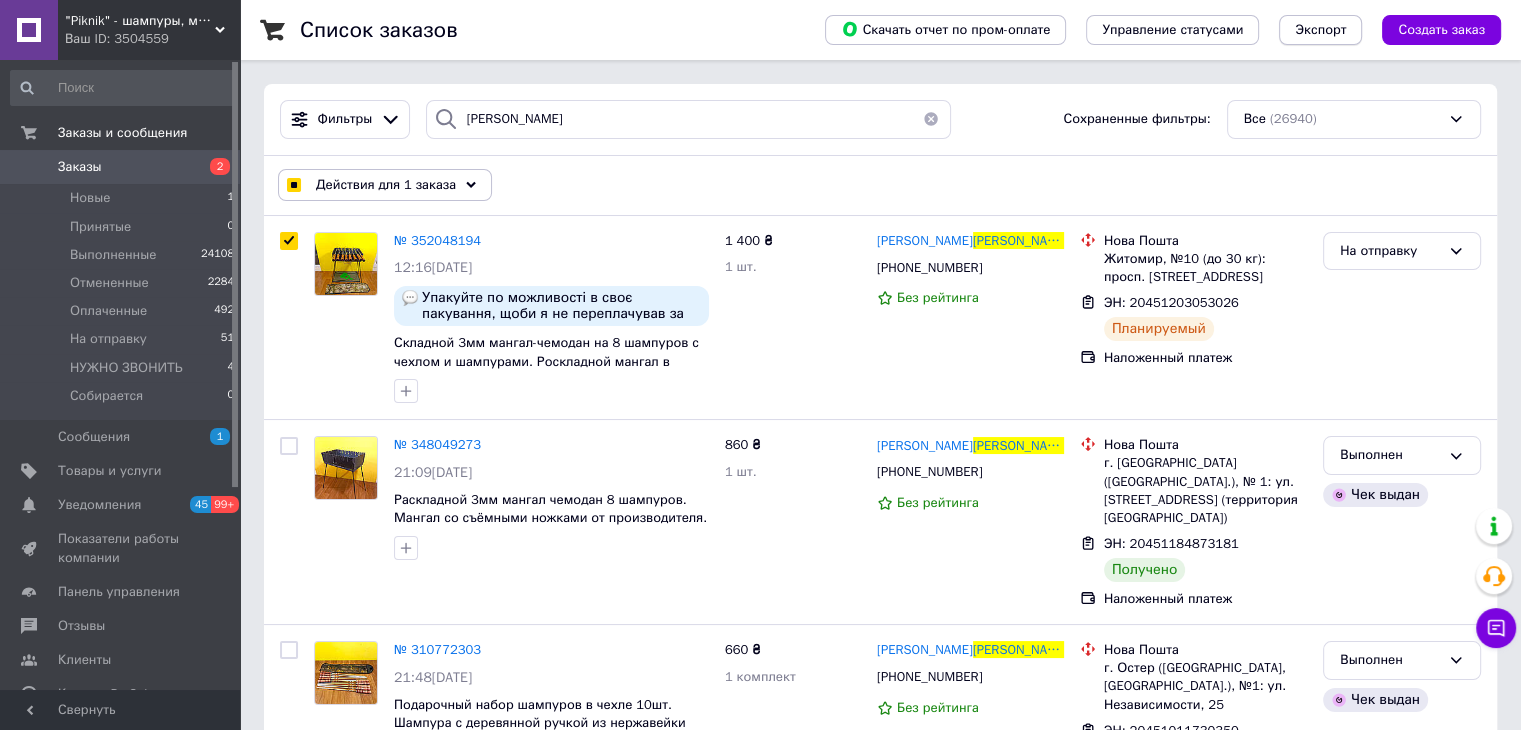 click on "Экспорт" at bounding box center (1320, 30) 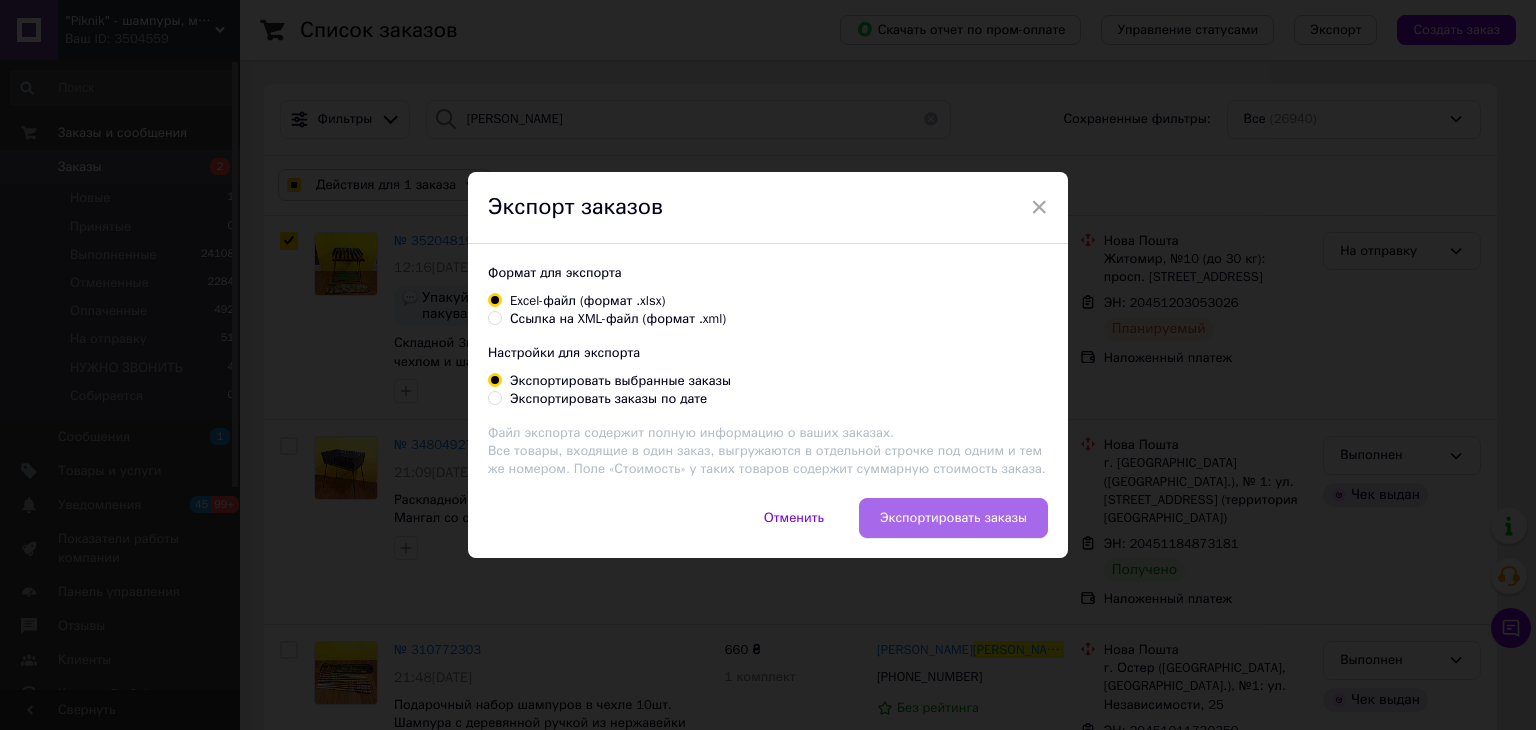click on "Экспортировать заказы" at bounding box center (953, 518) 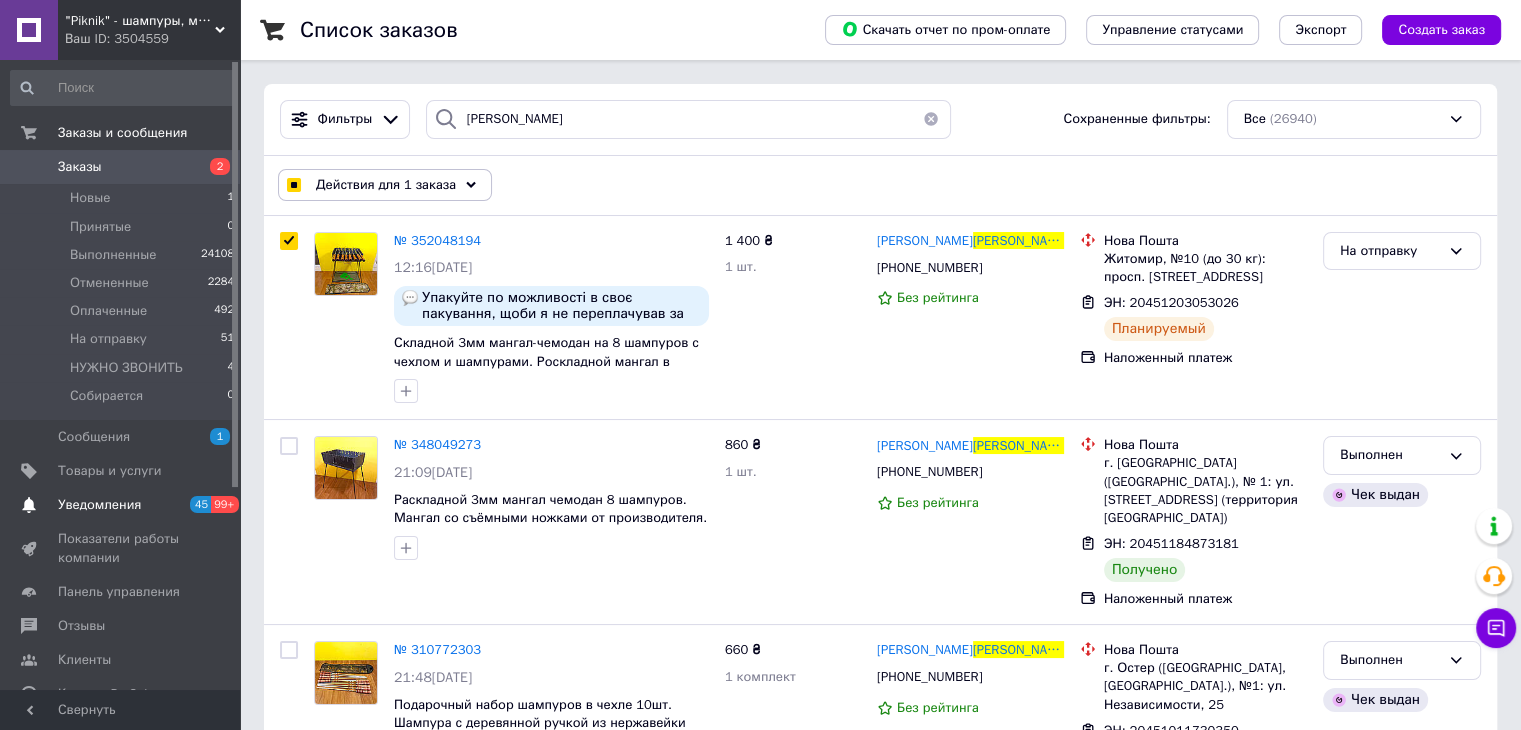 click on "Уведомления" at bounding box center [121, 505] 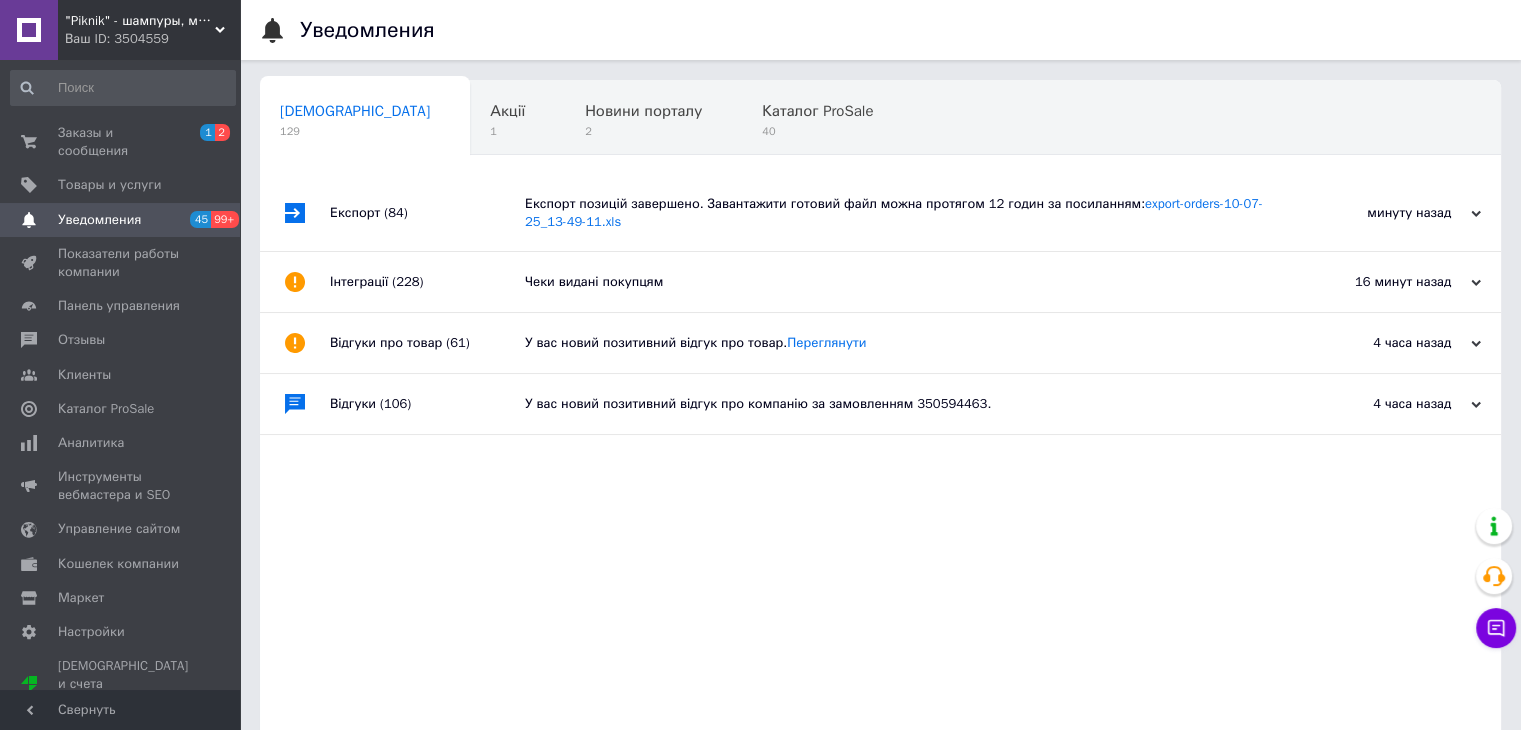 click on "Експорт позицій завершено. Завантажити готовий файл можна протягом 12 годин за посиланням:  export-orders-10-07-25_13-49-11.xls" at bounding box center (903, 213) 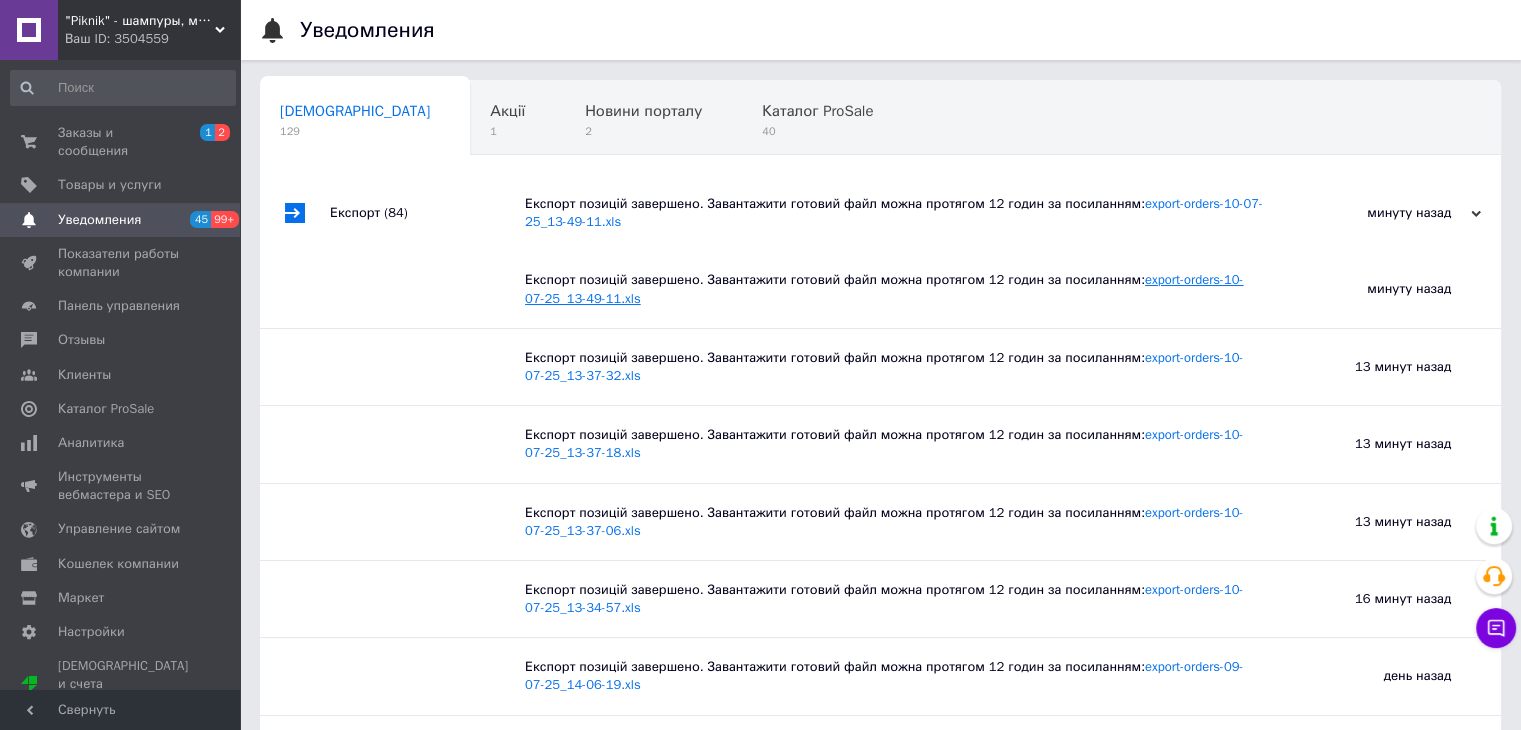 click on "export-orders-10-07-25_13-49-11.xls" at bounding box center [884, 288] 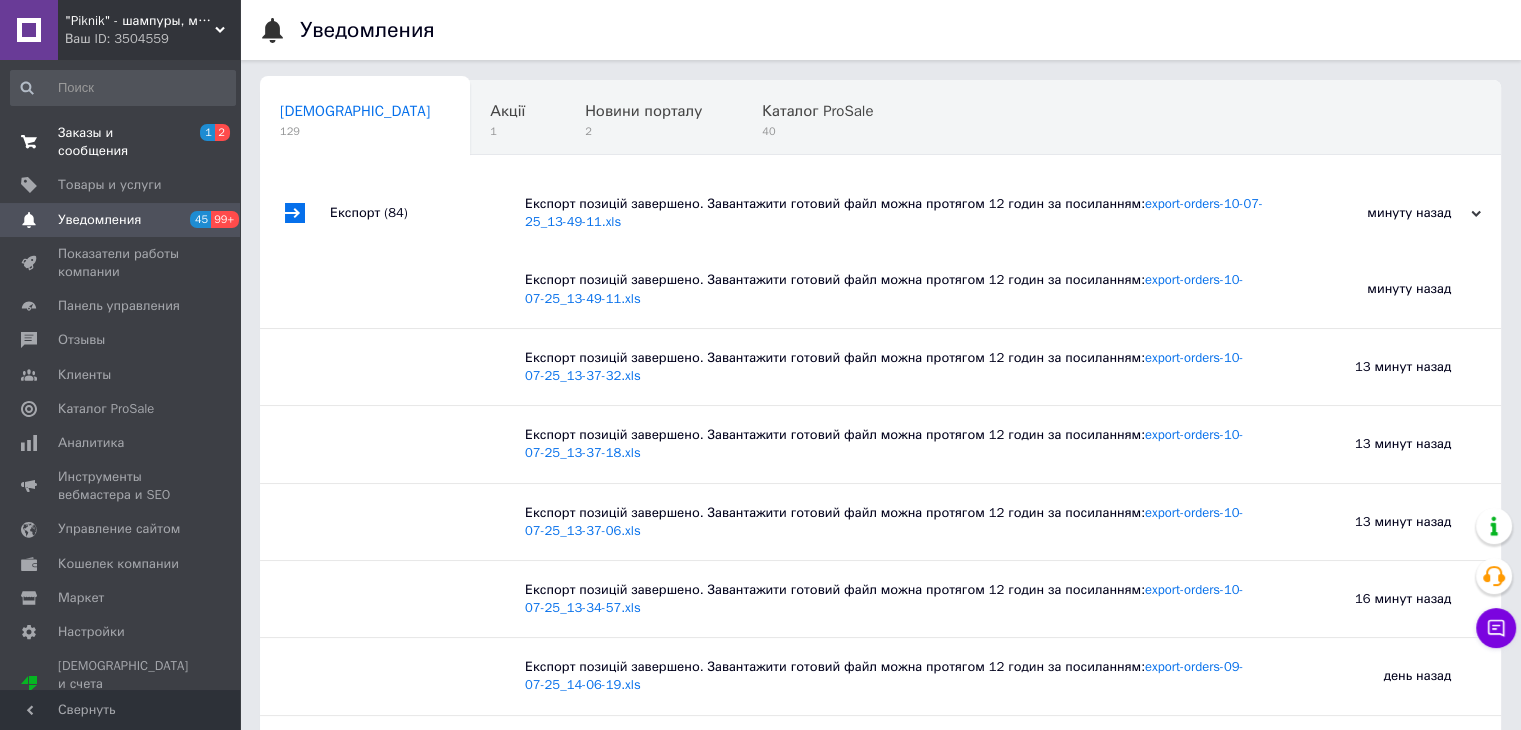 click on "Заказы и сообщения" at bounding box center (121, 142) 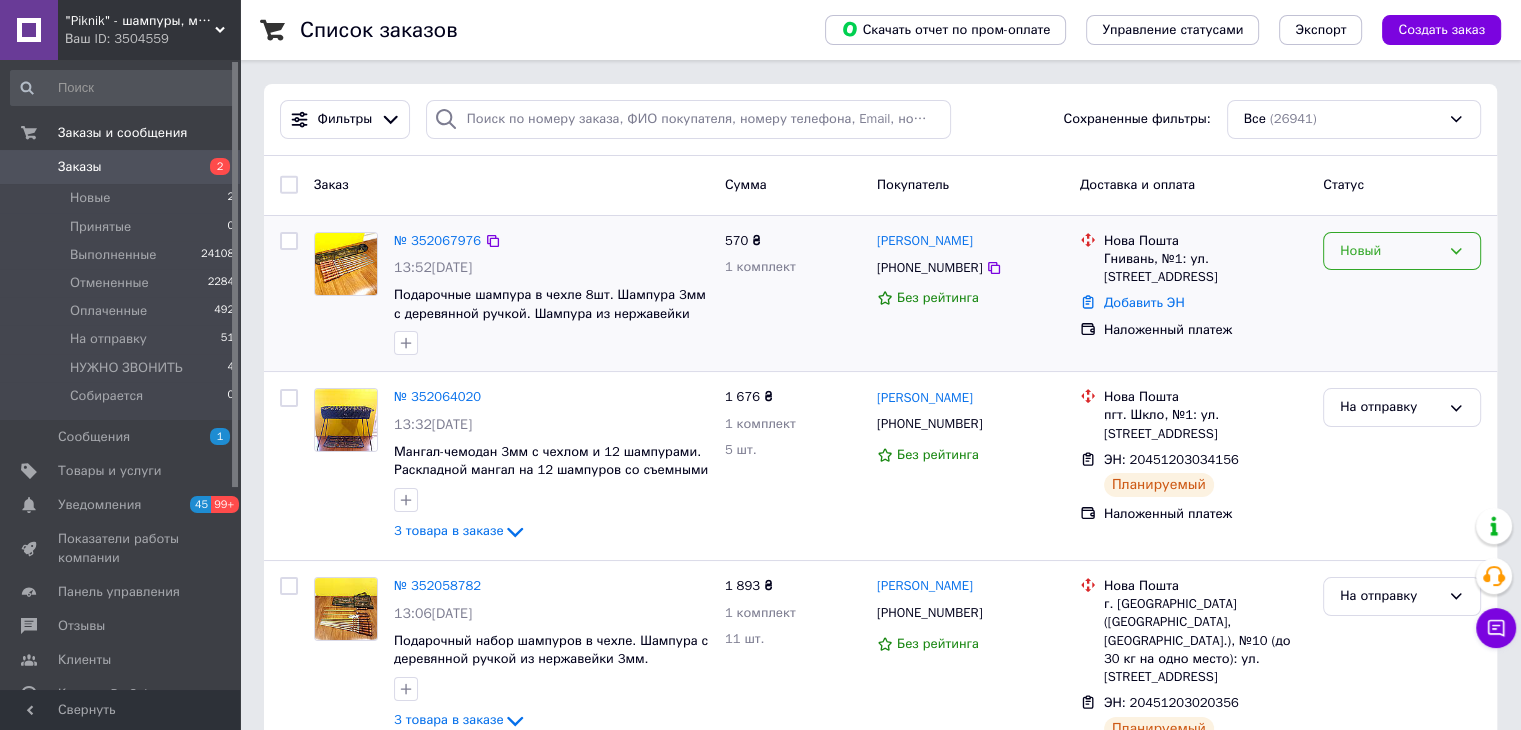 click 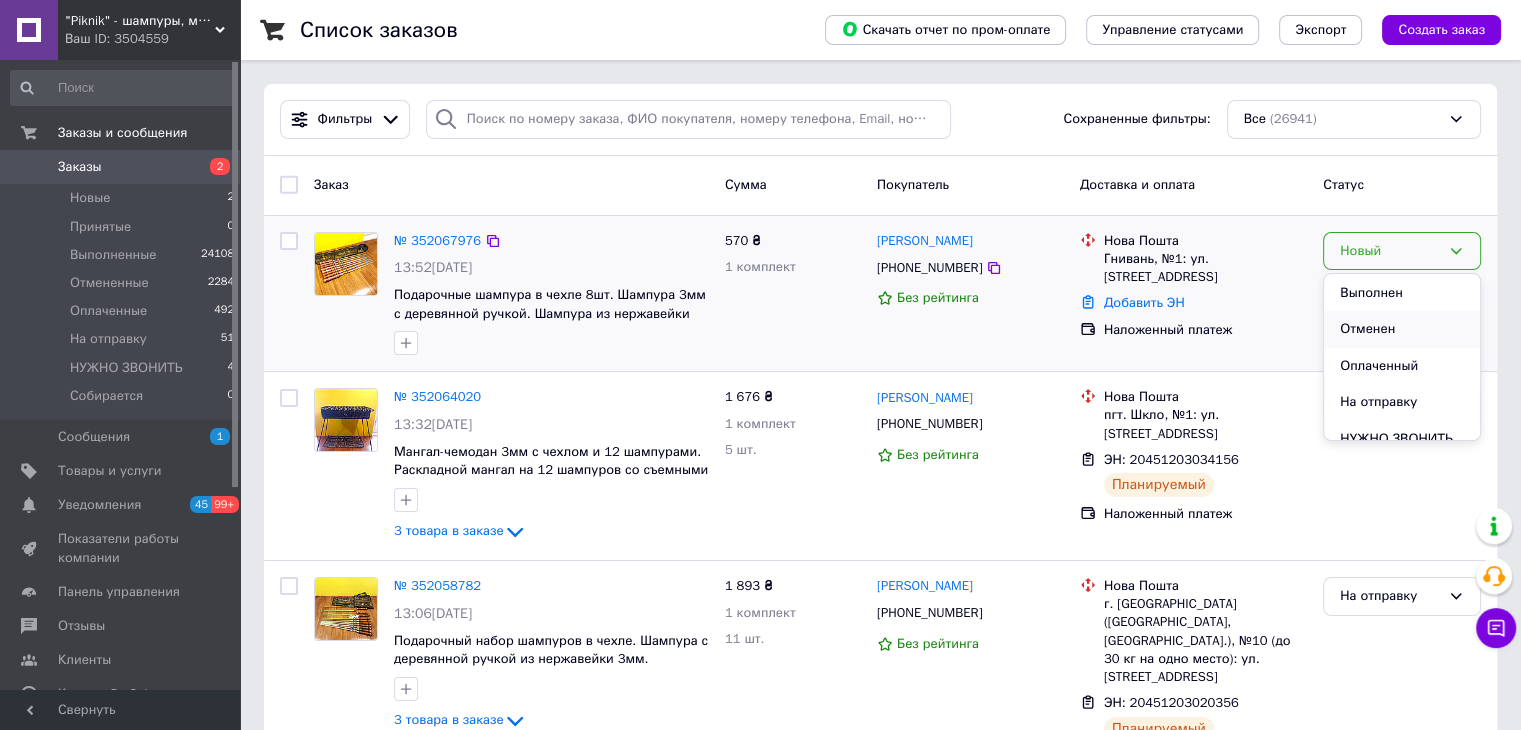 scroll, scrollTop: 89, scrollLeft: 0, axis: vertical 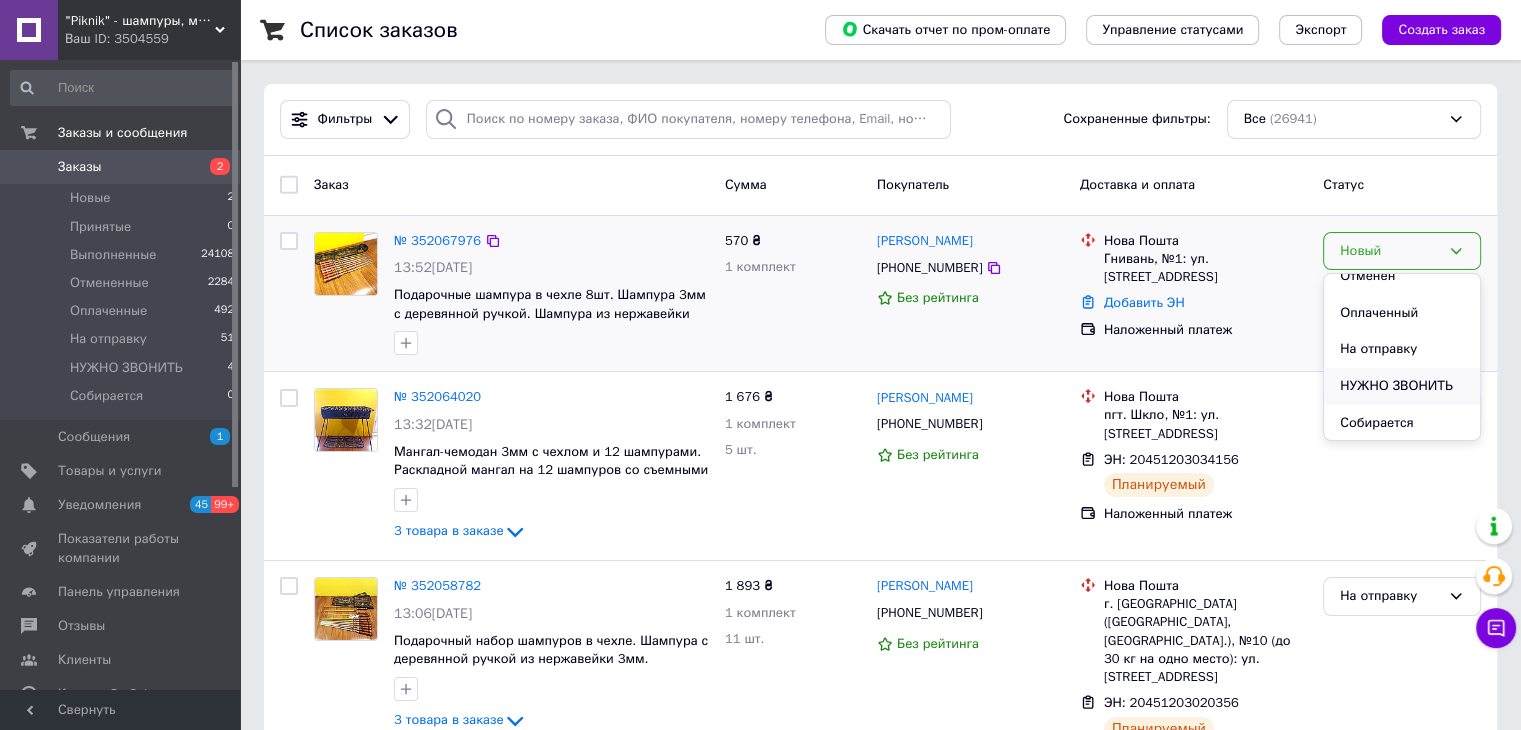 click on "НУЖНО ЗВОНИТЬ" at bounding box center [1402, 386] 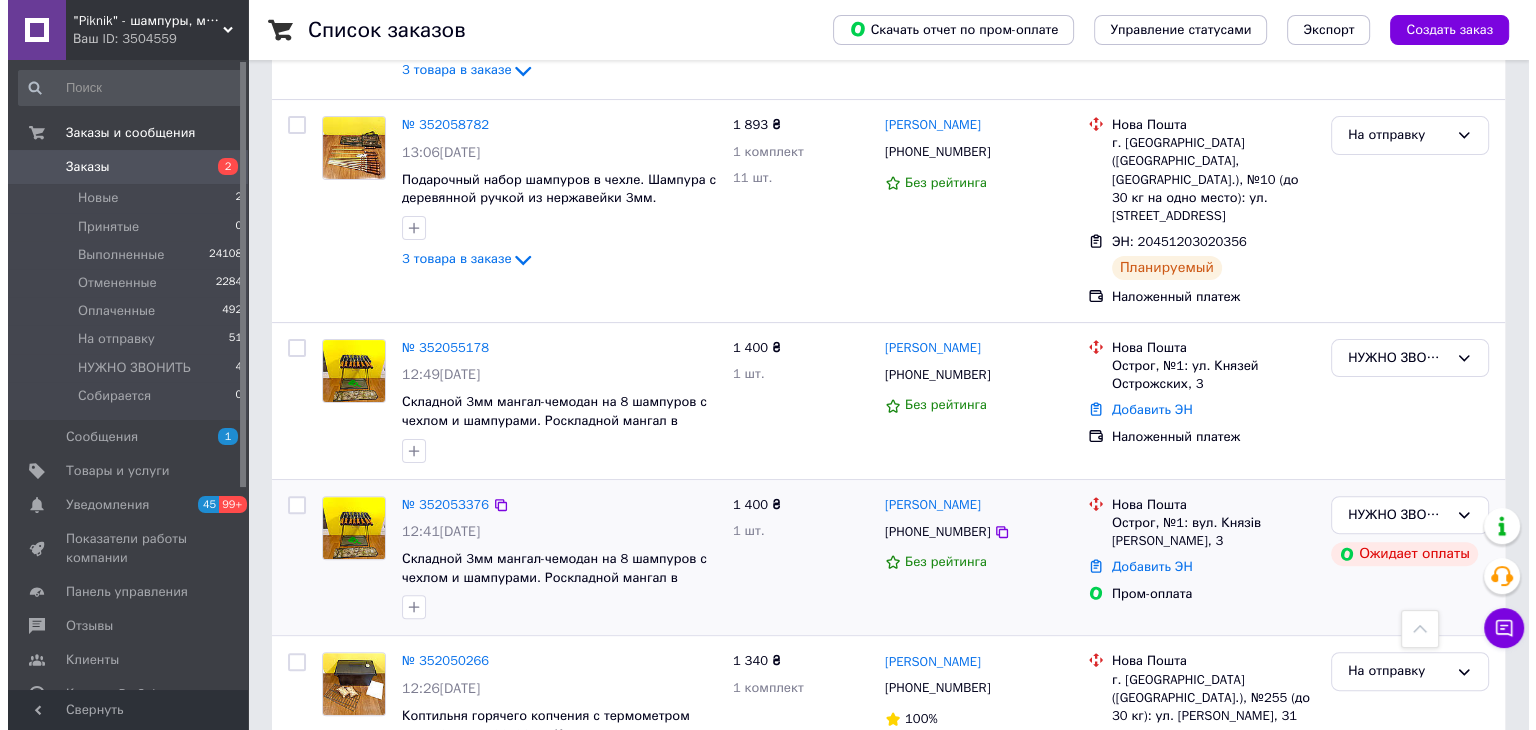 scroll, scrollTop: 0, scrollLeft: 0, axis: both 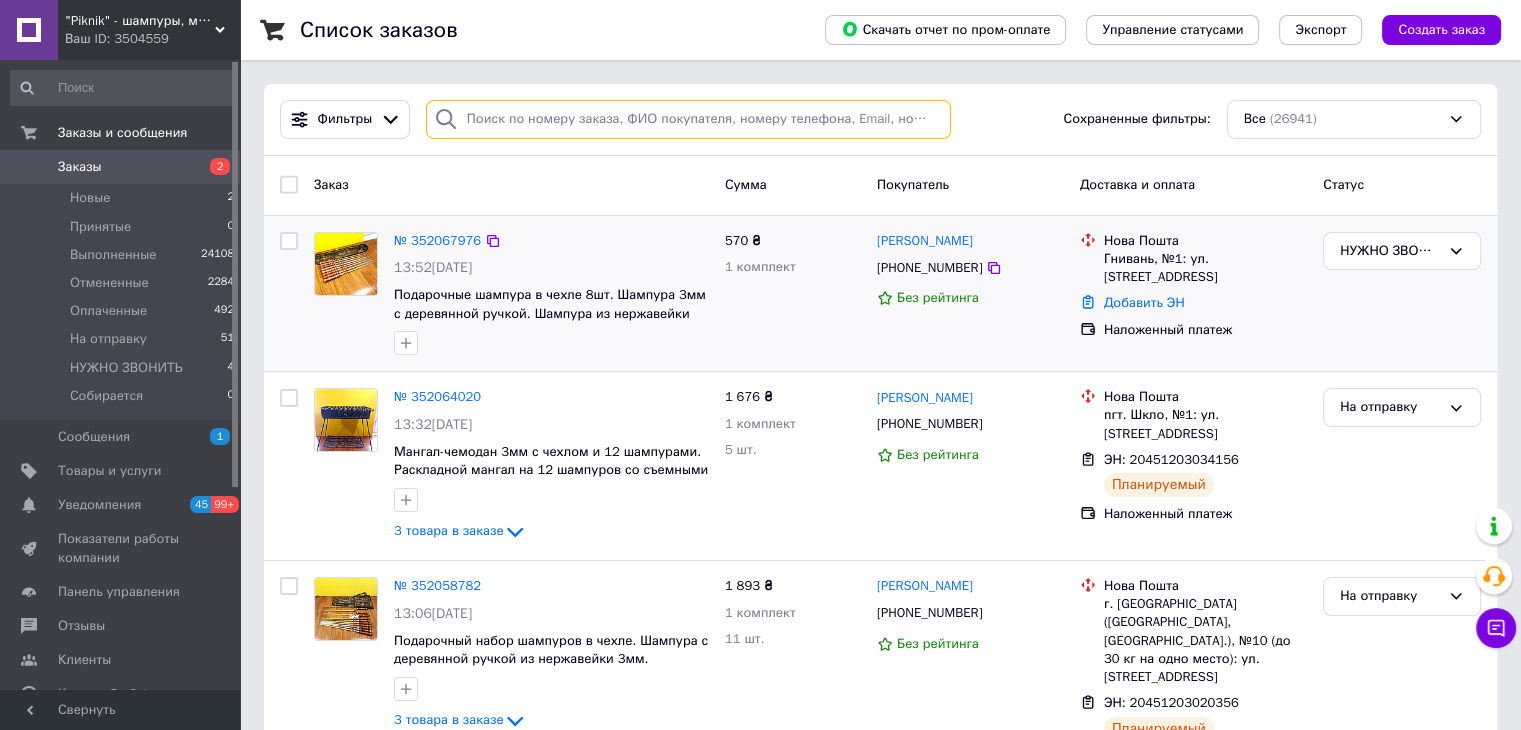 click at bounding box center [688, 119] 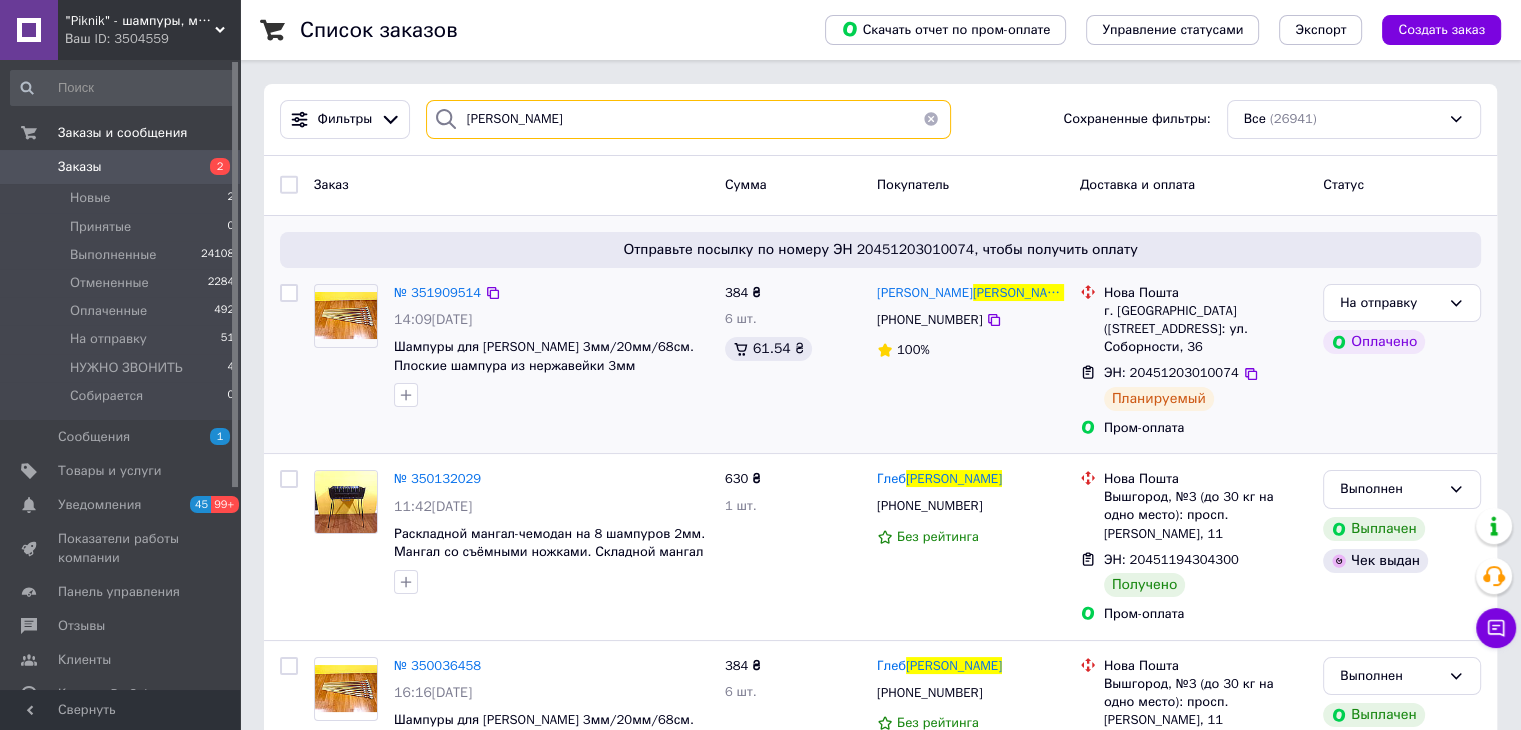 type on "[PERSON_NAME]" 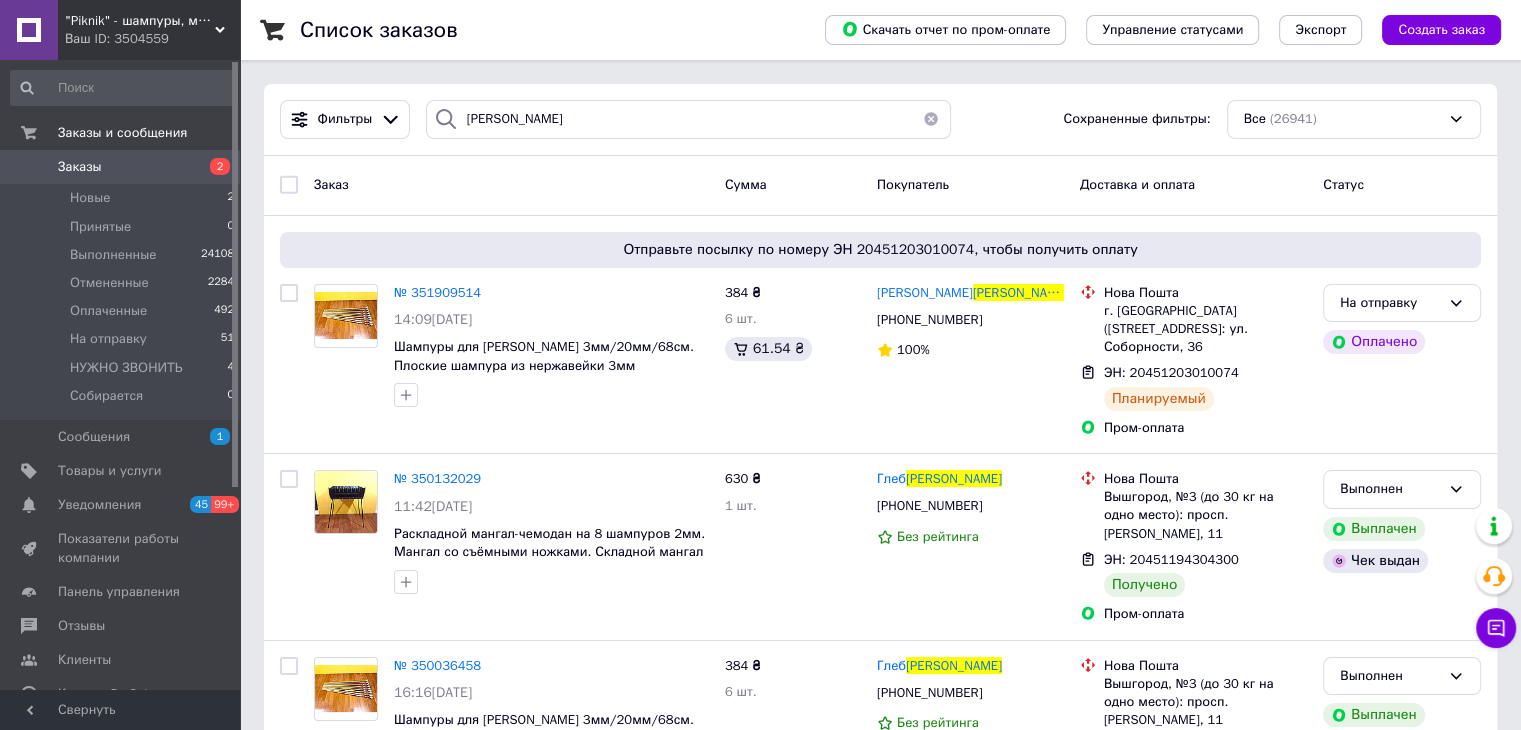click on "Заказы" at bounding box center (121, 167) 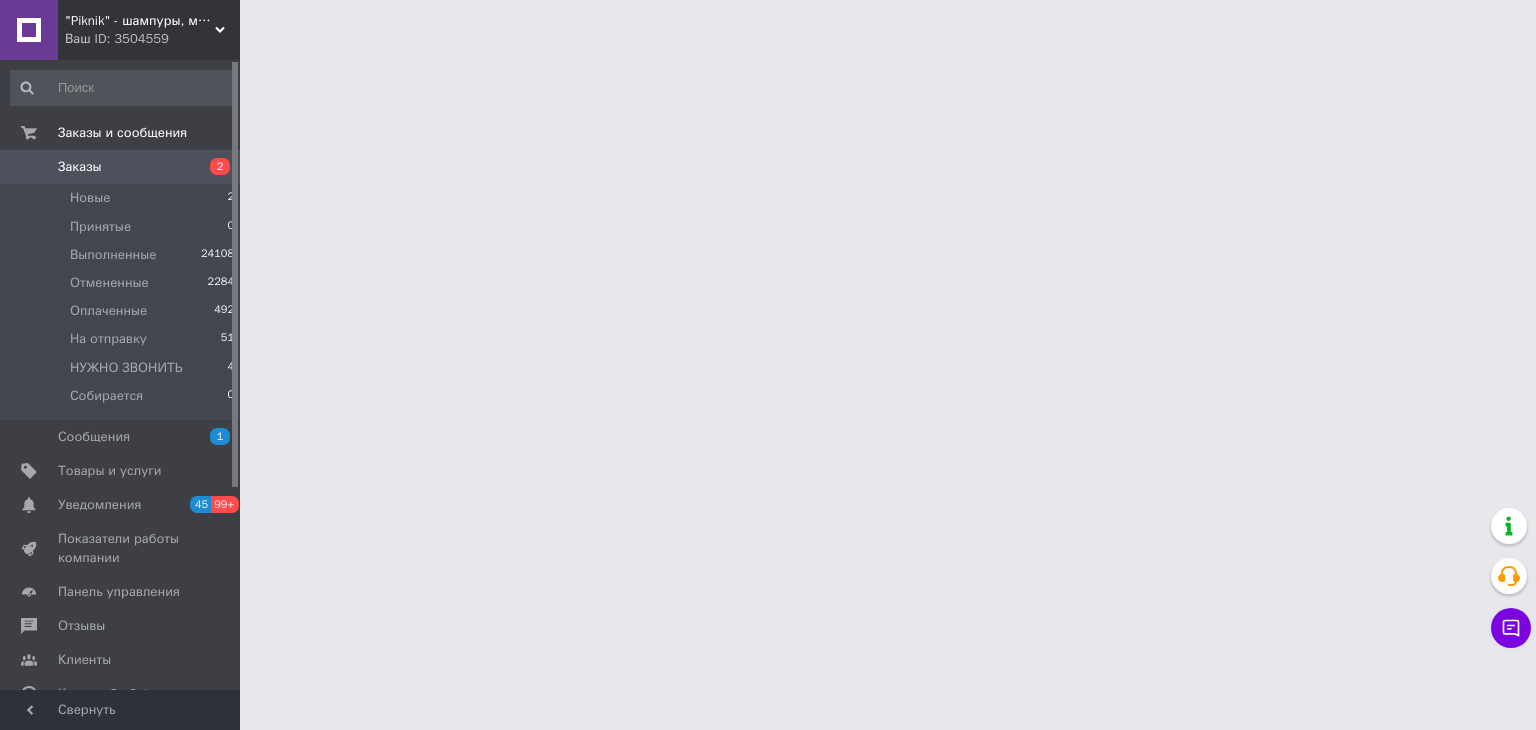 click on ""Piknik" - шампуры, мангалы, коптильни! Ваш ID: 3504559 Сайт "Piknik" - шампуры, мангалы, коптил... Кабинет покупателя Проверить состояние системы Страница на портале [PERSON_NAME] Справка Выйти Заказы и сообщения Заказы 2 Новые 2 Принятые 0 Выполненные 24108 Отмененные 2284 Оплаченные 492 На отправку 51 НУЖНО ЗВОНИТЬ 4 Собирается 0 Сообщения 1 Товары и услуги Уведомления 45 99+ Показатели работы компании Панель управления Отзывы Клиенты Каталог ProSale Аналитика Инструменты вебмастера и SEO Управление сайтом Кошелек компании" at bounding box center [768, 25] 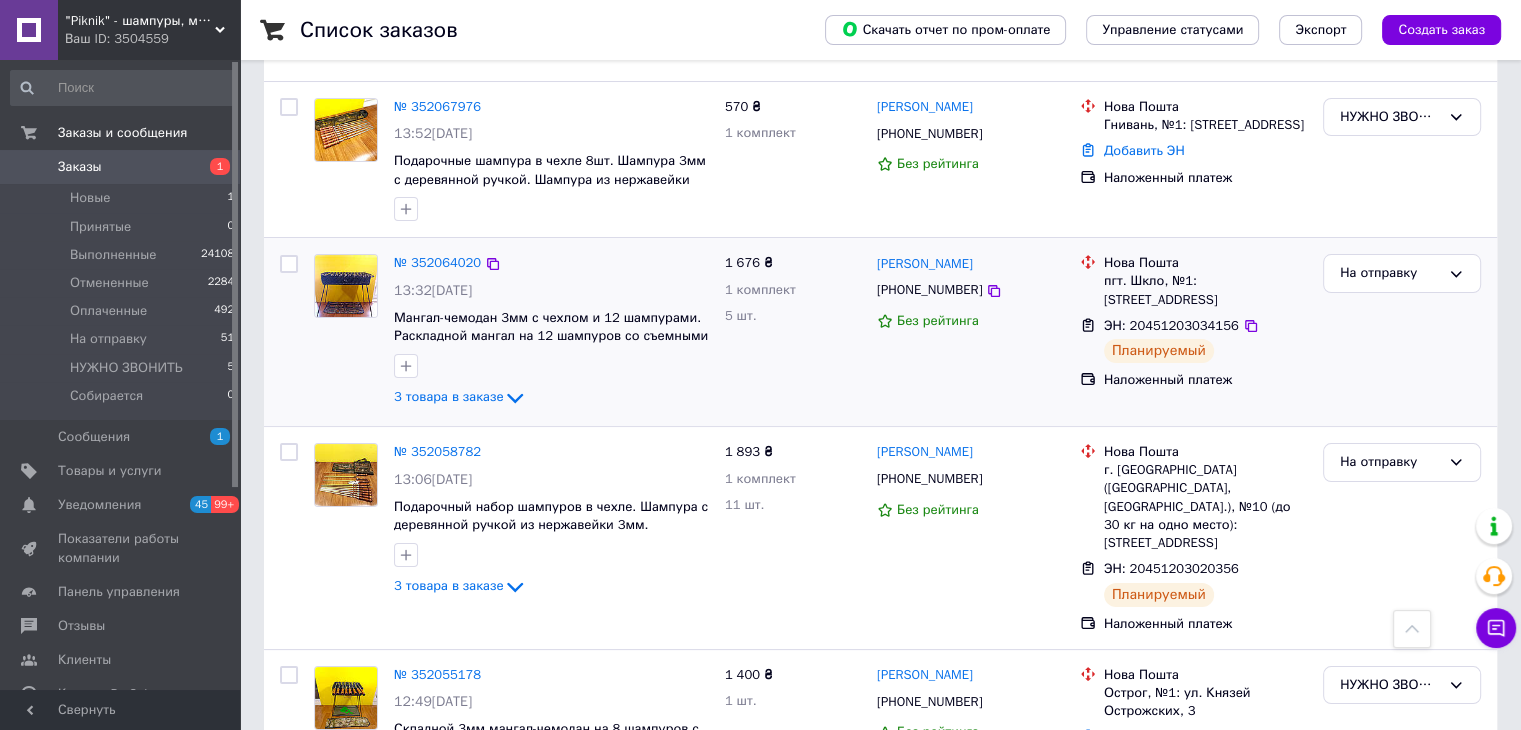 scroll, scrollTop: 0, scrollLeft: 0, axis: both 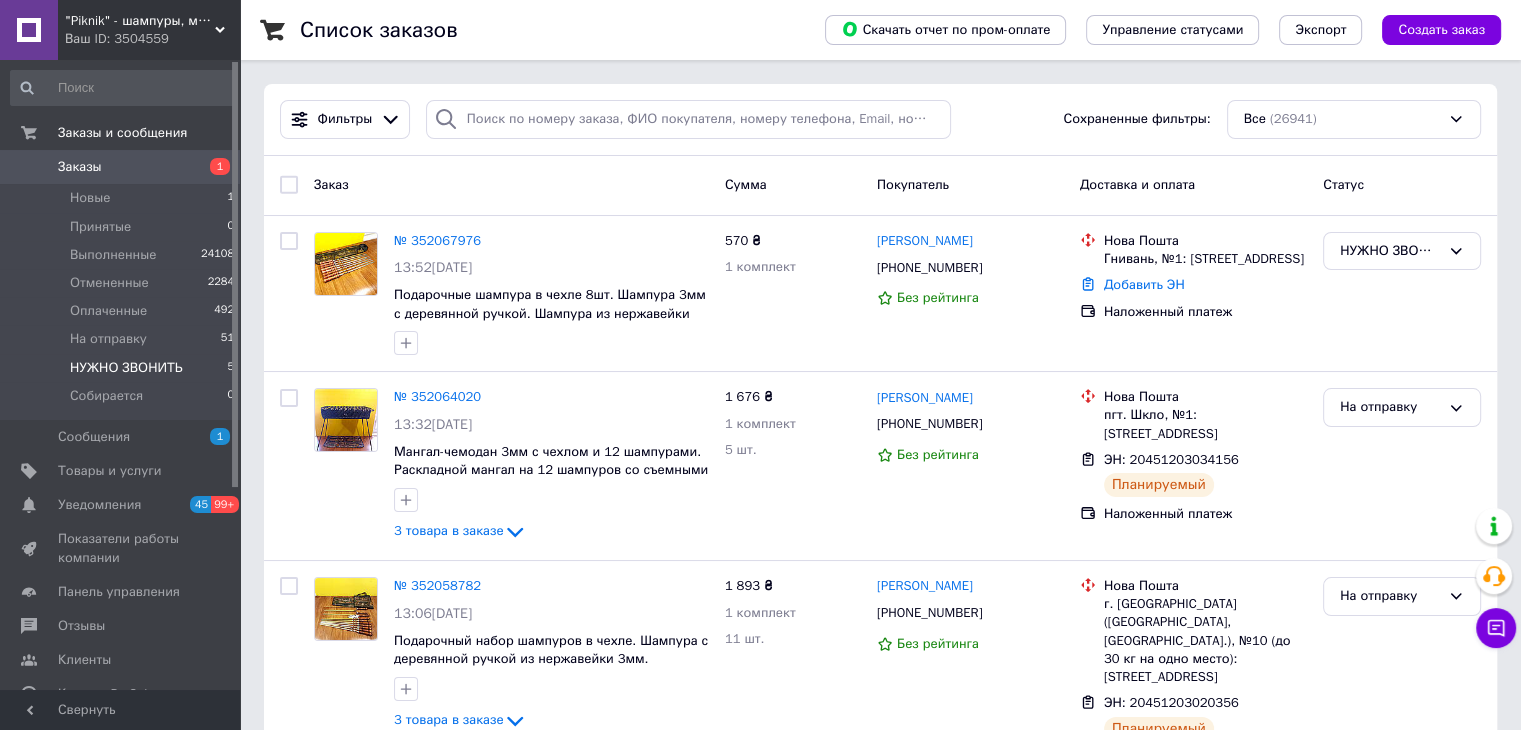 click on "НУЖНО ЗВОНИТЬ" at bounding box center (126, 368) 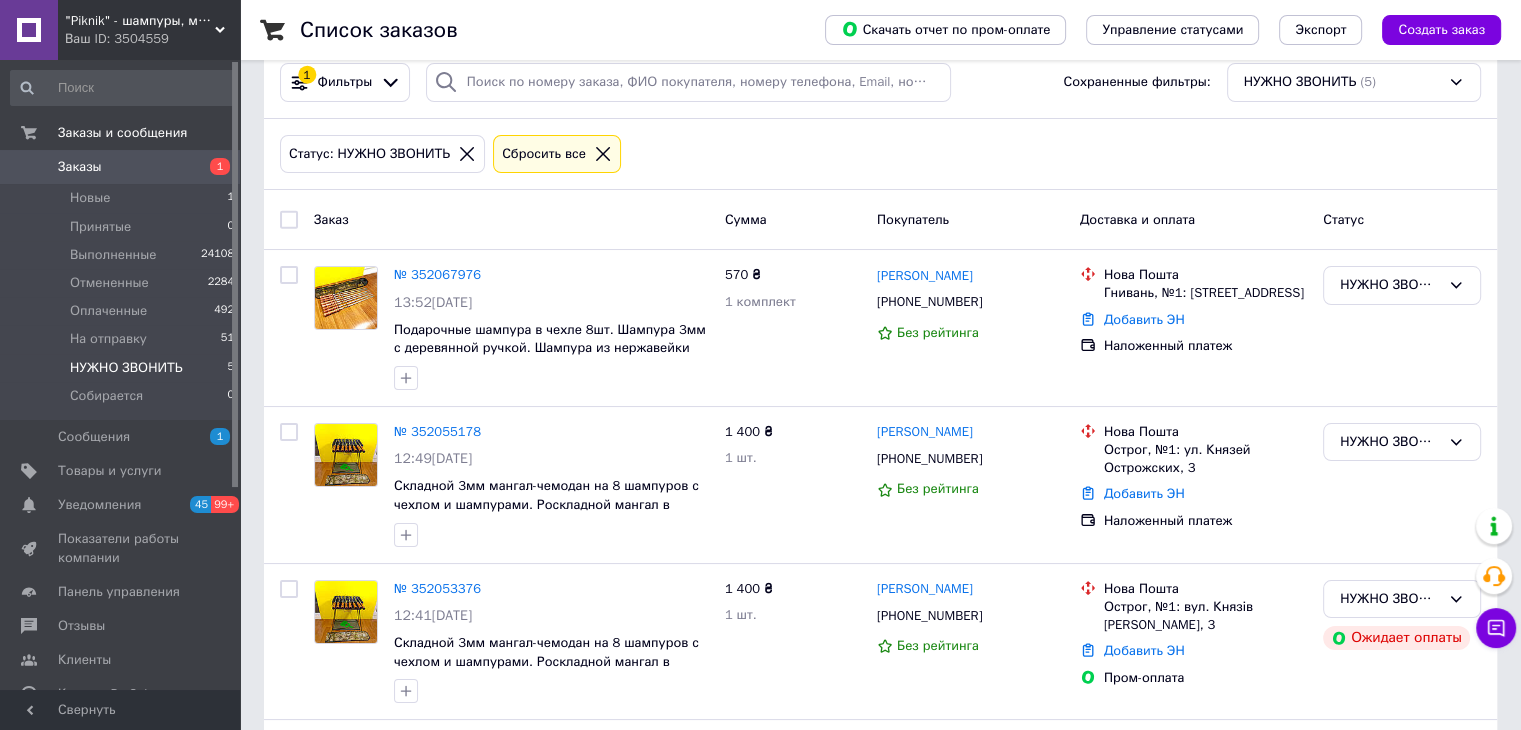 scroll, scrollTop: 0, scrollLeft: 0, axis: both 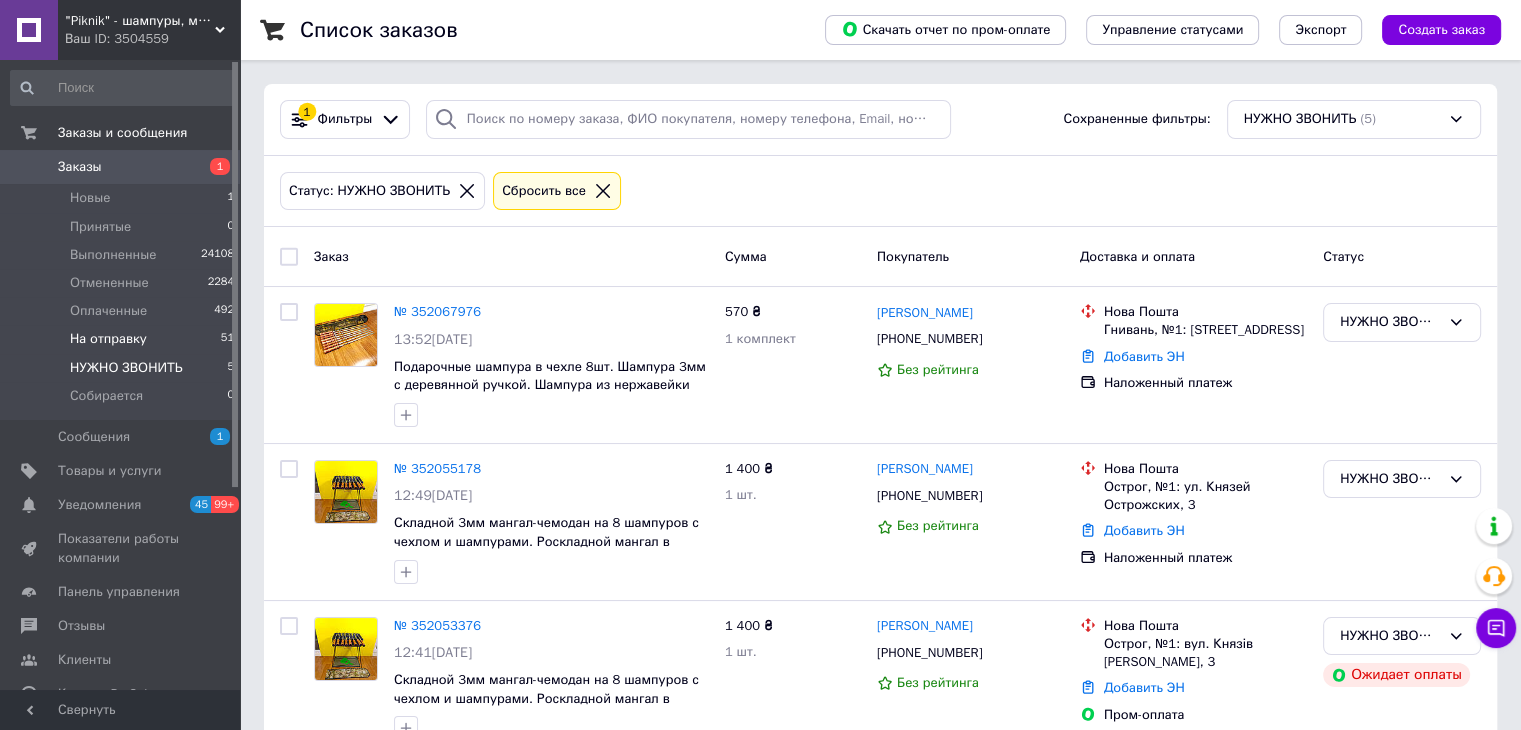 click on "На отправку 51" at bounding box center (123, 339) 